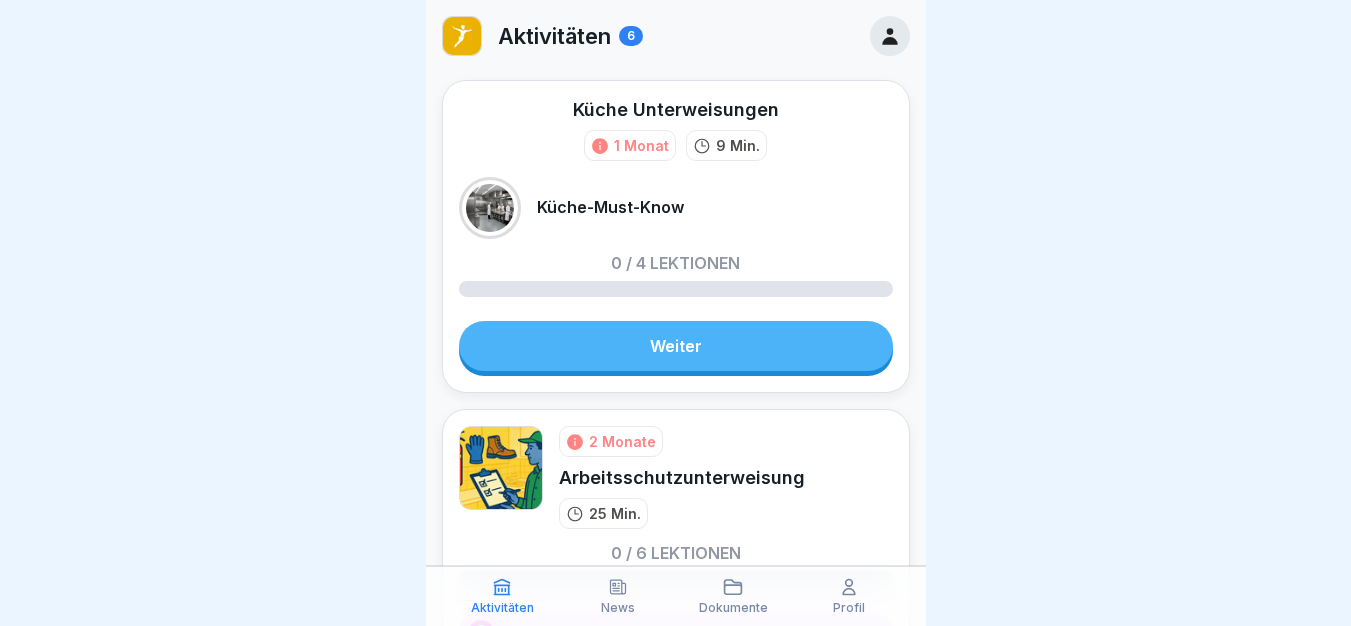 scroll, scrollTop: 0, scrollLeft: 0, axis: both 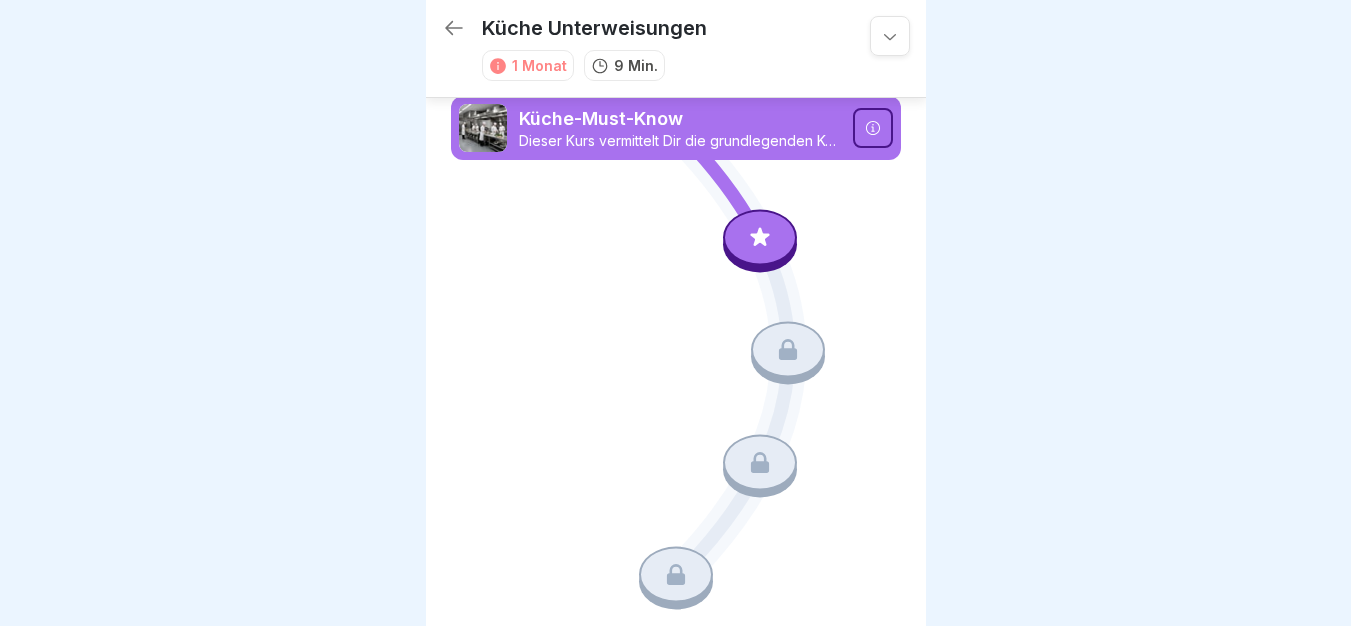 click at bounding box center (760, 237) 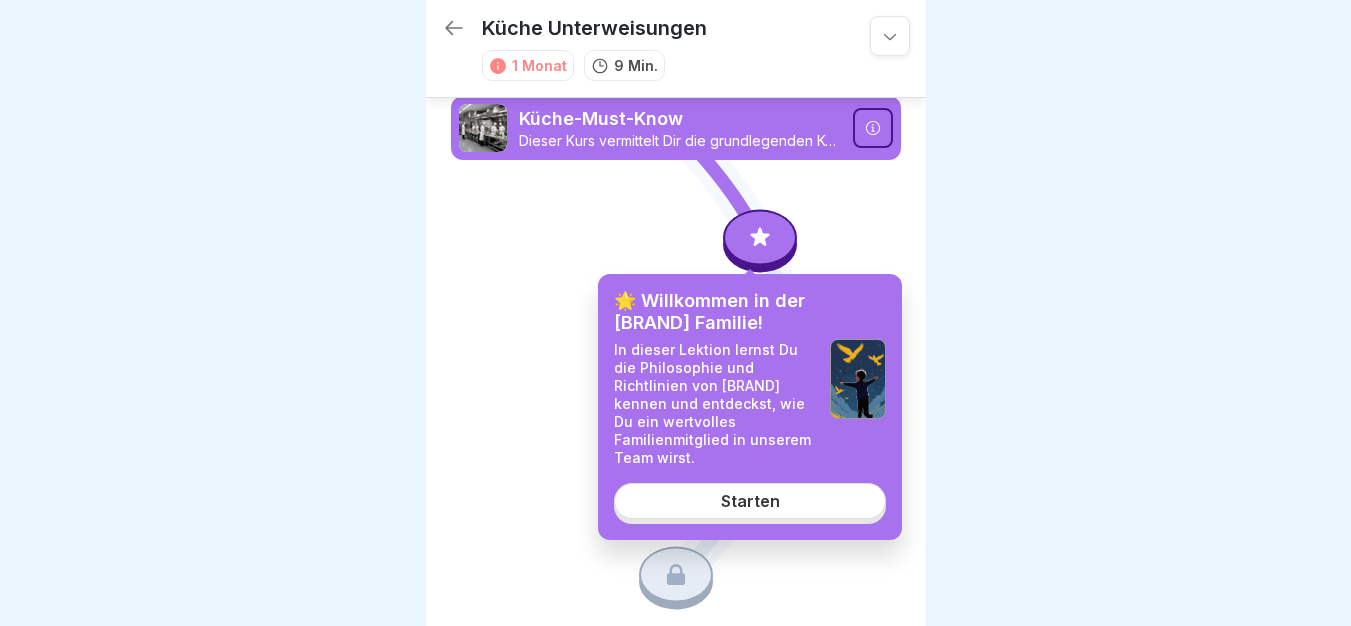 click on "🌟 Willkommen in der Peter Pane Familie! In dieser Lektion lernst Du die Philosophie und Richtlinien von Peter Pane kennen und entdeckst, wie Du ein wertvolles Familienmitglied in unserem Team wirst.   Starten" at bounding box center [750, 407] 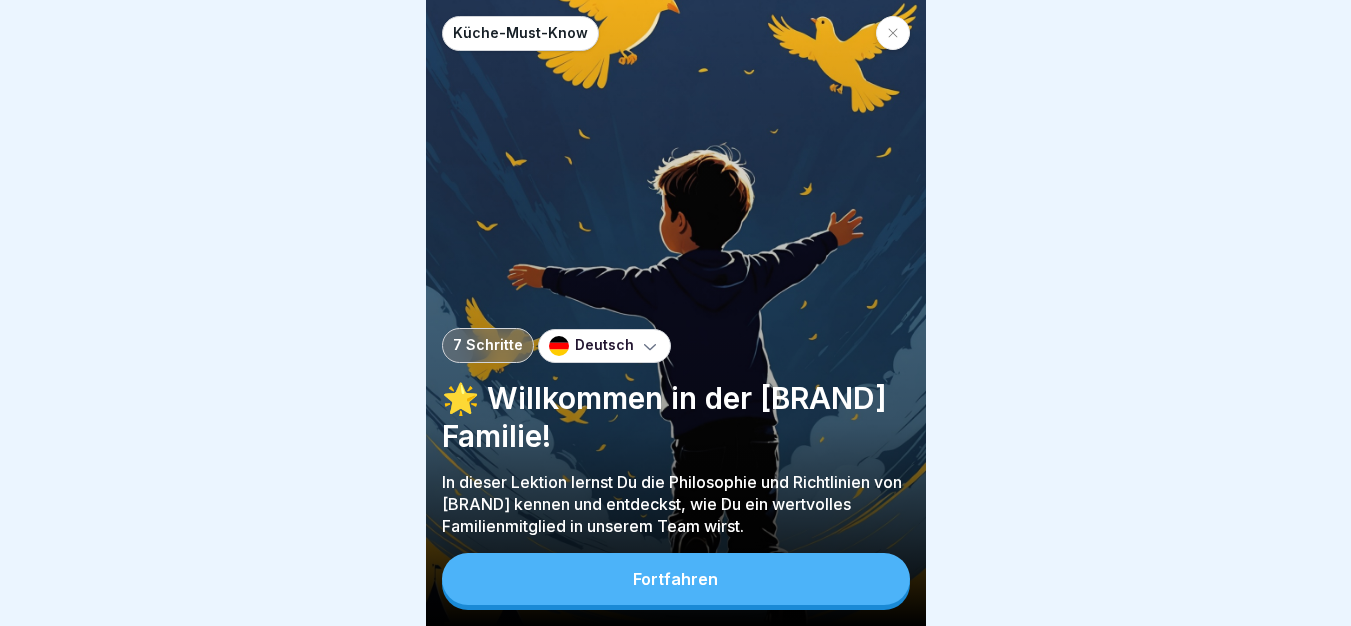click on "Fortfahren" at bounding box center (676, 579) 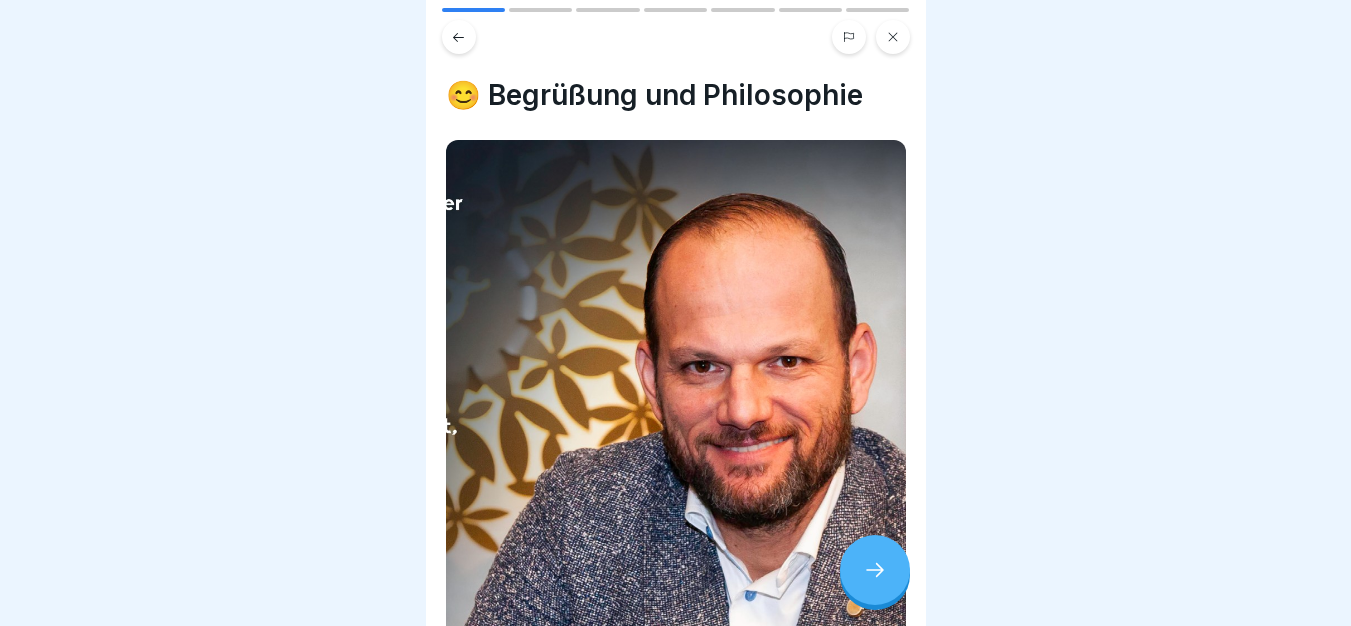scroll, scrollTop: 15, scrollLeft: 0, axis: vertical 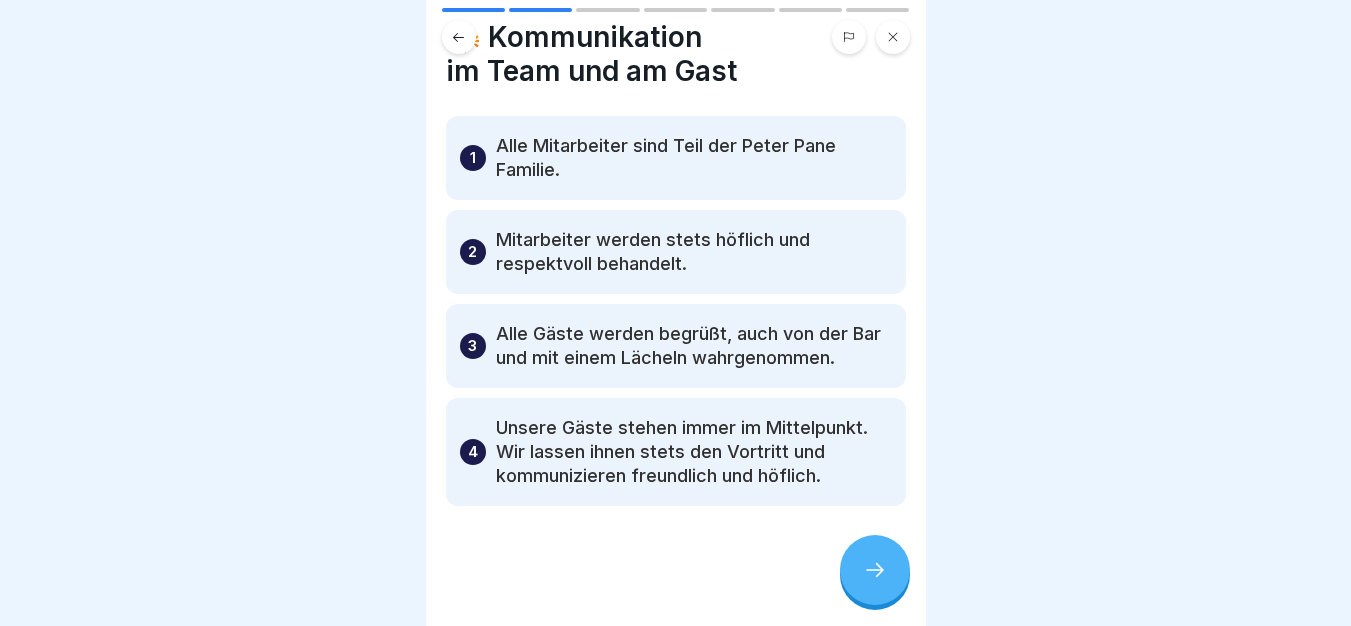click at bounding box center (875, 570) 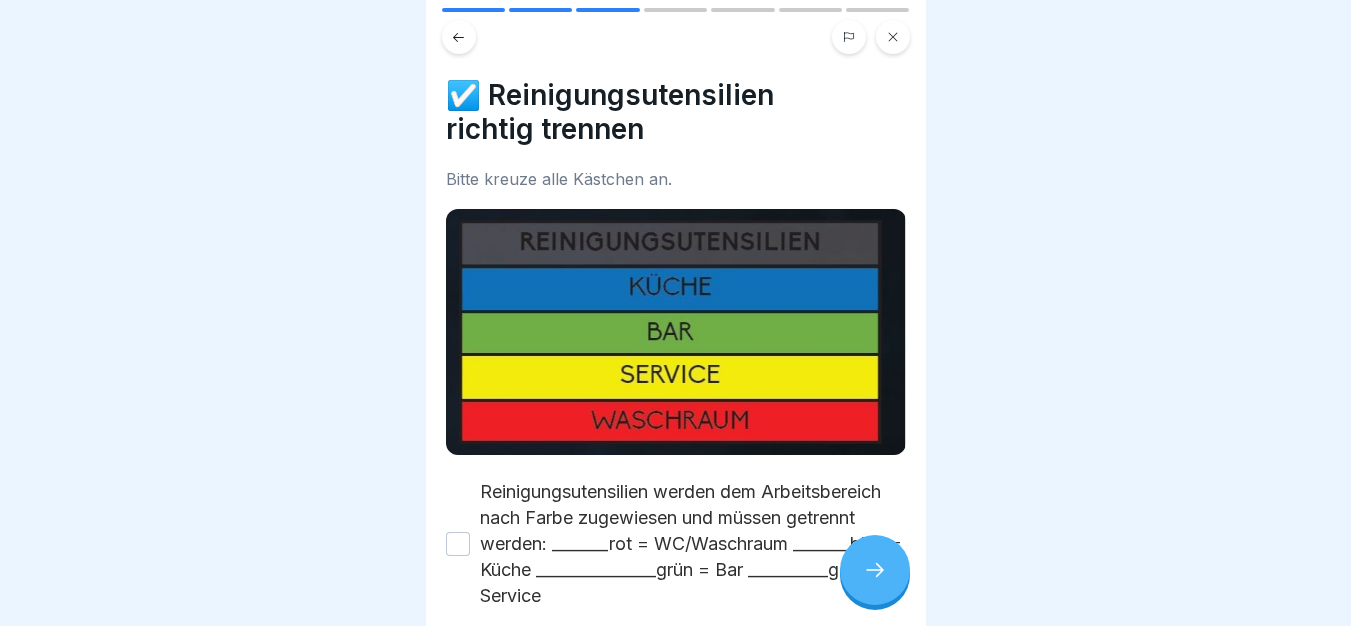 click at bounding box center (875, 570) 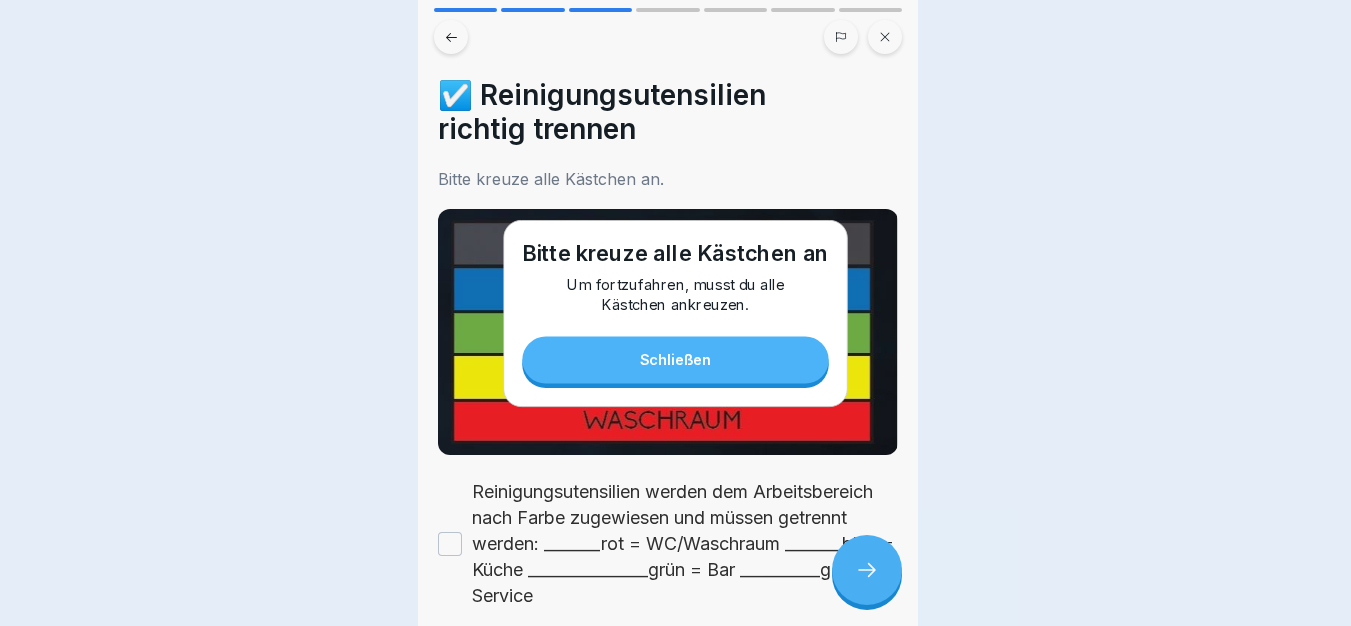 scroll, scrollTop: 0, scrollLeft: 0, axis: both 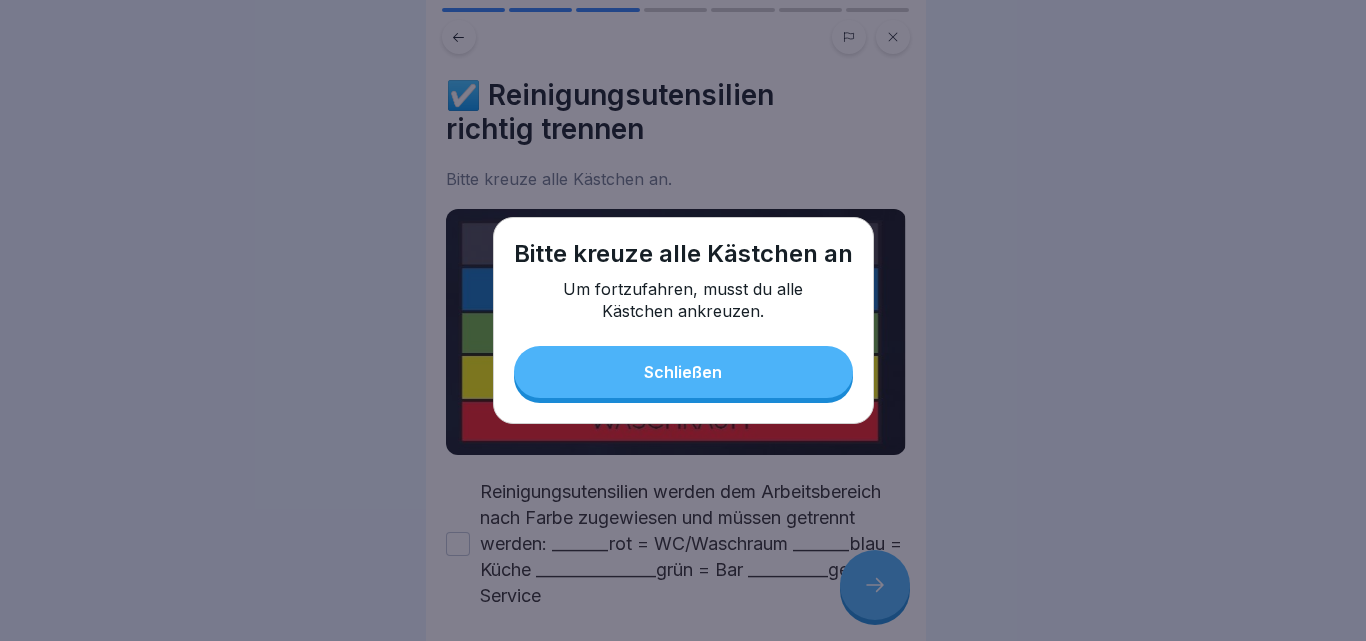 click on "Schließen" at bounding box center (683, 372) 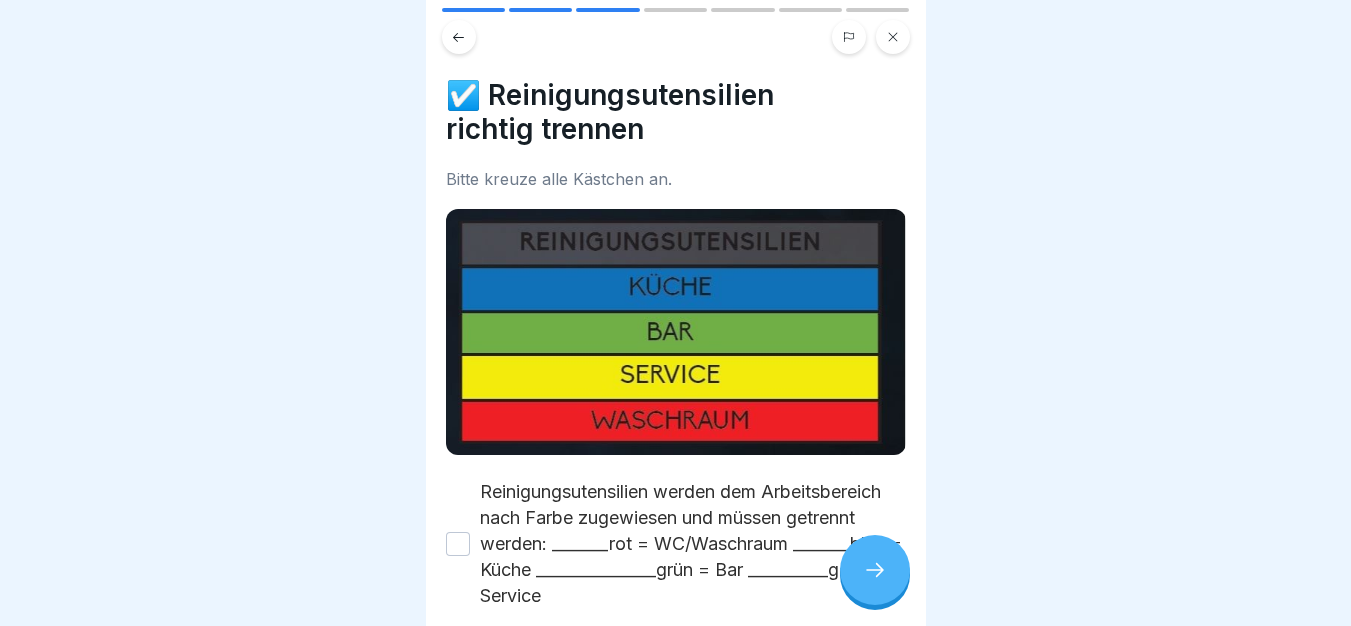 scroll, scrollTop: 121, scrollLeft: 0, axis: vertical 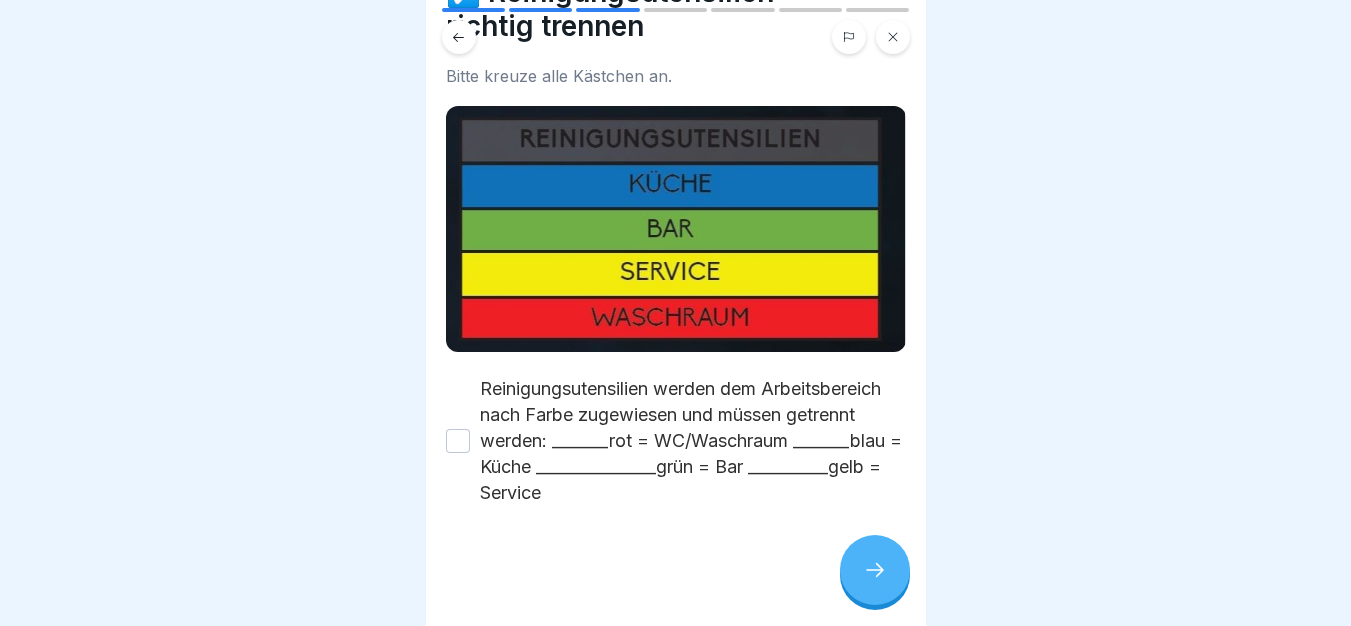 click on "Reinigungsutensilien werden dem Arbeitsbereich nach Farbe zugewiesen und müssen getrennt werden: _______rot = WC/Waschraum _______blau = Küche _______________grün = Bar __________gelb = Service" at bounding box center [693, 441] 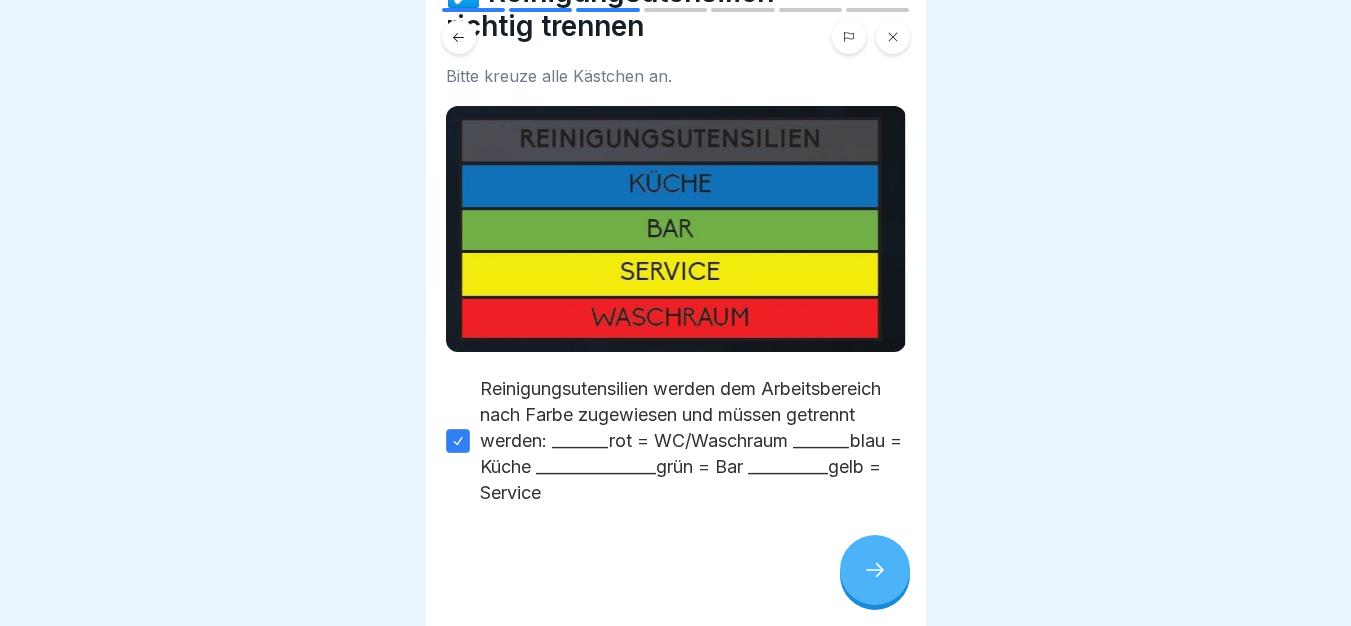 click at bounding box center [875, 570] 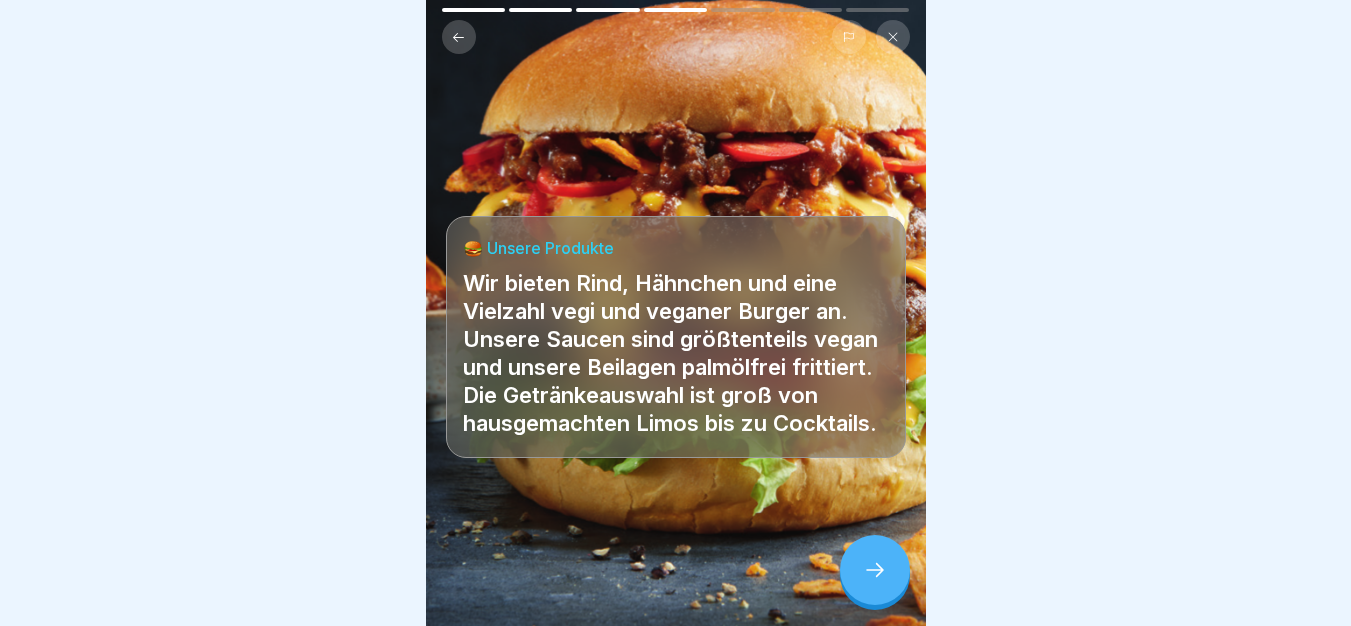 scroll, scrollTop: 15, scrollLeft: 0, axis: vertical 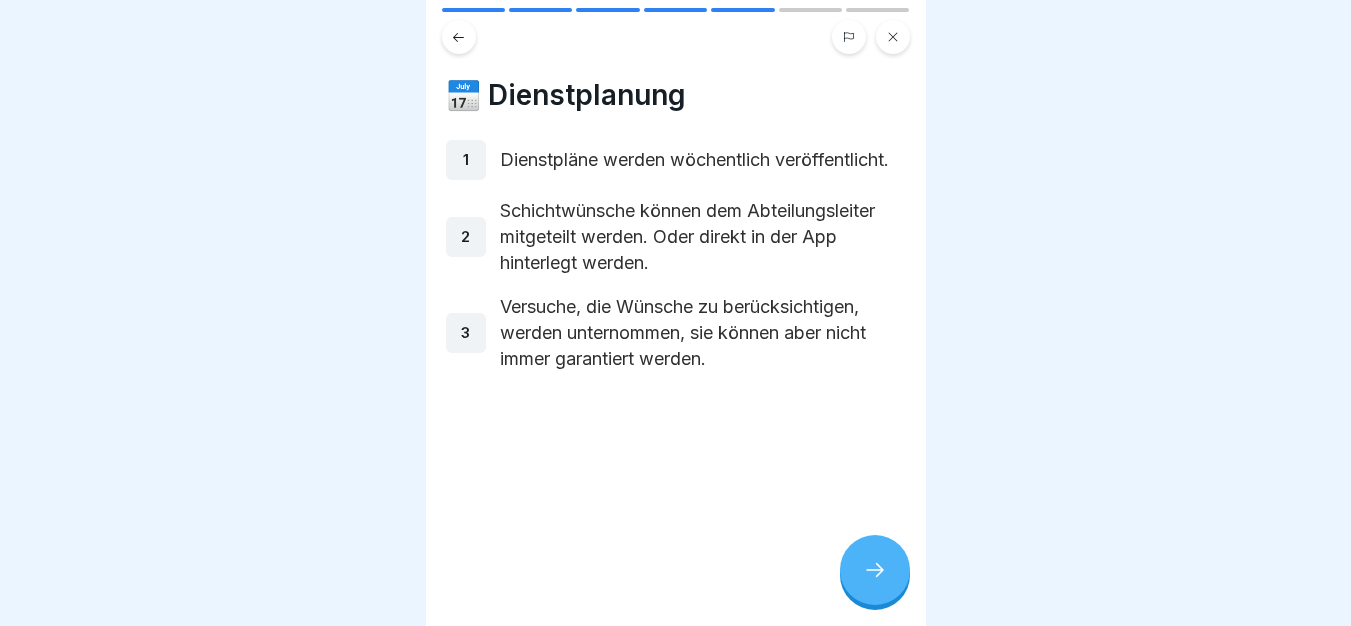click 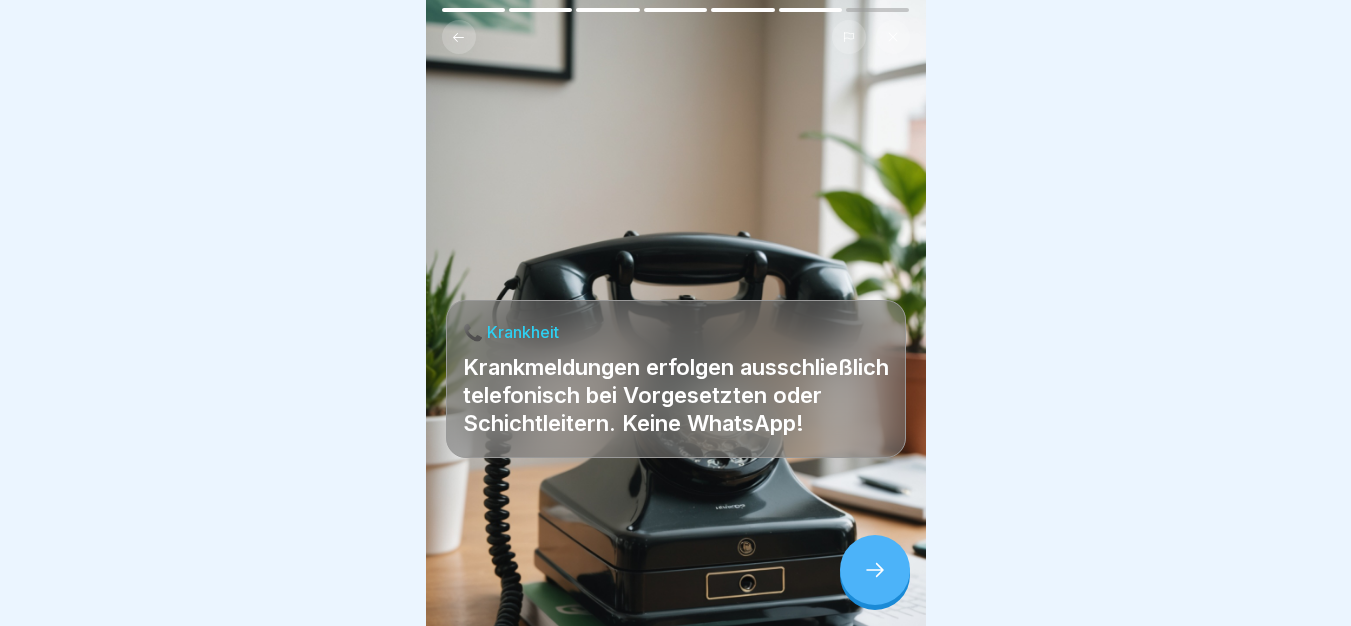 click at bounding box center (875, 570) 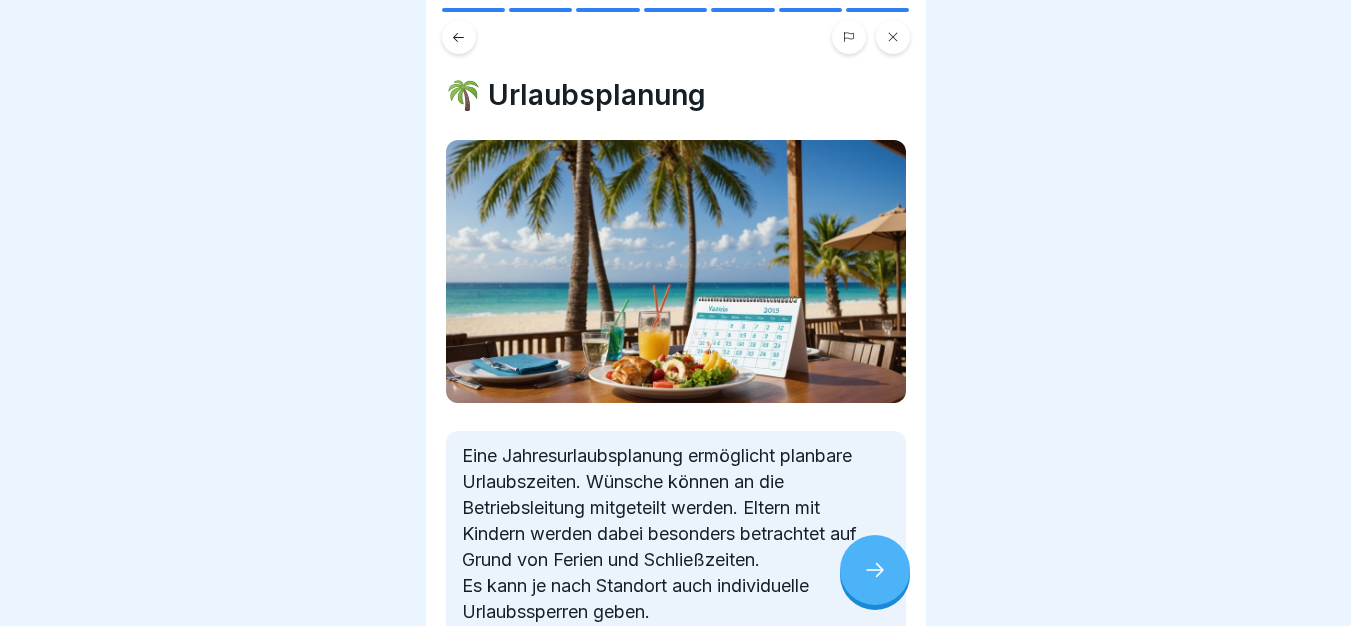scroll, scrollTop: 122, scrollLeft: 0, axis: vertical 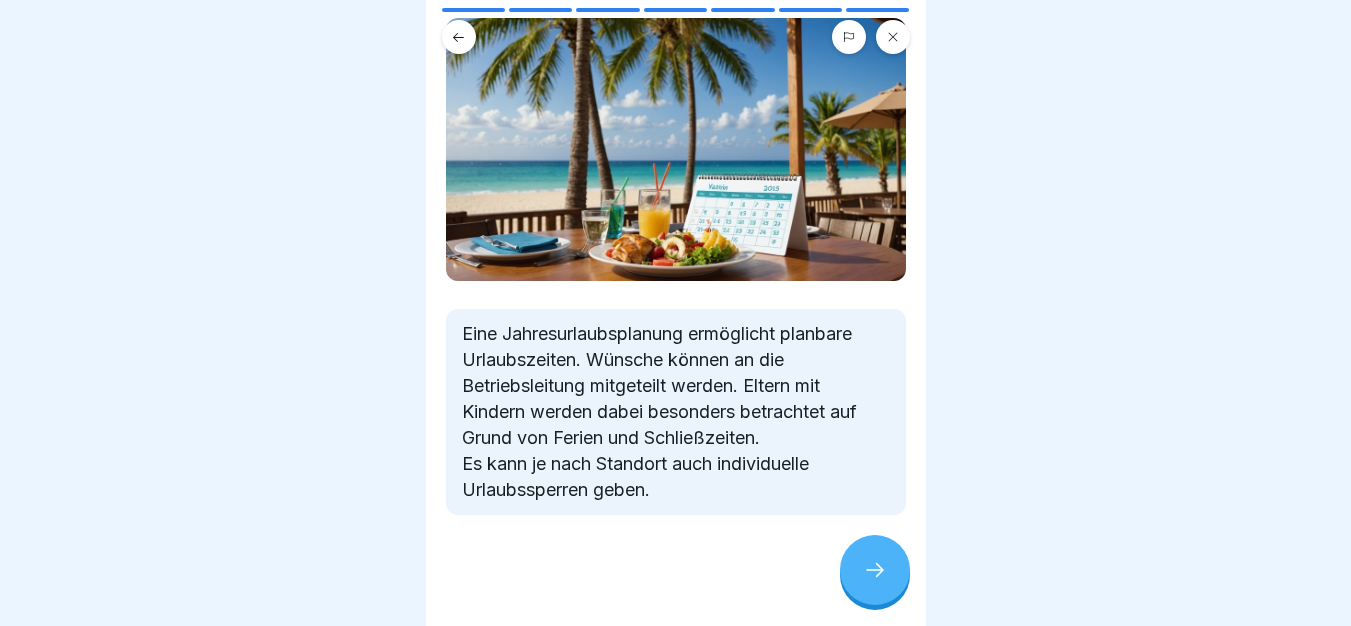 click on "Küche-Must-Know 7 Schritte Deutsch 🌟 Willkommen in der Peter Pane Familie! In dieser Lektion lernst Du die Philosophie und Richtlinien von Peter Pane kennen und entdeckst, wie Du ein wertvolles Familienmitglied in unserem Team wirst. Fortfahren 😊 Begrüßung und Philosophie 🗣️ Kommunikation im Team und am Gast 1 Alle Mitarbeiter sind Teil der Peter Pane Familie. 2 Mitarbeiter werden stets höflich und respektvoll behandelt. 3 Alle Gäste werden begrüßt, auch von der Bar und mit einem Lächeln wahrgenommen. 4 Unsere Gäste stehen immer im Mittelpunkt. Wir lassen ihnen stets den Vortritt und kommunizieren freundlich und höflich. ☑️ Reinigungsutensilien richtig trennen Bitte kreuze alle Kästchen an. Reinigungsutensilien werden dem Arbeitsbereich nach Farbe zugewiesen und müssen getrennt werden: _______rot = WC/Waschraum _______blau = Küche _______________grün = Bar __________gelb = Service 🍔 Unsere Produkte 📅 Dienstplanung 1 Dienstpläne werden wöchentlich veröffentlicht. 2 3" at bounding box center [676, 313] 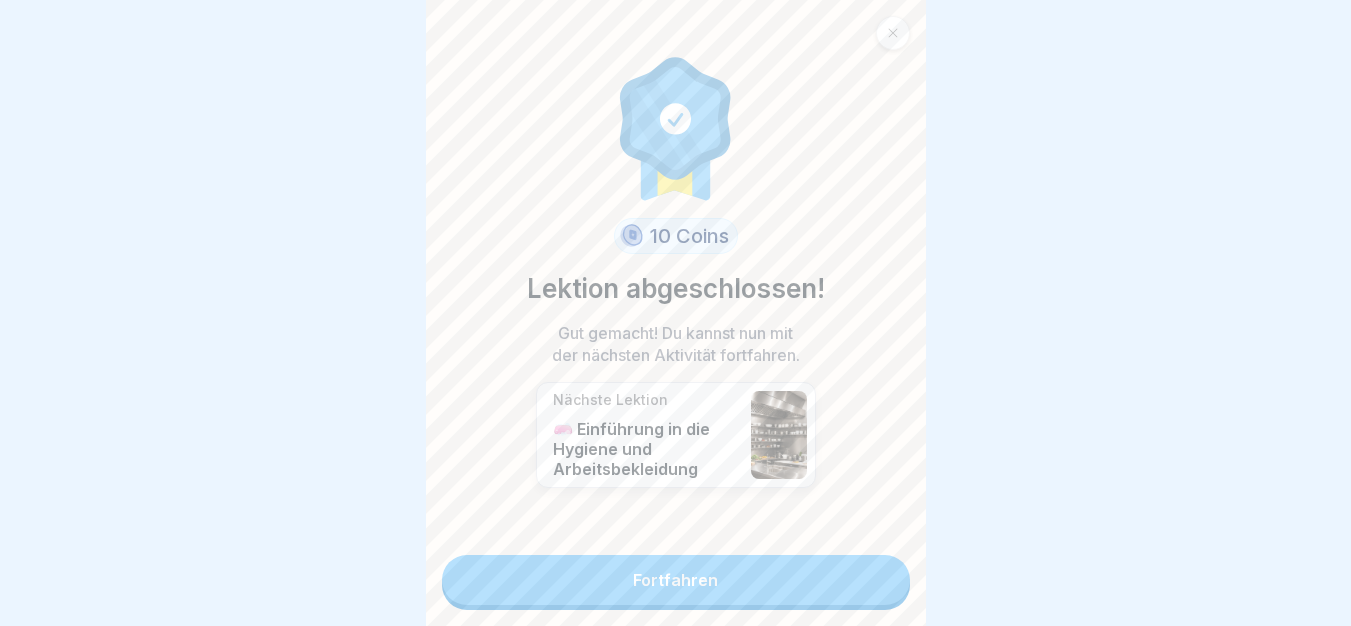 click on "10 Coins Lektion abgeschlossen! Gut gemacht! Du kannst nun mit der nächsten Aktivität fortfahren. Nächste Lektion 🧼 Einführung in die Hygiene und Arbeitsbekleidung Fortfahren" at bounding box center (676, 313) 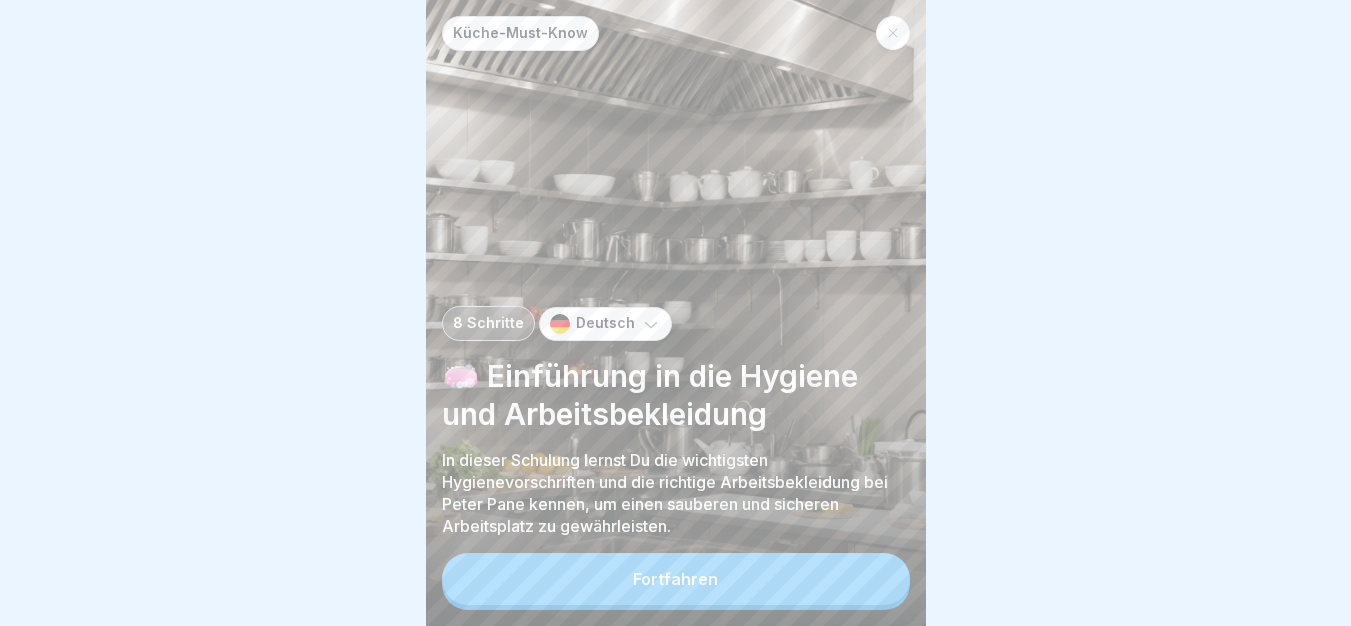 click on "Fortfahren" at bounding box center (676, 579) 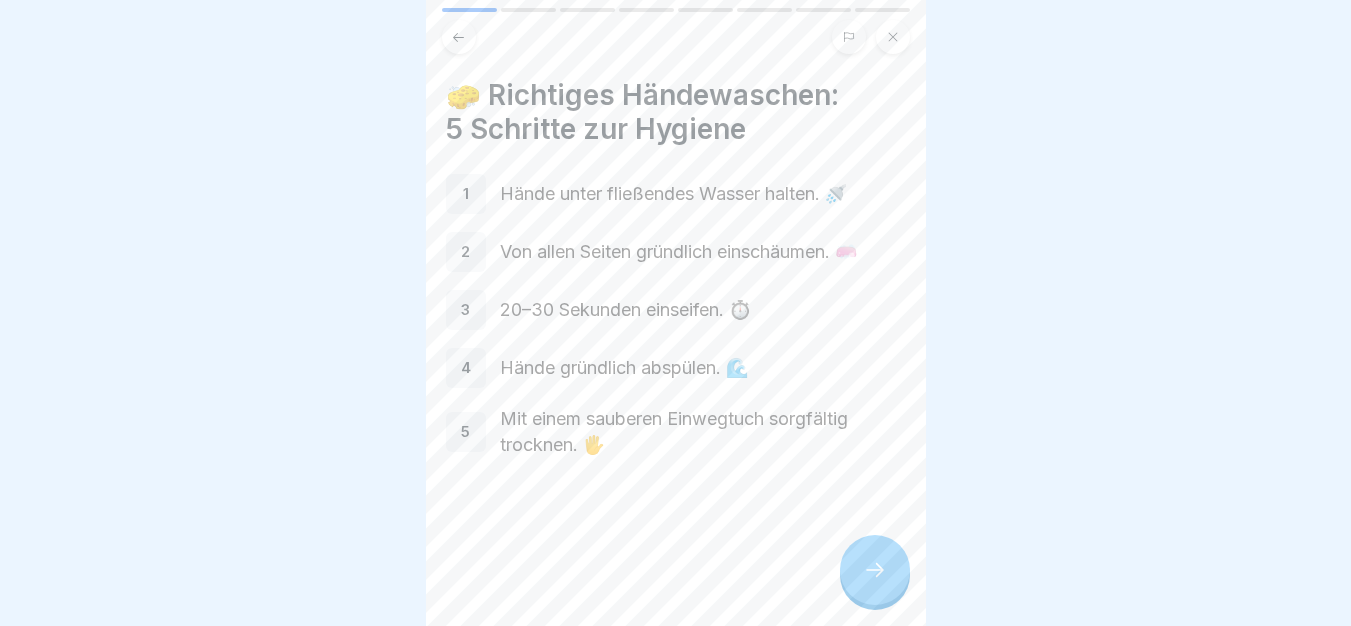 click 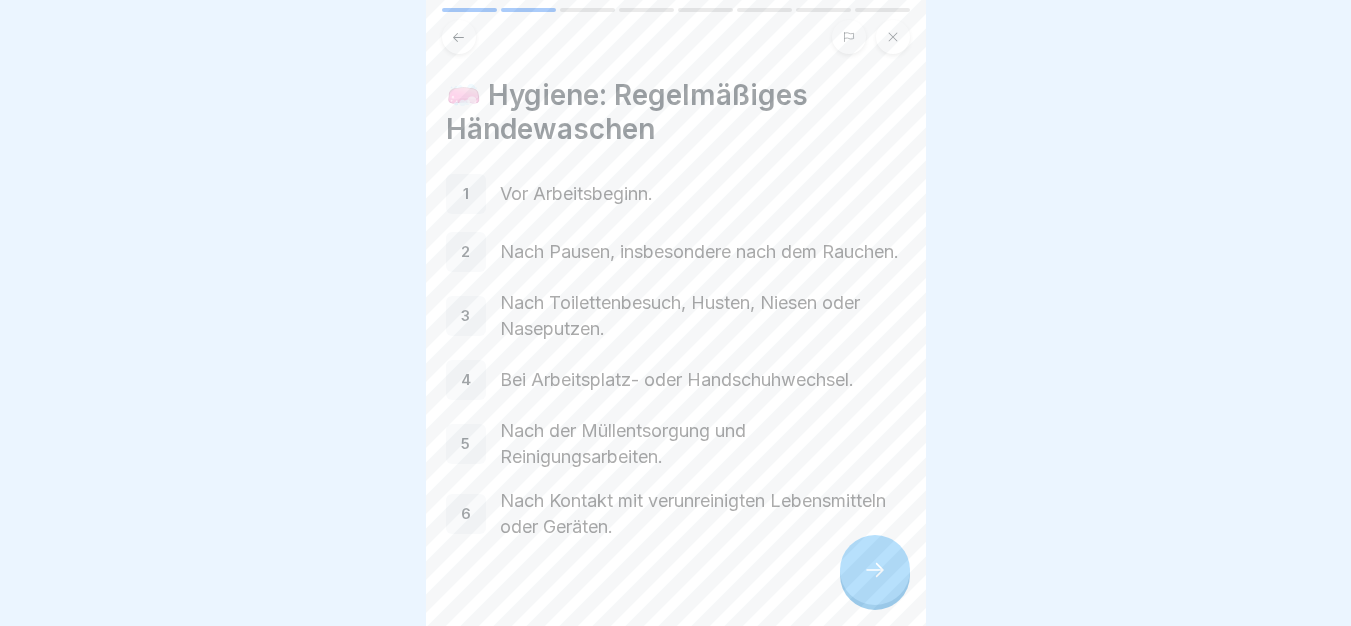 click at bounding box center (875, 570) 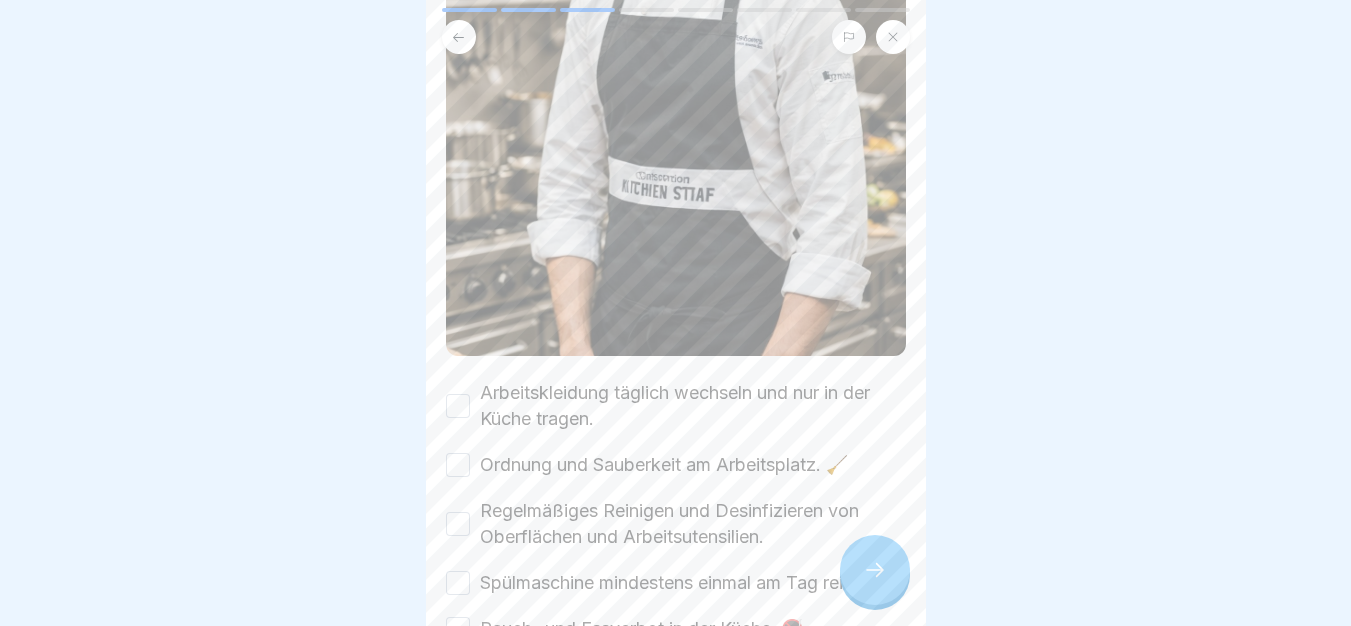 scroll, scrollTop: 668, scrollLeft: 0, axis: vertical 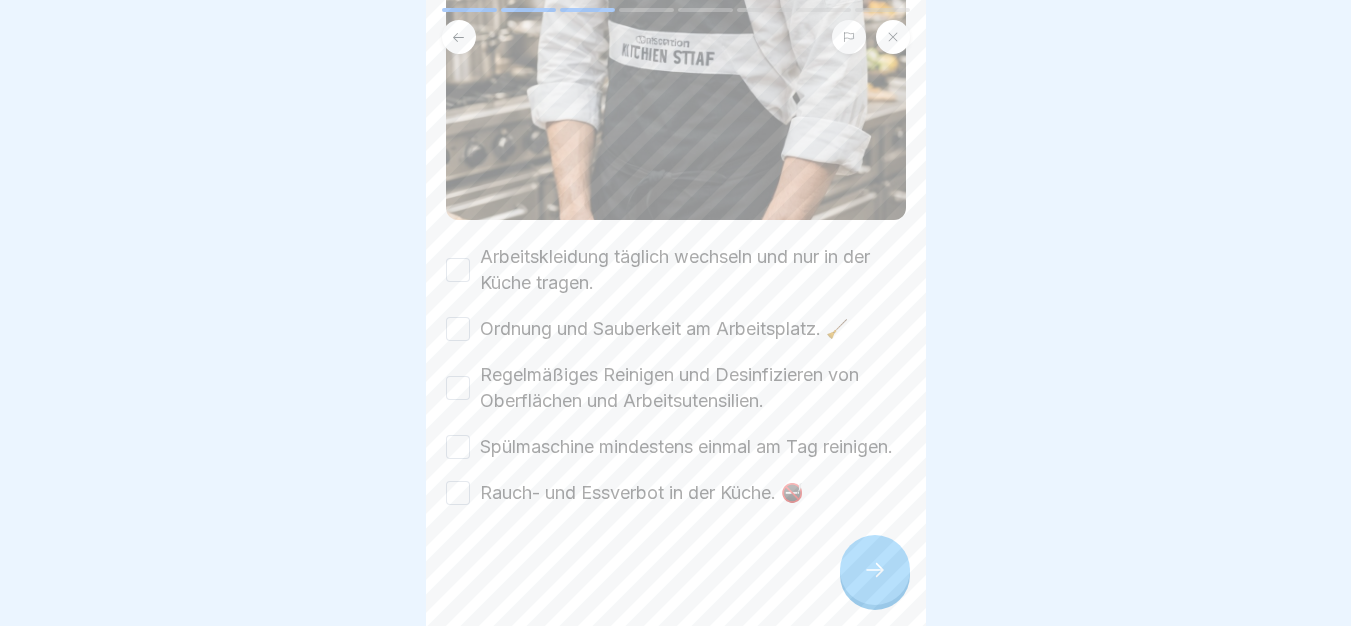 click at bounding box center [676, 566] 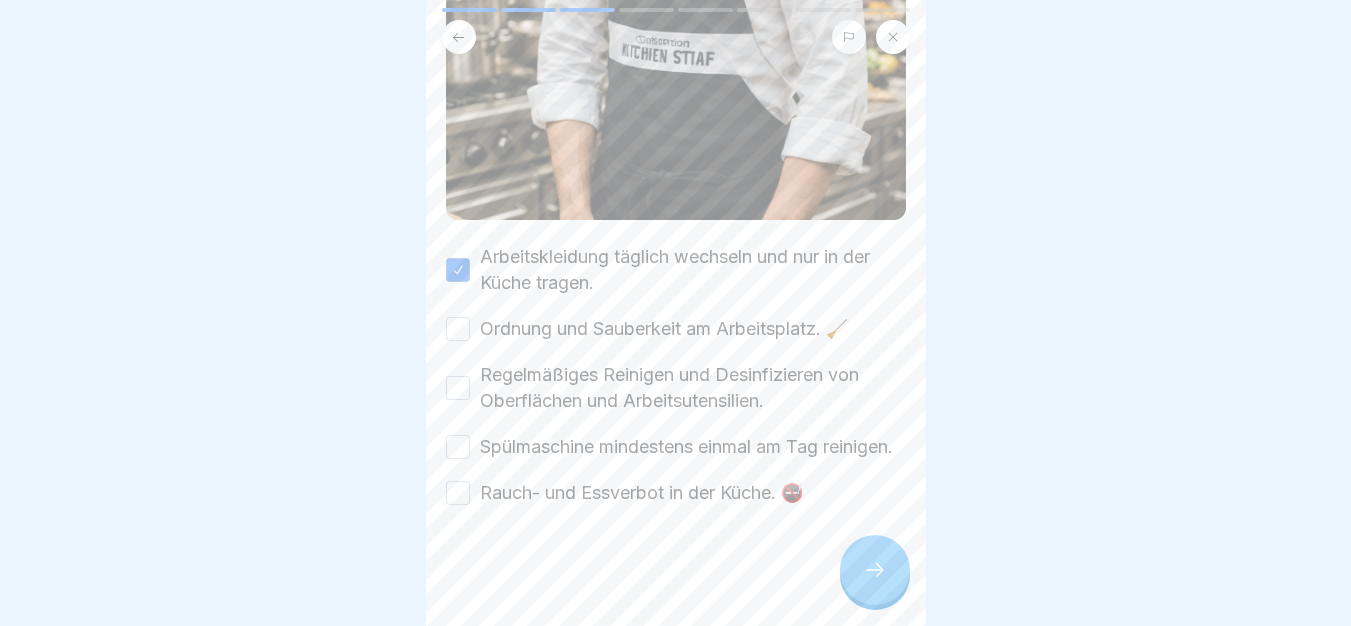 click on "Arbeitskleidung täglich wechseln und nur in der Küche tragen. Ordnung und Sauberkeit am Arbeitsplatz. 🧹 Regelmäßiges Reinigen und Desinfizieren von Oberflächen und Arbeitsutensilien. Spülmaschine mindestens einmal am Tag reinigen. Rauch- und Essverbot in der Küche. 🚭" at bounding box center [676, 375] 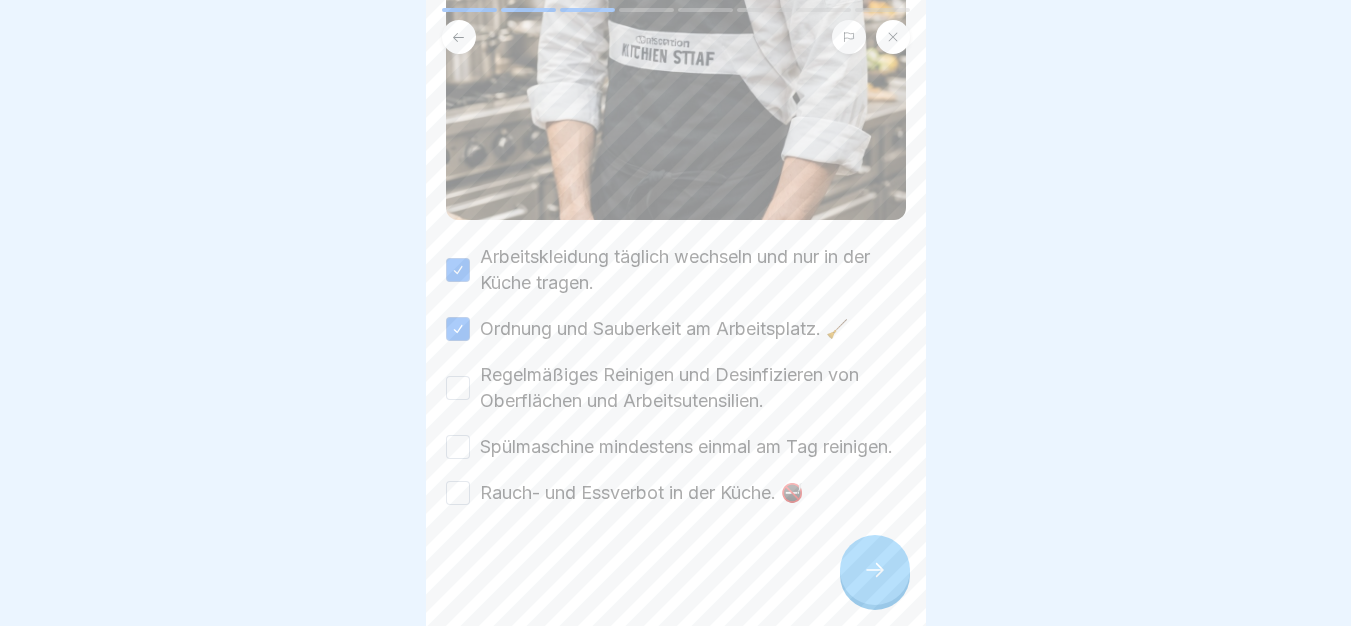 click on "Regelmäßiges Reinigen und Desinfizieren von Oberflächen und Arbeitsutensilien." at bounding box center [693, 388] 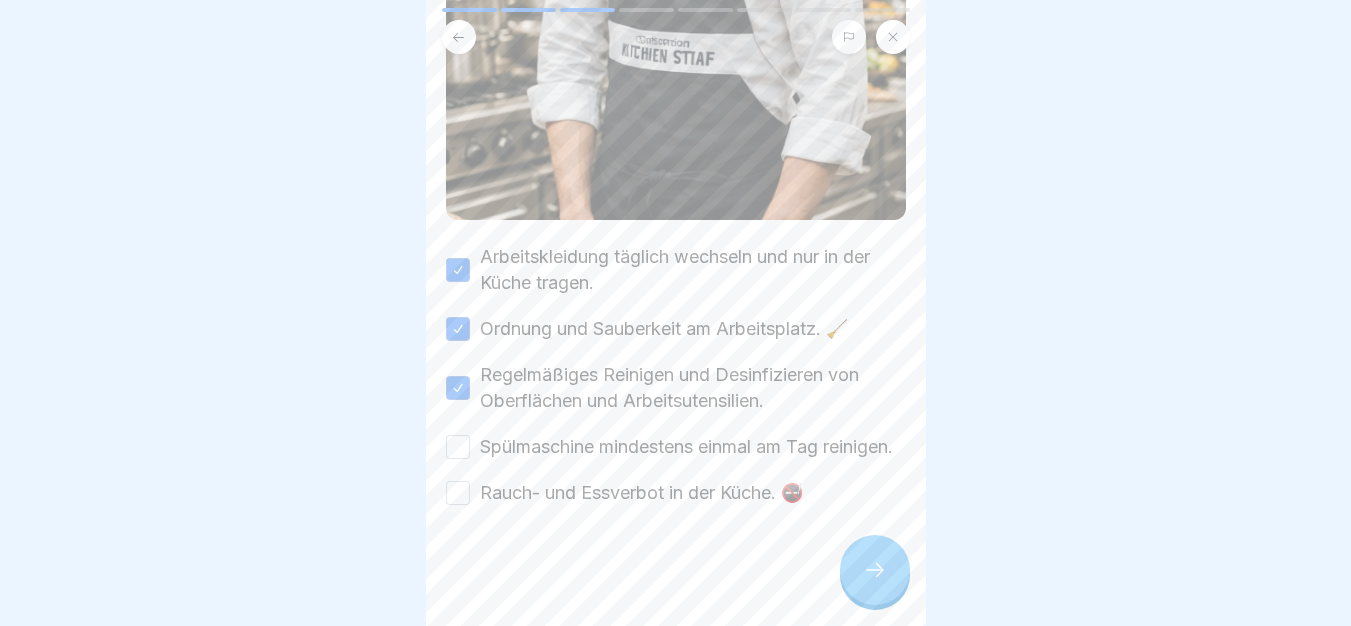 click on "Spülmaschine mindestens einmal am Tag reinigen." at bounding box center [686, 447] 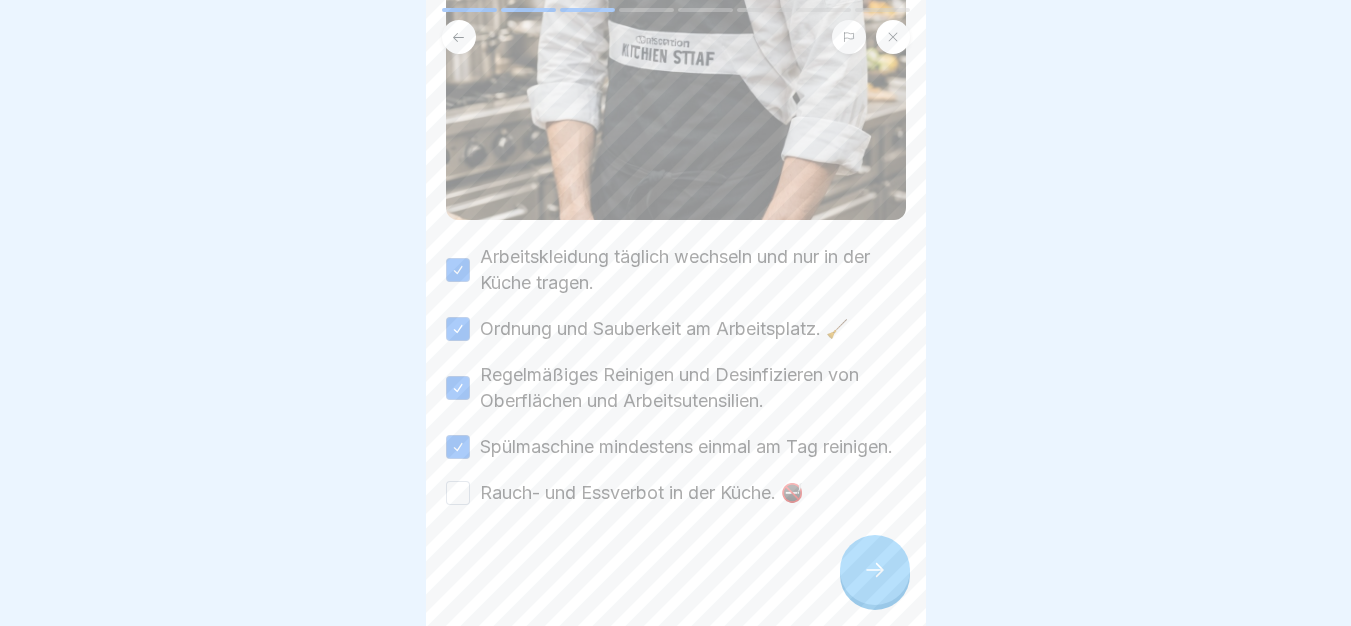click on "Rauch- und Essverbot in der Küche. 🚭" at bounding box center [641, 493] 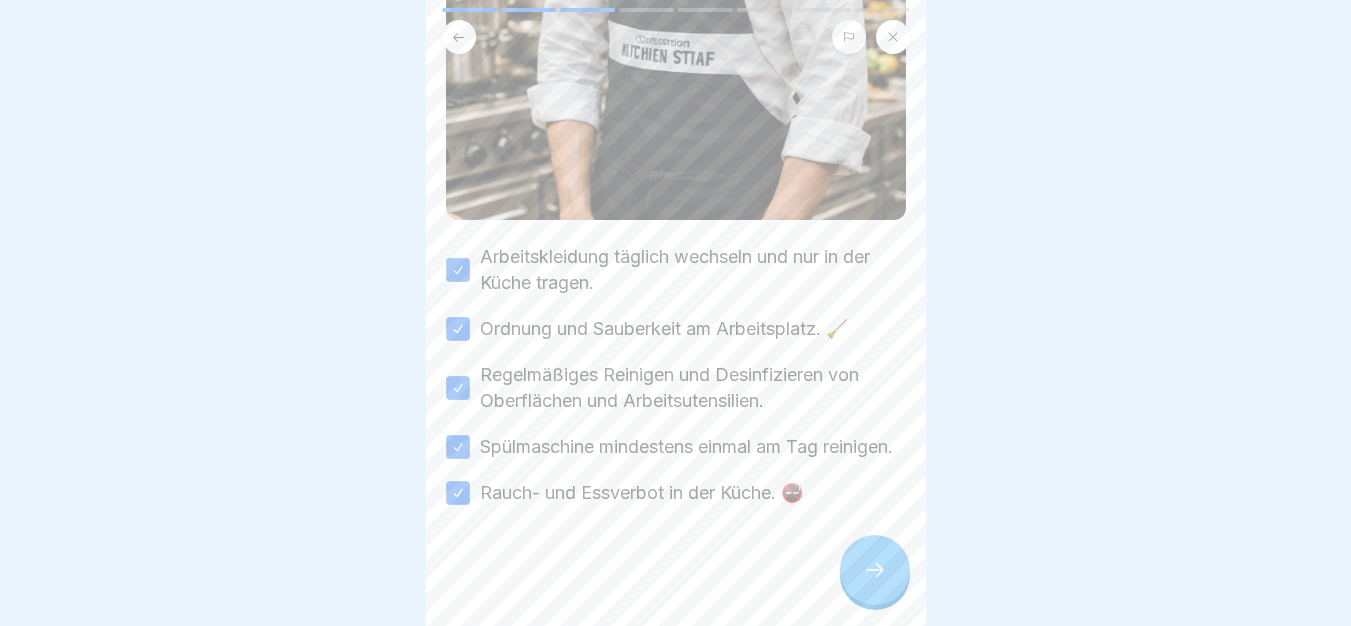 click 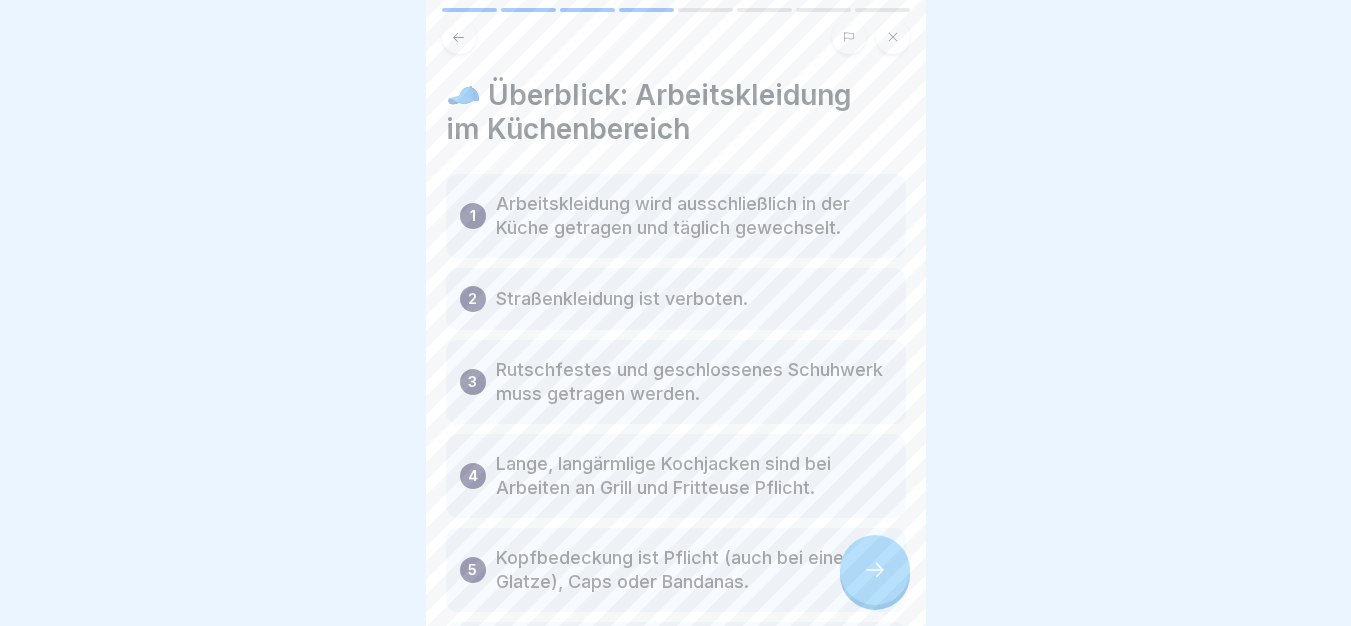 click 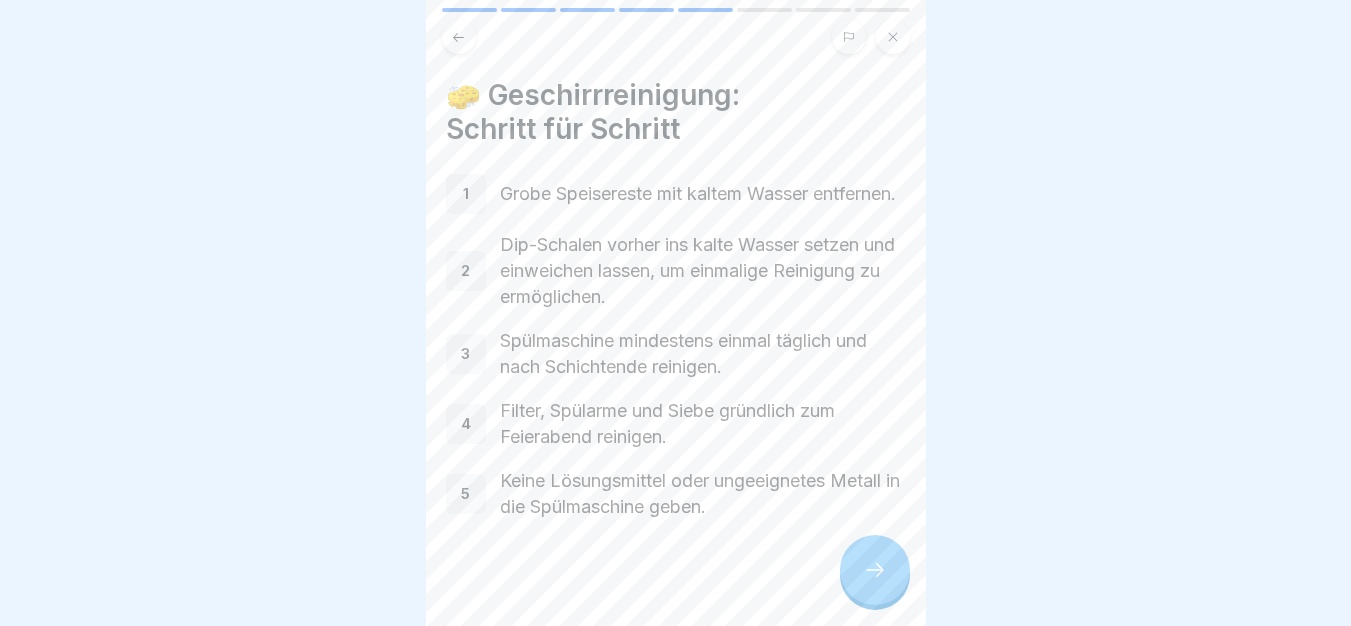 click 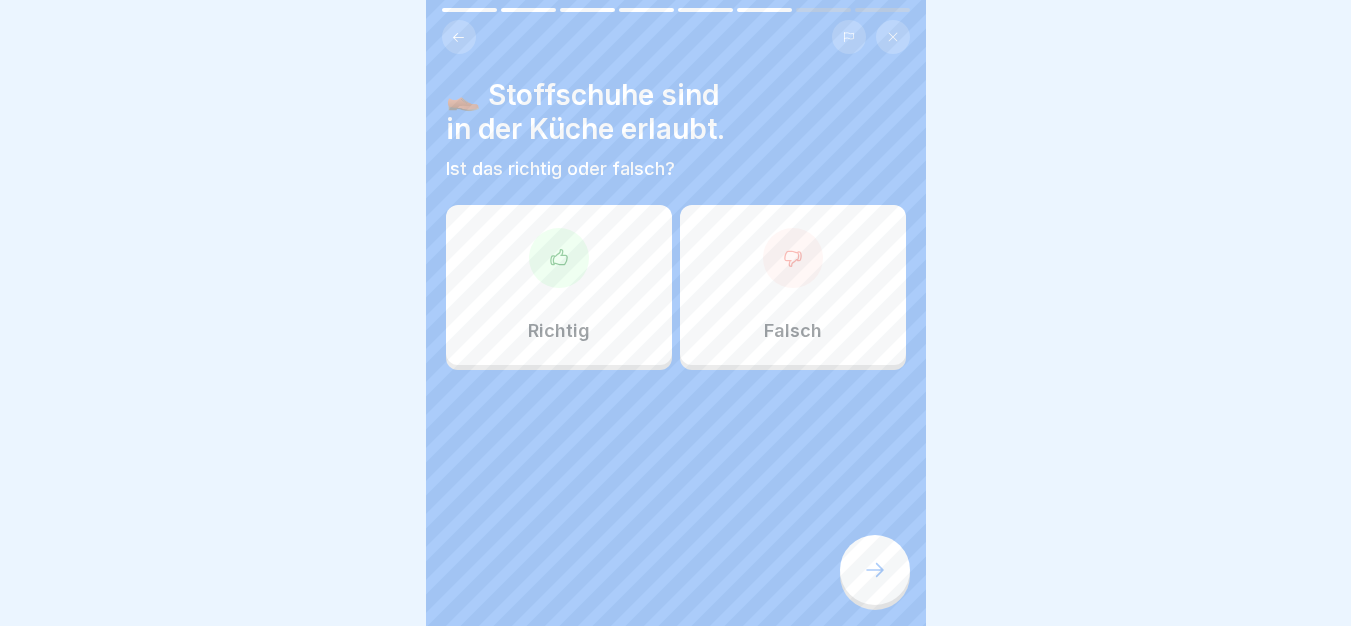 click on "Richtig" at bounding box center [559, 285] 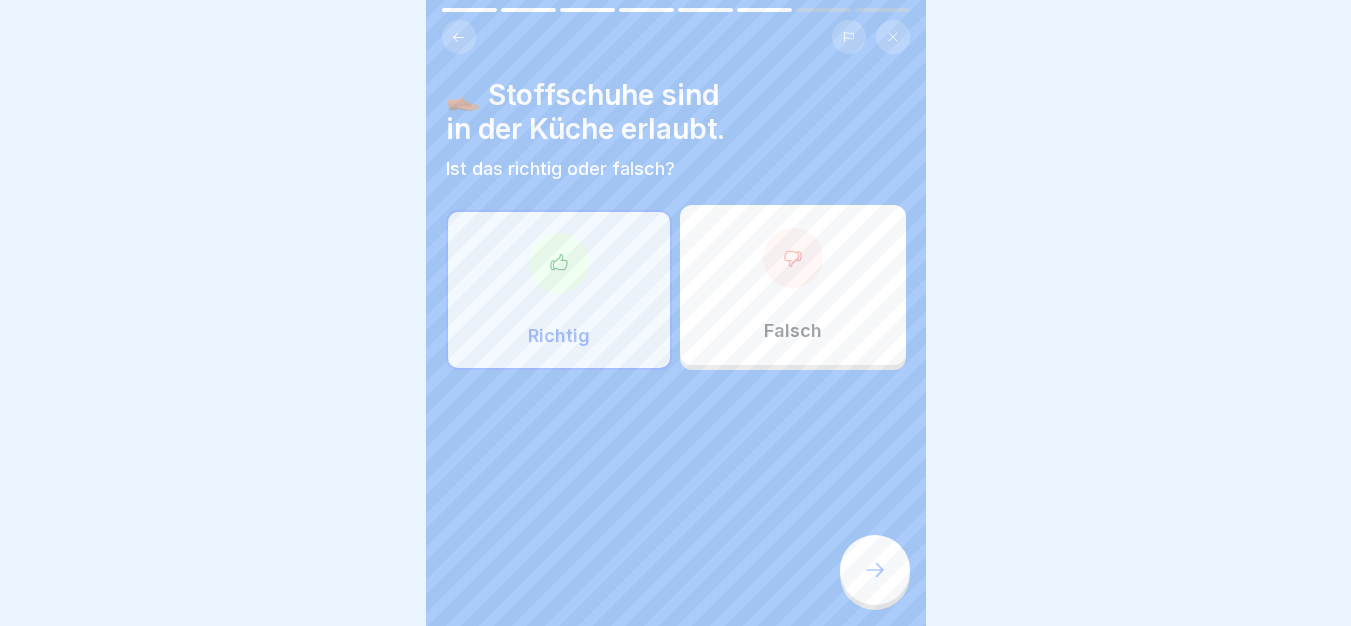 click on "Falsch" at bounding box center [793, 285] 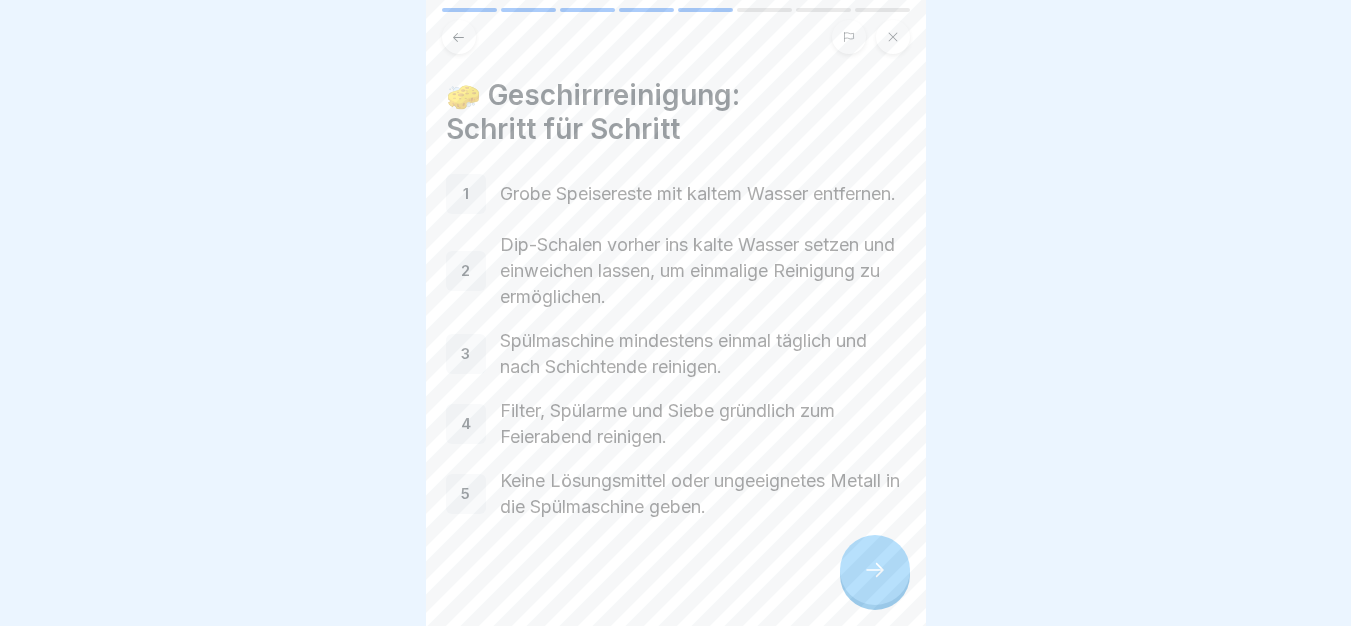 click at bounding box center [875, 570] 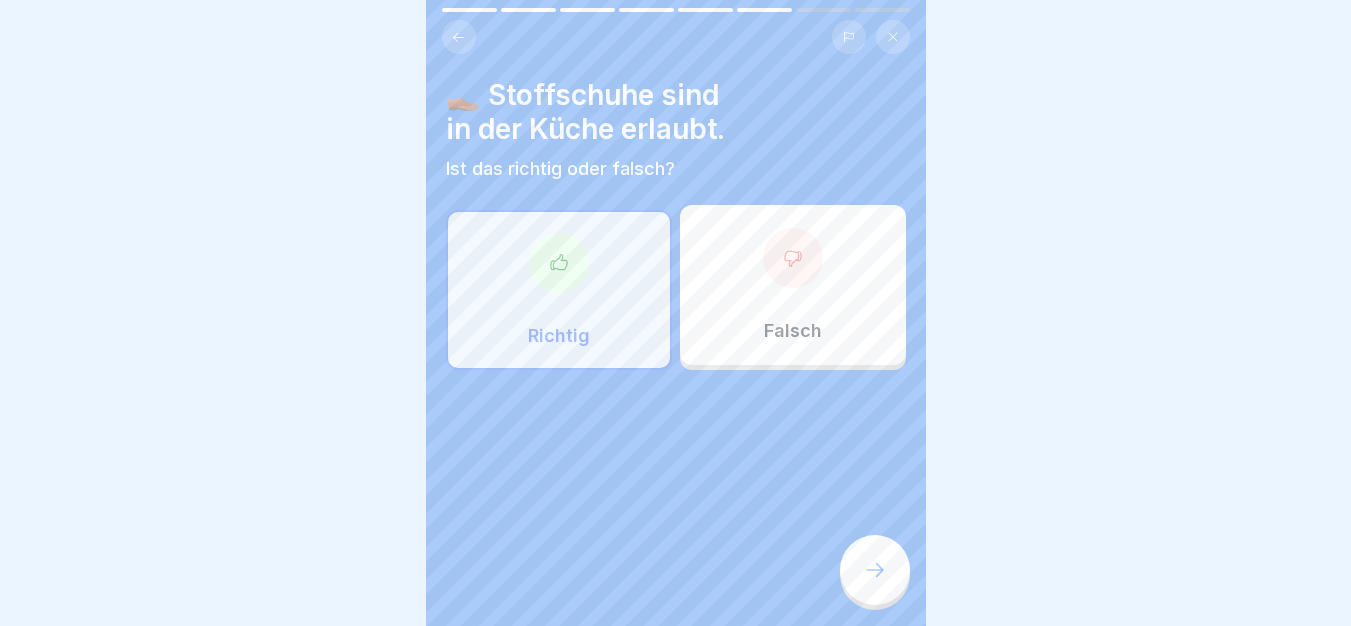 click at bounding box center (793, 258) 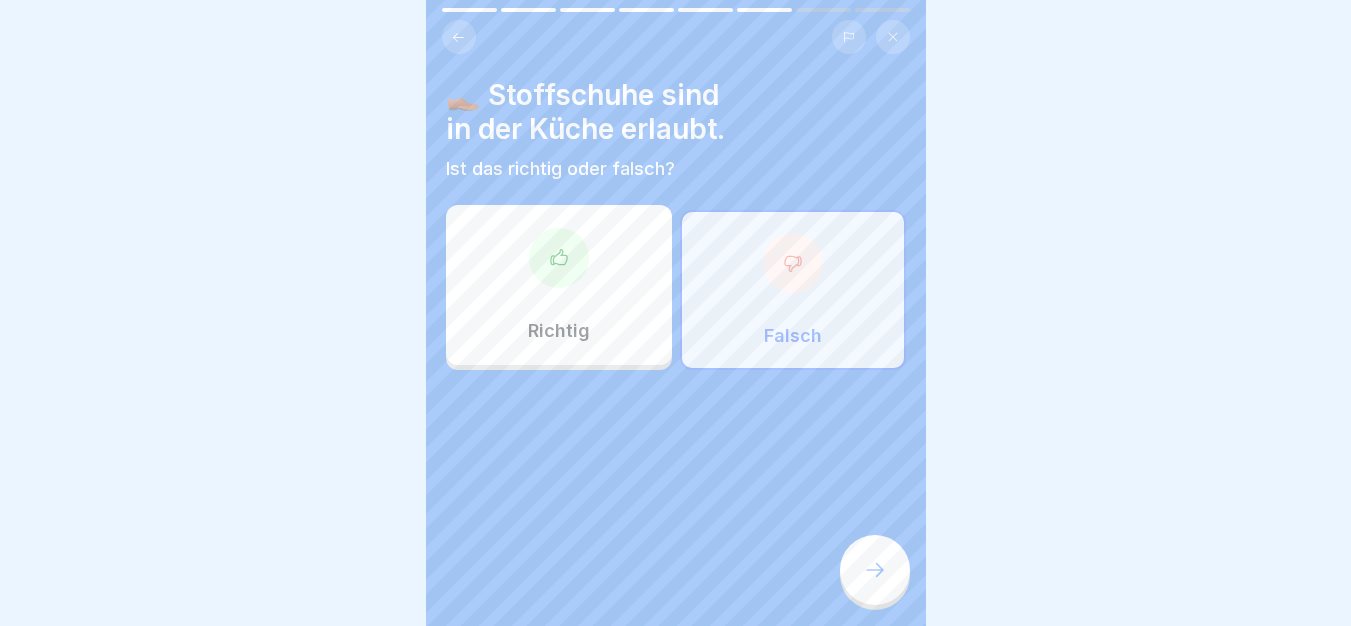 click at bounding box center (875, 570) 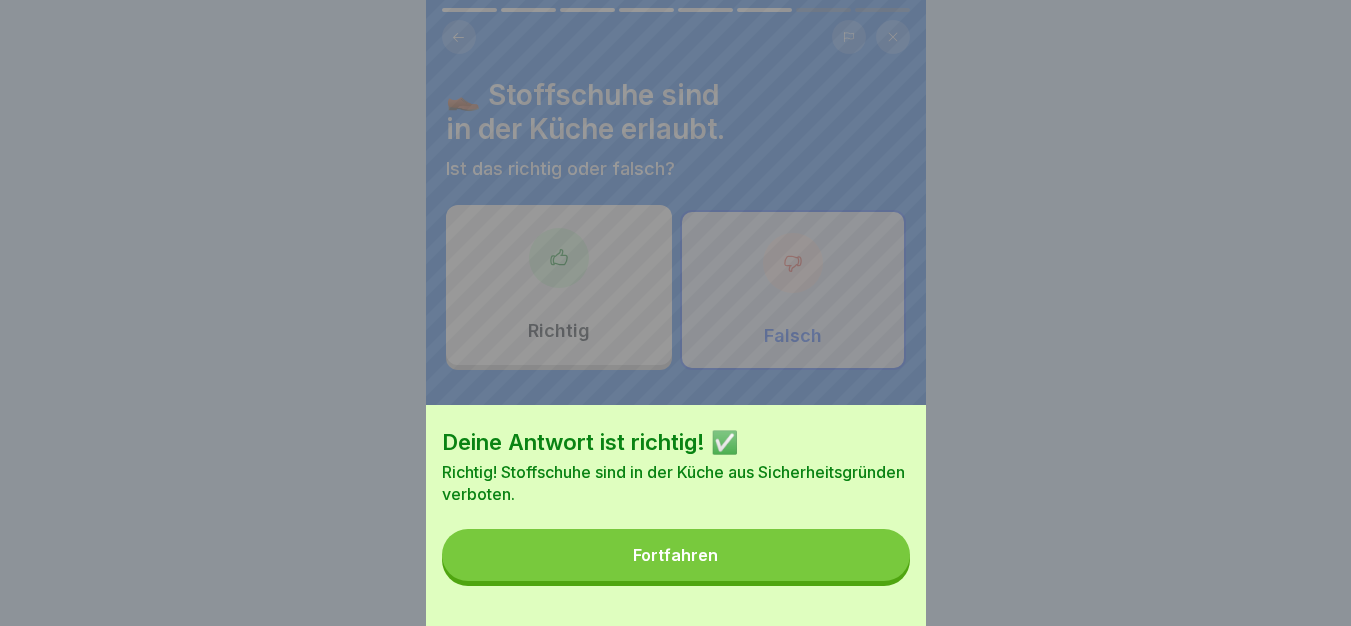 click on "Fortfahren" at bounding box center (676, 555) 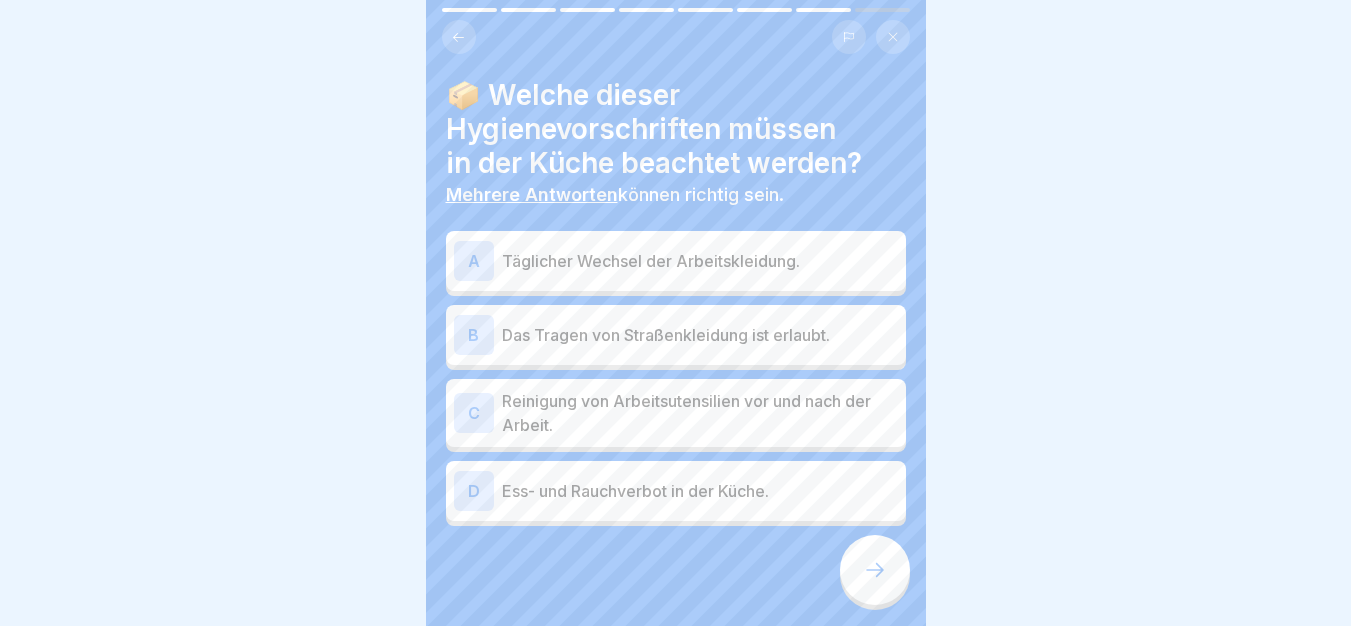 click on "A Täglicher Wechsel der Arbeitskleidung." at bounding box center [676, 261] 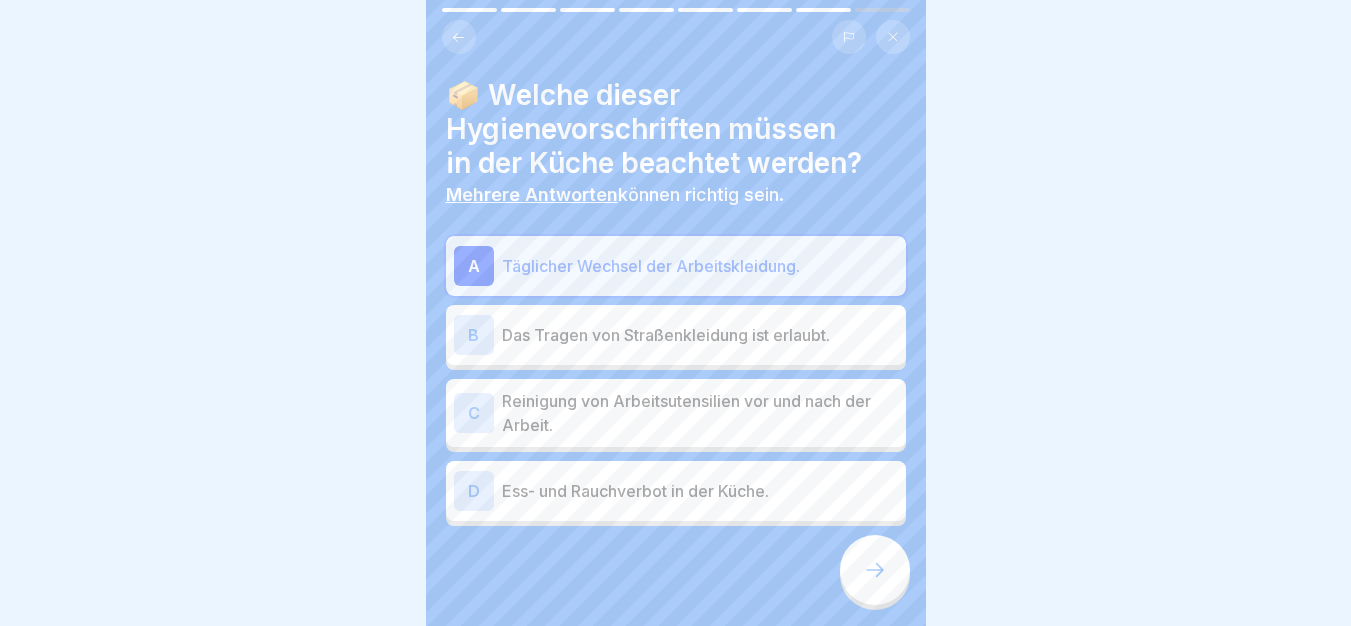 click on "Reinigung von Arbeitsutensilien vor und nach der Arbeit." at bounding box center [700, 413] 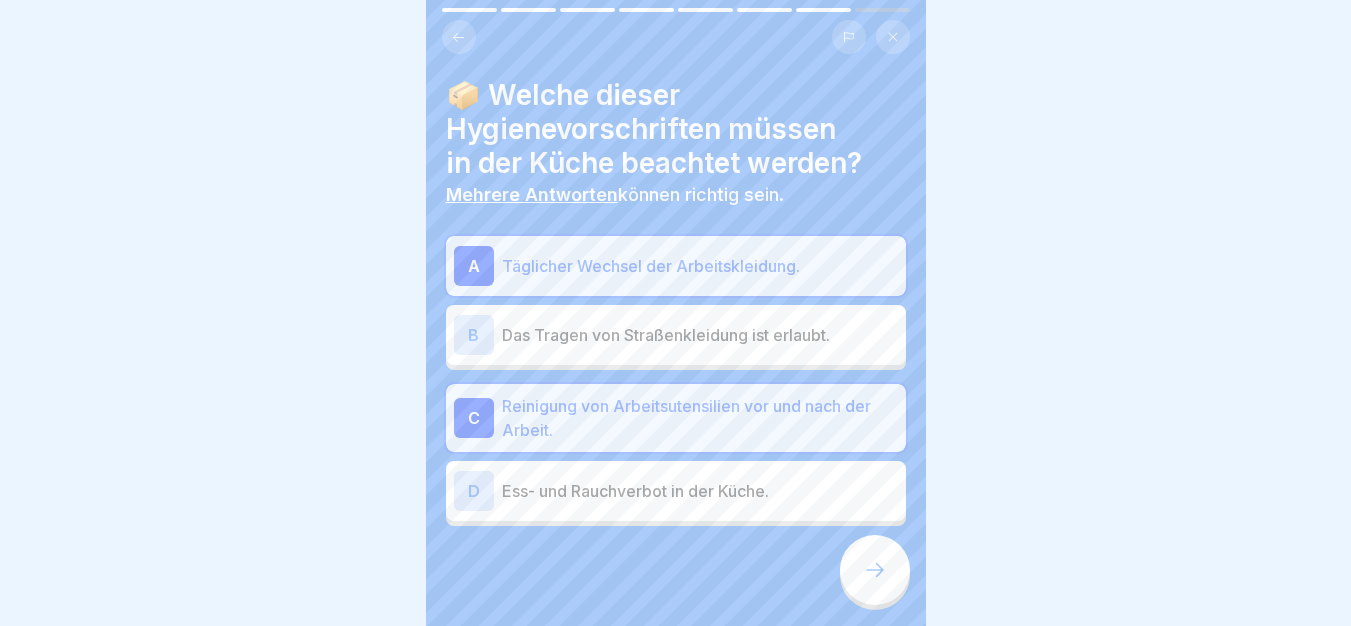 click on "Ess- und Rauchverbot in der Küche." at bounding box center (700, 491) 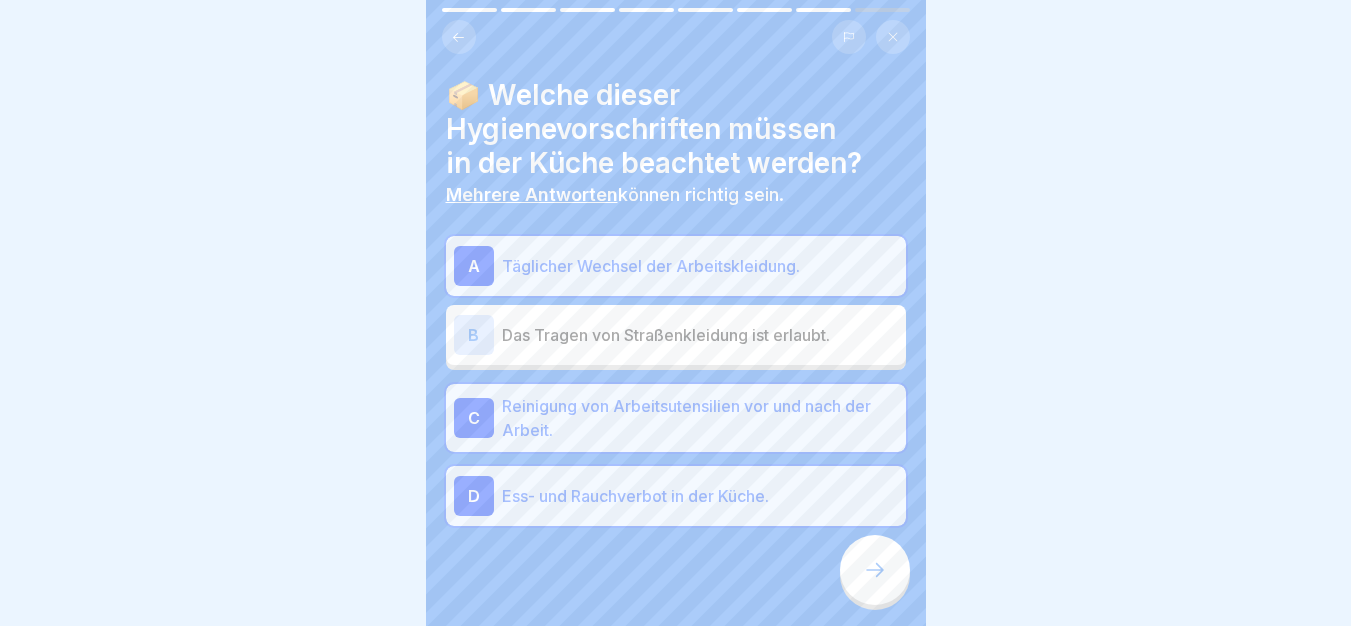 click at bounding box center (875, 570) 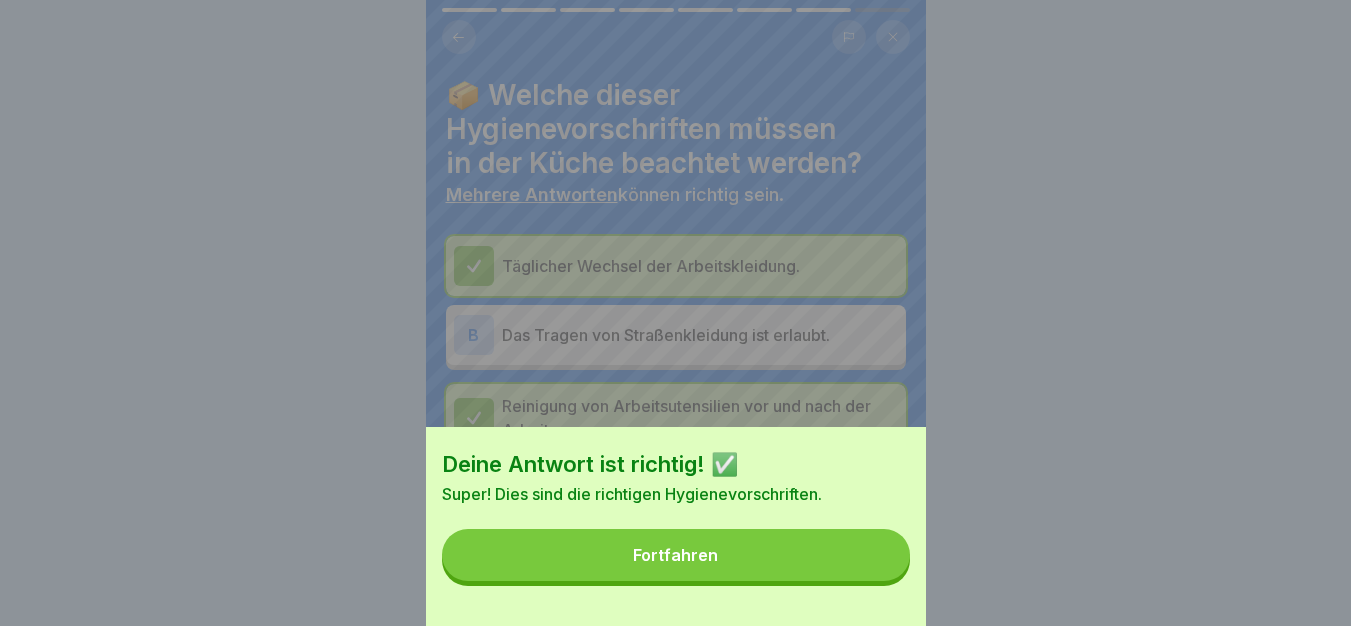 click on "Fortfahren" at bounding box center (676, 555) 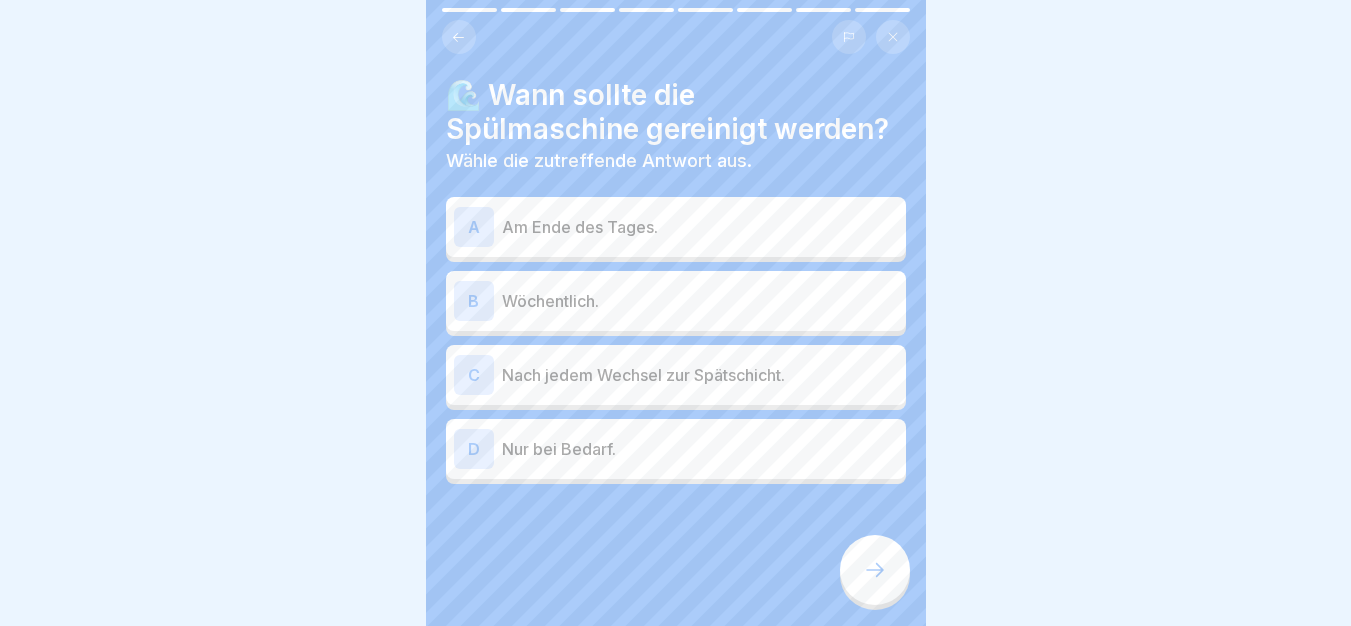 click on "A Am Ende des Tages." at bounding box center [676, 227] 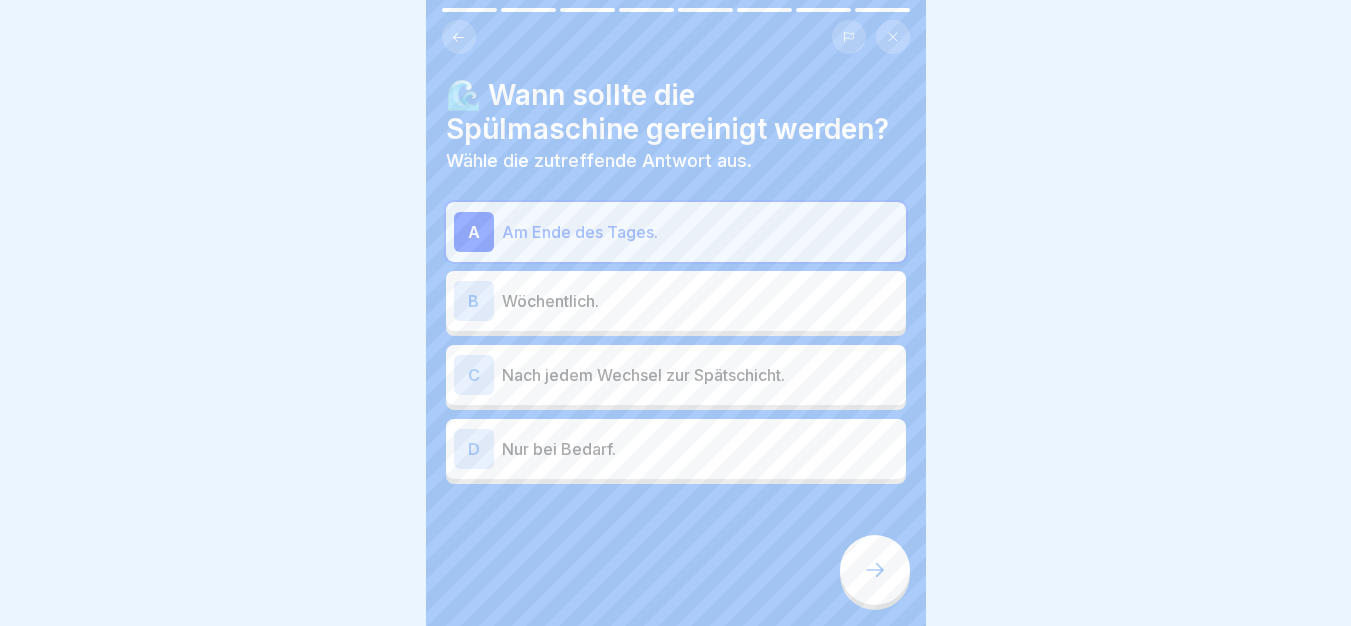click 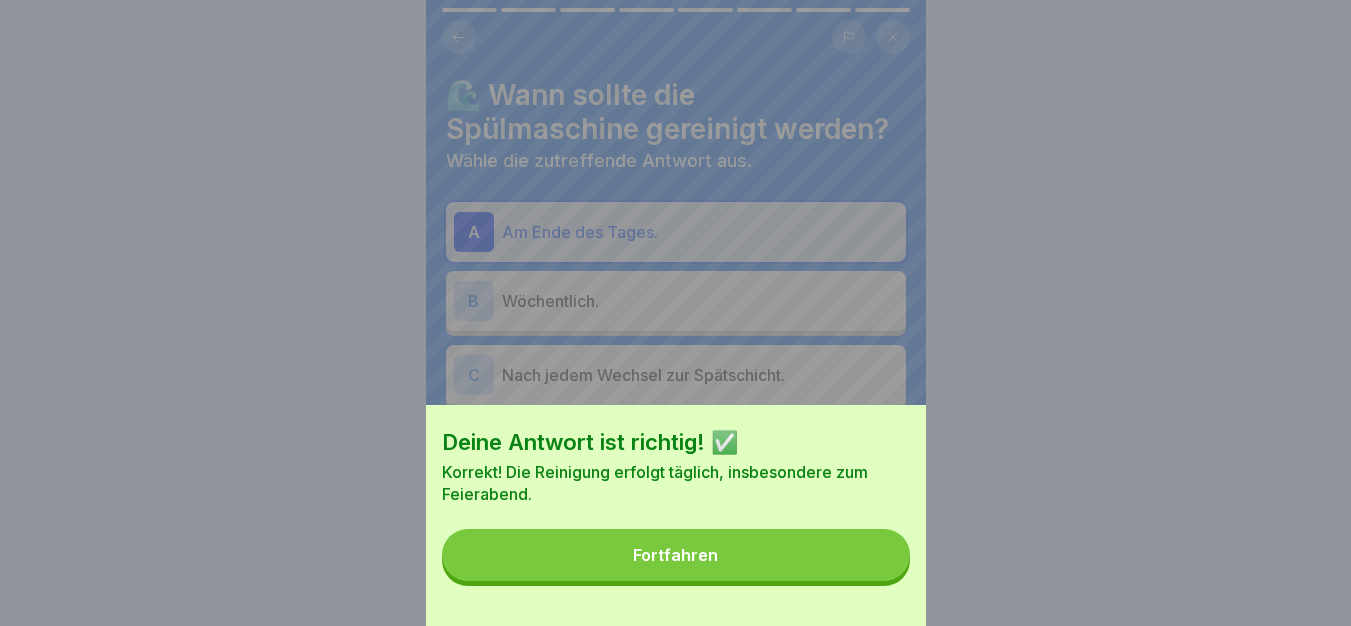 click on "Fortfahren" at bounding box center [676, 555] 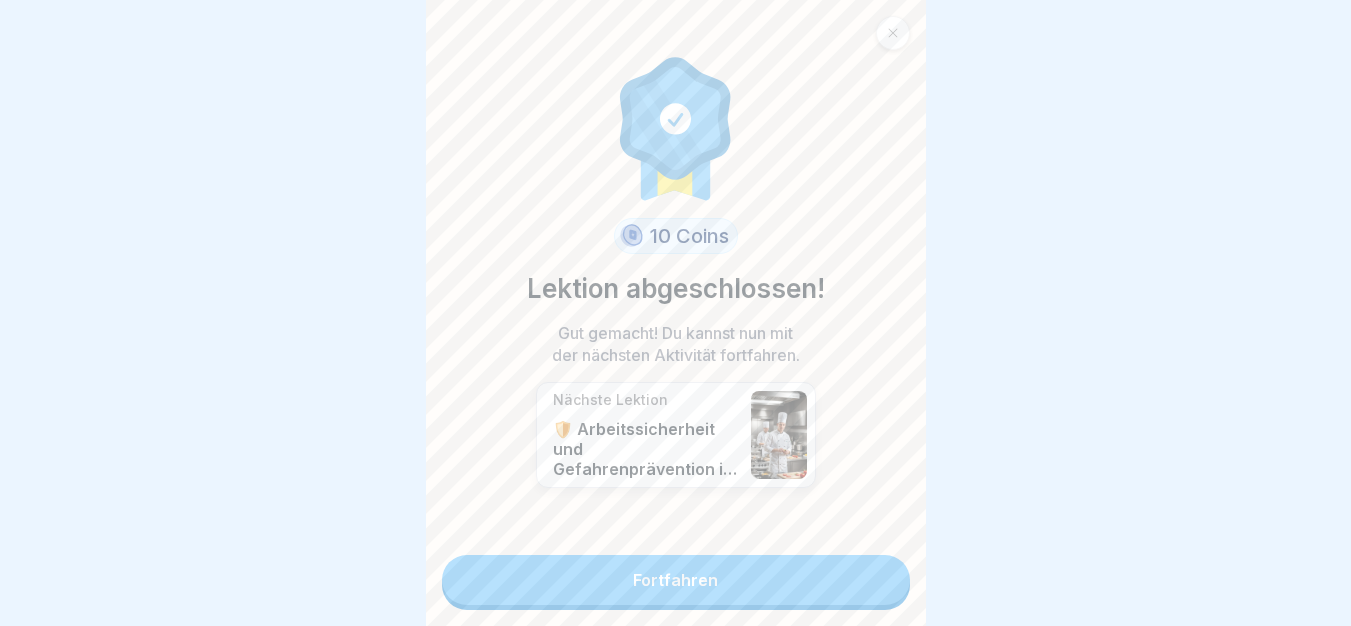 click on "Fortfahren" at bounding box center (676, 580) 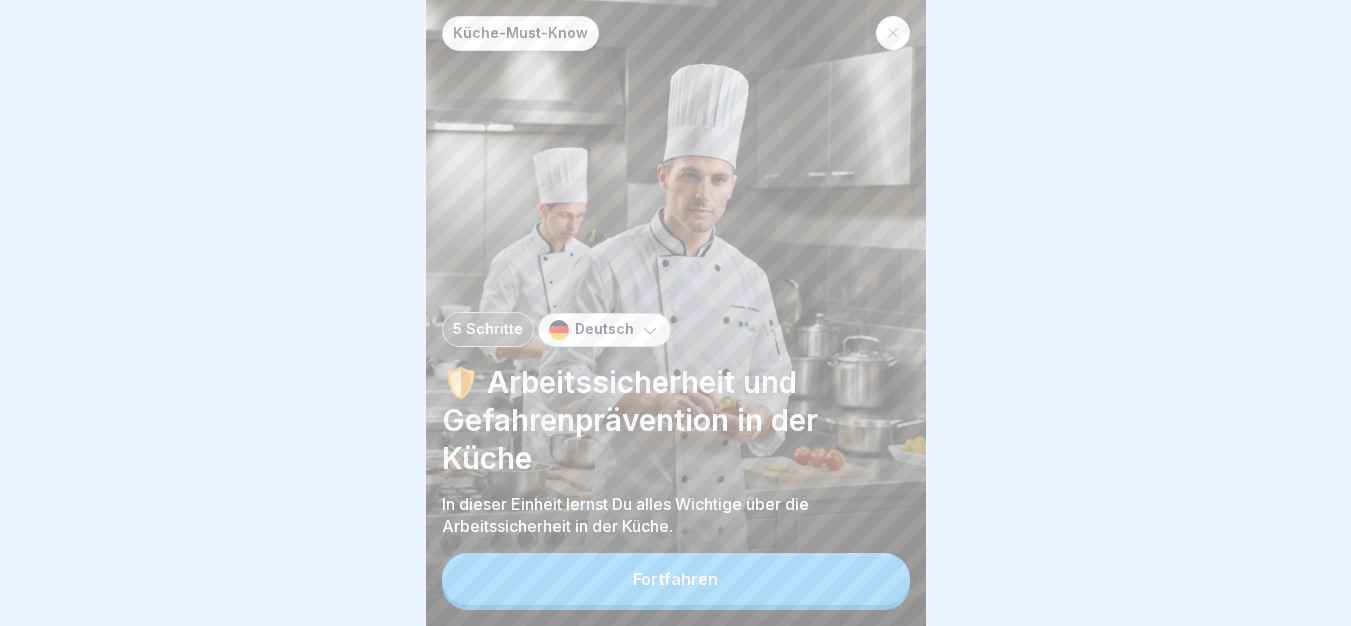 click on "Fortfahren" at bounding box center [676, 579] 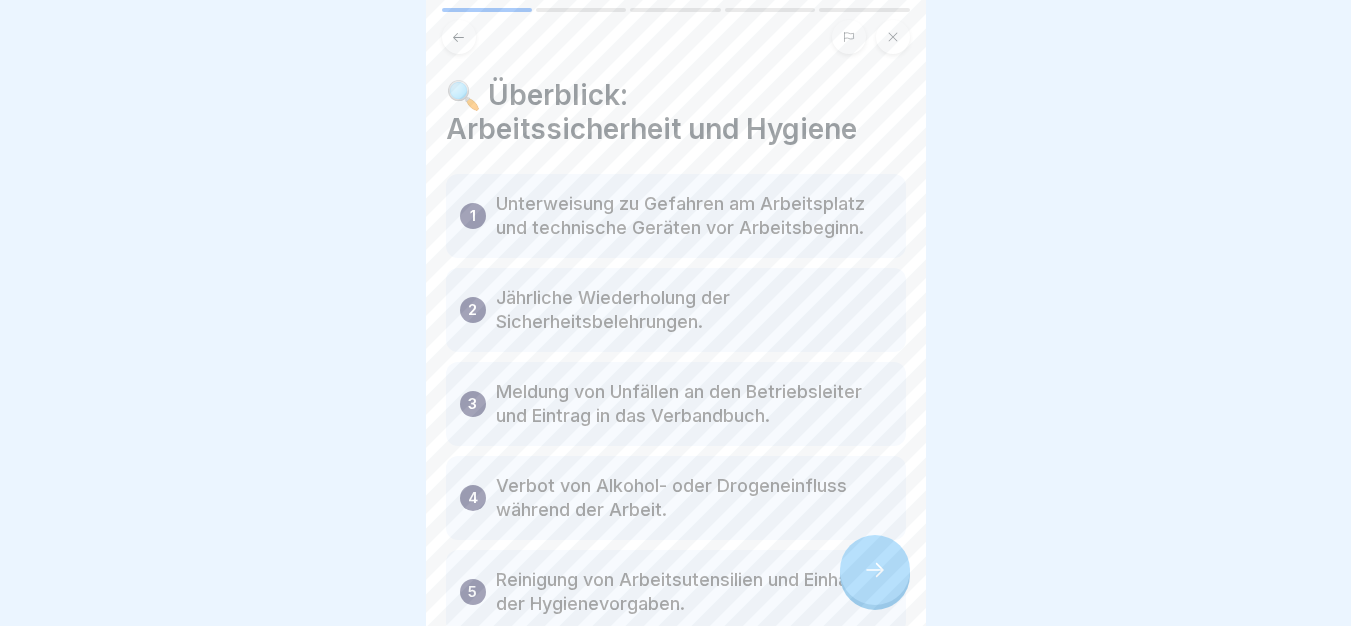 click 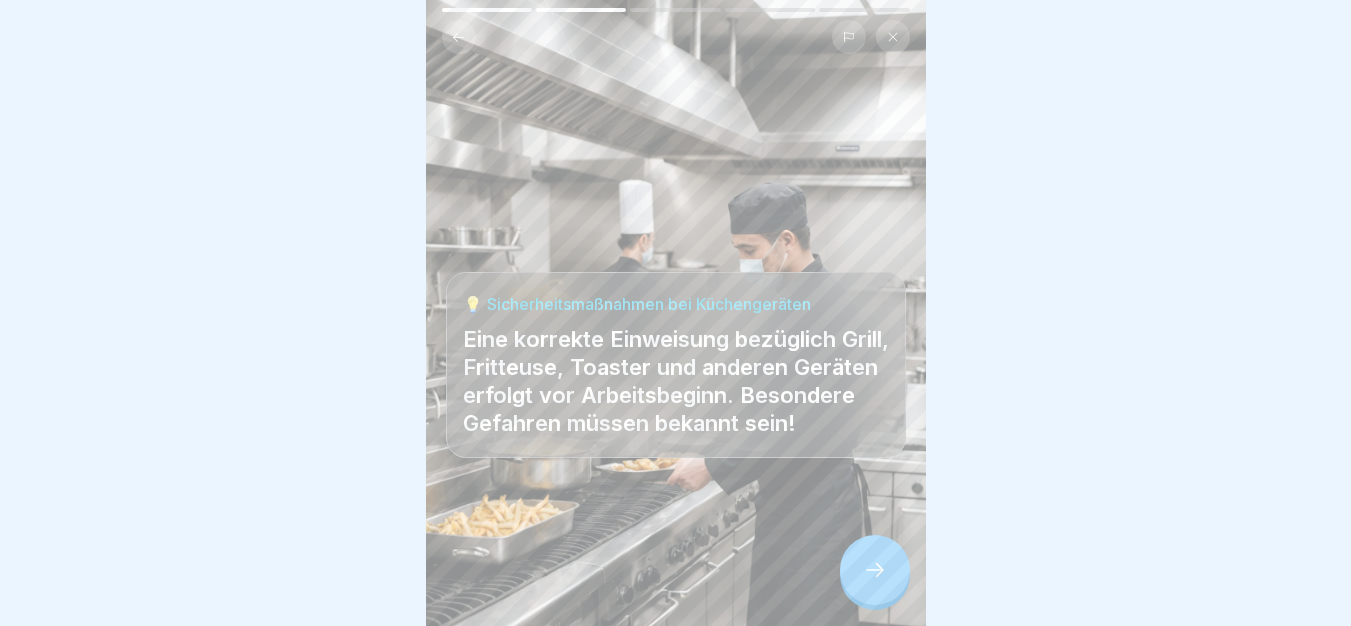 click 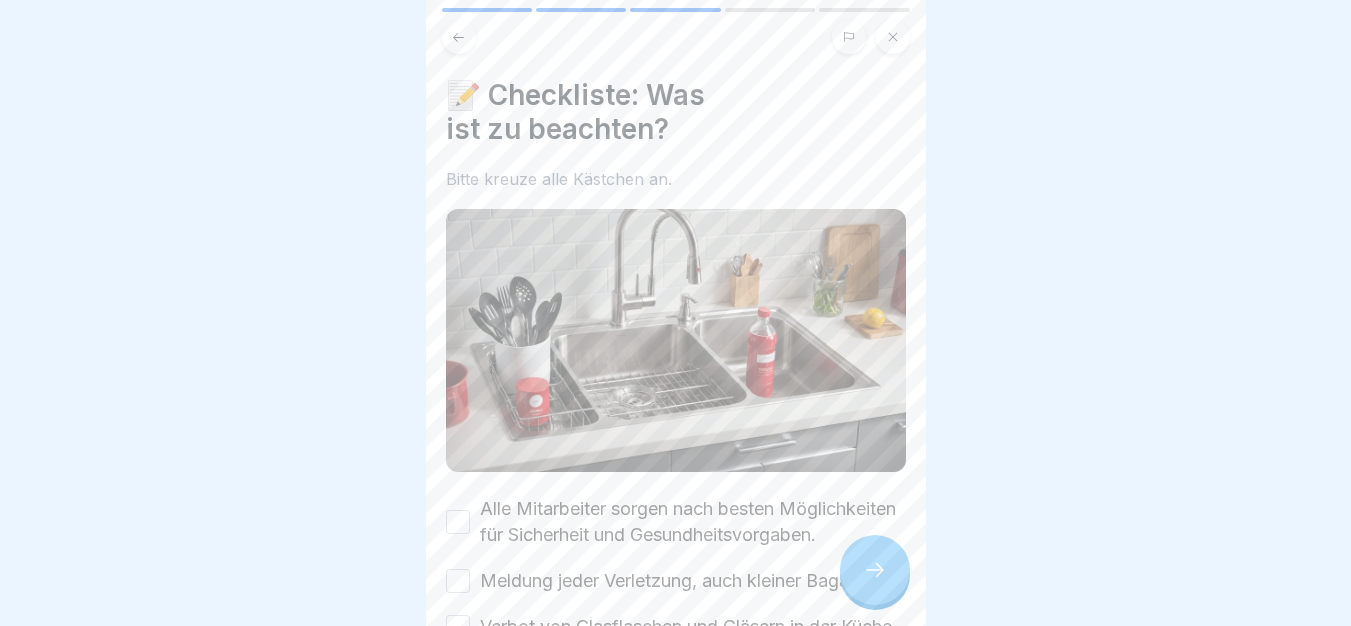 click on "📝 Checkliste: Was ist zu beachten? Bitte kreuze alle Kästchen an. Alle Mitarbeiter sorgen nach besten Möglichkeiten für Sicherheit und Gesundheitsvorgaben. Meldung jeder Verletzung, auch kleiner Bagatellen. Verbot von Glasflaschen und Gläsern in der Küche. Spülmaschinen dürfen nicht mit Hochdruck gereinigt werden." at bounding box center [676, 395] 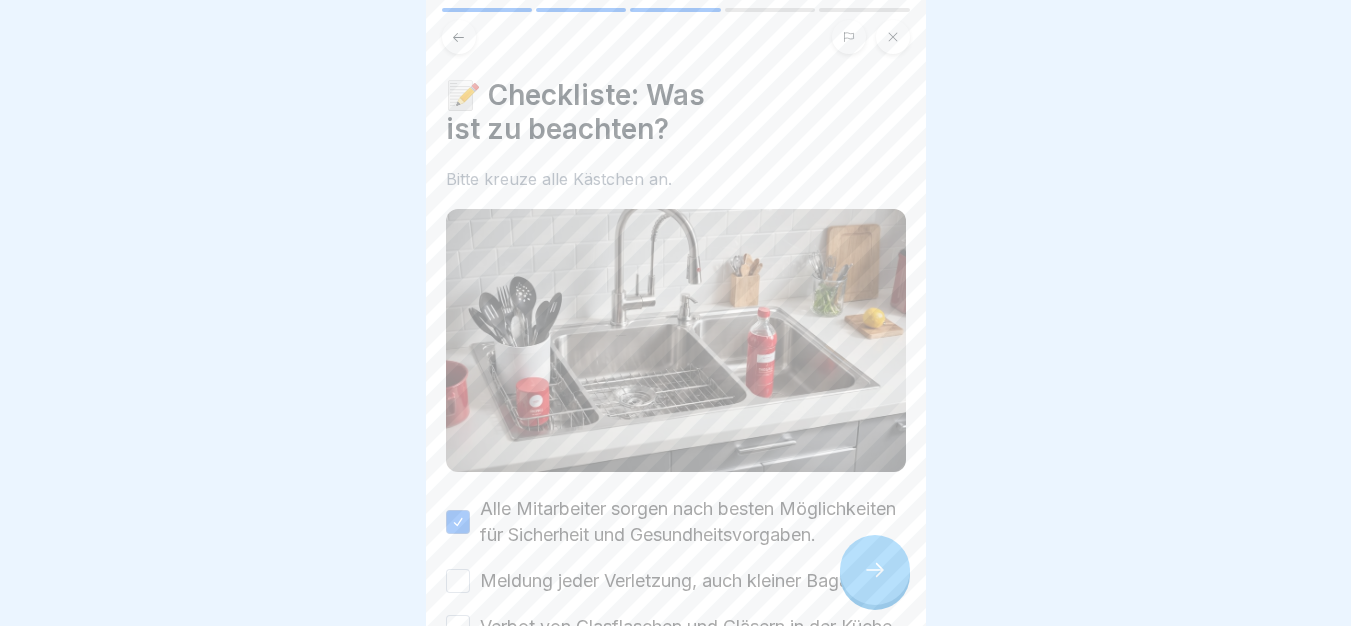 click on "Meldung jeder Verletzung, auch kleiner Bagatellen." at bounding box center [689, 581] 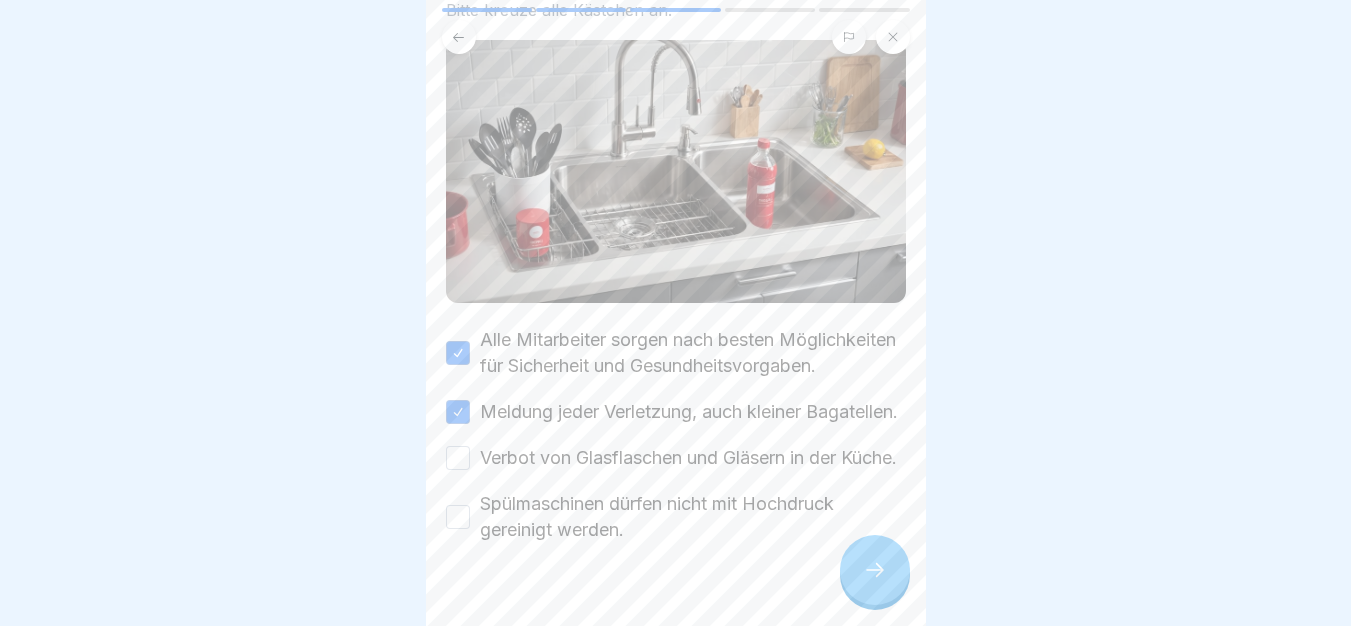 scroll, scrollTop: 275, scrollLeft: 0, axis: vertical 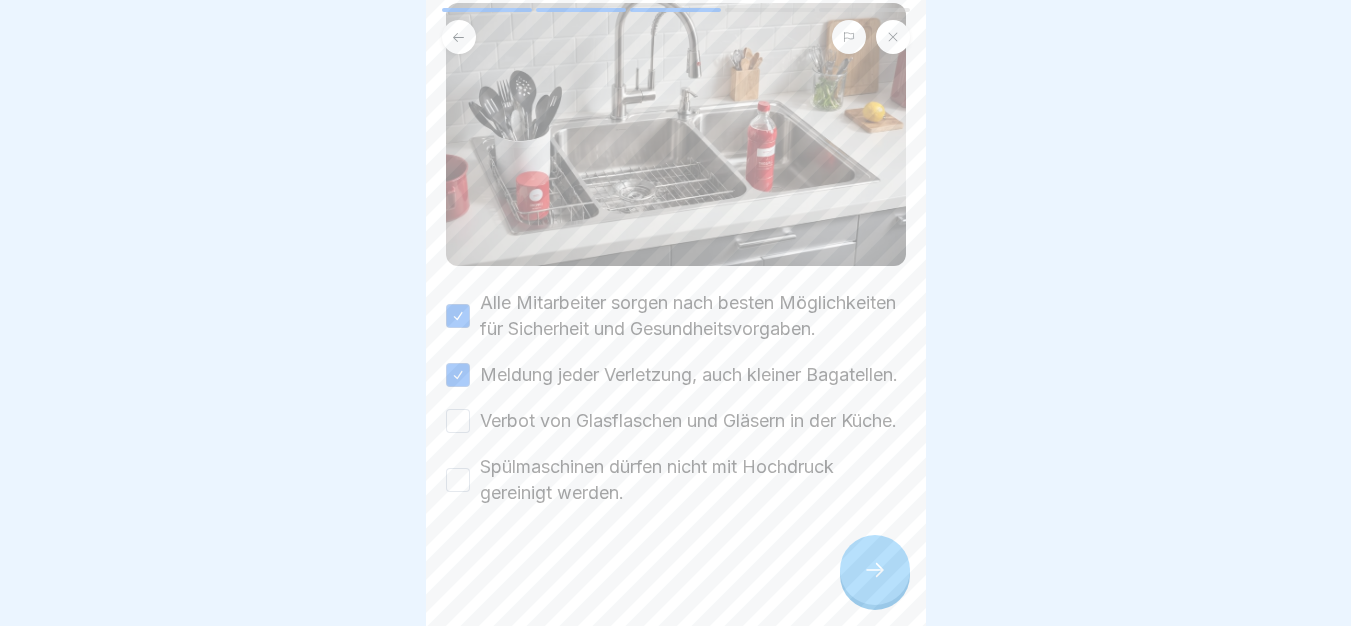 click on "Verbot von Glasflaschen und Gläsern in der Küche." at bounding box center (688, 421) 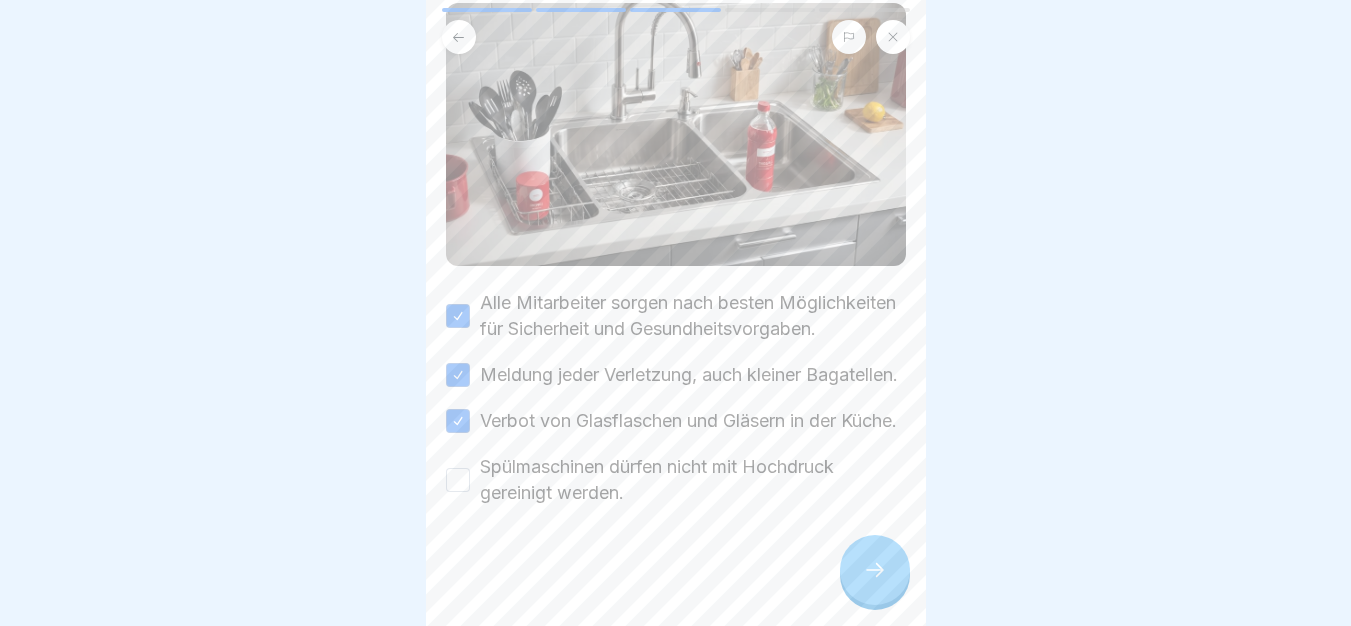 click on "Spülmaschinen dürfen nicht mit Hochdruck gereinigt werden." at bounding box center (693, 480) 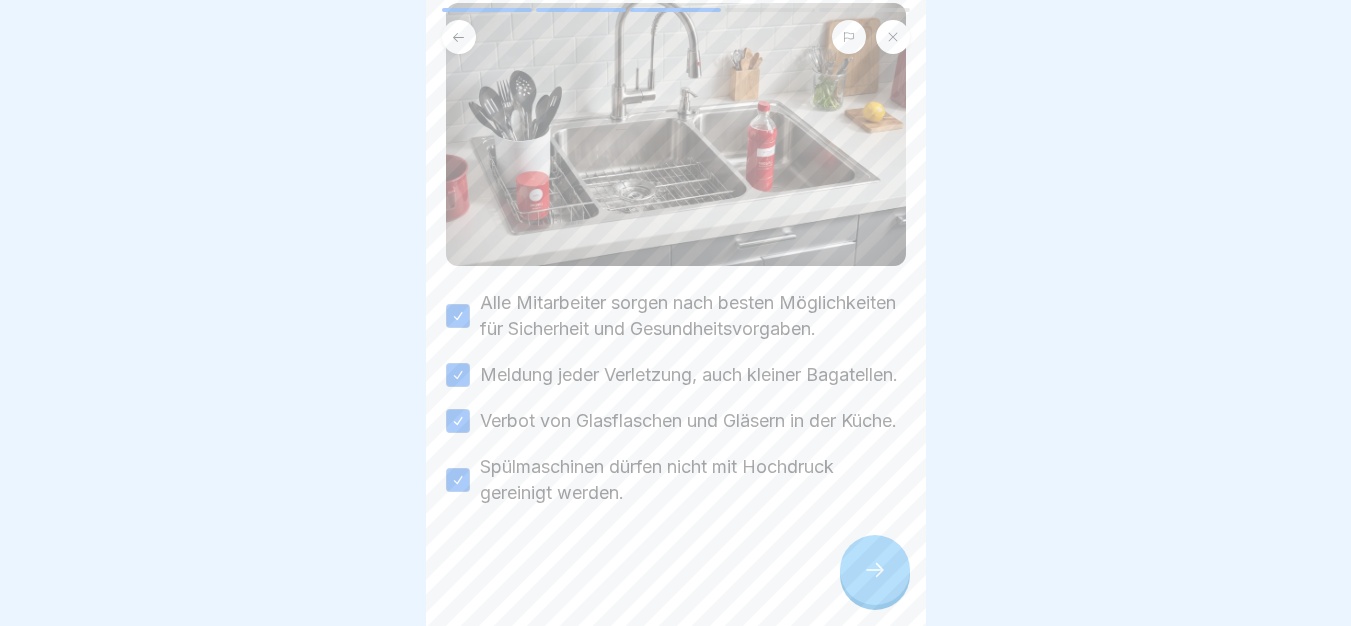 click 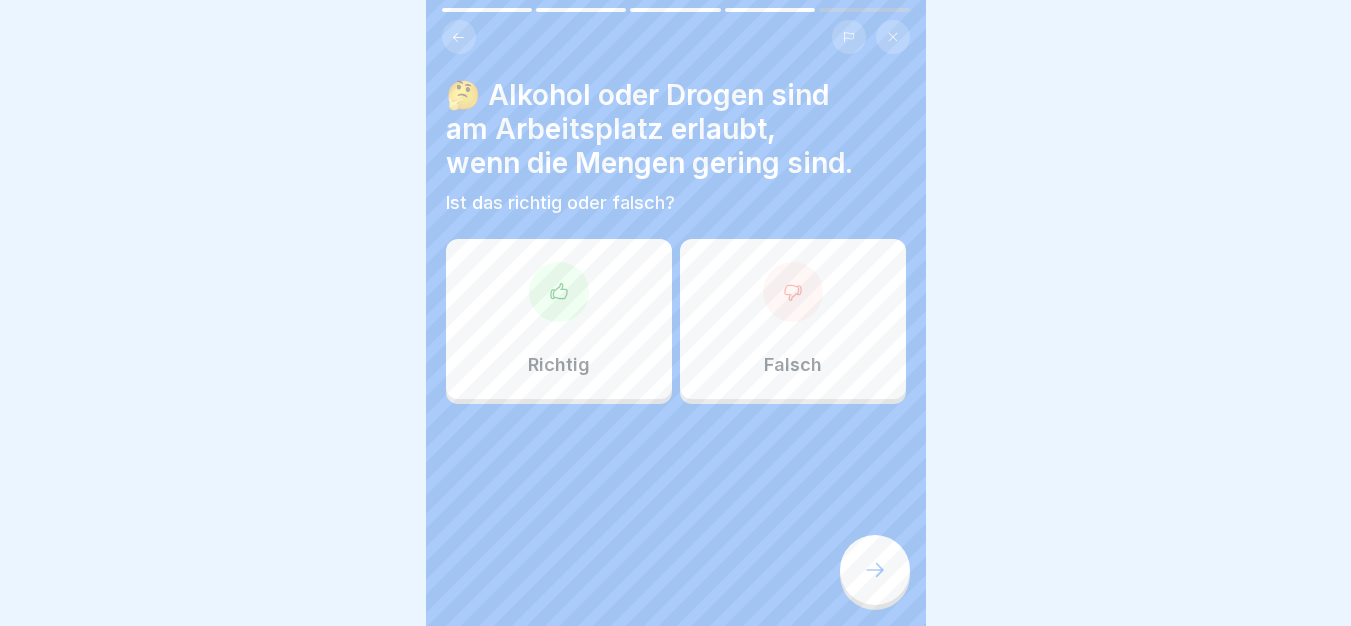 click on "Falsch" at bounding box center [793, 319] 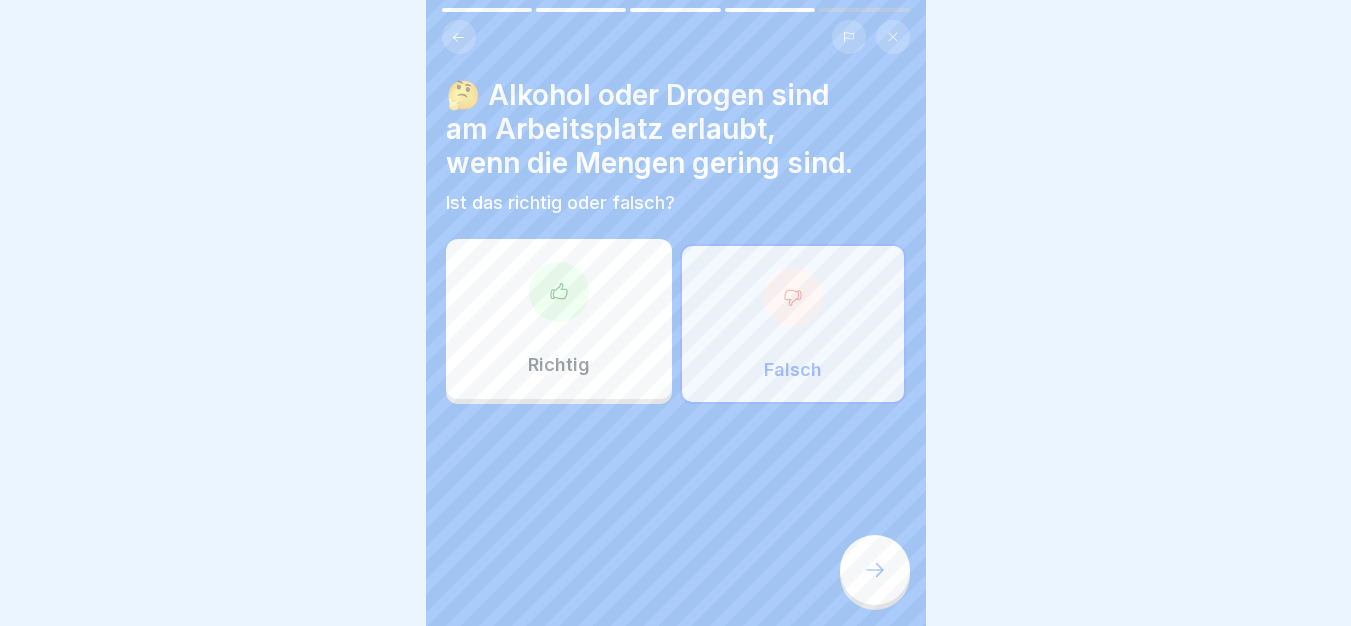 click at bounding box center (875, 570) 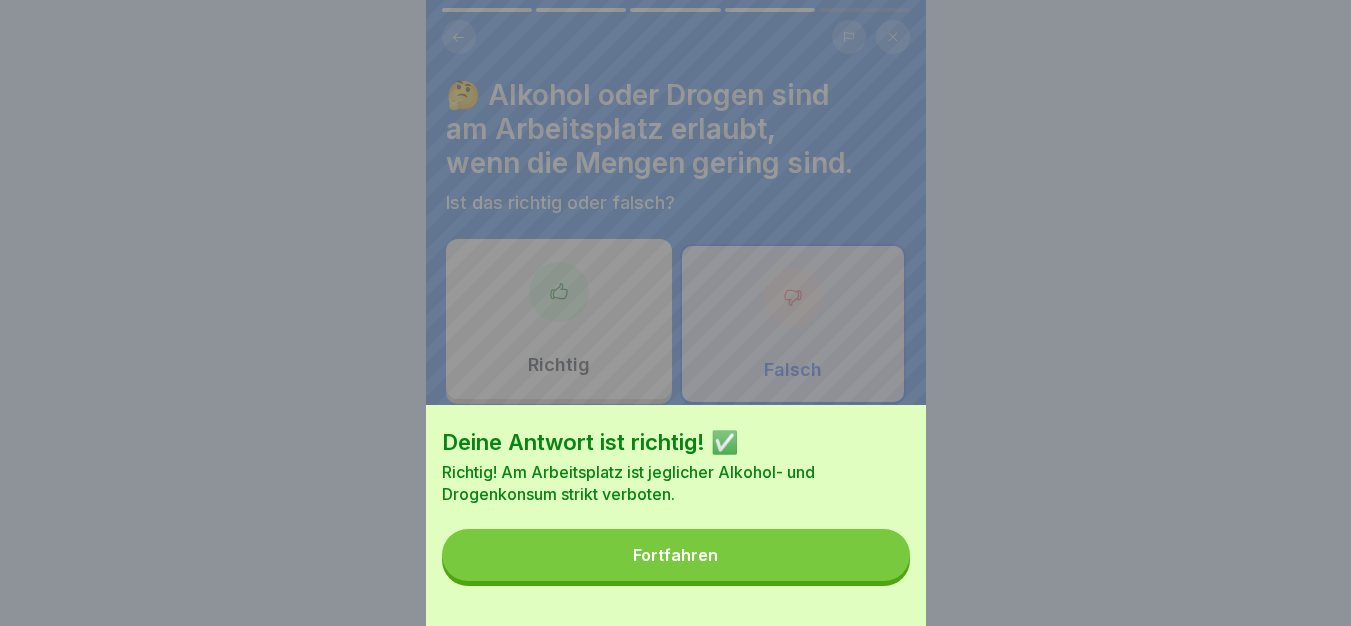 click on "Fortfahren" at bounding box center (676, 555) 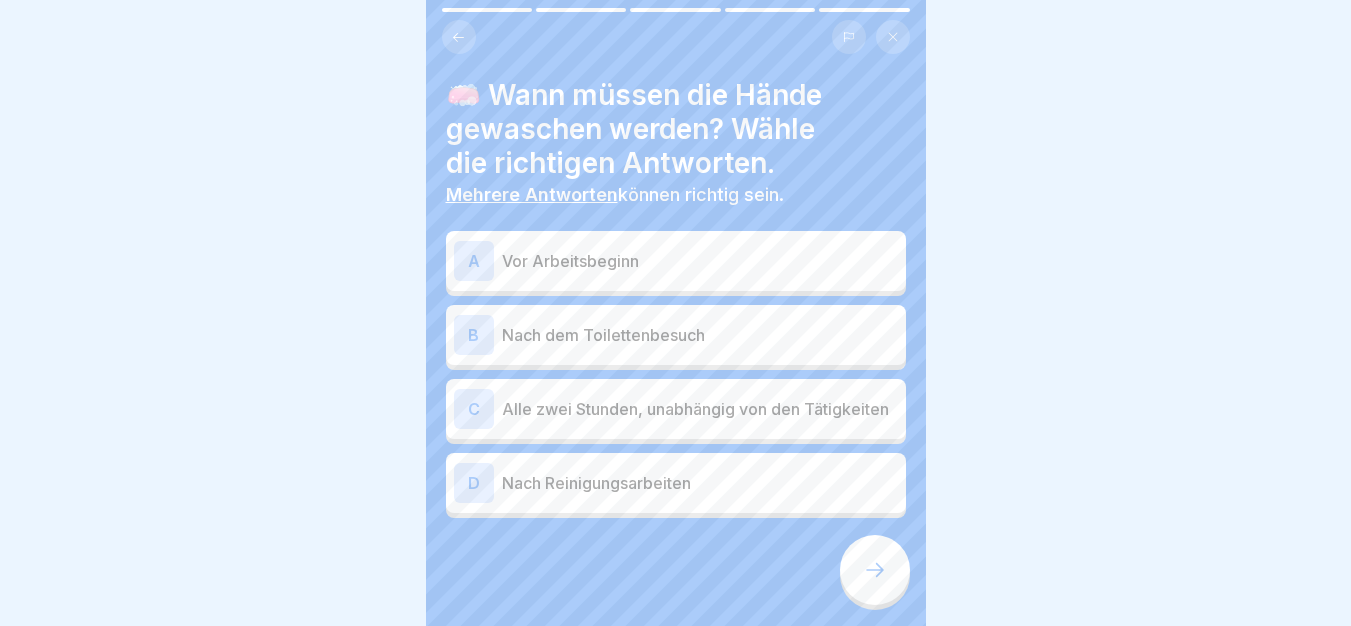 click on "A Vor Arbeitsbeginn" at bounding box center (676, 261) 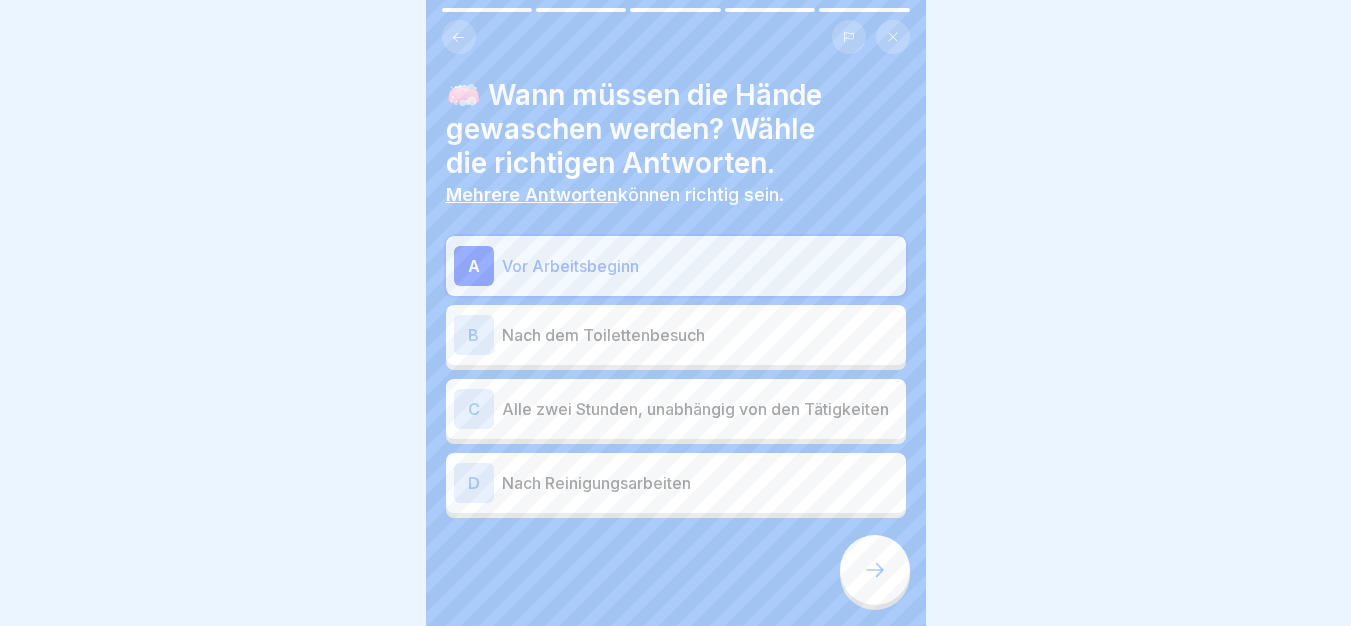 click on "Nach dem Toilettenbesuch" at bounding box center (700, 335) 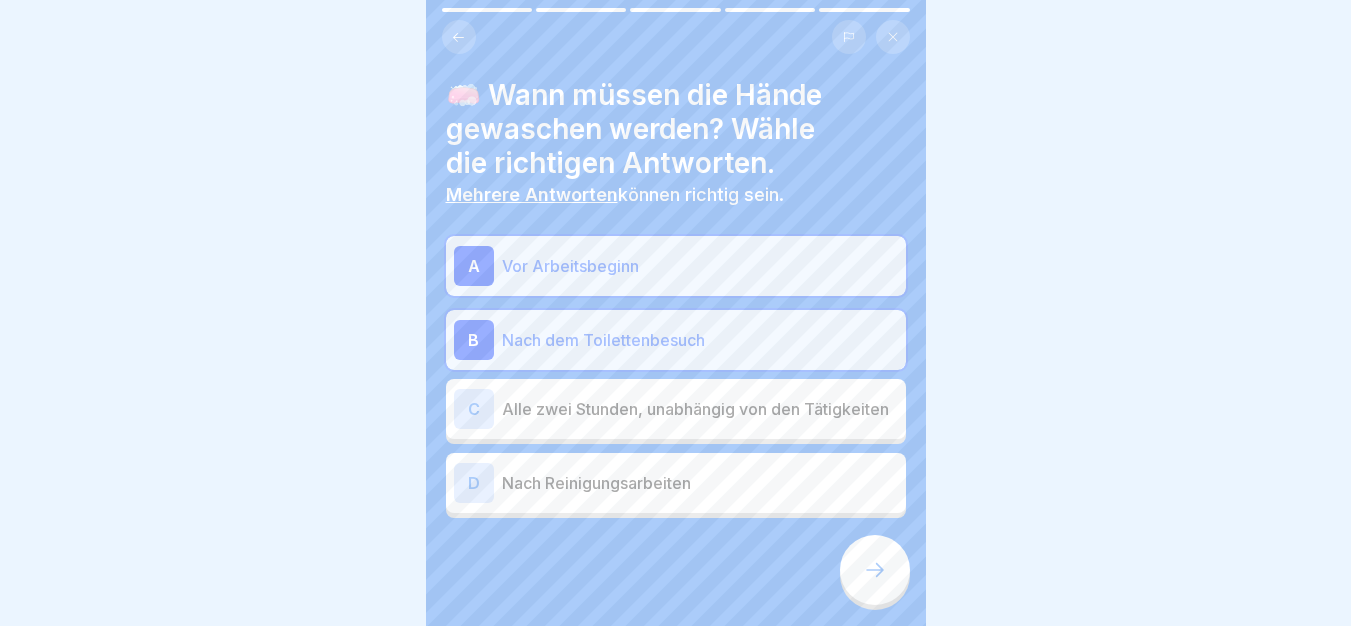 click on "Nach Reinigungsarbeiten" at bounding box center [700, 483] 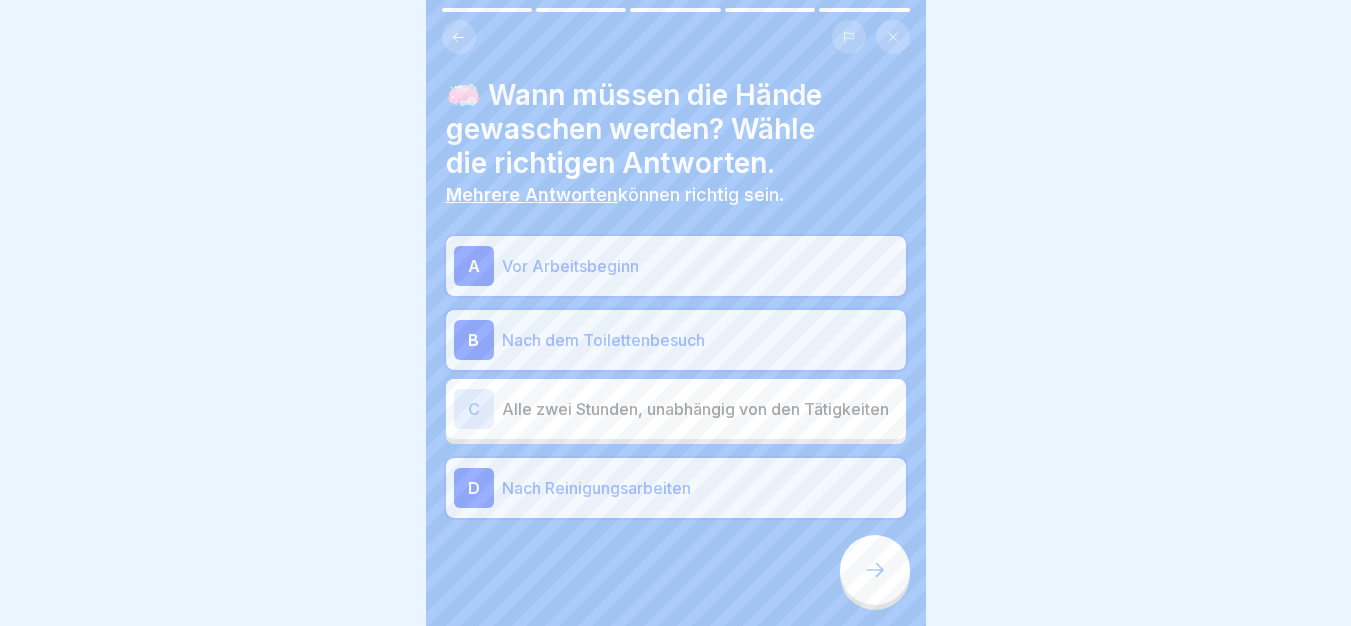 click 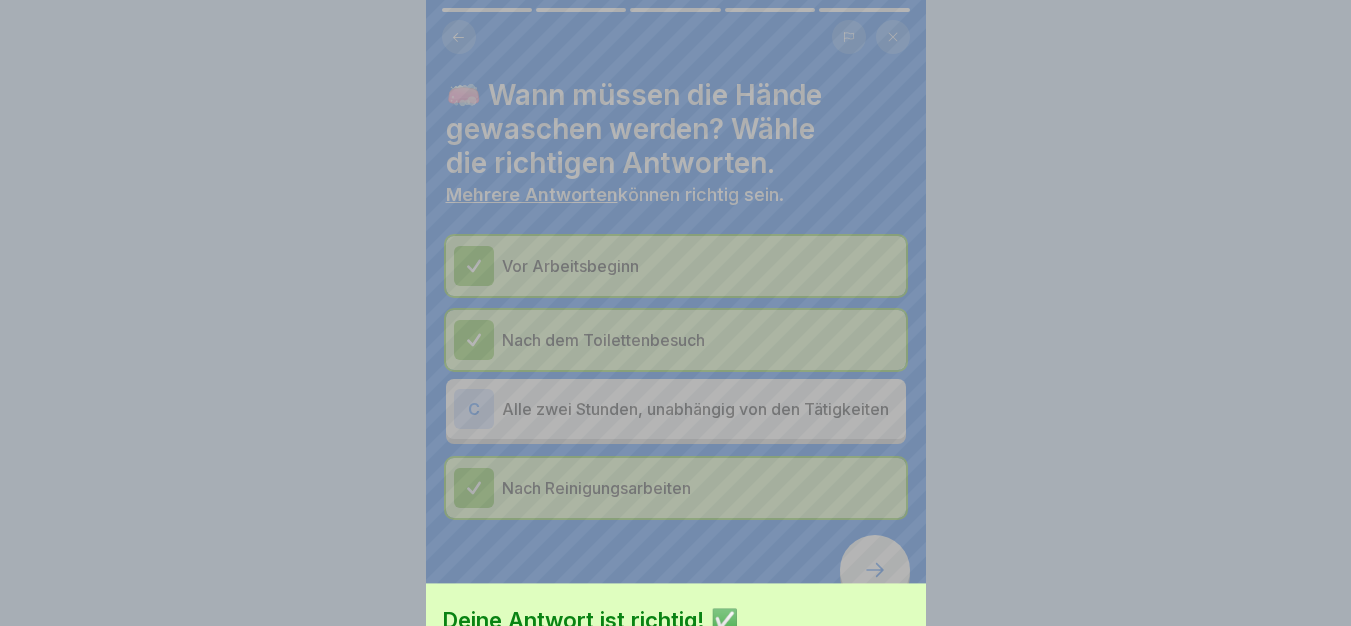 click on "Fortfahren" at bounding box center [676, 733] 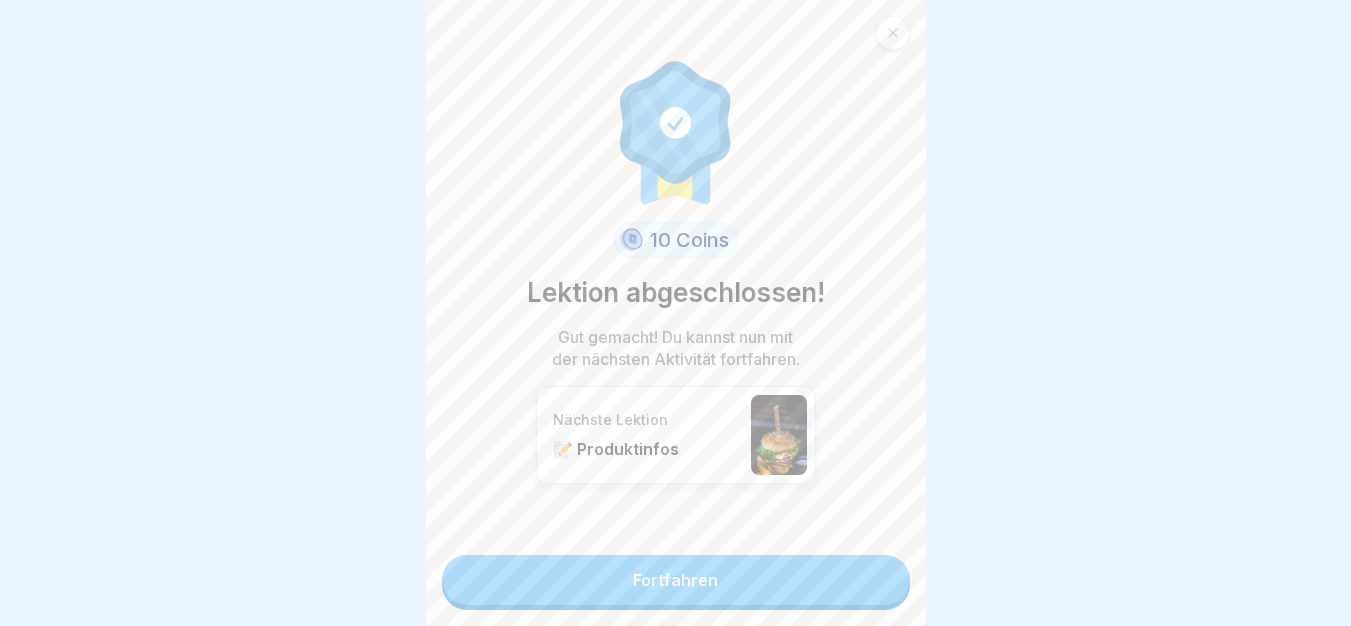 click on "Fortfahren" at bounding box center (676, 580) 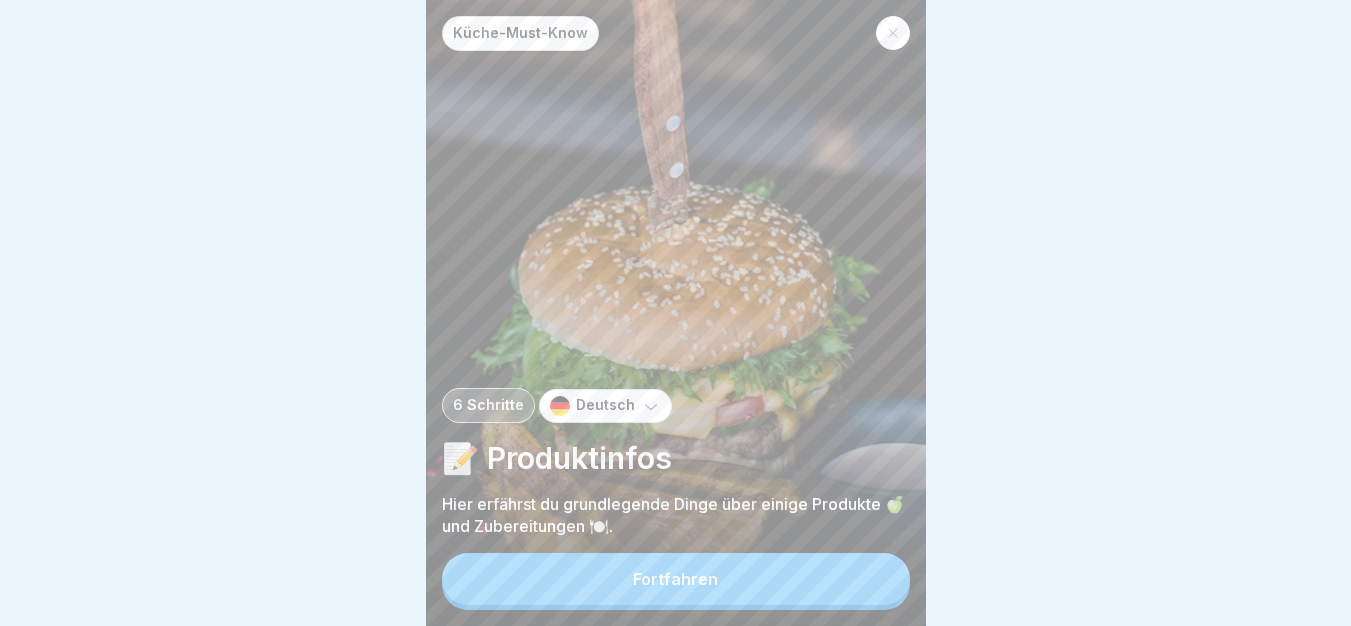 click on "Fortfahren" at bounding box center [676, 579] 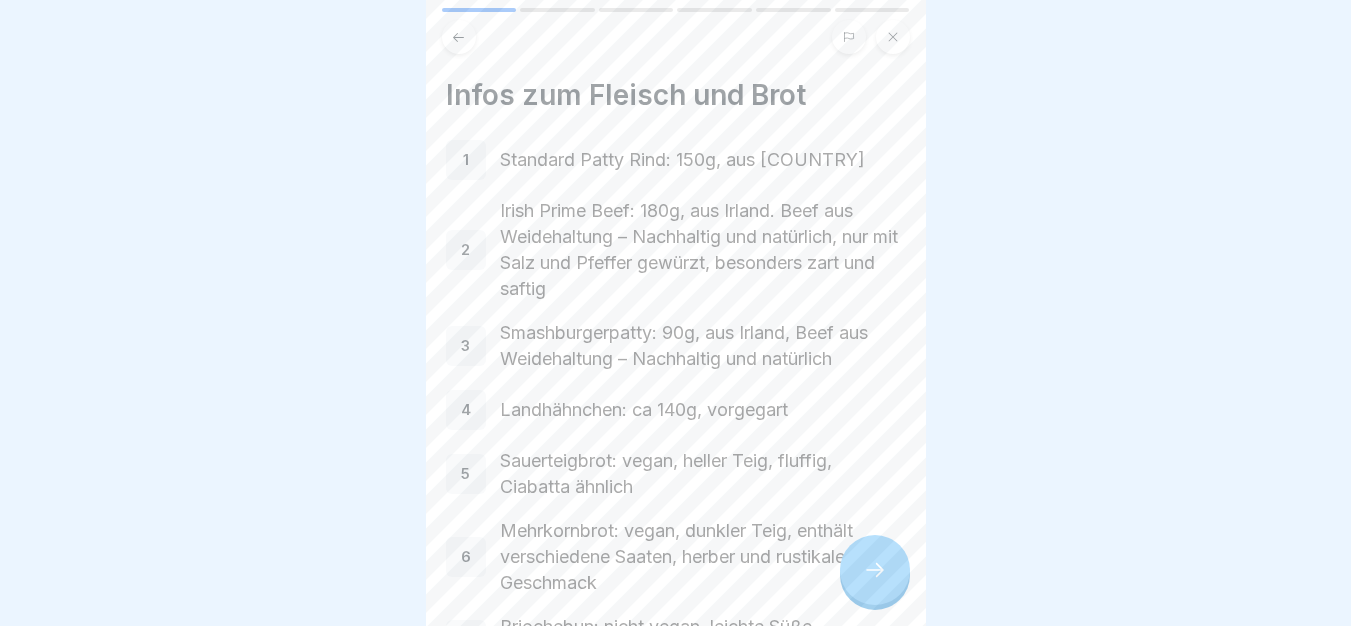 click 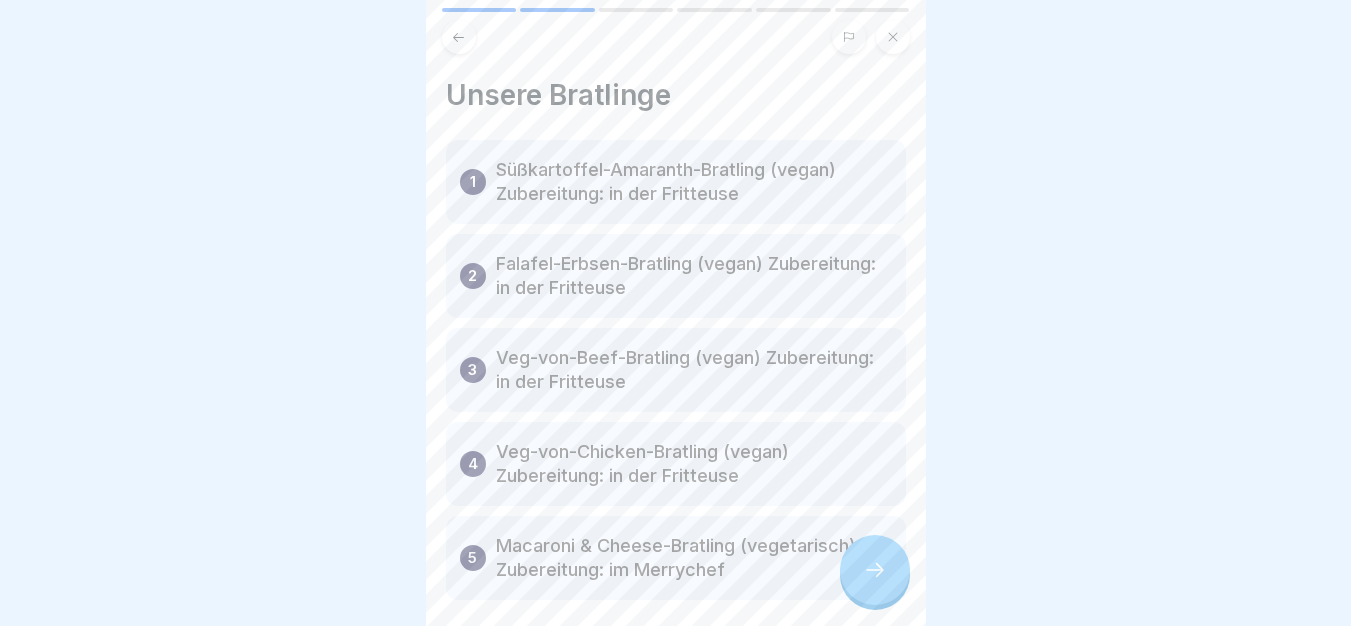 click 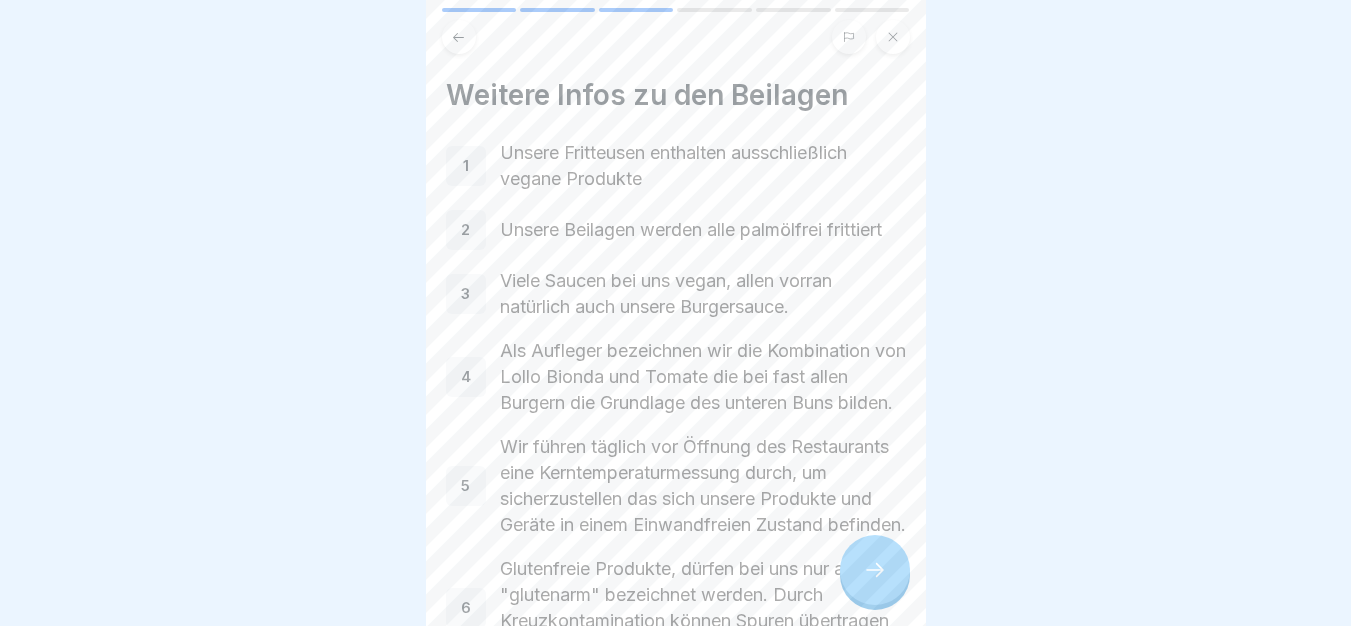 click 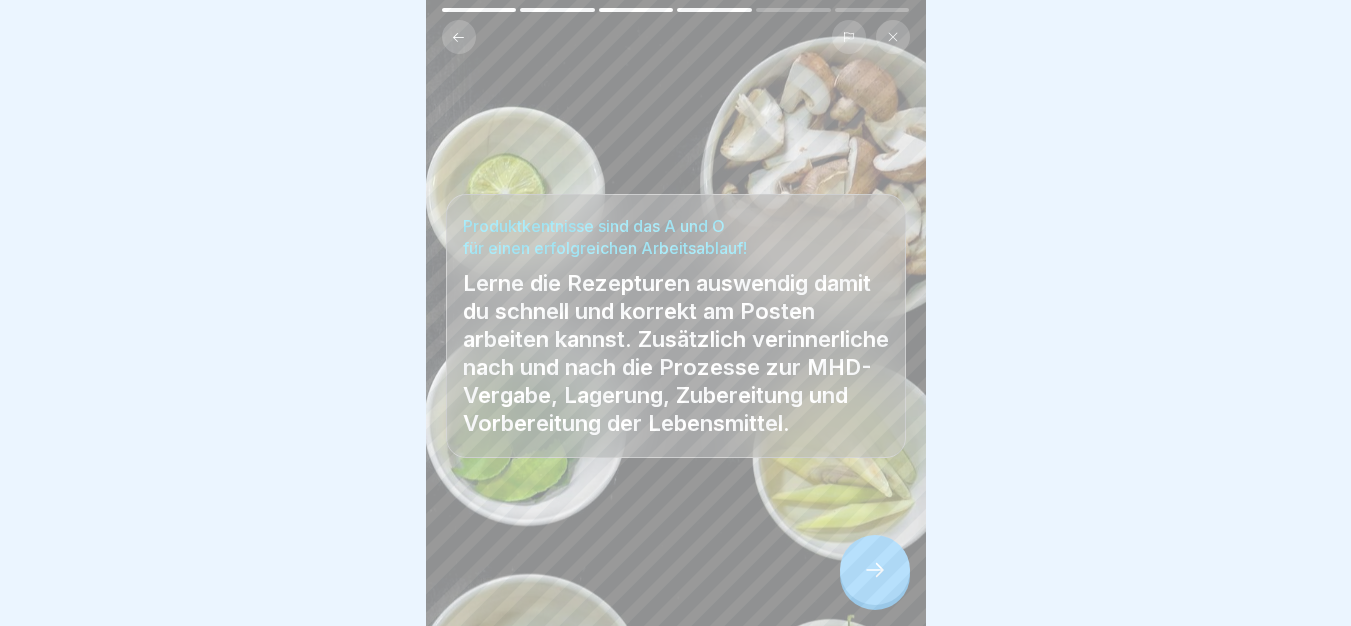 click 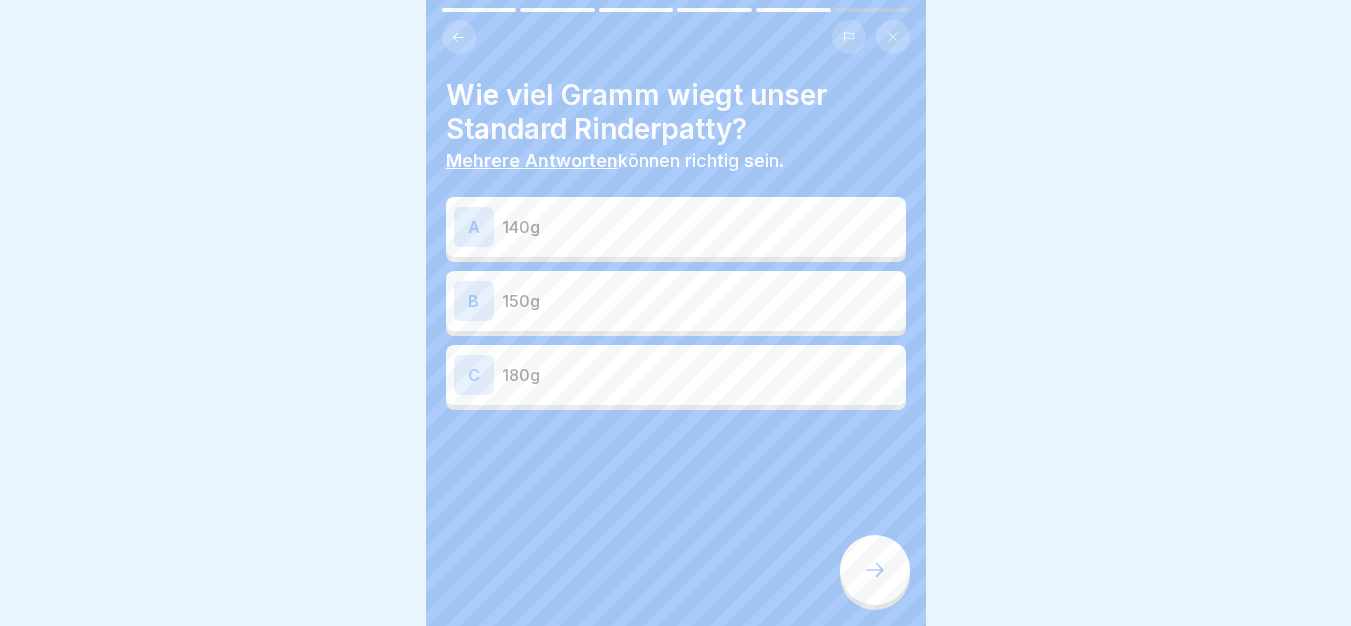click on "150g" at bounding box center [700, 301] 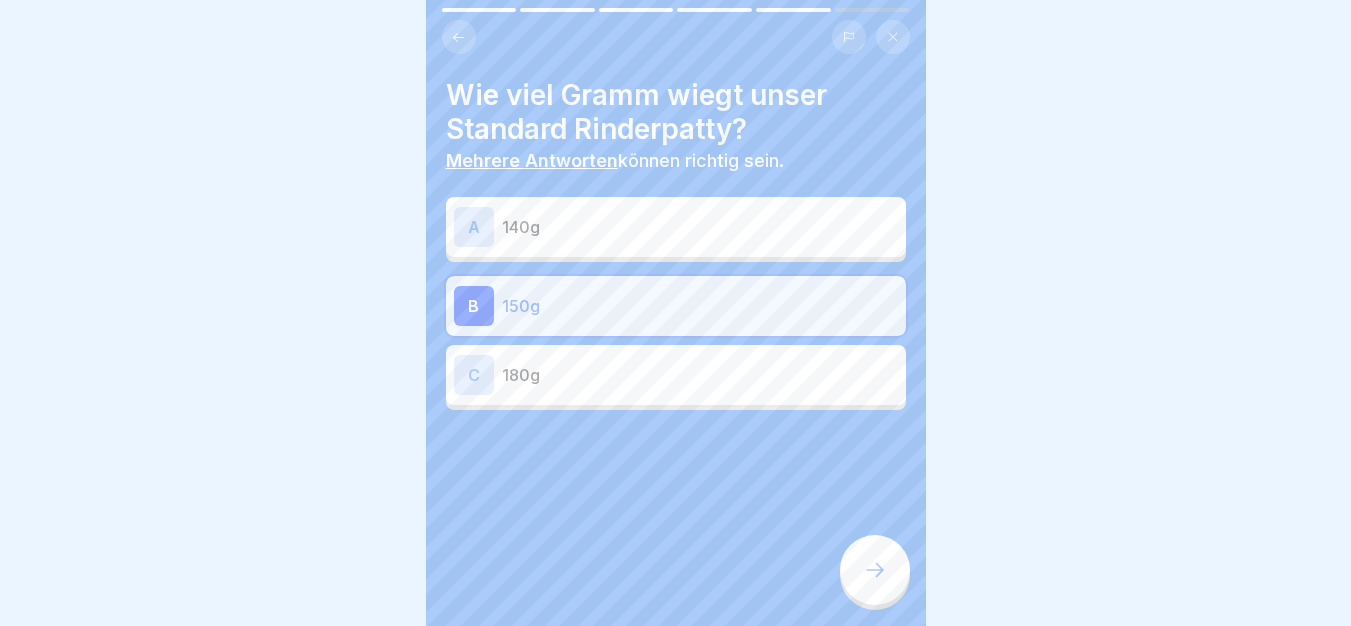 click at bounding box center (875, 570) 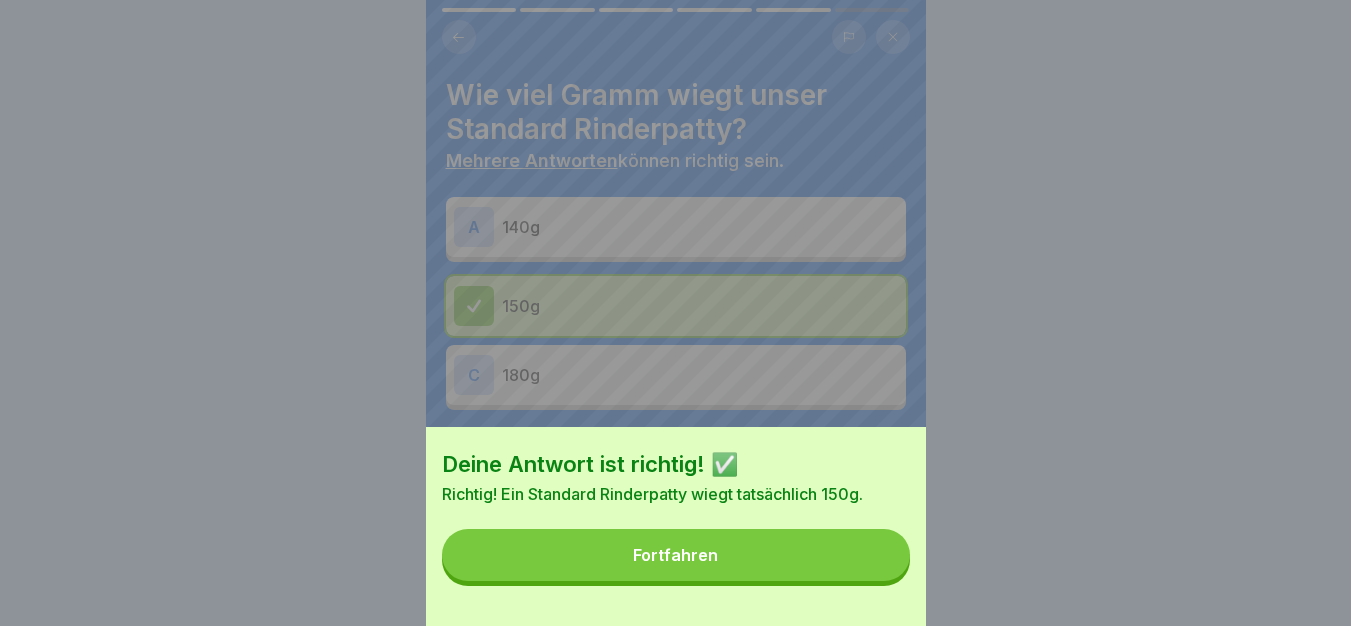 click on "Fortfahren" at bounding box center [676, 555] 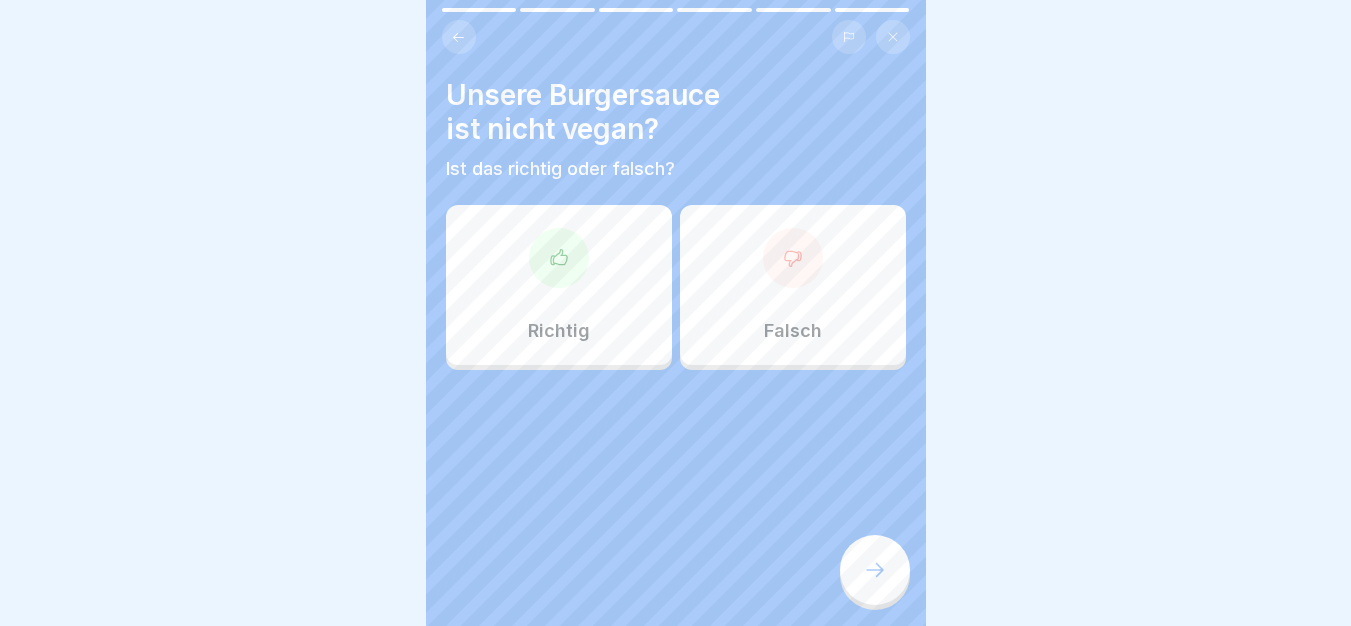 click 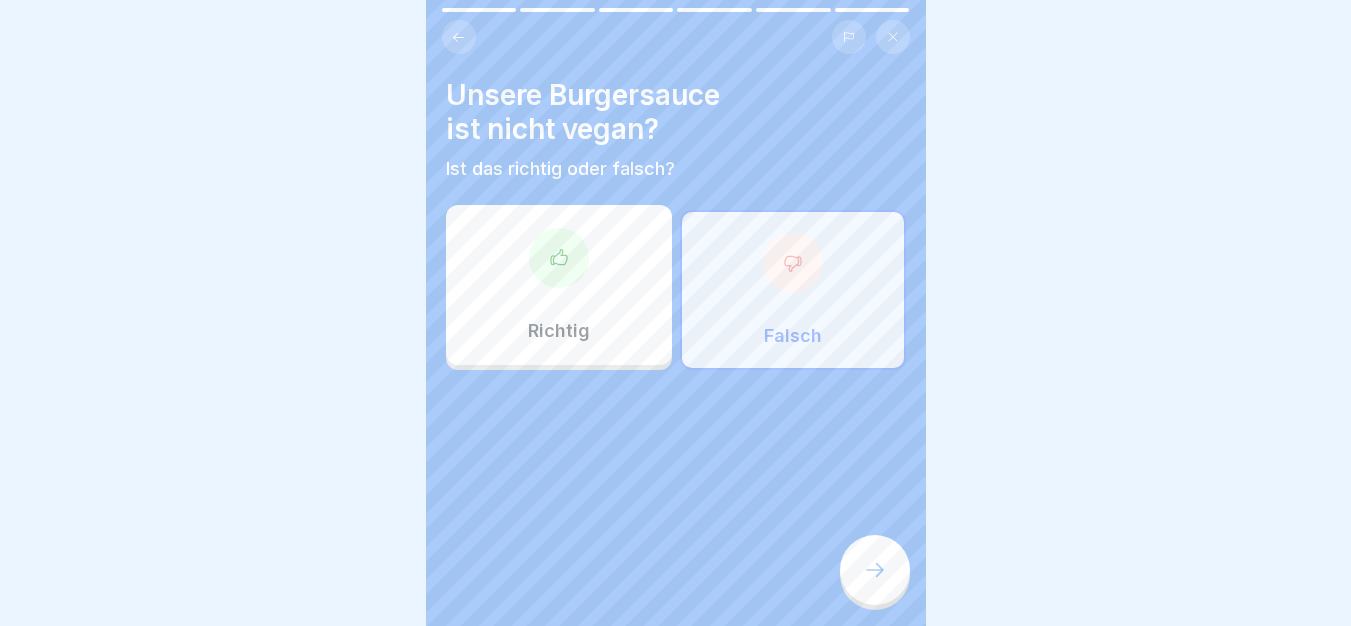 click 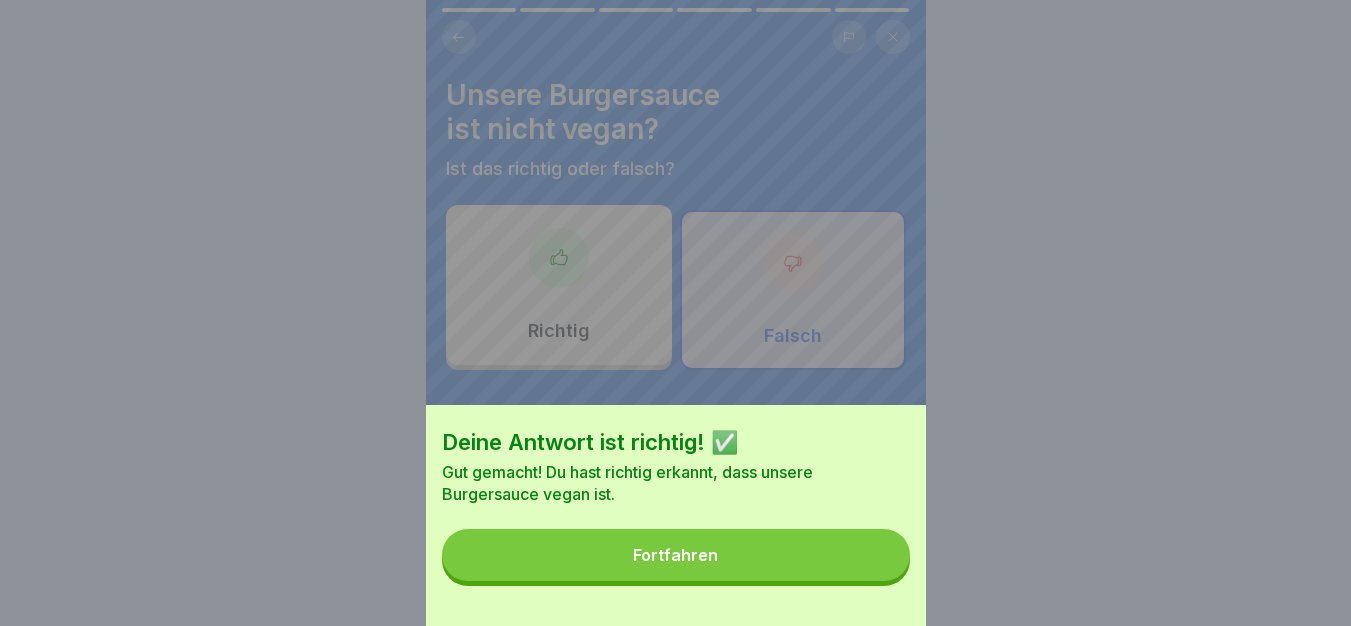 click on "Fortfahren" at bounding box center (676, 555) 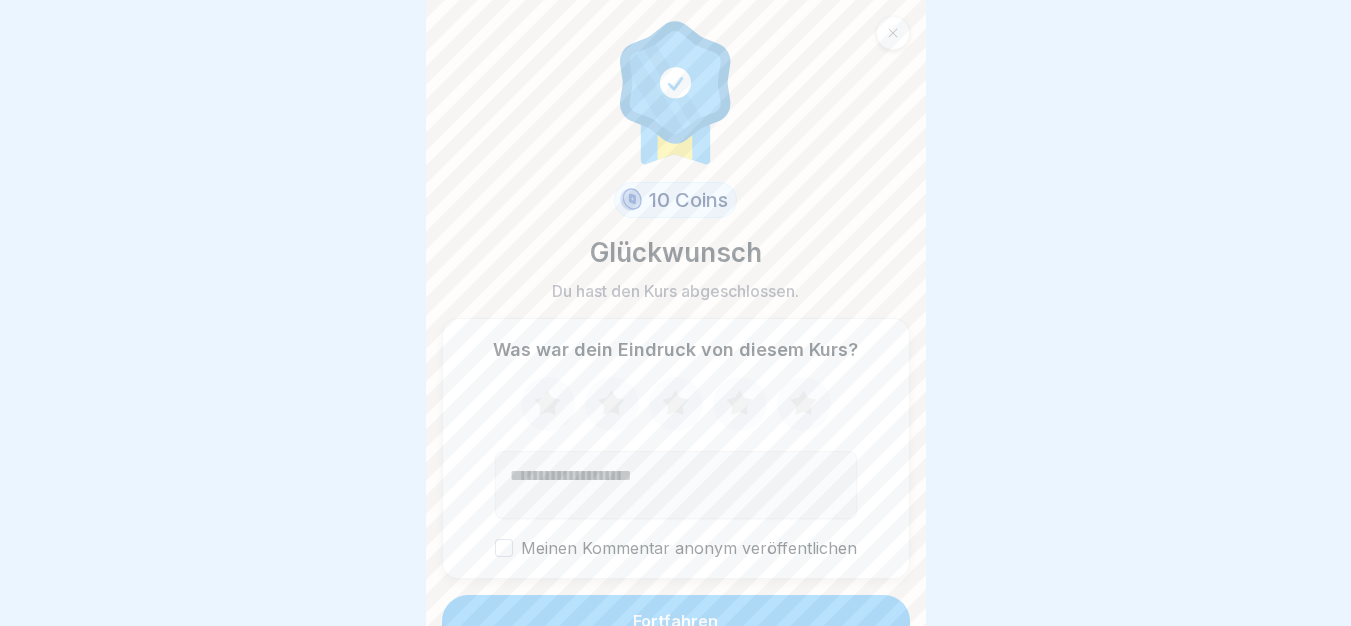 click on "Fortfahren" at bounding box center (676, 621) 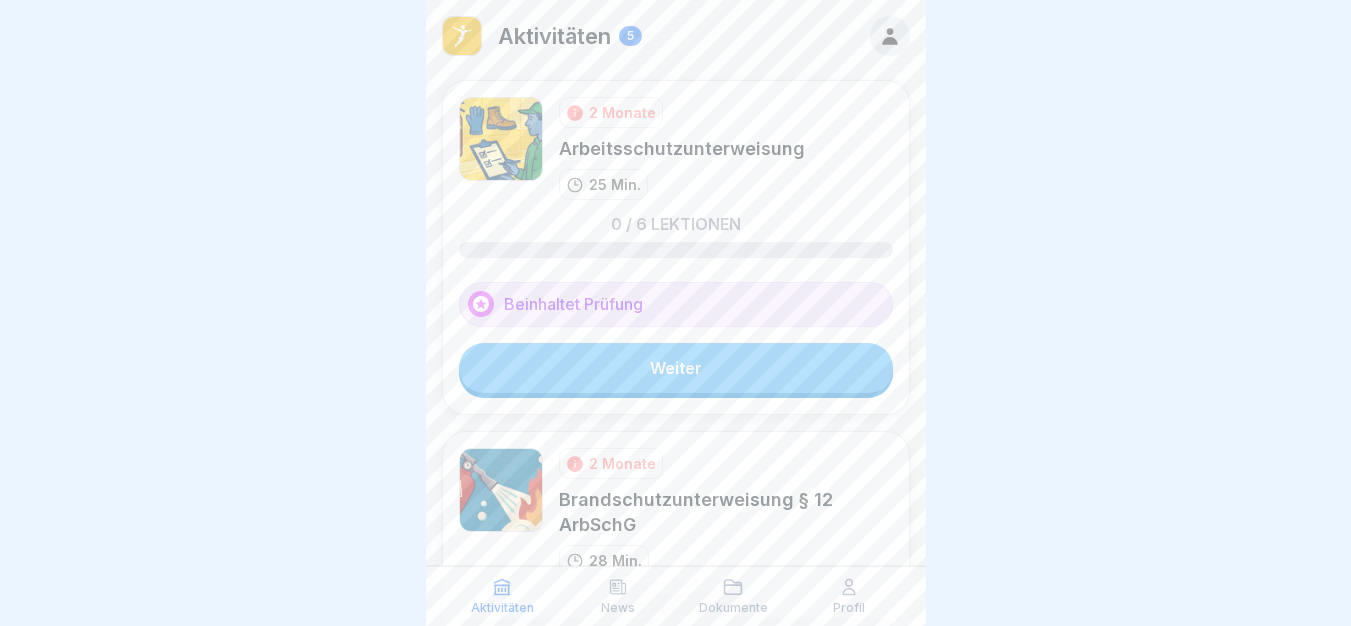scroll, scrollTop: 0, scrollLeft: 0, axis: both 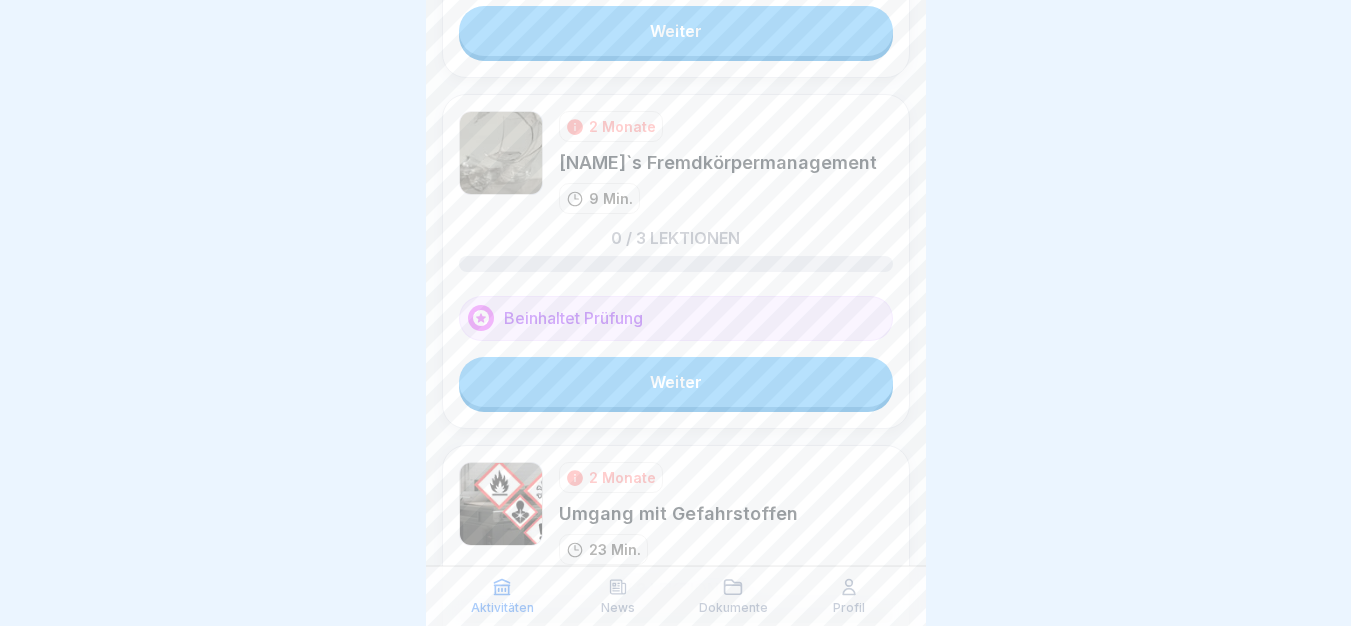 click on "Weiter" at bounding box center [676, 382] 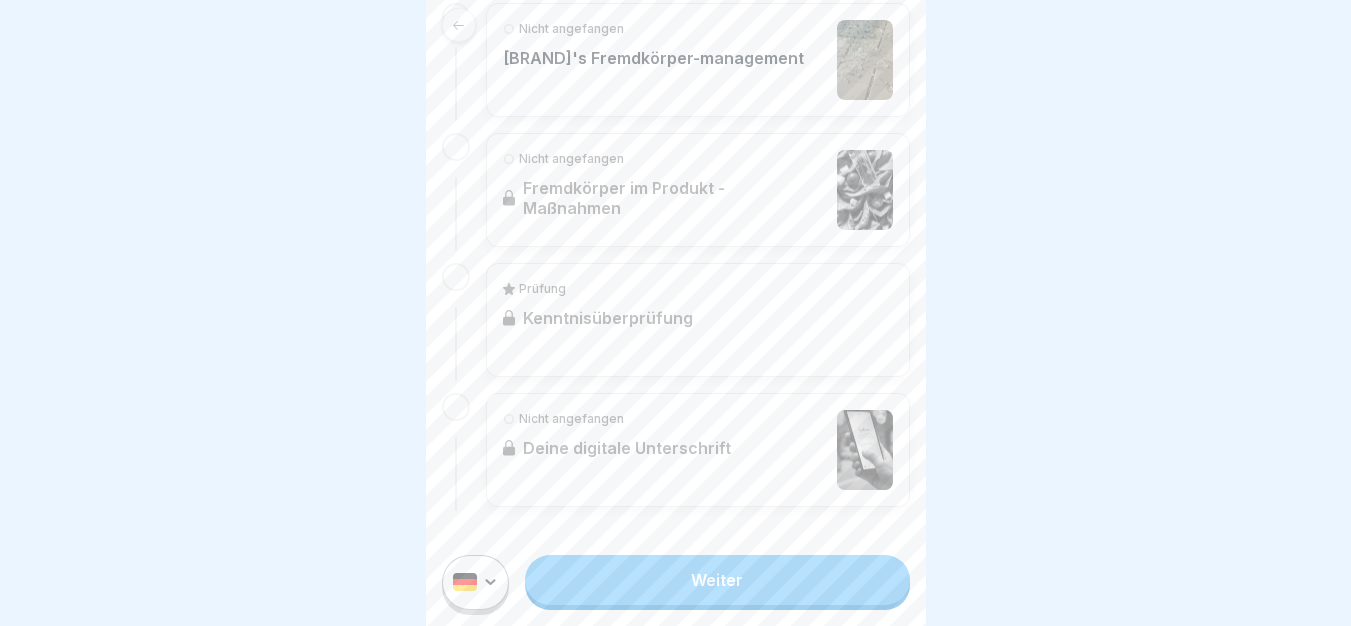 scroll, scrollTop: 0, scrollLeft: 0, axis: both 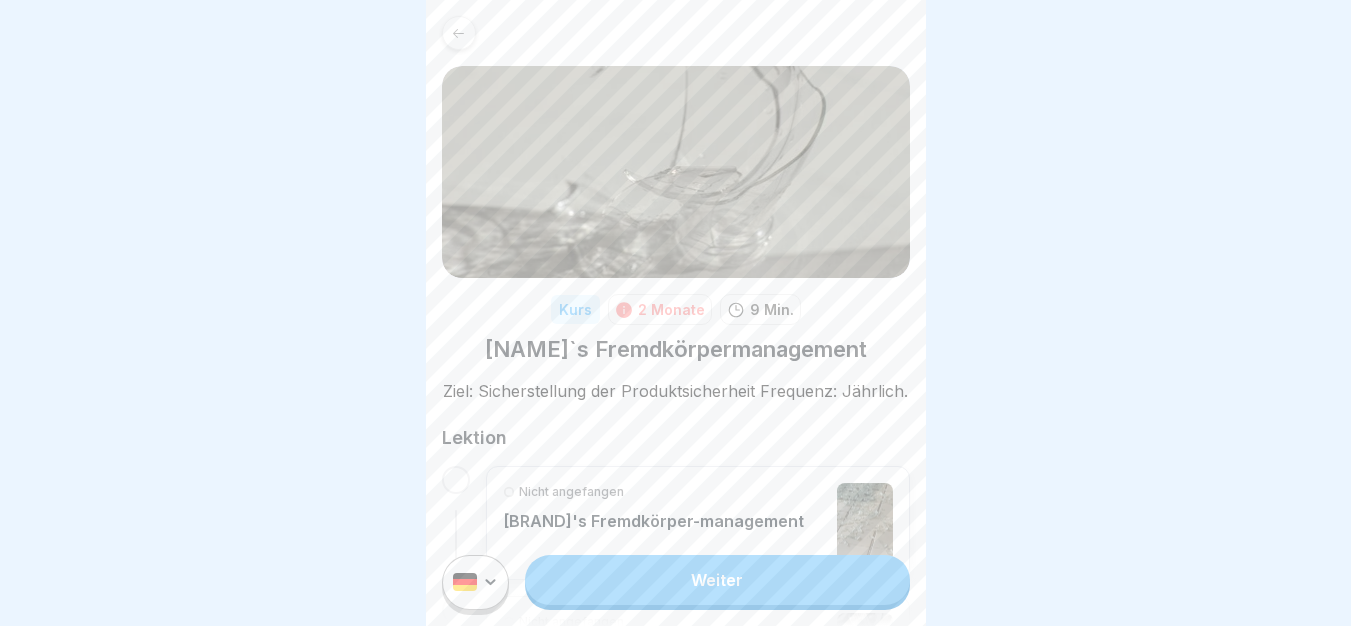 click on "Weiter" at bounding box center (717, 580) 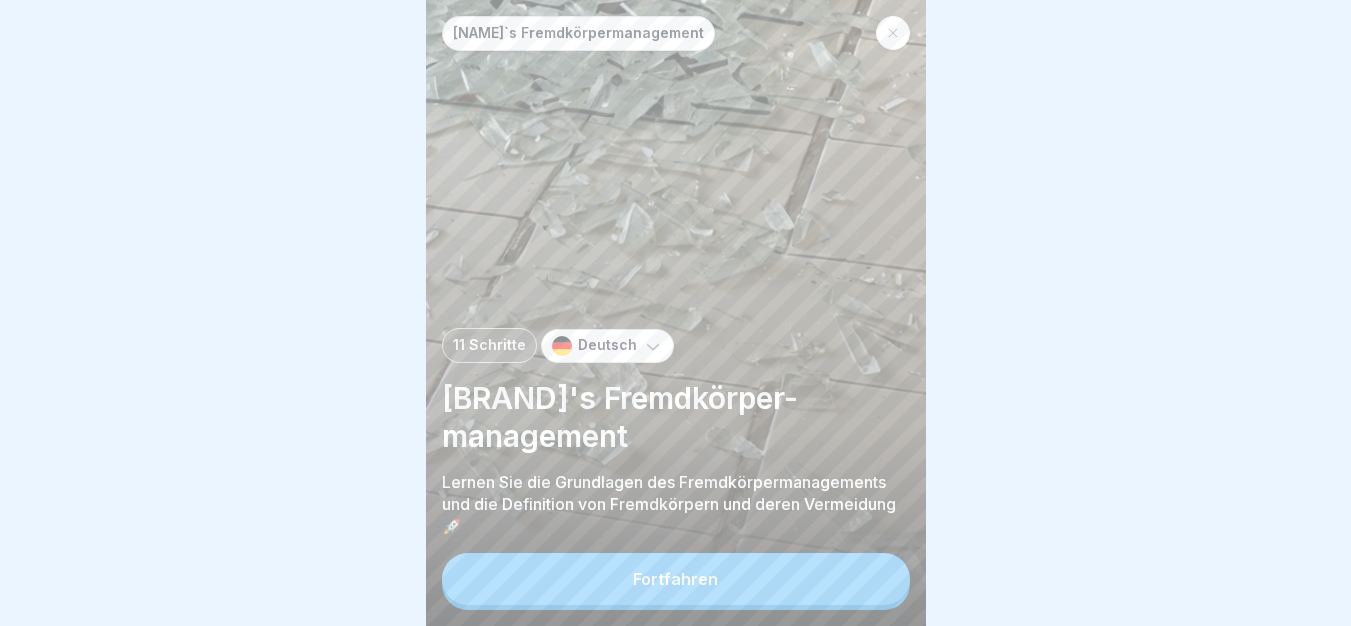 click on "Fortfahren" at bounding box center (676, 579) 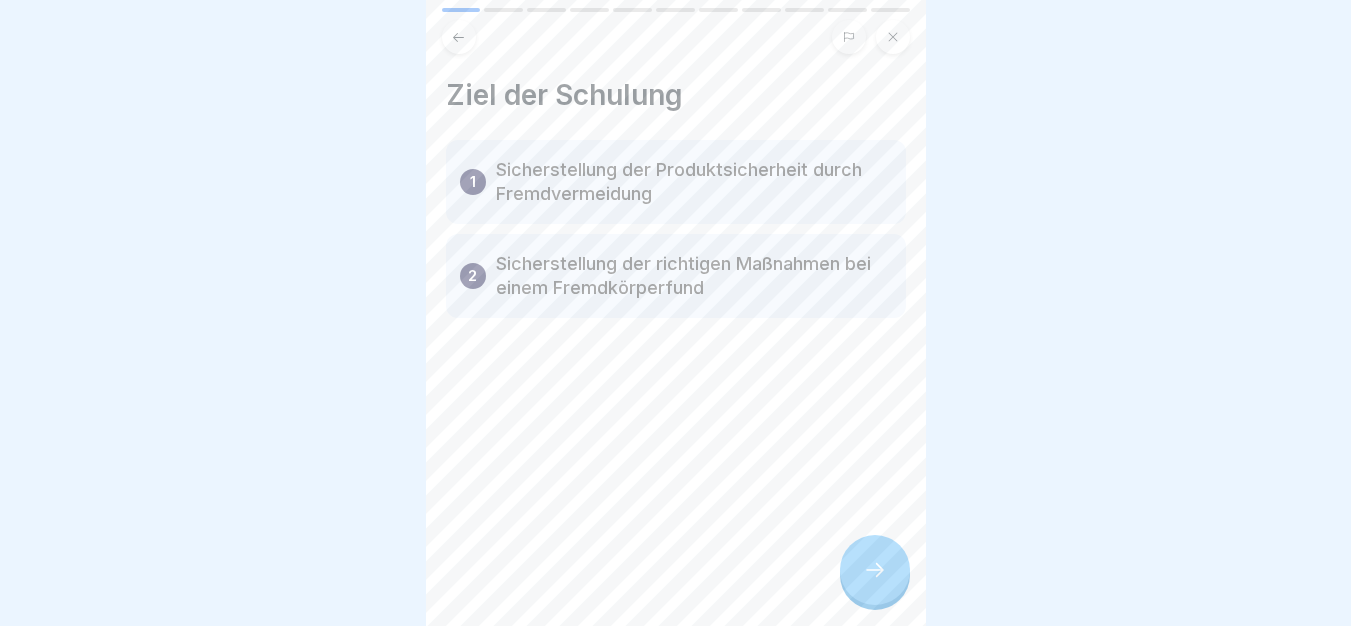 click 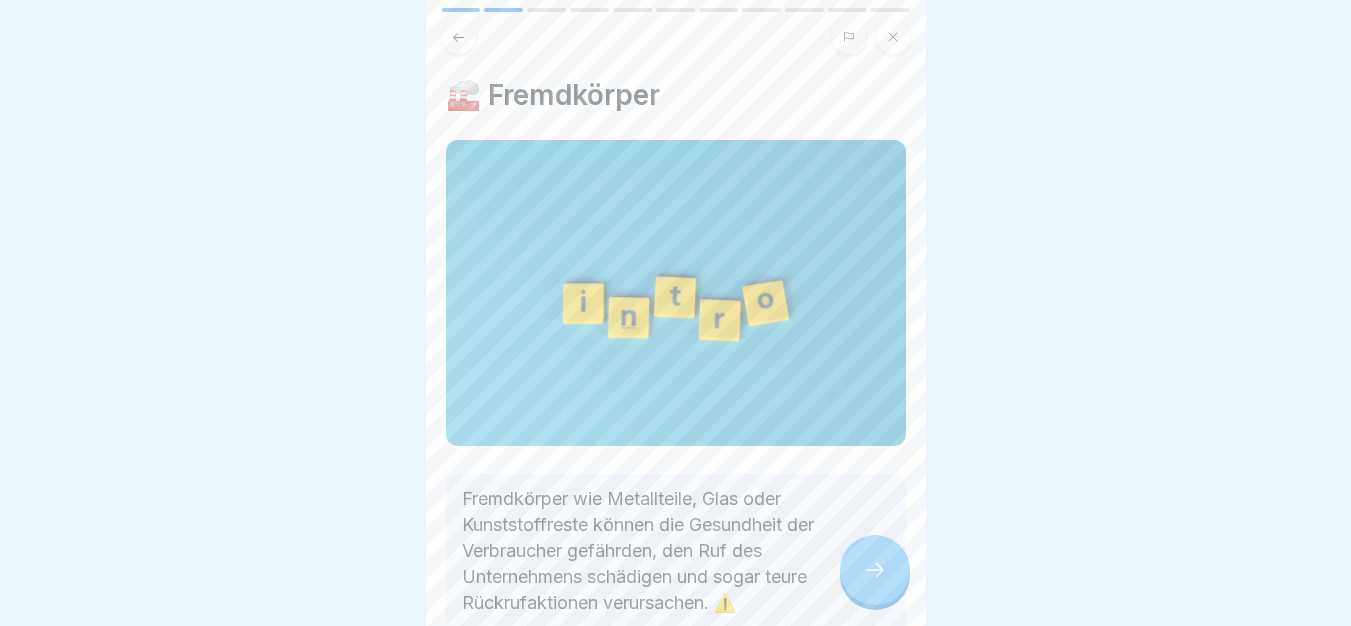 click 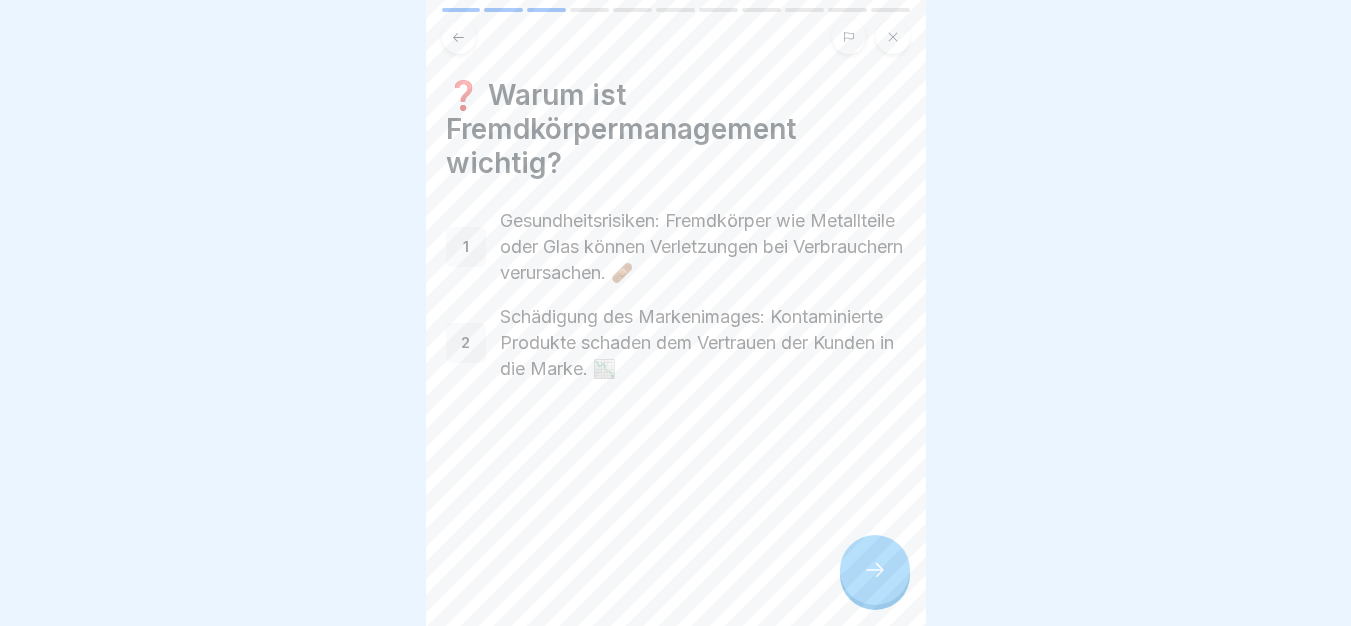 click 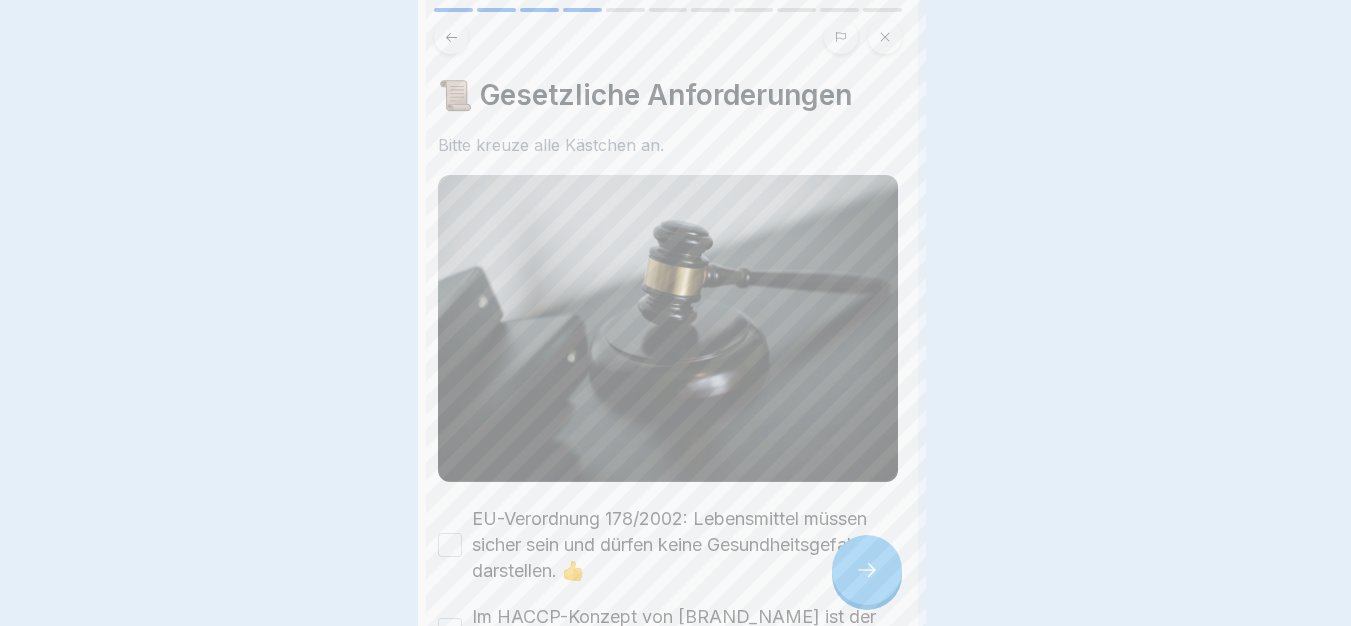 scroll, scrollTop: 0, scrollLeft: 0, axis: both 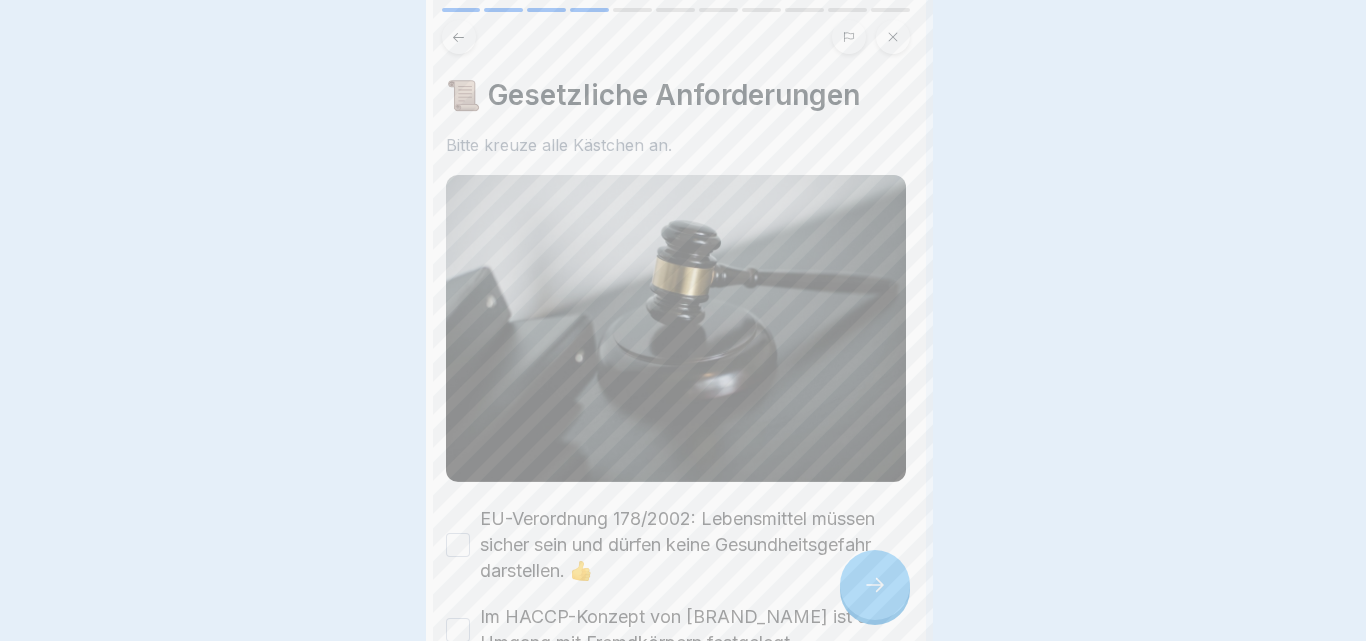 click at bounding box center (683, 320) 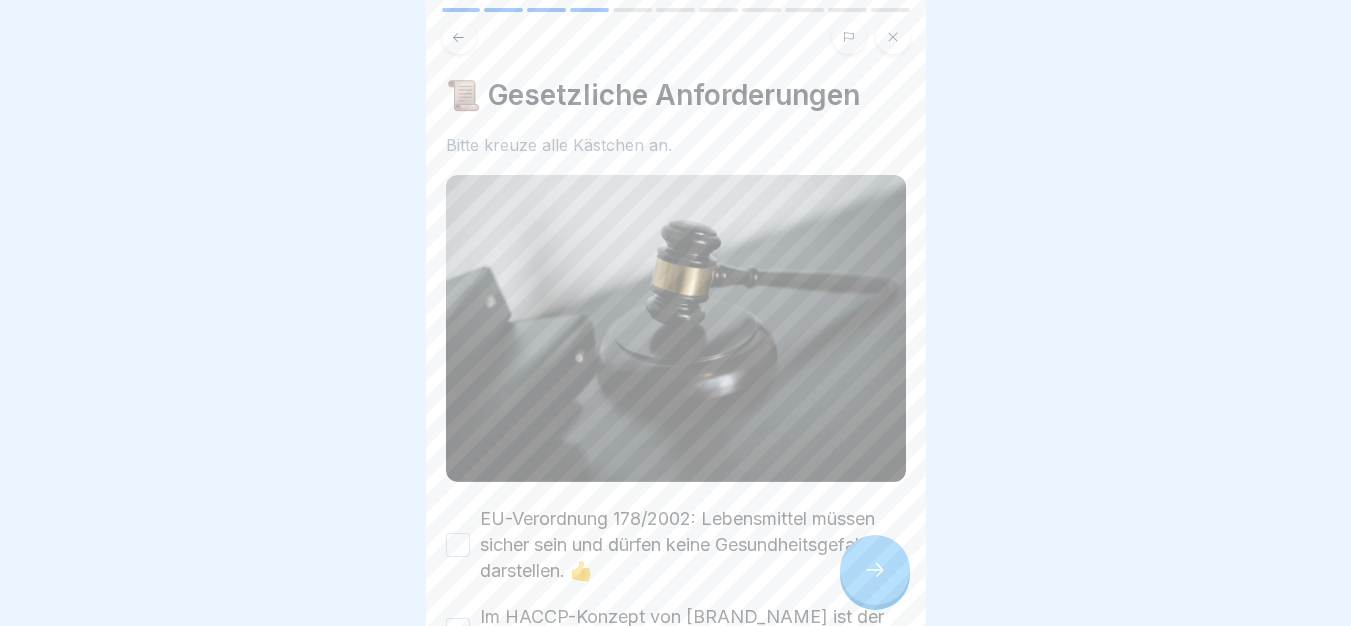 click on "EU-Verordnung 178/2002: Lebensmittel müssen sicher sein und dürfen keine Gesundheitsgefahr darstellen. 👍" at bounding box center [693, 545] 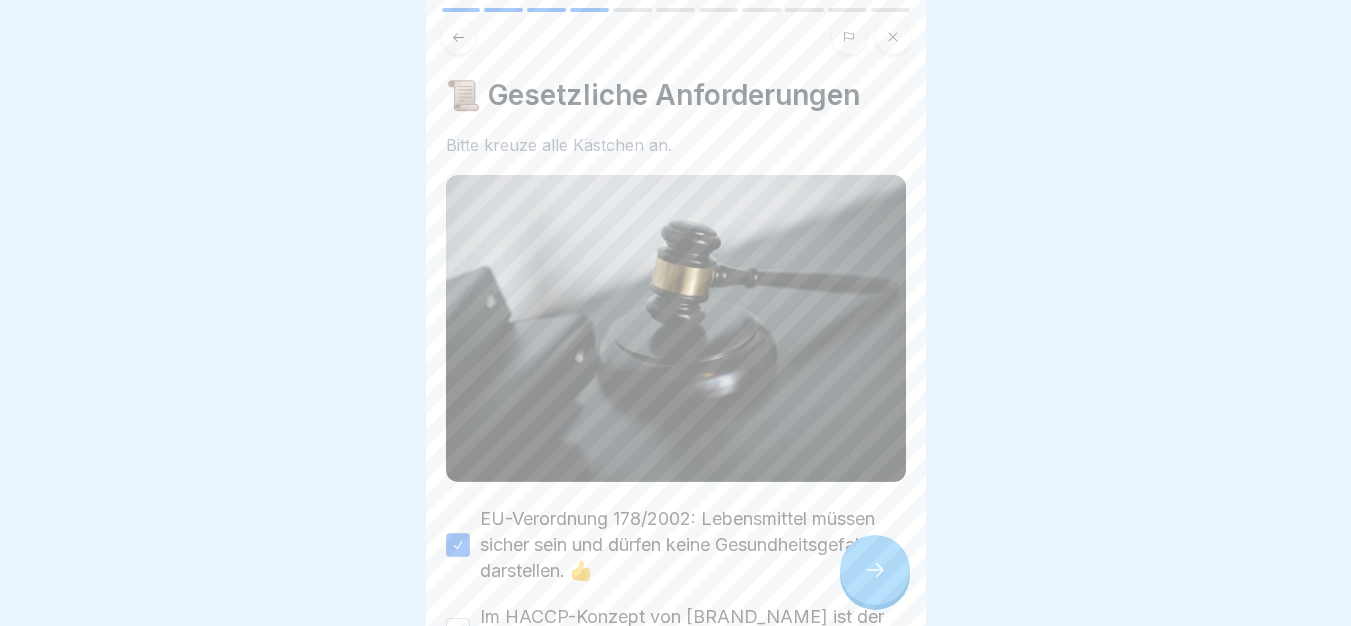 click on "Im HACCP-Konzept von [BRAND_NAME] ist der Umgang mit Fremdkörpern festgelegt." at bounding box center [693, 630] 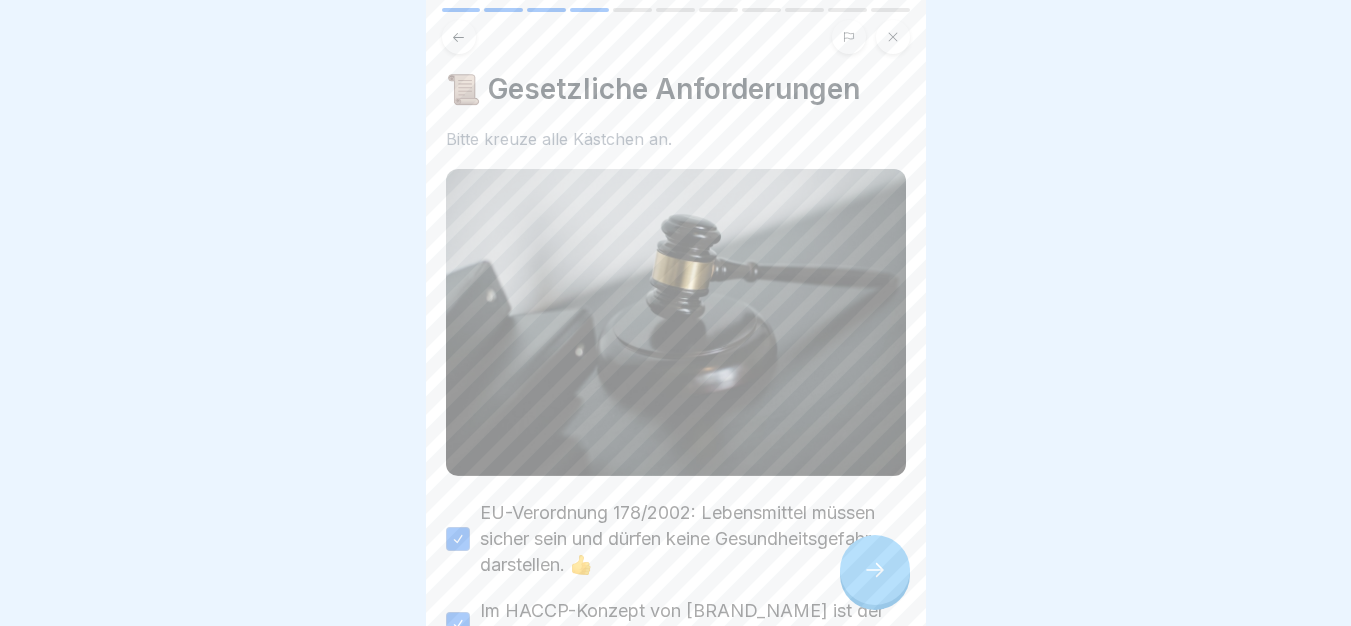 click 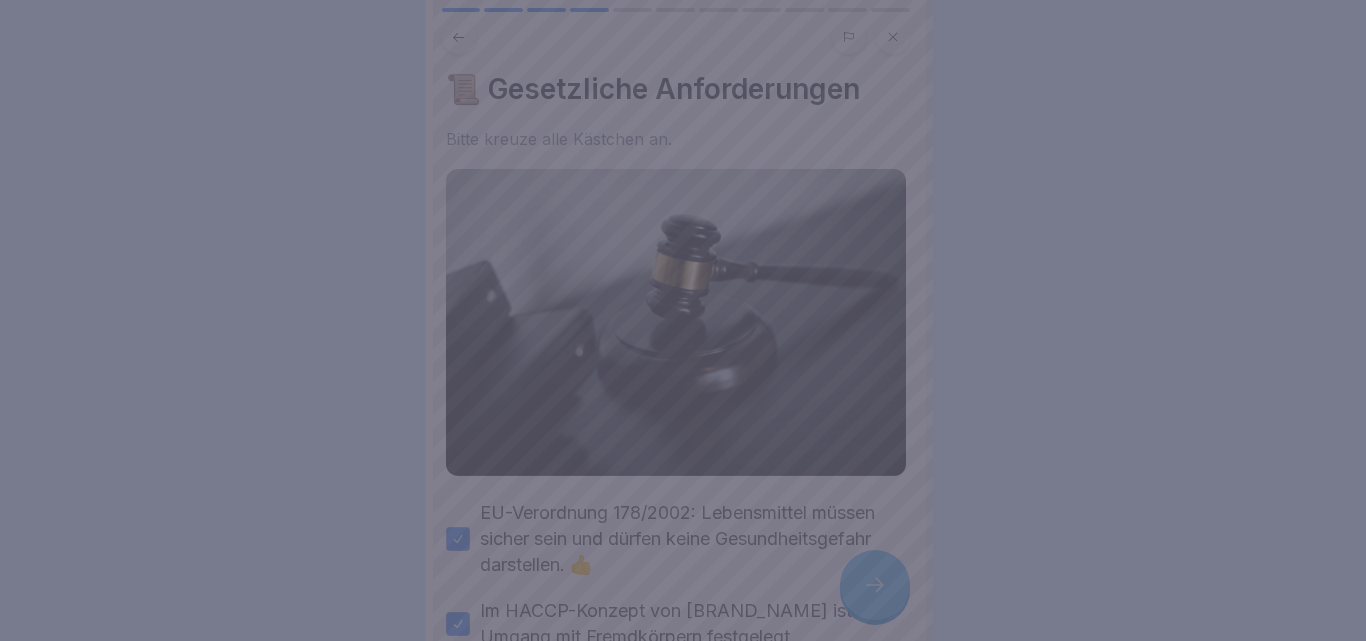 click at bounding box center (683, 320) 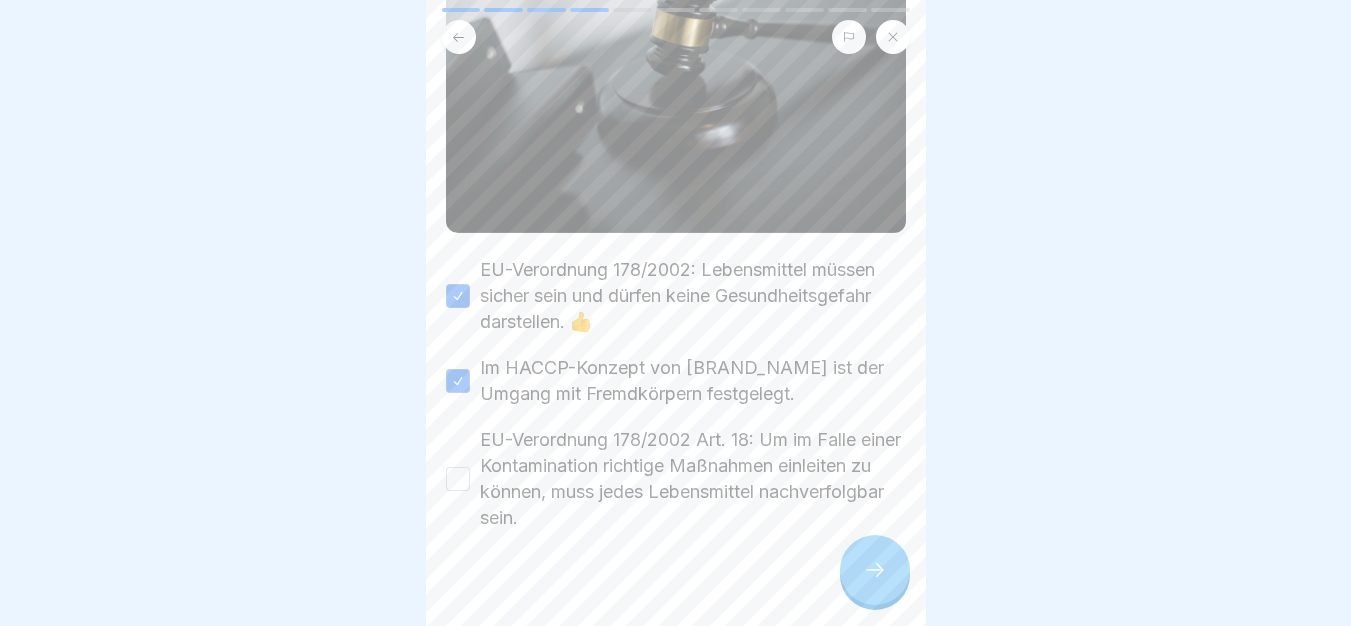 scroll, scrollTop: 264, scrollLeft: 0, axis: vertical 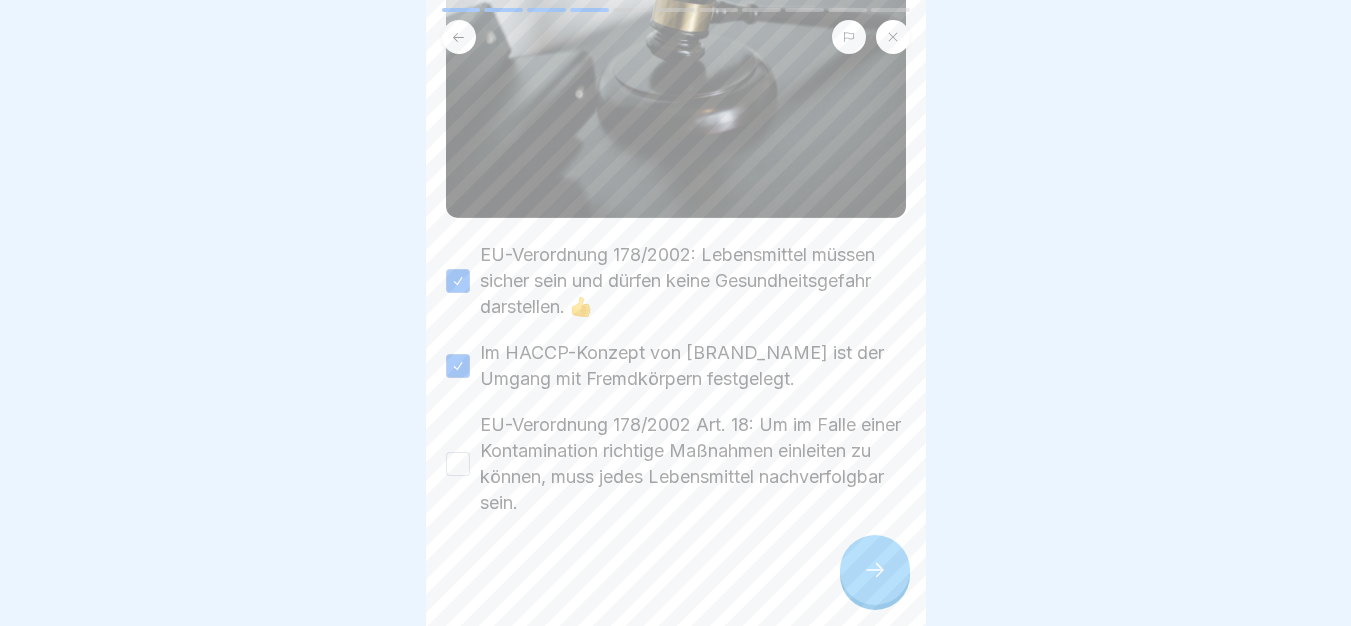 click on "EU-Verordnung 178/2002 Art. 18: Um im Falle einer Kontamination richtige Maßnahmen einleiten zu können, muss jedes Lebensmittel nachverfolgbar sein." at bounding box center [693, 464] 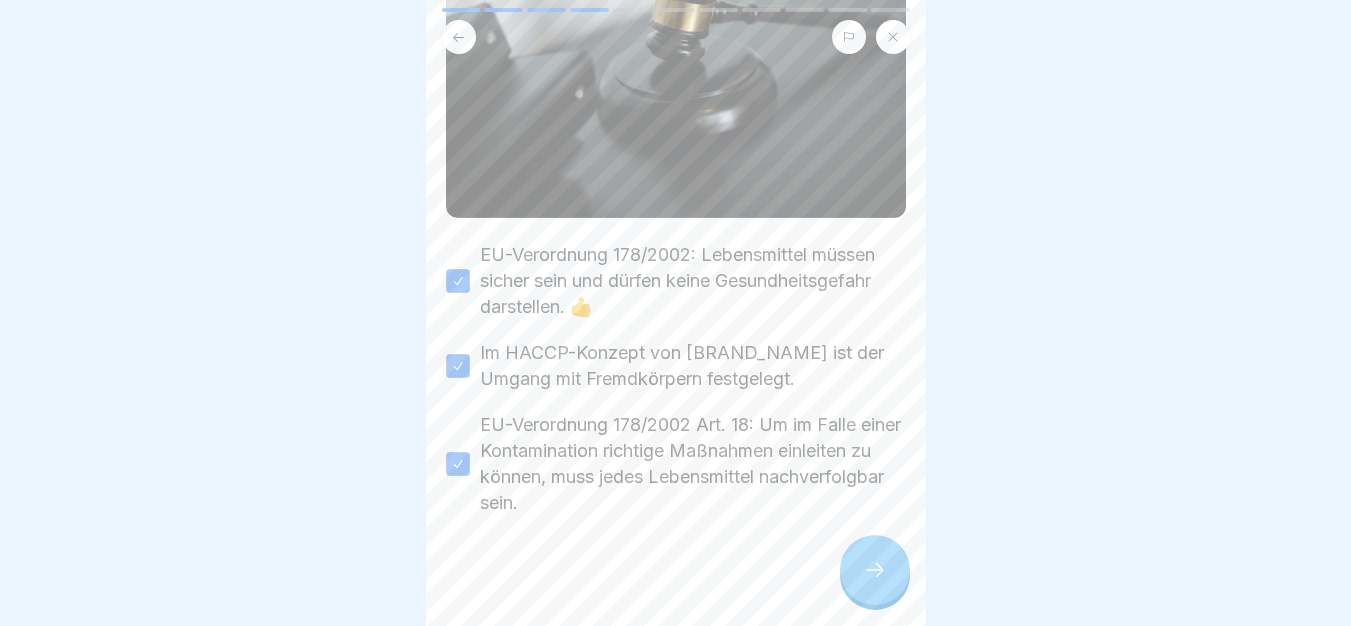 click at bounding box center (875, 570) 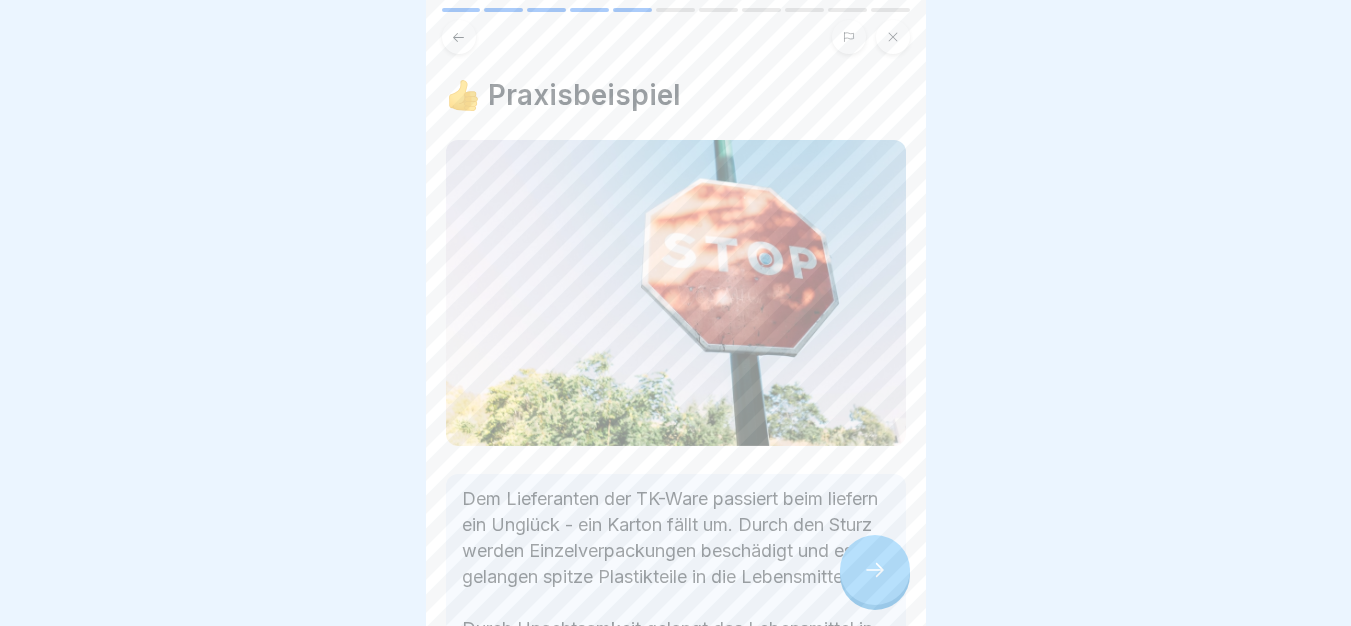 click at bounding box center [875, 570] 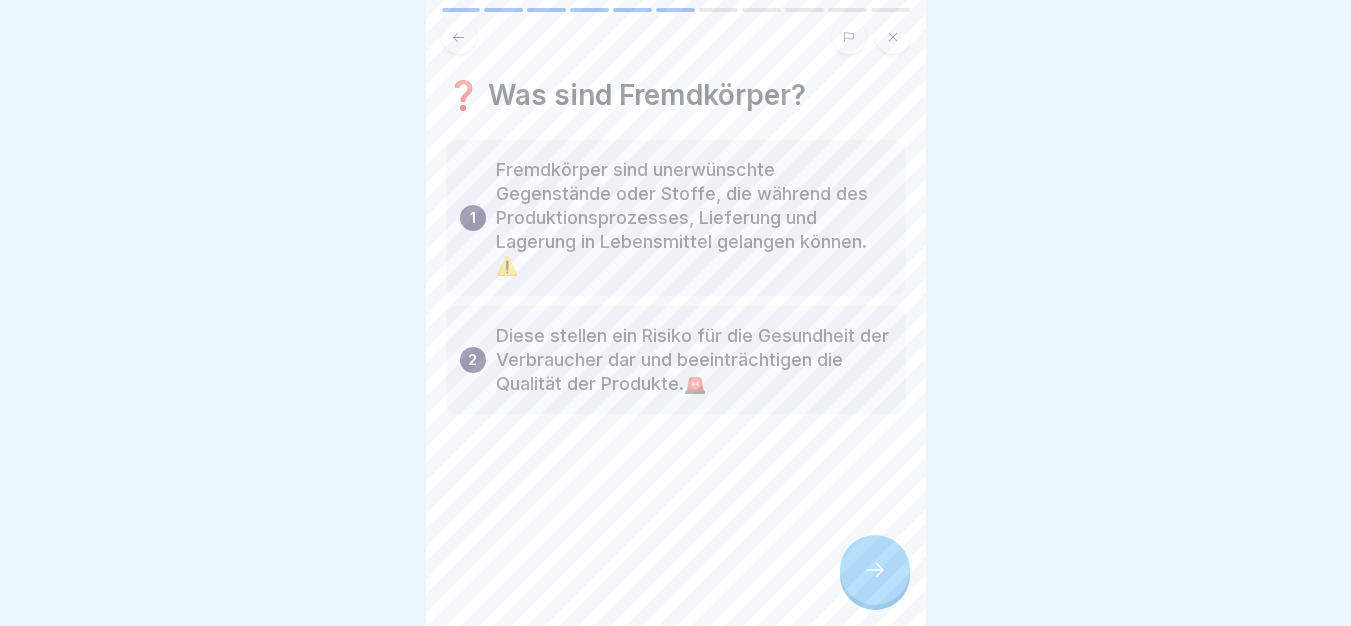 click at bounding box center [875, 570] 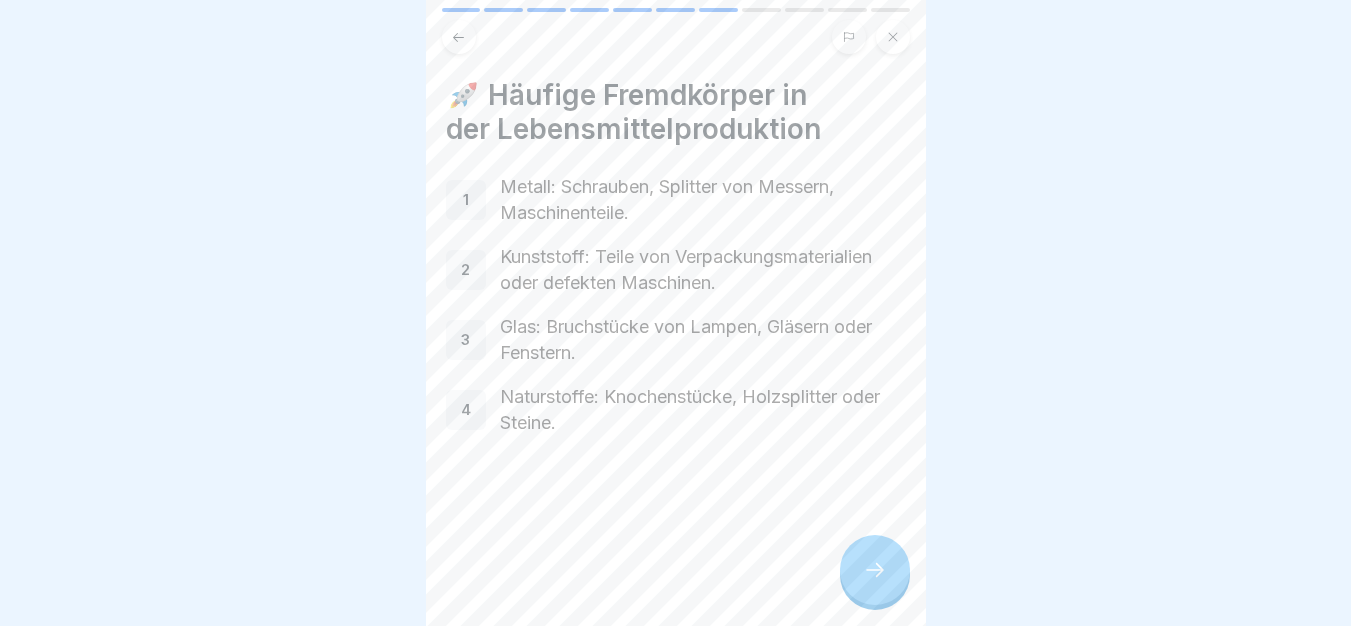 click at bounding box center [875, 570] 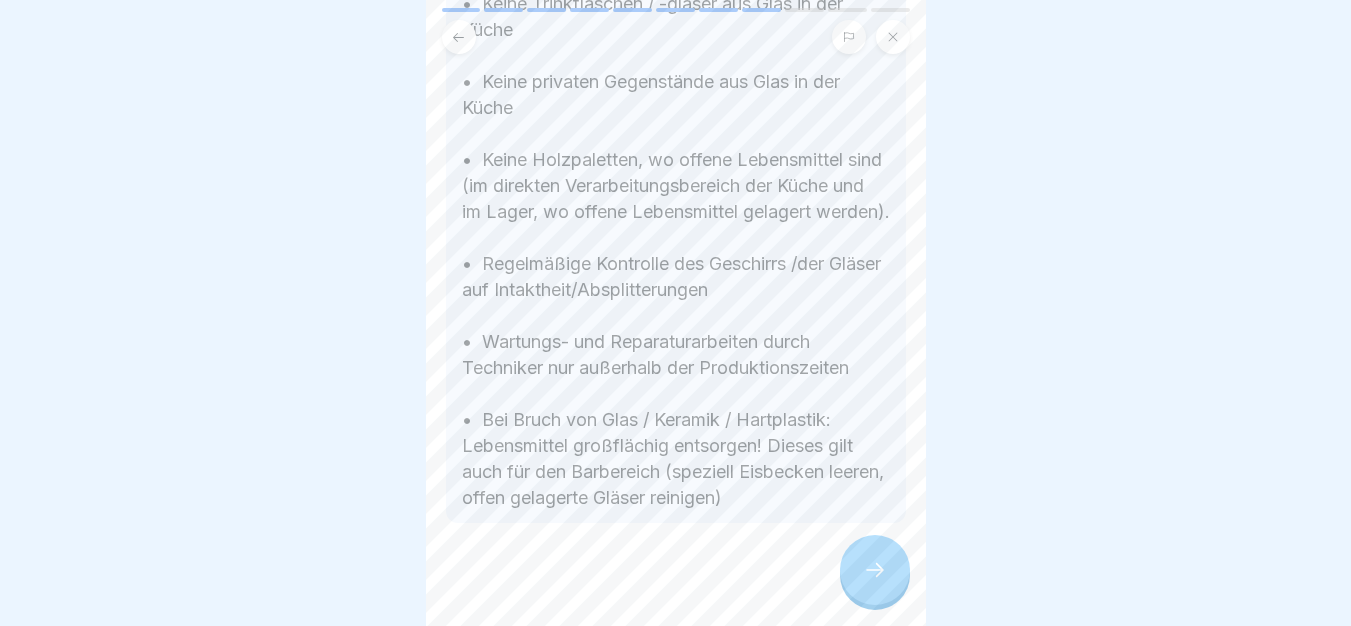 click on "Vermeidung von Glas , Metall, Hartplastik und Holz •	Regelmäßige Kontrolle der Gerätschaften auf Intaktheit, lockere Teile, Absplitterungen und Beschädigungen
•	Keine Trinkflaschen / -gläser aus Glas in der Küche
•	Keine privaten Gegenstände aus Glas in der Küche
•	Keine Holzpaletten, wo offene Lebensmittel sind (im direkten Verarbeitungsbereich der Küche und im Lager, wo offene Lebensmittel gelagert werden).
•	Regelmäßige Kontrolle des Geschirrs /der Gläser auf Intaktheit/Absplitterungen
•	Wartungs- und Reparaturarbeiten durch Techniker nur außerhalb der Produktionszeiten
•	Bei Bruch von Glas / Keramik / Hartplastik: Lebensmittel großflächig entsorgen! Dieses gilt auch für den Barbereich (speziell Eisbecken leeren, offen gelagerte Gläser reinigen)" at bounding box center (676, 313) 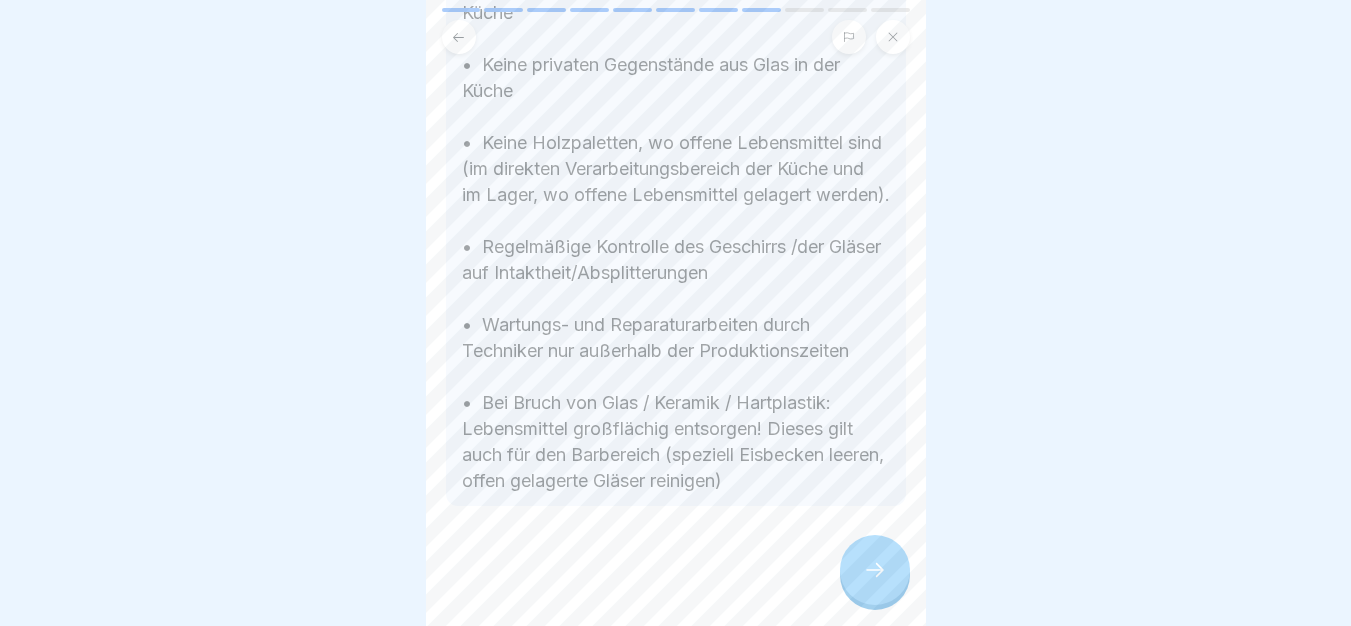 drag, startPoint x: 876, startPoint y: 576, endPoint x: 883, endPoint y: 588, distance: 13.892444 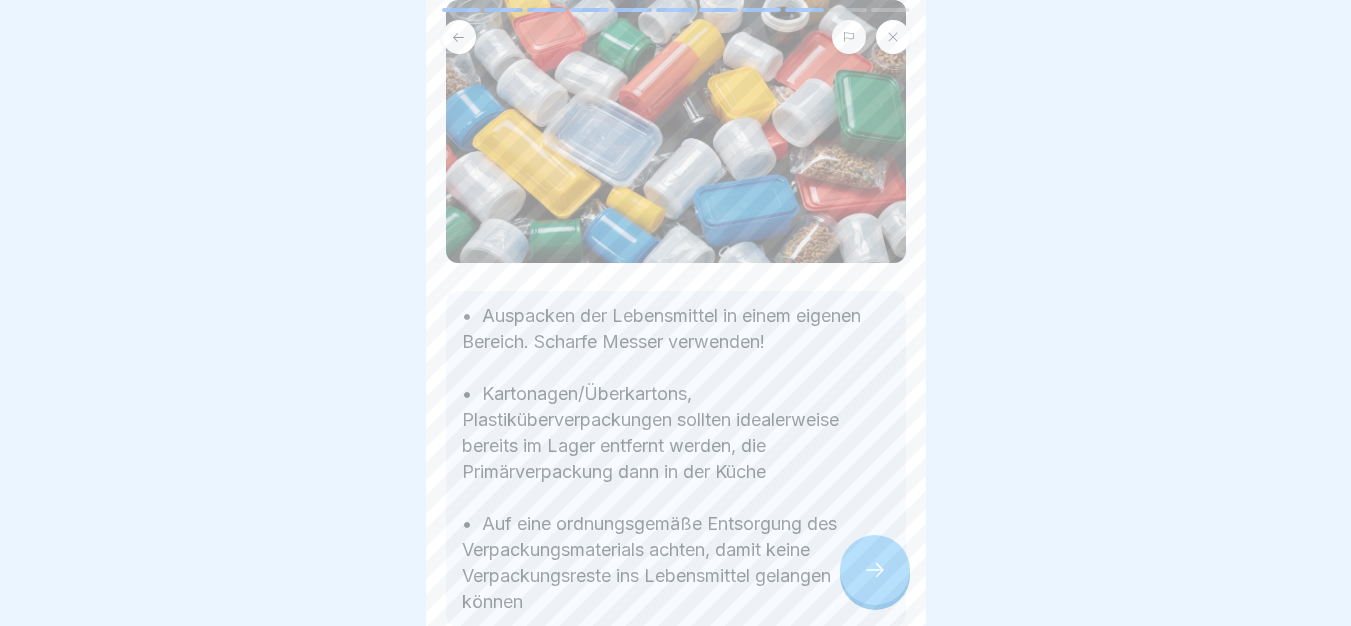 scroll, scrollTop: 320, scrollLeft: 0, axis: vertical 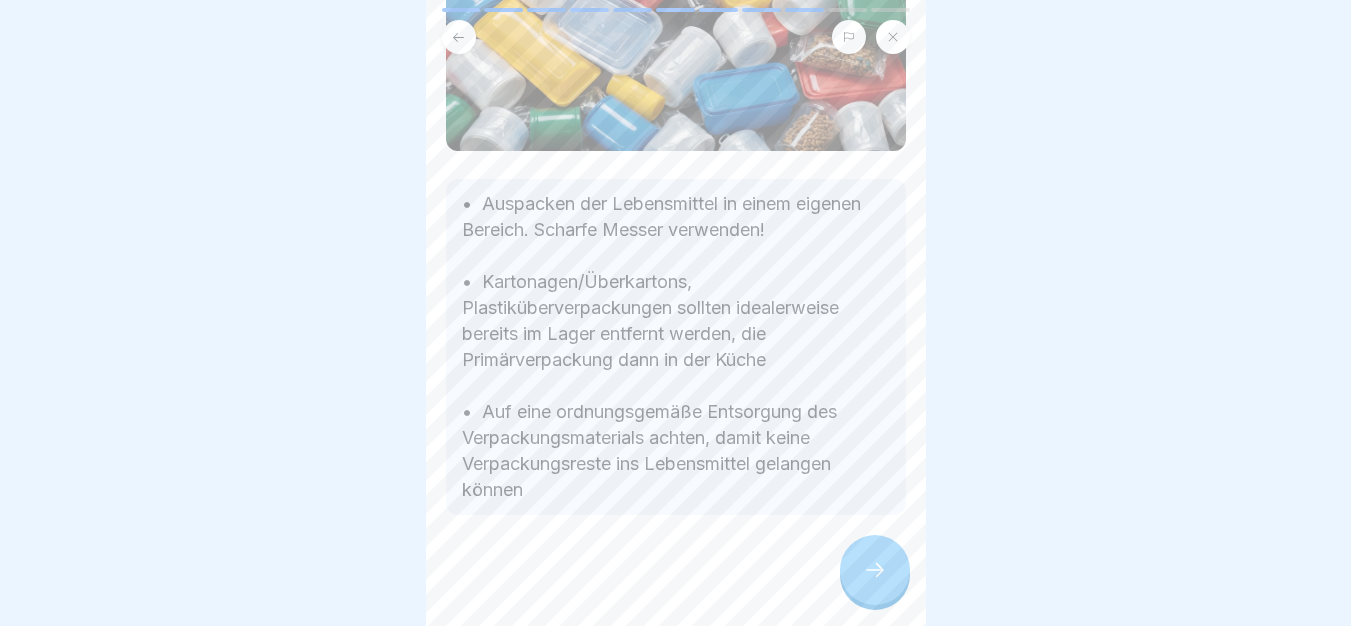 click 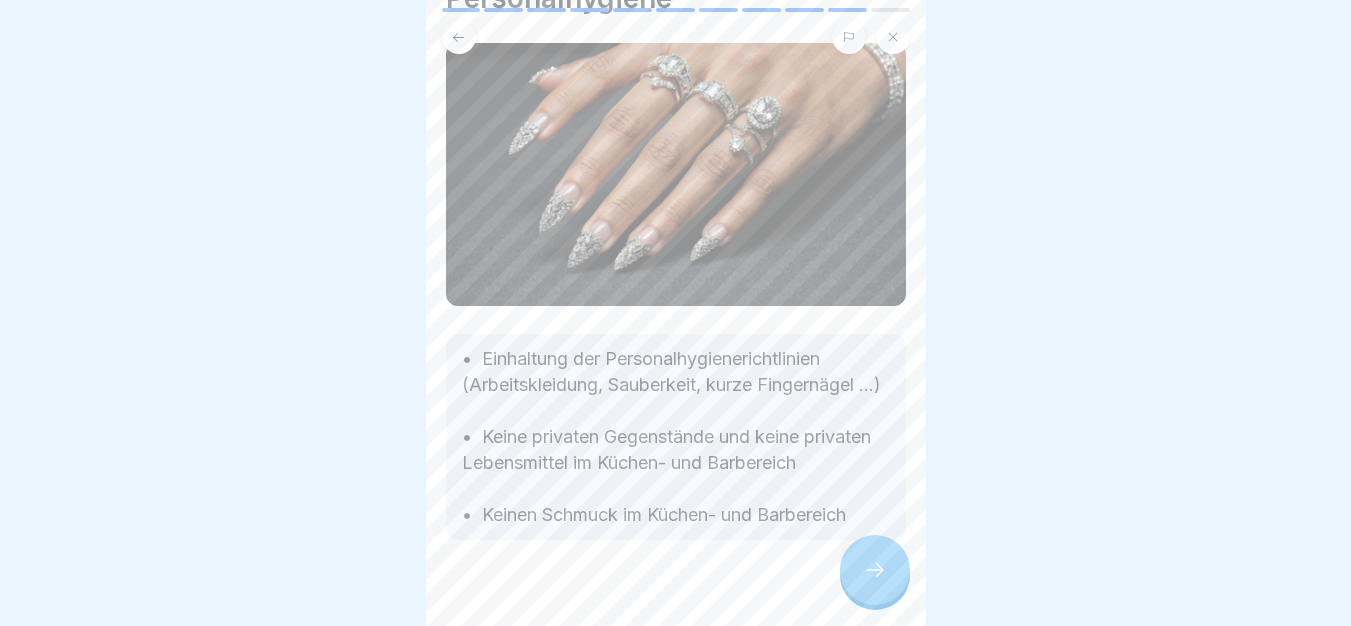 scroll, scrollTop: 174, scrollLeft: 0, axis: vertical 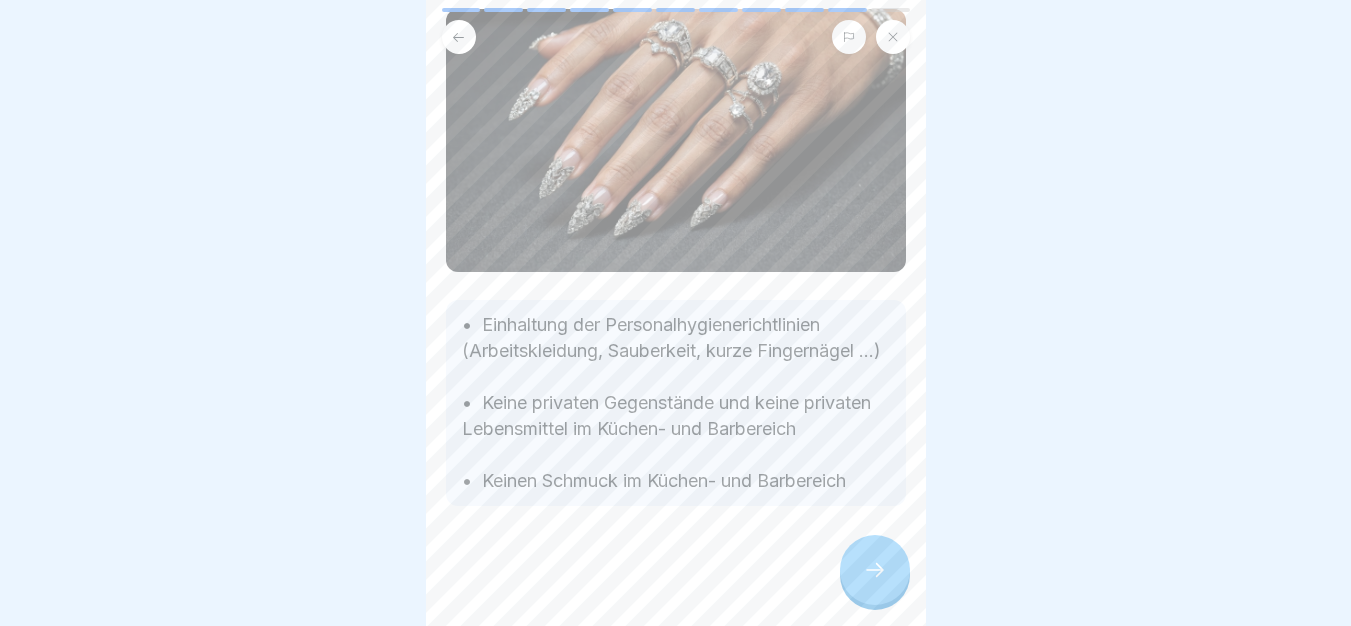 click 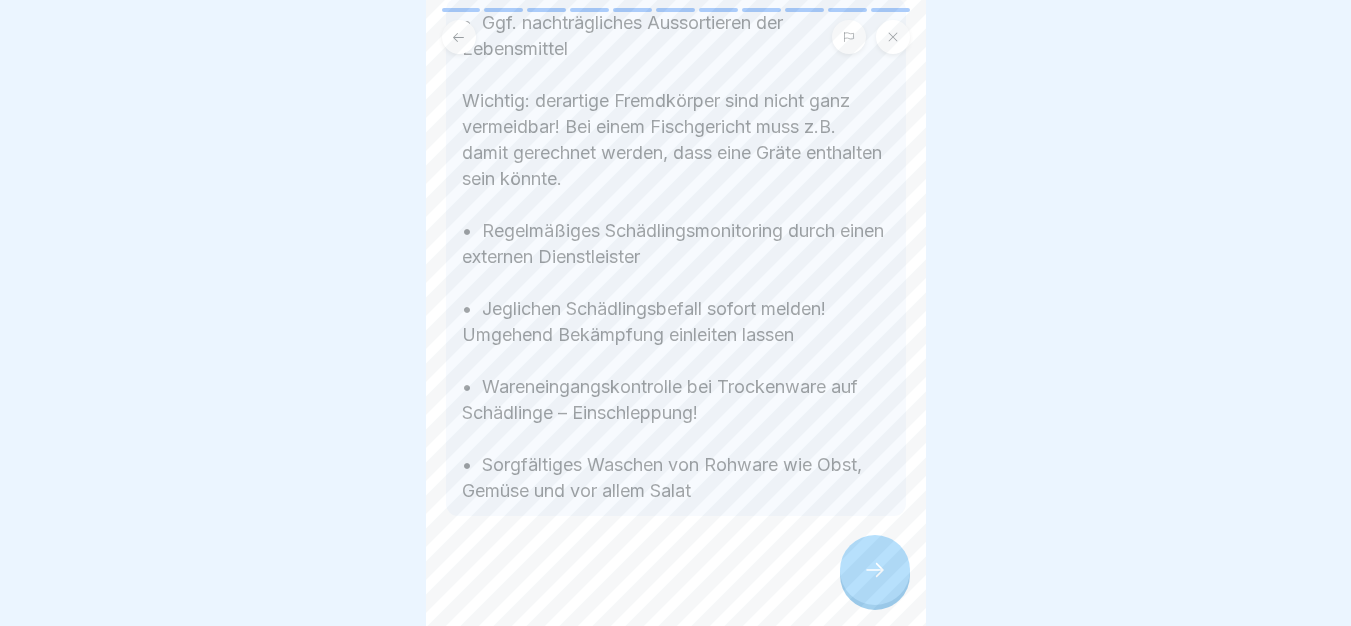 scroll, scrollTop: 502, scrollLeft: 0, axis: vertical 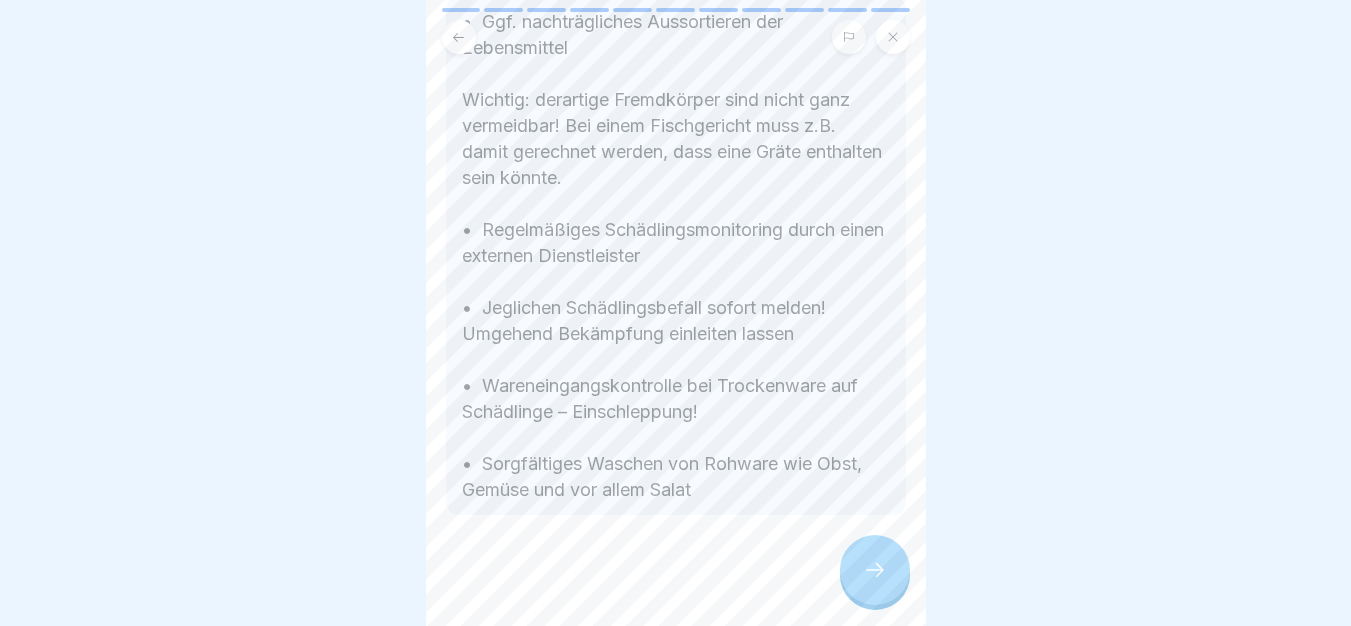 click 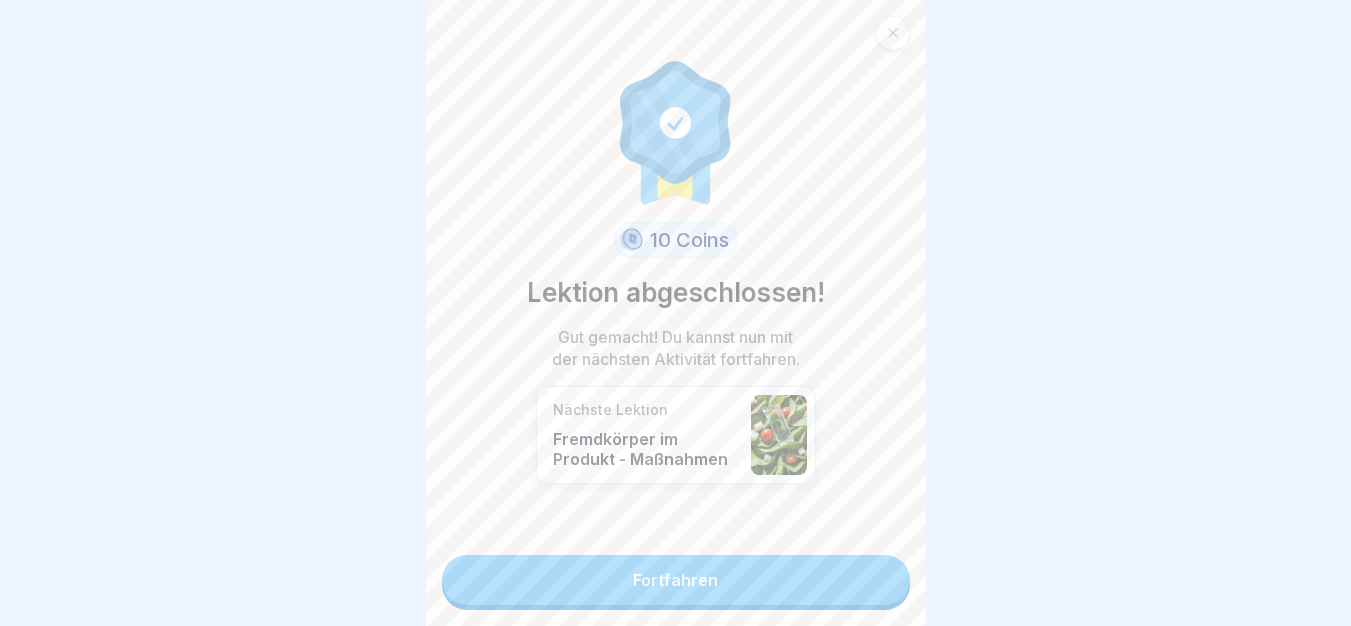 scroll, scrollTop: 15, scrollLeft: 0, axis: vertical 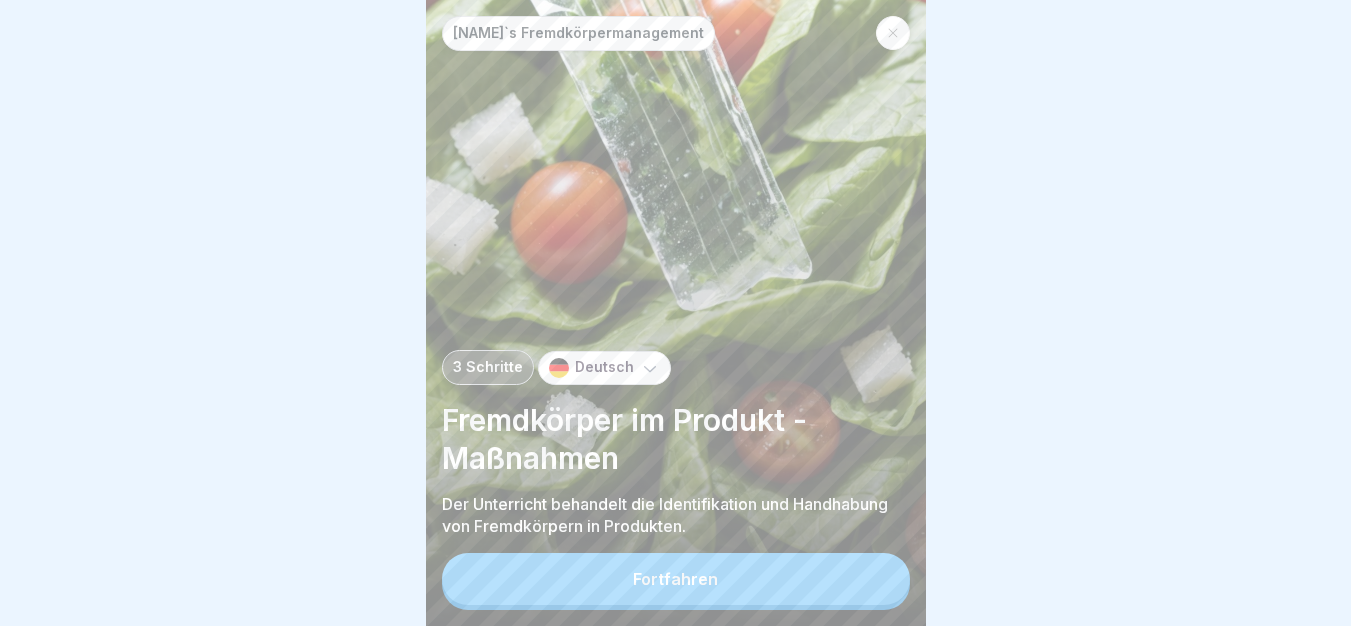 click on "Fortfahren" at bounding box center (676, 579) 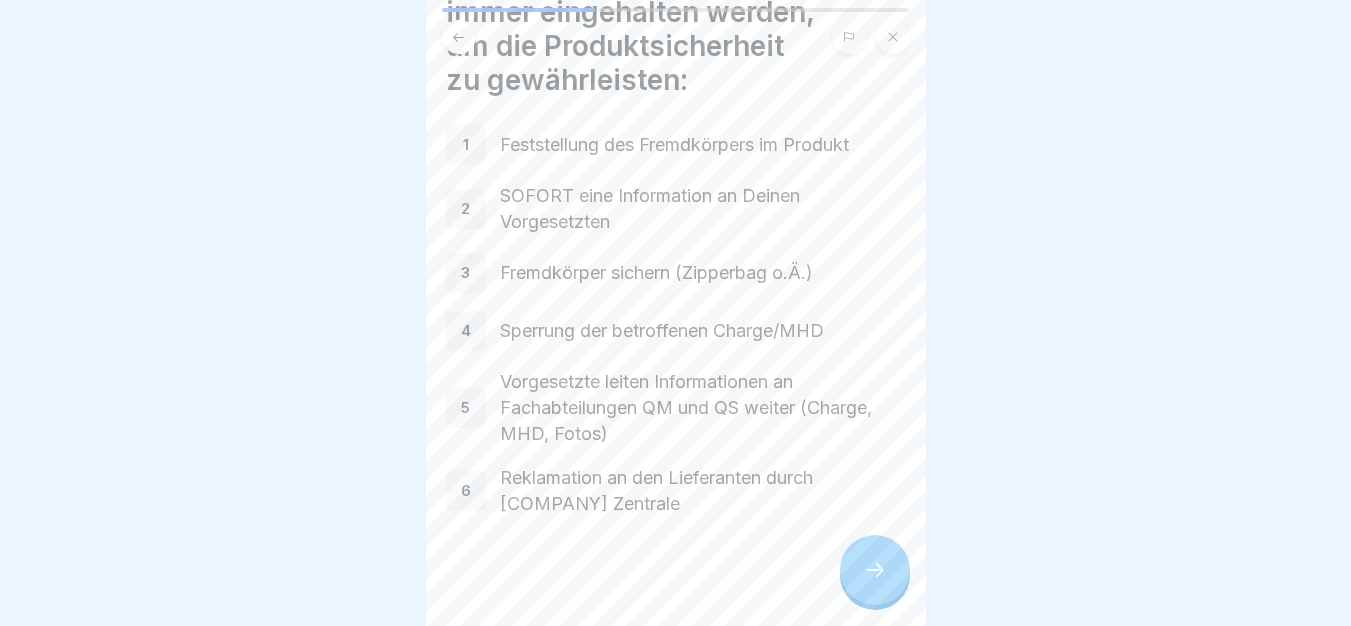 click on "Peter`s Fremdkörpermanagement 3 Schritte Deutsch Fremdkörper im Produkt - Maßnahmen Der Unterricht behandelt die Identifikation und Handhabung von Fremdkörpern in Produkten. Fortfahren Du findest einen Fremdkörper: Folgender Ablauf muss immer eingehalten werden, um die Produktsicherheit zu gewährleisten: 1 Feststellung des Fremdkörpers im Produkt  2 SOFORT eine Information an Deinen Vorgesetzten  3 Fremdkörper sichern (Zipperbag o.Ä.) 4 Sperrung der betroffenen Charge/MHD 5 Vorgesetzte leiten Informationen an Fachabteilungen QM und QS weiter (Charge, MHD, Fotos) 6 Reklamation an den Lieferanten durch Paniceus Zentrale Ein Gast findet den Fremdkörper in seinem Gericht Beachte die Regeln der Gästereklamation! Besonders bei Personenschäden! Gastreklamation bei Peter Pane Gastreklamation in Falle eines Fremdkörpers Bitte kreuze alle Kästchen an. Informiere IMMER Deinen Vorgesetzten - Betriebsleiter, Schichtleiter oder Area Manager Bei jeder Gastreklamation eine Meldung ausfüllen! 10 Coins" at bounding box center (676, 313) 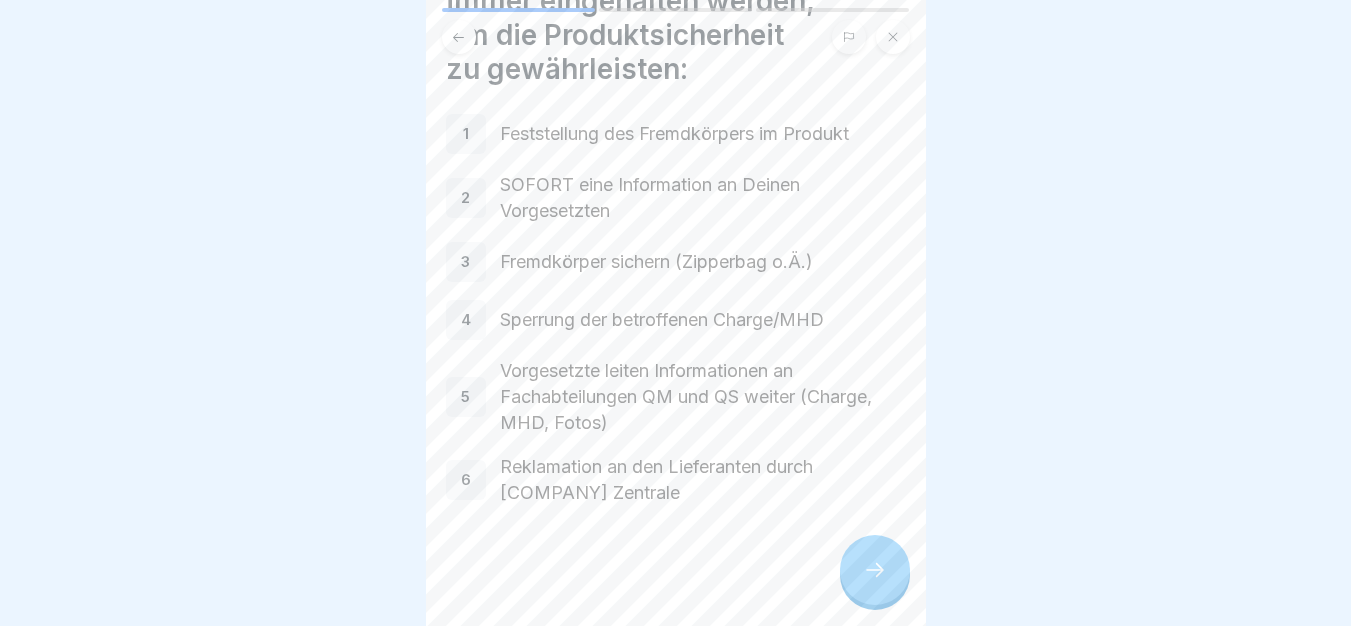 click at bounding box center (875, 570) 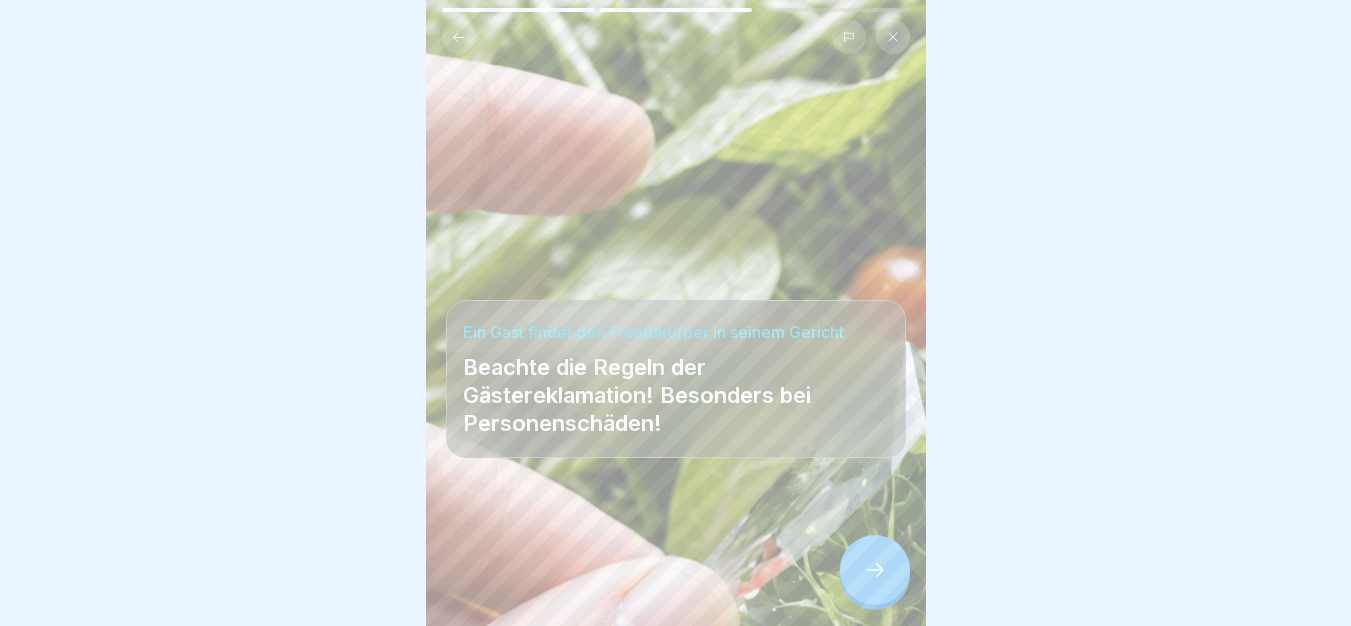 click at bounding box center (875, 570) 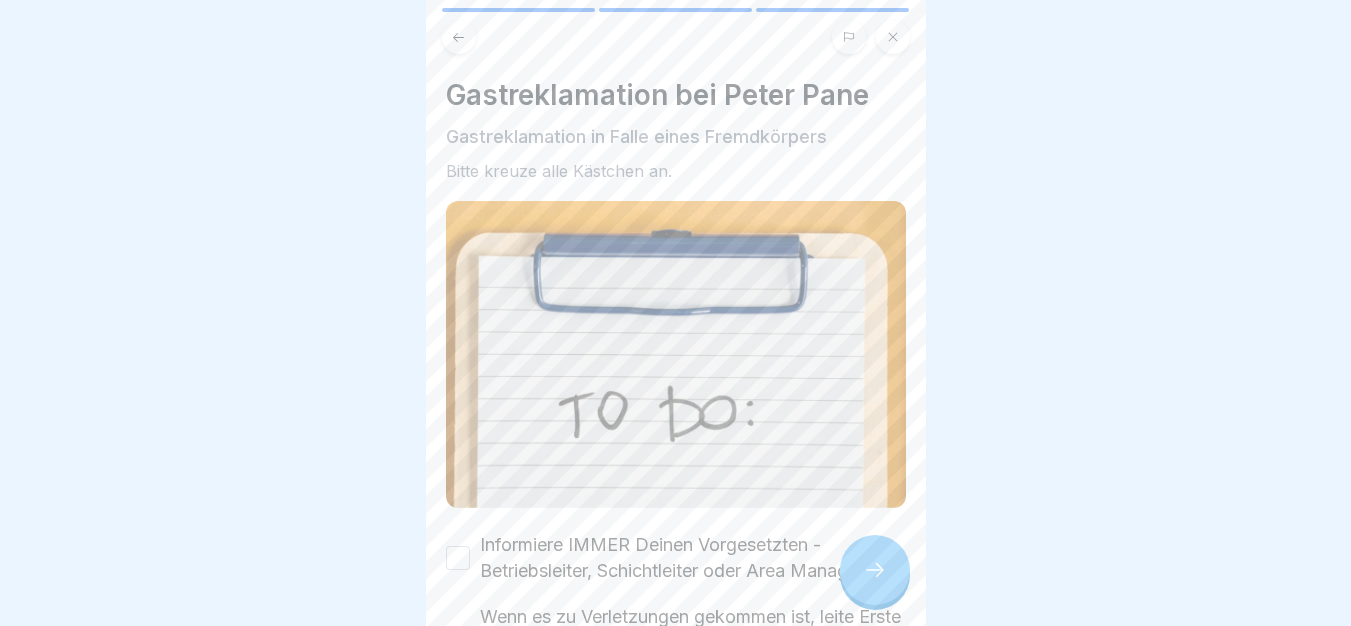 click at bounding box center [875, 570] 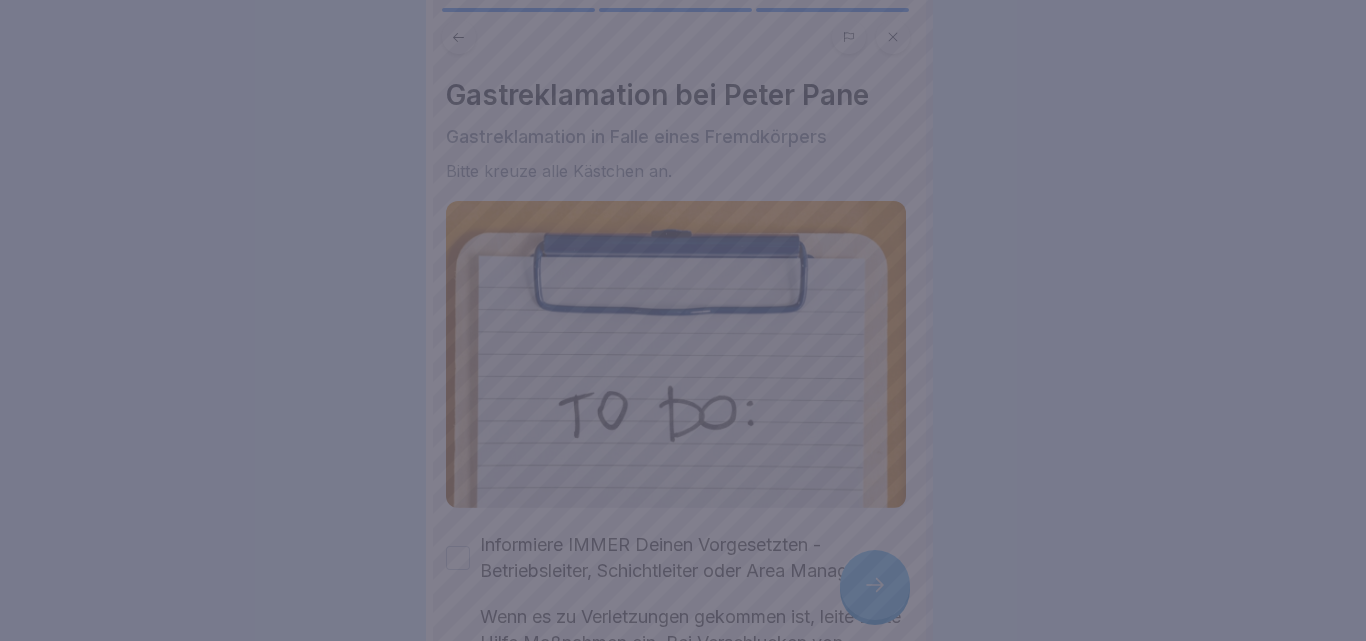 click at bounding box center (683, 320) 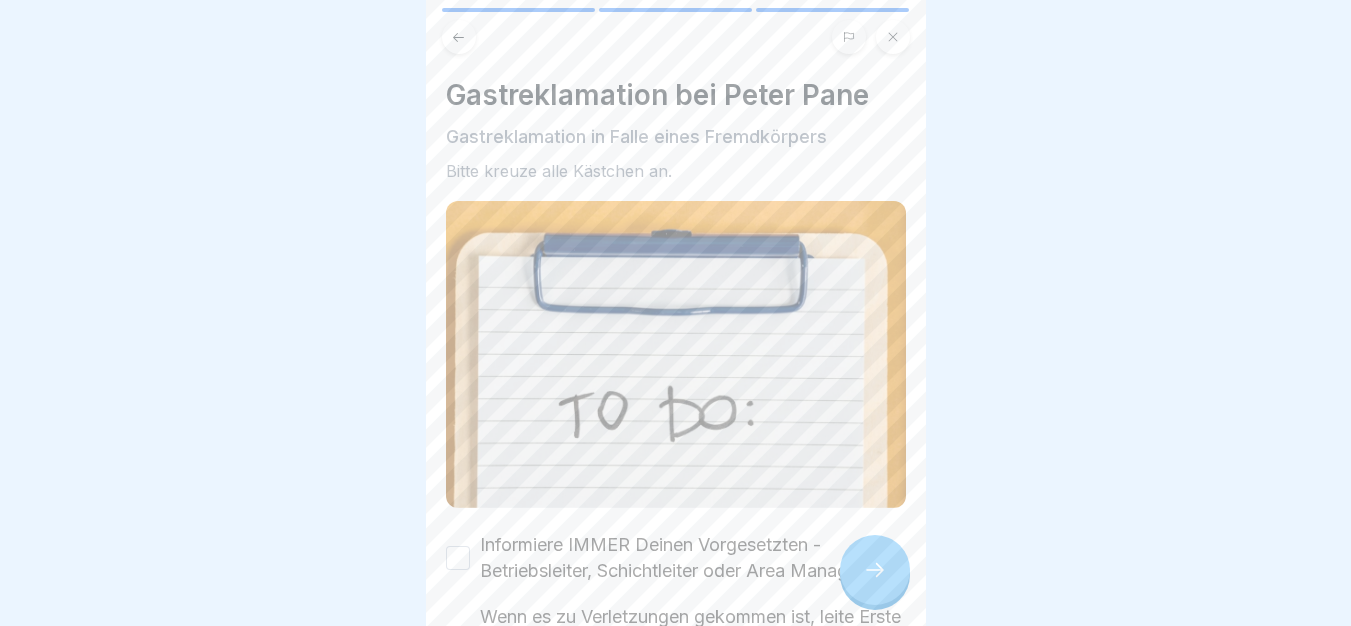 click on "Informiere IMMER Deinen Vorgesetzten - Betriebsleiter, Schichtleiter oder Area Manager" at bounding box center (693, 558) 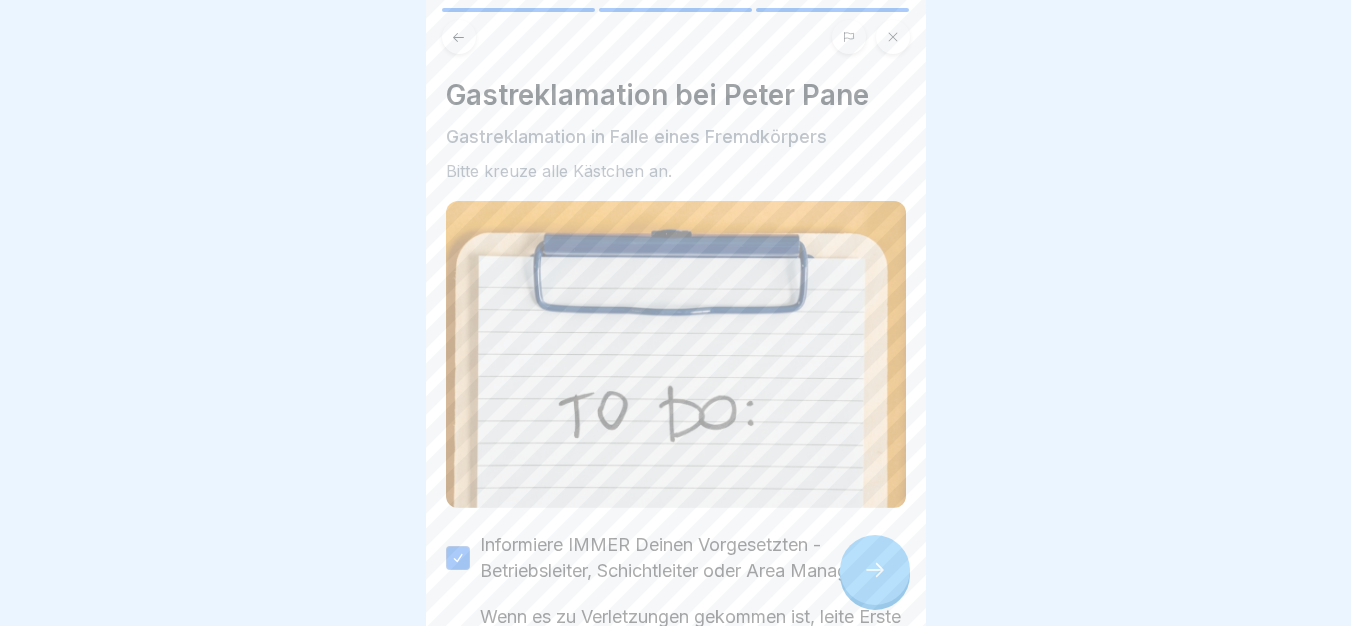 click on "Wenn es zu Verletzungen gekommen ist, leite Erste Hilfe Maßnahmen ein. Bei Verschlucken von scharfen Gegenständen kann ein RTW erforderlich sein." at bounding box center (693, 656) 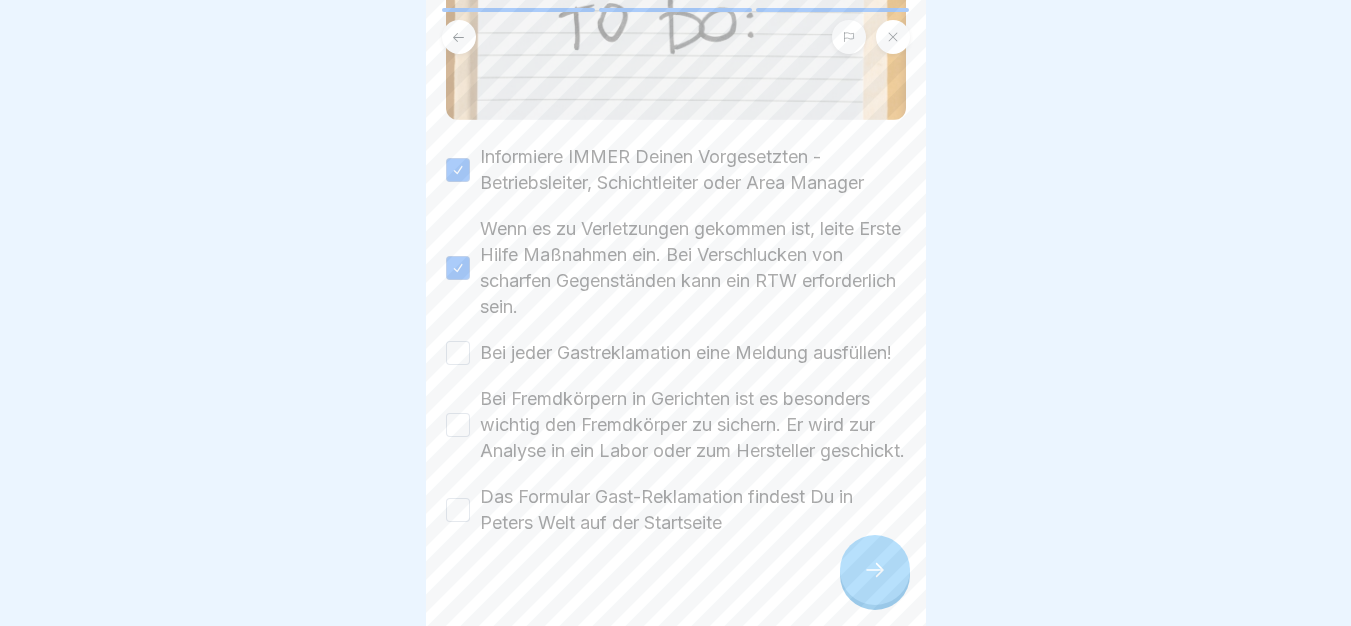 scroll, scrollTop: 460, scrollLeft: 0, axis: vertical 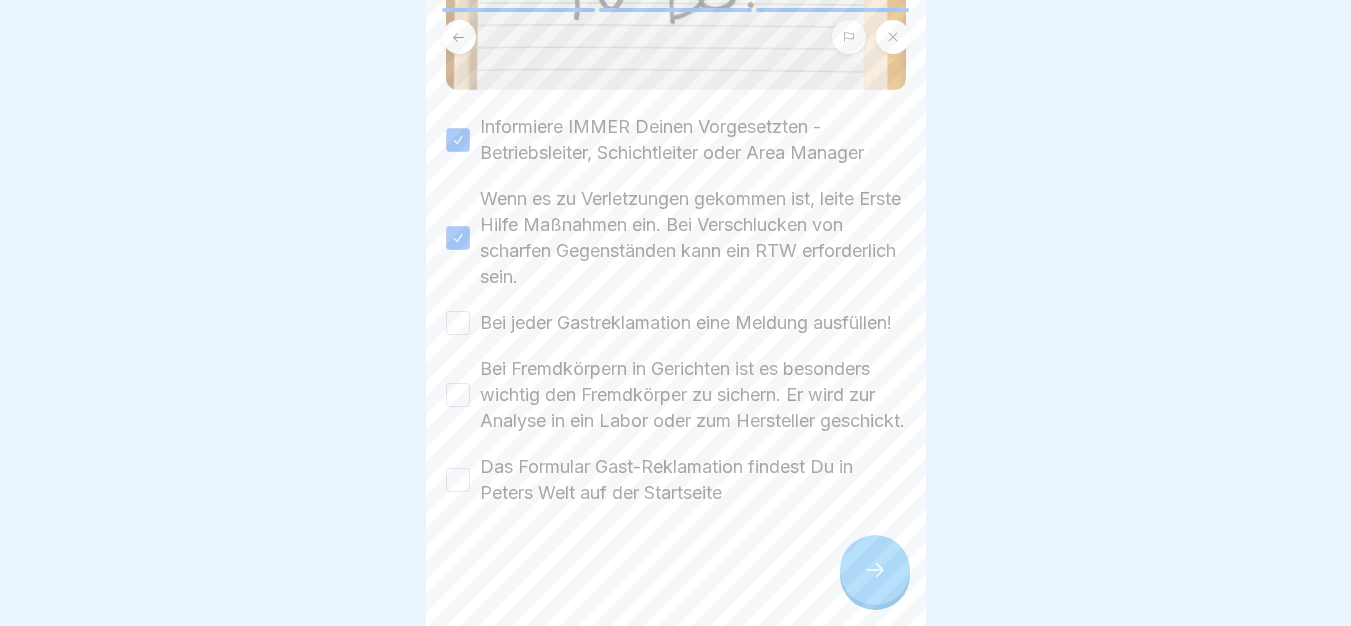 click on "Bei jeder Gastreklamation eine Meldung ausfüllen!" at bounding box center [686, 323] 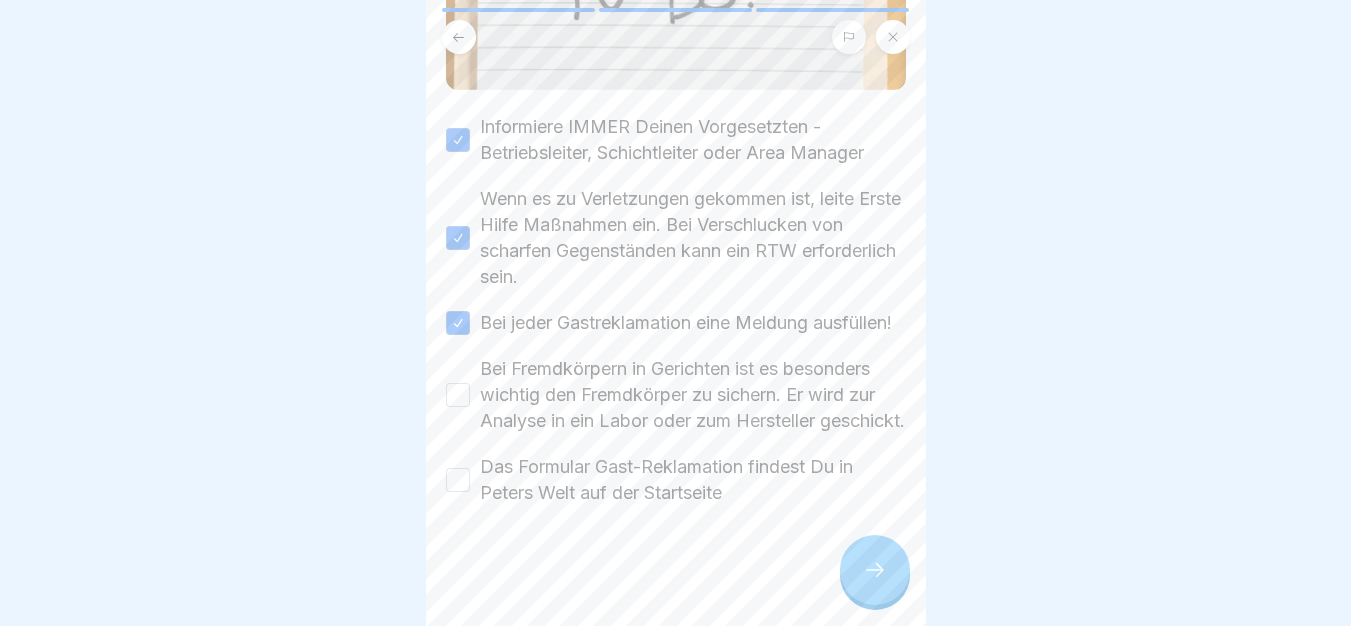 click on "Bei Fremdkörpern in Gerichten ist es besonders wichtig den Fremdkörper zu sichern. Er wird zur Analyse in ein Labor oder zum Hersteller geschickt." at bounding box center [693, 395] 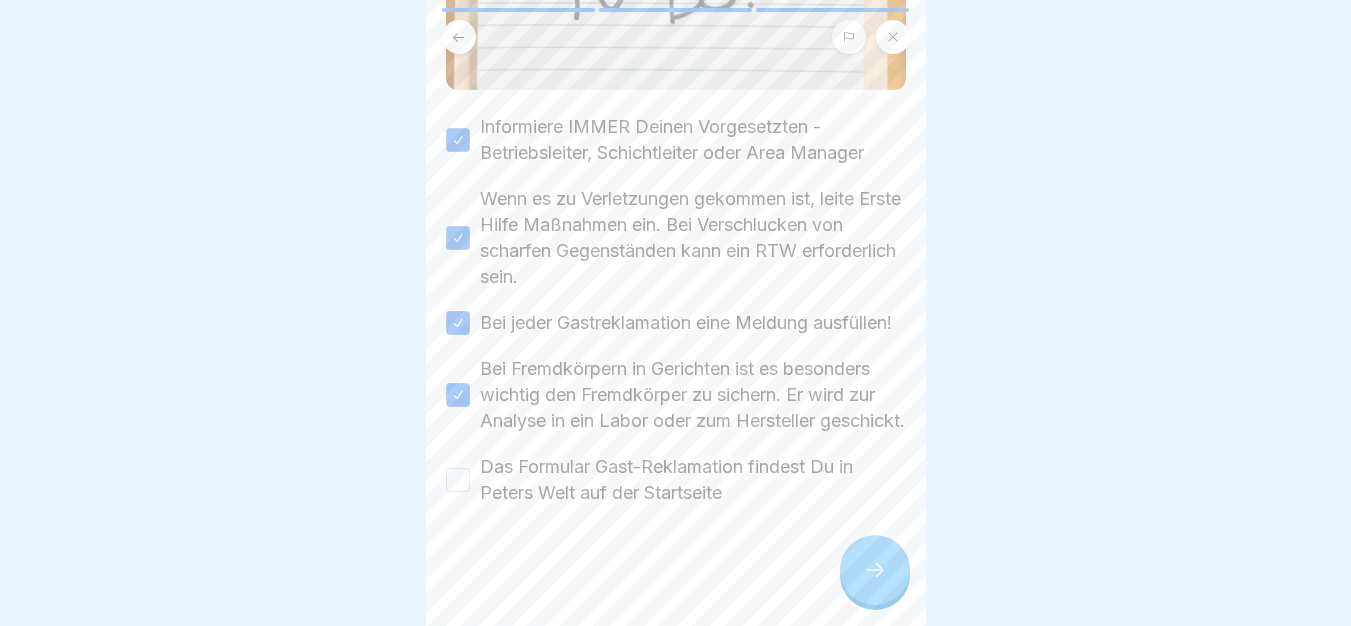 click at bounding box center (676, 566) 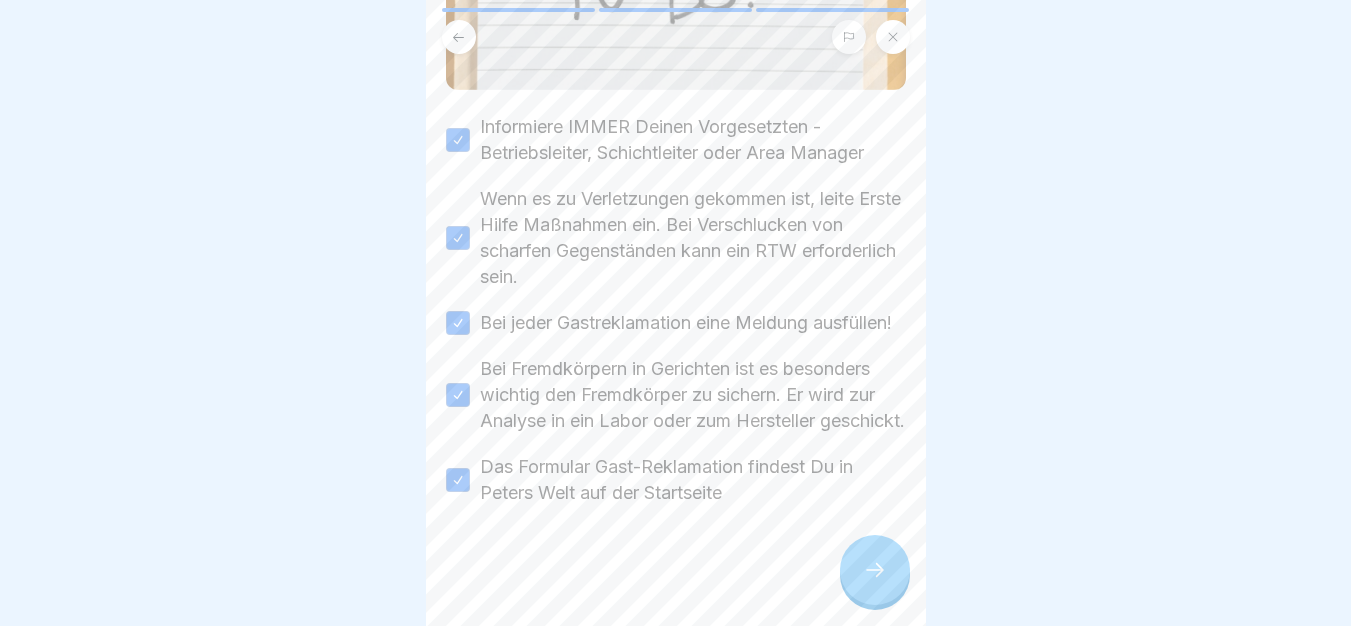 click 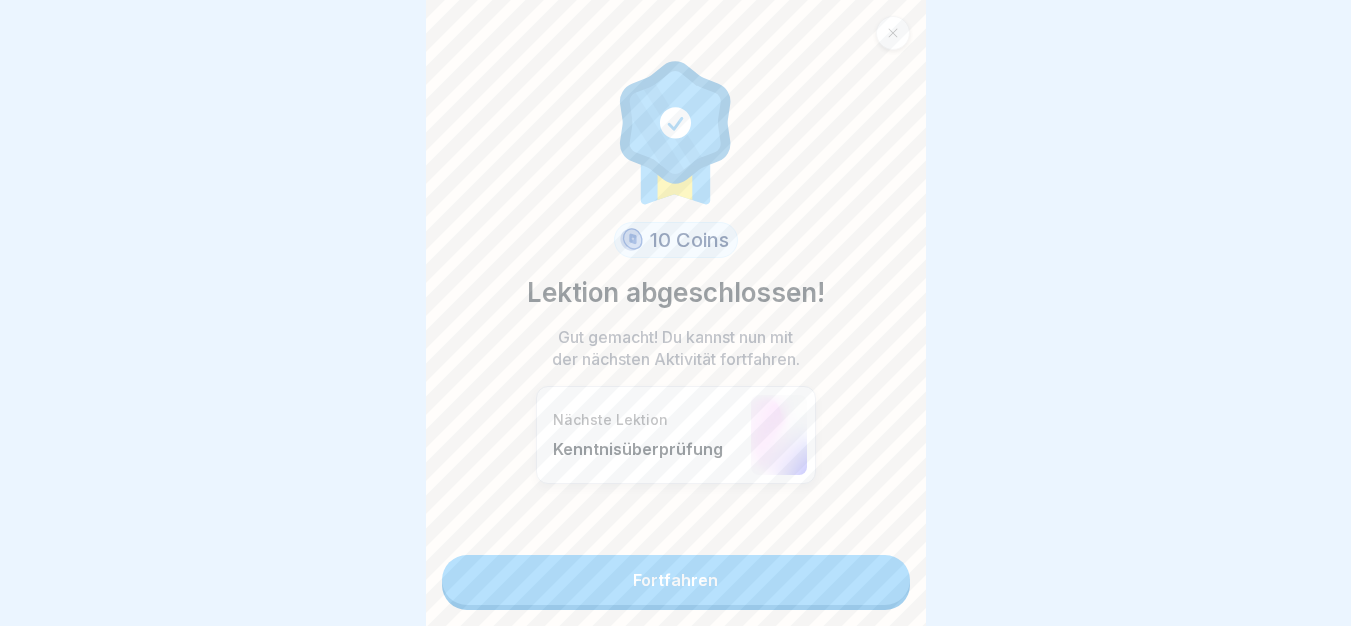 click on "Fortfahren" at bounding box center [676, 580] 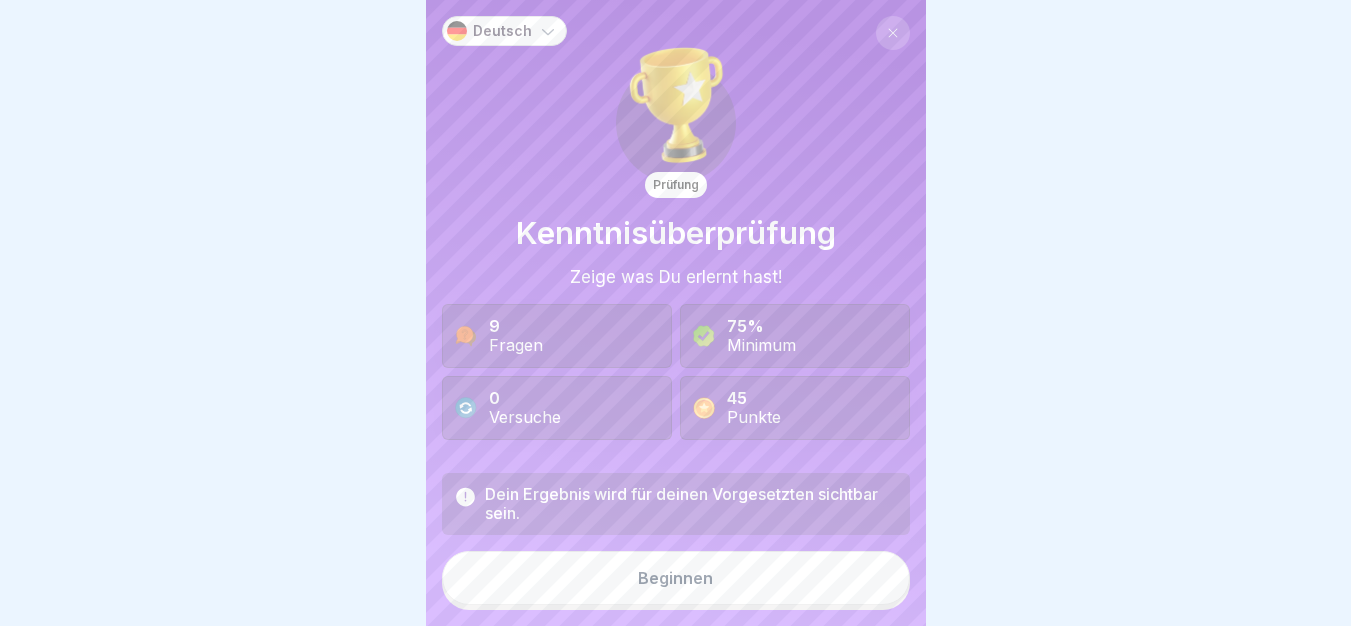 click on "Beginnen" at bounding box center [676, 578] 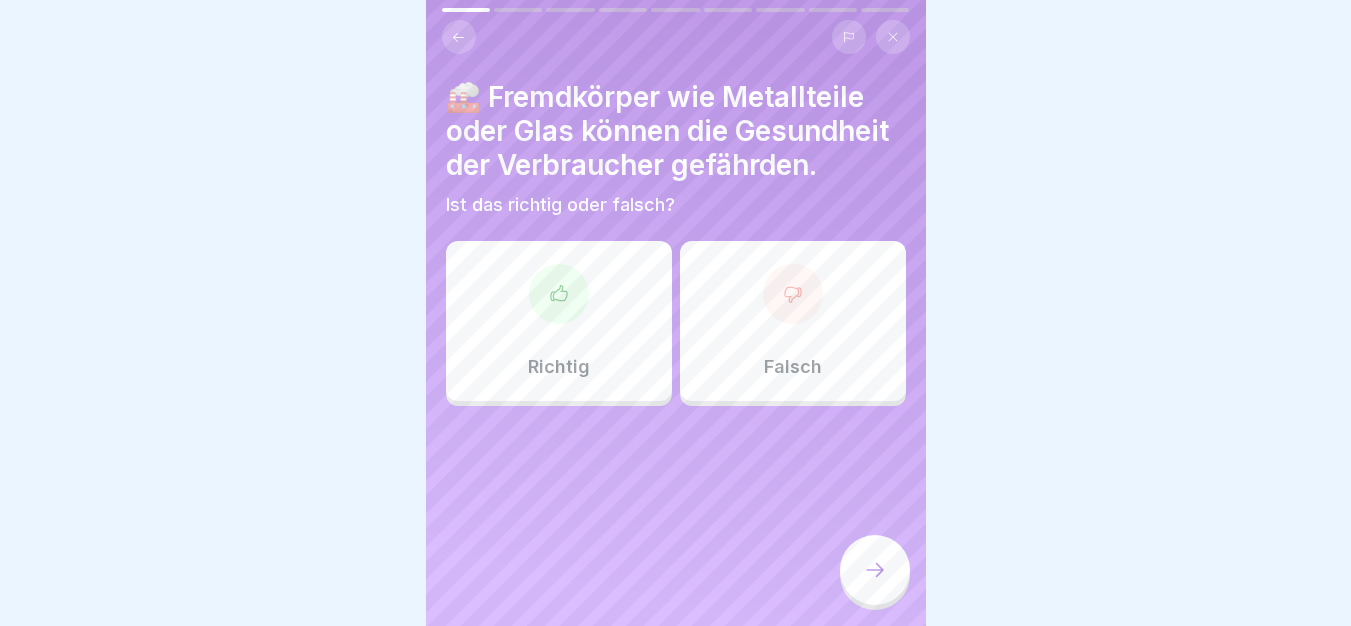 click on "Richtig" at bounding box center (559, 321) 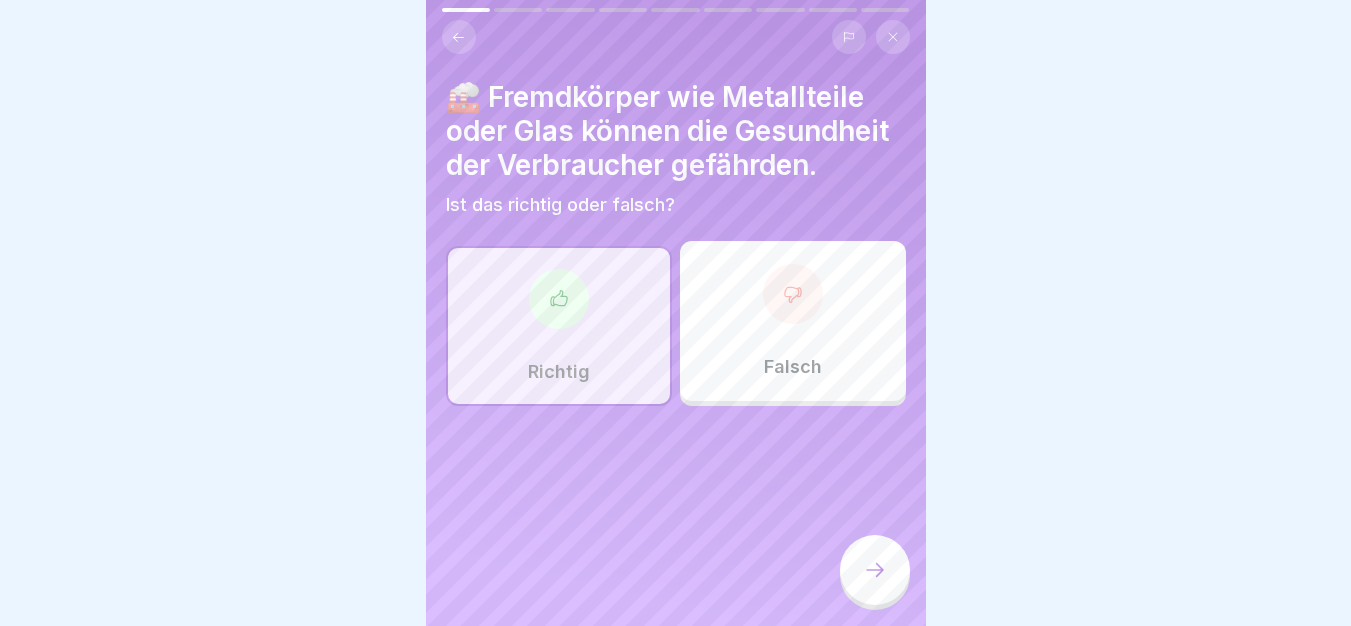 click 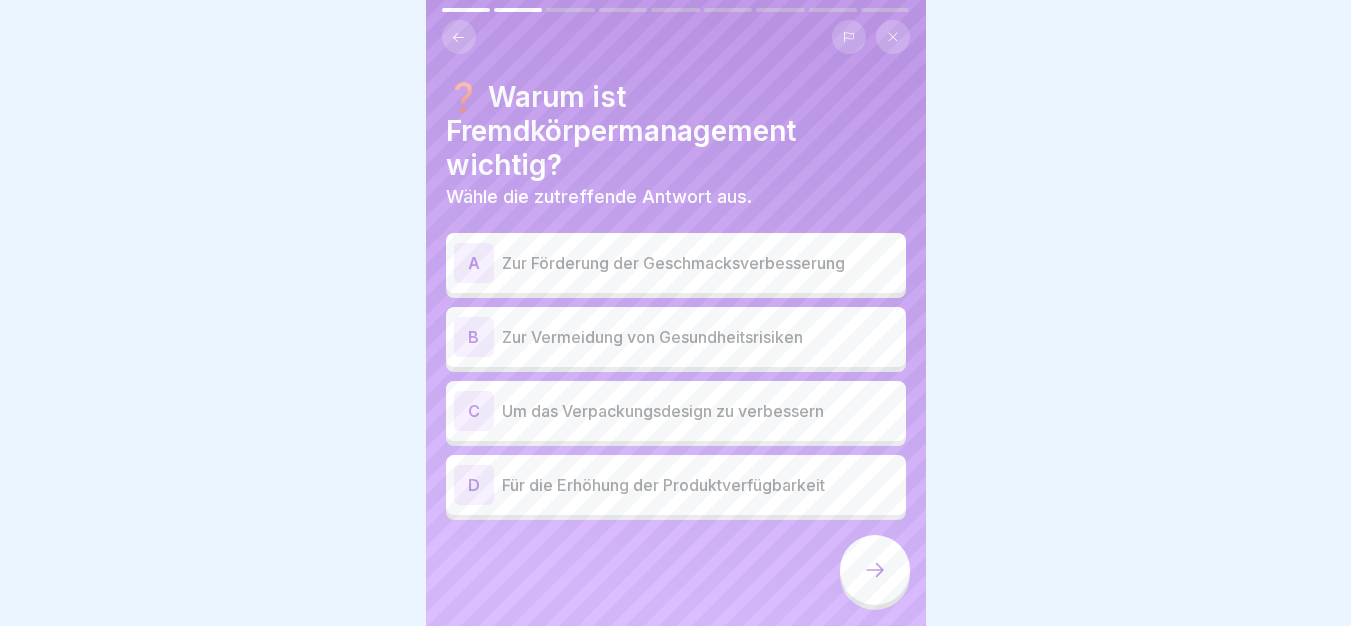 click on "Zur Vermeidung von Gesundheitsrisiken" at bounding box center (700, 337) 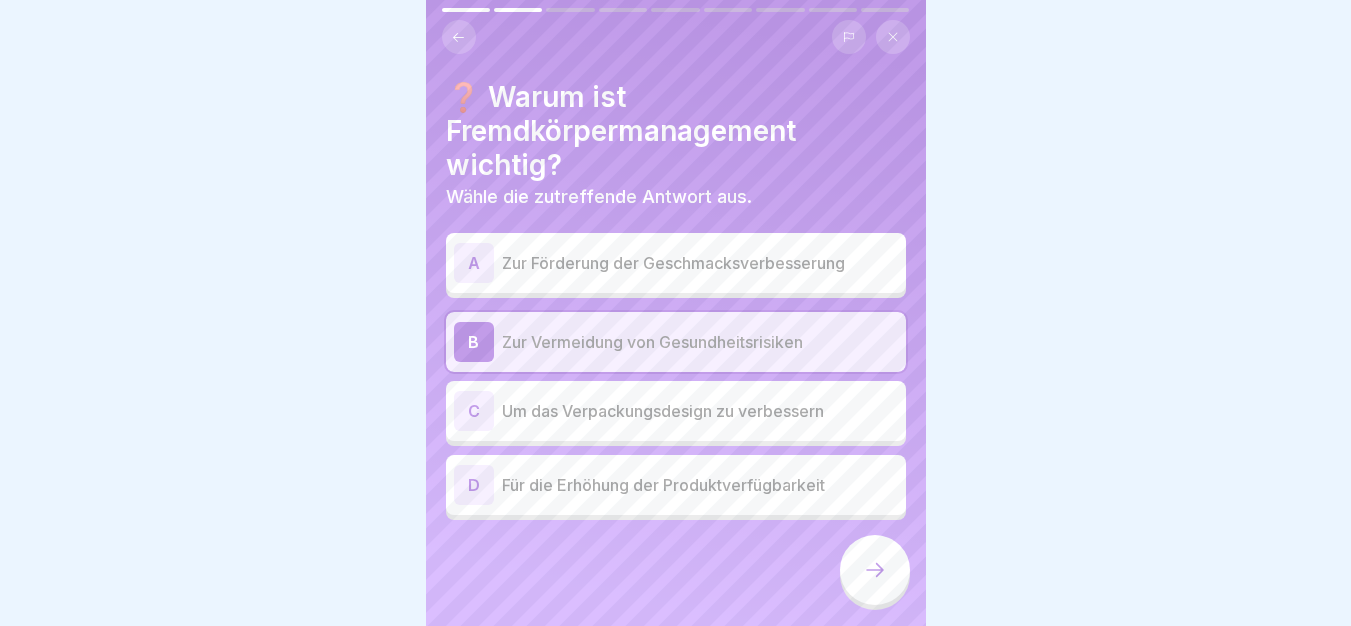 click at bounding box center [875, 570] 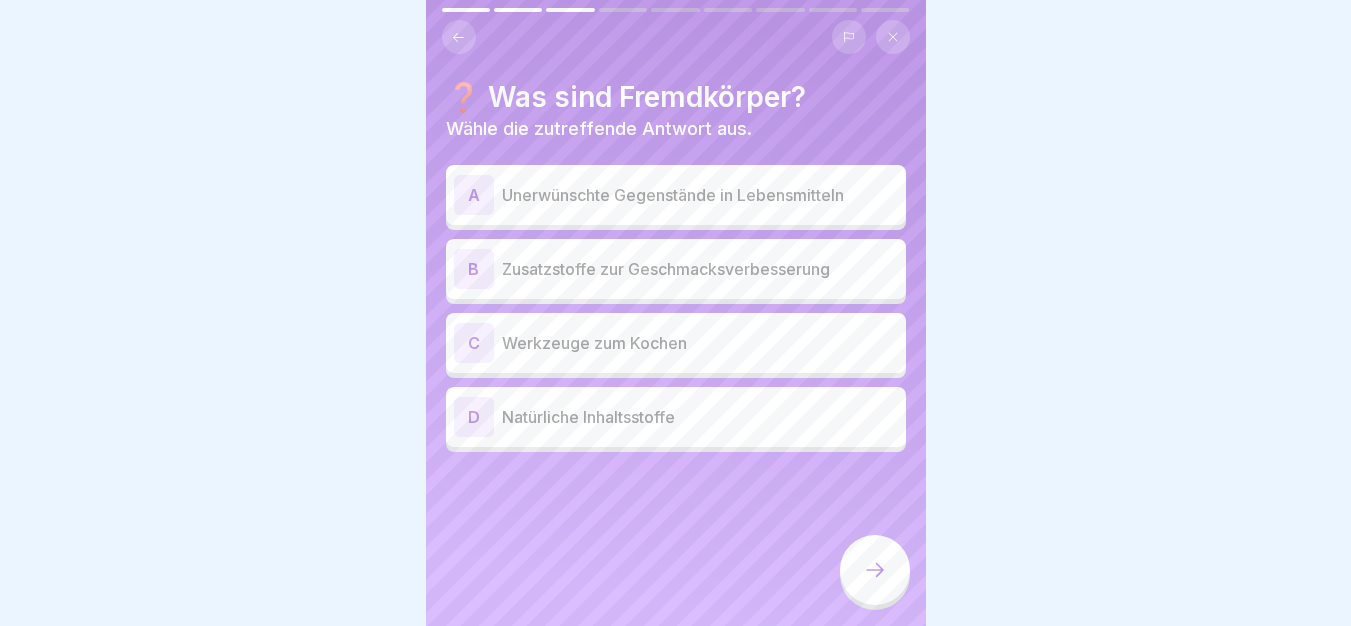 click on "A Unerwünschte Gegenstände in Lebensmitteln" at bounding box center (676, 195) 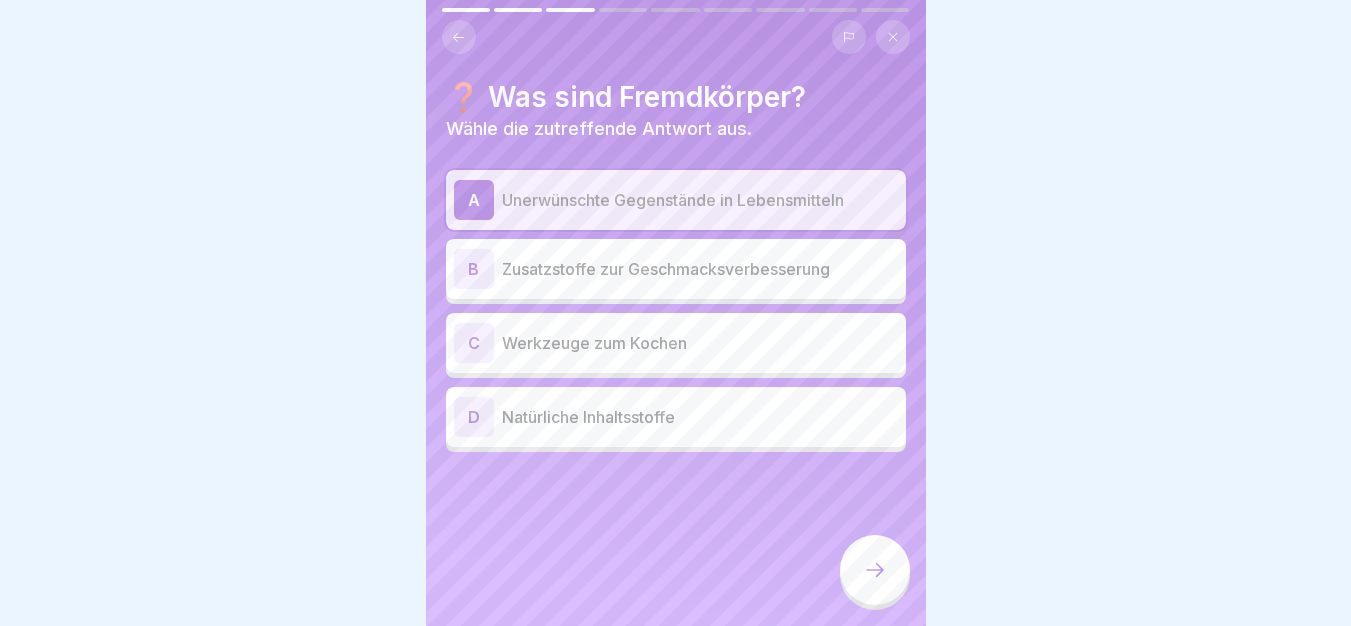 click 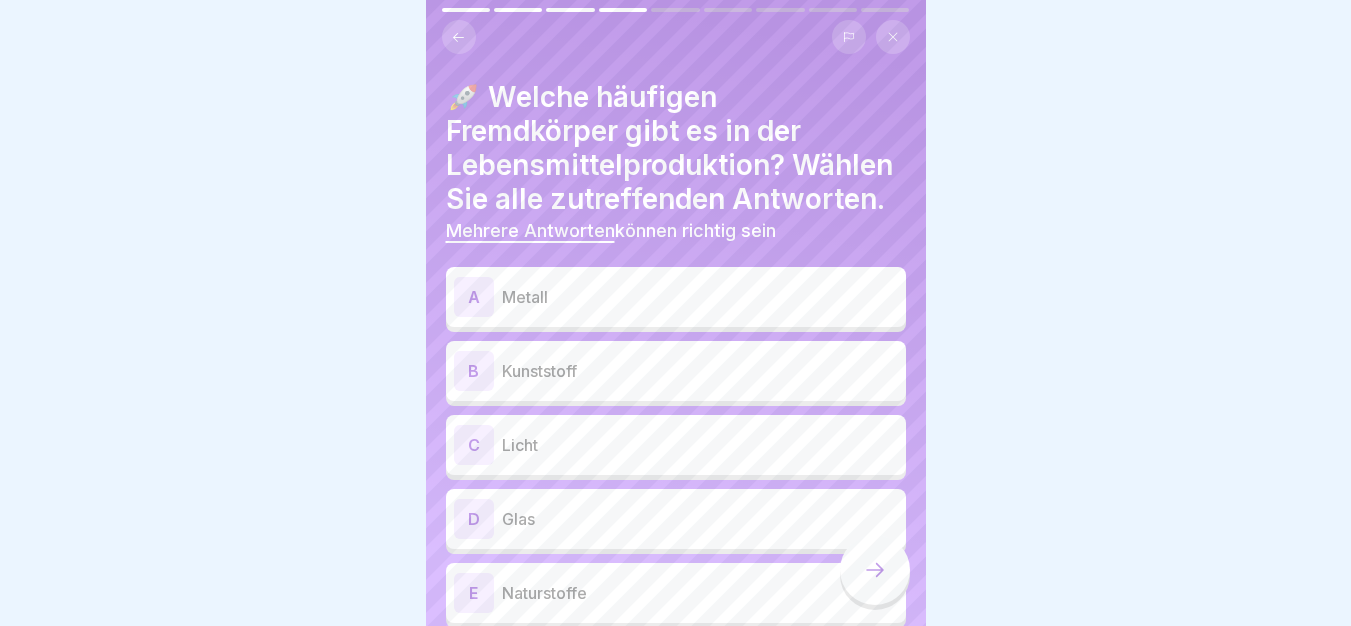 click on "A Metall" at bounding box center (676, 297) 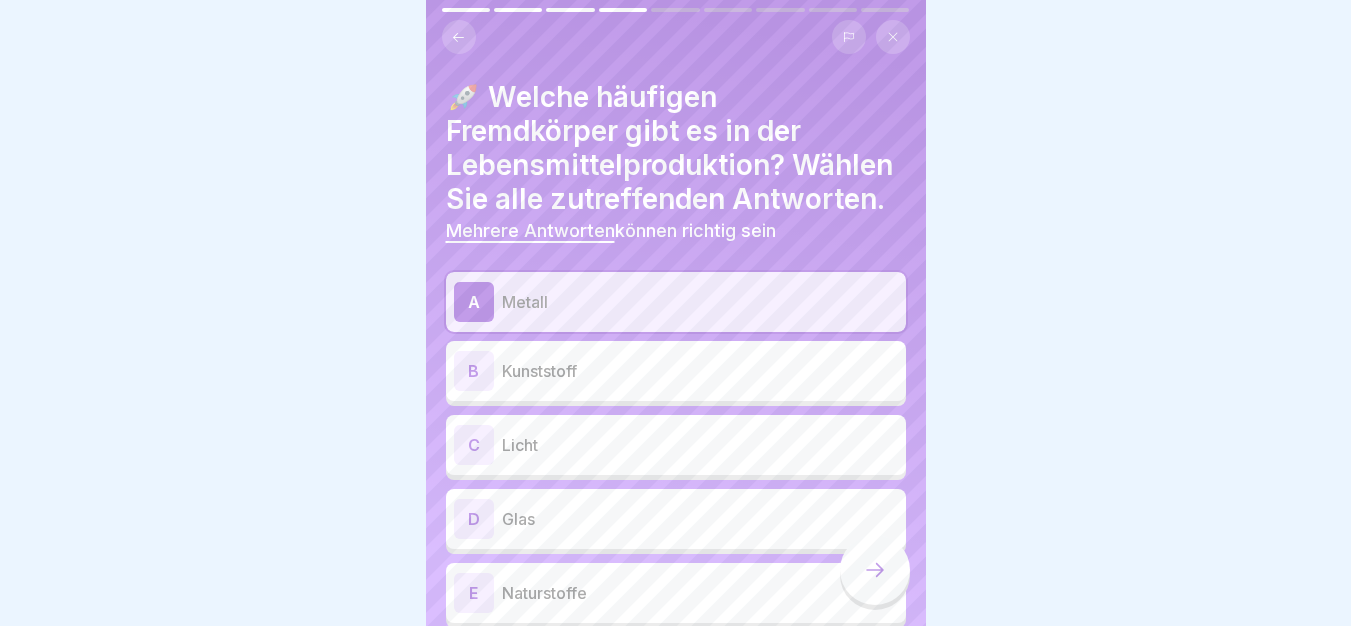 click on "B Kunststoff" at bounding box center (676, 371) 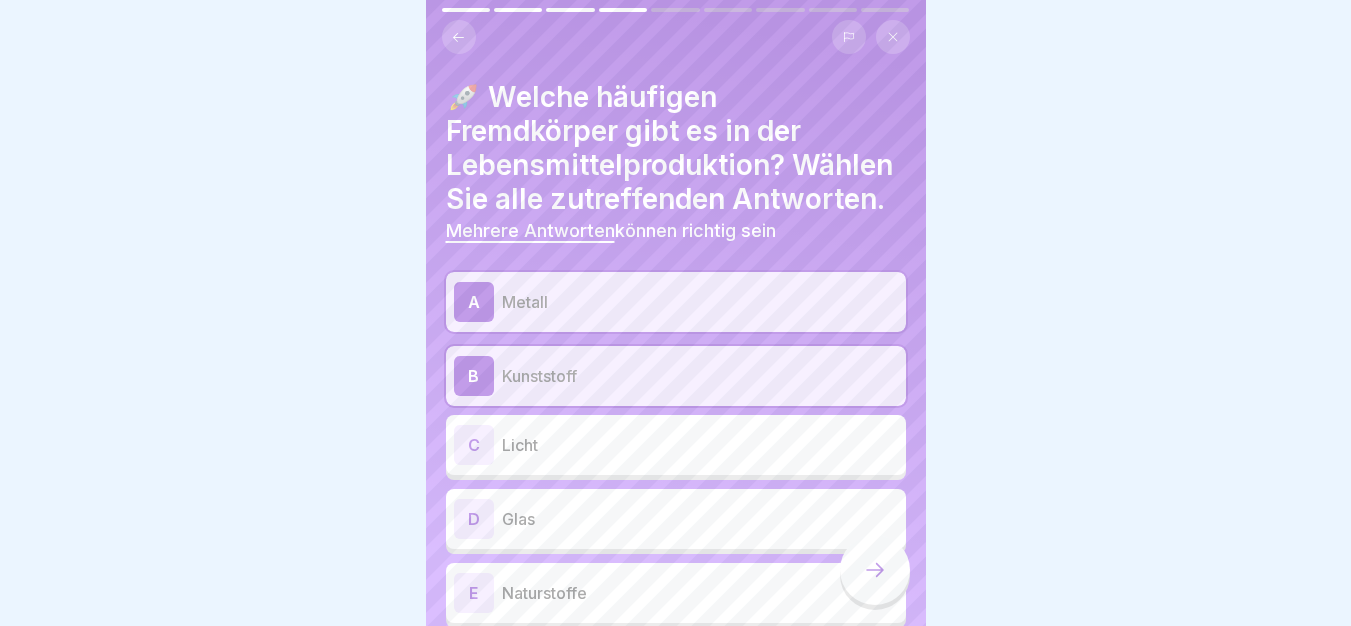 click on "Glas" at bounding box center (700, 519) 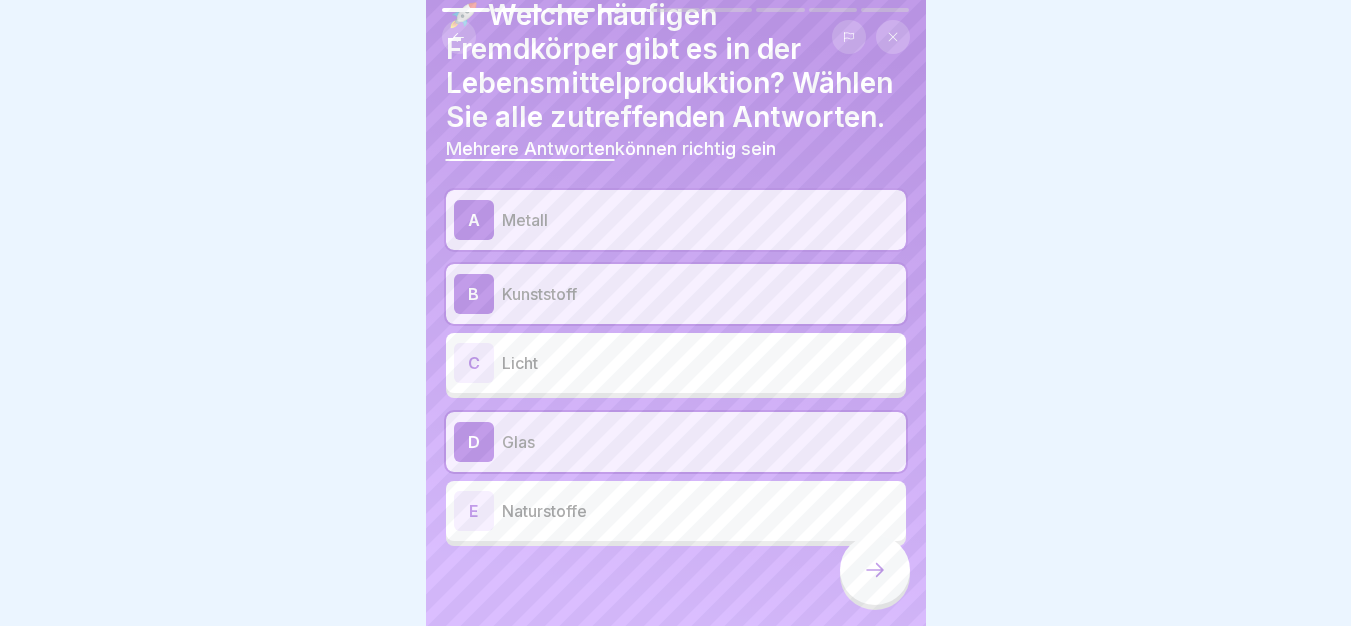scroll, scrollTop: 116, scrollLeft: 0, axis: vertical 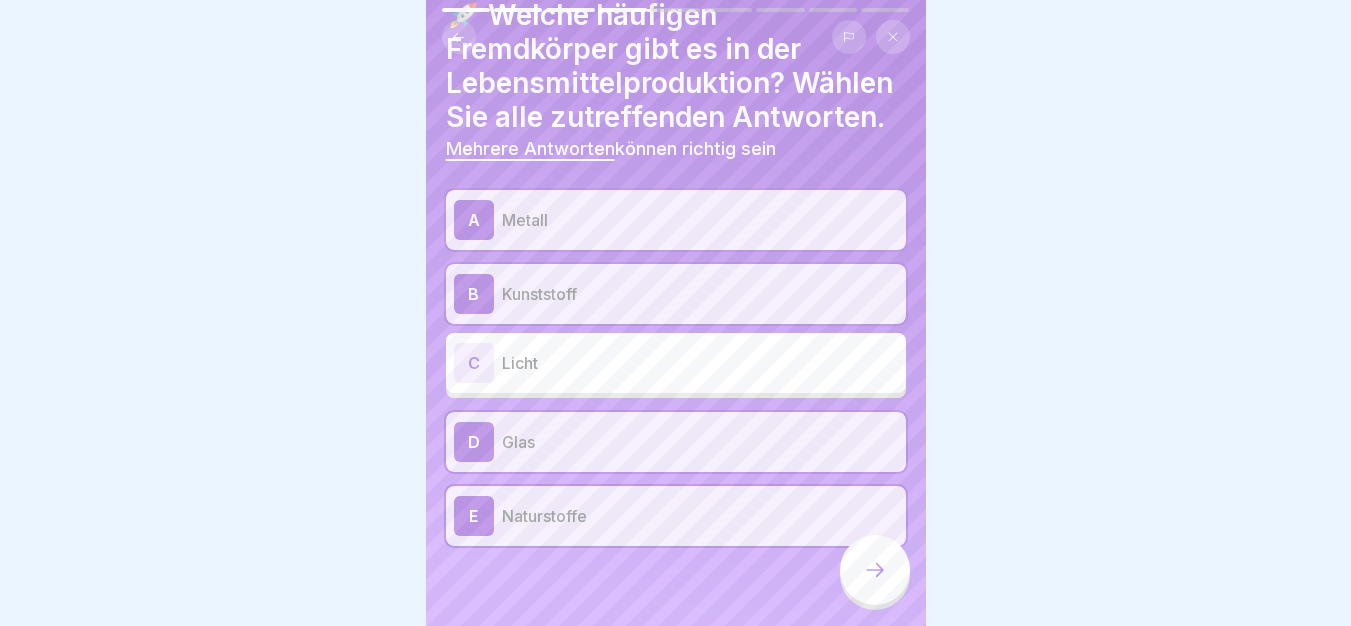 click at bounding box center [875, 570] 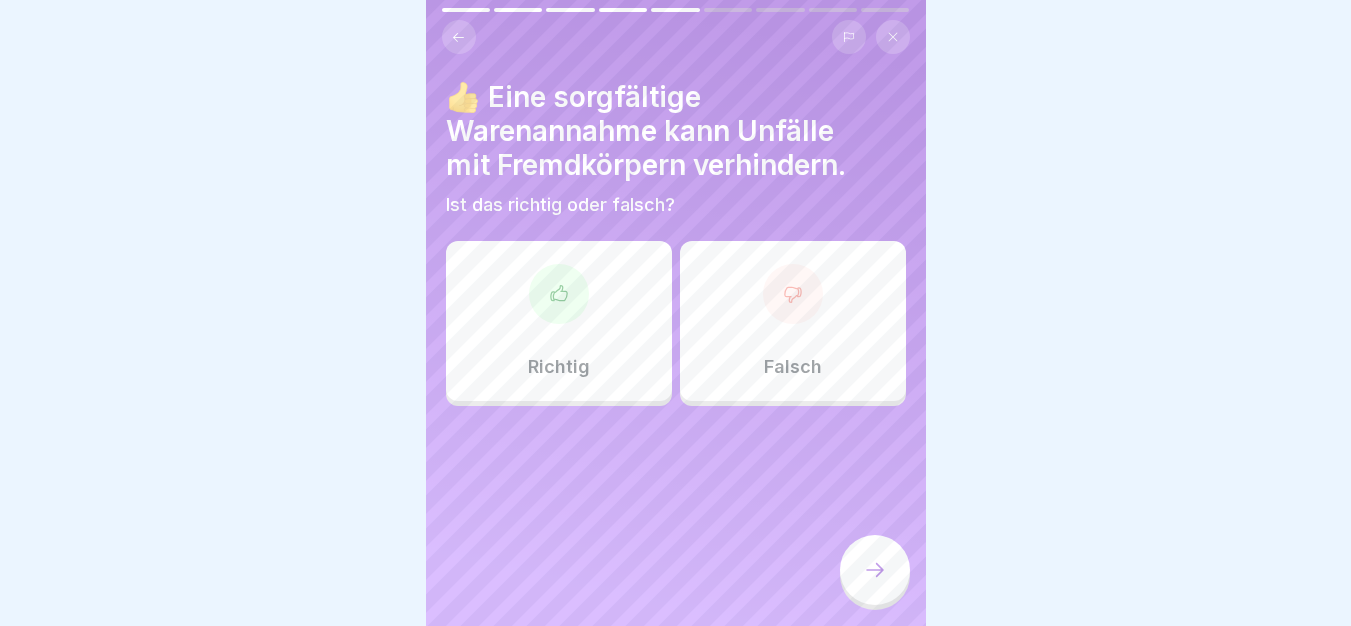 click on "Richtig" at bounding box center (559, 321) 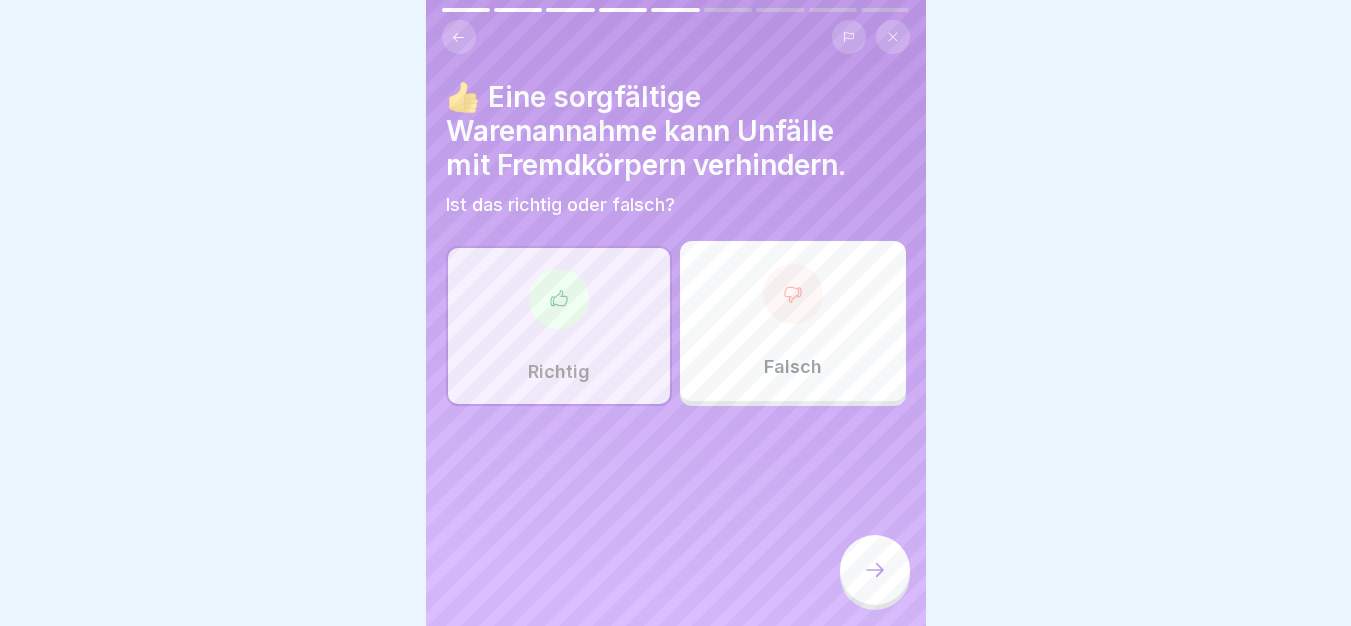 click at bounding box center (875, 570) 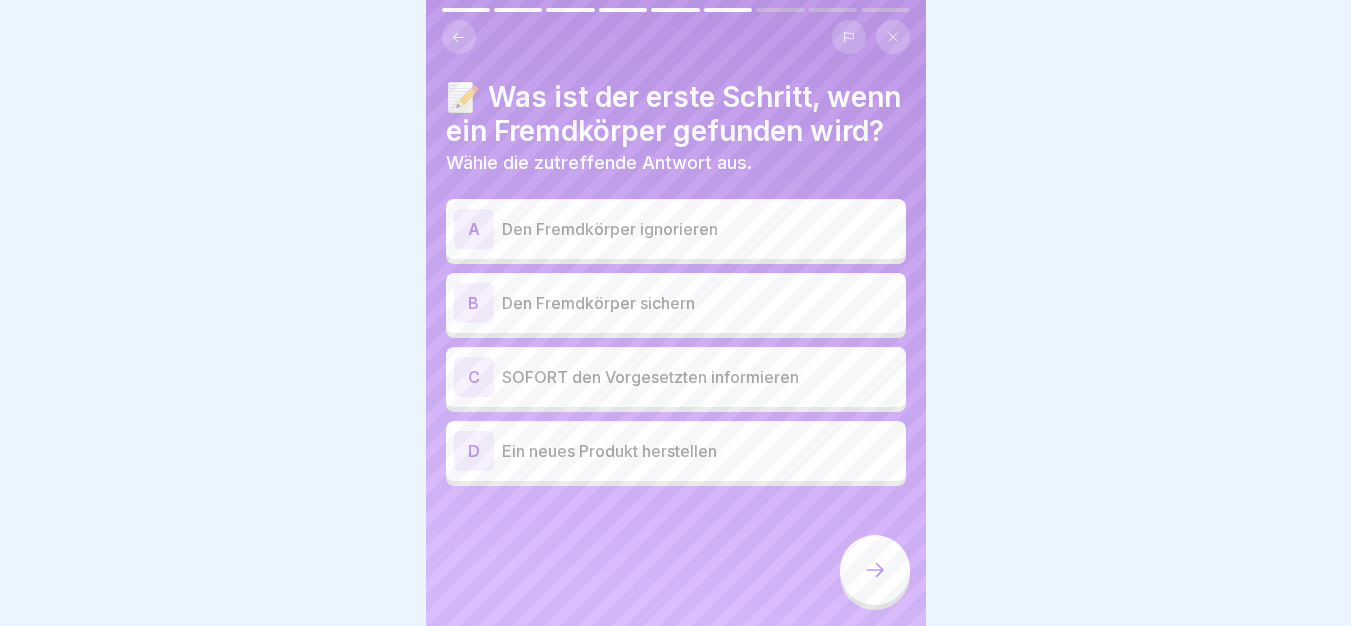click on "C SOFORT den Vorgesetzten informieren" at bounding box center [676, 377] 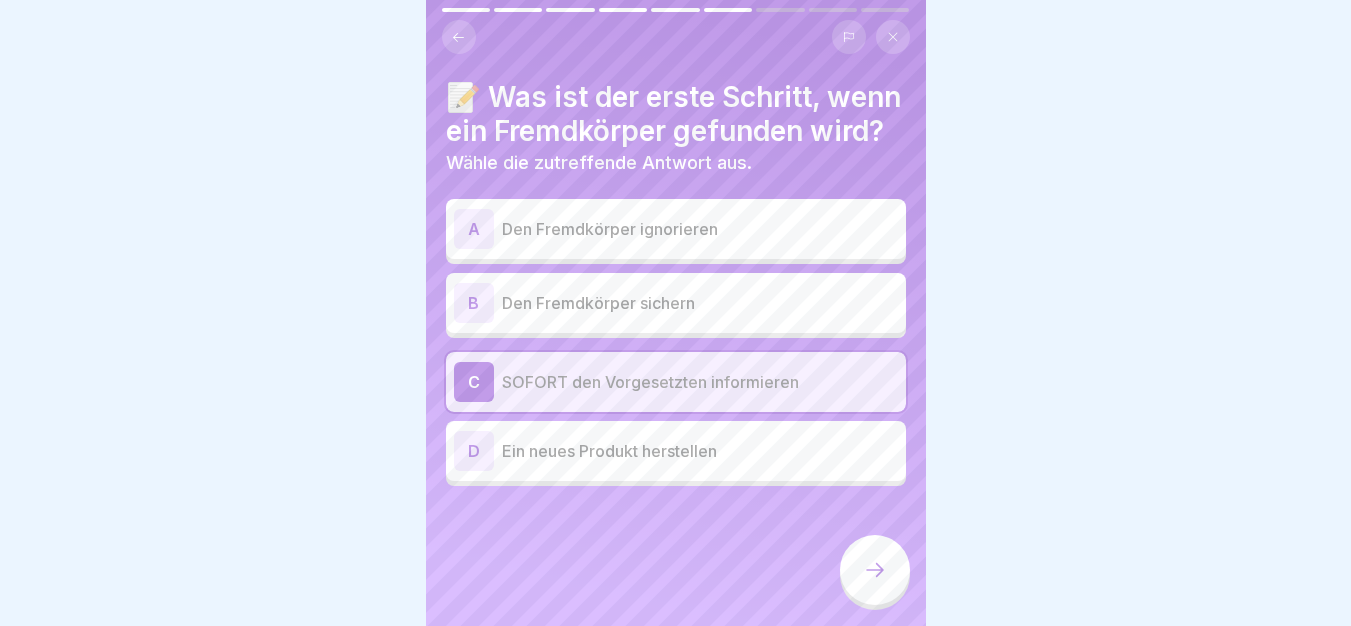 click at bounding box center (875, 572) 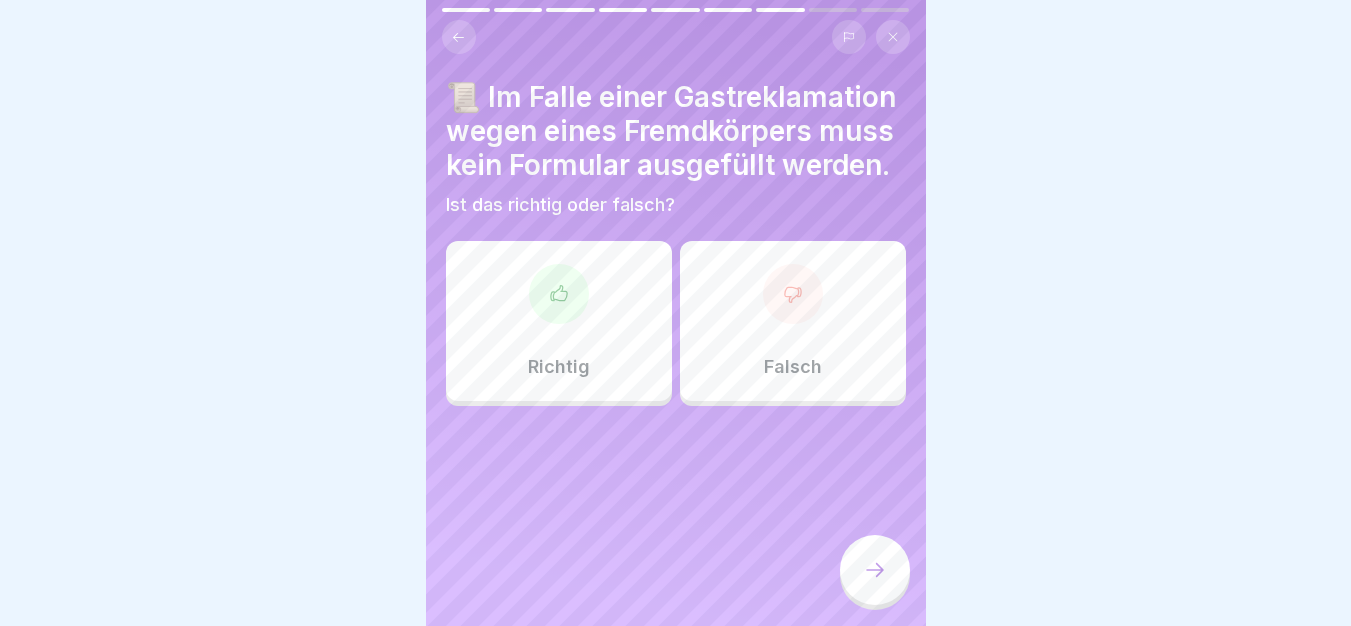 click on "Falsch" at bounding box center (793, 367) 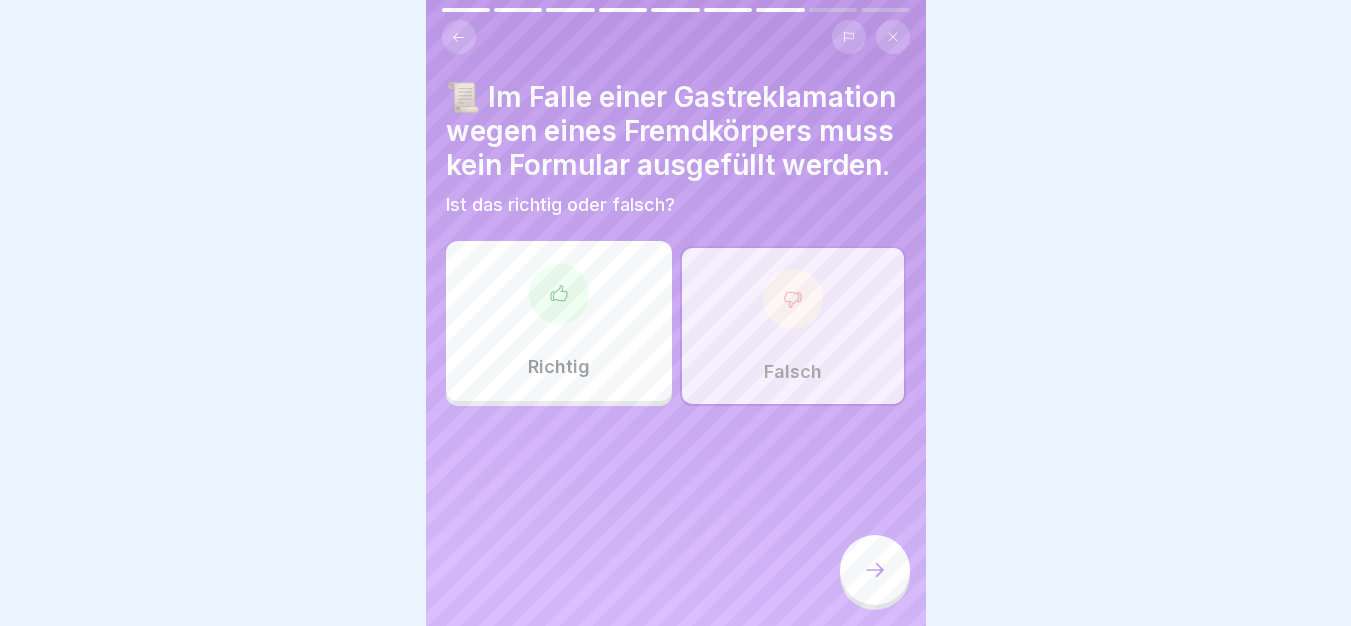 click at bounding box center [875, 570] 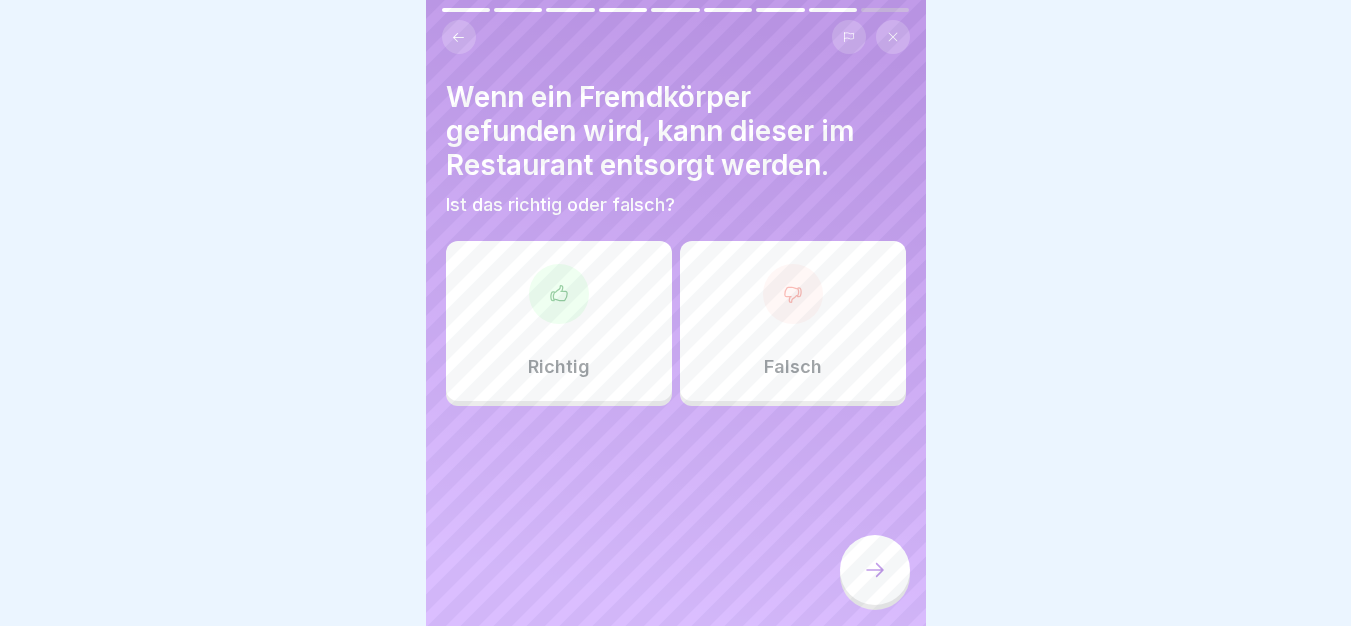 click on "Falsch" at bounding box center (793, 321) 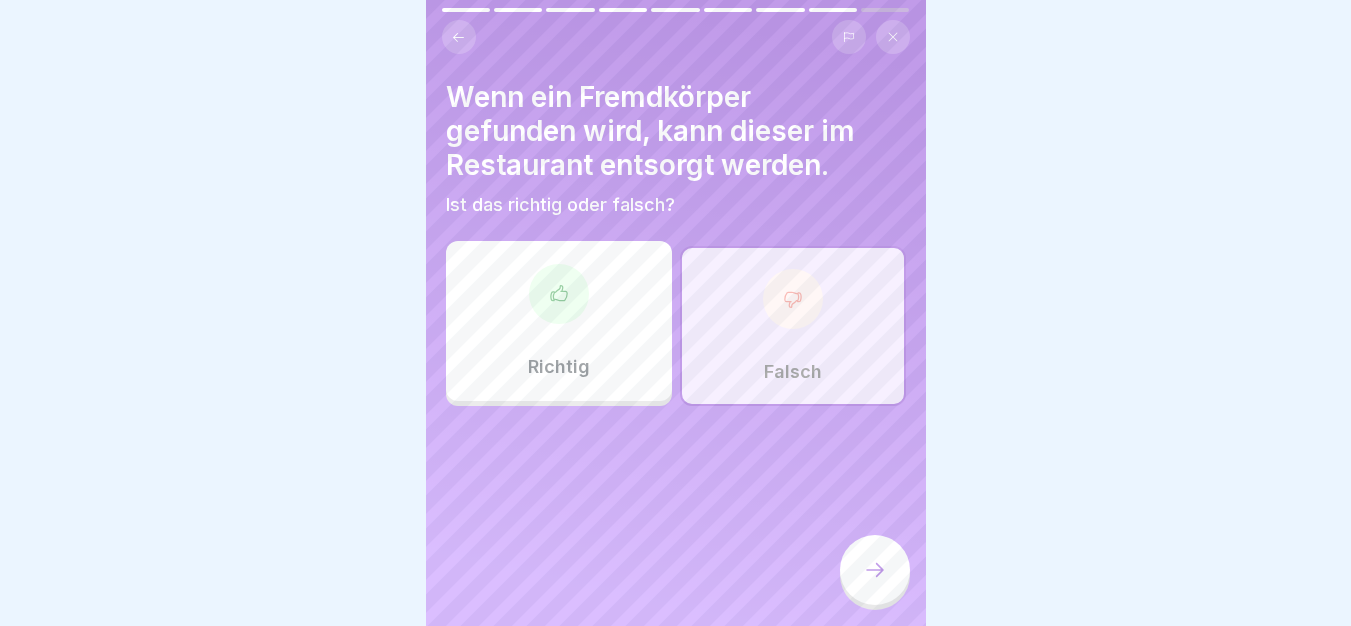 click at bounding box center [875, 570] 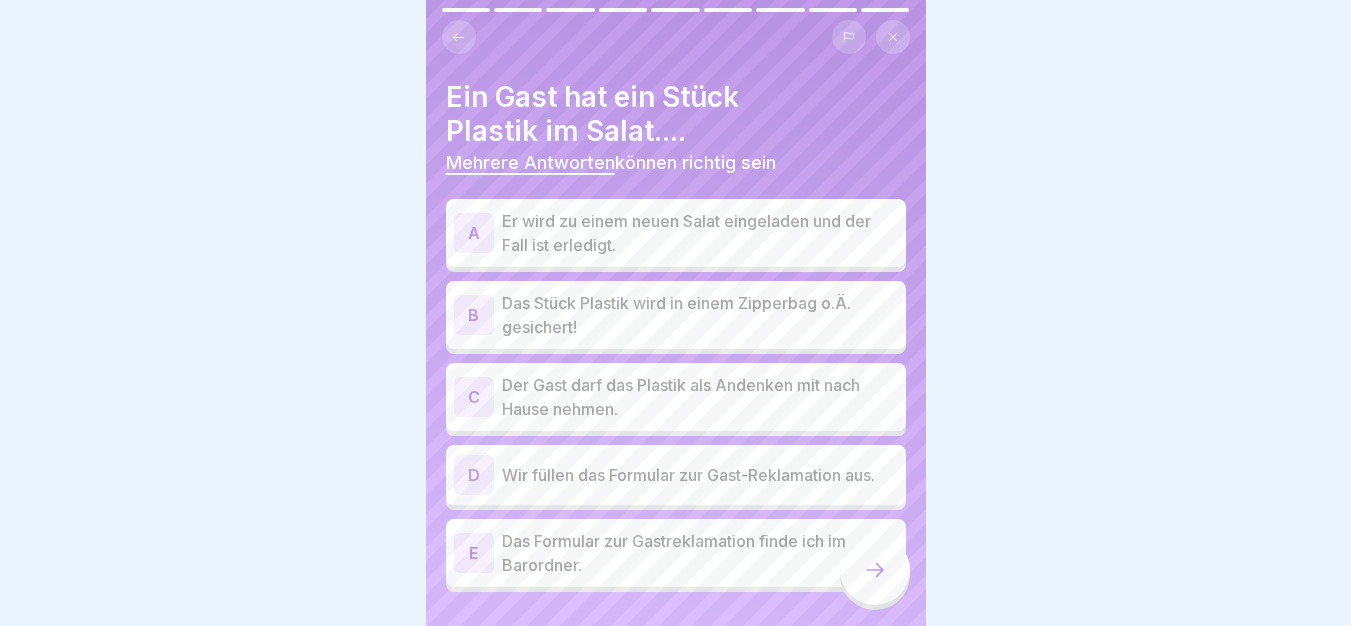 click on "Das Stück Plastik wird in einem Zipperbag o.Ä. gesichert!" at bounding box center [700, 315] 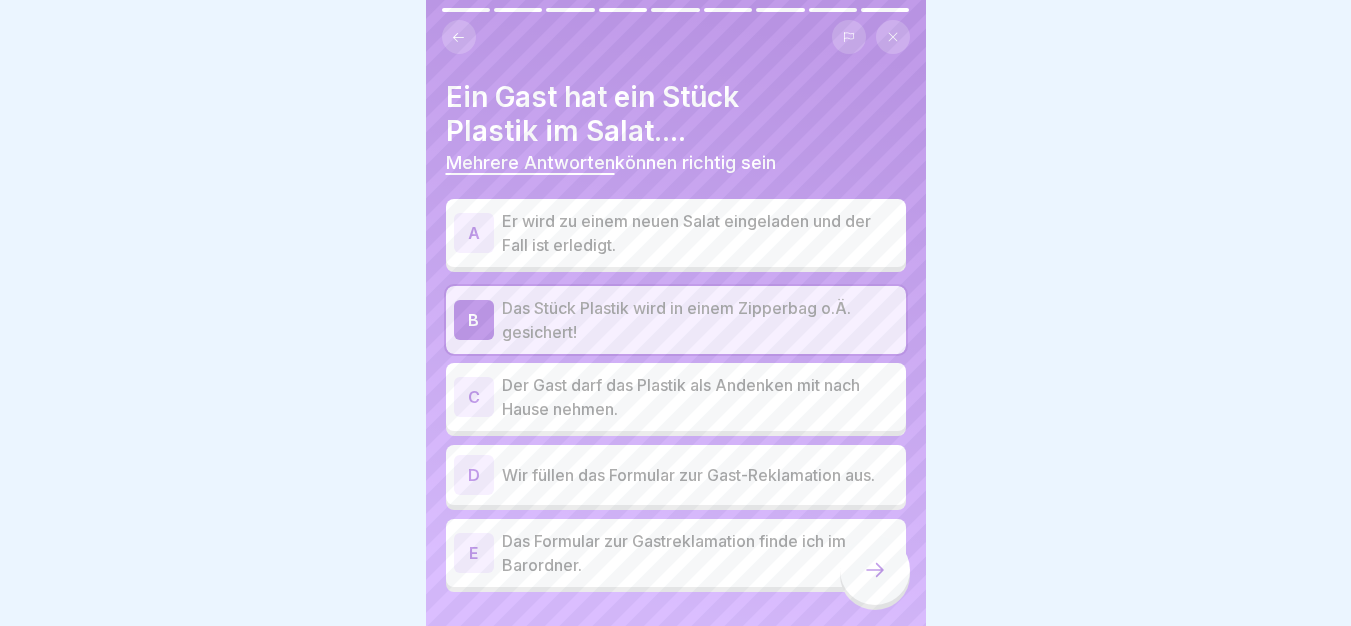 click on "Wir füllen das Formular zur Gast-Reklamation aus." at bounding box center [700, 475] 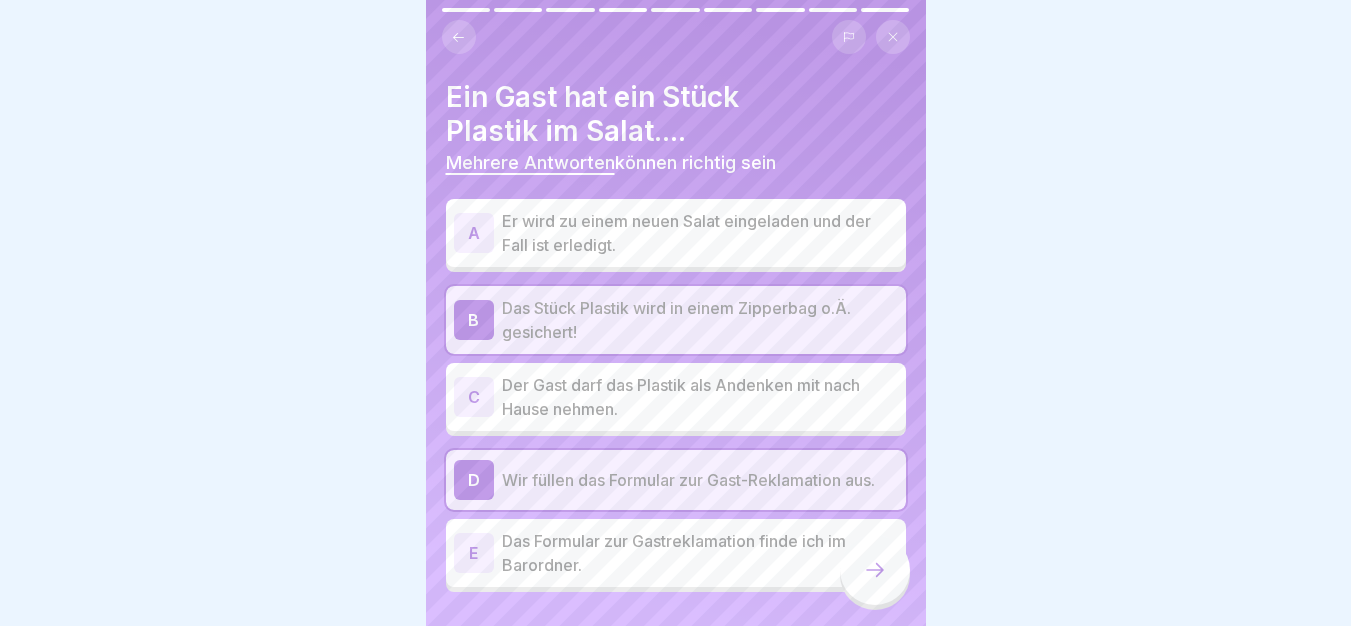 click 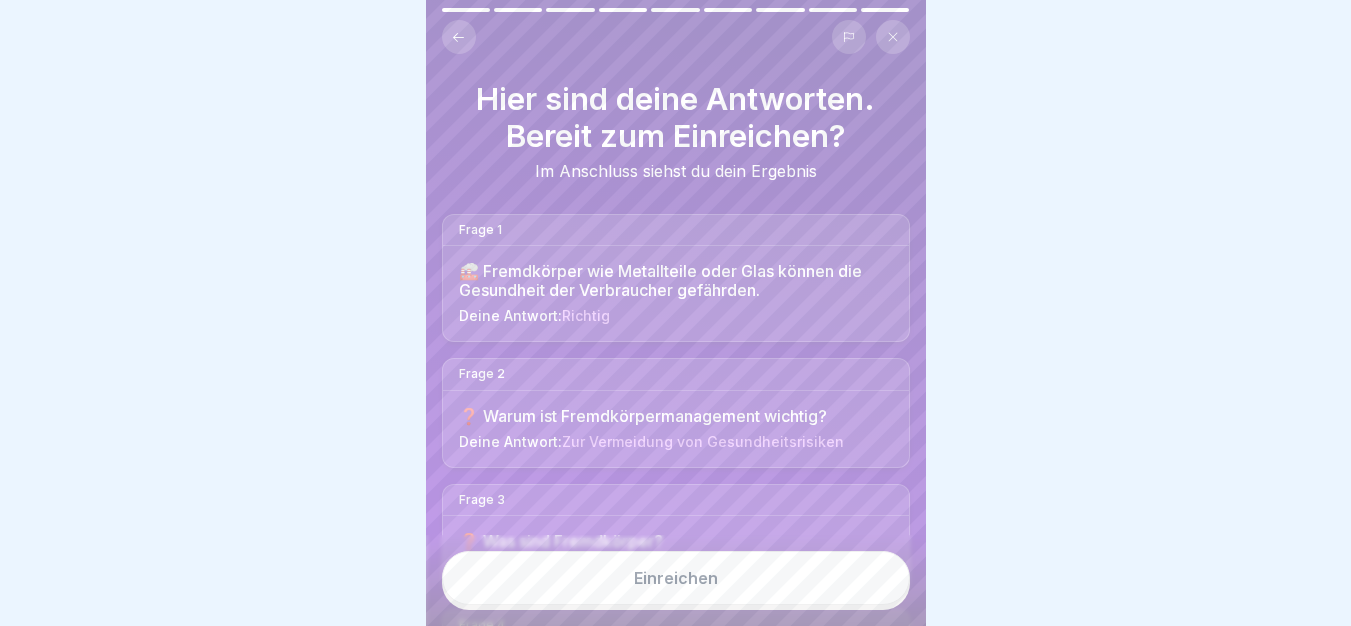 click on "Einreichen" at bounding box center [676, 578] 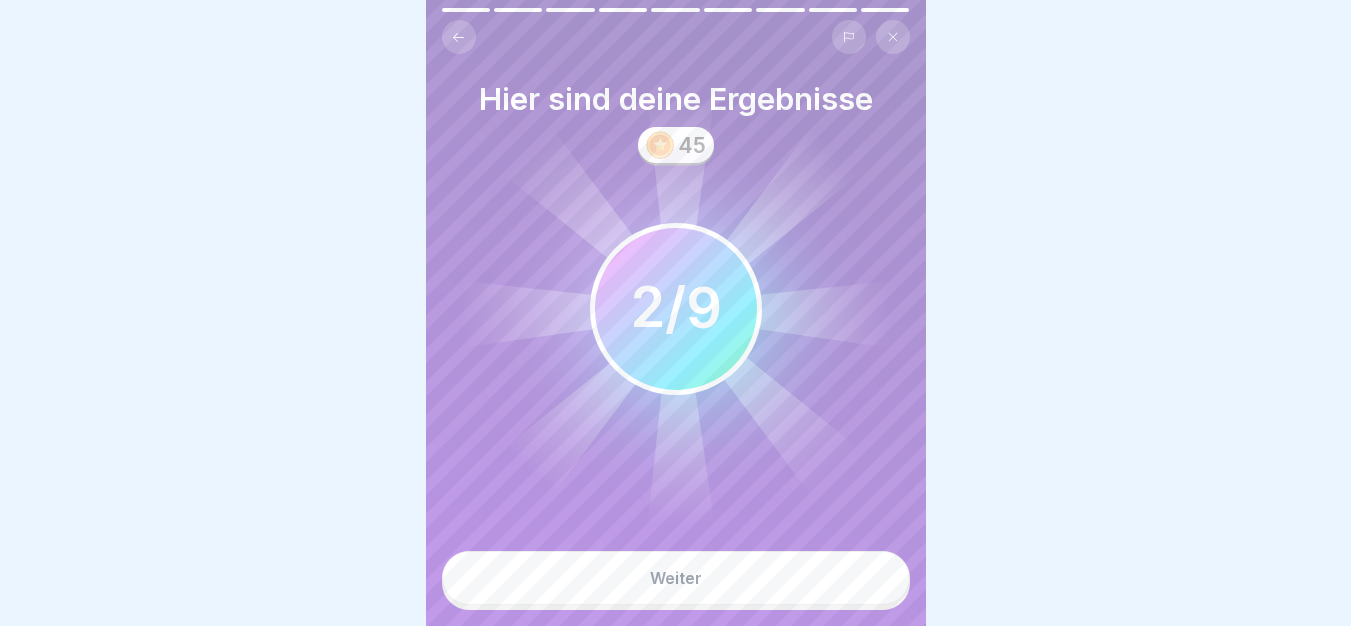 click on "Weiter" at bounding box center [676, 578] 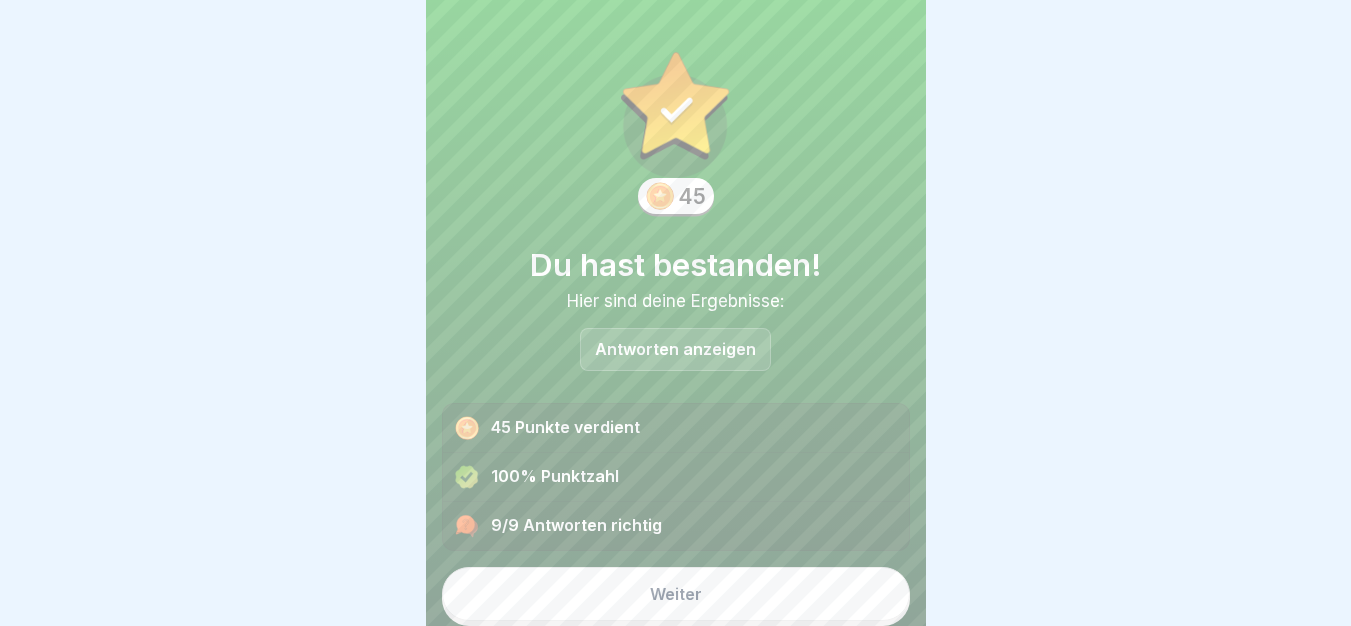 click on "Weiter" at bounding box center (676, 594) 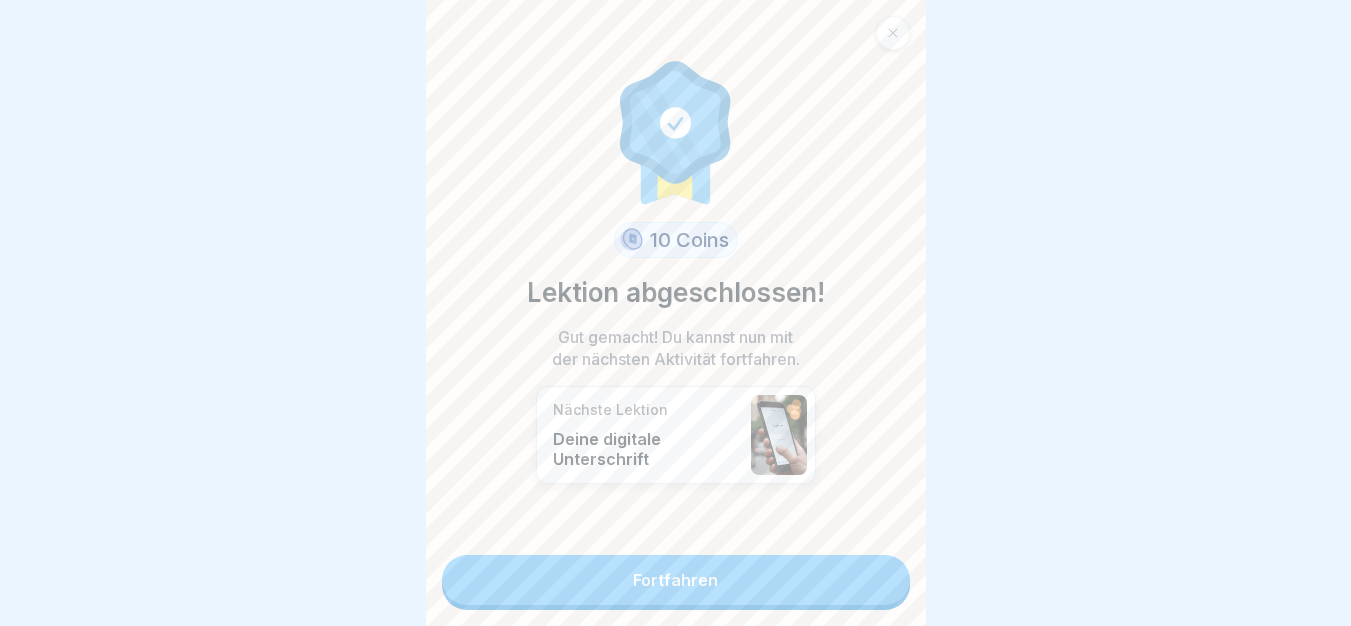 click on "Fortfahren" at bounding box center [676, 580] 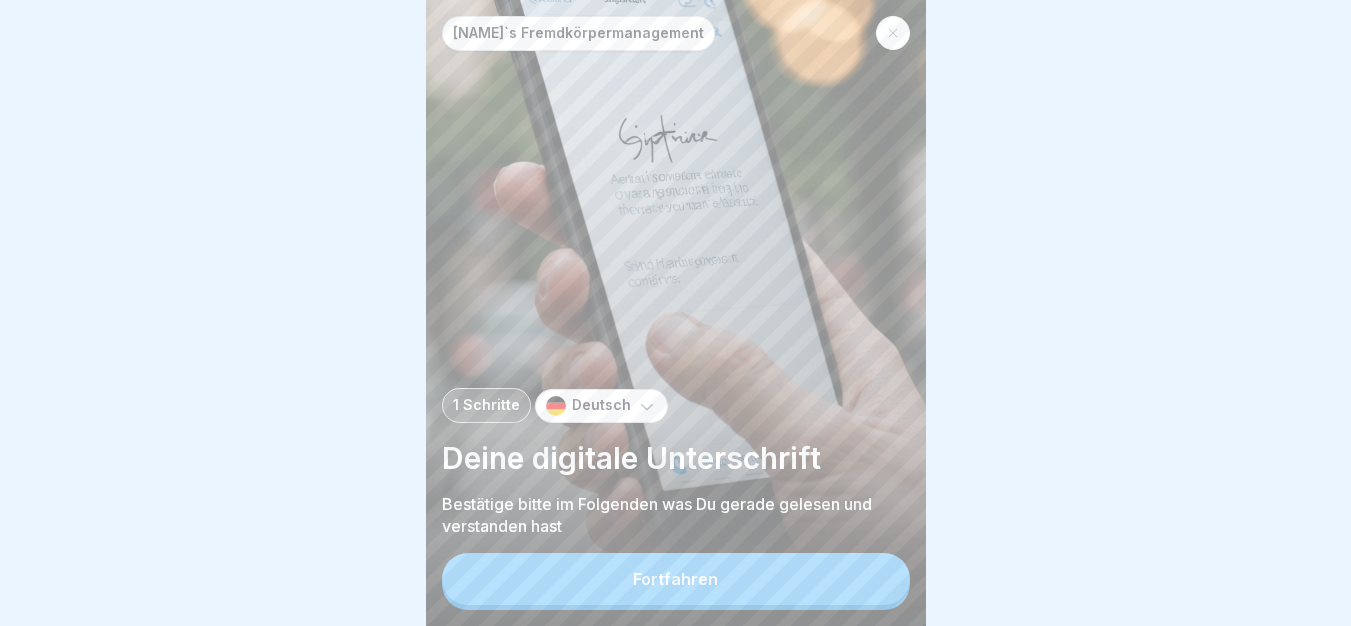 click on "Fortfahren" at bounding box center (676, 579) 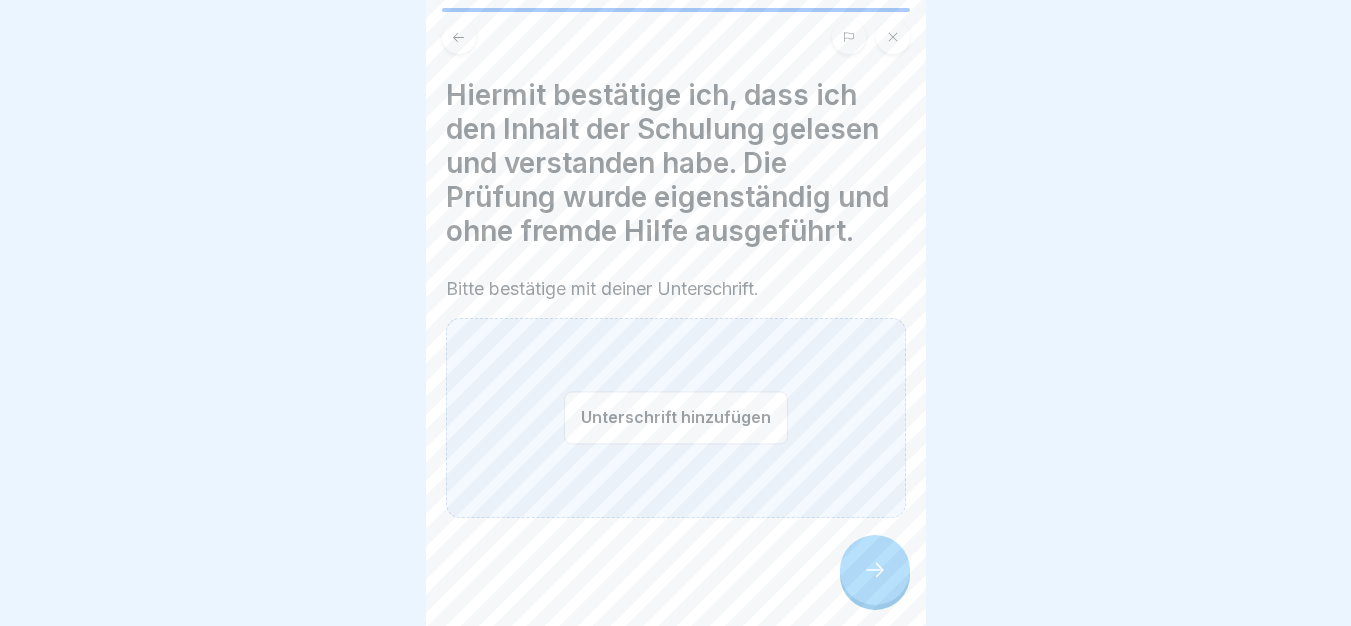 click on "Unterschrift hinzufügen" at bounding box center (676, 417) 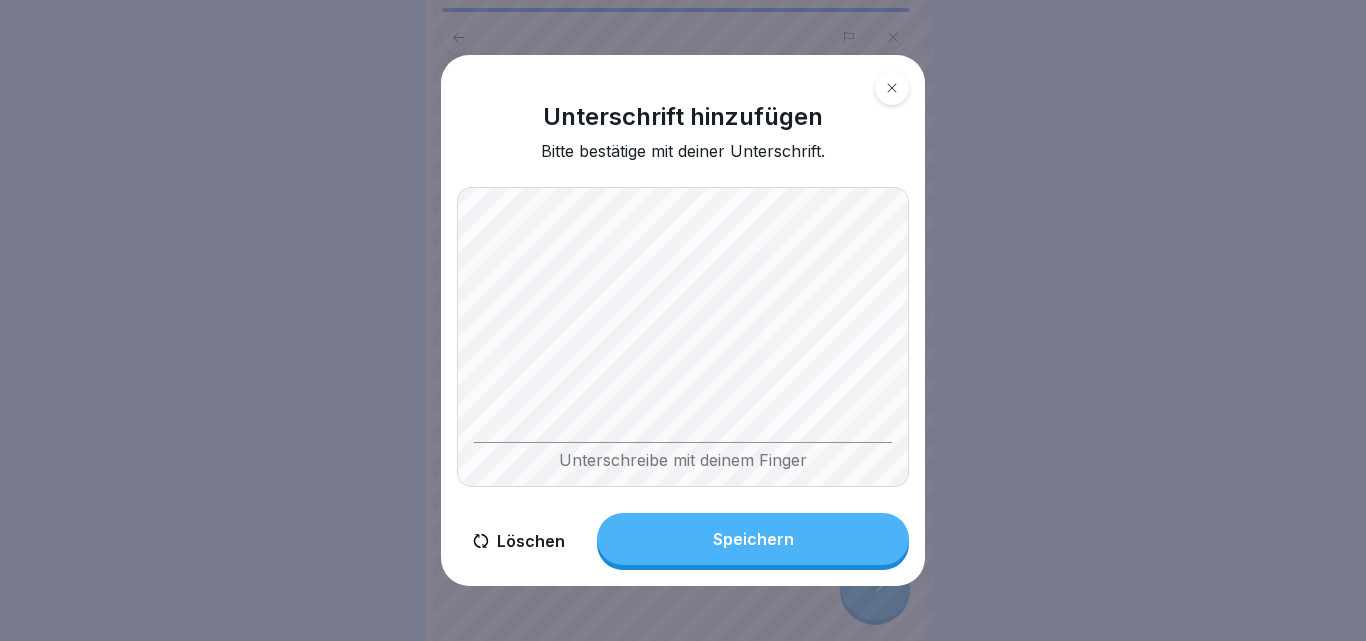 click on "[FIRST]'s Fremdkörpermanagement 1 Schritte Deutsch Deine digitale Unterschrift Bestätige bitte im Folgenden was Du gerade gelesen und verstanden hast Fortfahren Hiermit bestätige ich, dass ich den Inhalt der Schulung gelesen und verstanden habe. Die Prüfung wurde eigenständig und ohne fremde Hilfe ausgeführt. Bitte bestätige mit deiner Unterschrift. Unterschrift hinzufügen 10 Coins Glückwunsch Du hast den Kurs abgeschlossen. Was war dein Eindruck von diesem Kurs? Meinen Kommentar anonym veröffentlichen Fortfahren Unterschrift hinzufügen Bitte bestätige mit deiner Unterschrift. Unterschreibe mit deinem Finger Löschen Speichern" at bounding box center [675, 320] 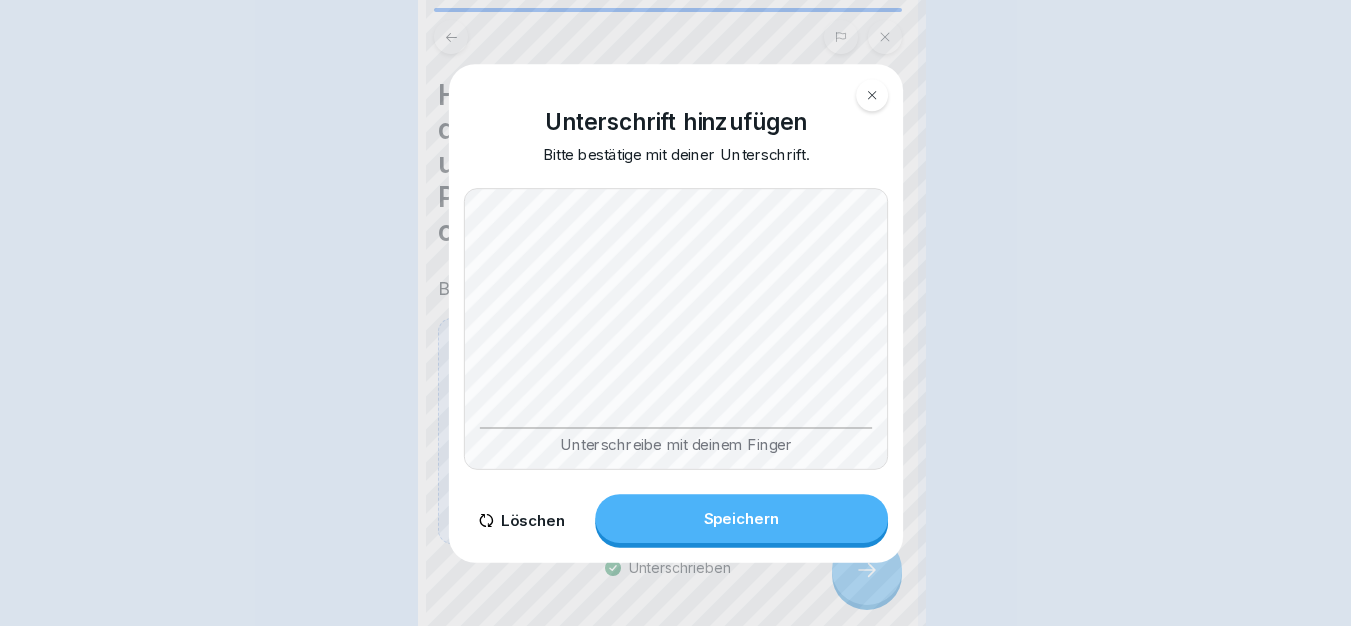 click at bounding box center [867, 570] 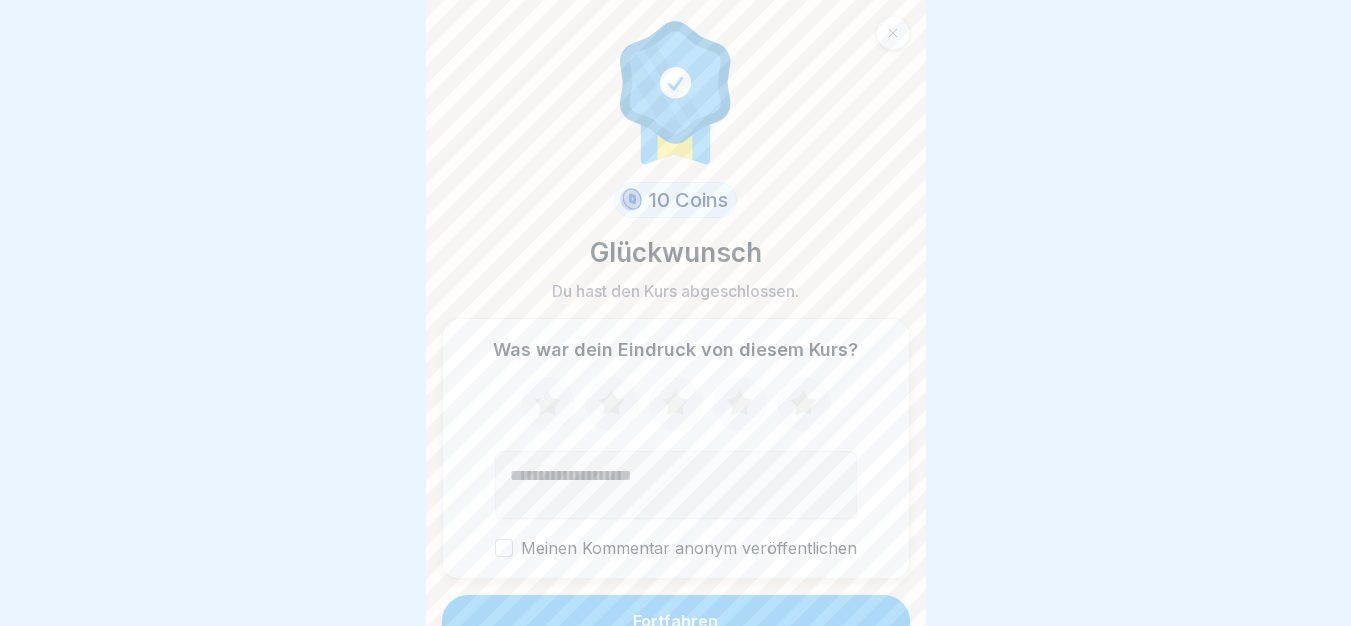 click on "Fortfahren" at bounding box center [676, 621] 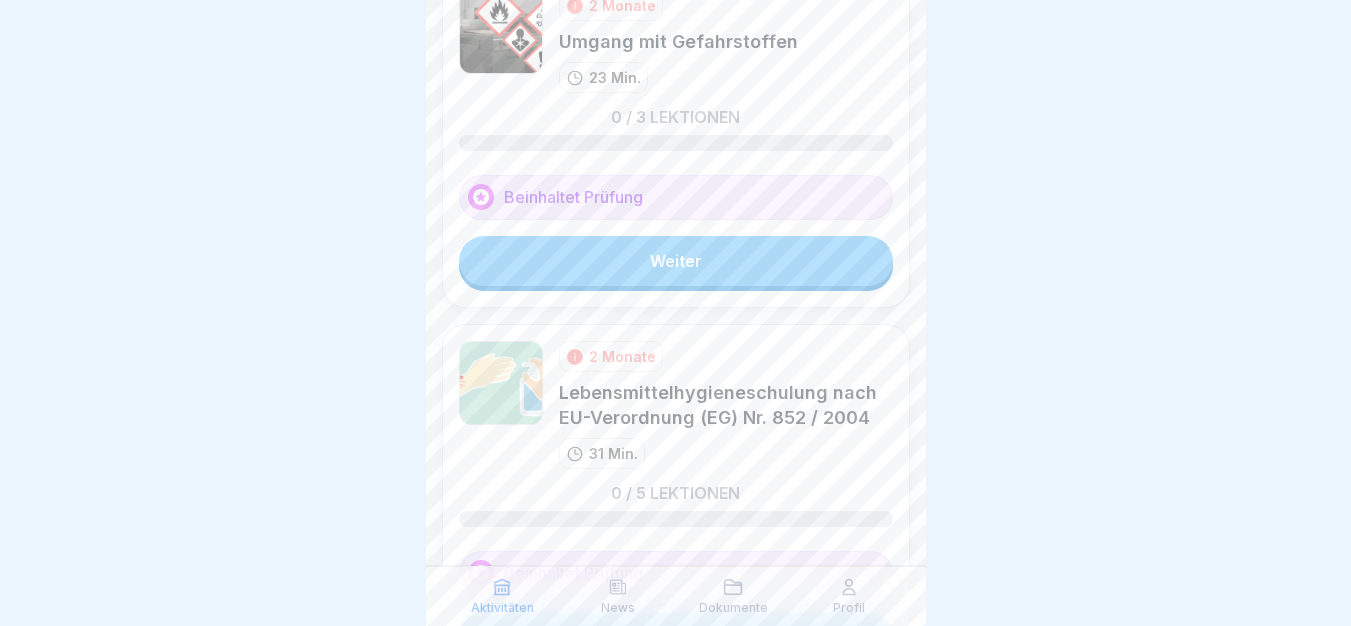 scroll, scrollTop: 1013, scrollLeft: 0, axis: vertical 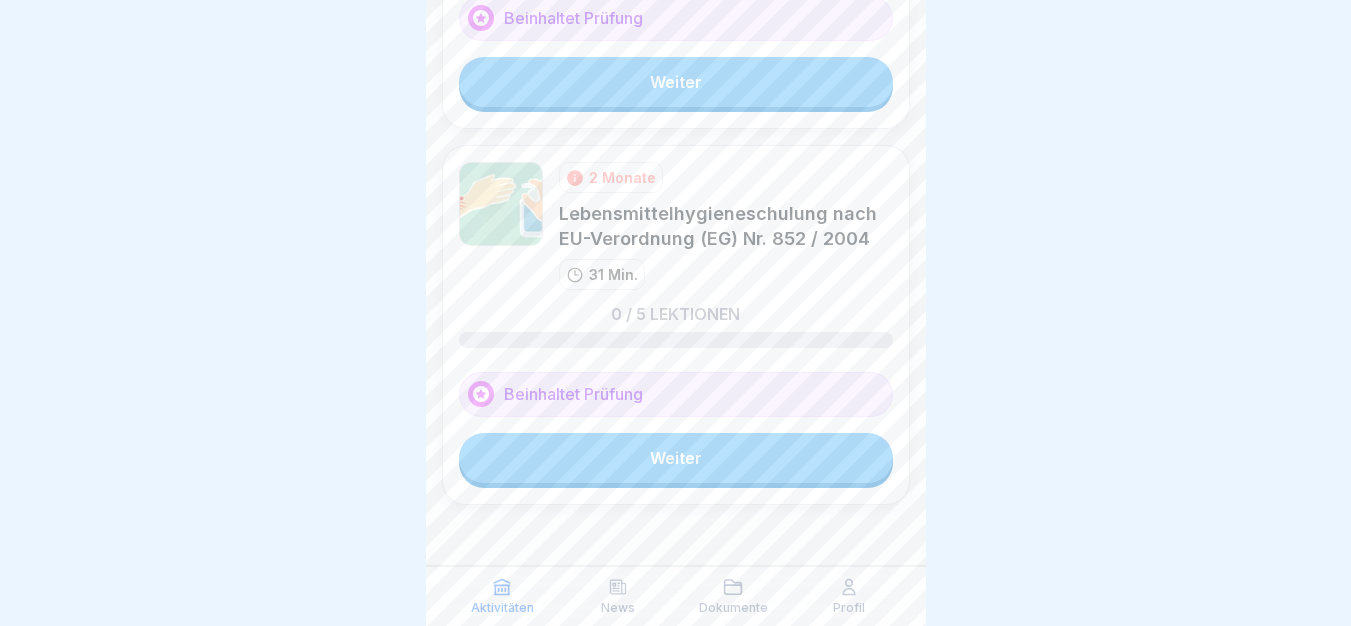 click on "Weiter" at bounding box center (676, 458) 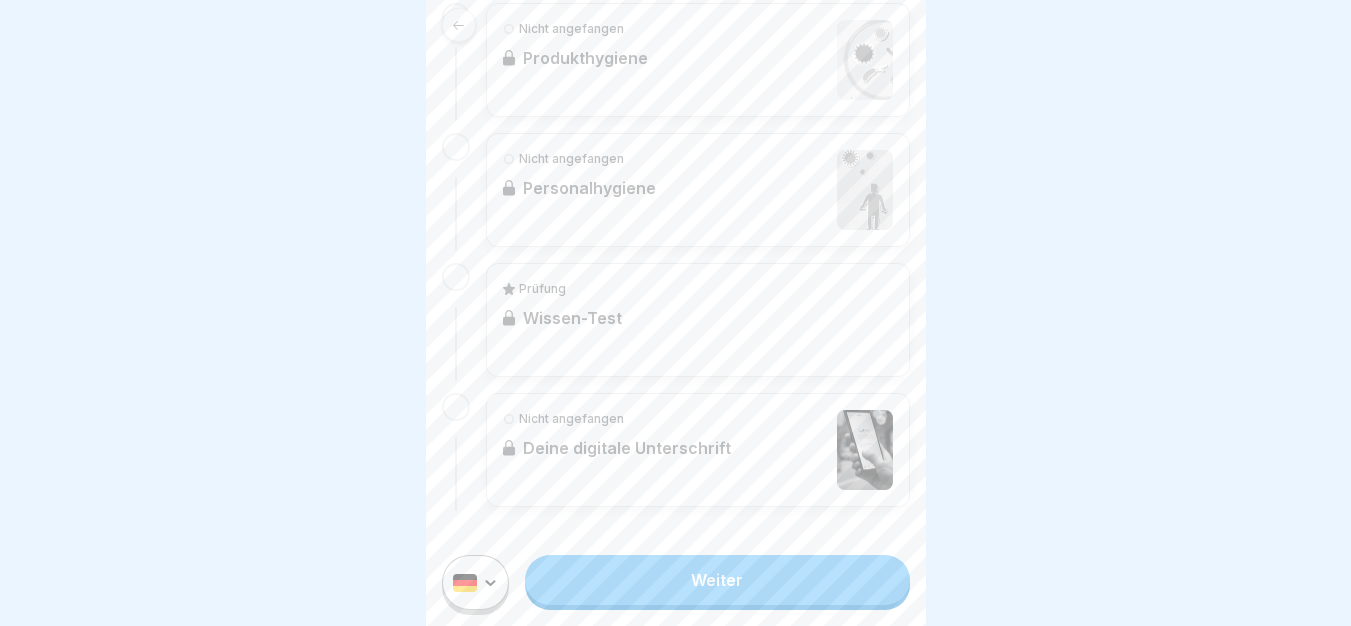 scroll, scrollTop: 0, scrollLeft: 0, axis: both 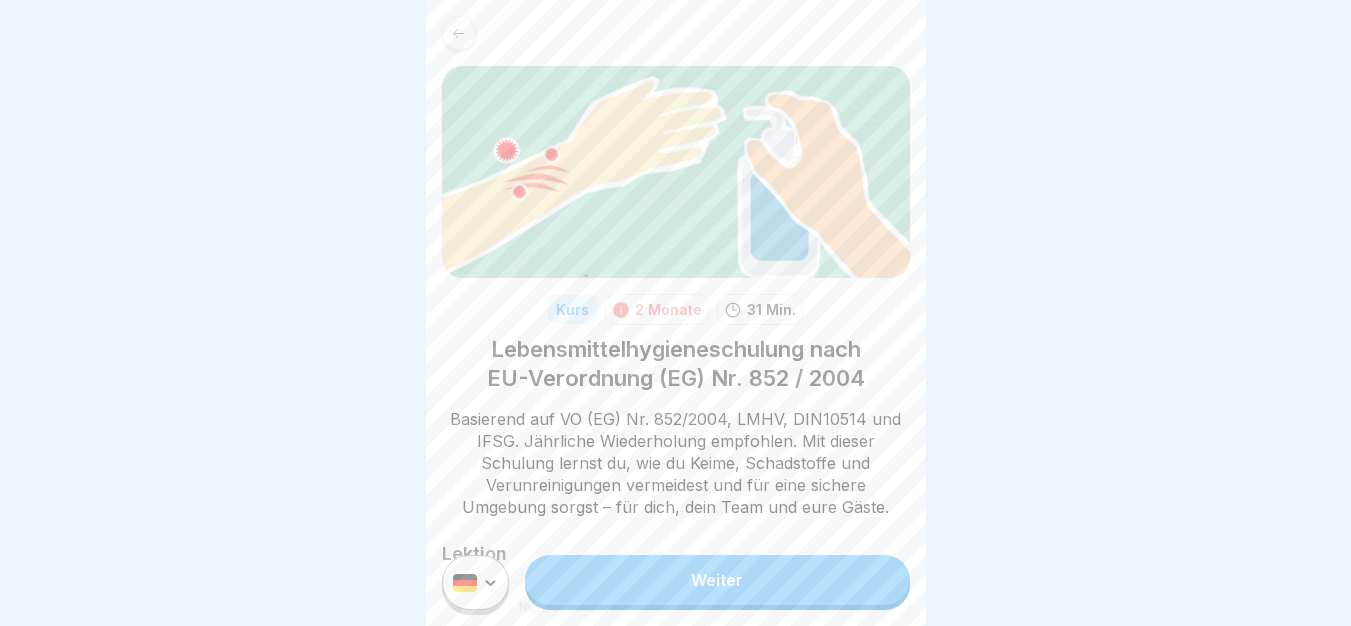 click on "Weiter" at bounding box center [717, 580] 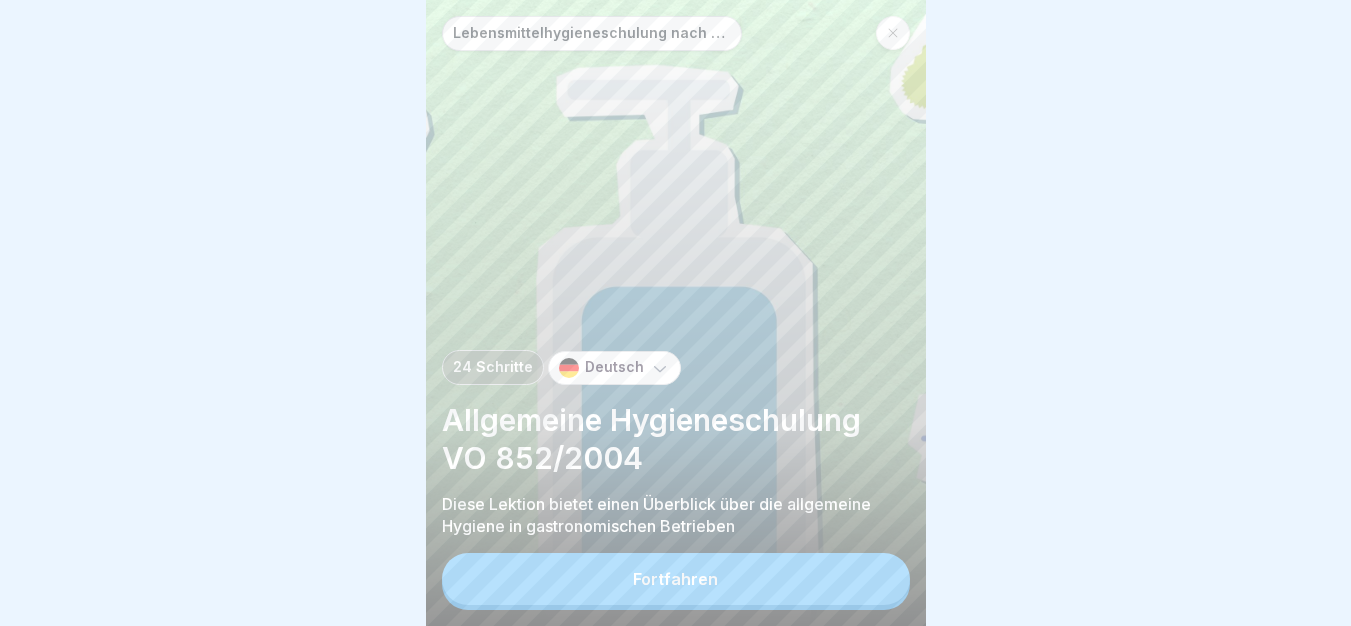 click on "Fortfahren" at bounding box center (676, 579) 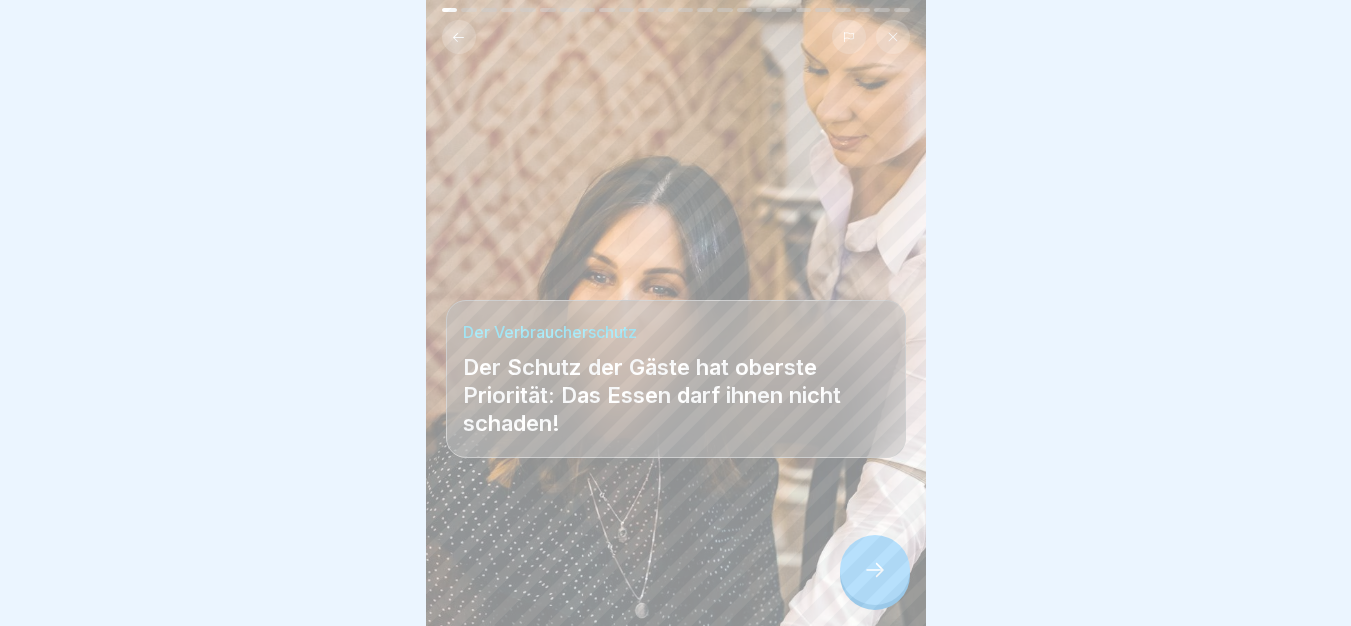 click 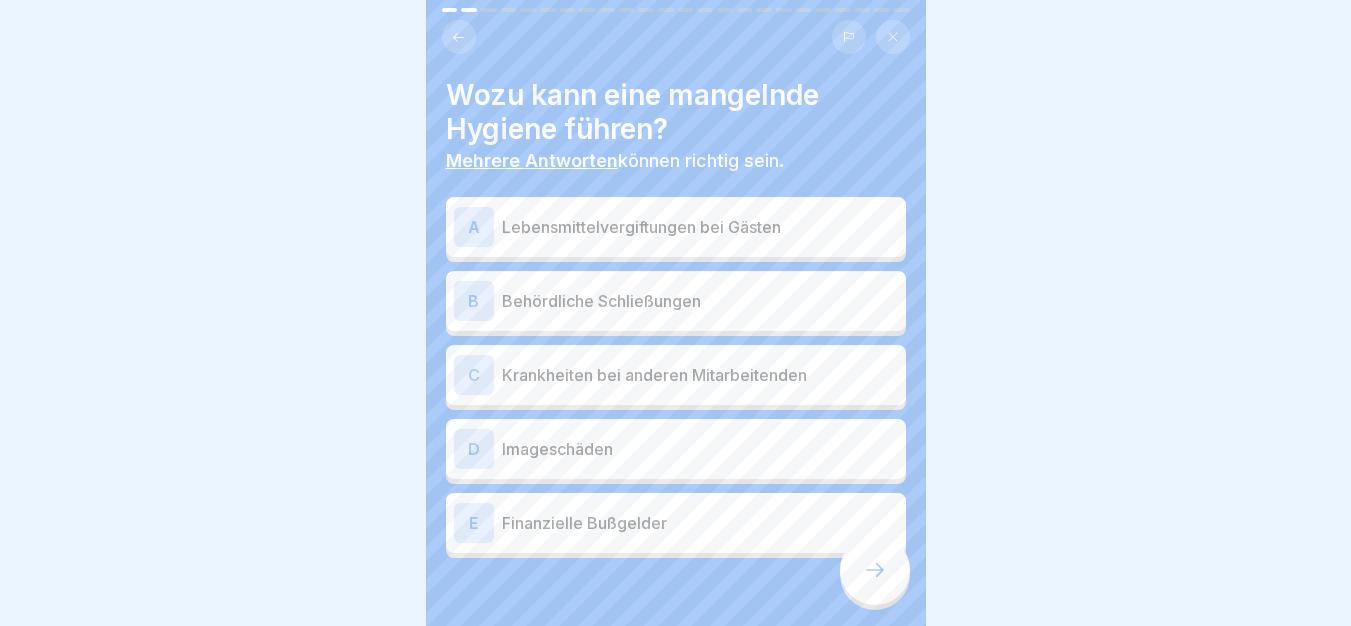 click on "Lebensmittelvergiftungen bei Gästen" at bounding box center (700, 227) 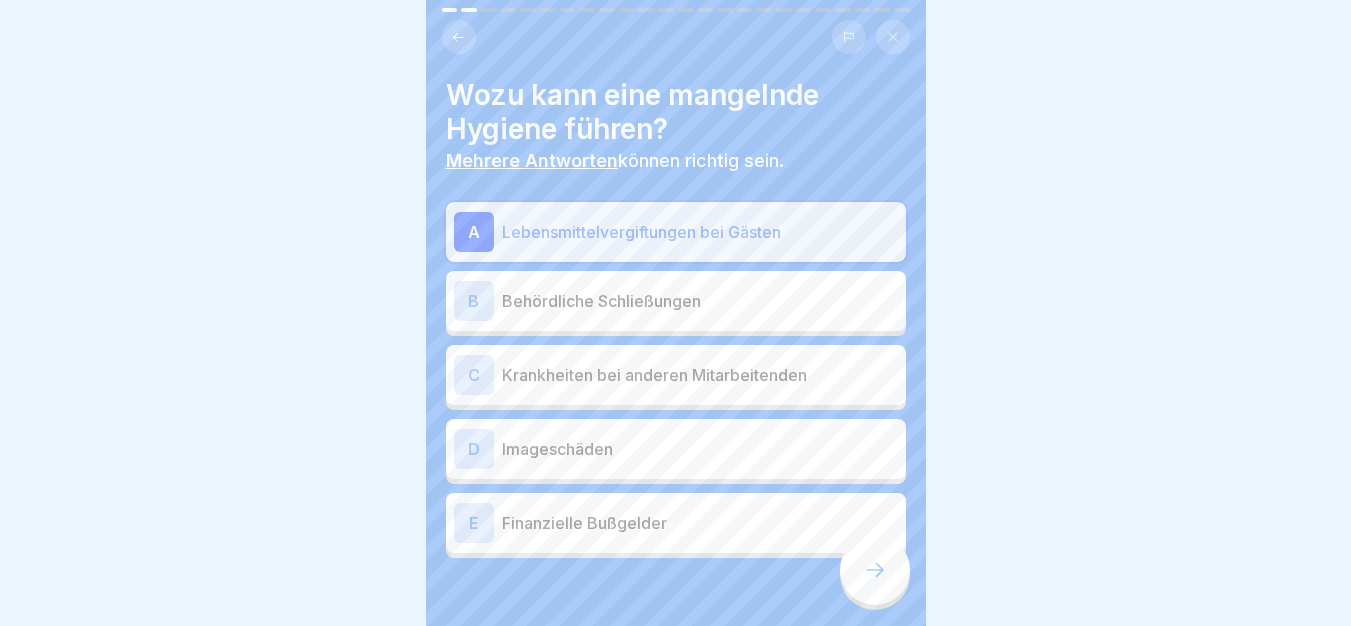 click on "Behördliche Schließungen" at bounding box center (700, 301) 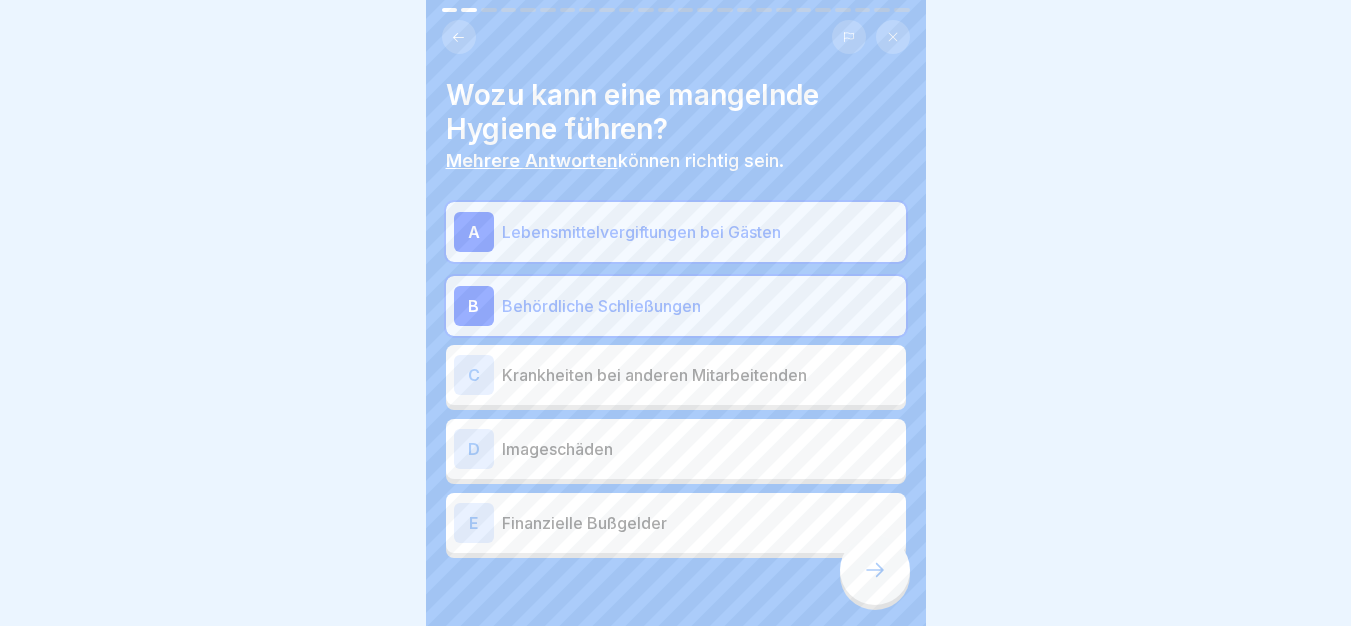 click on "Krankheiten bei anderen Mitarbeitenden" at bounding box center [700, 375] 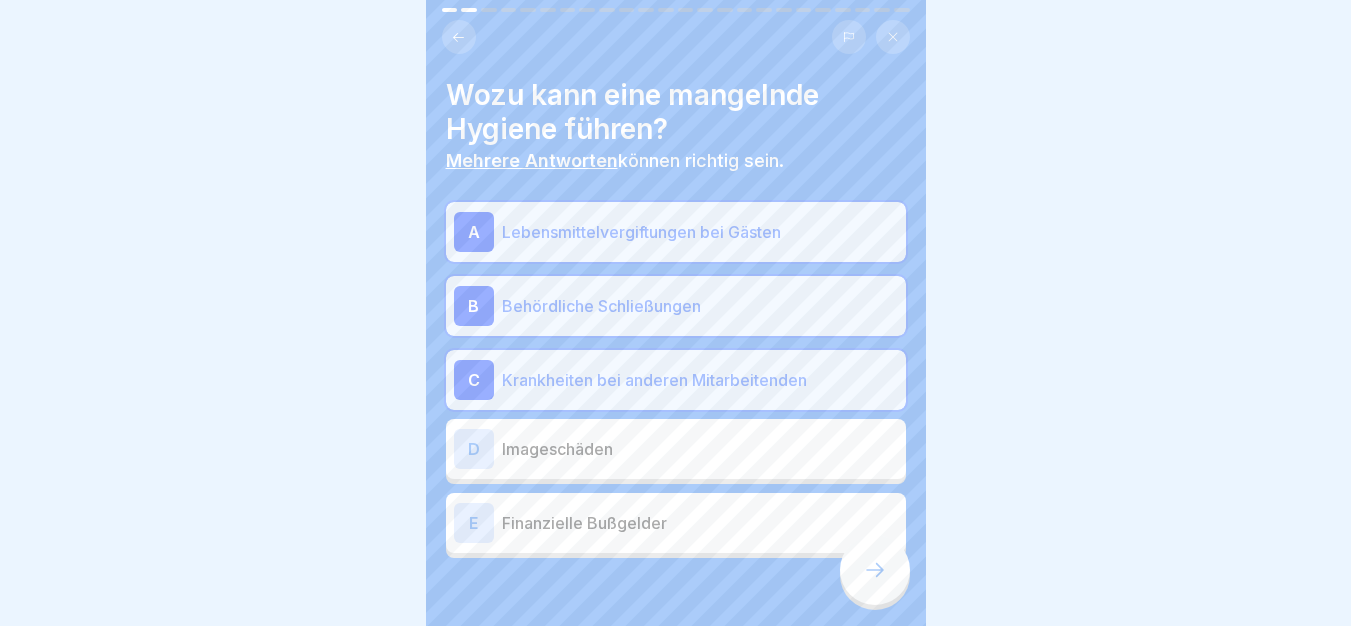 click on "Imageschäden" at bounding box center (700, 449) 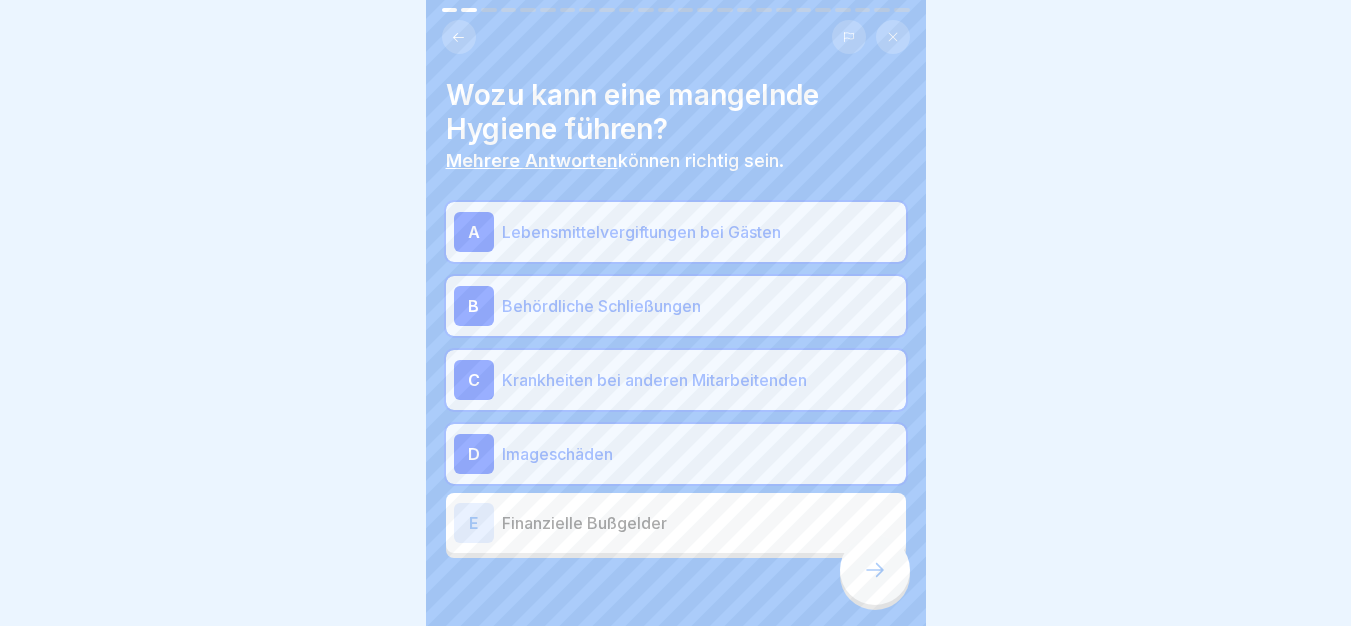 click on "Finanzielle Bußgelder" at bounding box center (700, 523) 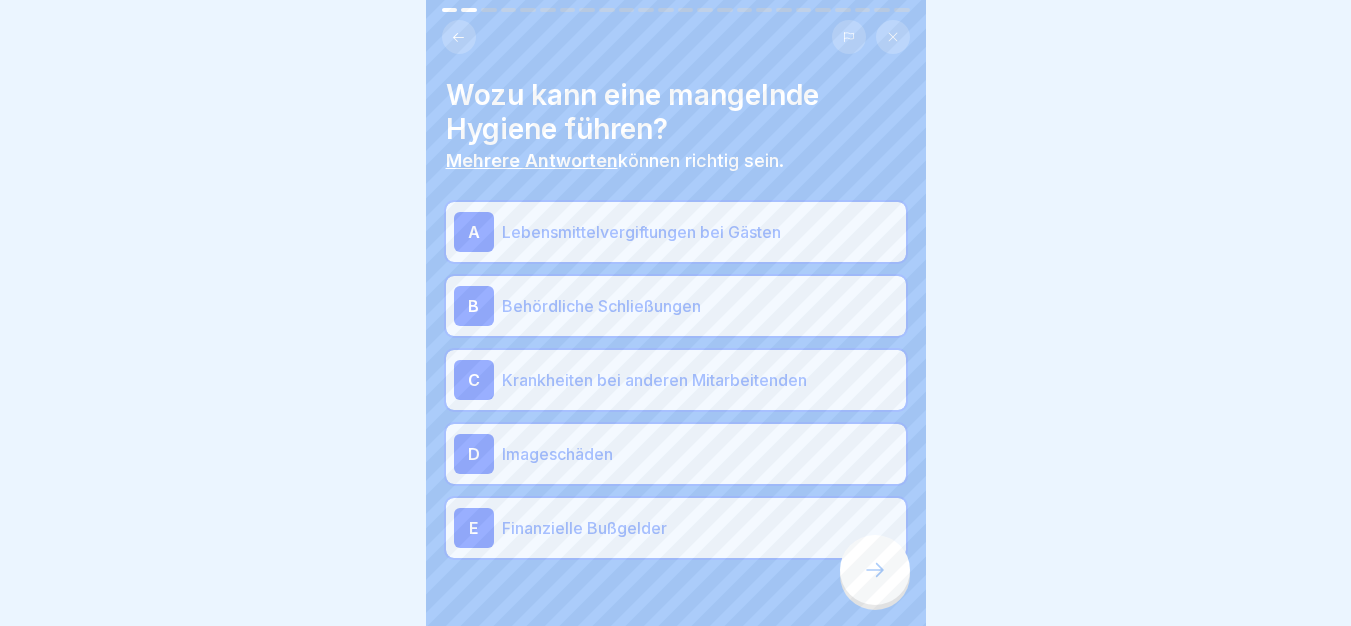 click at bounding box center (875, 570) 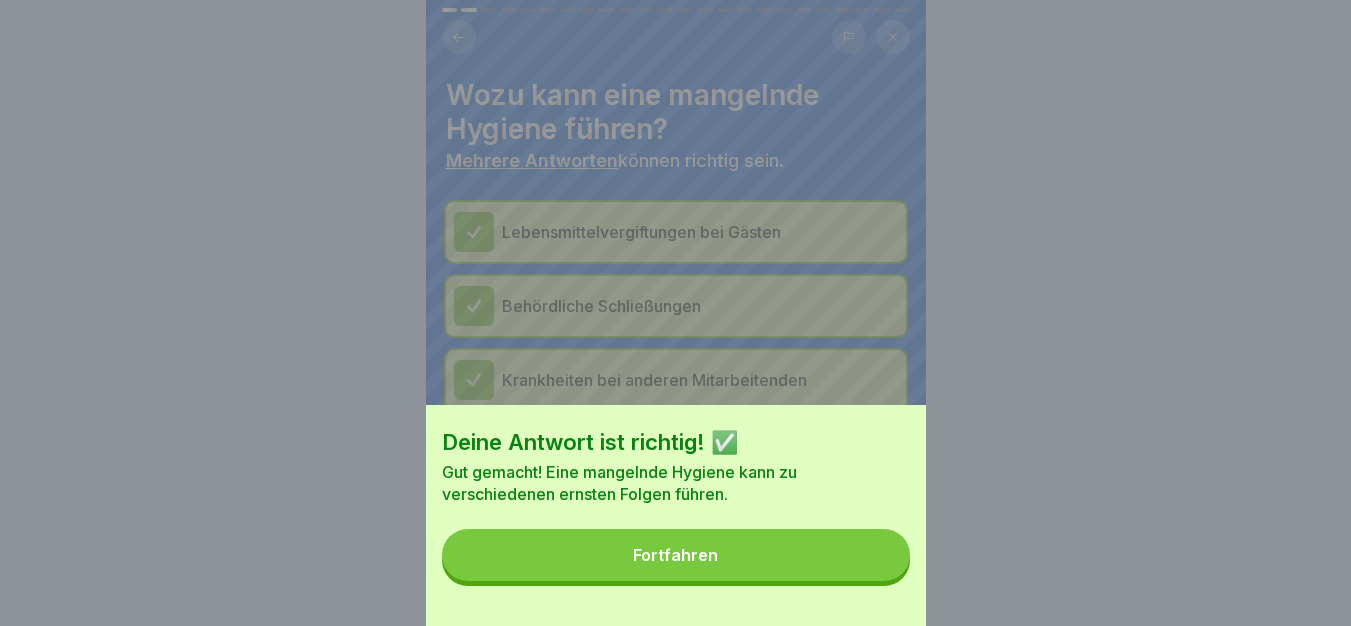click on "Fortfahren" at bounding box center (676, 555) 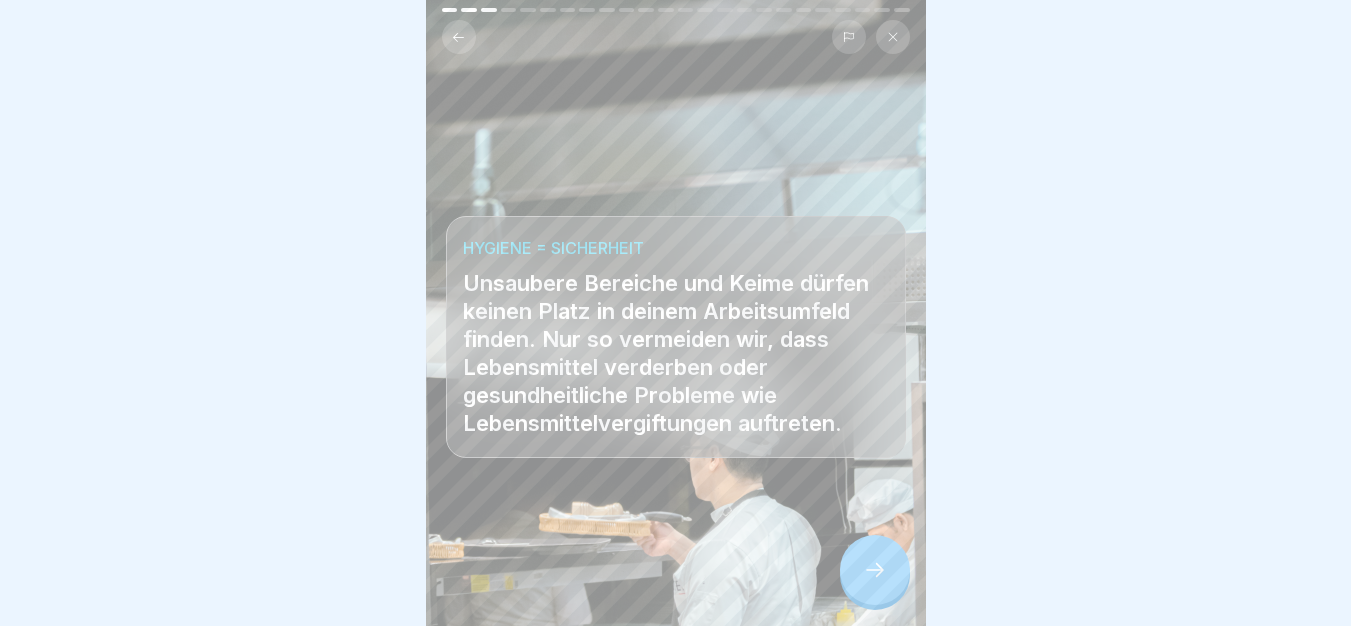 click at bounding box center (875, 570) 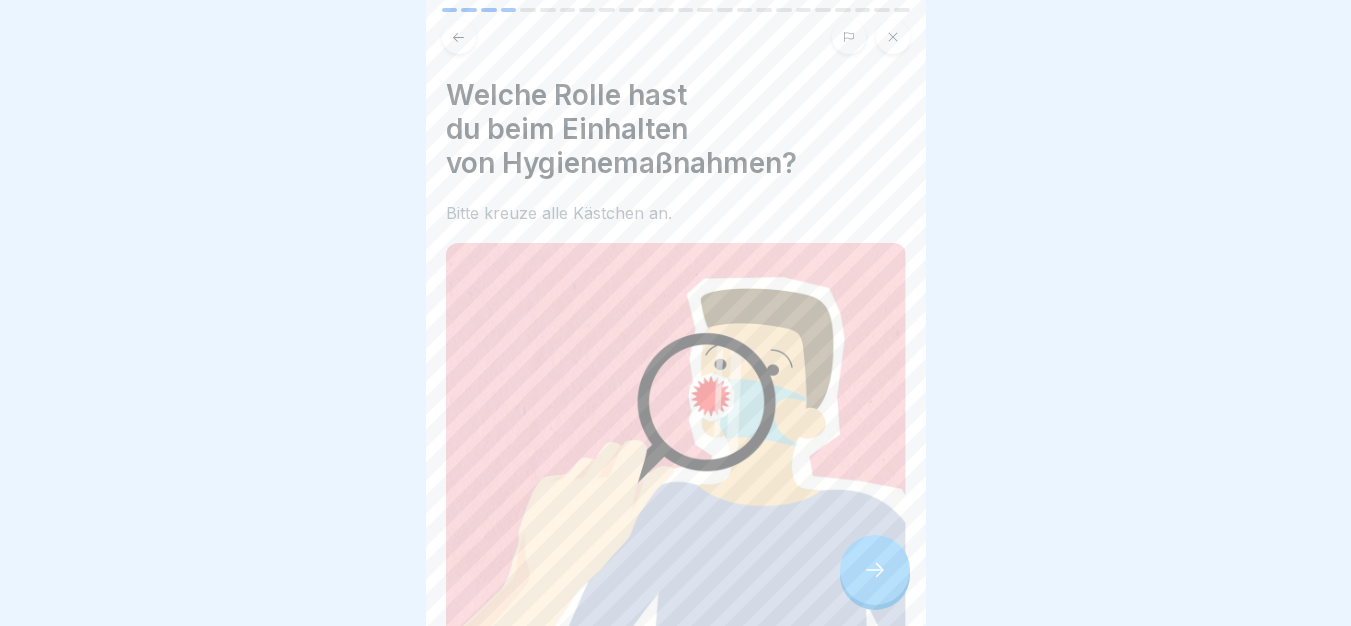 click at bounding box center [875, 570] 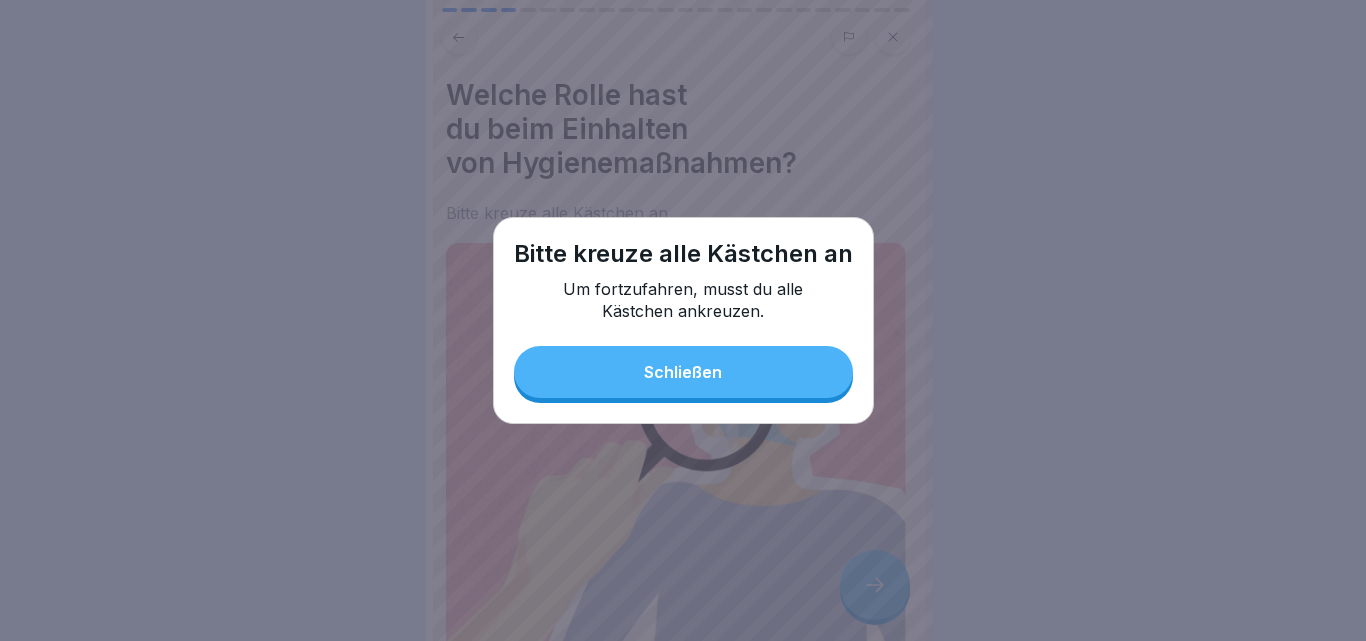 click on "Schließen" at bounding box center (683, 372) 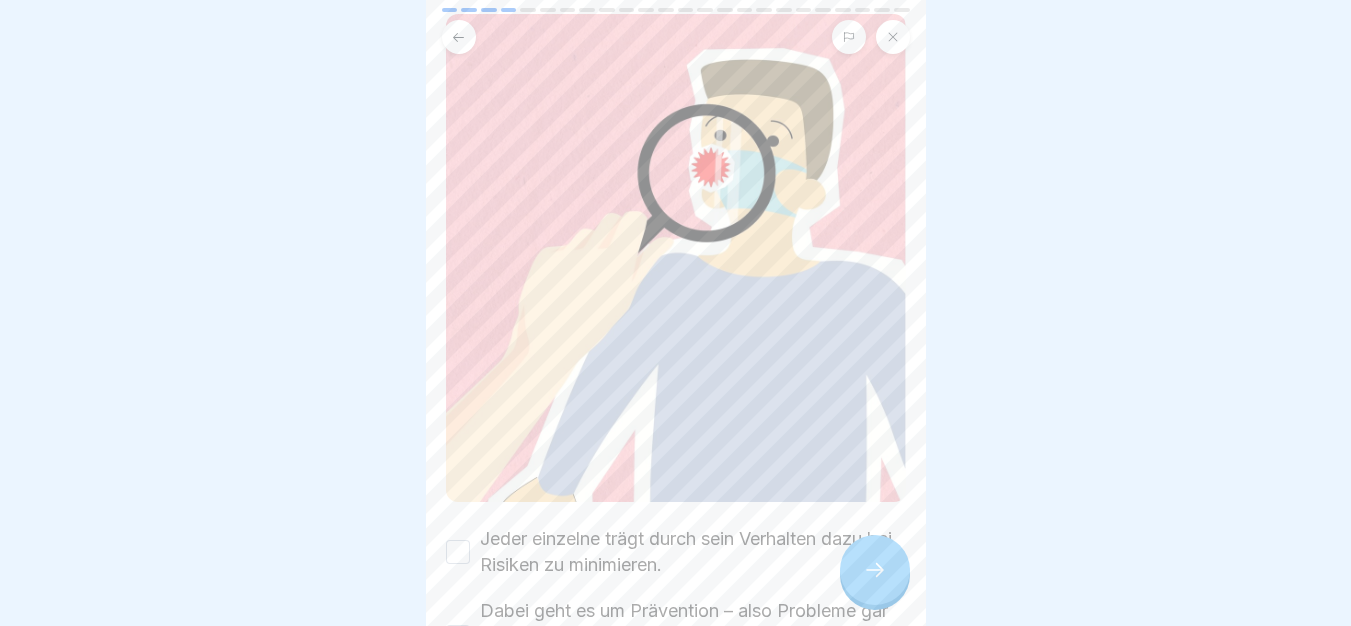 scroll, scrollTop: 383, scrollLeft: 0, axis: vertical 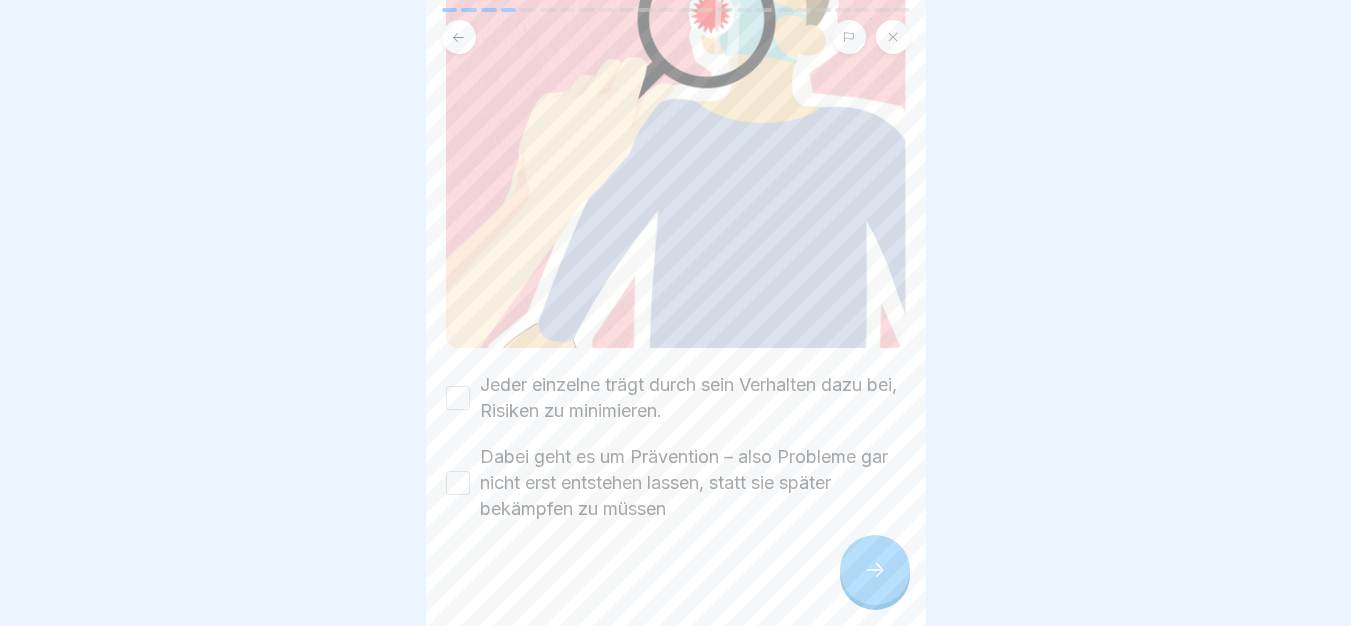 click on "Jeder einzelne trägt durch sein Verhalten dazu bei, Risiken zu minimieren." at bounding box center [693, 398] 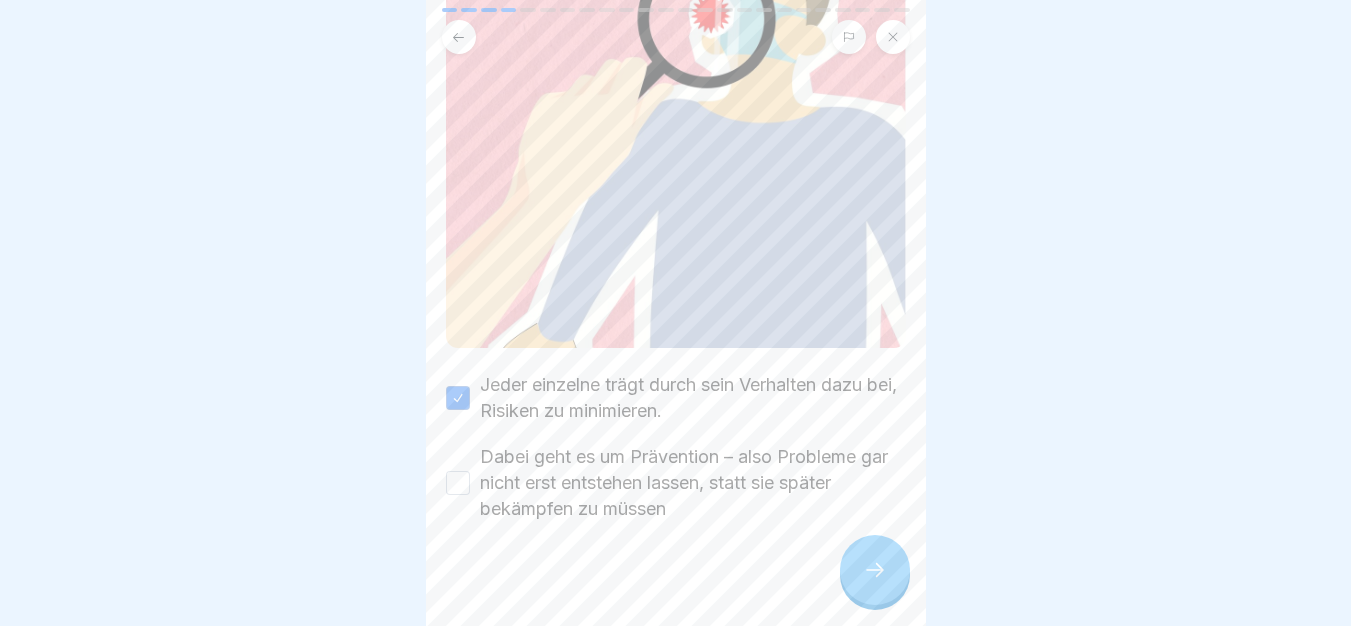 click on "Dabei geht es um Prävention – also Probleme gar nicht erst entstehen lassen, statt sie später bekämpfen zu müssen" at bounding box center [693, 483] 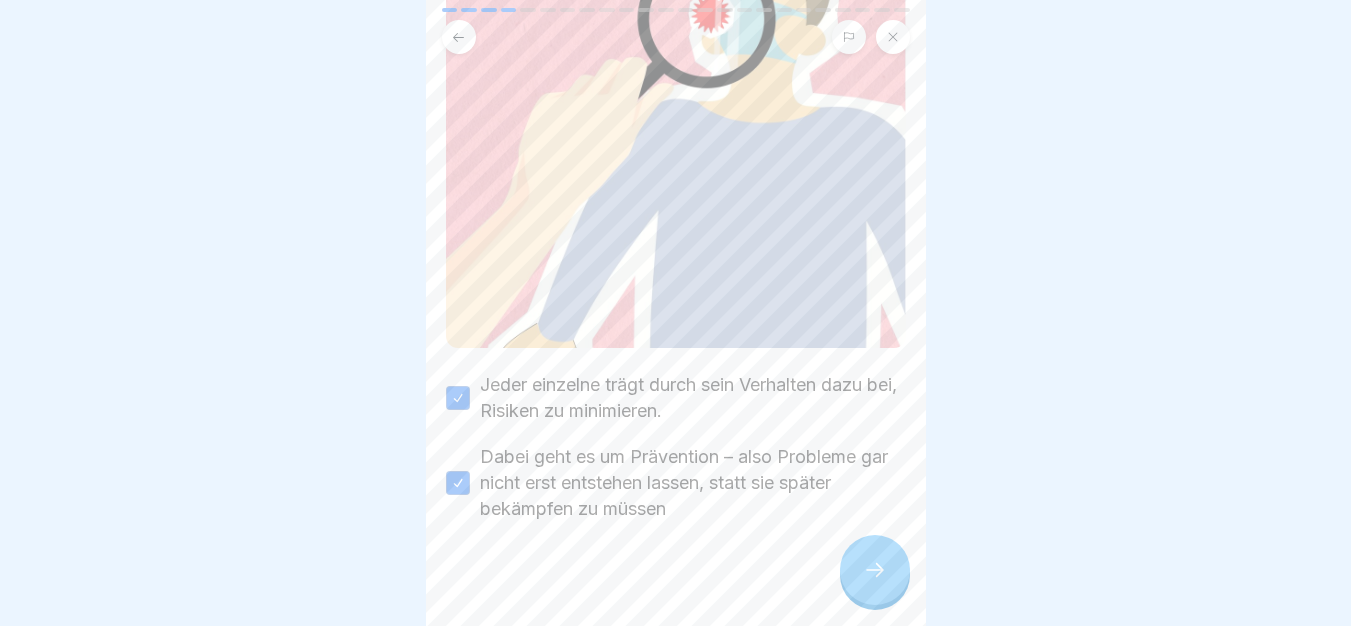 click at bounding box center [875, 570] 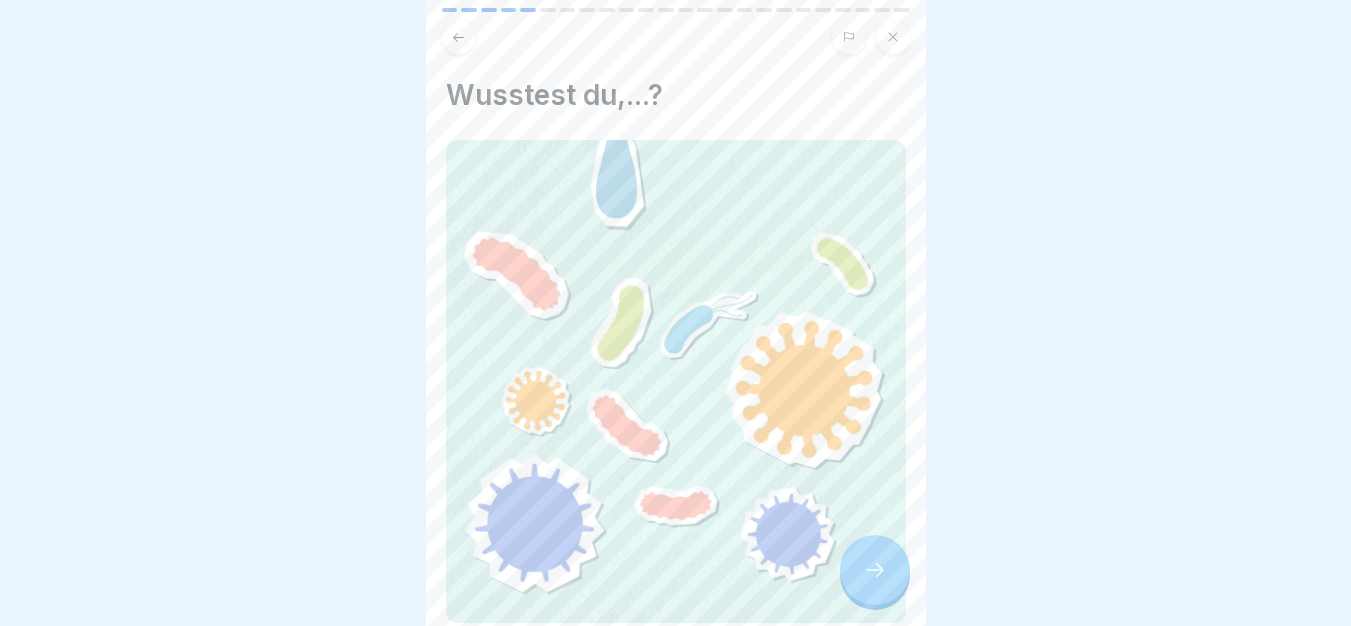 click at bounding box center (875, 570) 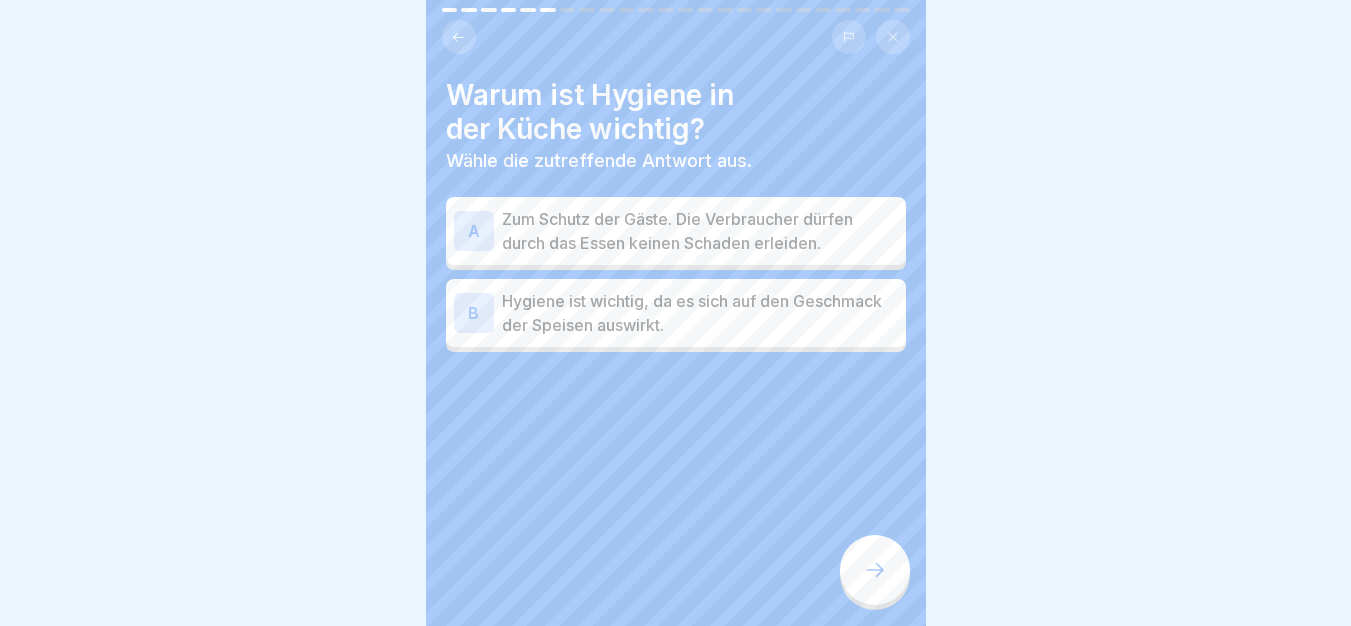 click on "Zum Schutz der Gäste. Die Verbraucher dürfen durch das Essen keinen Schaden erleiden." at bounding box center (700, 231) 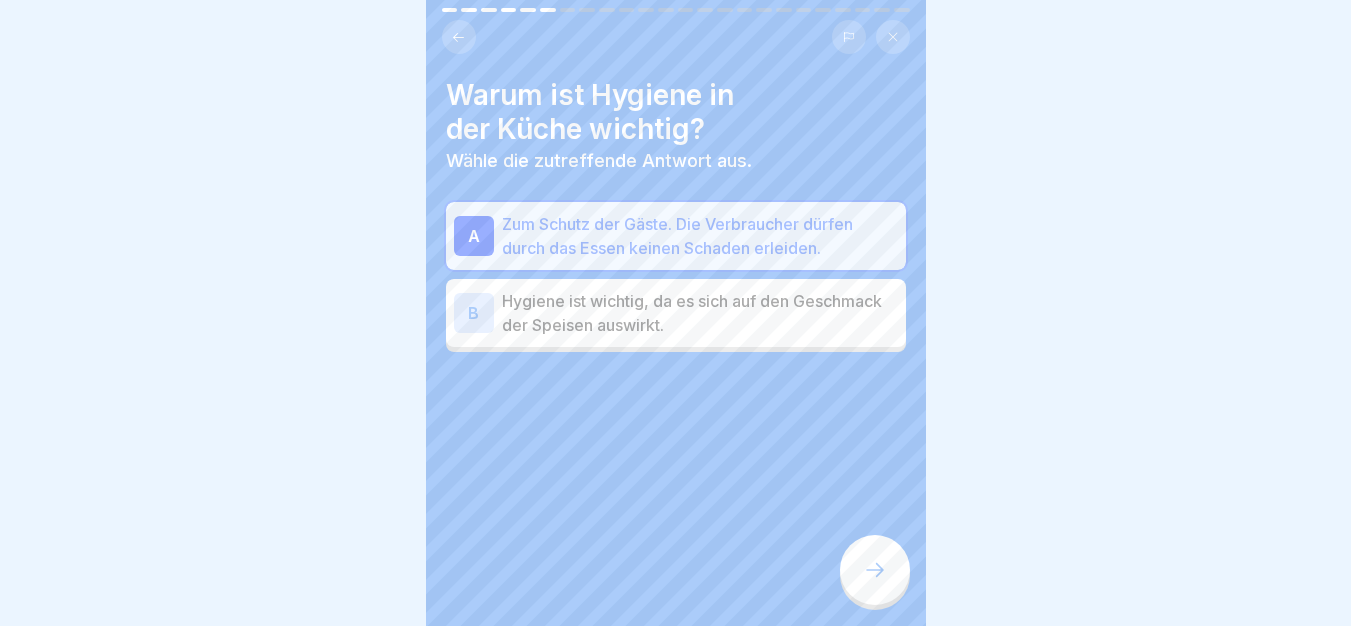 click at bounding box center (875, 570) 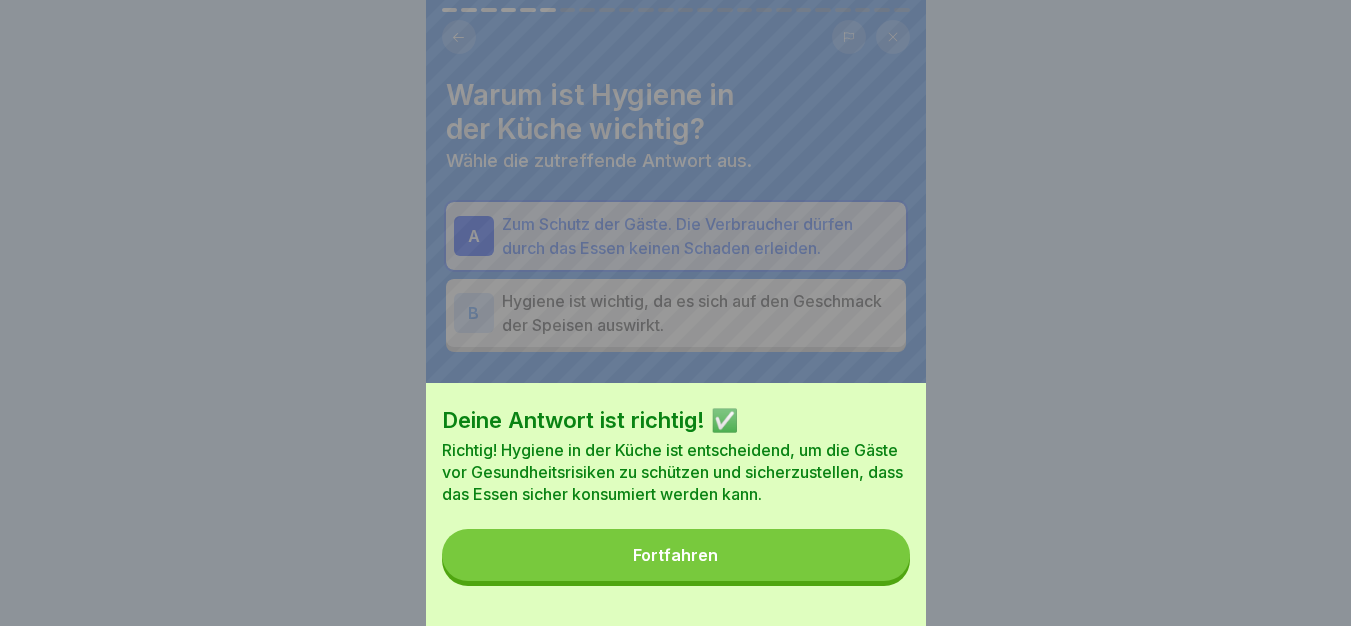 click on "Fortfahren" at bounding box center [676, 555] 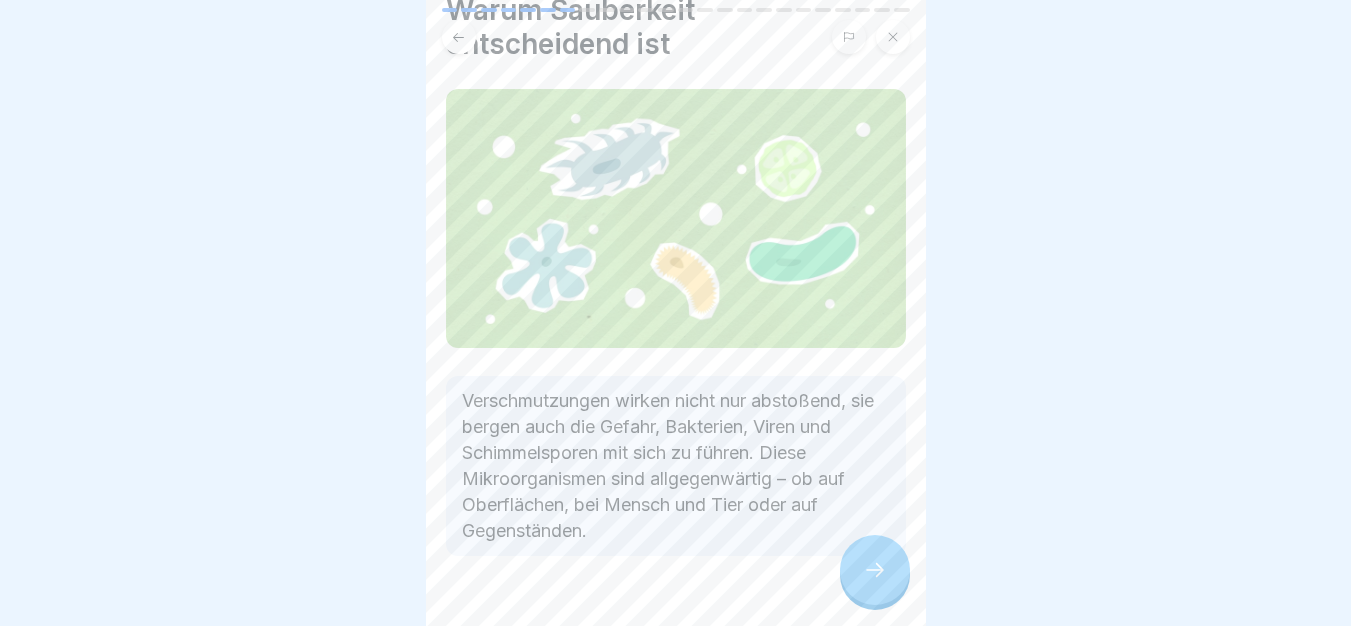 scroll, scrollTop: 126, scrollLeft: 0, axis: vertical 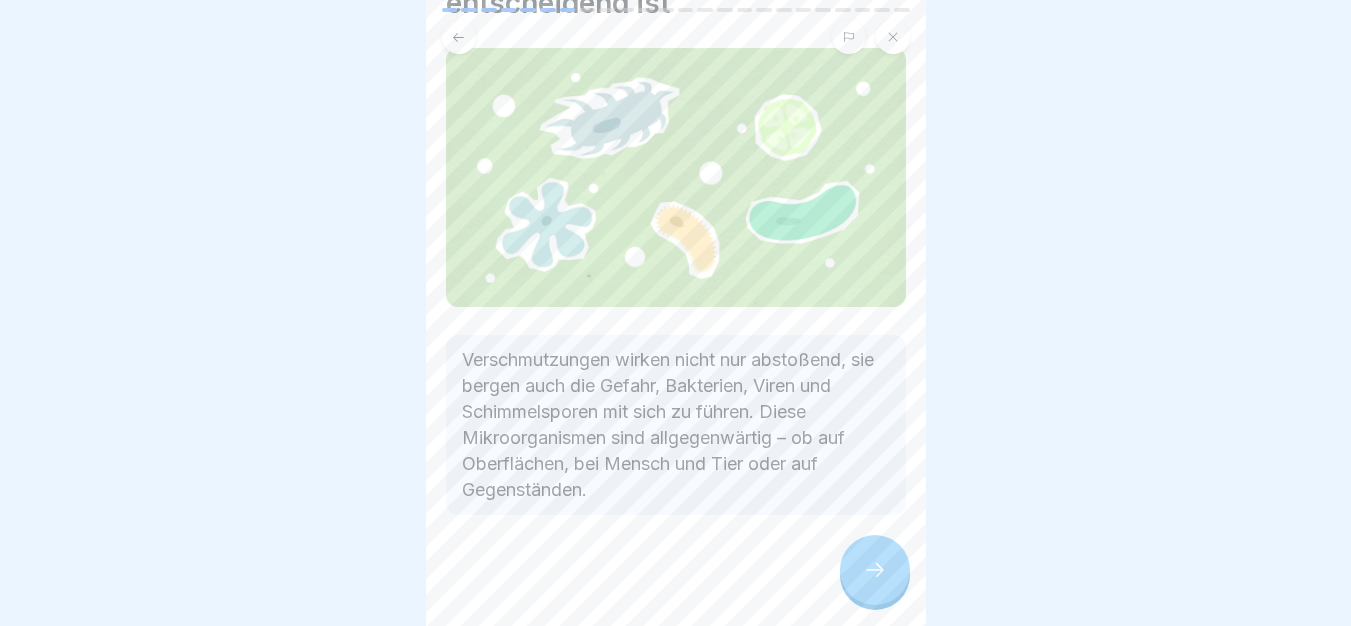 click 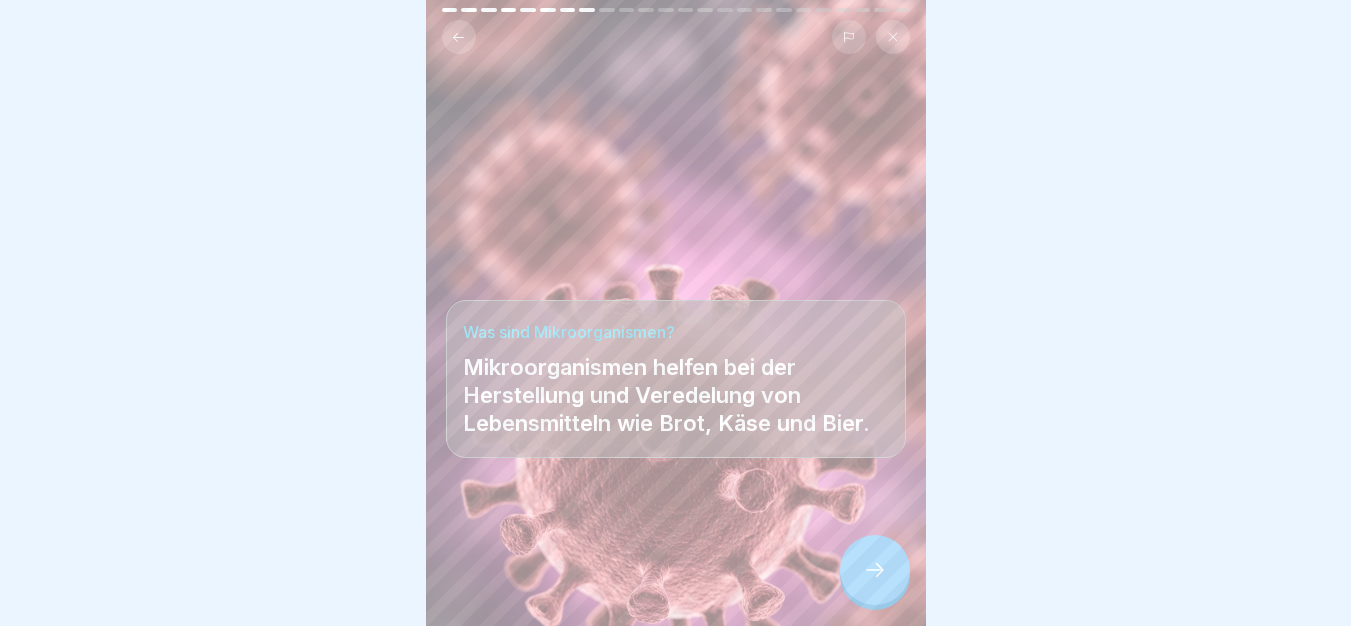 scroll, scrollTop: 15, scrollLeft: 0, axis: vertical 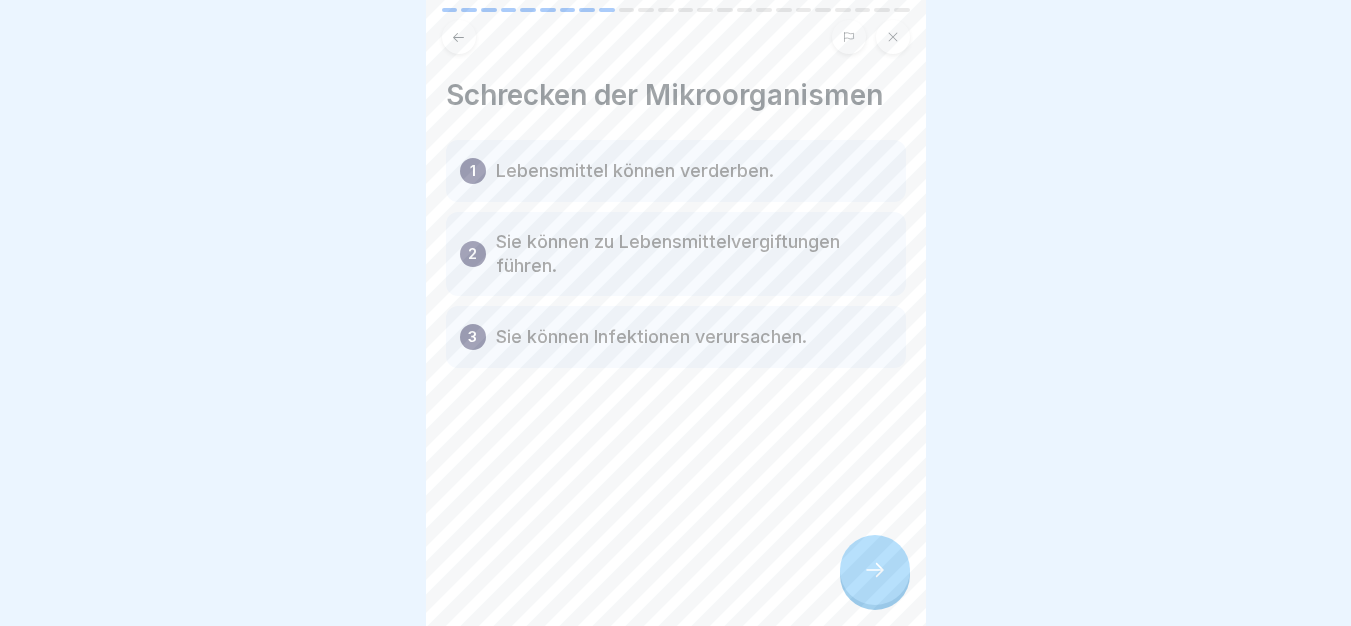click 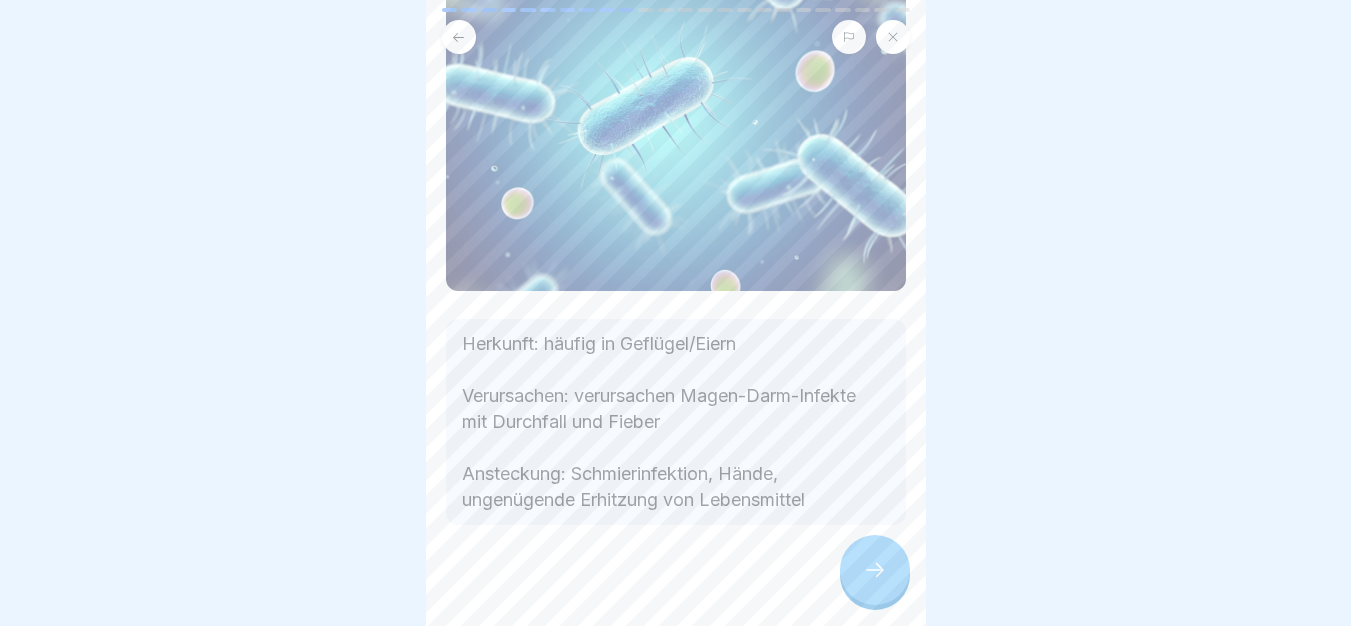 click at bounding box center (676, 585) 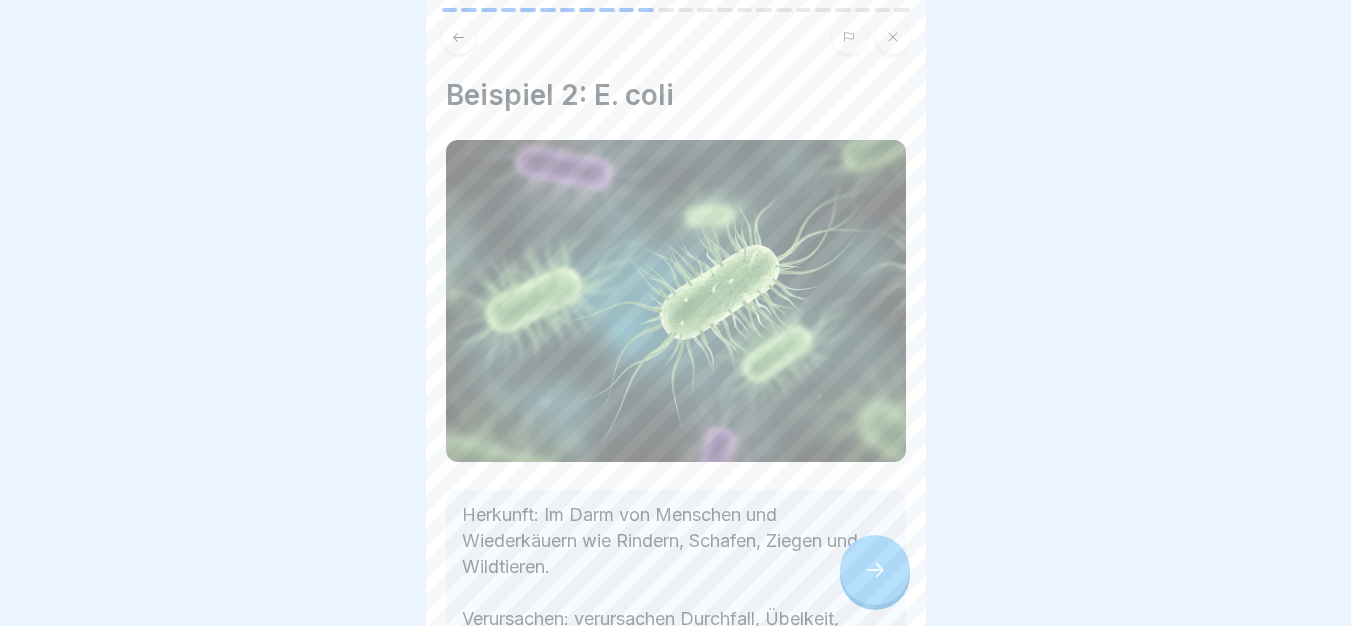 click at bounding box center [875, 570] 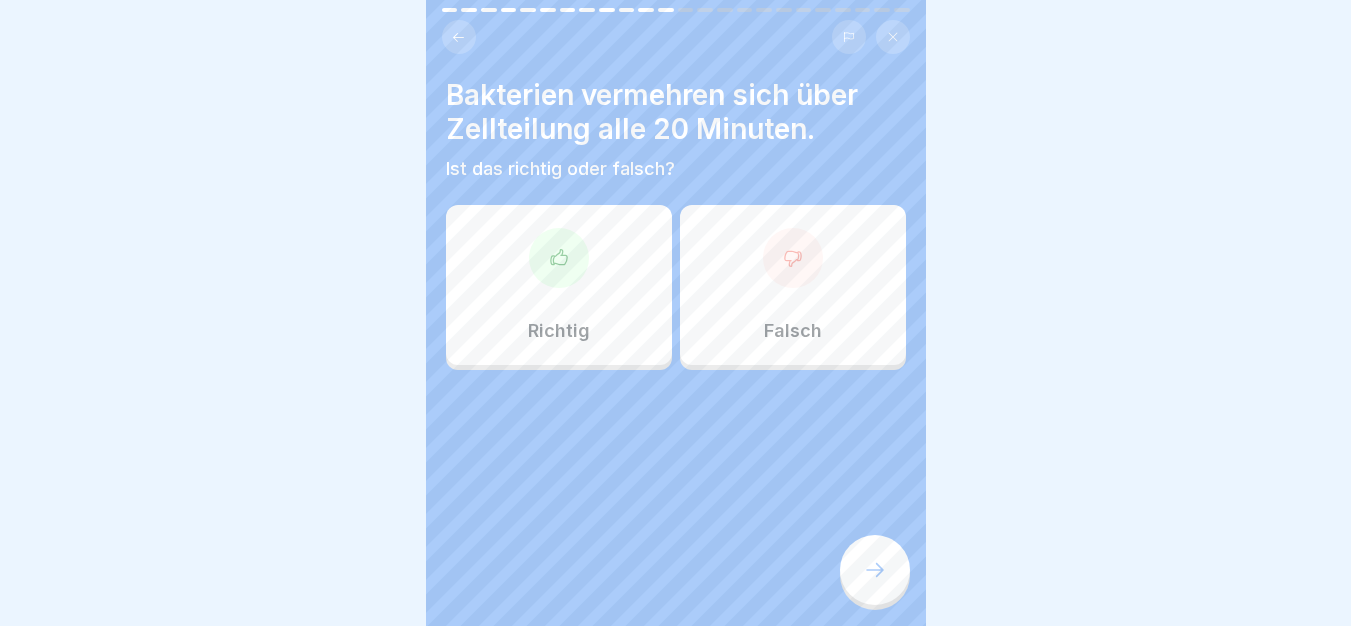 click on "Richtig" at bounding box center (559, 285) 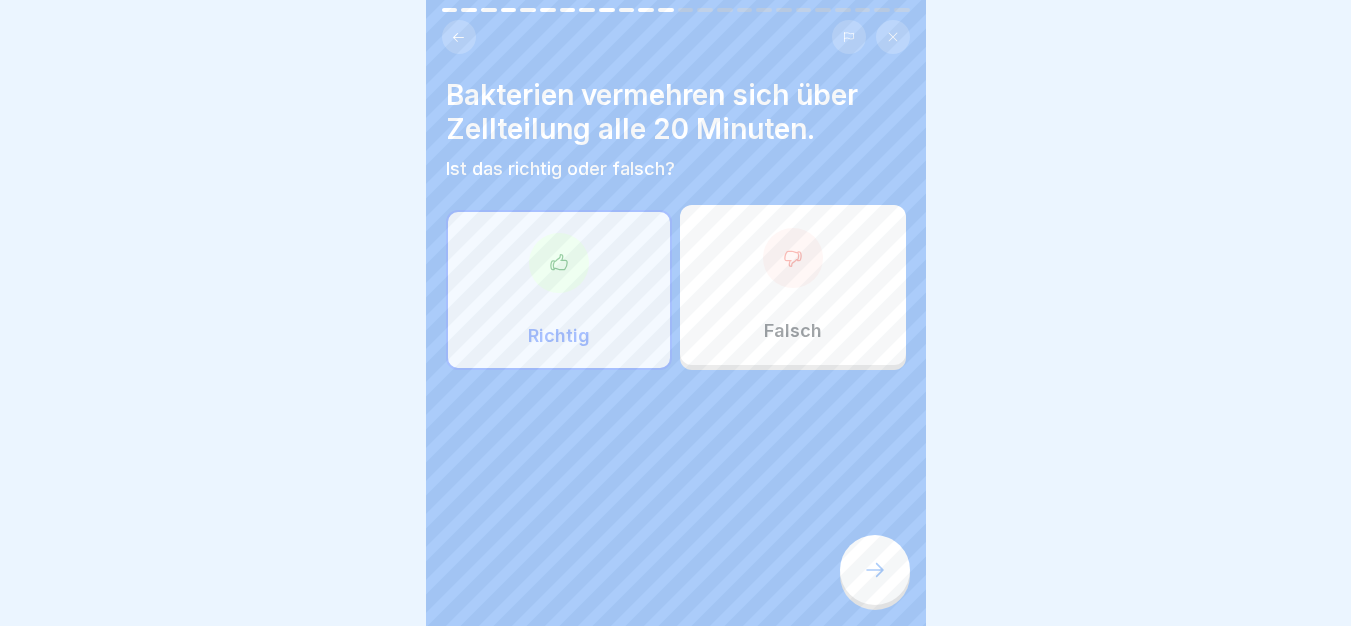 click 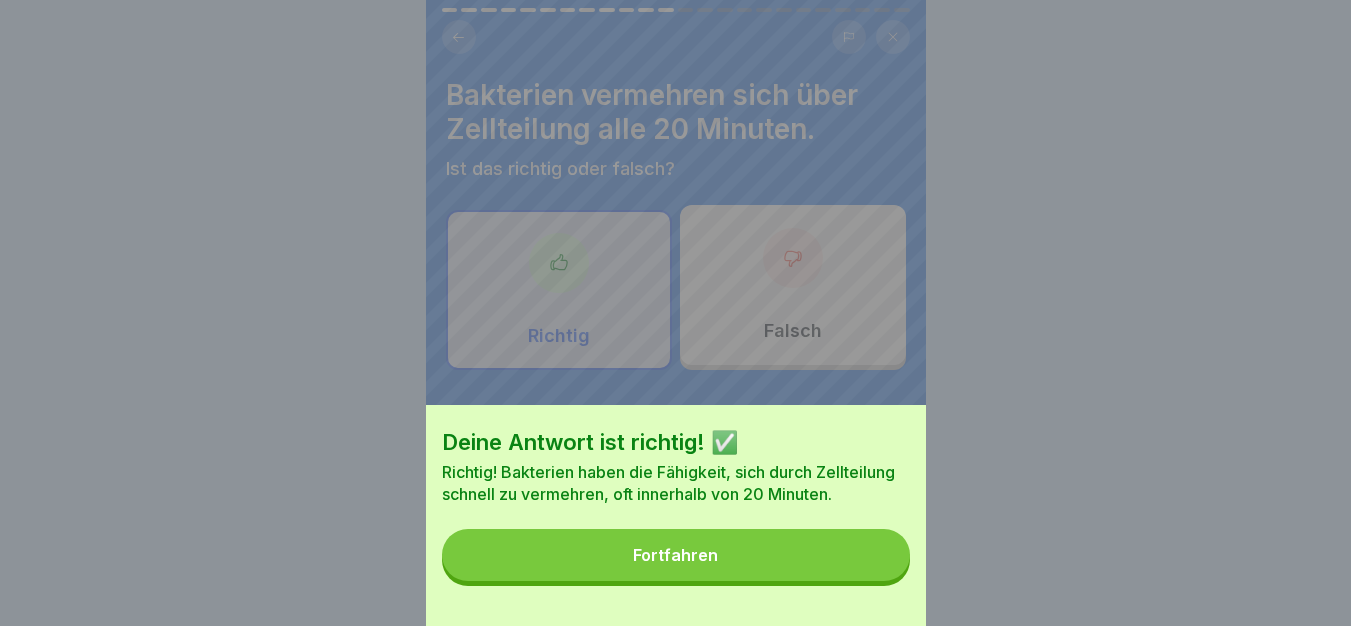 click on "Fortfahren" at bounding box center [676, 555] 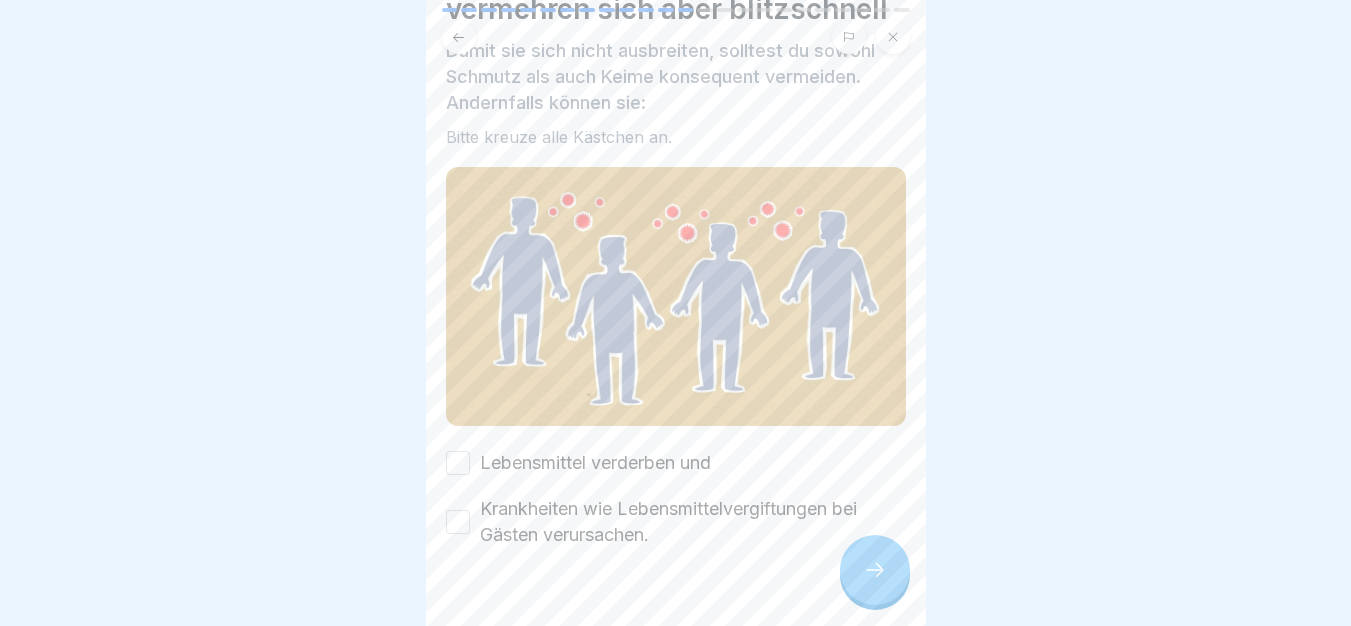 scroll, scrollTop: 153, scrollLeft: 0, axis: vertical 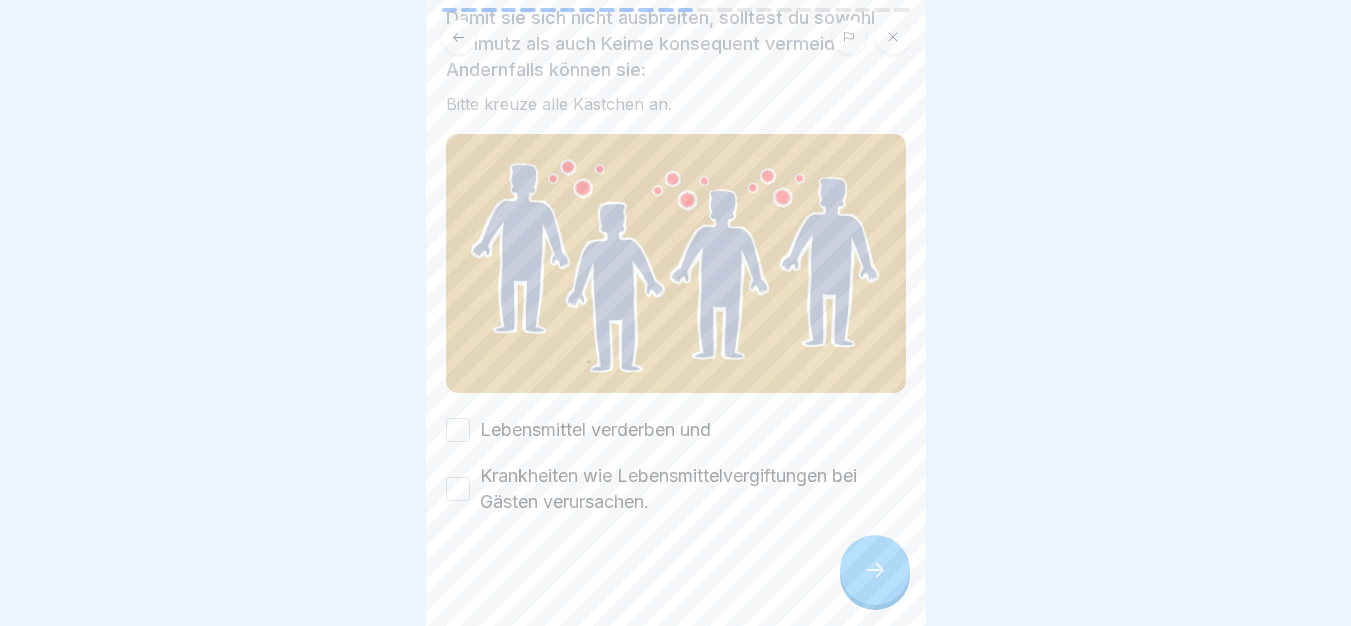 click on "Lebensmittel verderben und" at bounding box center (595, 430) 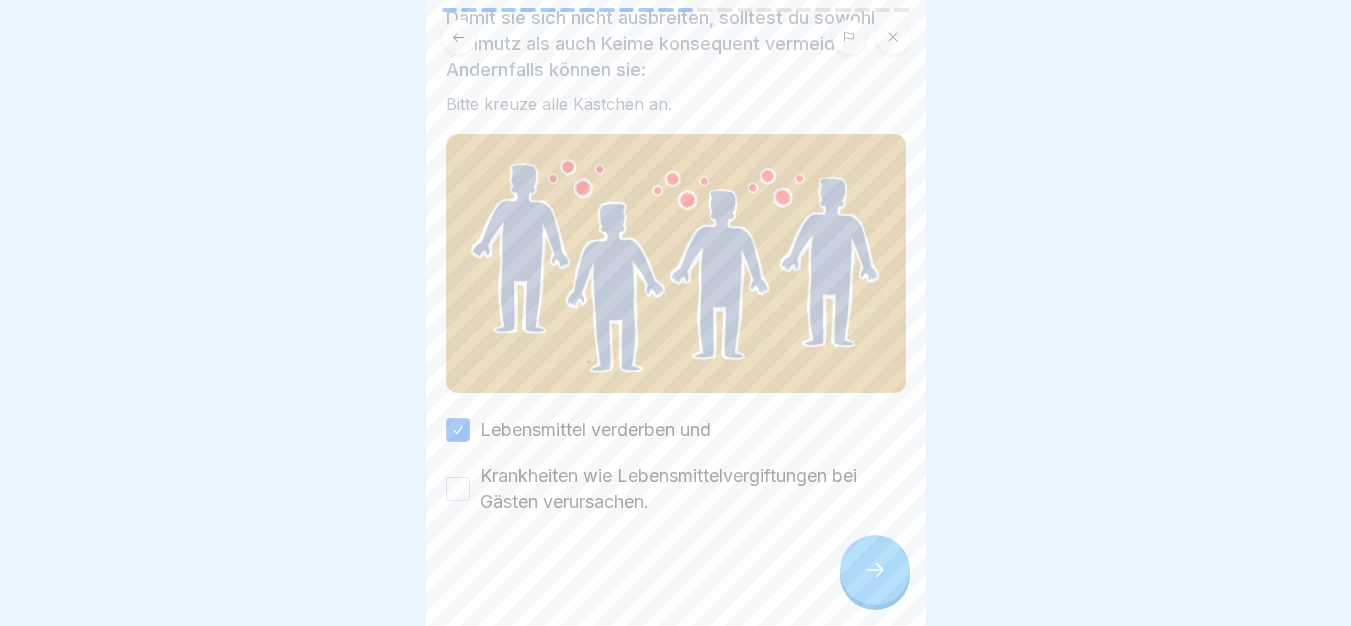 click on "Krankheiten wie Lebensmittelvergiftungen bei Gästen verursachen." at bounding box center (693, 489) 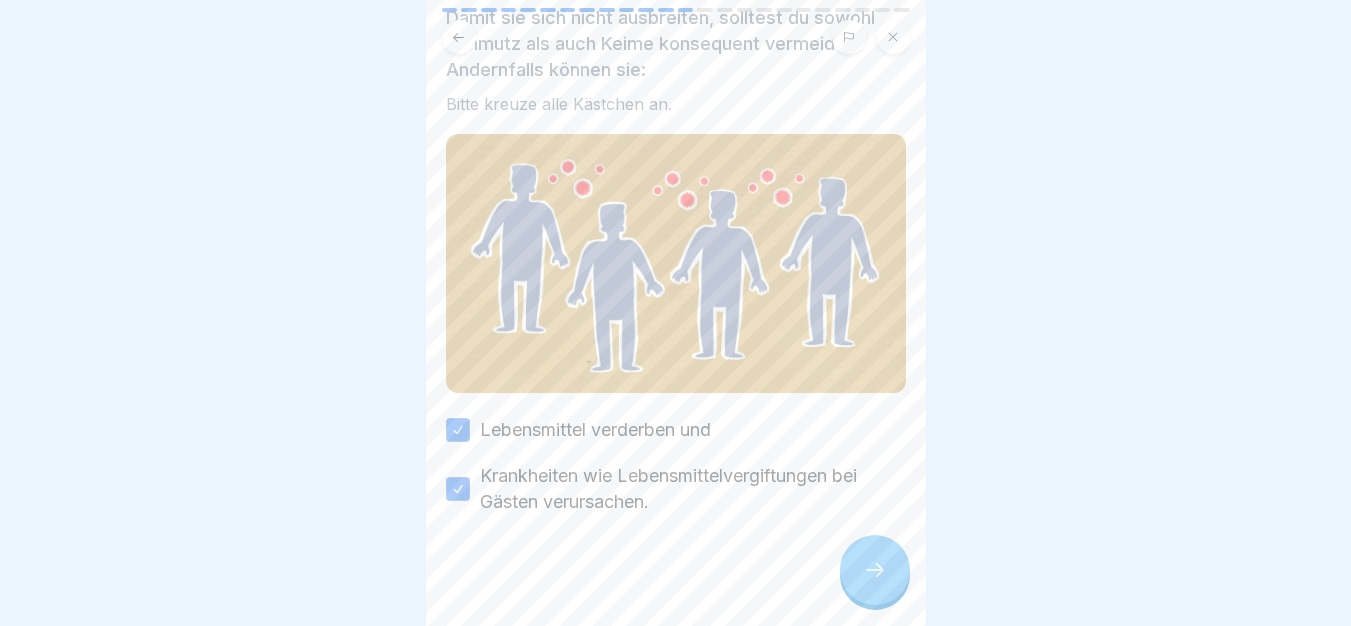 click at bounding box center (875, 570) 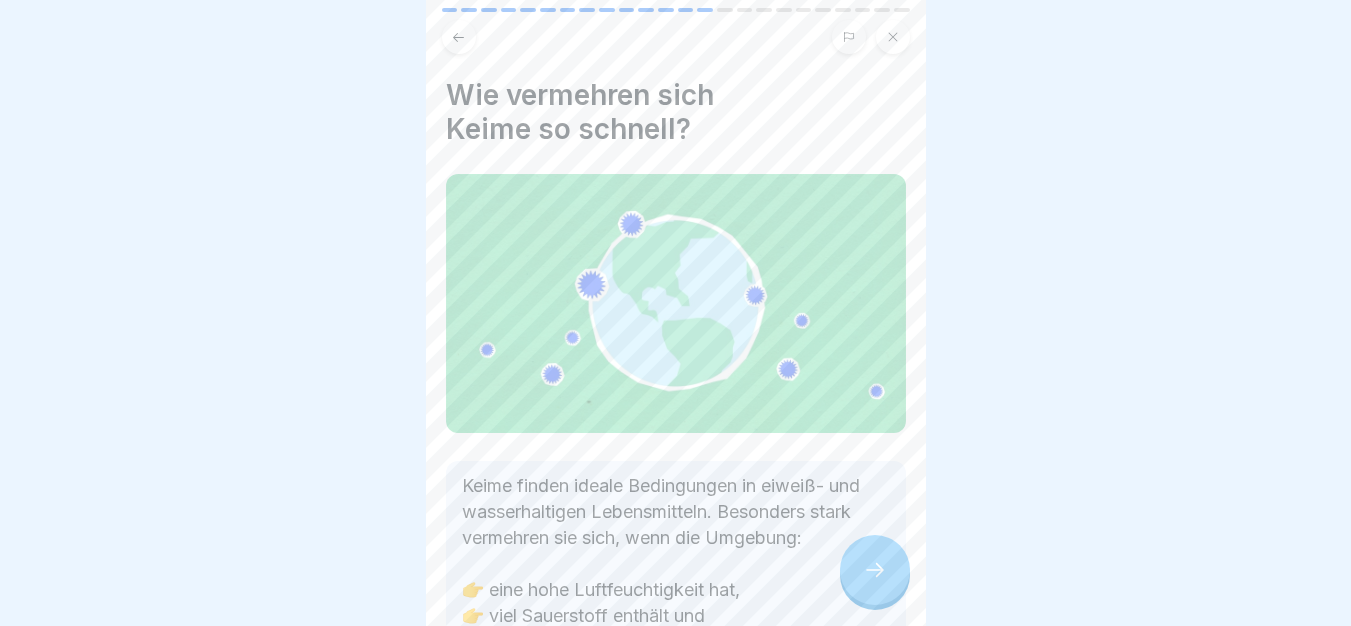 scroll, scrollTop: 178, scrollLeft: 0, axis: vertical 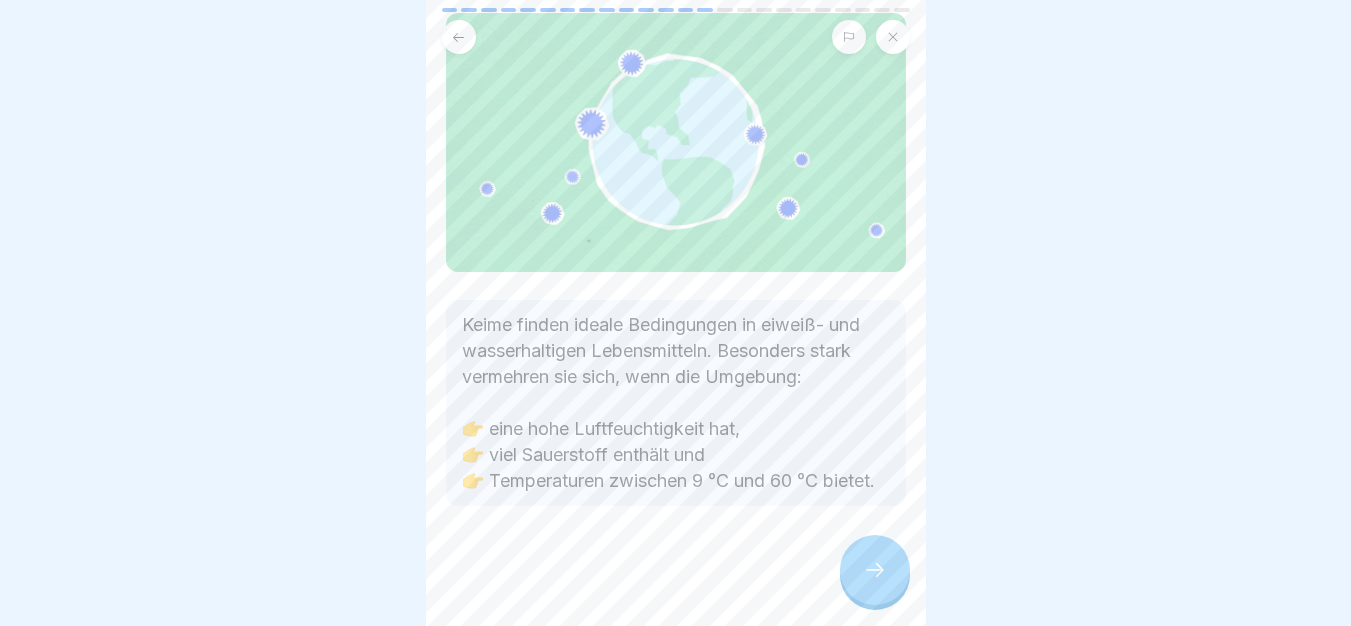 click at bounding box center [676, 566] 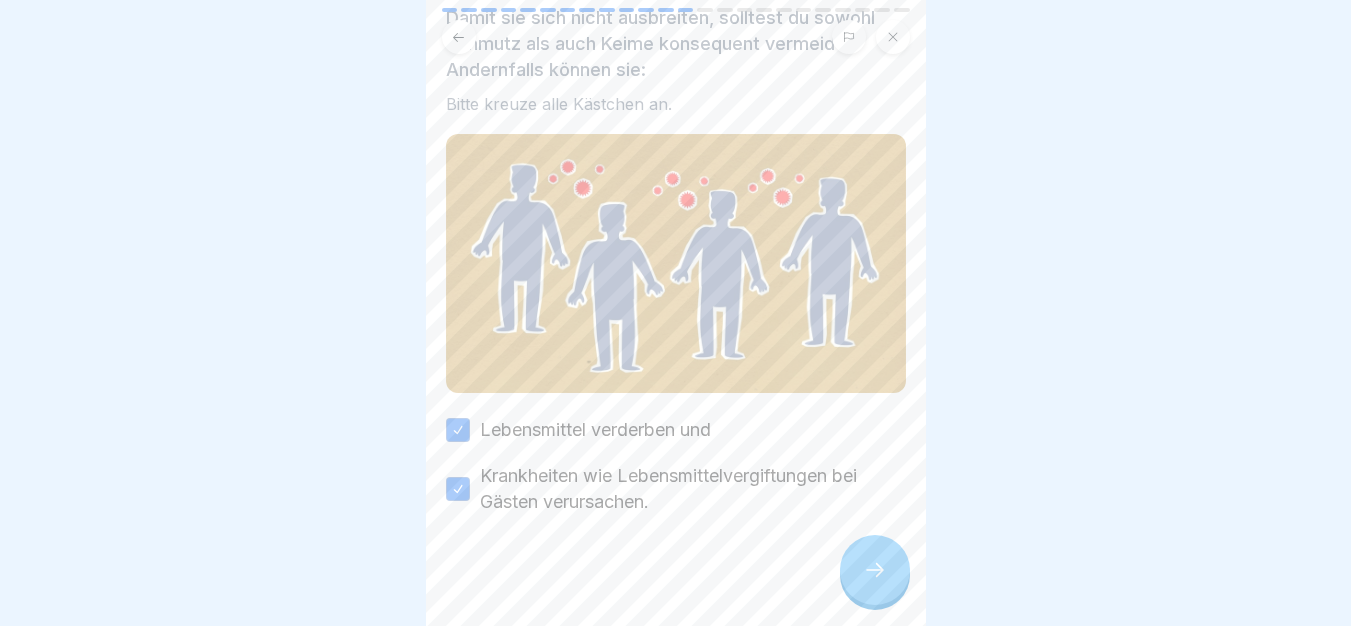 click 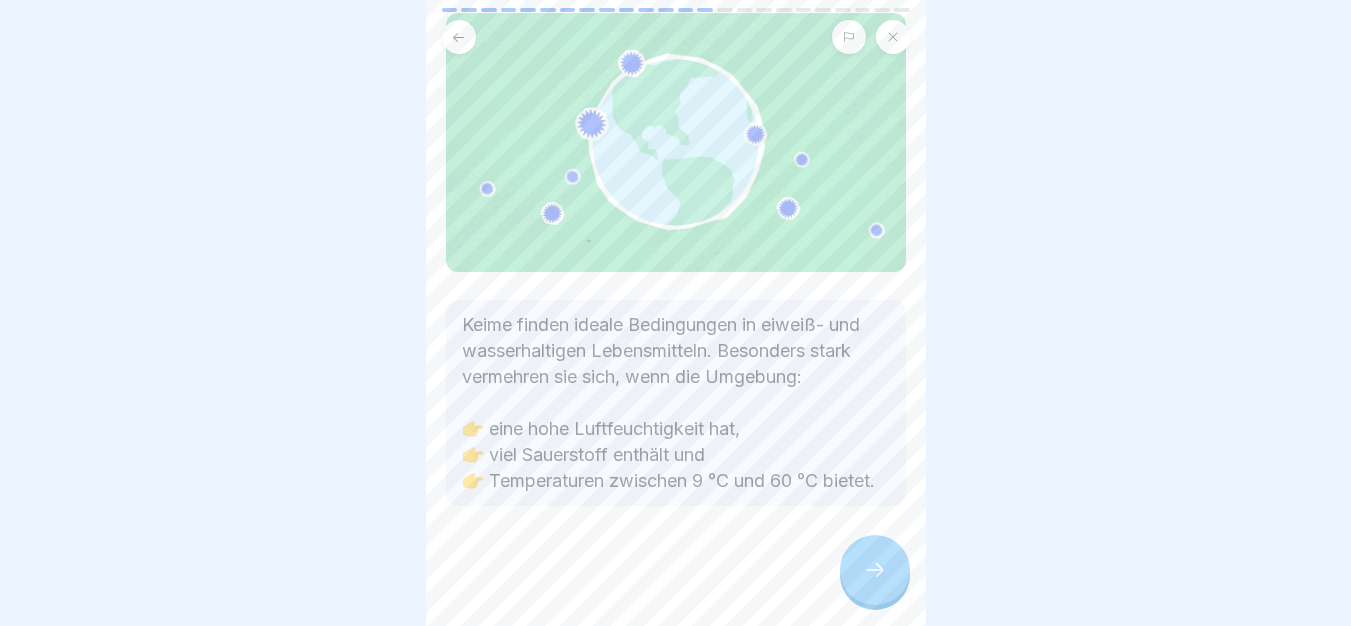 click at bounding box center [875, 570] 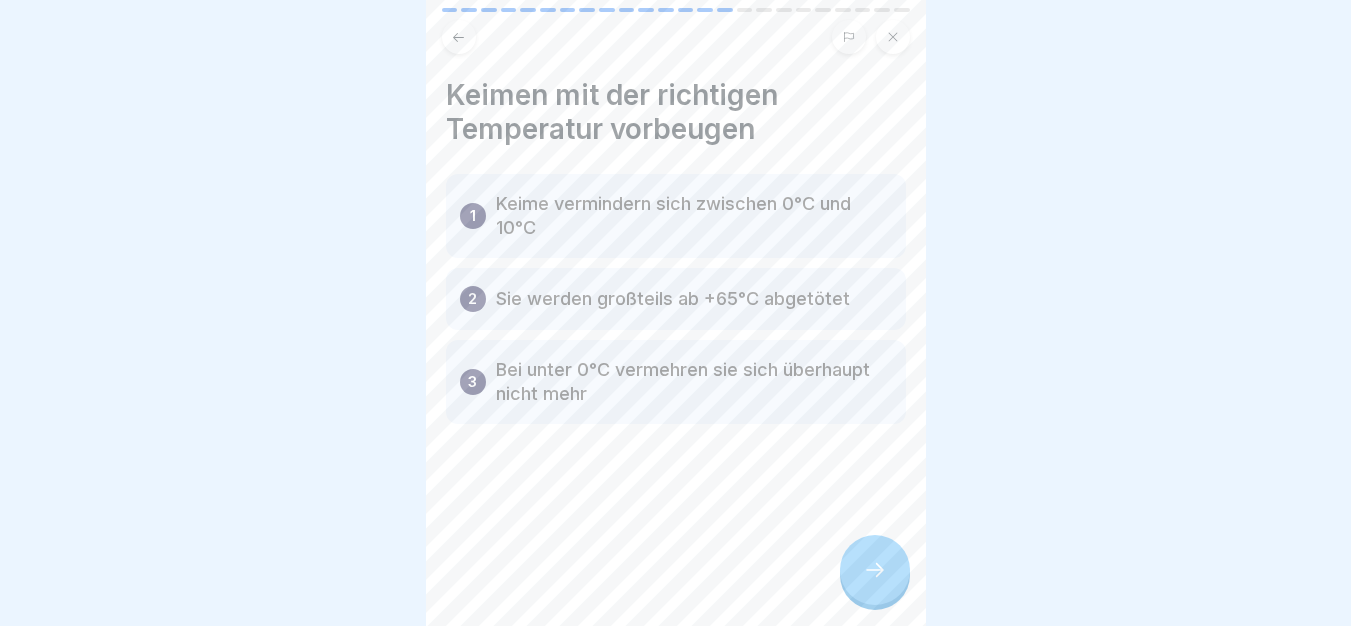 click on "Keimen mit der richtigen Temperatur vorbeugen 1 Keime vermindern sich zwischen 0°C und 10°C 2 Sie werden großteils ab +65°C abgetötet 3 Bei unter 0°C vermehren sie sich überhaupt nicht mehr" at bounding box center [676, 313] 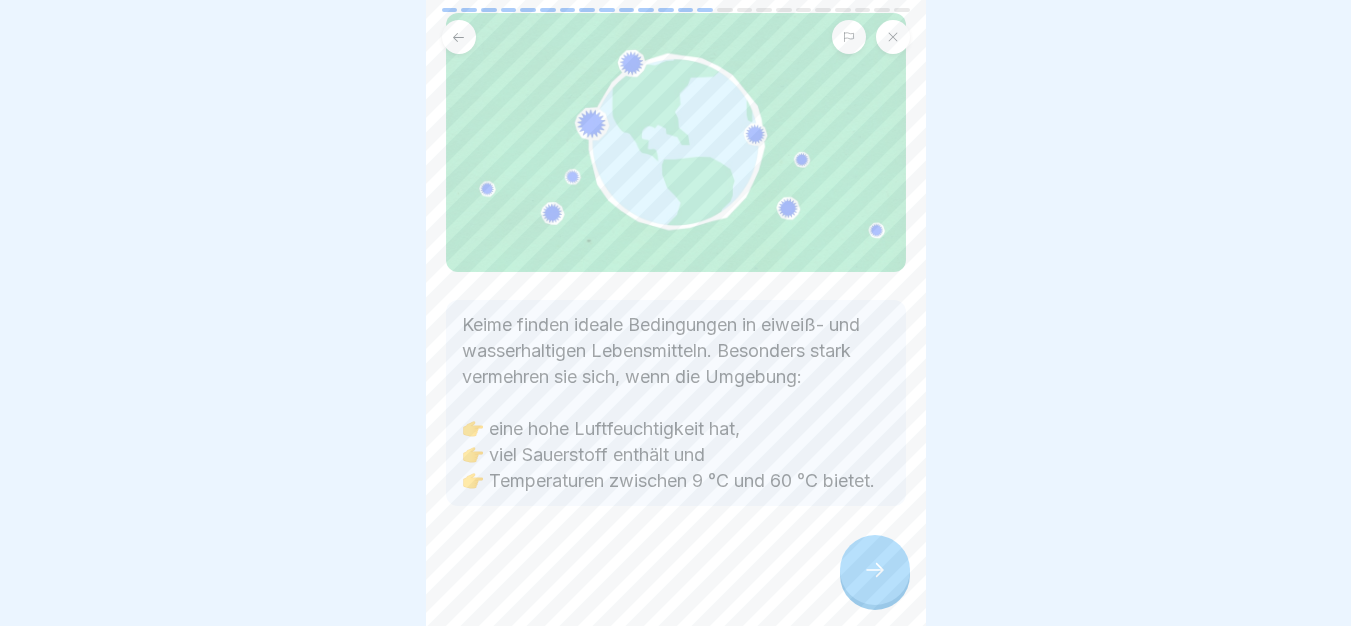 click on "Lebensmittelhygieneschulung nach EU-Verordnung (EG) Nr. 852 / 2004 24 Schritte Deutsch Allgemeine Hygieneschulung VO 852/2004 Diese Lektion bietet einen Überblick über die allgemeine Hygiene in gastronomischen Betrieben Fortfahren Der Verbraucherschutz Der Schutz der Gäste hat oberste Priorität: Das Essen darf ihnen nicht schaden! Wozu kann eine mangelnde Hygiene führen? Mehrere Antworten  können richtig sein. Lebensmittelvergiftungen bei Gästen Behördliche Schließungen Krankheiten bei anderen Mitarbeitenden Imageschäden Finanzielle Bußgelder HYGIENE = SICHERHEIT Unsaubere Bereiche und Keime dürfen keinen Platz in deinem Arbeitsumfeld finden. Nur so vermeiden wir, dass Lebensmittel verderben oder gesundheitliche Probleme wie Lebensmittelvergiftungen auftreten. Welche Rolle hast du beim Einhalten von Hygienemaßnahmen? Bitte kreuze alle Kästchen an. Jeder einzelne trägt durch sein Verhalten dazu bei, Risiken zu minimieren. Wusstest du,...? Warum ist Hygiene in der Küche wichtig? A B 1 2 3 Falsch" at bounding box center [-6324, 313] 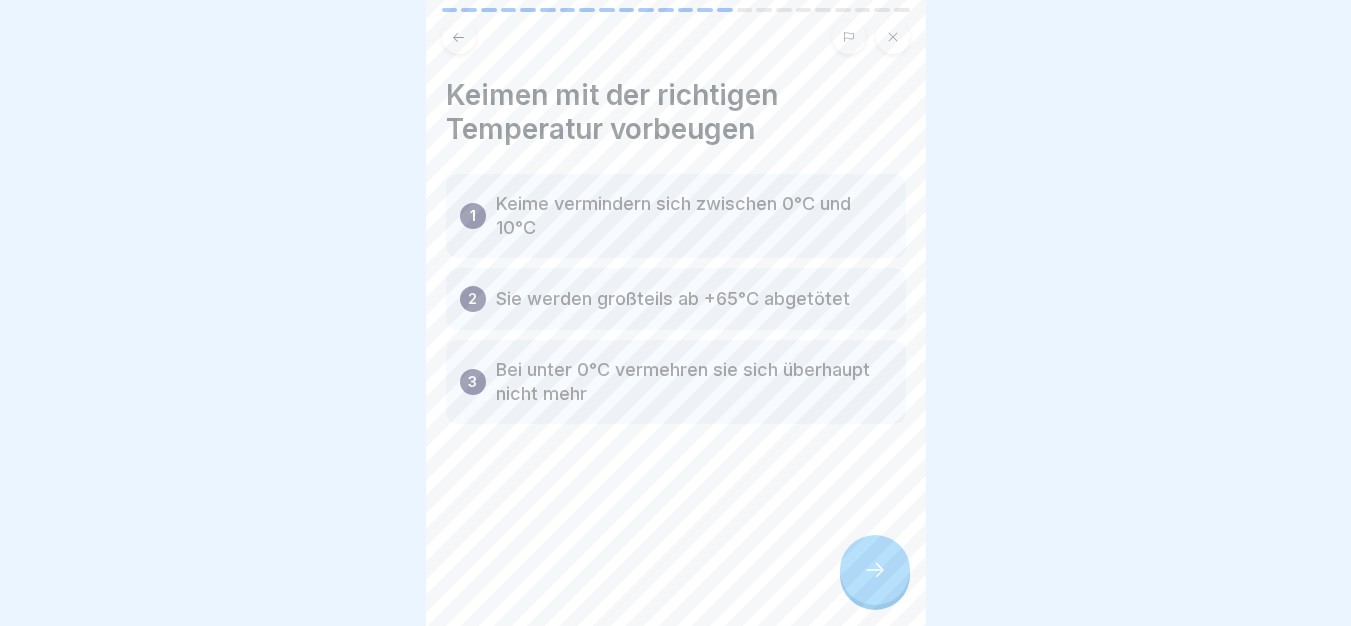 click at bounding box center (875, 570) 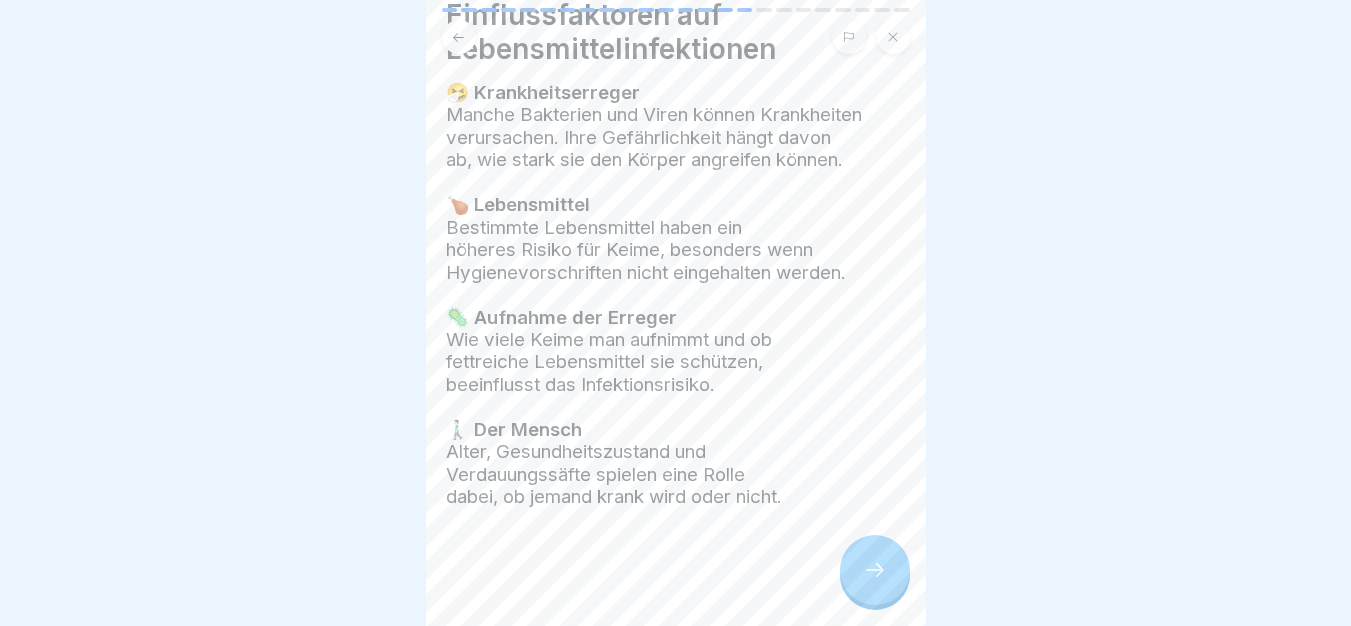 scroll, scrollTop: 83, scrollLeft: 0, axis: vertical 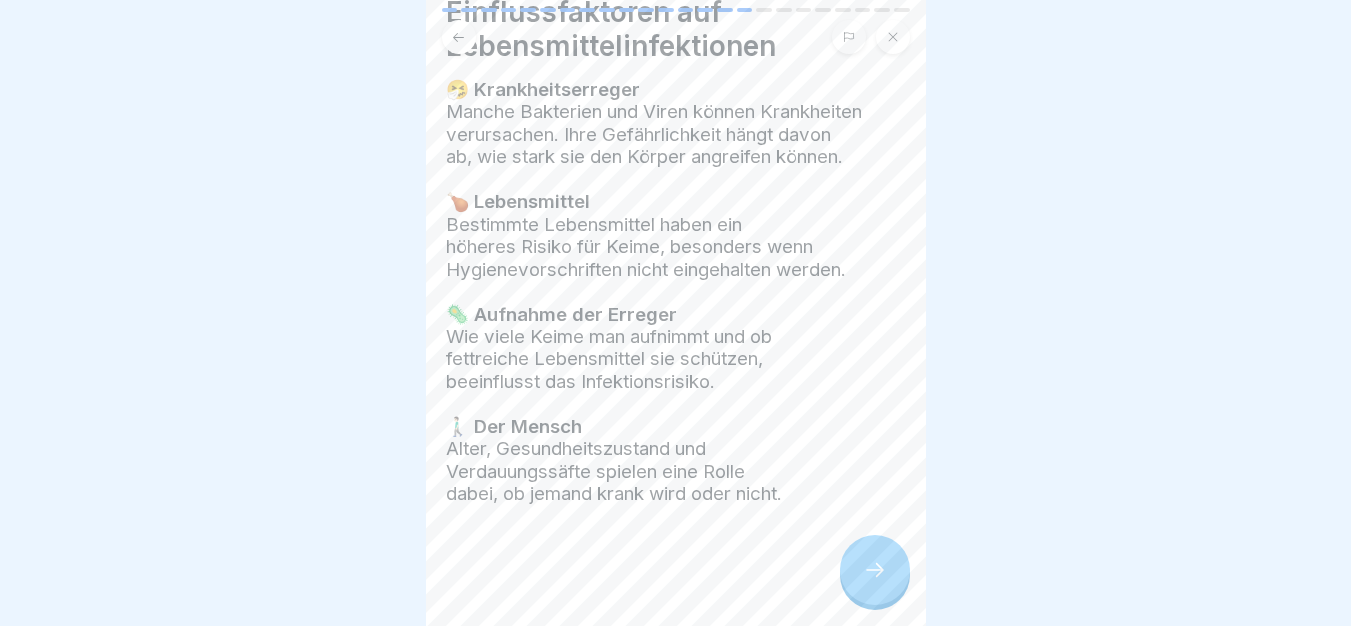 click at bounding box center [875, 570] 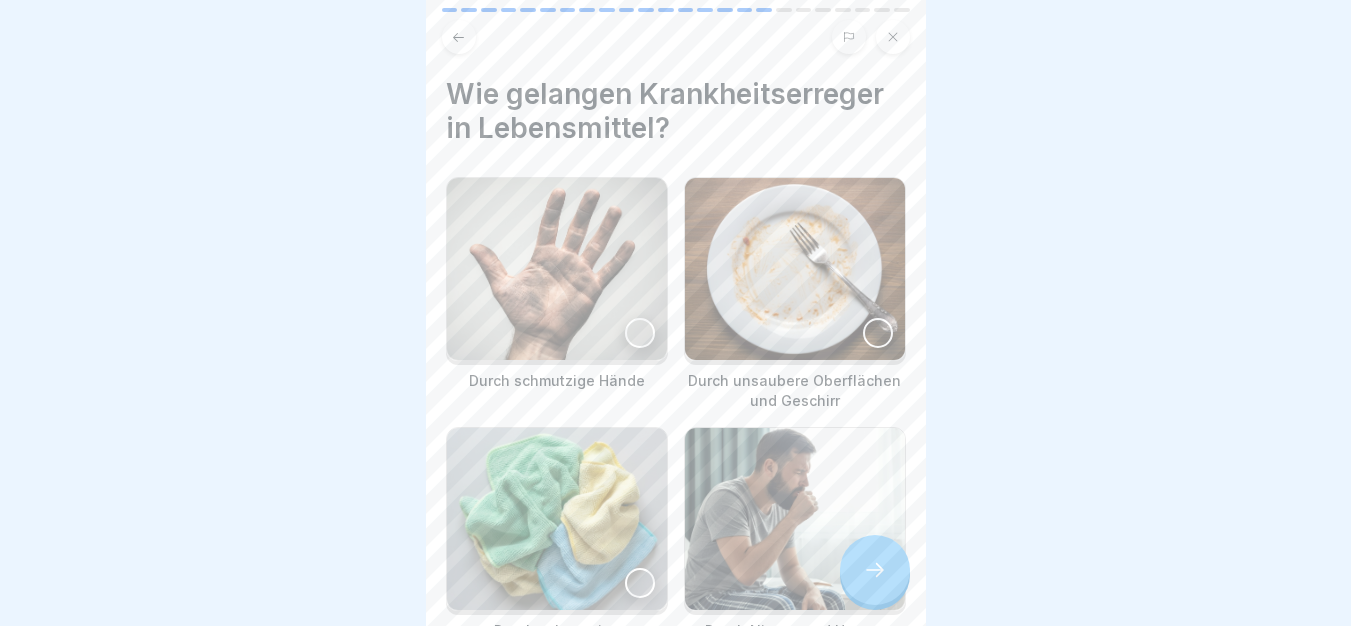scroll, scrollTop: 0, scrollLeft: 0, axis: both 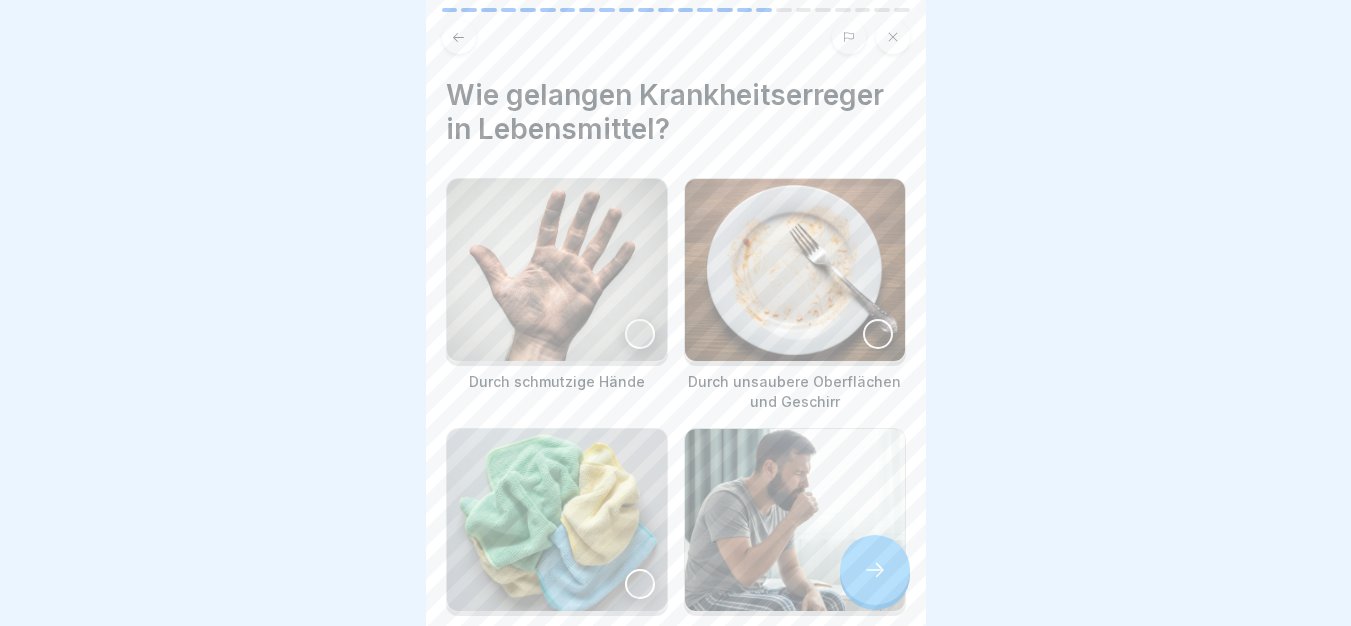 click at bounding box center (557, 270) 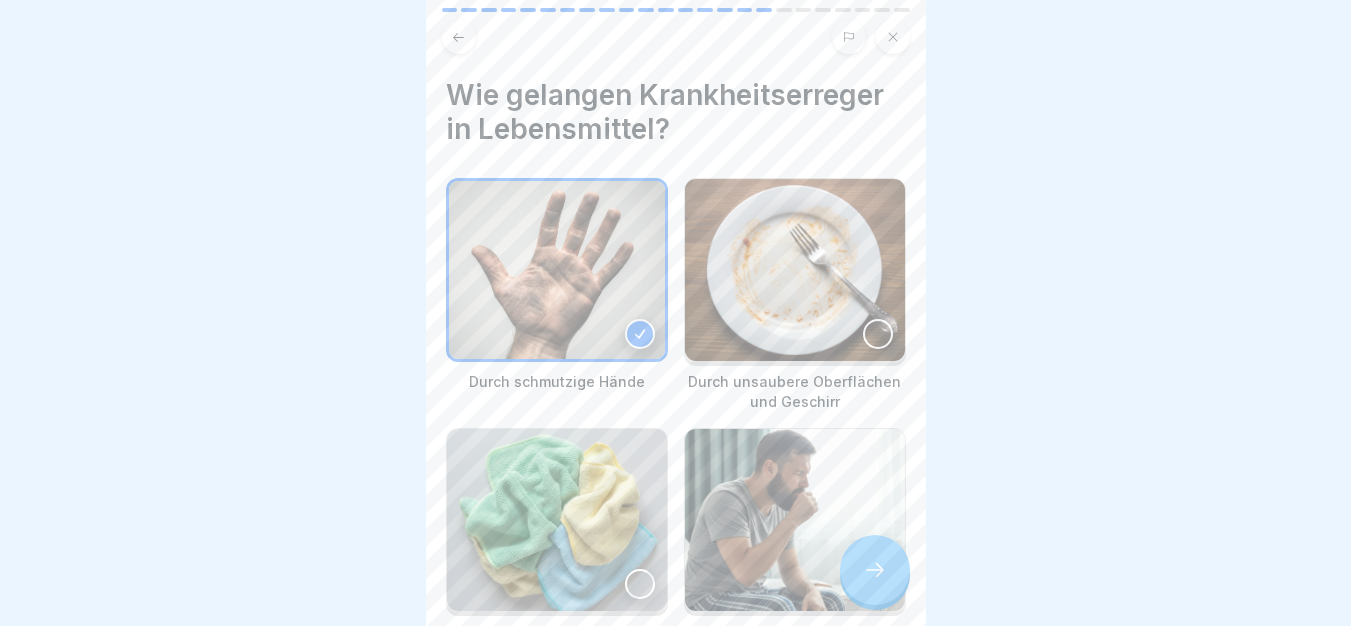 click at bounding box center [795, 270] 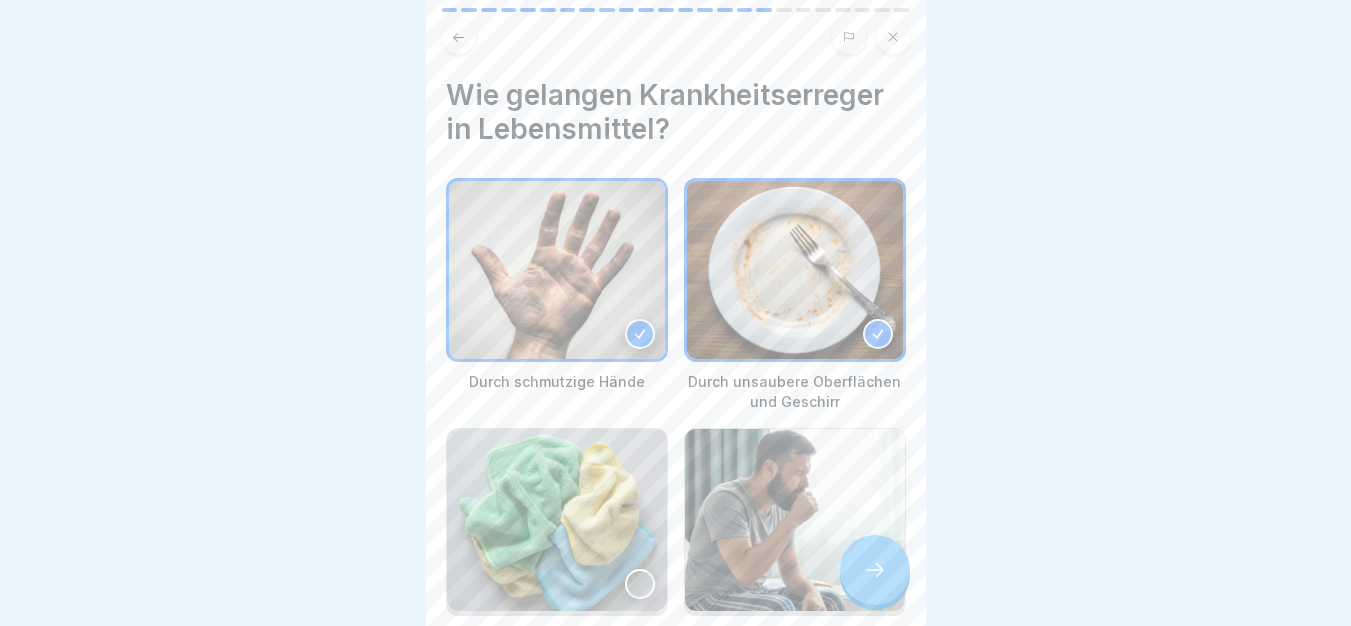 click at bounding box center (557, 520) 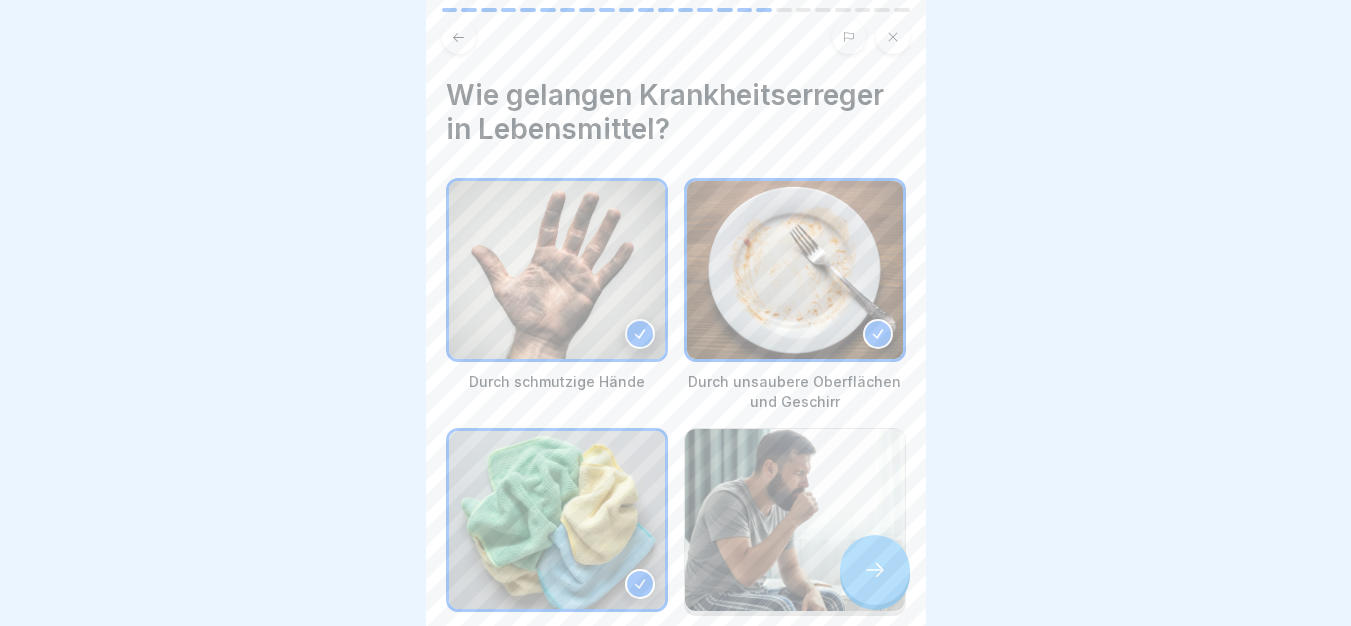click at bounding box center (795, 520) 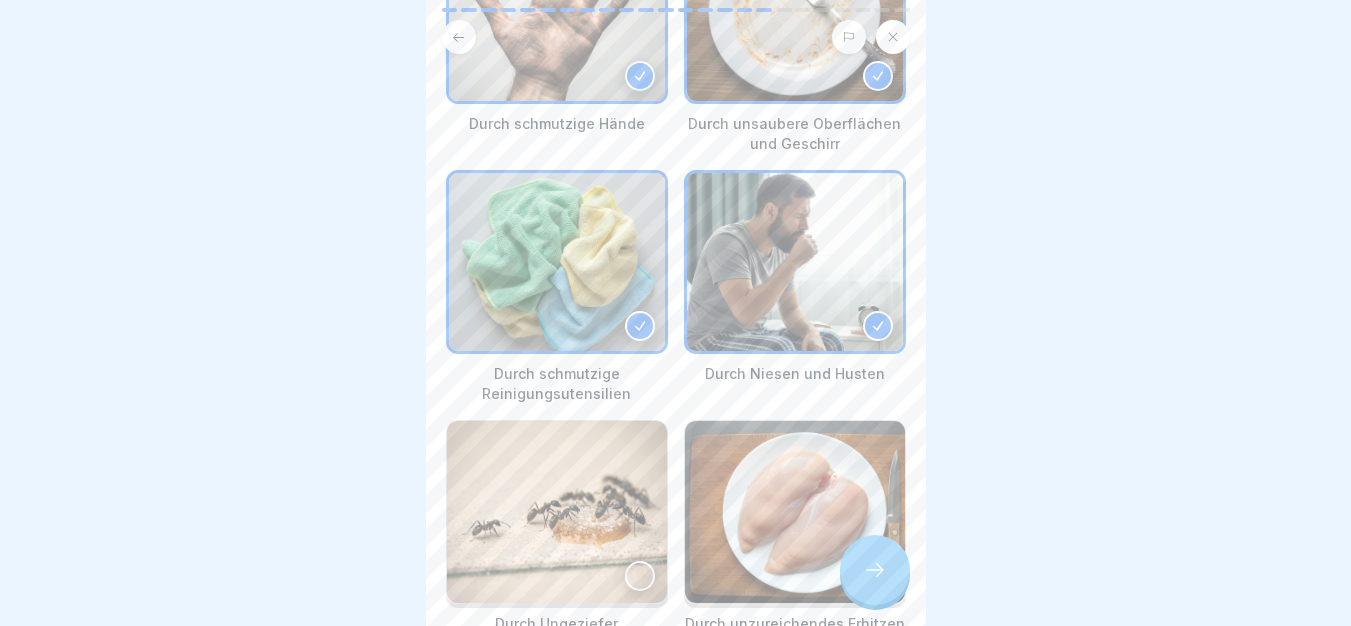 scroll, scrollTop: 386, scrollLeft: 0, axis: vertical 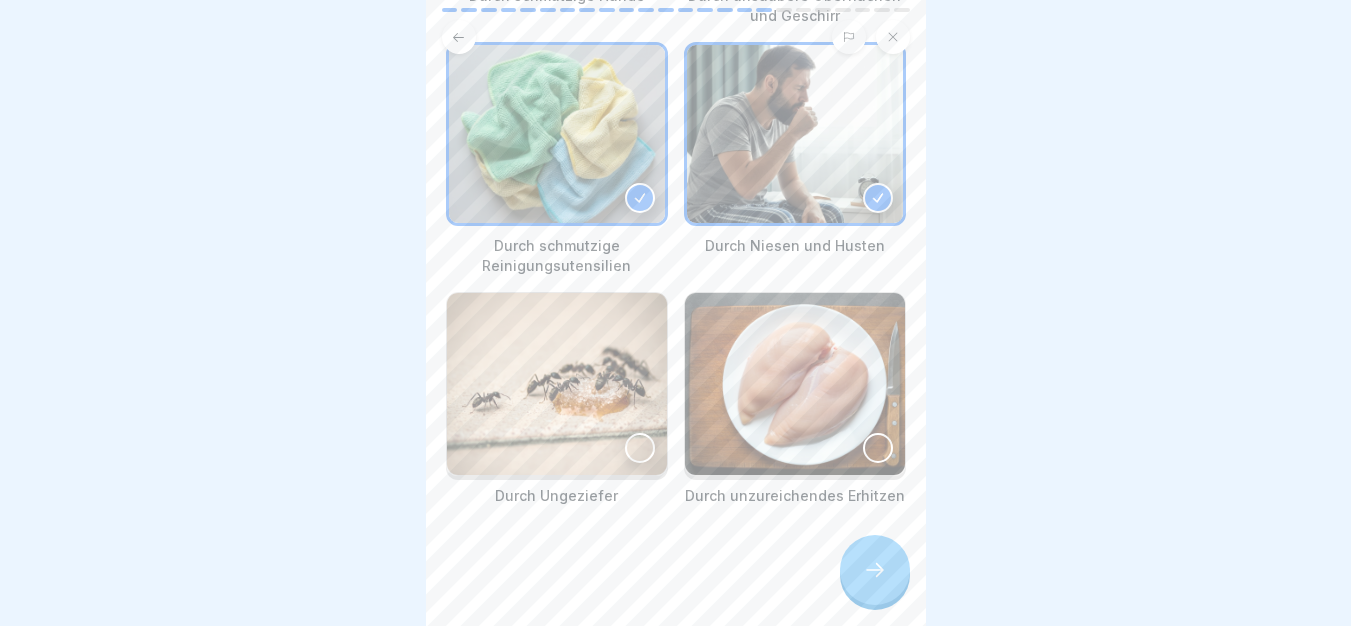 click at bounding box center (557, 384) 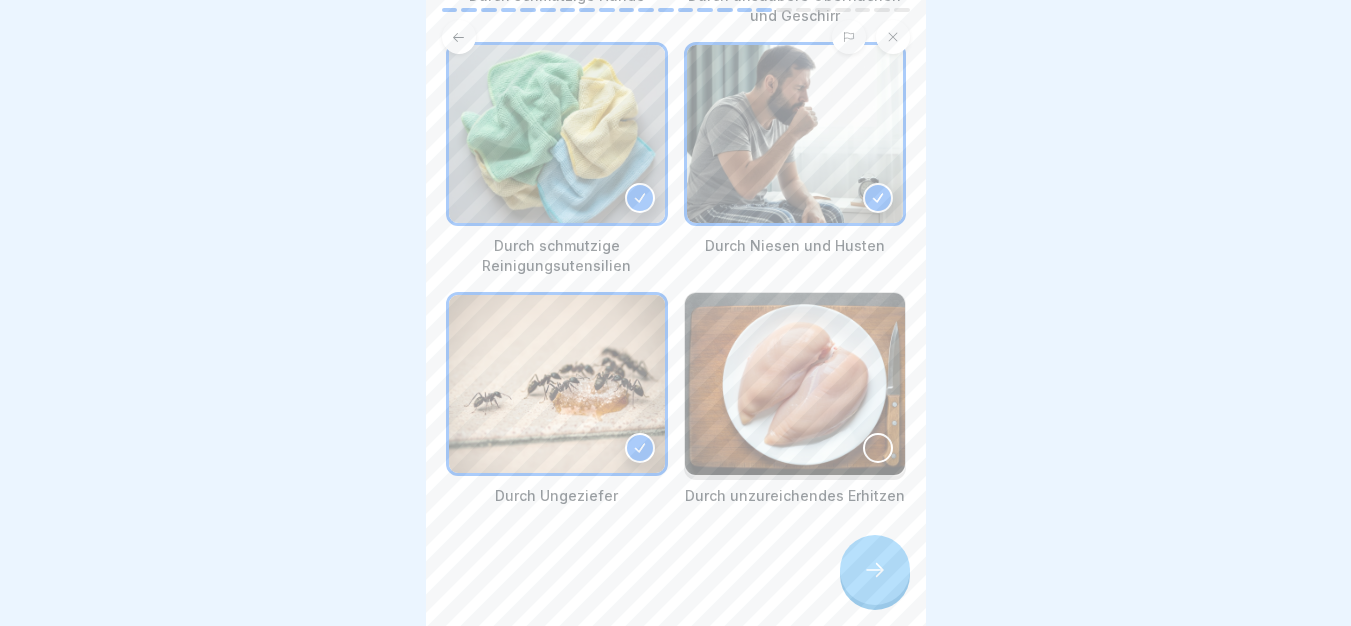click at bounding box center (795, 384) 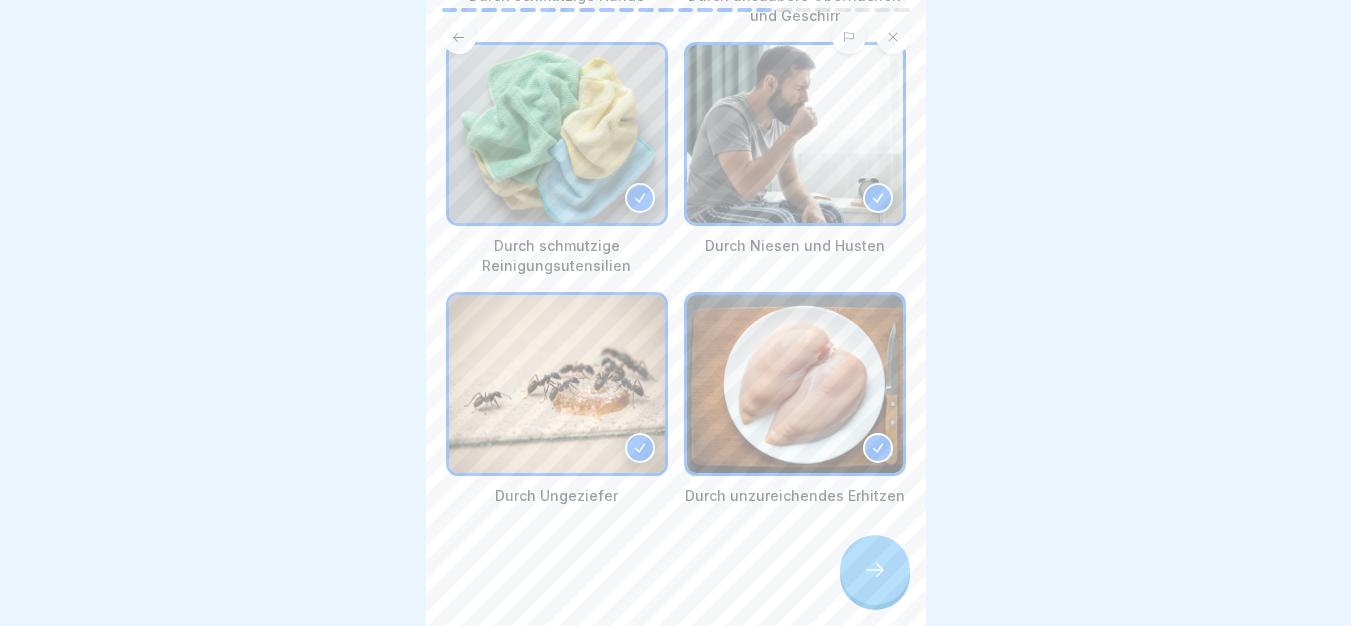 click 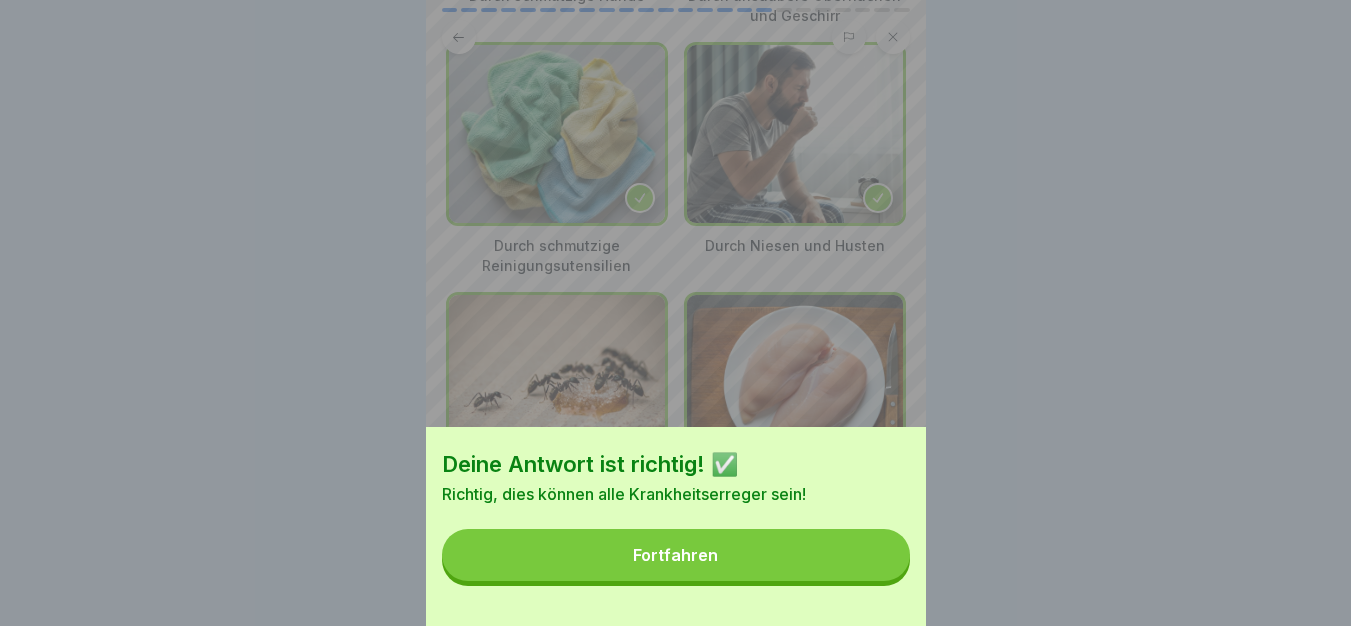 click on "Fortfahren" at bounding box center [676, 555] 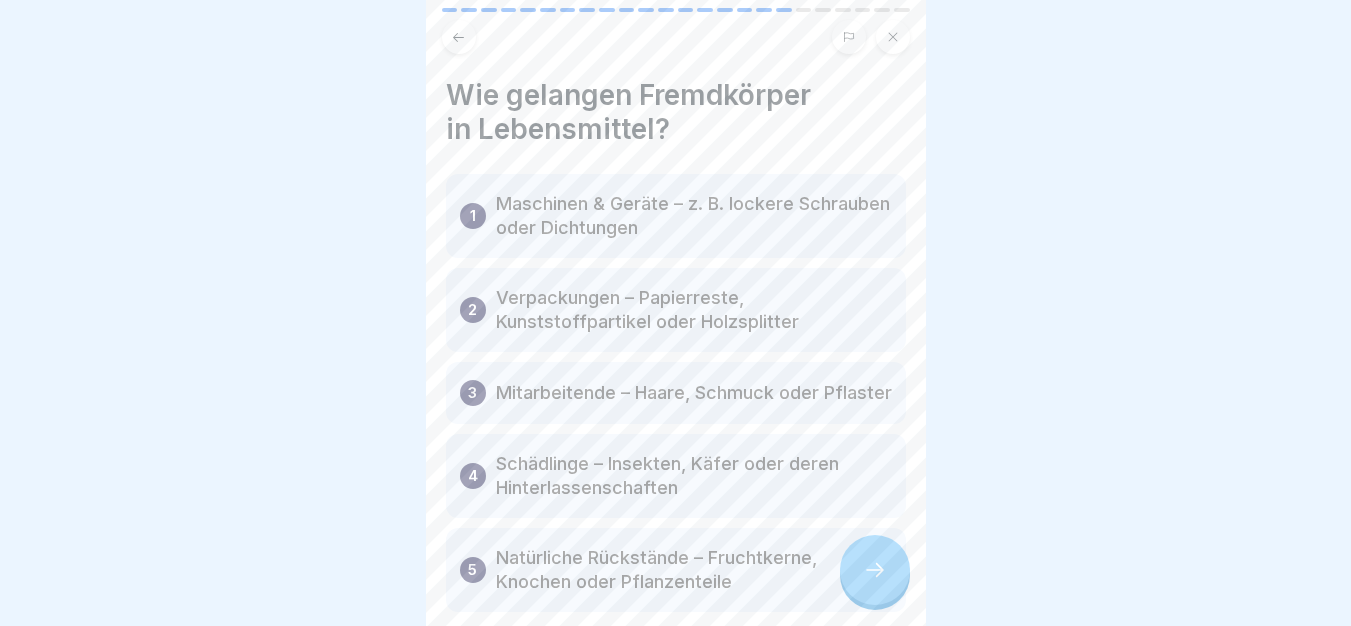 click on "Lebensmittelhygieneschulung nach EU-Verordnung (EG) Nr. 852 / 2004 24 Schritte Deutsch Allgemeine Hygieneschulung VO 852/2004 Diese Lektion bietet einen Überblick über die allgemeine Hygiene in gastronomischen Betrieben Fortfahren Der Verbraucherschutz Der Schutz der Gäste hat oberste Priorität: Das Essen darf ihnen nicht schaden! Wozu kann eine mangelnde Hygiene führen? Mehrere Antworten  können richtig sein. Lebensmittelvergiftungen bei Gästen Behördliche Schließungen Krankheiten bei anderen Mitarbeitenden Imageschäden Finanzielle Bußgelder HYGIENE = SICHERHEIT Unsaubere Bereiche und Keime dürfen keinen Platz in deinem Arbeitsumfeld finden. Nur so vermeiden wir, dass Lebensmittel verderben oder gesundheitliche Probleme wie Lebensmittelvergiftungen auftreten. Welche Rolle hast du beim Einhalten von Hygienemaßnahmen? Bitte kreuze alle Kästchen an. Jeder einzelne trägt durch sein Verhalten dazu bei, Risiken zu minimieren. Wusstest du,...? Warum ist Hygiene in der Küche wichtig? A B 1 2 3 Falsch" at bounding box center [676, 313] 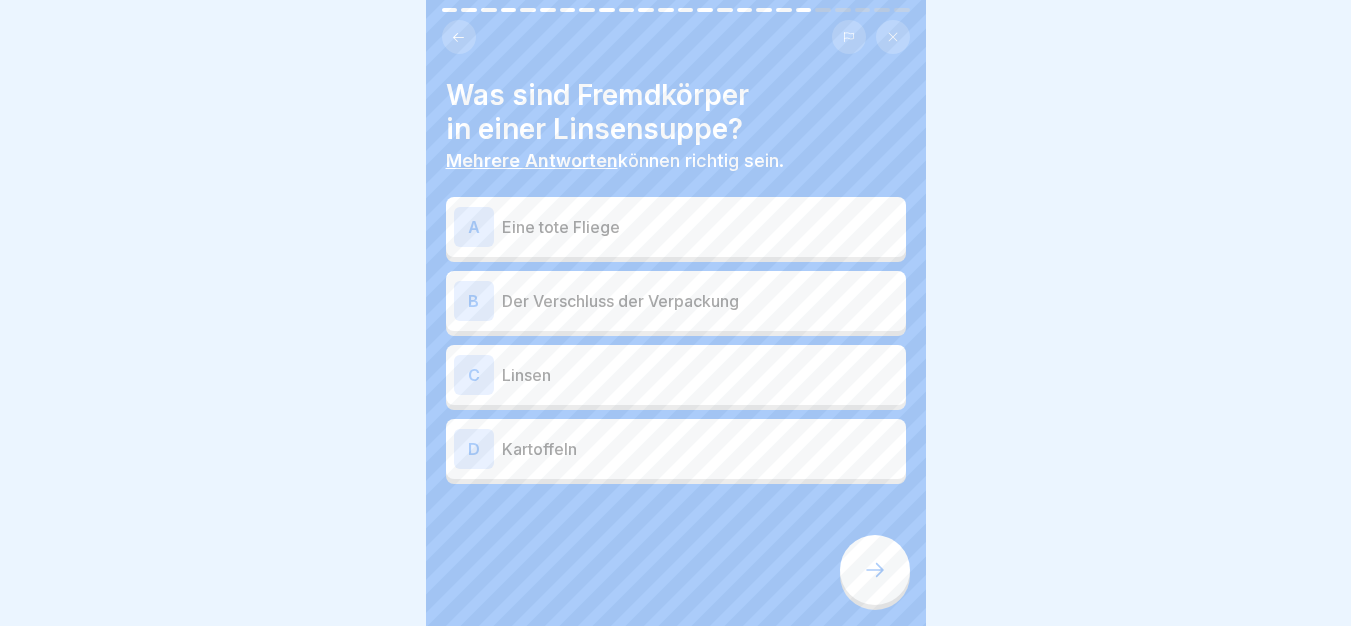 click on "Eine tote Fliege" at bounding box center [700, 227] 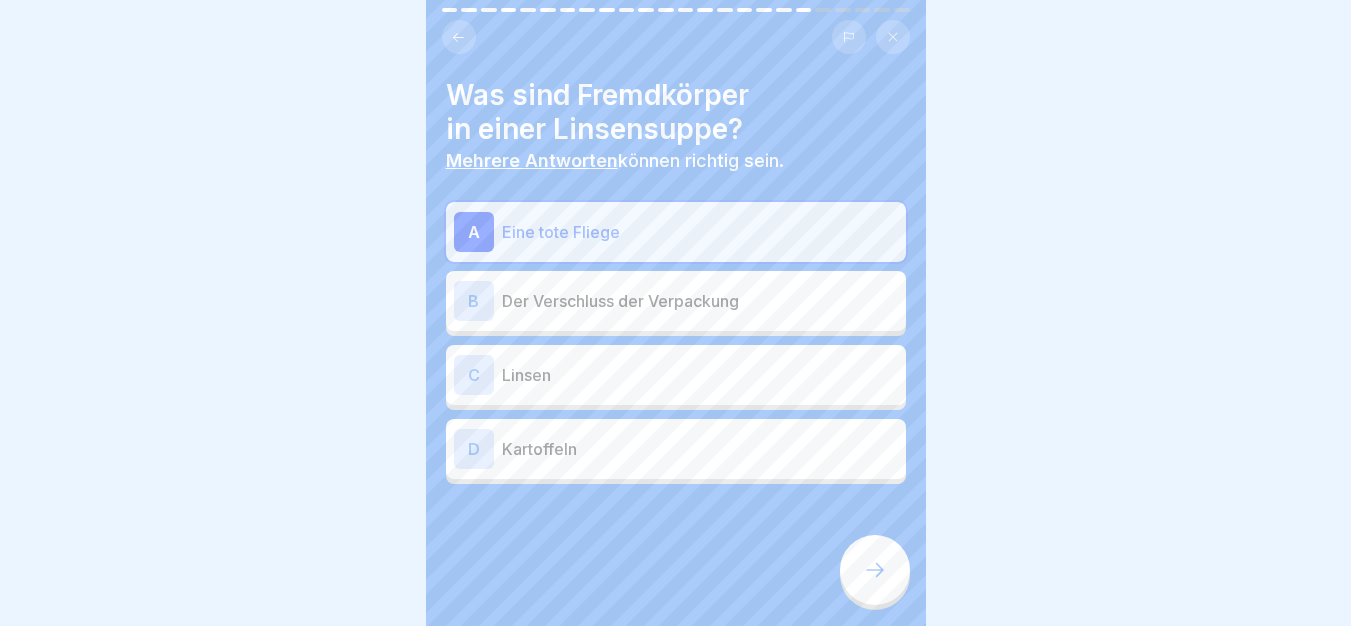 click on "Der Verschluss der Verpackung" at bounding box center [700, 301] 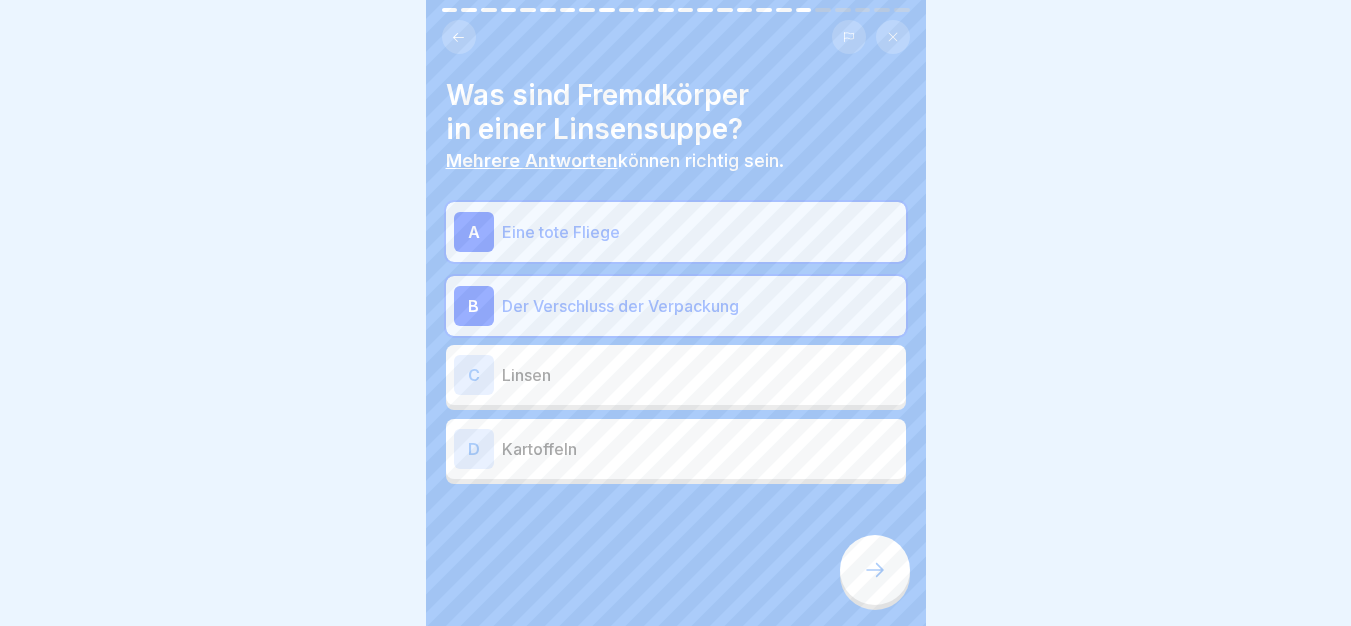 click at bounding box center [875, 570] 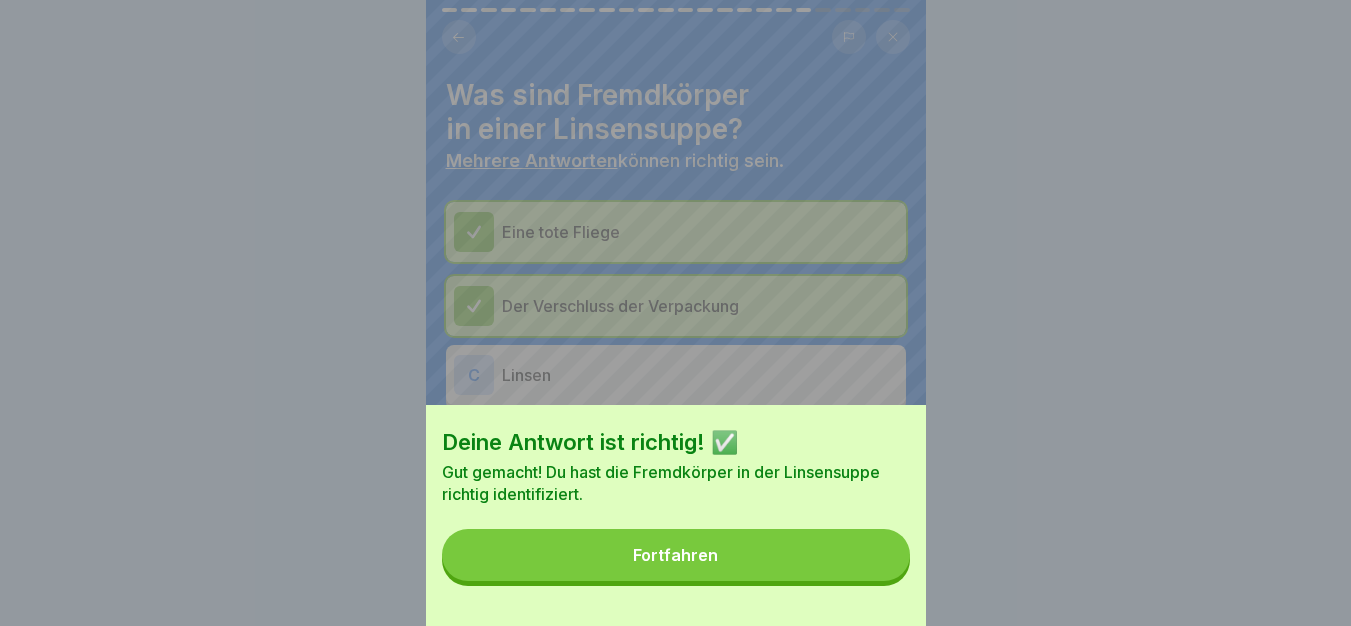 click on "Fortfahren" at bounding box center [676, 555] 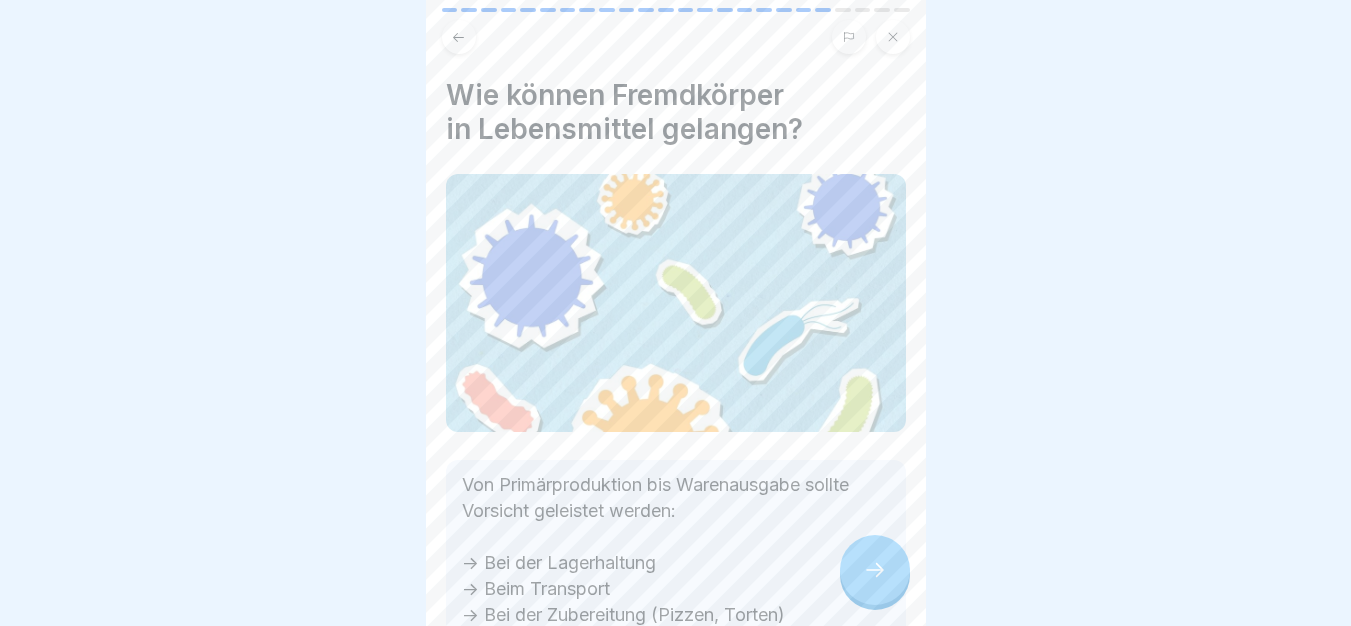scroll, scrollTop: 152, scrollLeft: 0, axis: vertical 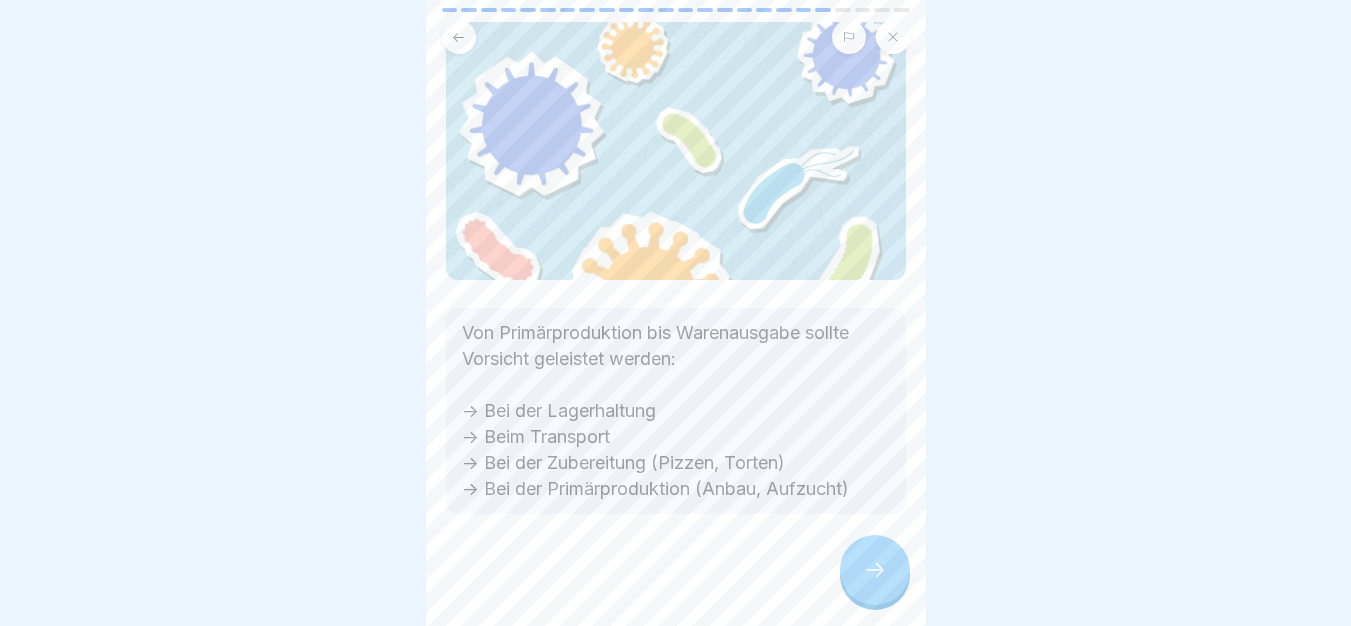 click at bounding box center [875, 570] 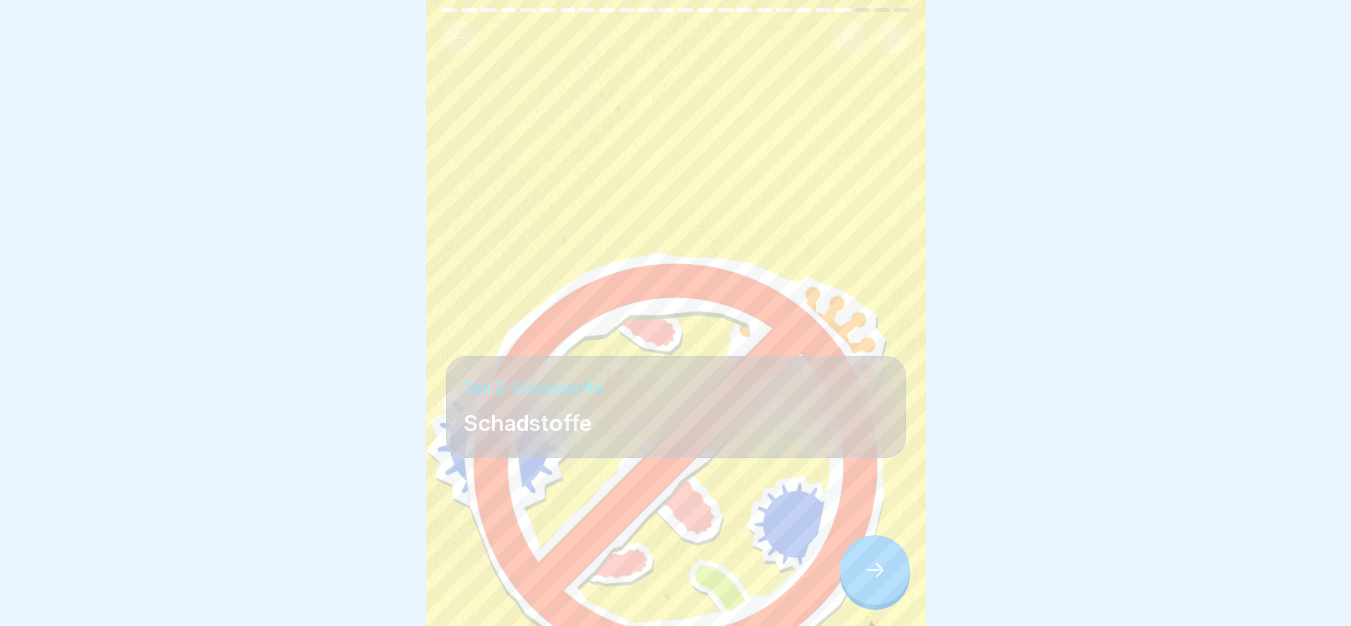 click at bounding box center [875, 570] 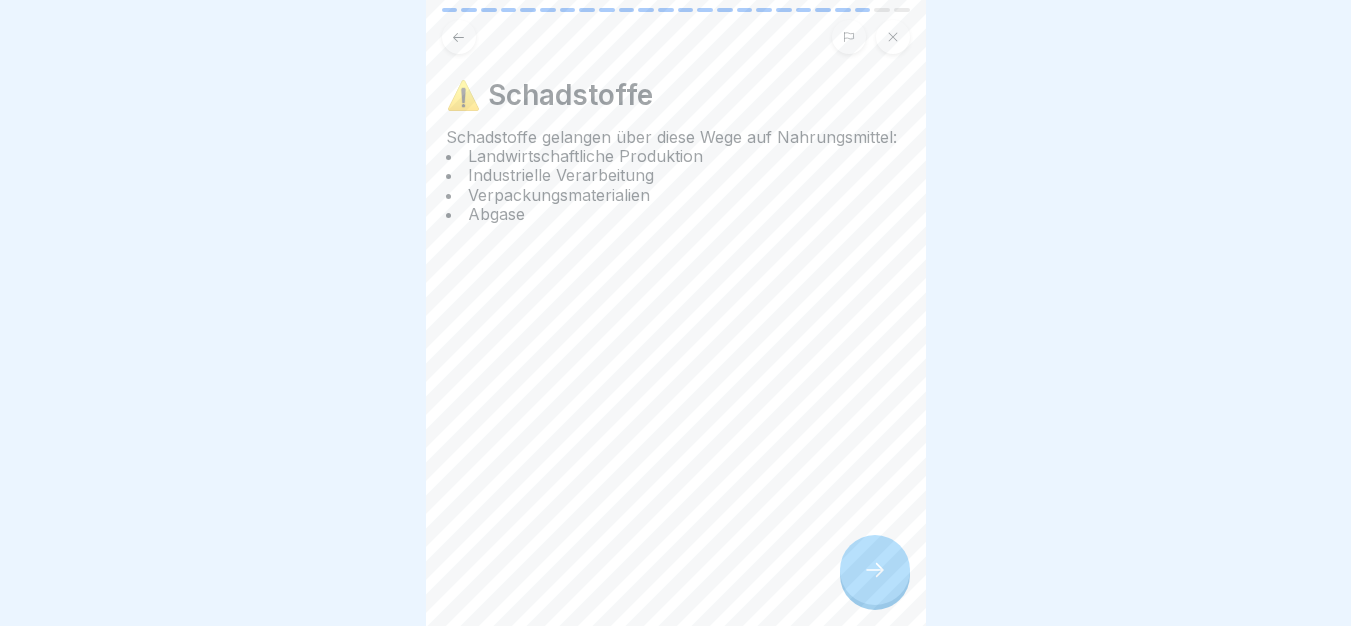 click at bounding box center (875, 570) 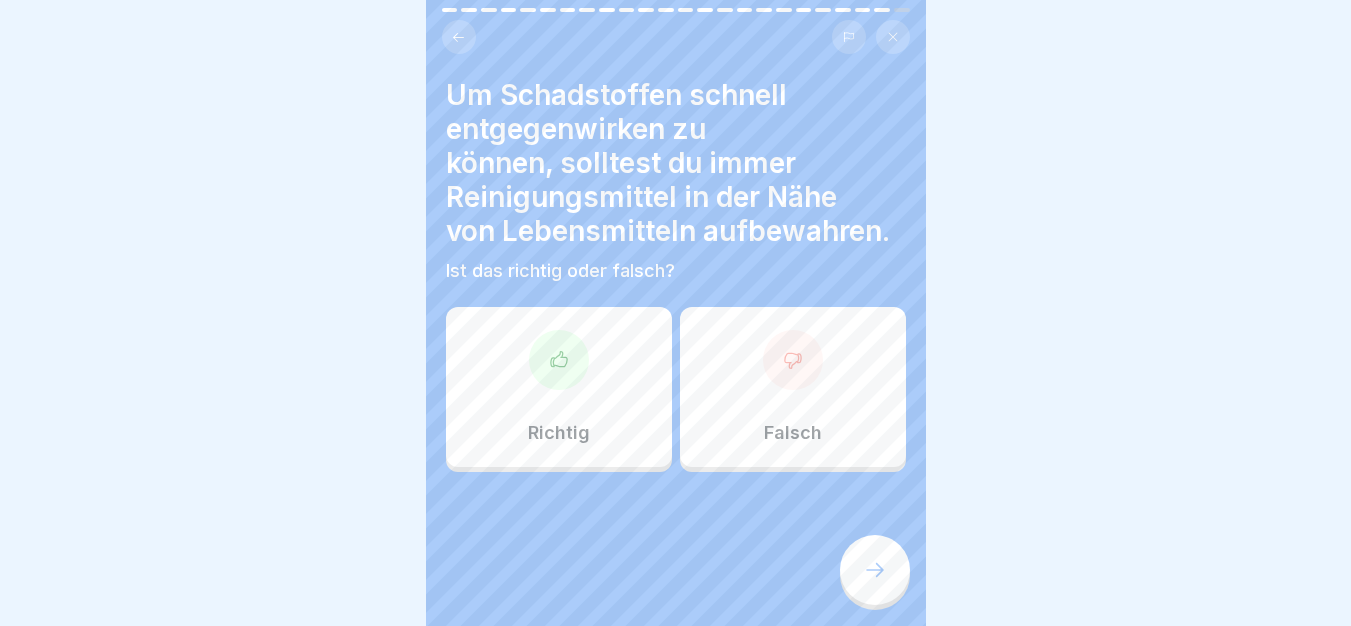 click at bounding box center (793, 360) 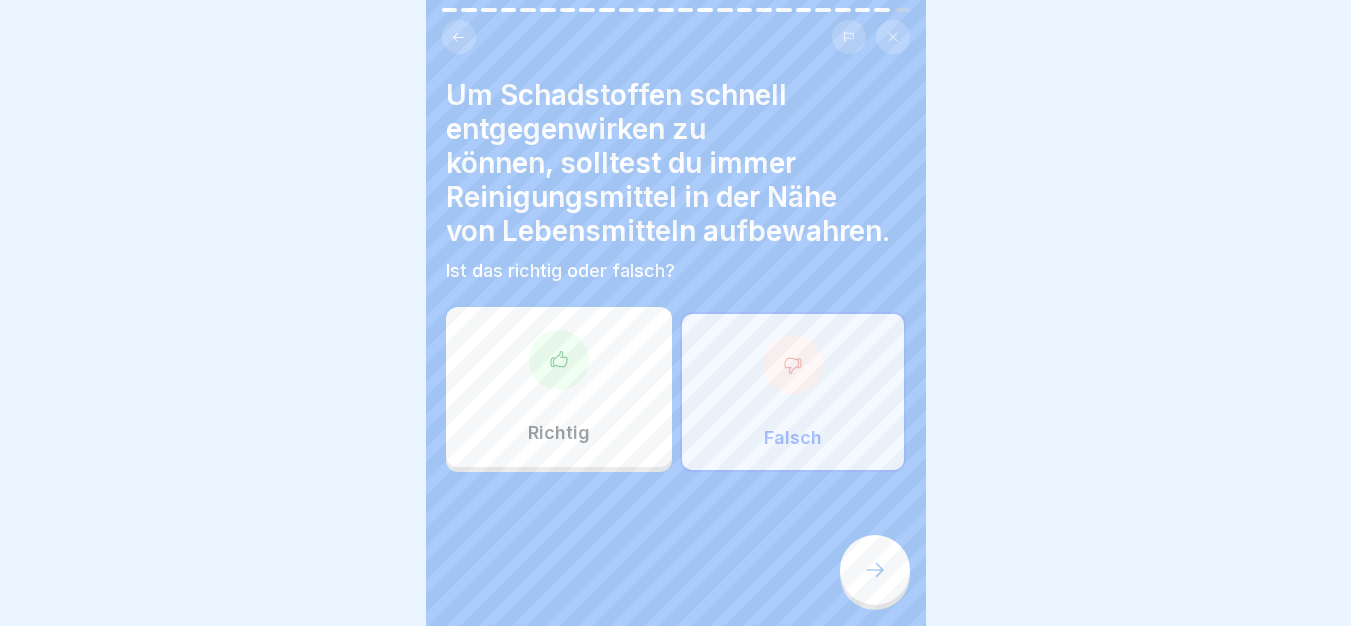 click at bounding box center (875, 570) 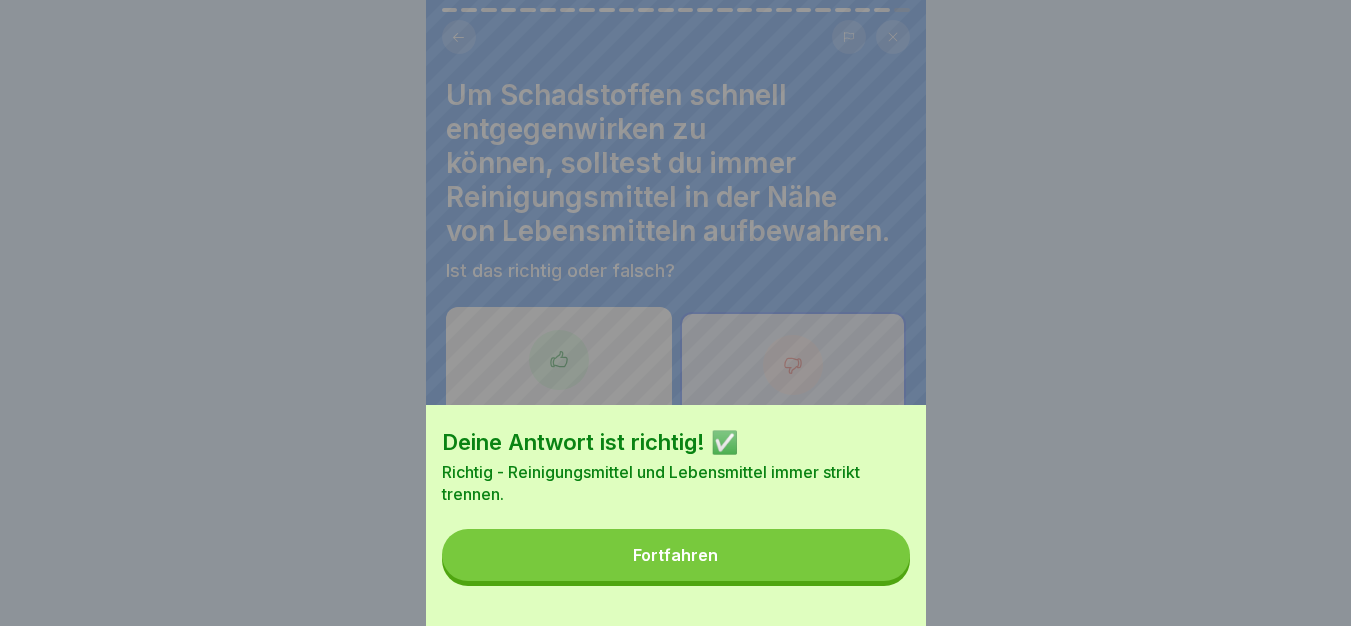 click on "Fortfahren" at bounding box center [676, 555] 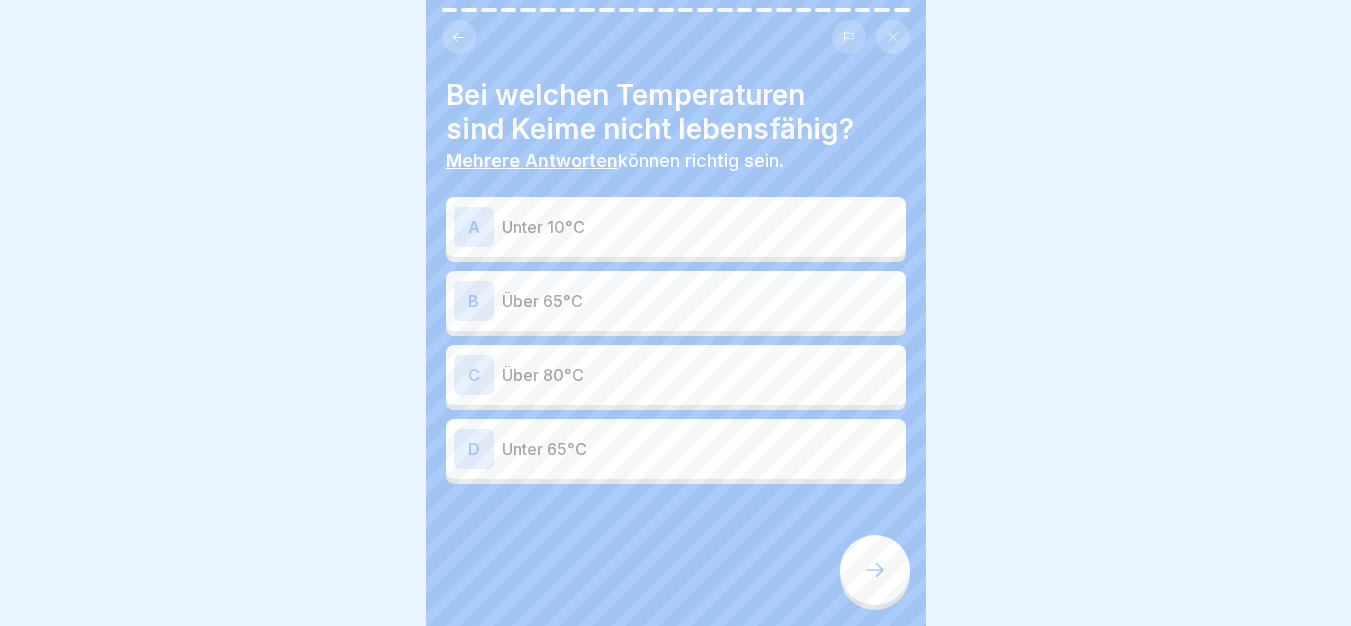click on "Bei welchen Temperaturen sind Keime nicht lebensfähig? Mehrere Antworten  können richtig sein. A Unter 10°C B Über 65°C C Über 80°C D Unter 65°C" at bounding box center (676, 313) 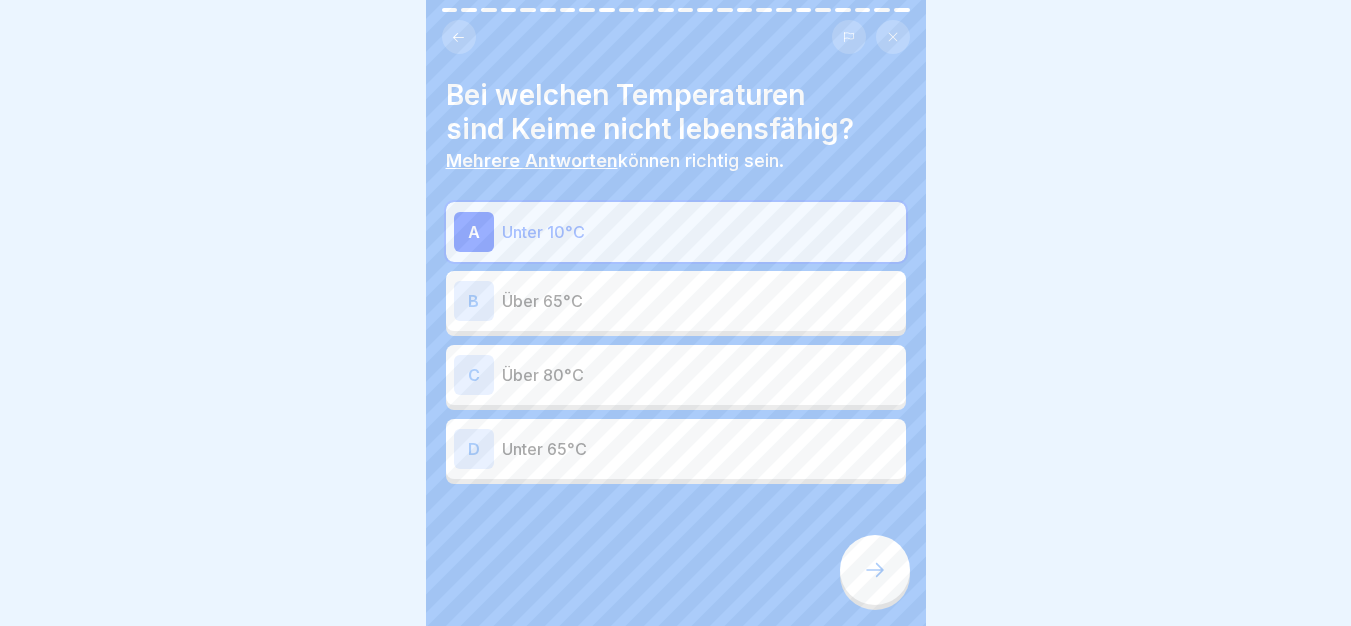 click on "Über 65°C" at bounding box center (700, 301) 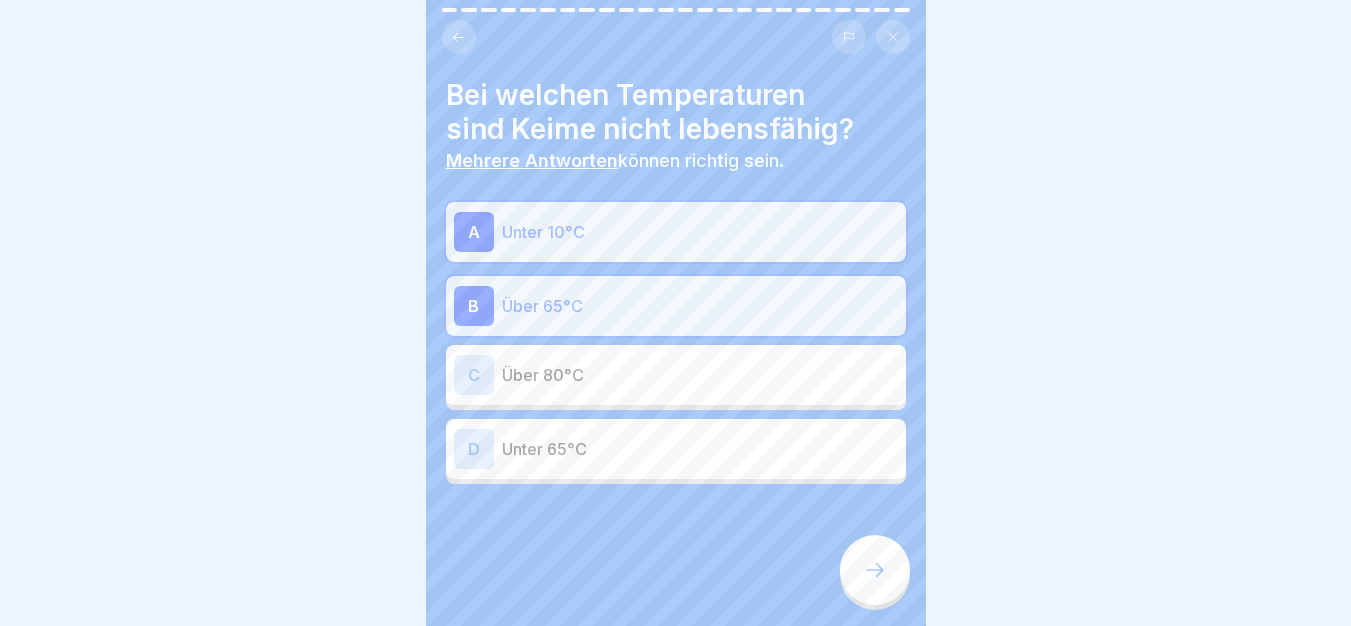 click on "Über 80°C" at bounding box center (700, 375) 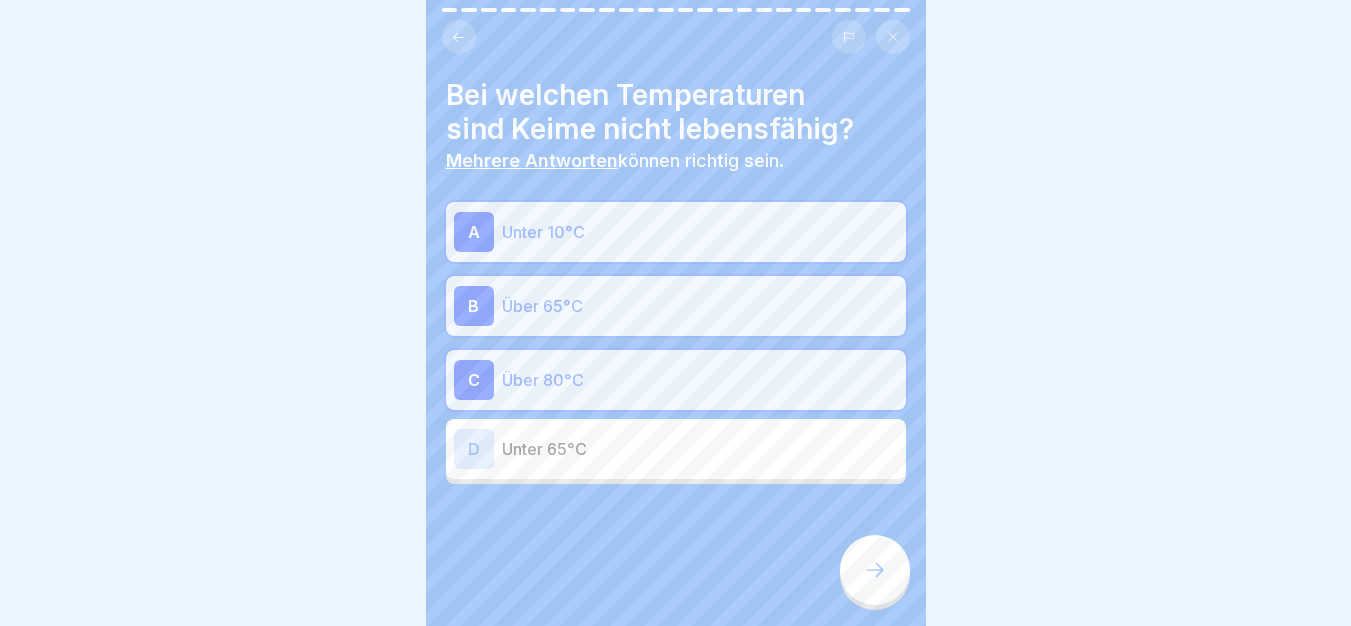 click 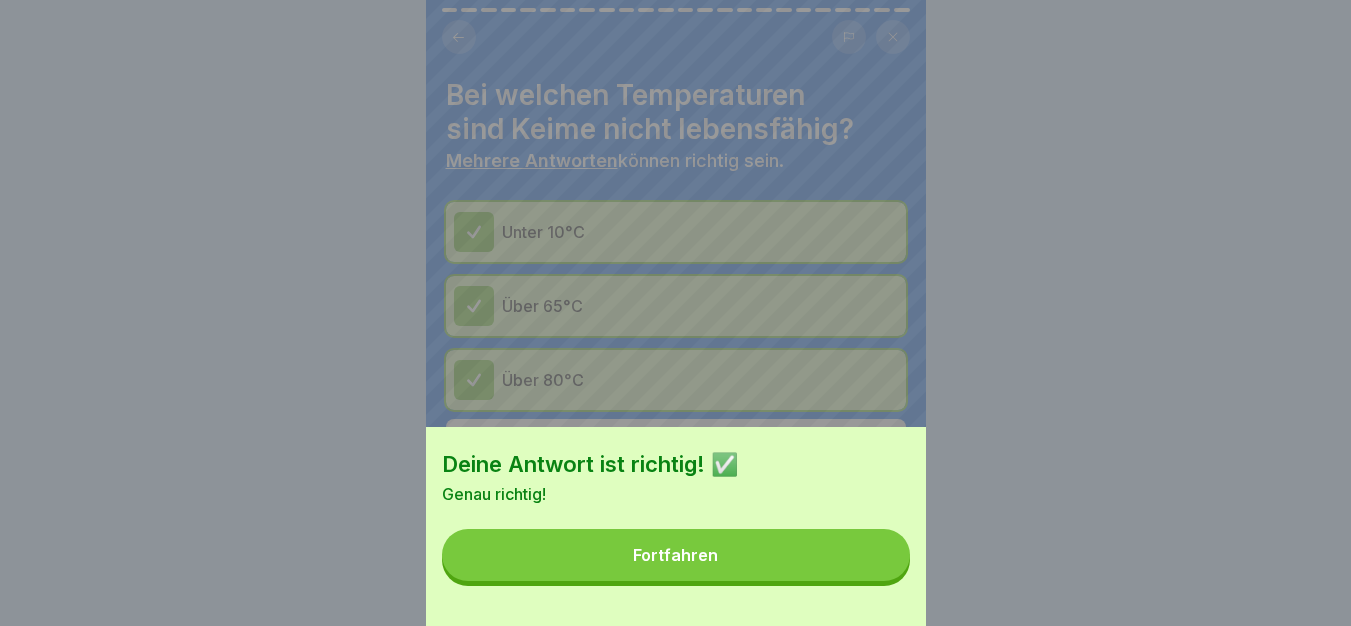 click on "Fortfahren" at bounding box center (676, 555) 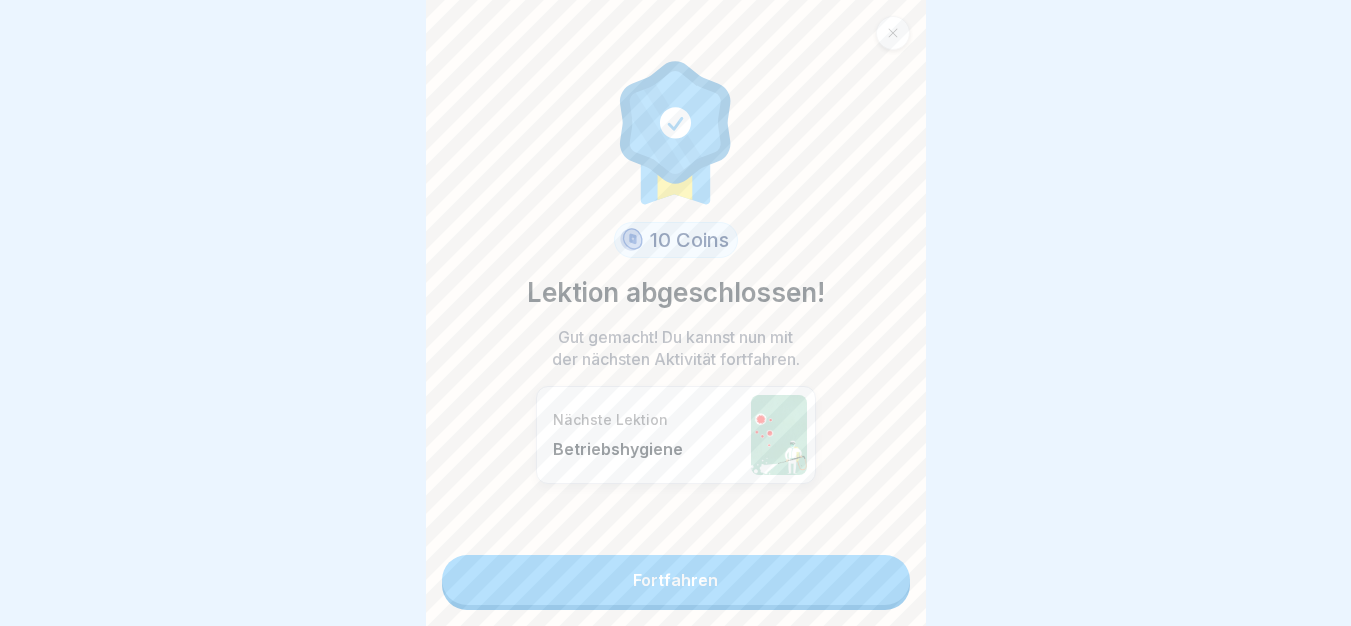 click on "Fortfahren" at bounding box center [676, 580] 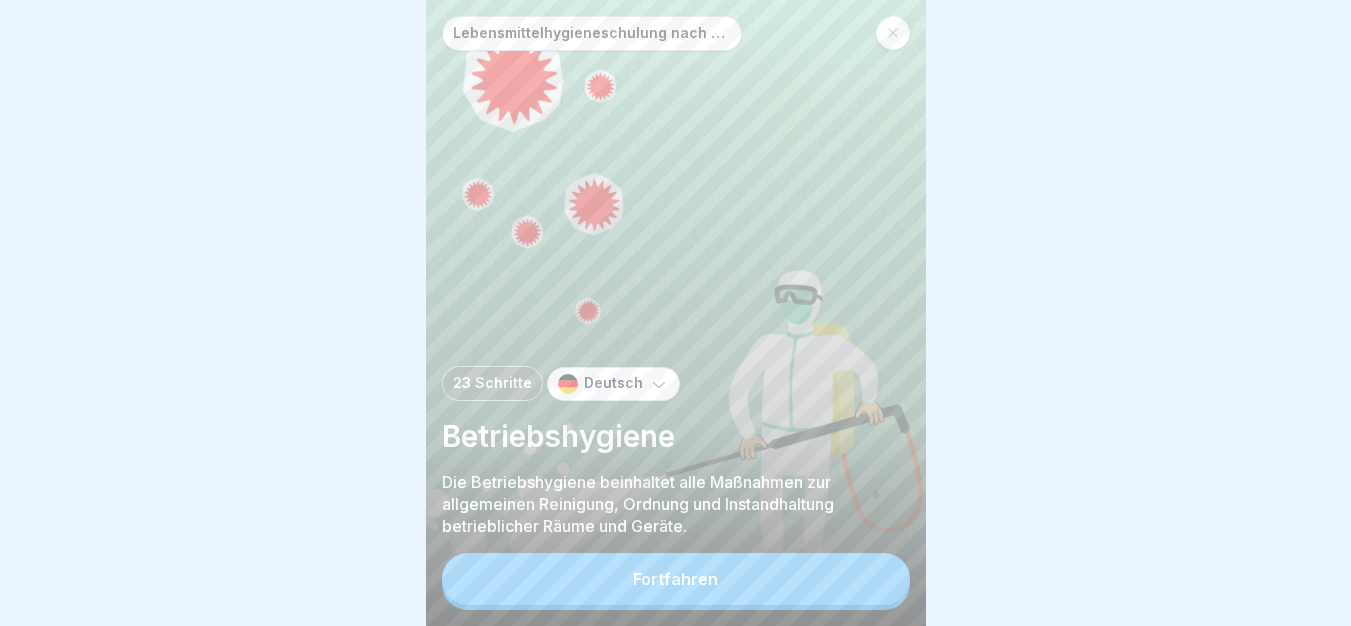 scroll, scrollTop: 0, scrollLeft: 0, axis: both 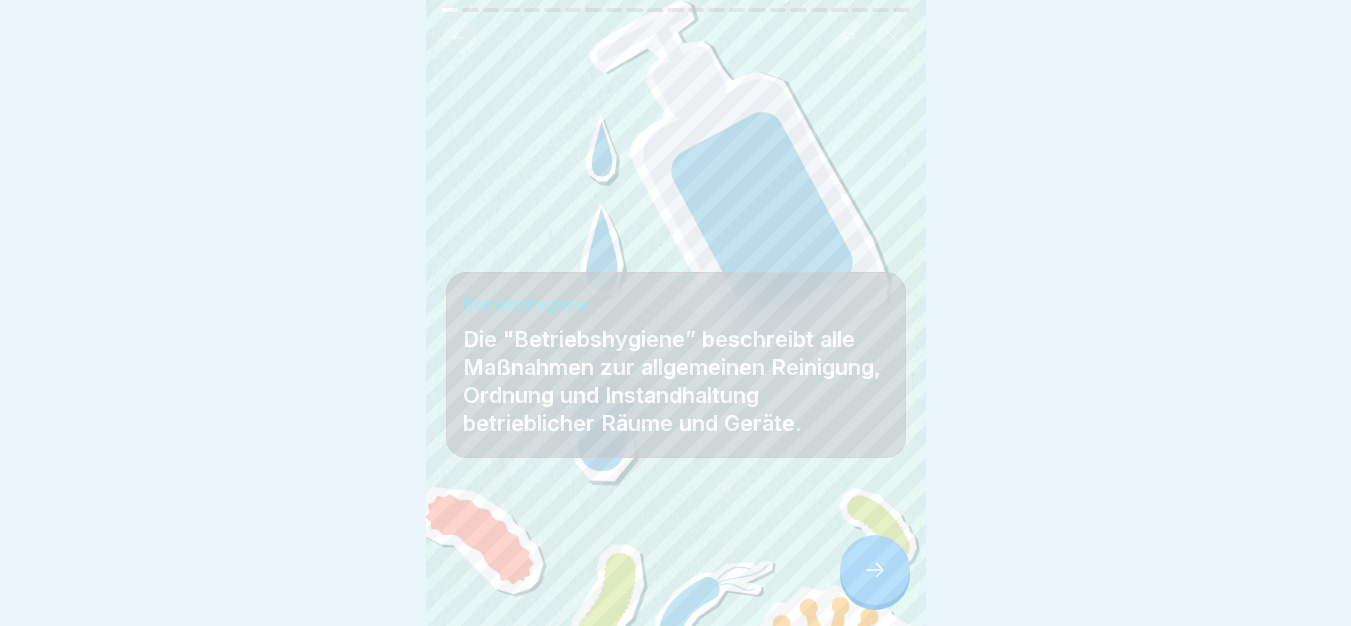 click at bounding box center [676, 566] 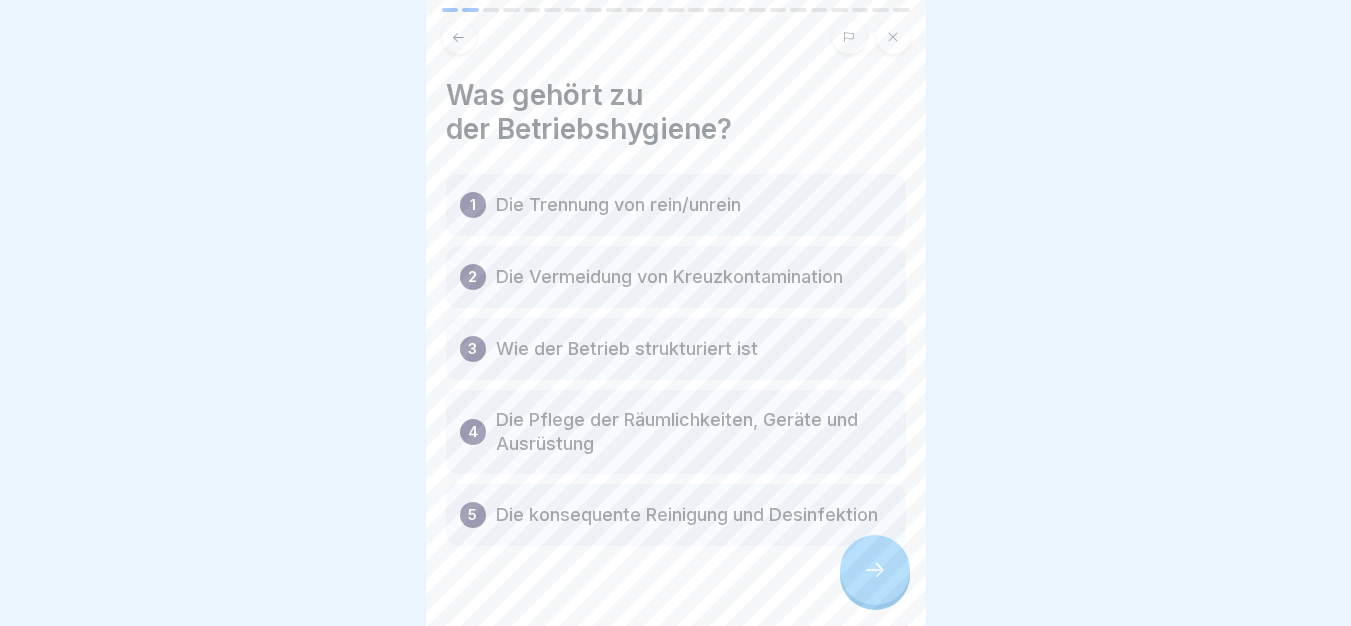 click at bounding box center (875, 570) 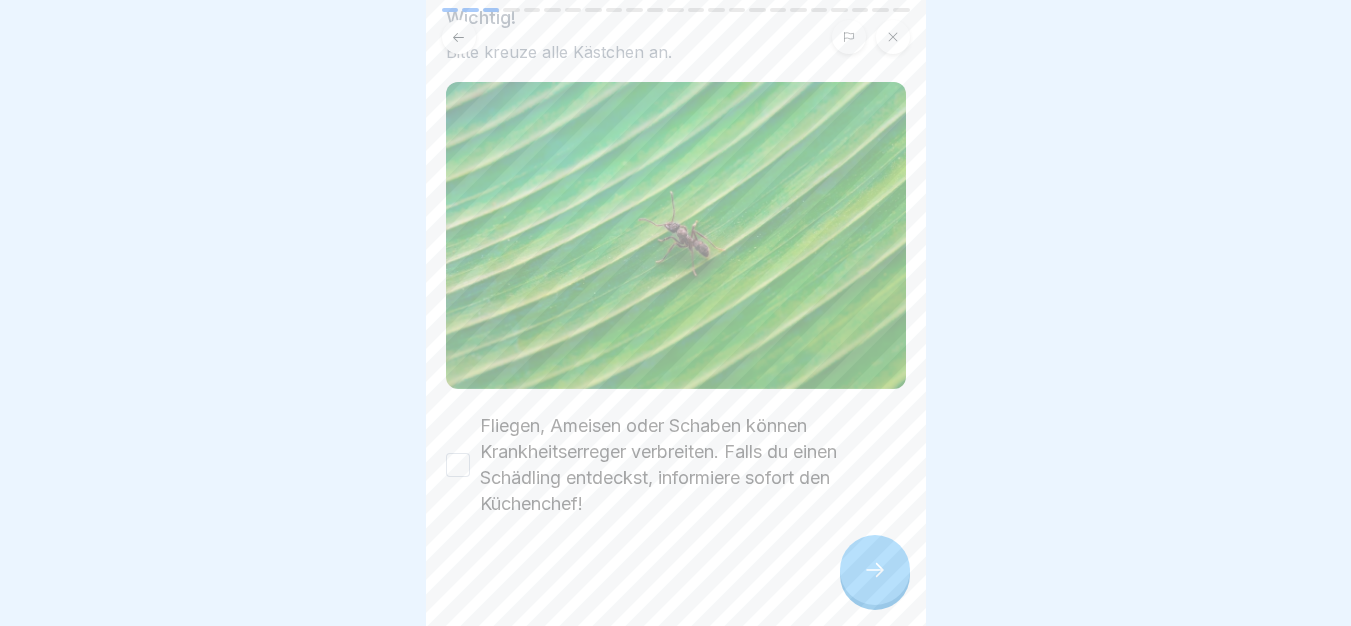 scroll, scrollTop: 188, scrollLeft: 0, axis: vertical 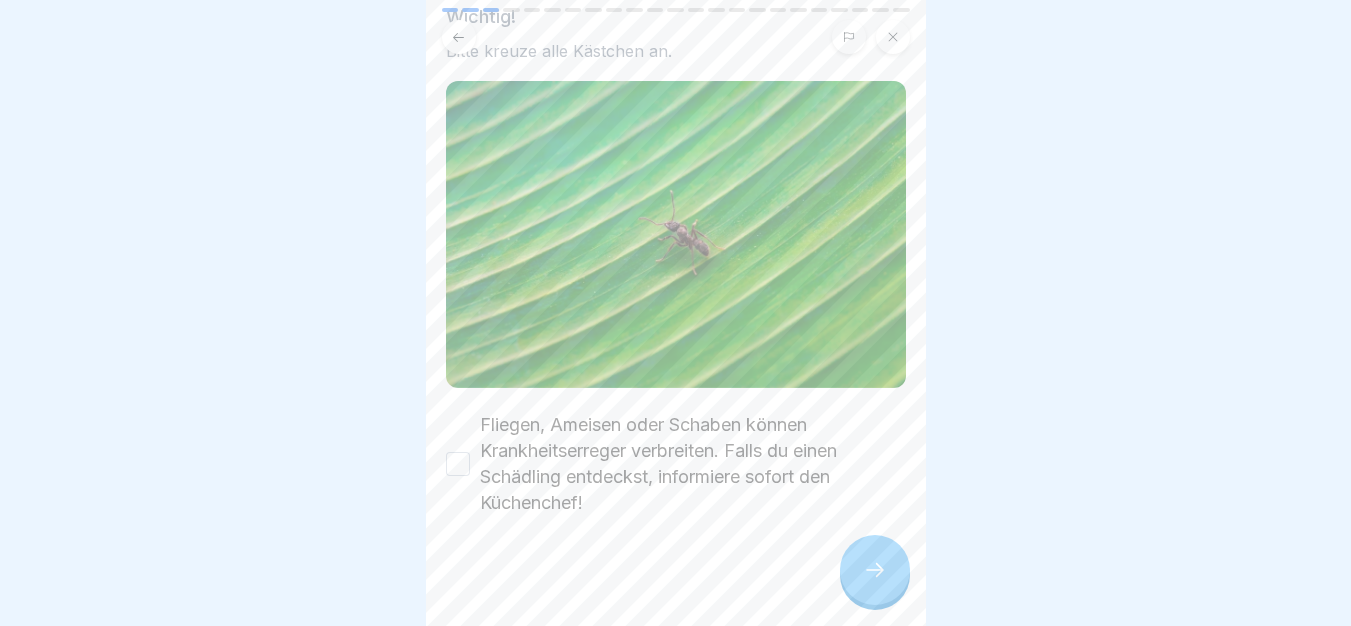 click on "Fliegen, Ameisen oder Schaben können Krankheitserreger verbreiten. Falls du einen Schädling entdeckst, informiere sofort den Küchenchef!" at bounding box center [693, 464] 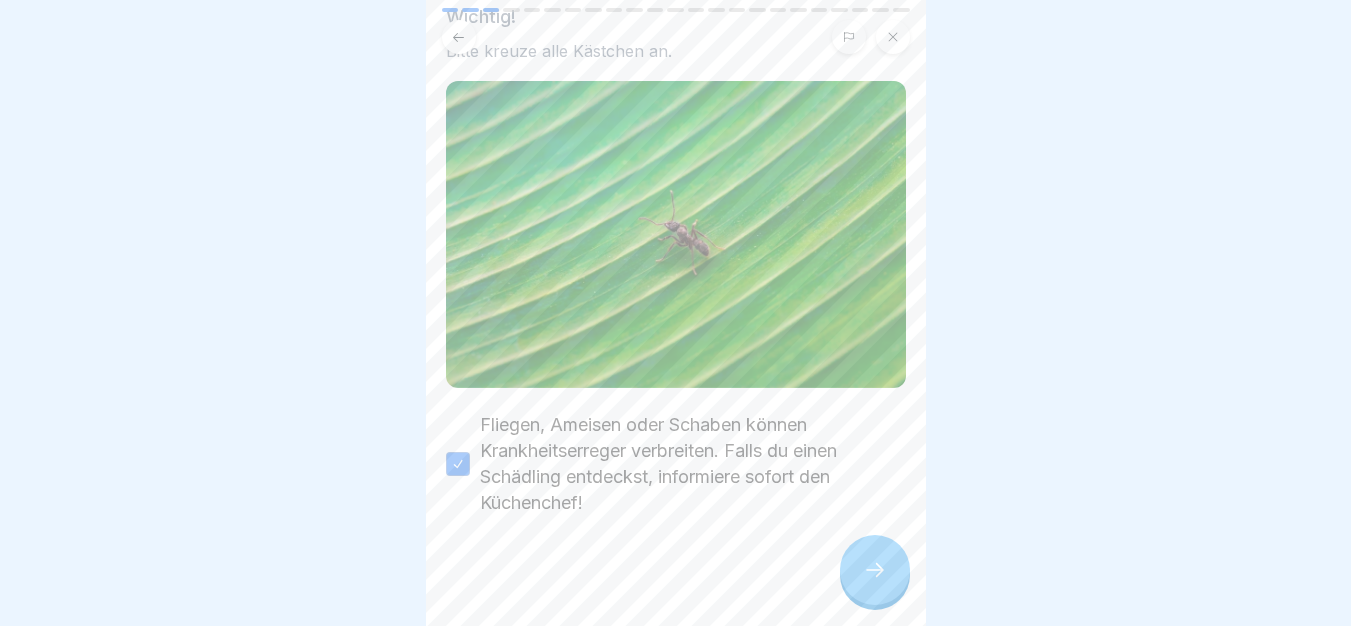 click at bounding box center [676, 576] 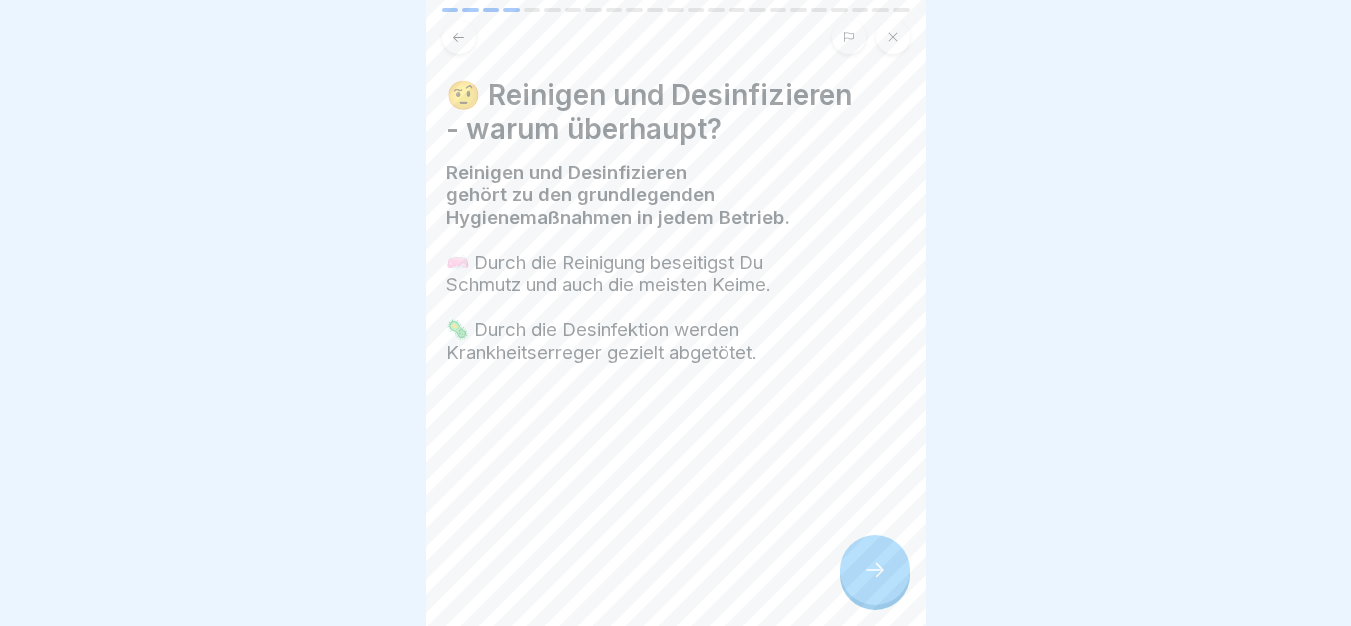 click at bounding box center (875, 570) 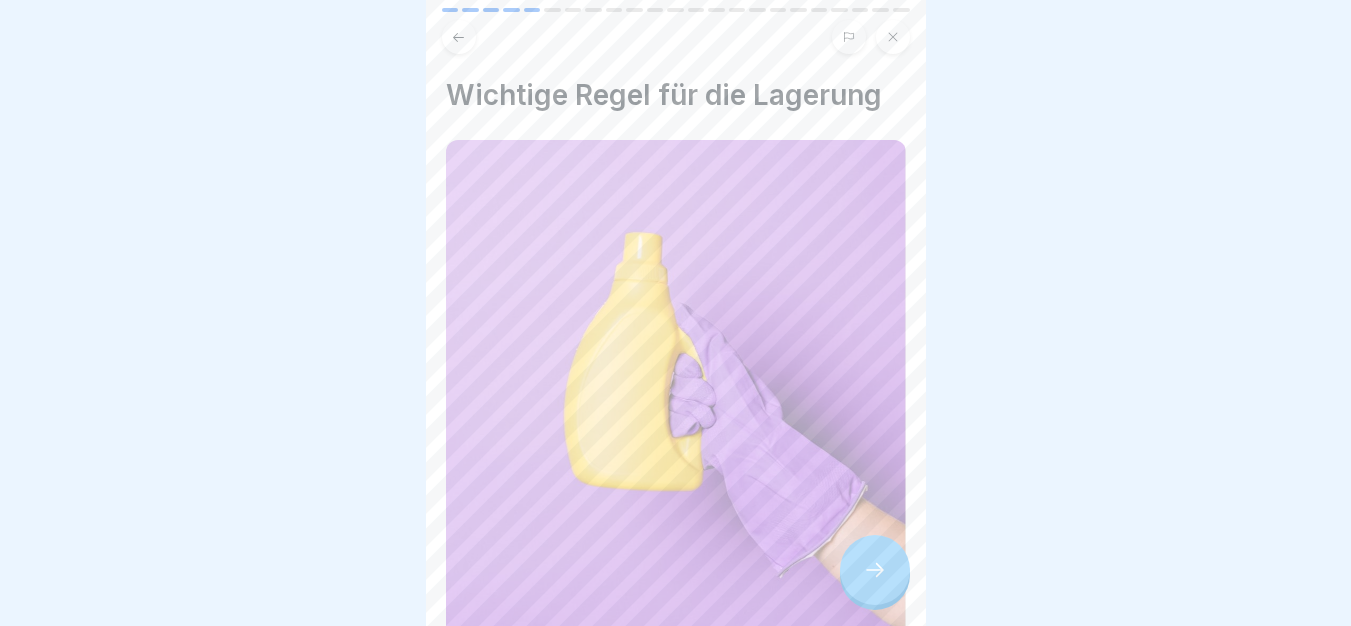 click at bounding box center (875, 570) 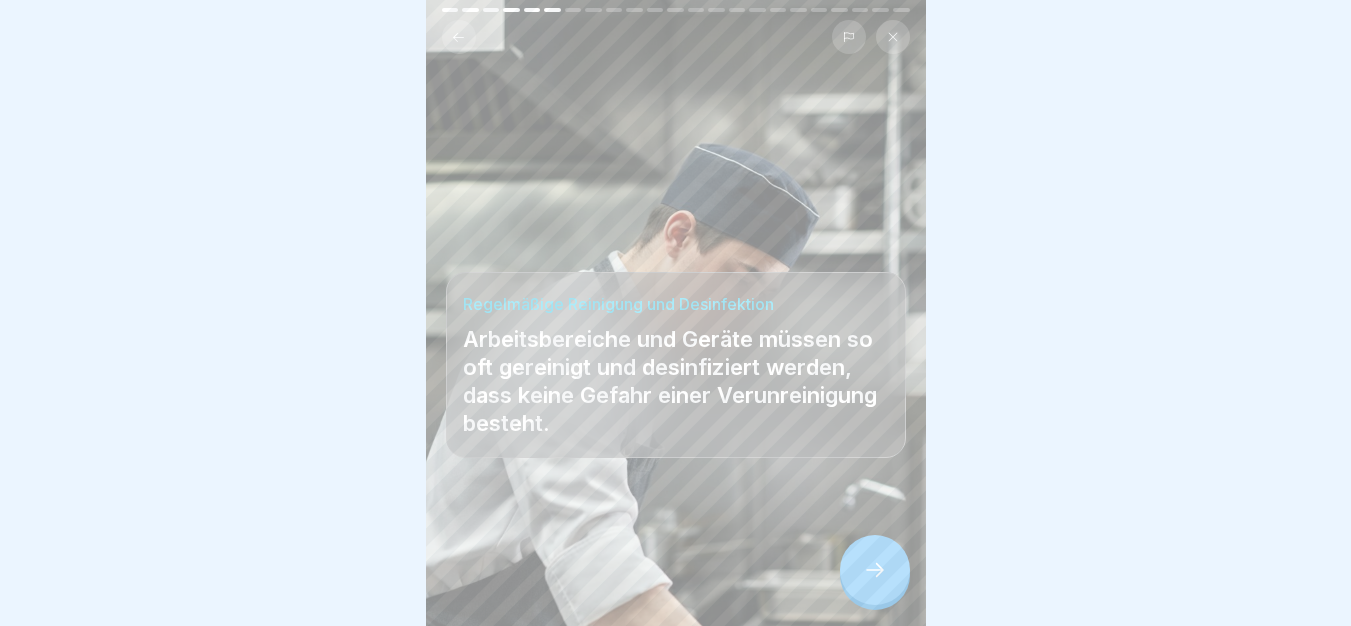 click 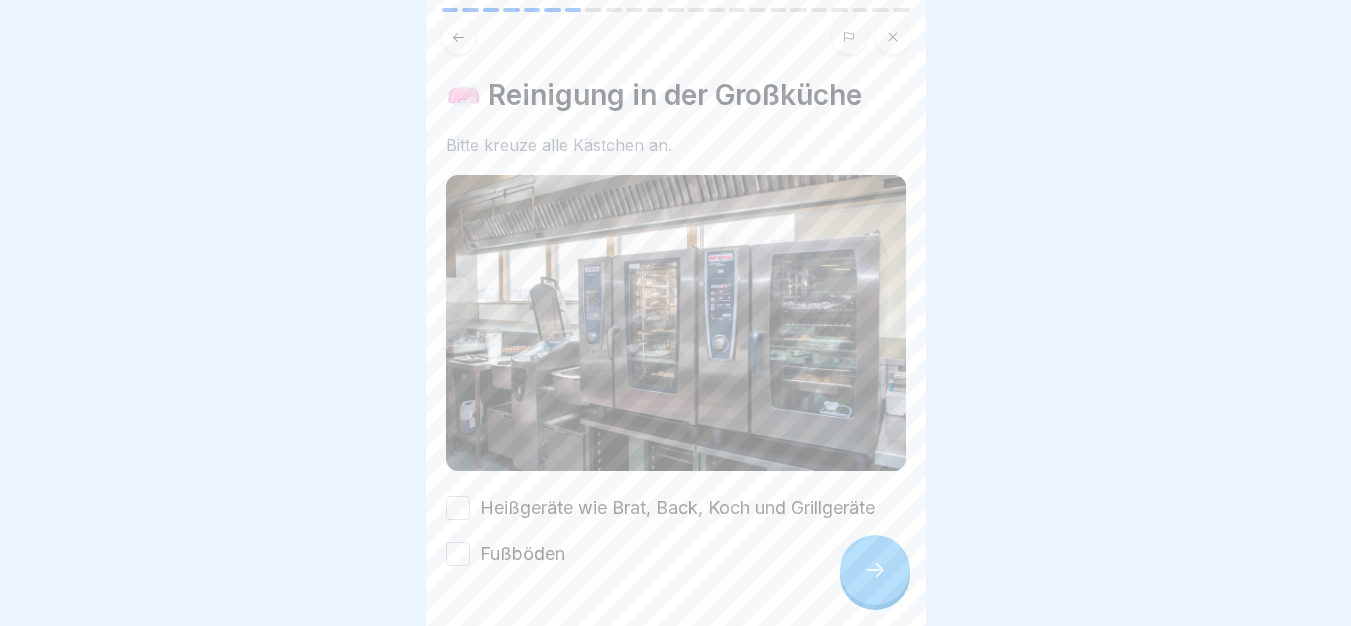click on "Heißgeräte wie Brat, Back, Koch und Grillgeräte" at bounding box center (677, 508) 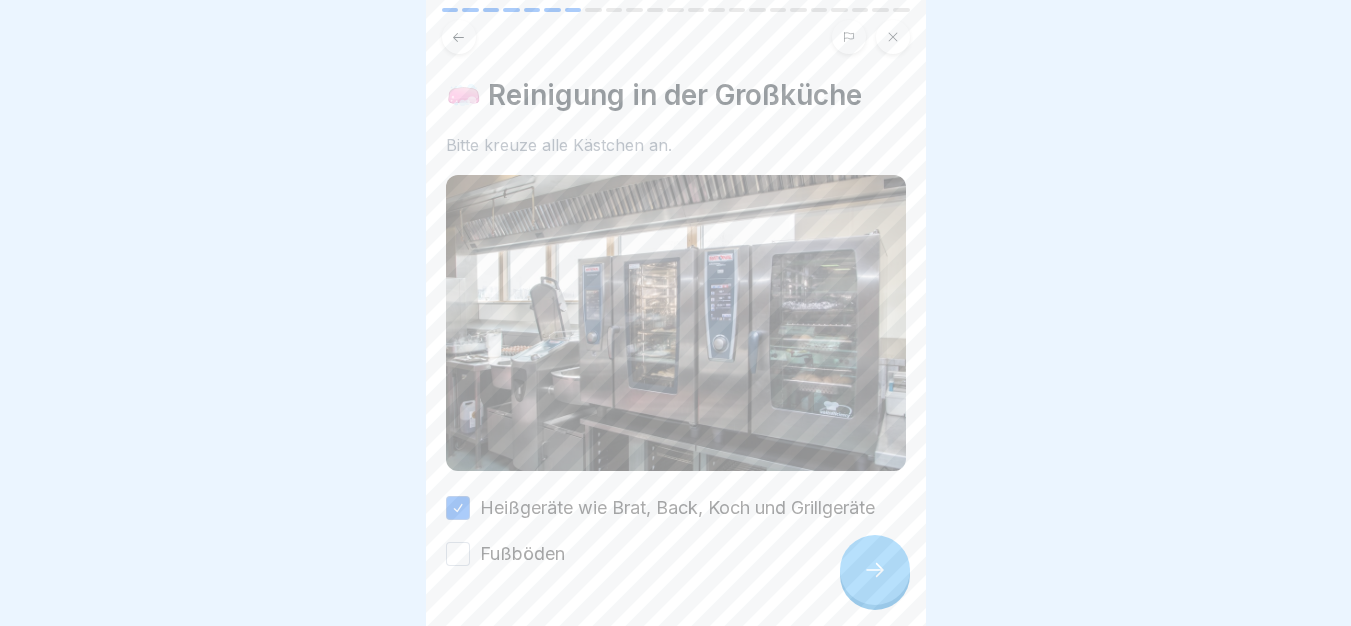 click on "Fußböden" at bounding box center (676, 554) 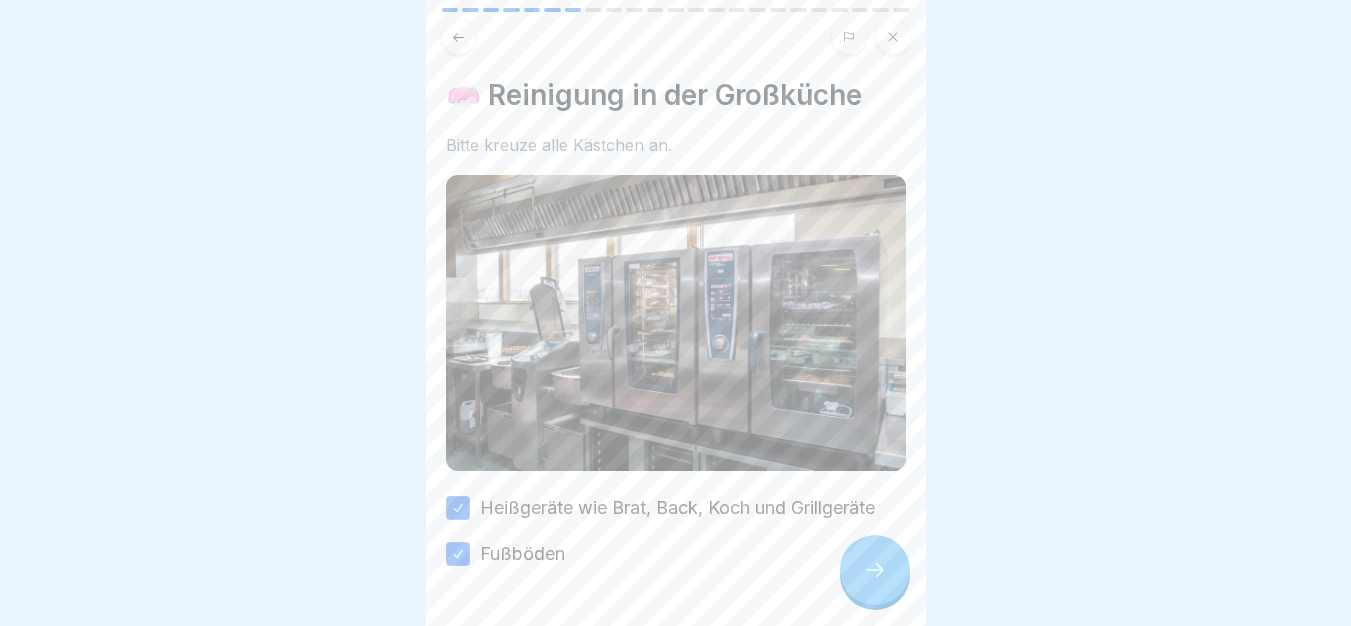 click 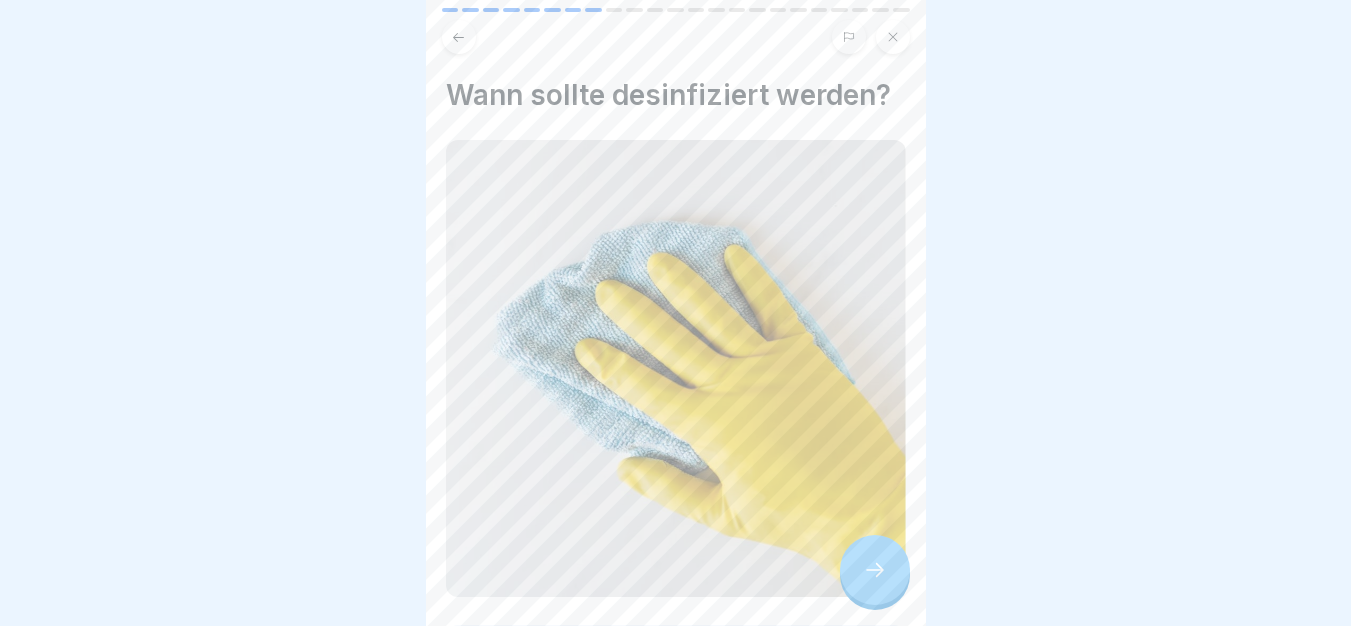 click 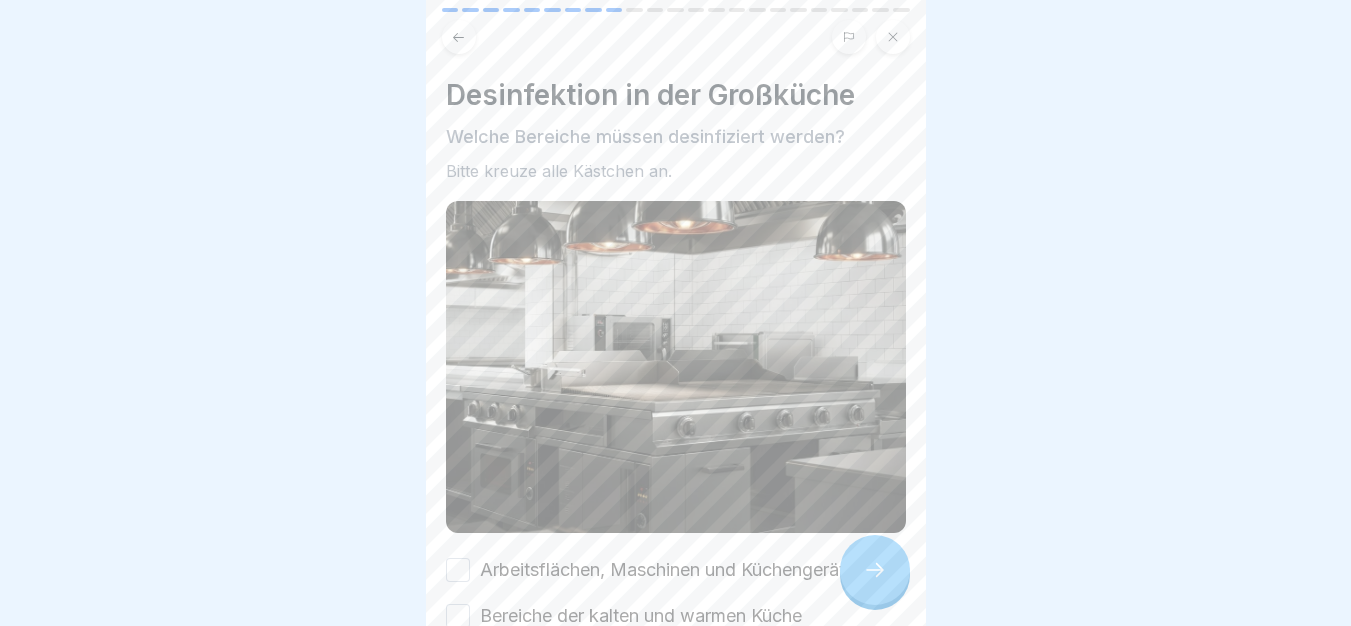 click on "Arbeitsflächen, Maschinen und Küchengeräte" at bounding box center [667, 570] 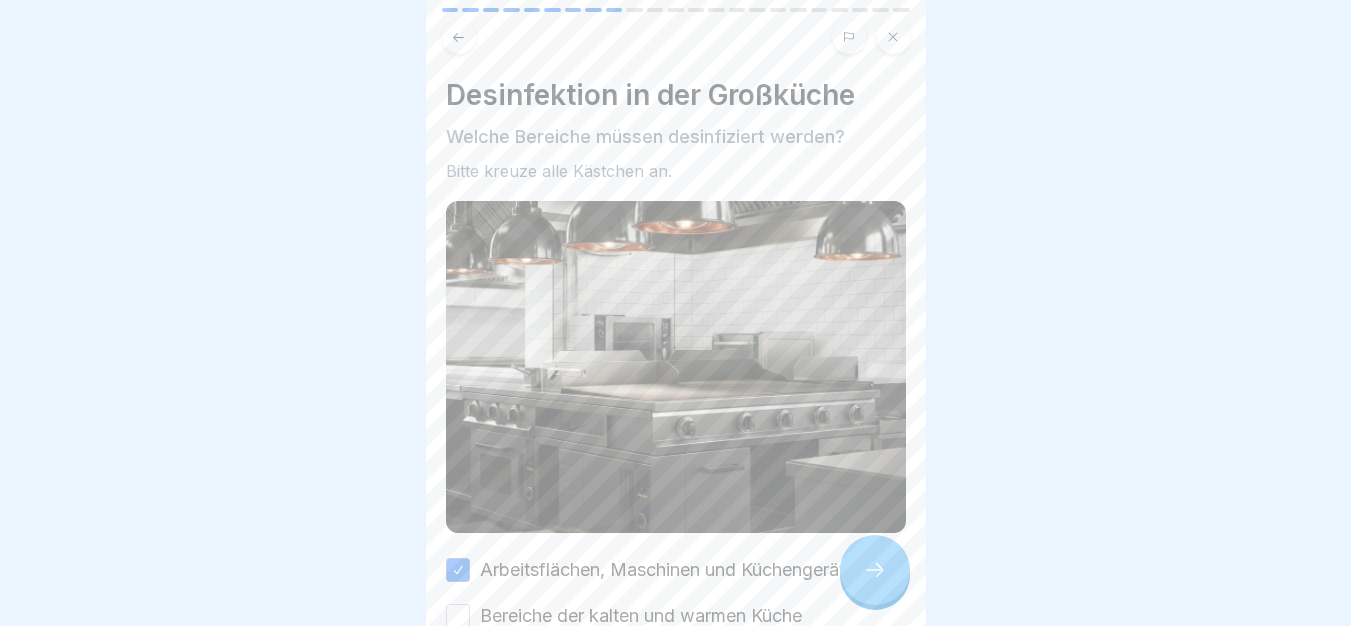 click on "Bereiche der kalten und warmen Küche" at bounding box center (641, 616) 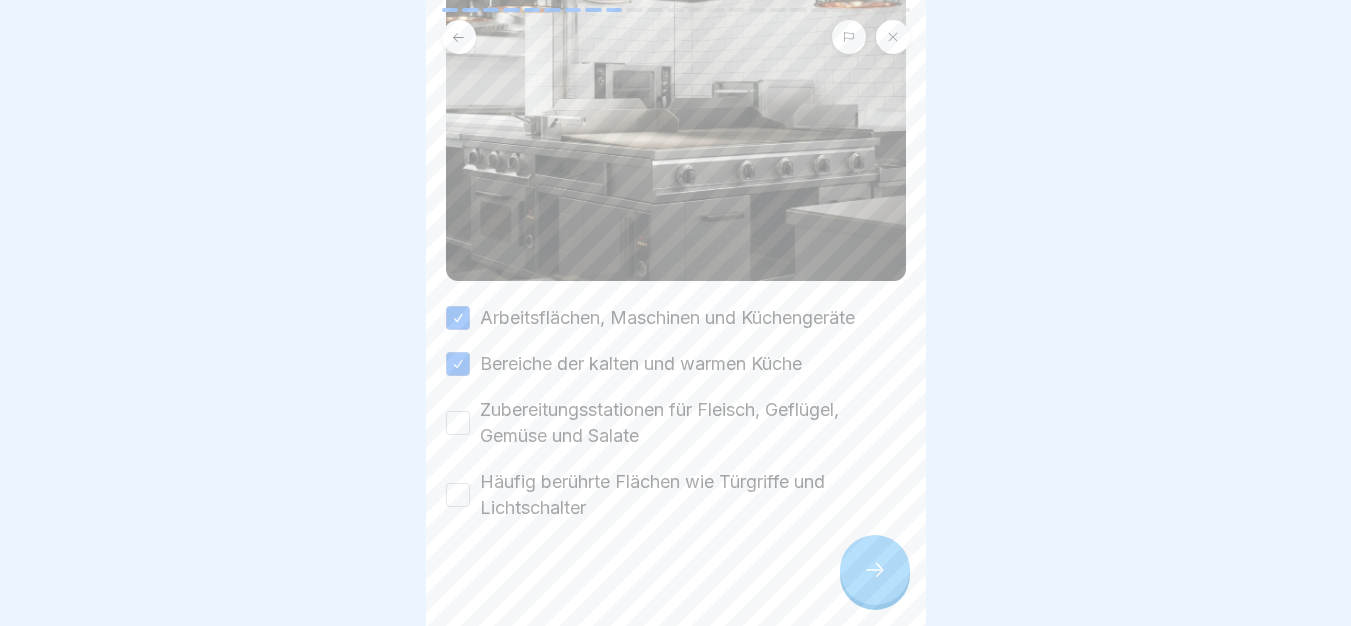 scroll, scrollTop: 256, scrollLeft: 0, axis: vertical 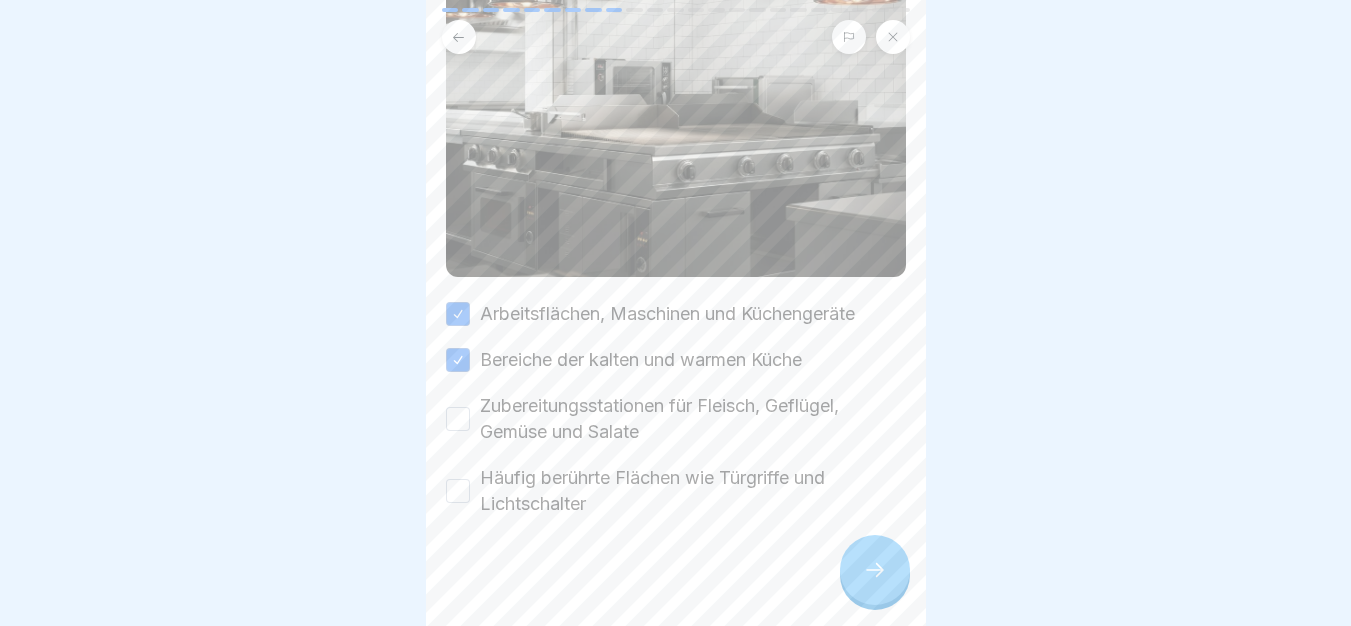 drag, startPoint x: 631, startPoint y: 410, endPoint x: 665, endPoint y: 467, distance: 66.37017 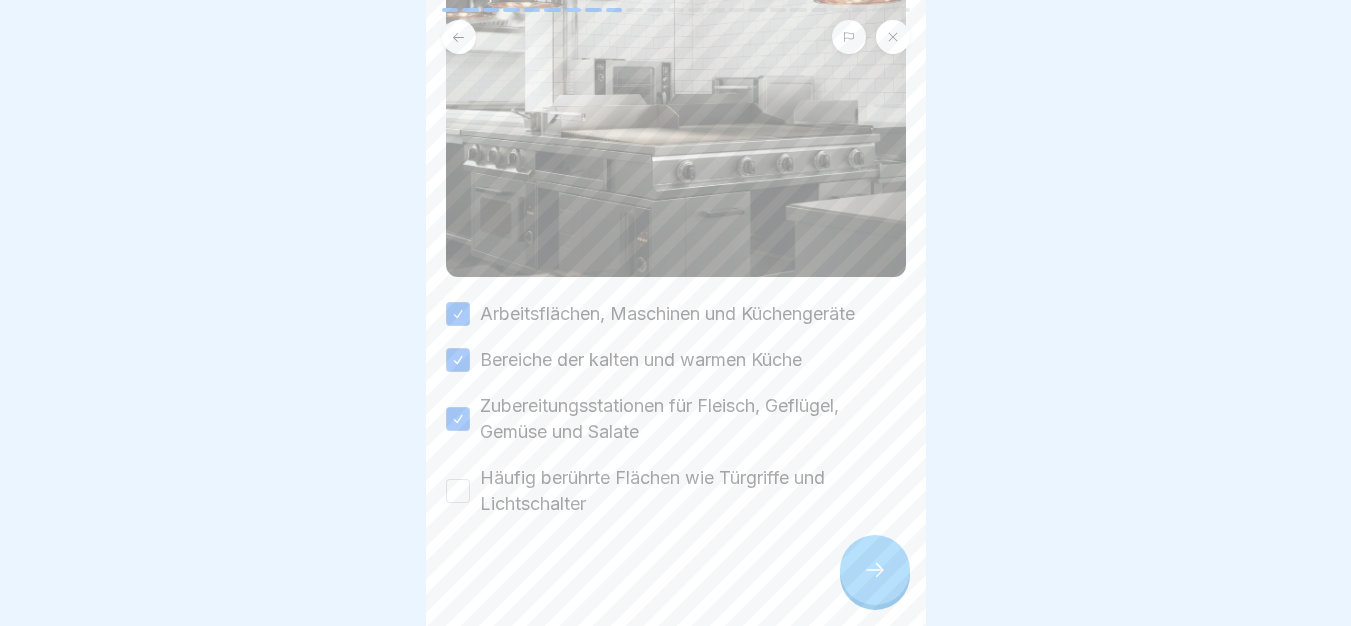 click on "Häufig berührte Flächen wie Türgriffe und Lichtschalter" at bounding box center (693, 491) 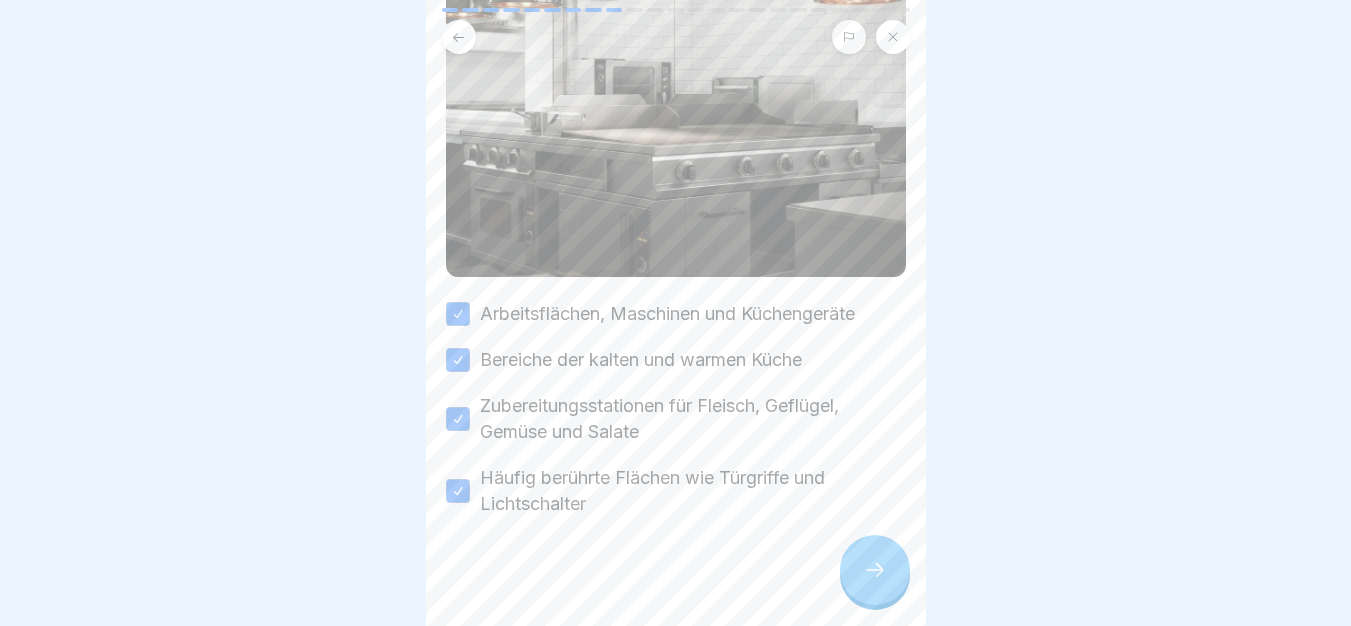 click 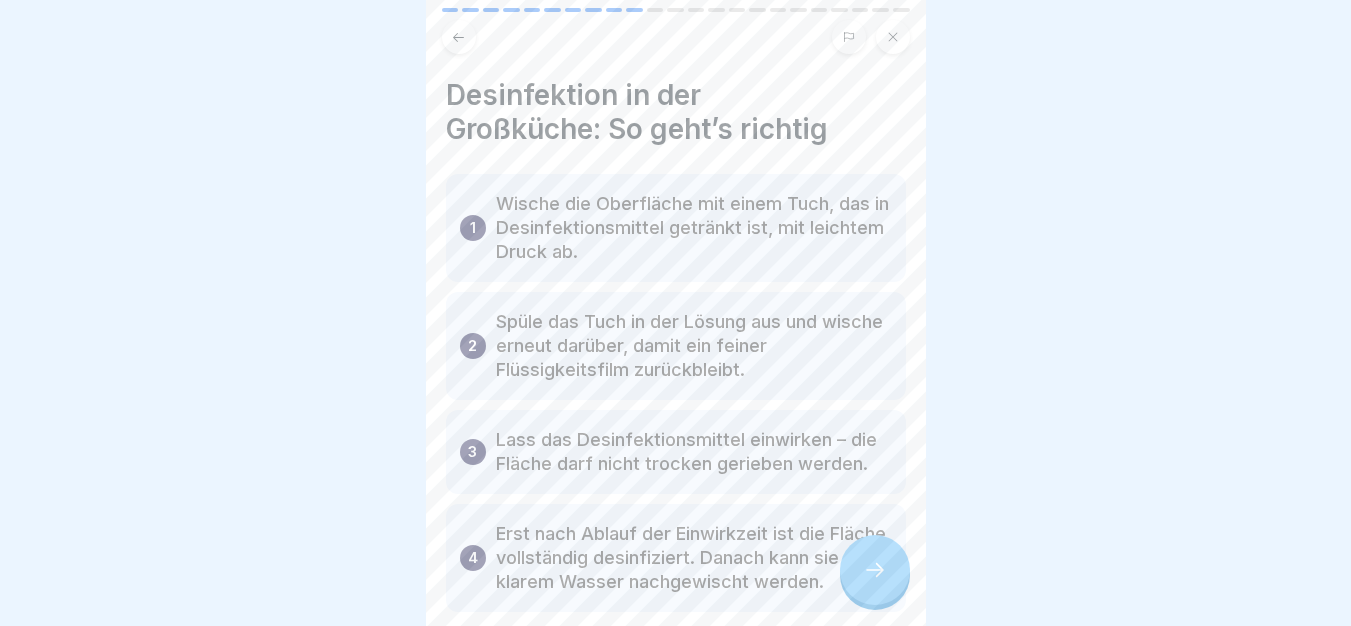 click 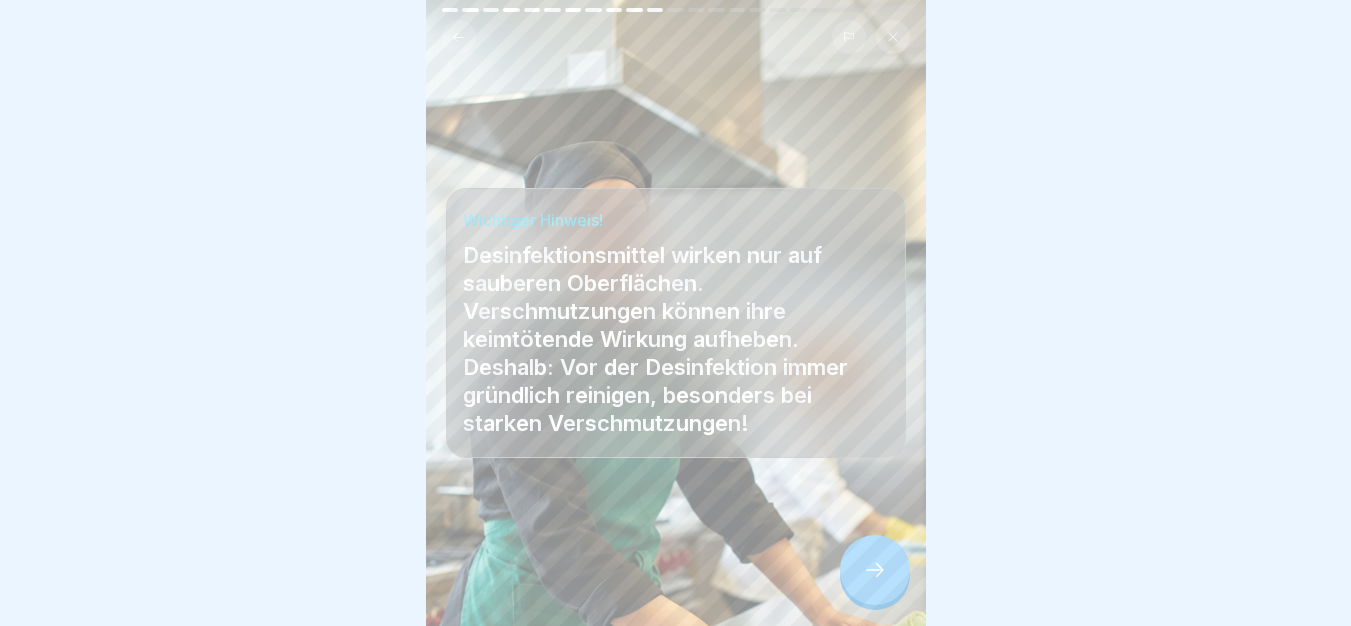 click 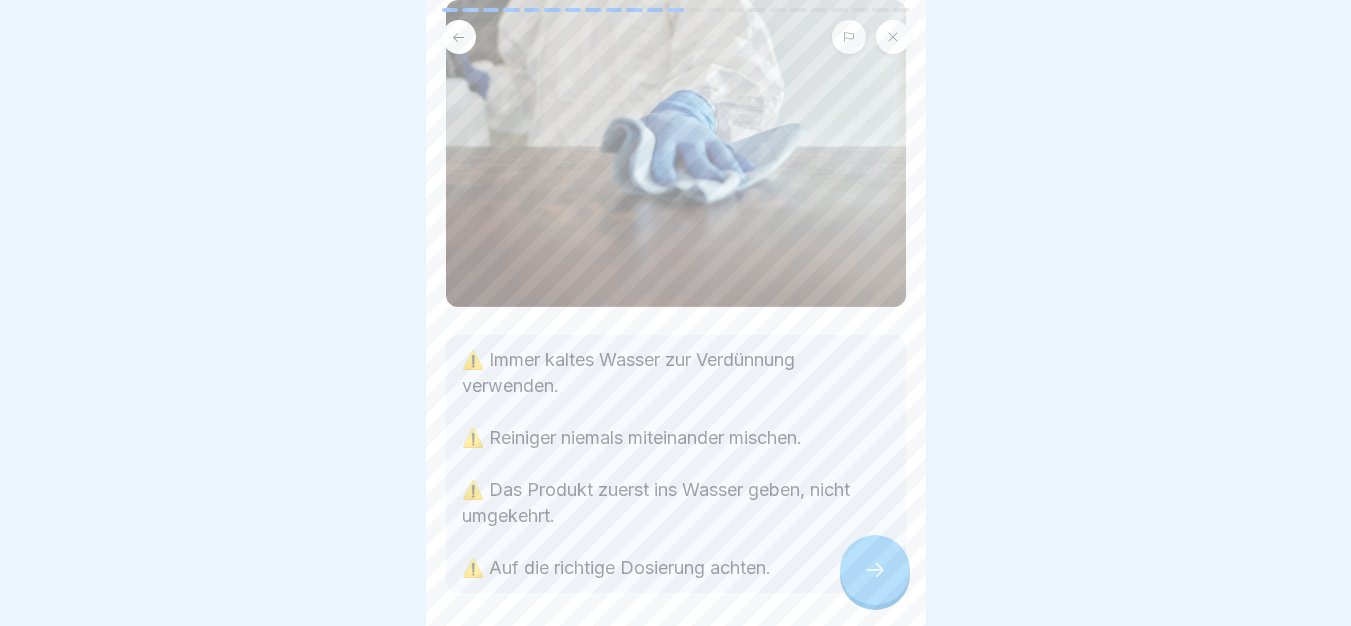 scroll, scrollTop: 285, scrollLeft: 0, axis: vertical 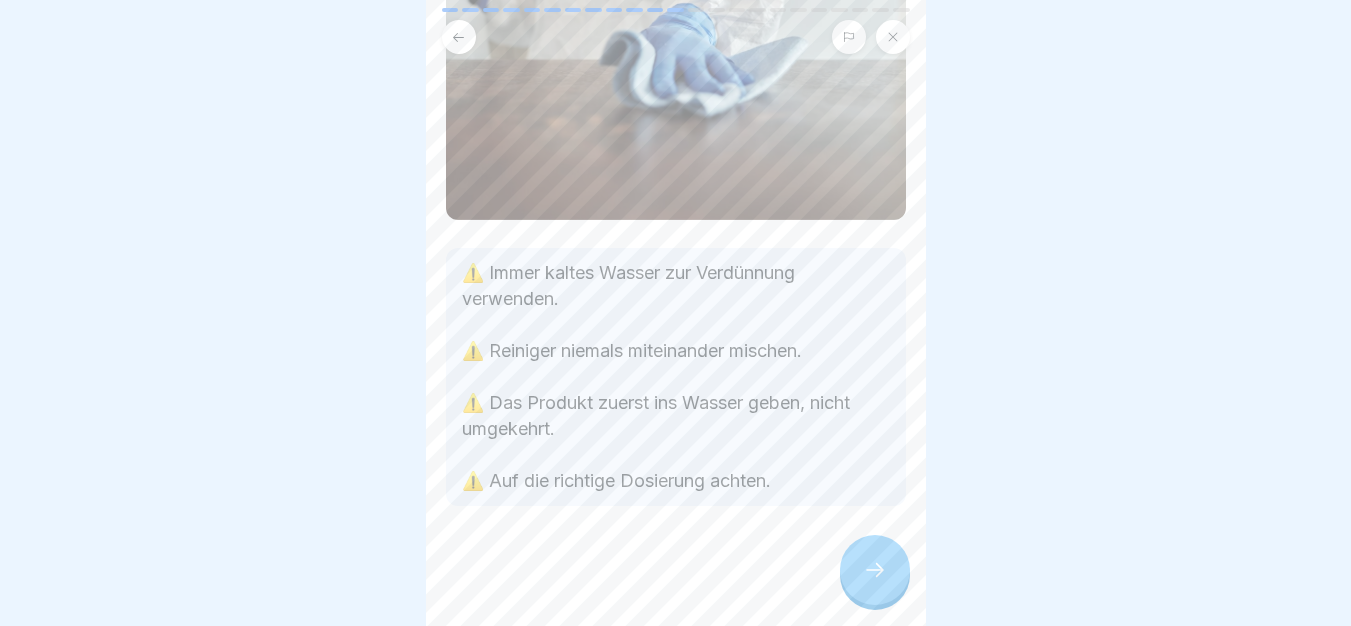 click at bounding box center (875, 570) 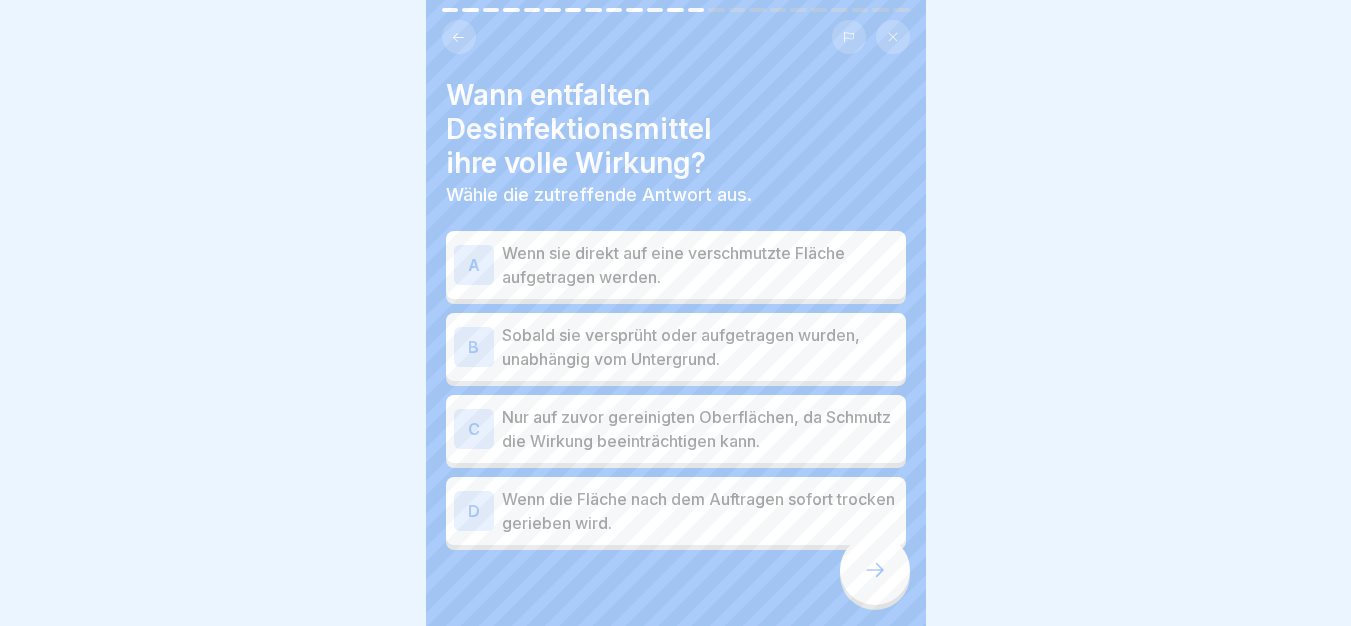 scroll, scrollTop: 15, scrollLeft: 0, axis: vertical 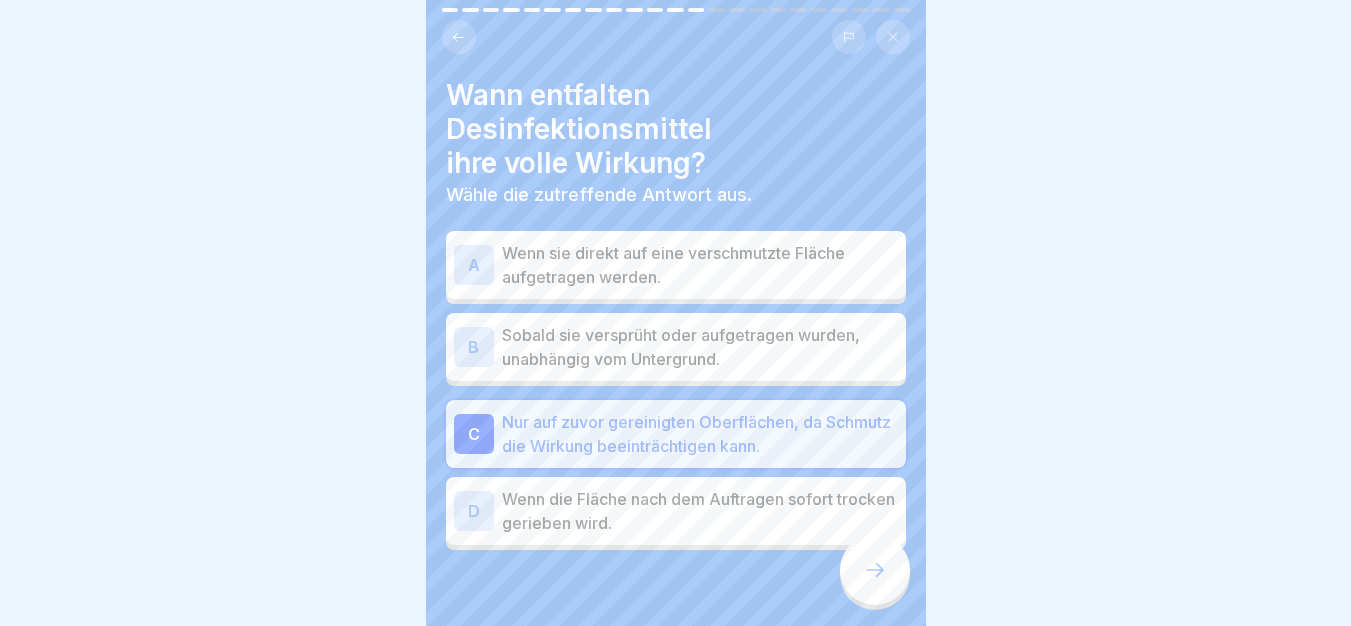 click at bounding box center [875, 570] 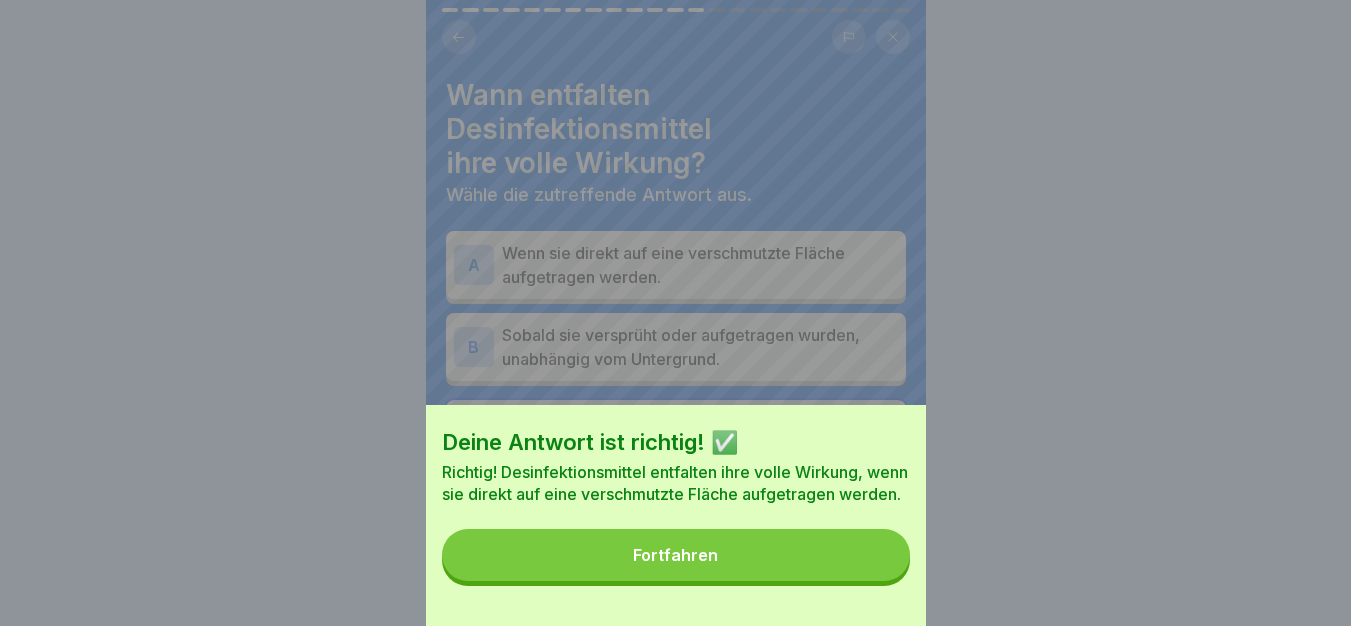 click on "Fortfahren" at bounding box center (676, 555) 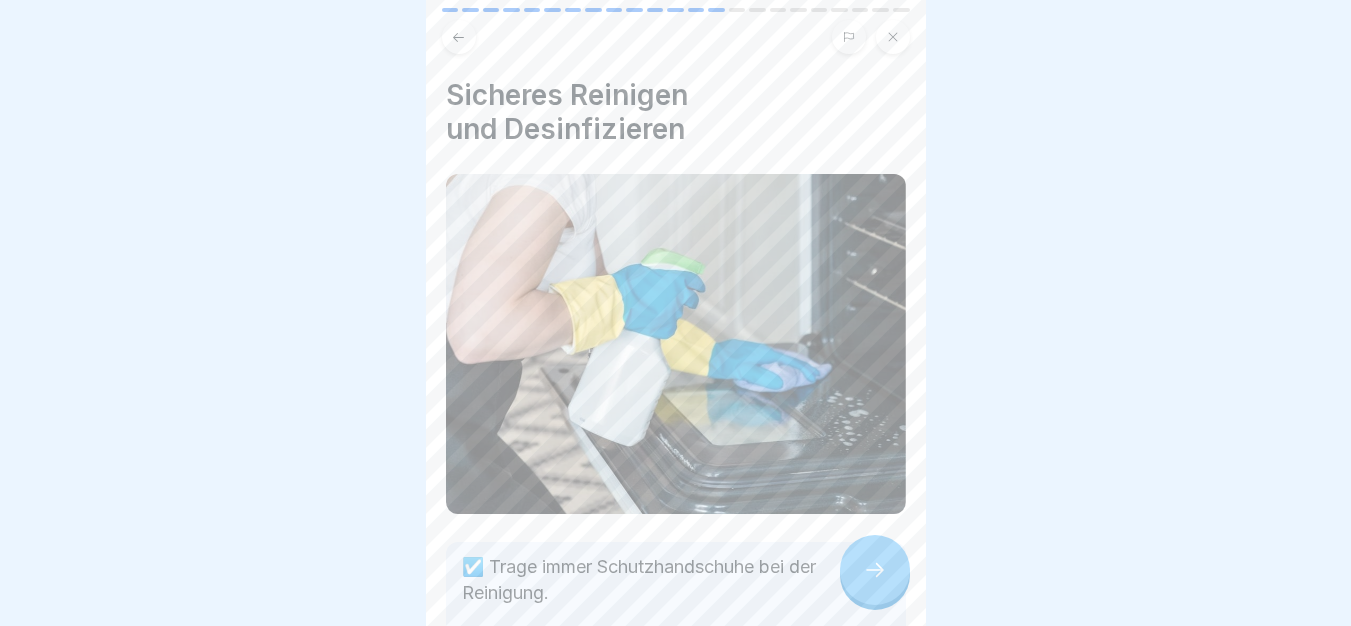 click on "☑️ Trage immer Schutzhandschuhe bei der Reinigung.
☑️ Nutze saubere Hilfsmittel wie Schwämme oder Tücher.
☑️ Nach der Einwirkzeit Desinfektionsmittelreste mit klarem Wasser entfernen." at bounding box center (676, 658) 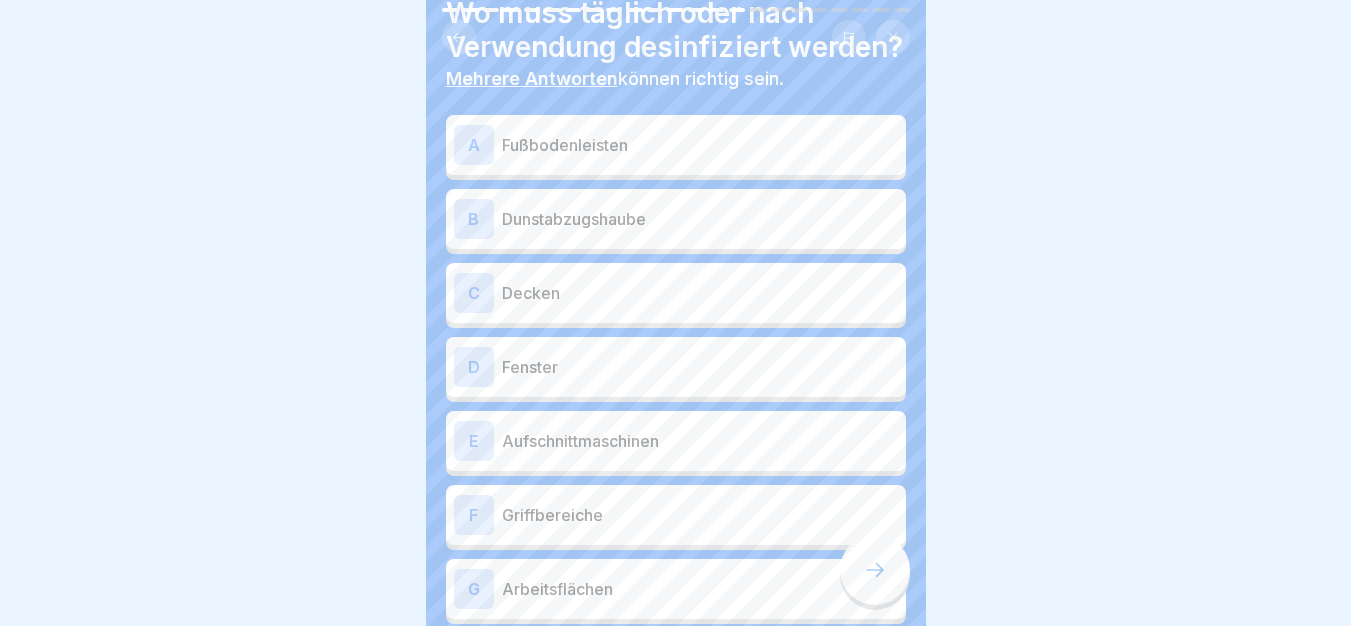 scroll, scrollTop: 234, scrollLeft: 0, axis: vertical 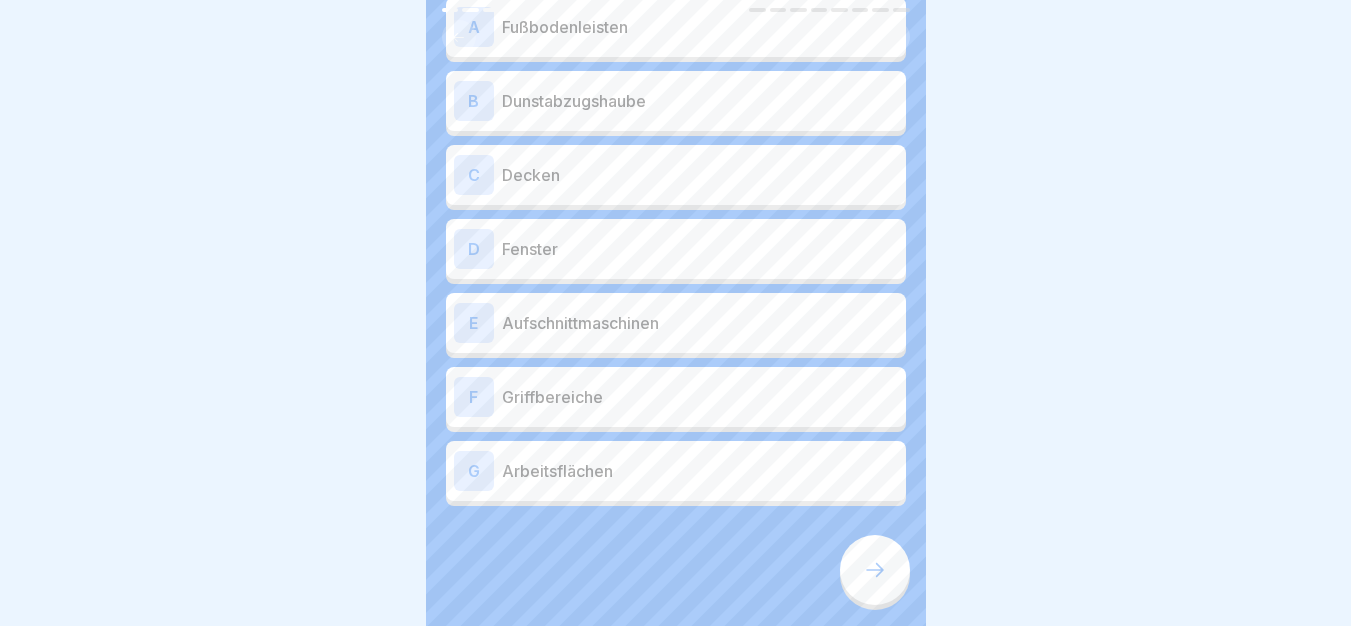 click on "Arbeitsflächen" at bounding box center [700, 471] 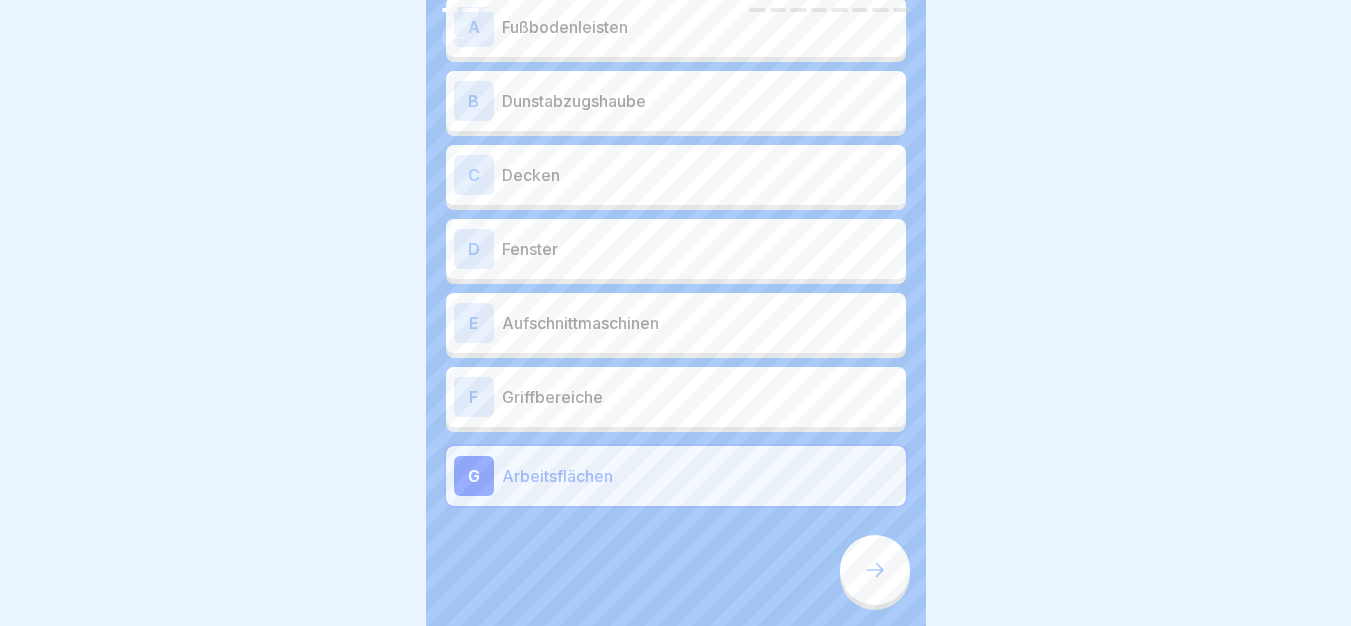 click on "F Griffbereiche" at bounding box center [676, 397] 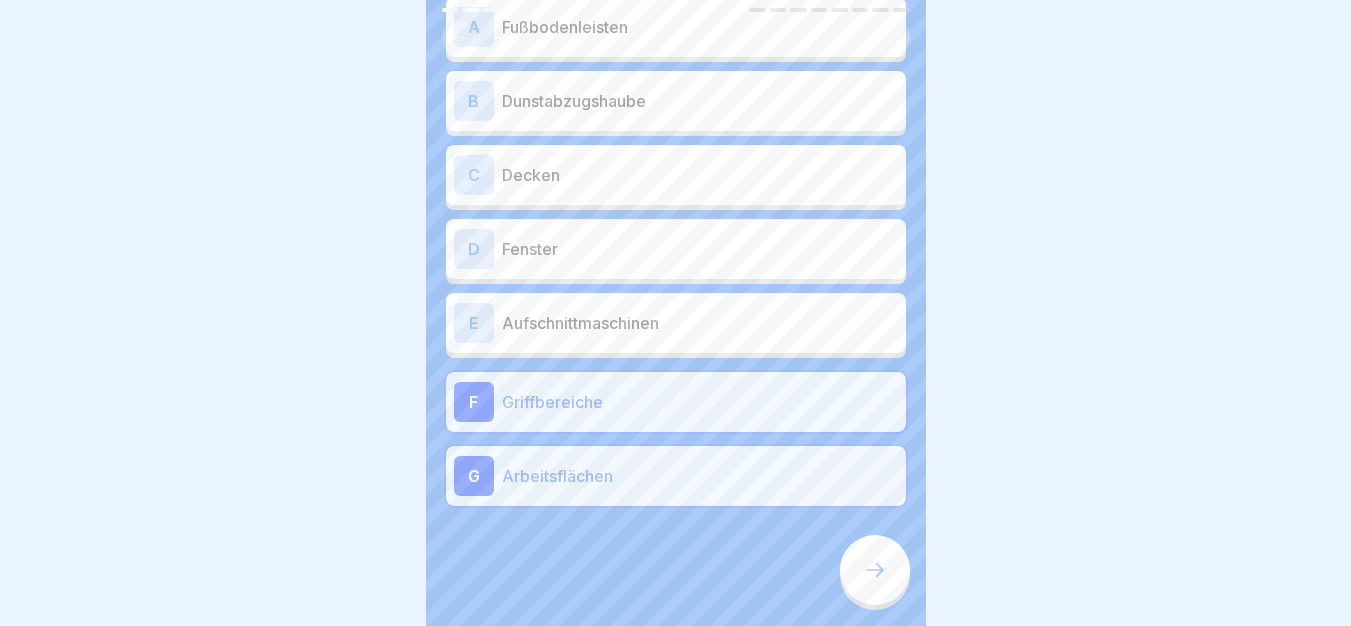 click on "E Aufschnittmaschinen" at bounding box center (676, 323) 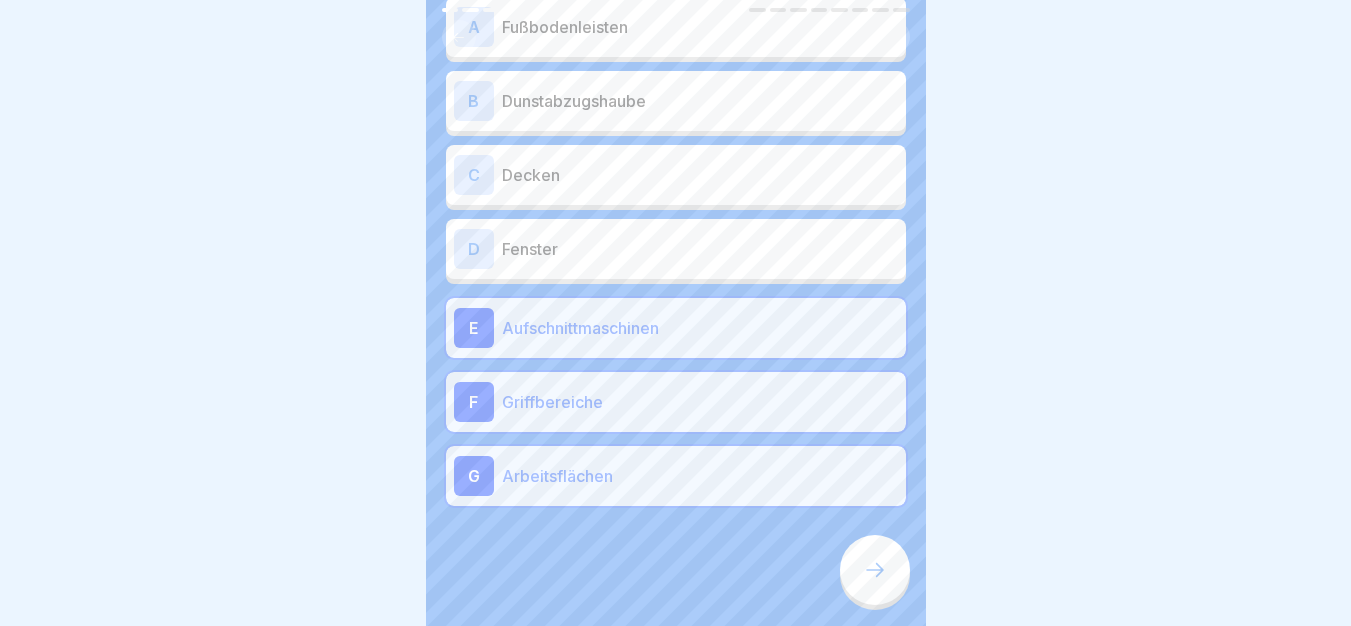 click 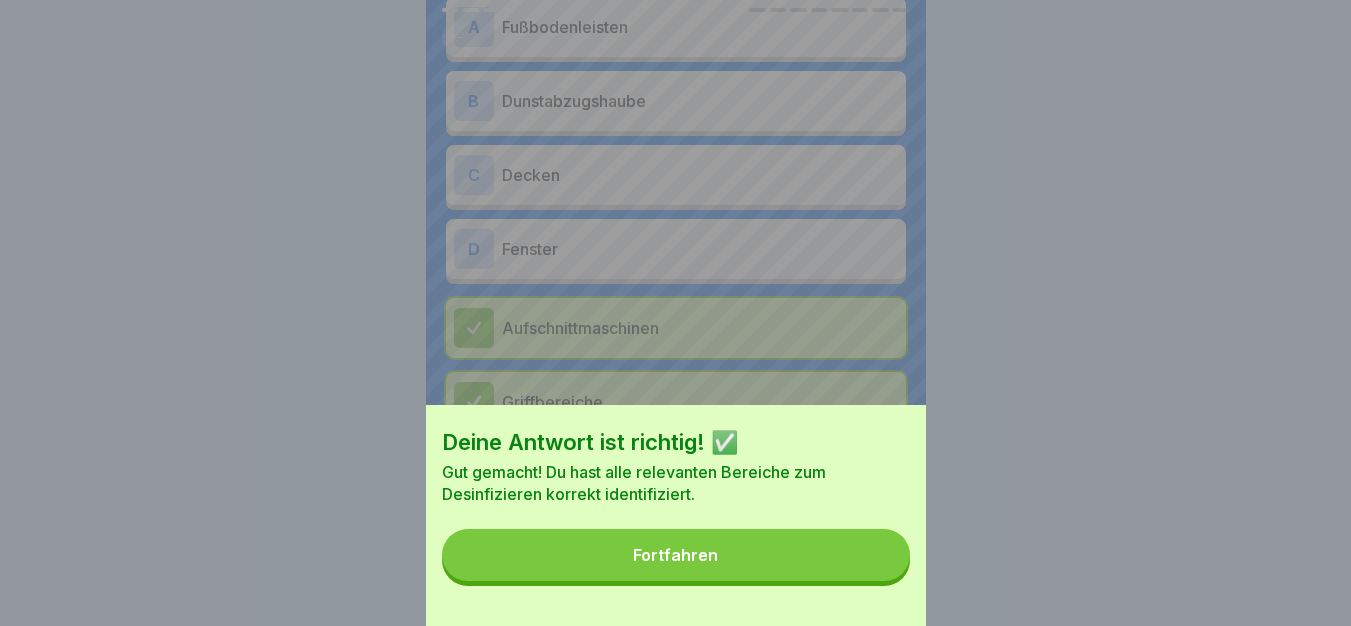 click on "Fortfahren" at bounding box center [676, 555] 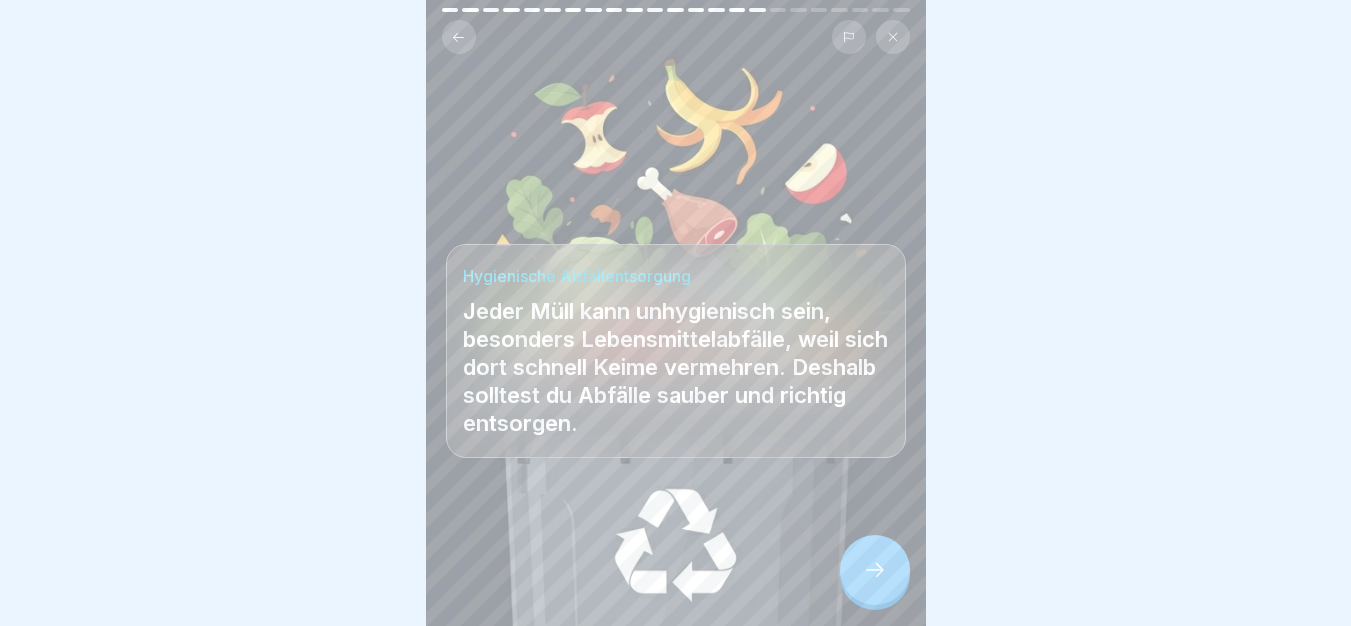 click at bounding box center (875, 570) 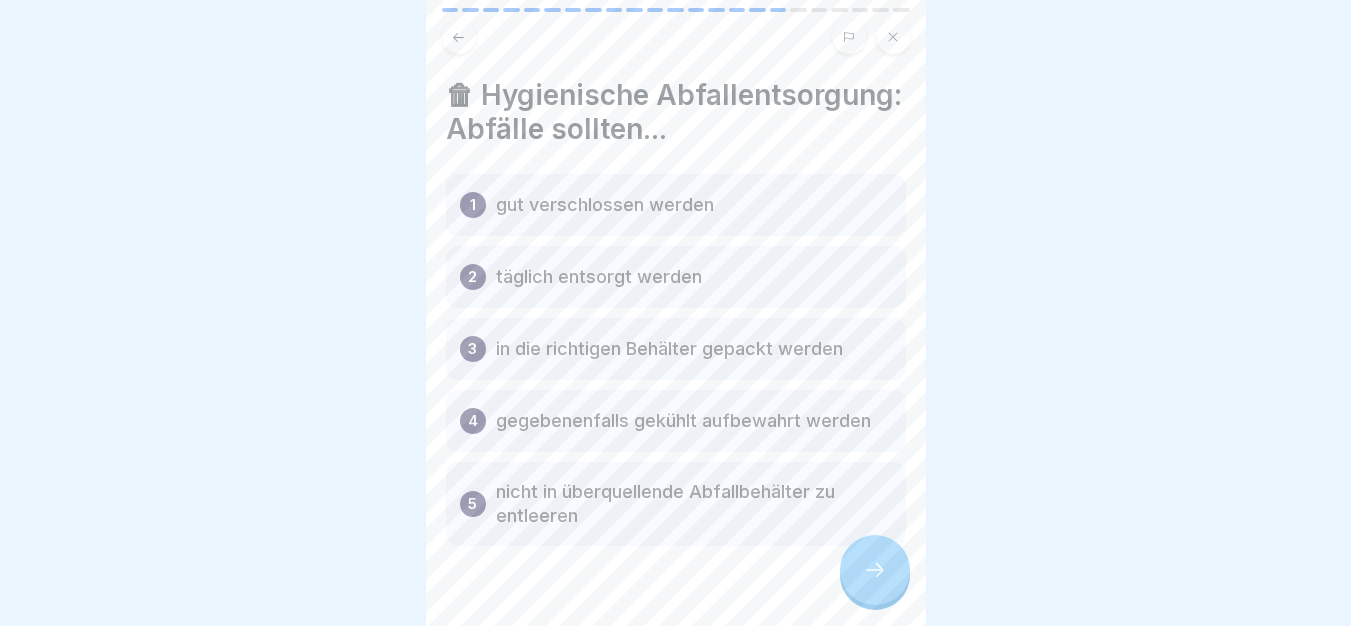 click 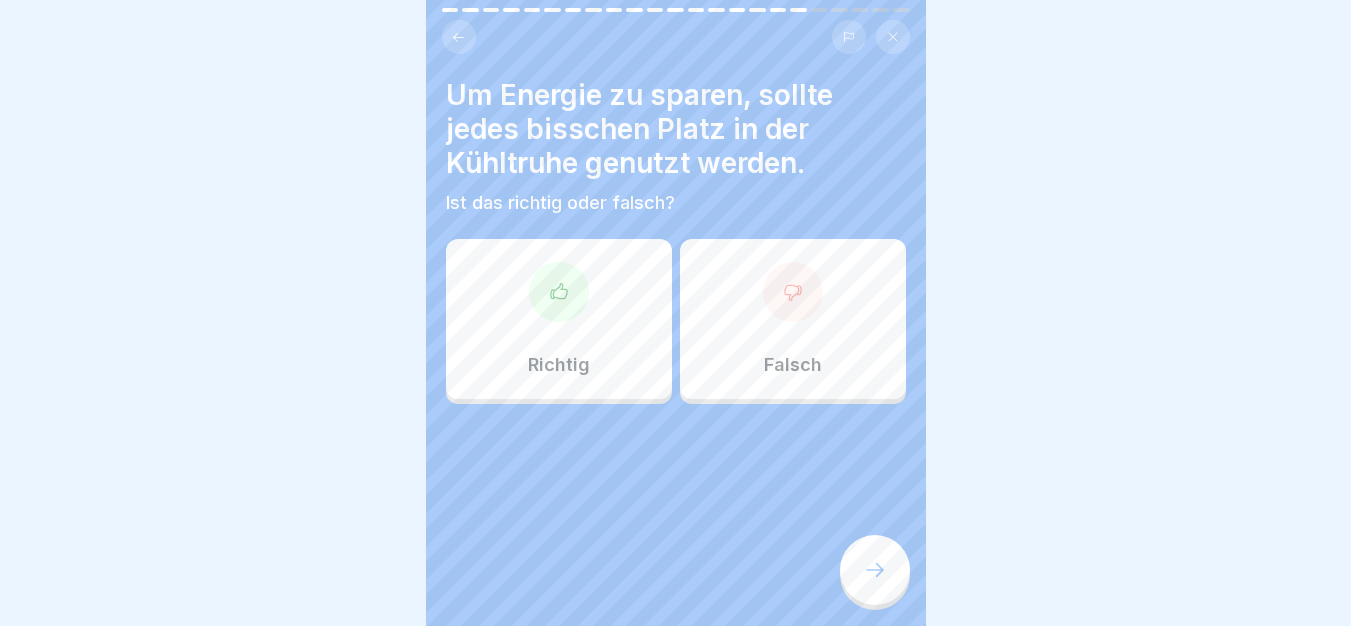 click on "Falsch" at bounding box center [793, 319] 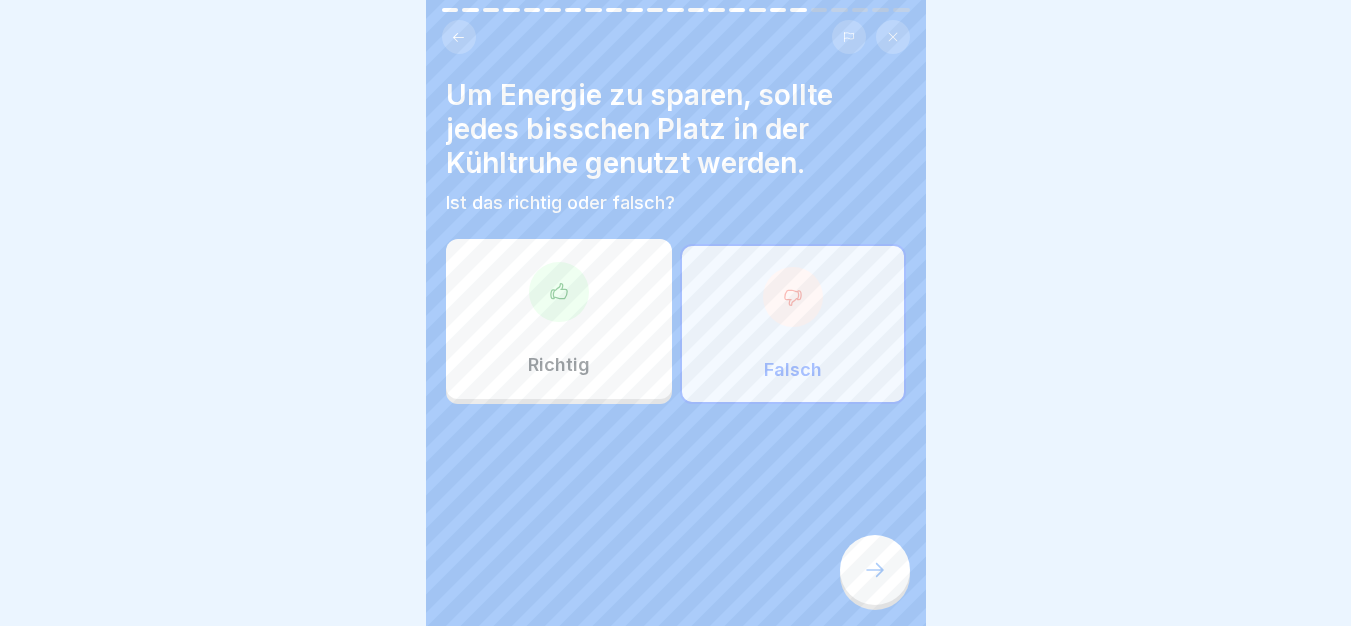 click 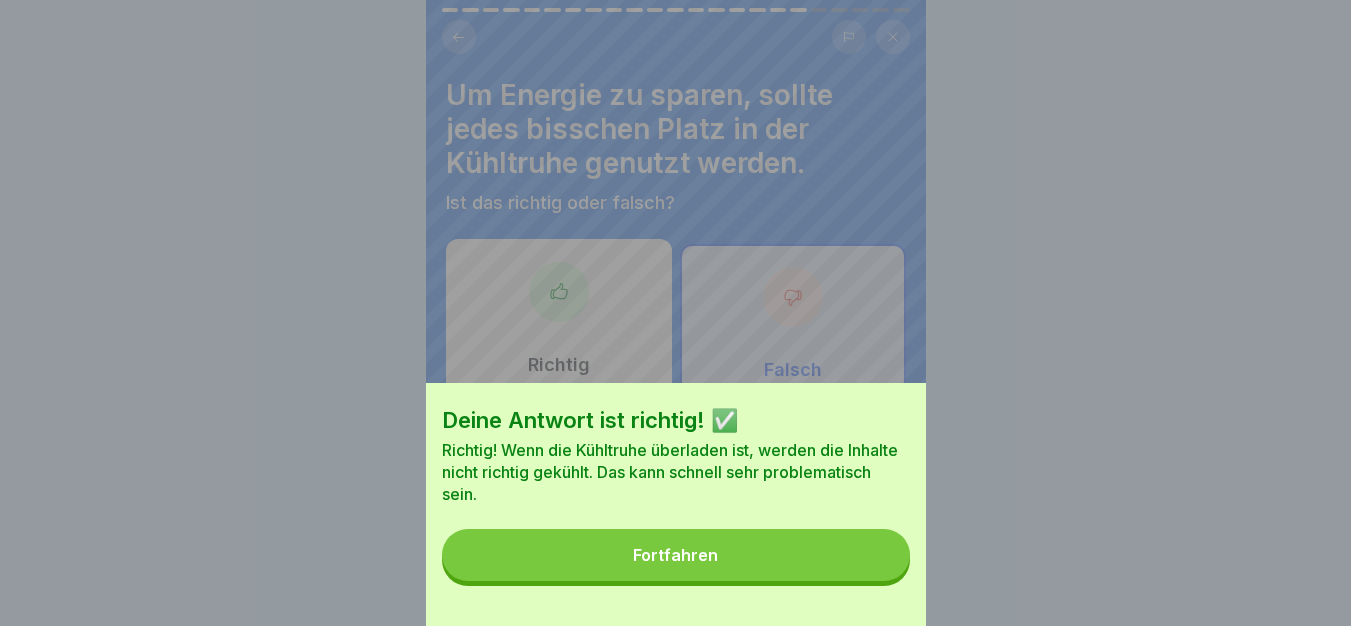 click on "Fortfahren" at bounding box center (676, 555) 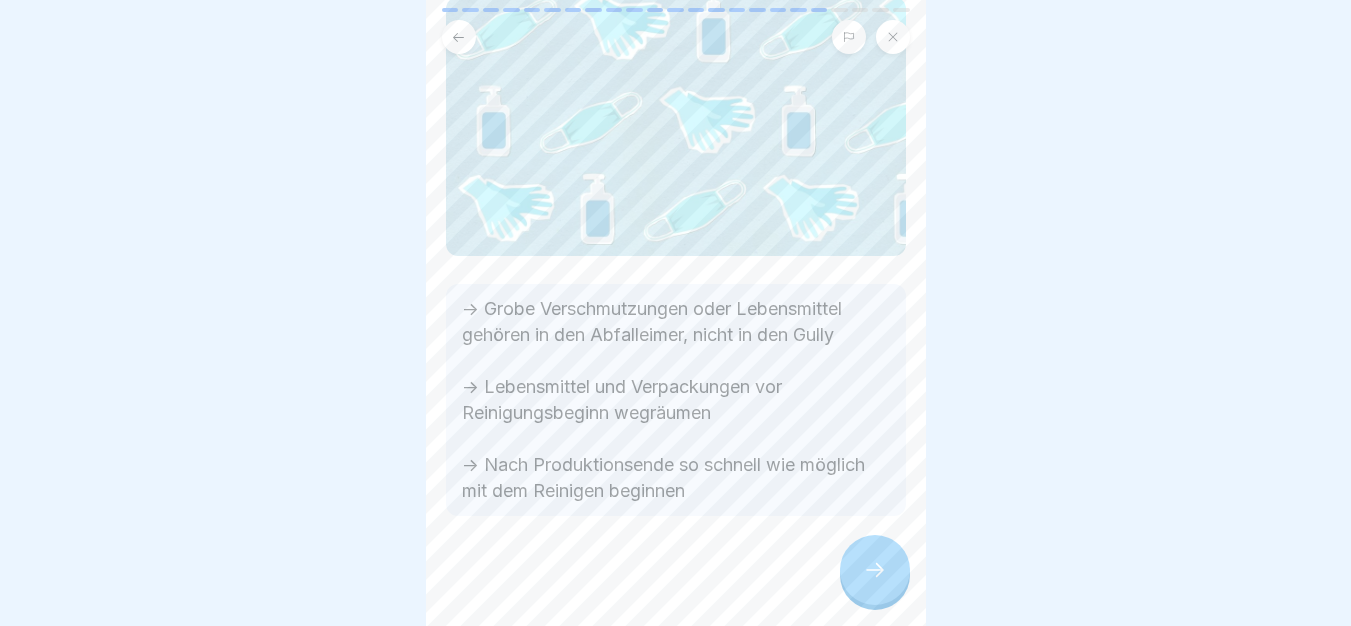 click on "Was besonders wichtig ist: -> Grobe Verschmutzungen oder Lebensmittel gehören in den Abfalleimer, nicht in den Gully
-> Lebensmittel und Verpackungen vor Reinigungsbeginn wegräumen
-> Nach Produktionsende so schnell wie möglich mit dem Reinigen beginnen" at bounding box center (676, 313) 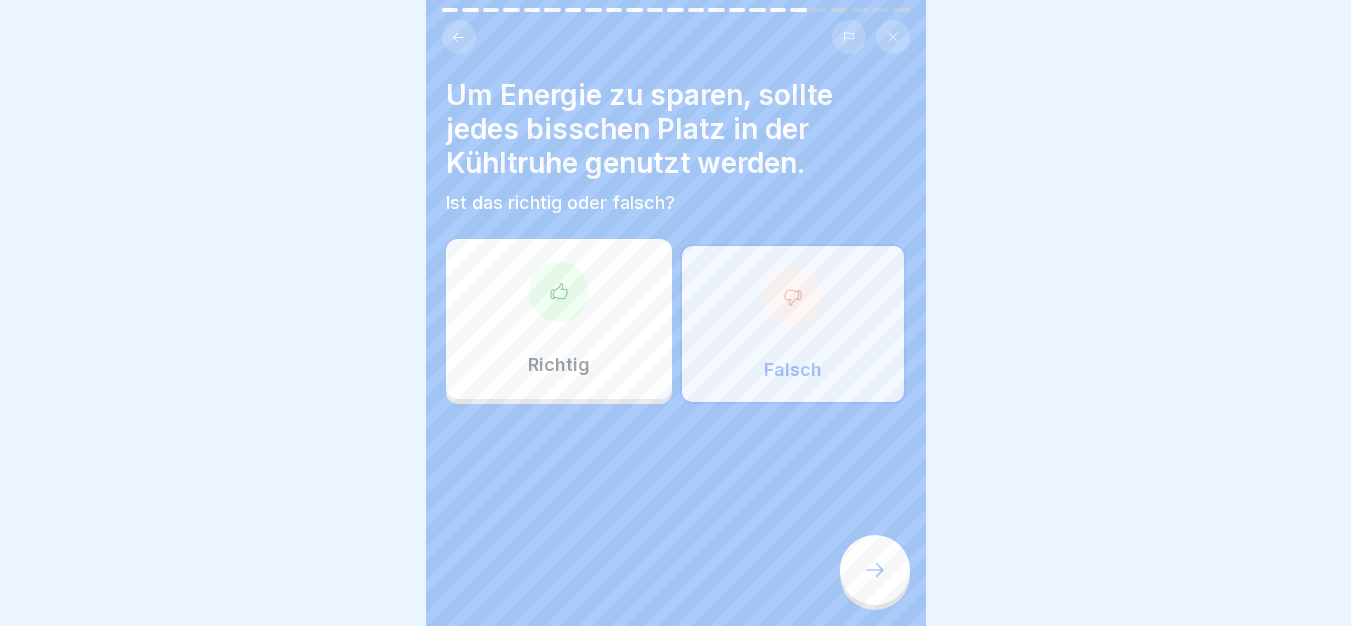 click 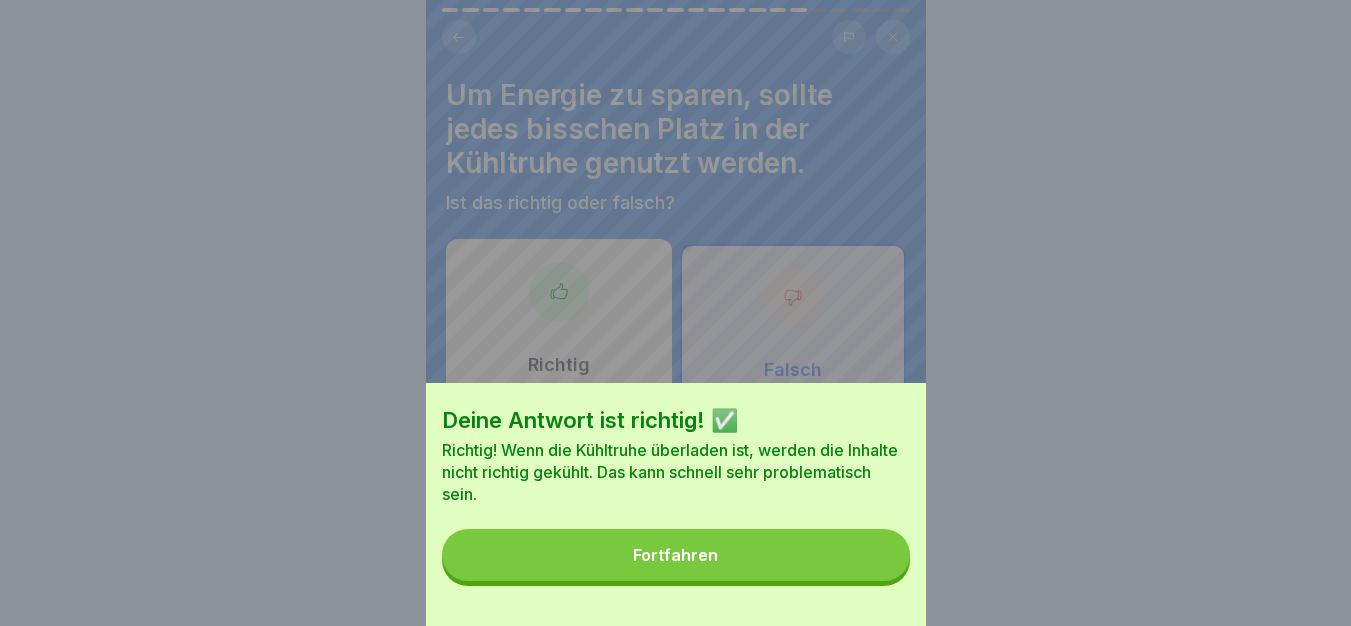 click on "Fortfahren" at bounding box center (676, 555) 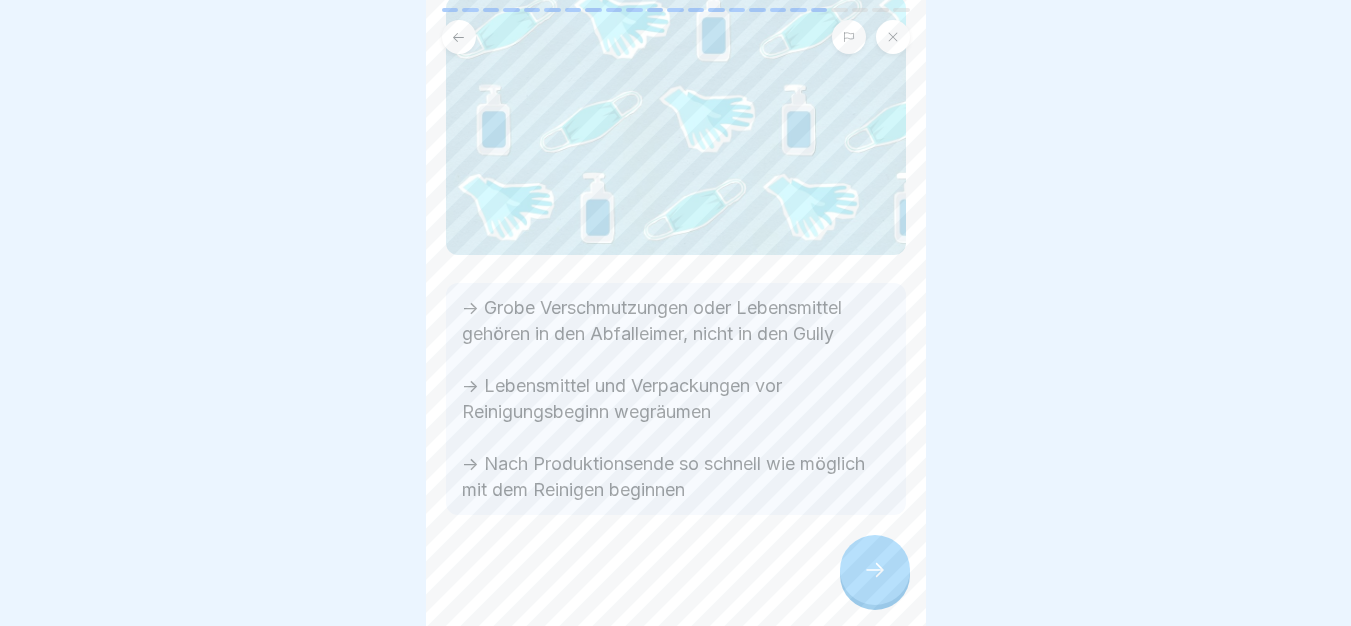 click 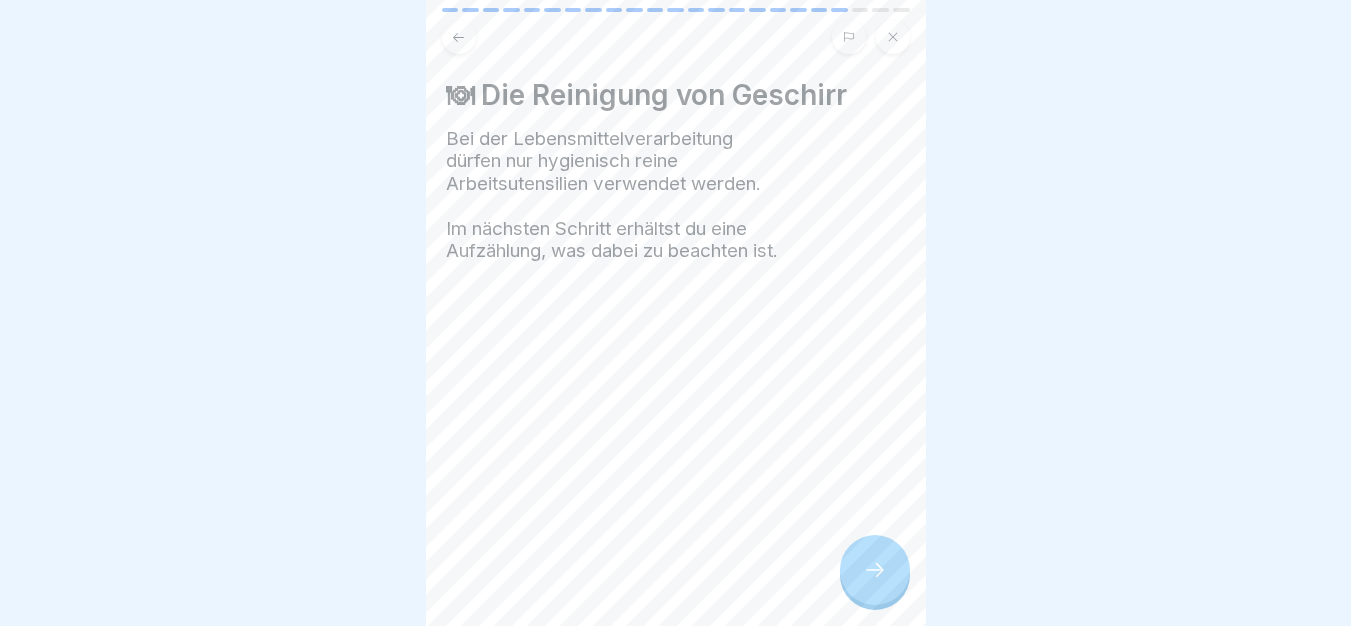 click 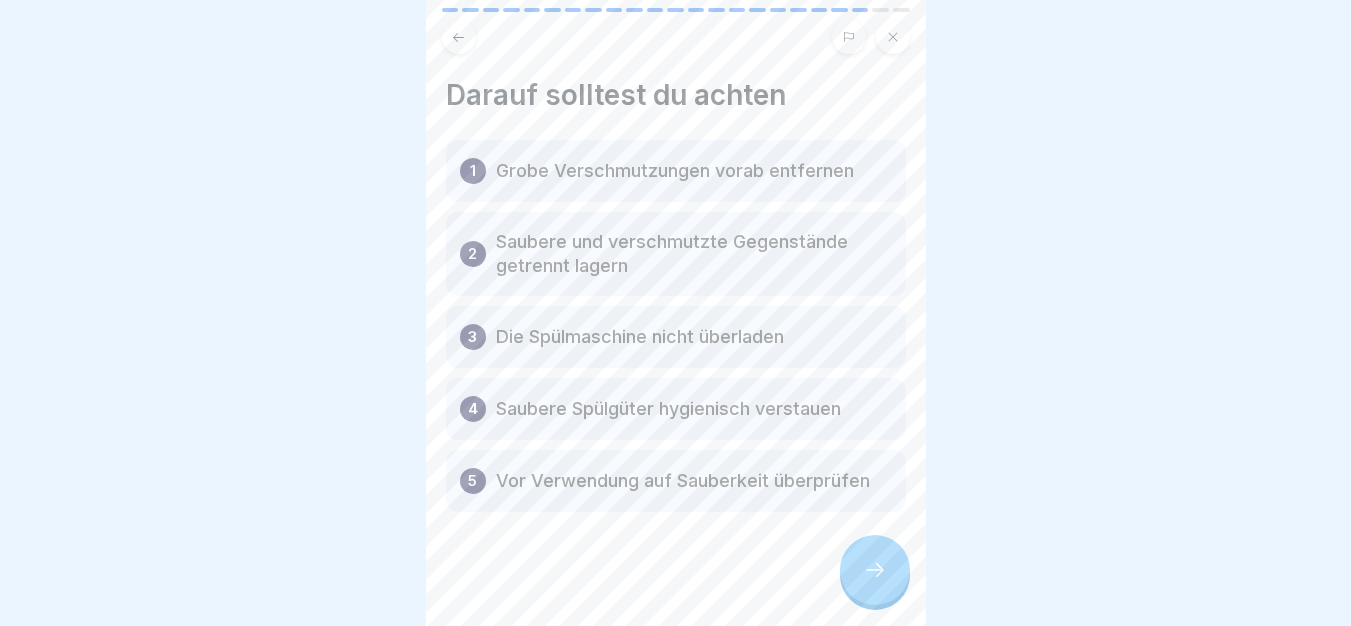 click 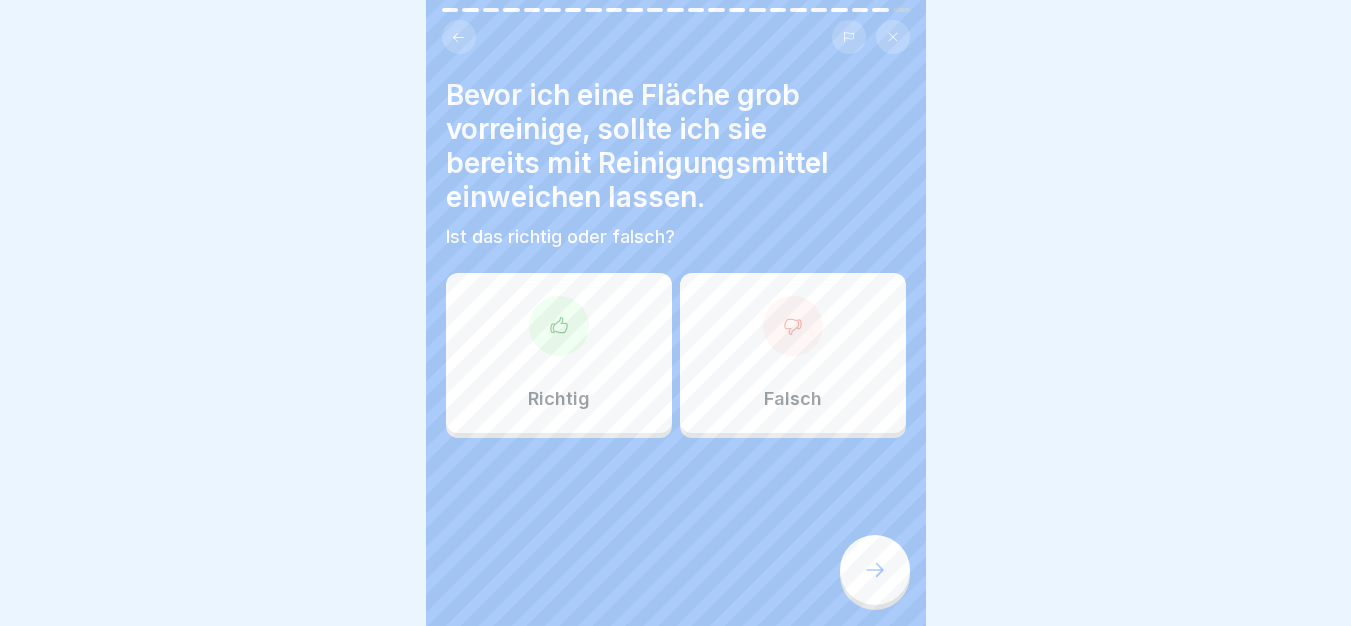 click at bounding box center [676, 498] 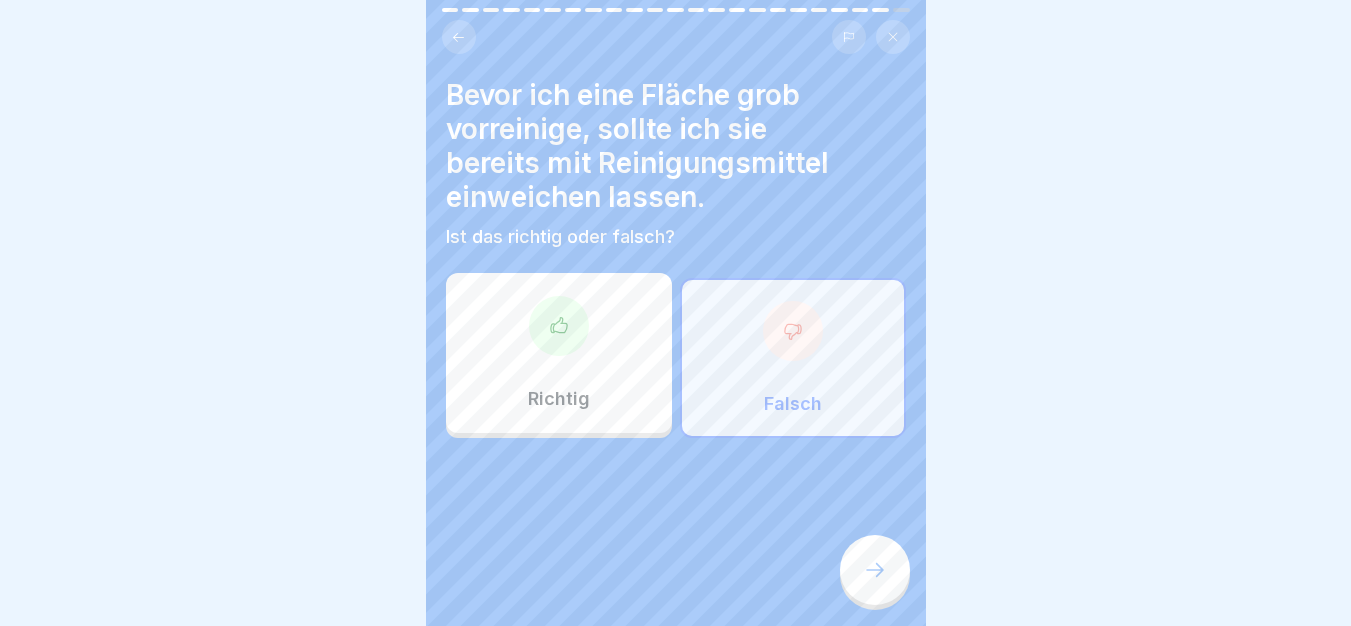 click 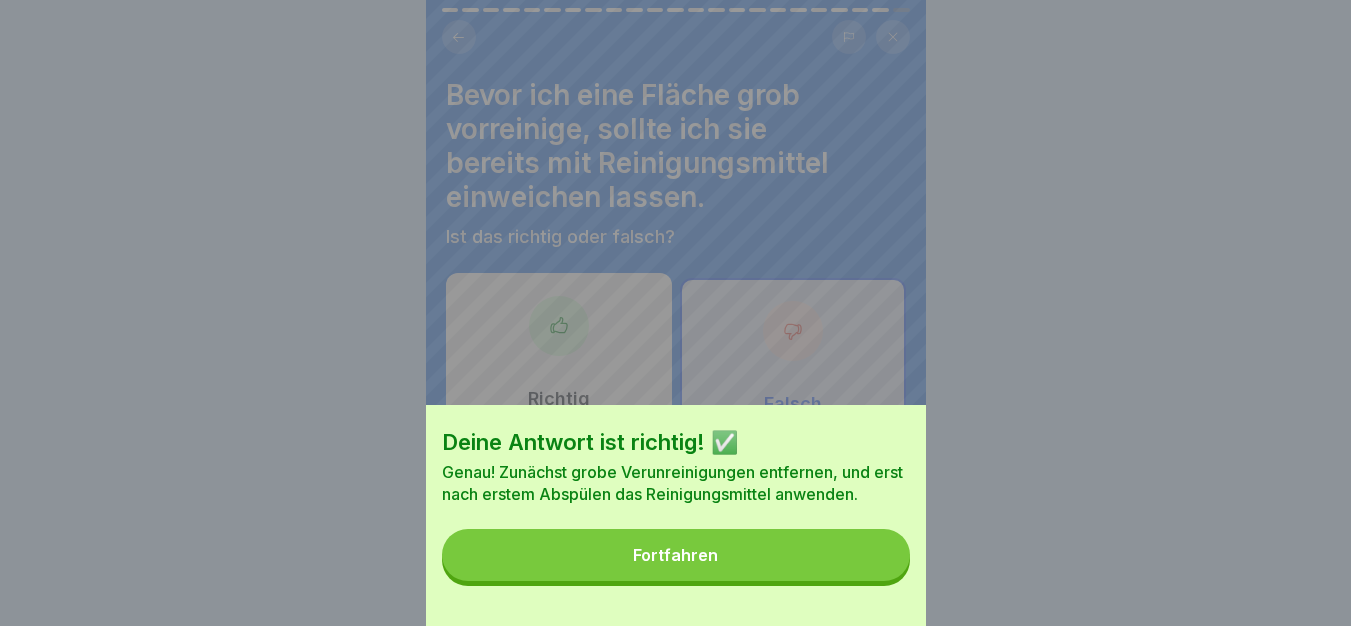 click on "Fortfahren" at bounding box center (676, 555) 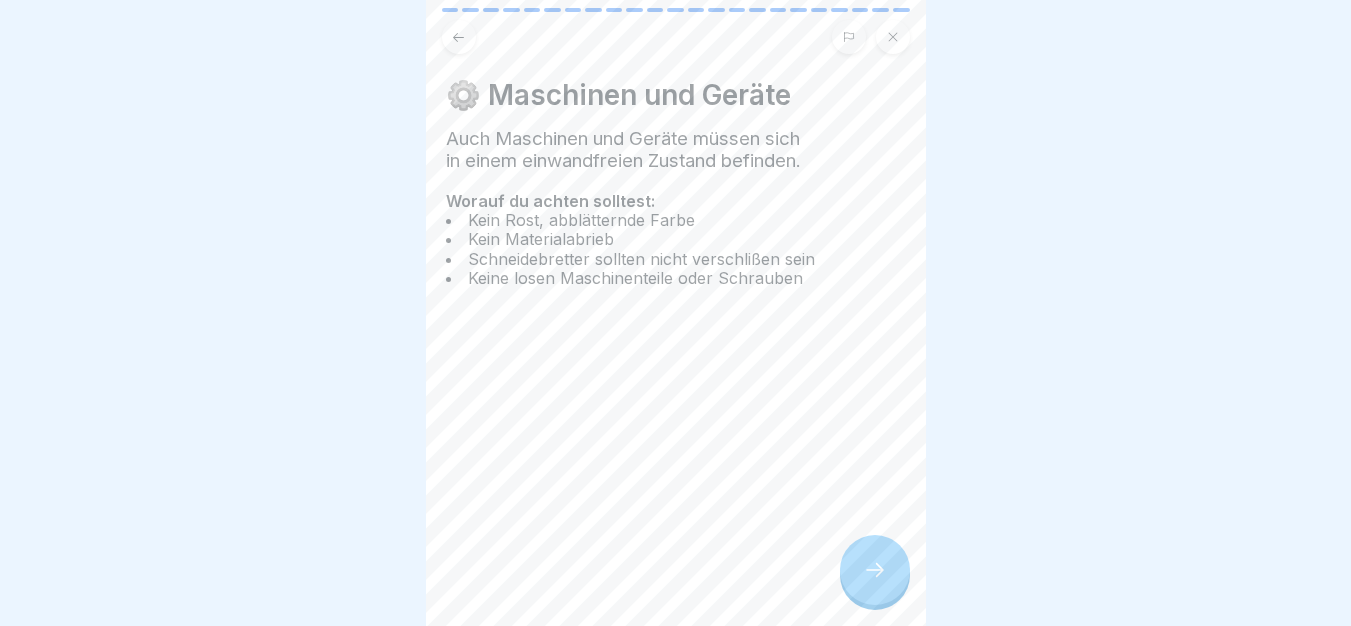 click 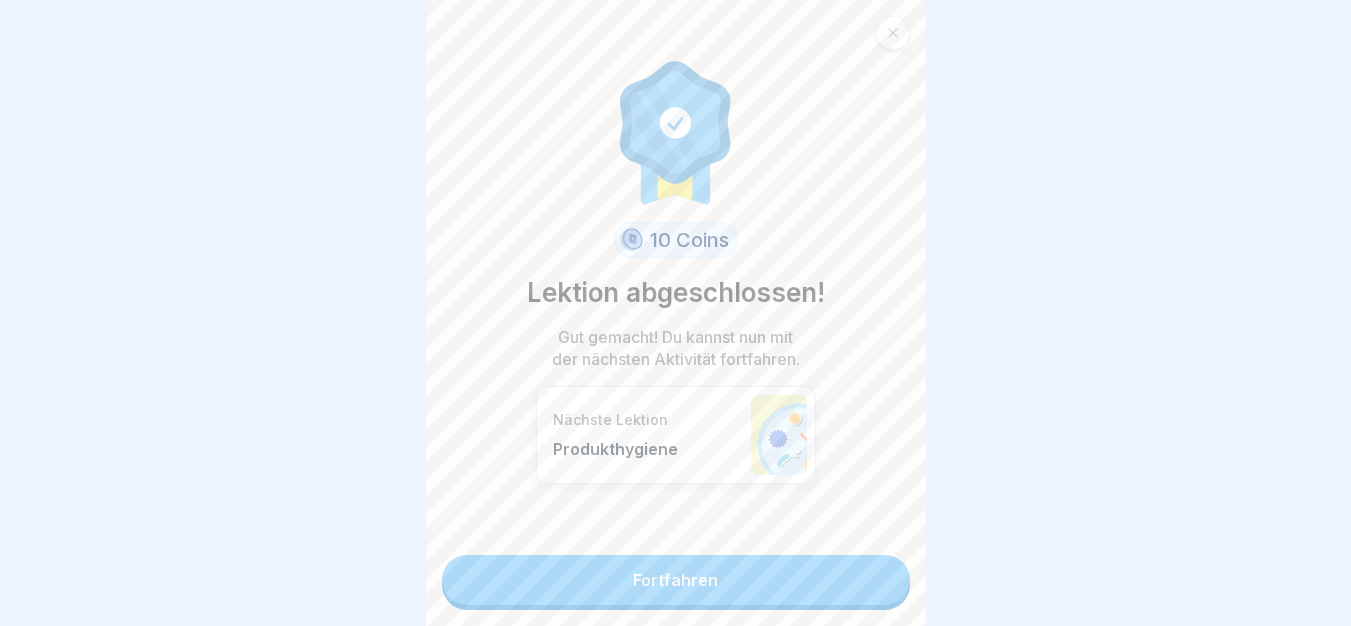click on "Fortfahren" at bounding box center [676, 580] 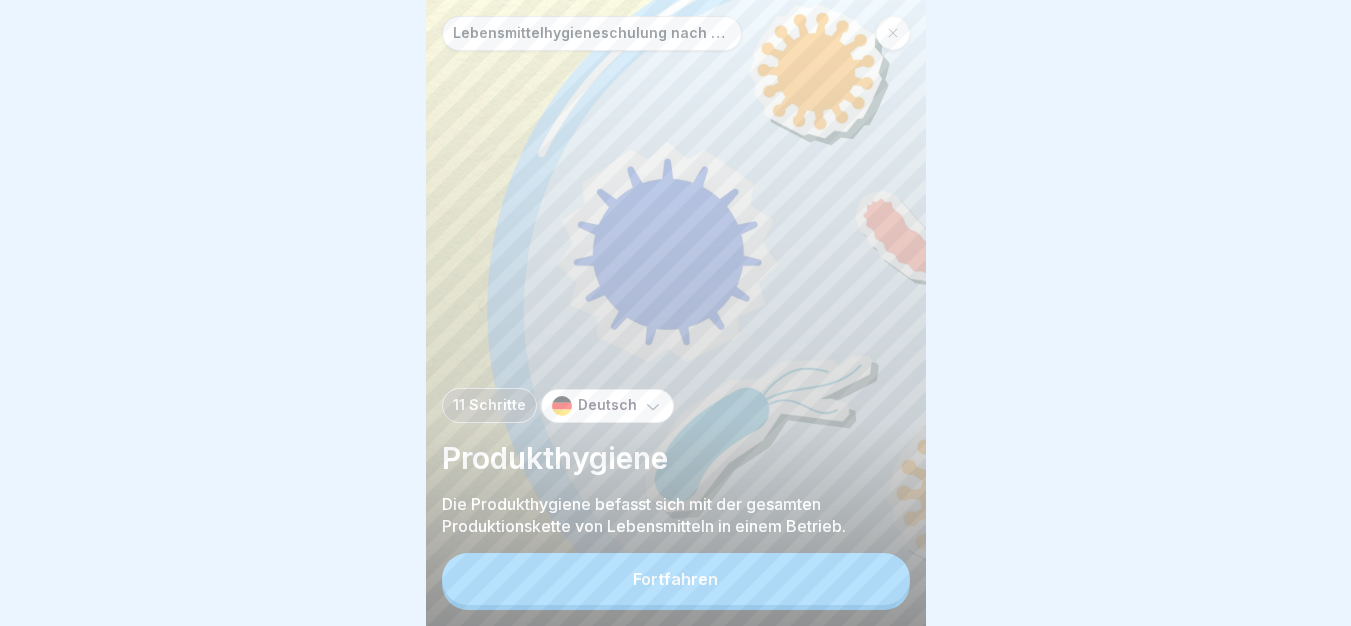 scroll, scrollTop: 0, scrollLeft: 0, axis: both 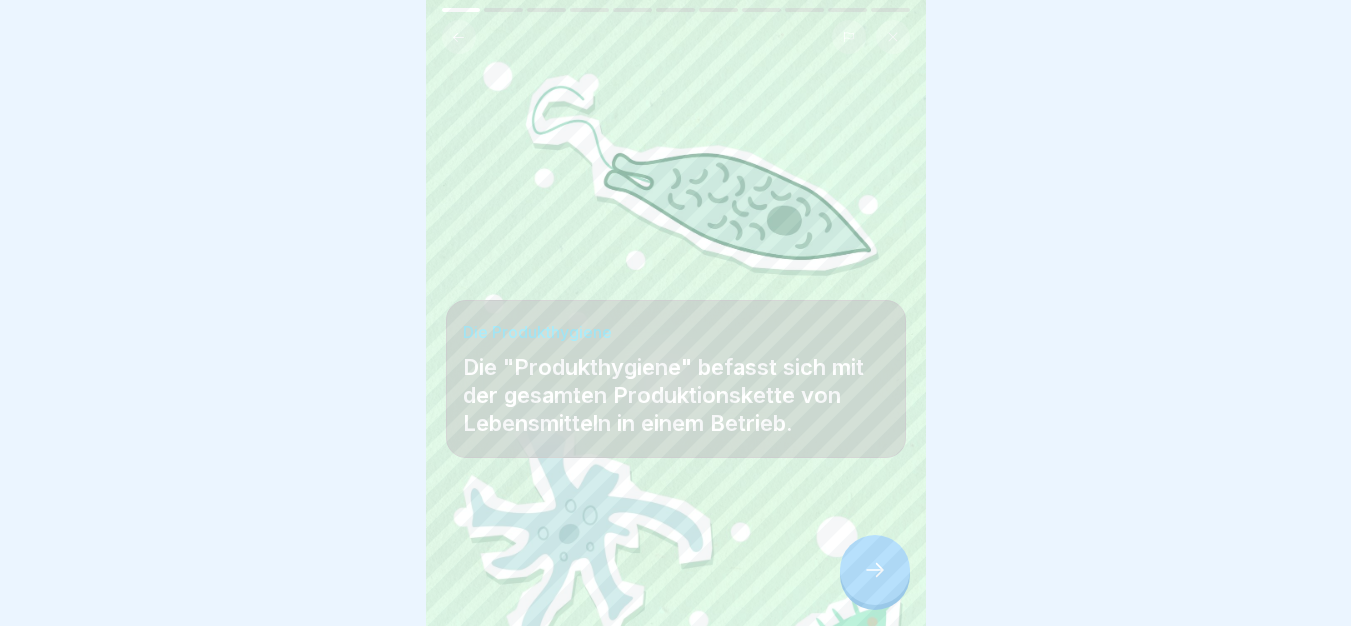 click at bounding box center (875, 570) 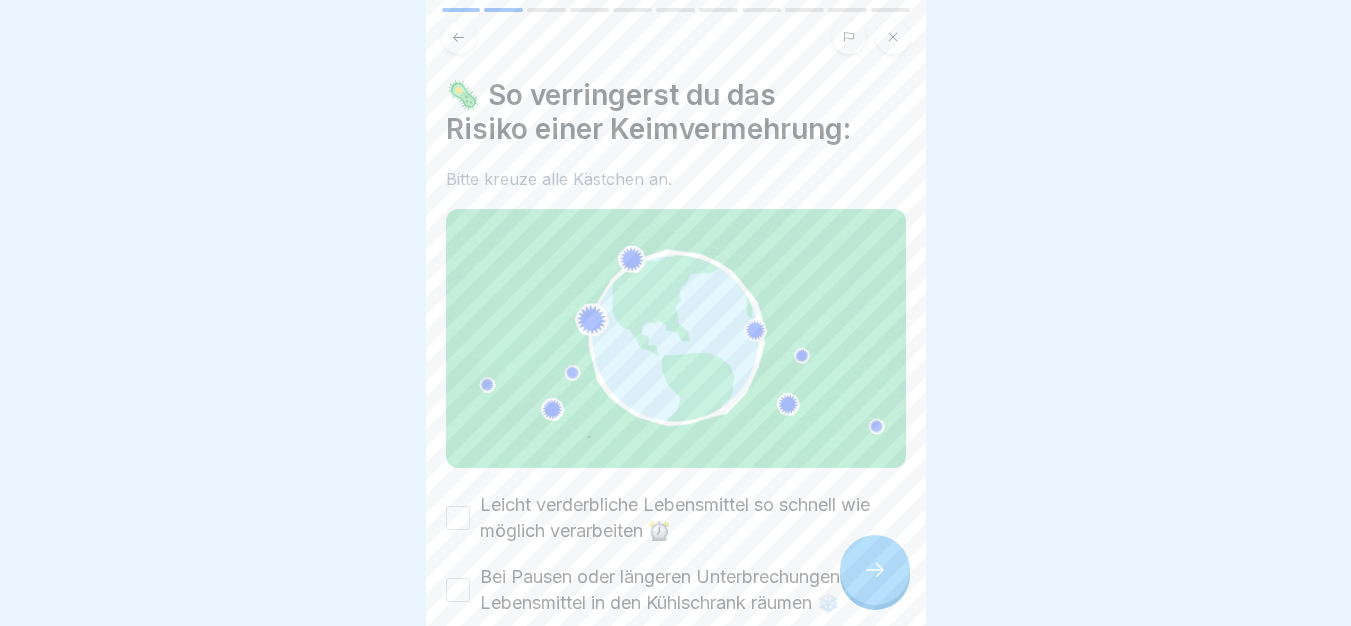 click on "Leicht verderbliche Lebensmittel so schnell wie möglich verarbeiten ⏰" at bounding box center (693, 518) 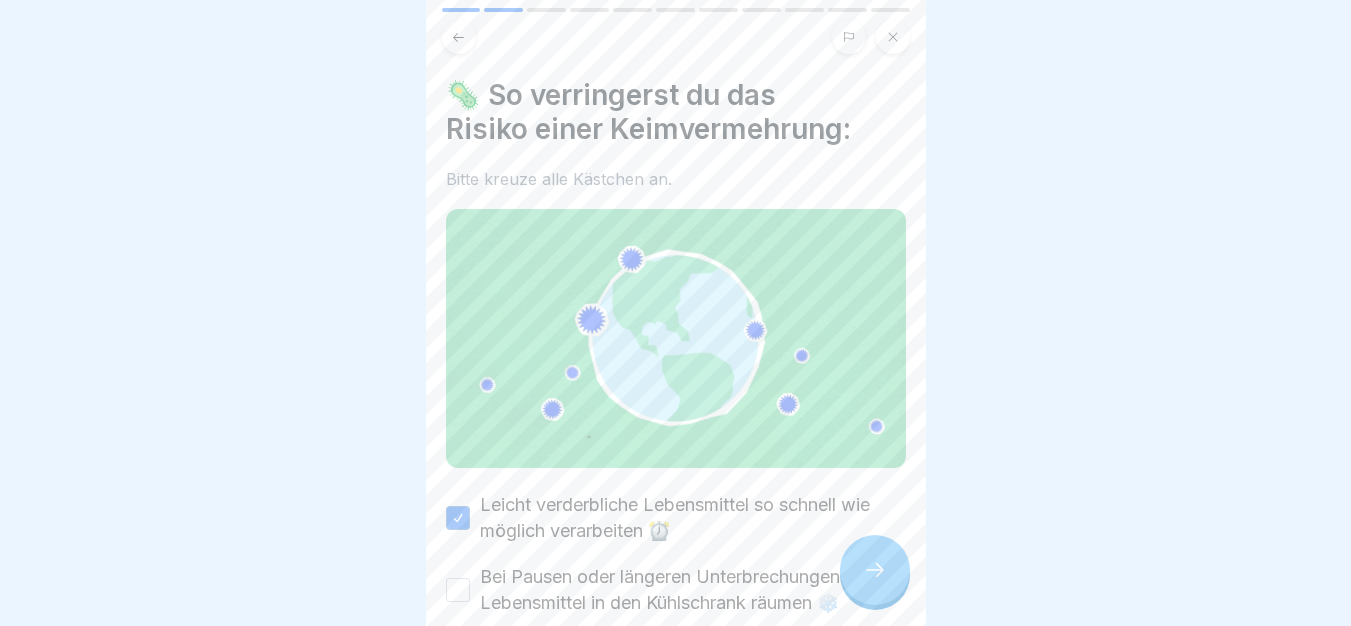 click on "Bei Pausen oder längeren Unterbrechungen die Lebensmittel in den Kühlschrank räumen ❄️" at bounding box center [693, 590] 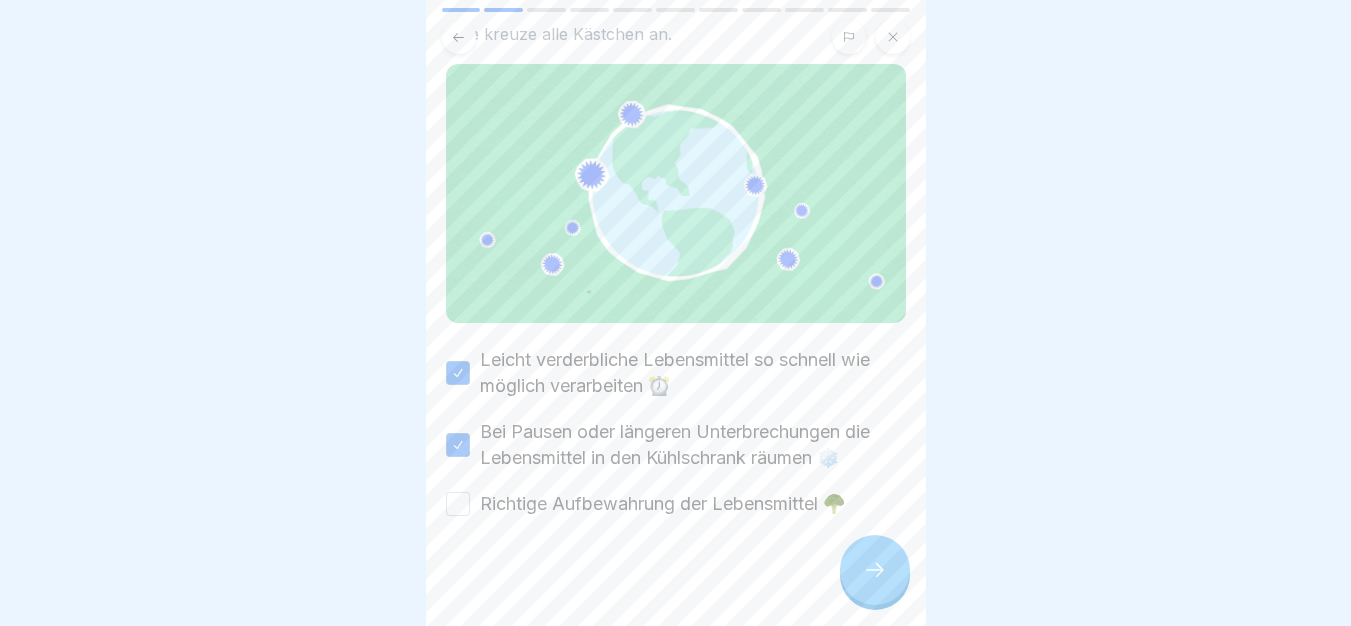scroll, scrollTop: 147, scrollLeft: 0, axis: vertical 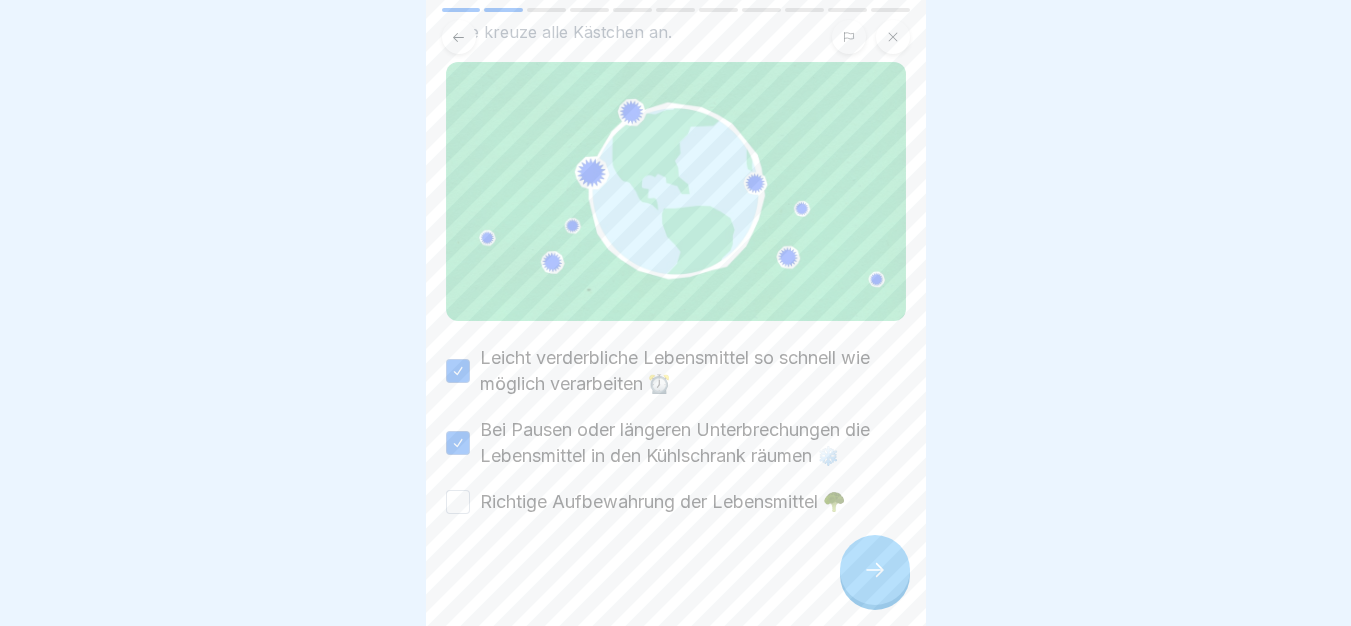 click on "Richtige Aufbewahrung der Lebensmittel 🥦" at bounding box center [662, 502] 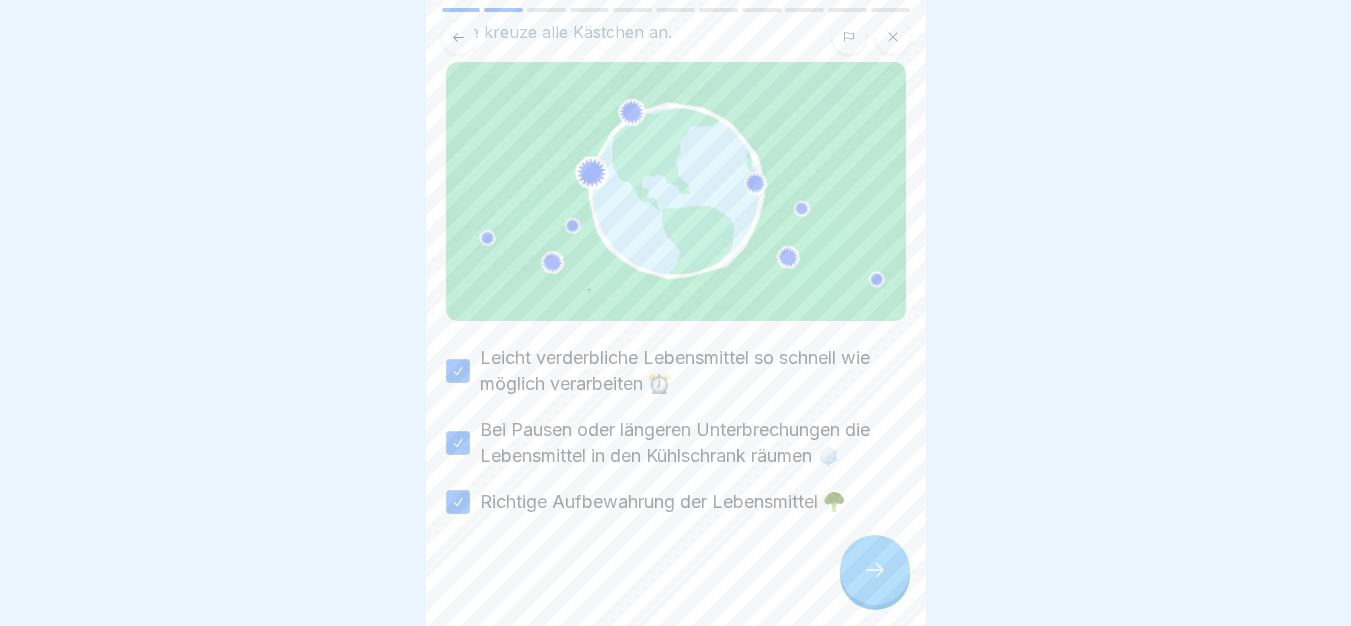 click 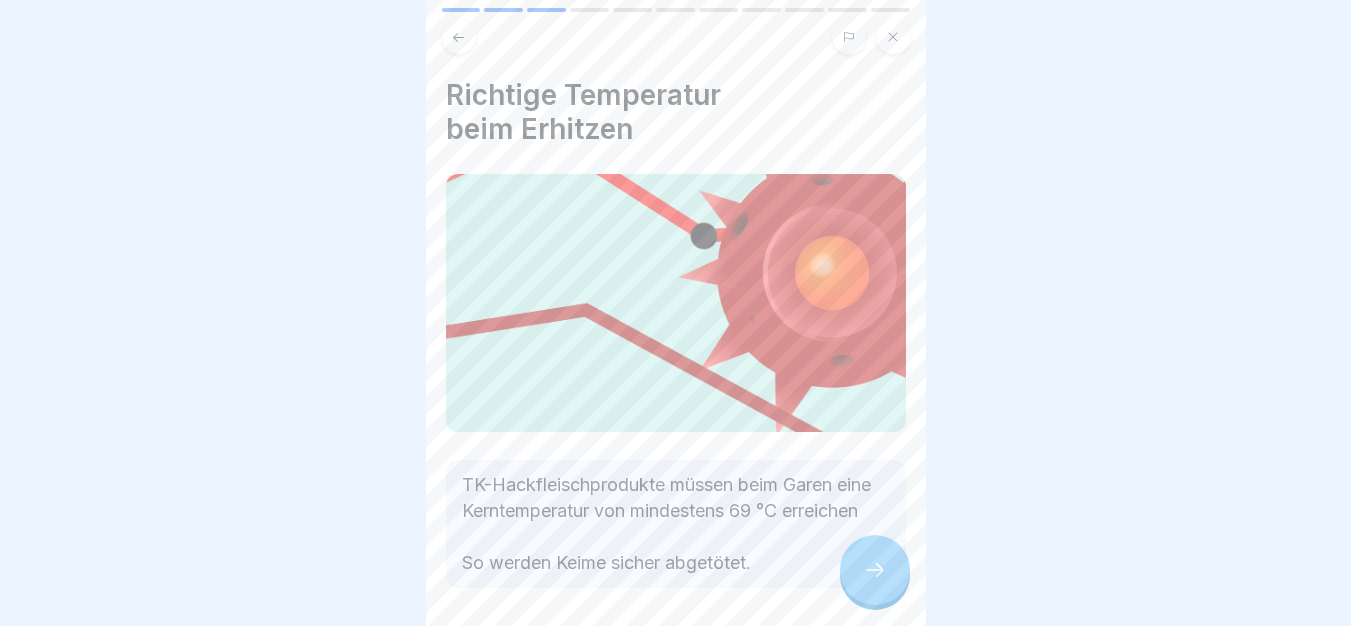 click 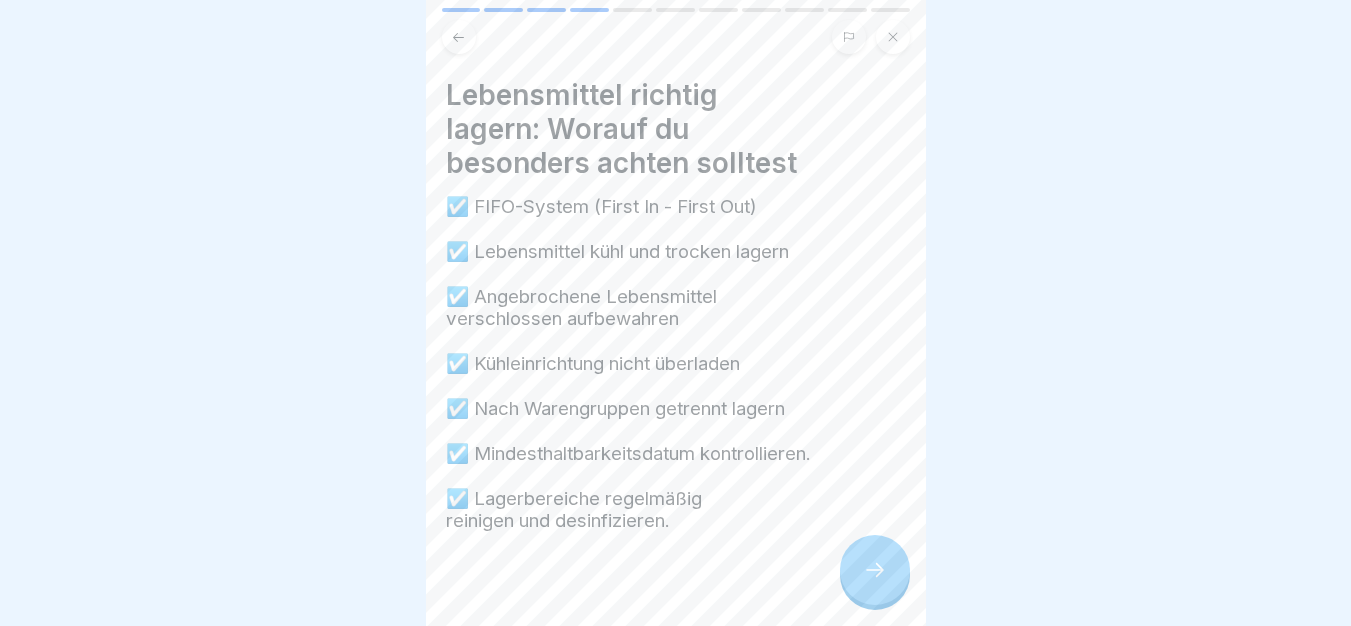 click 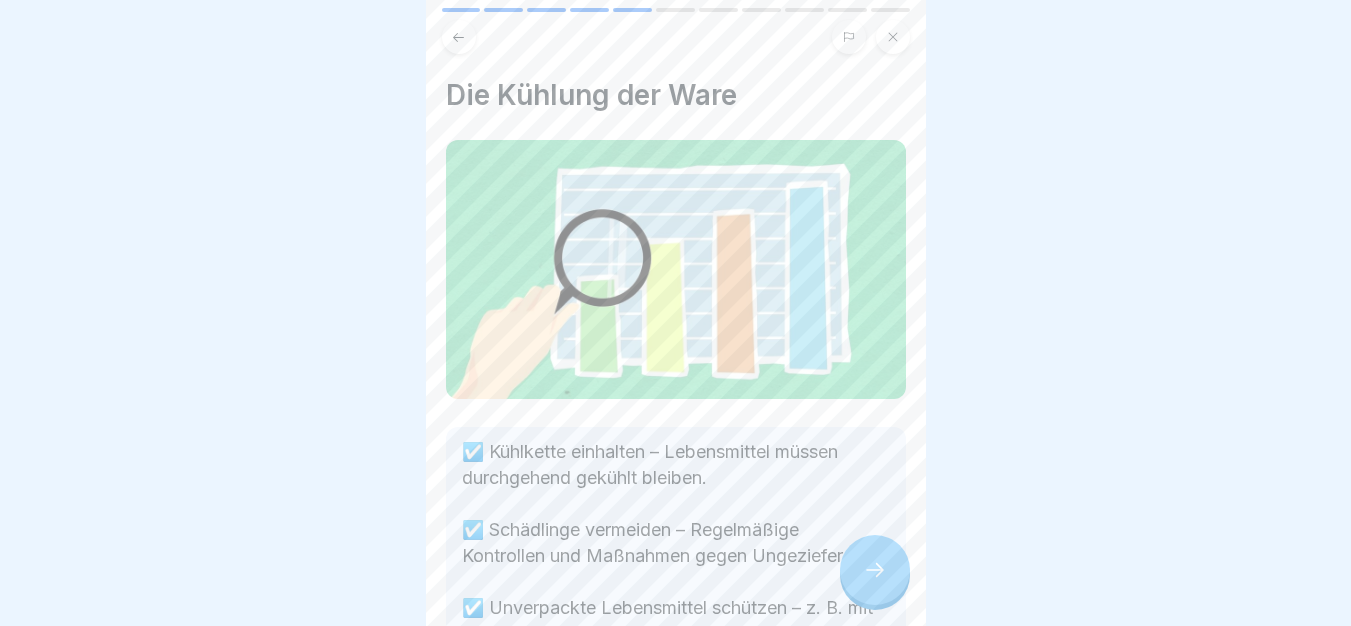 click 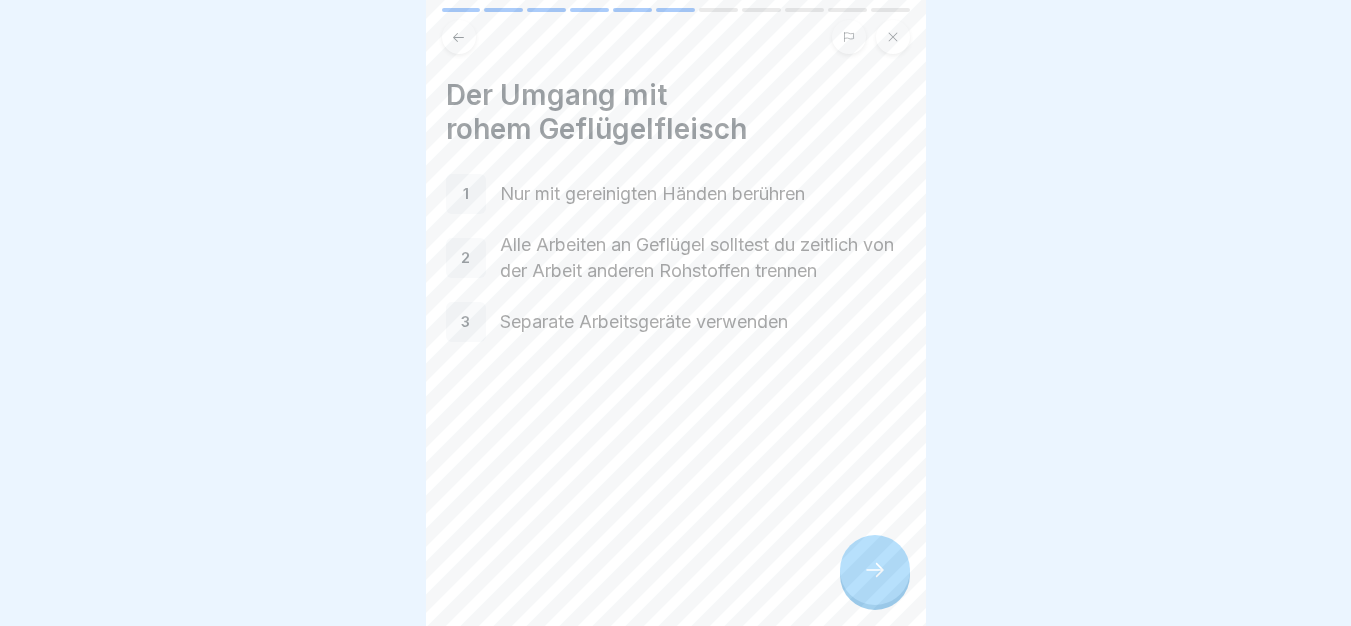 click 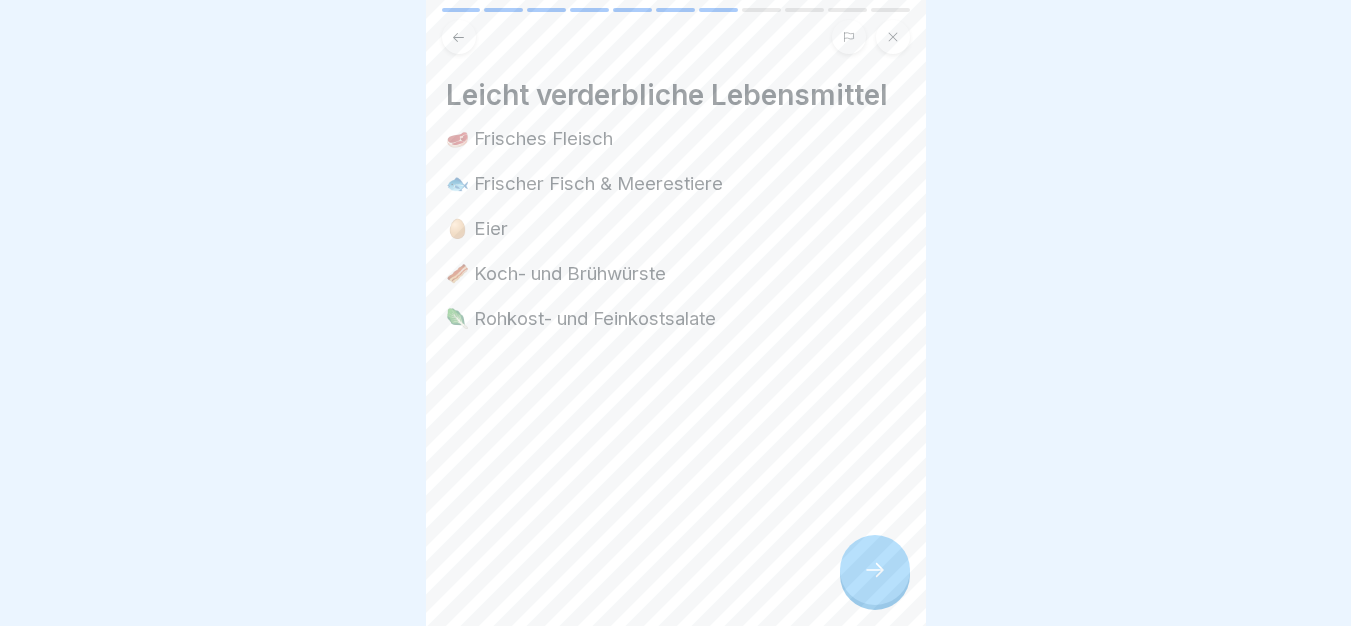 click 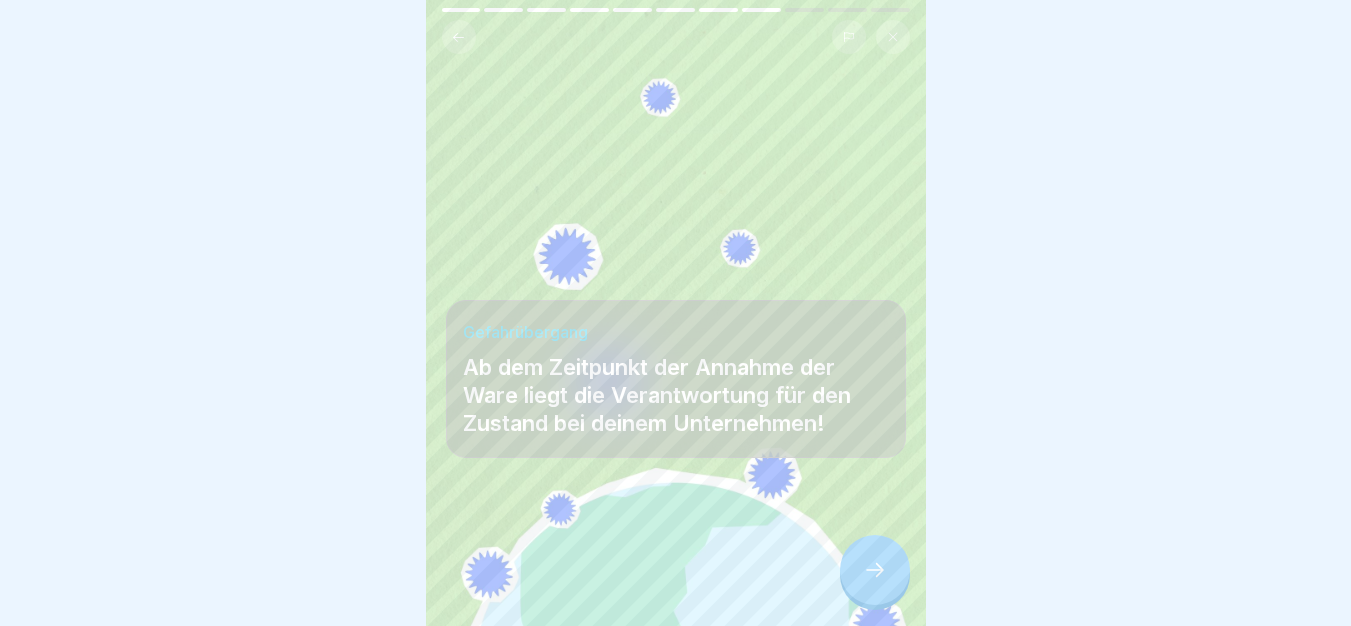 click 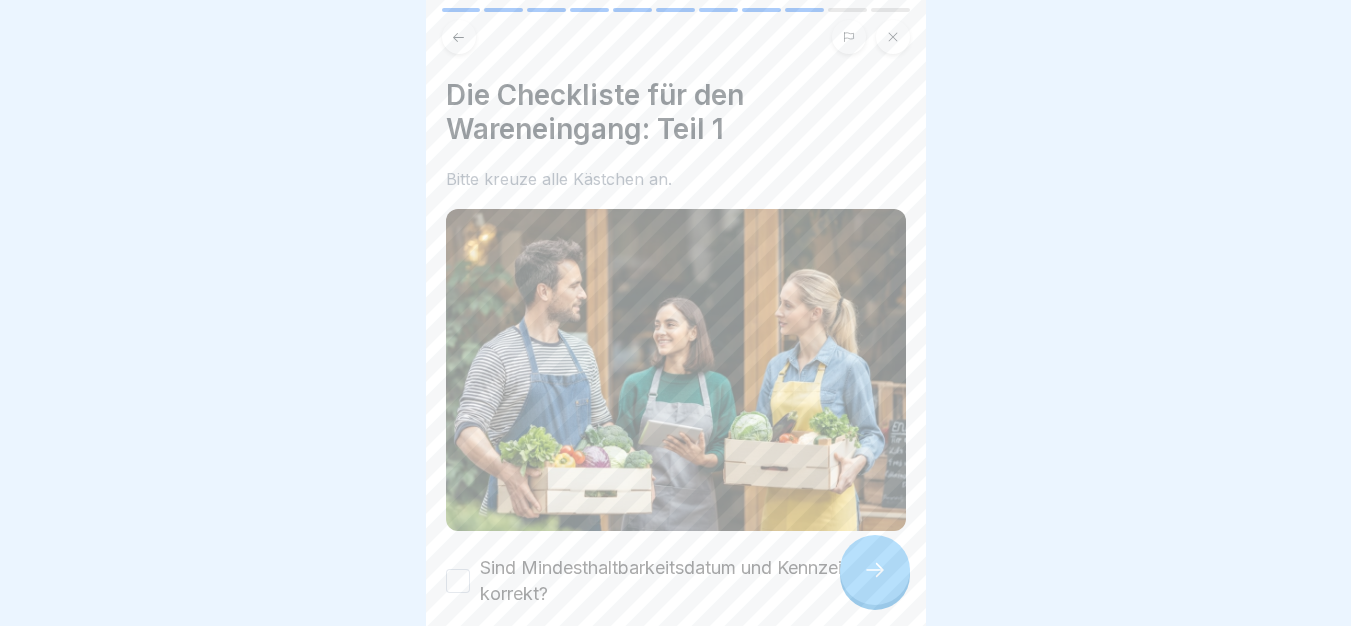 scroll, scrollTop: 255, scrollLeft: 0, axis: vertical 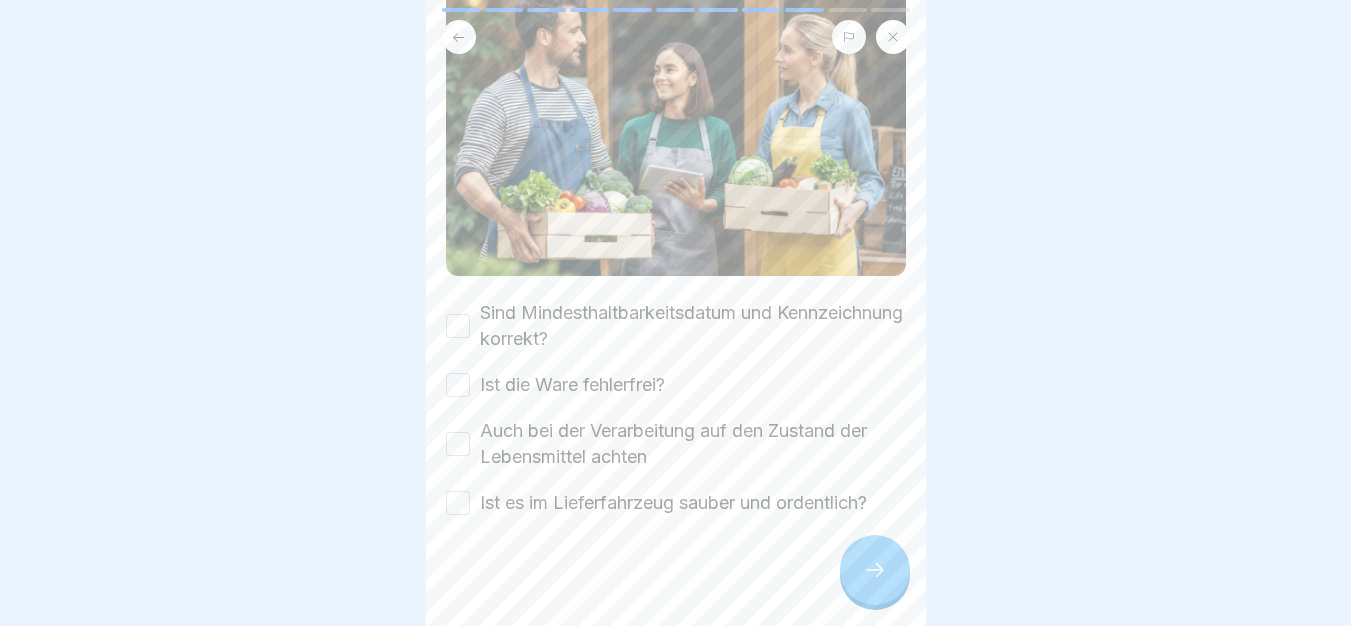 click on "Sind Mindesthaltbarkeitsdatum und Kennzeichnung korrekt?" at bounding box center [693, 326] 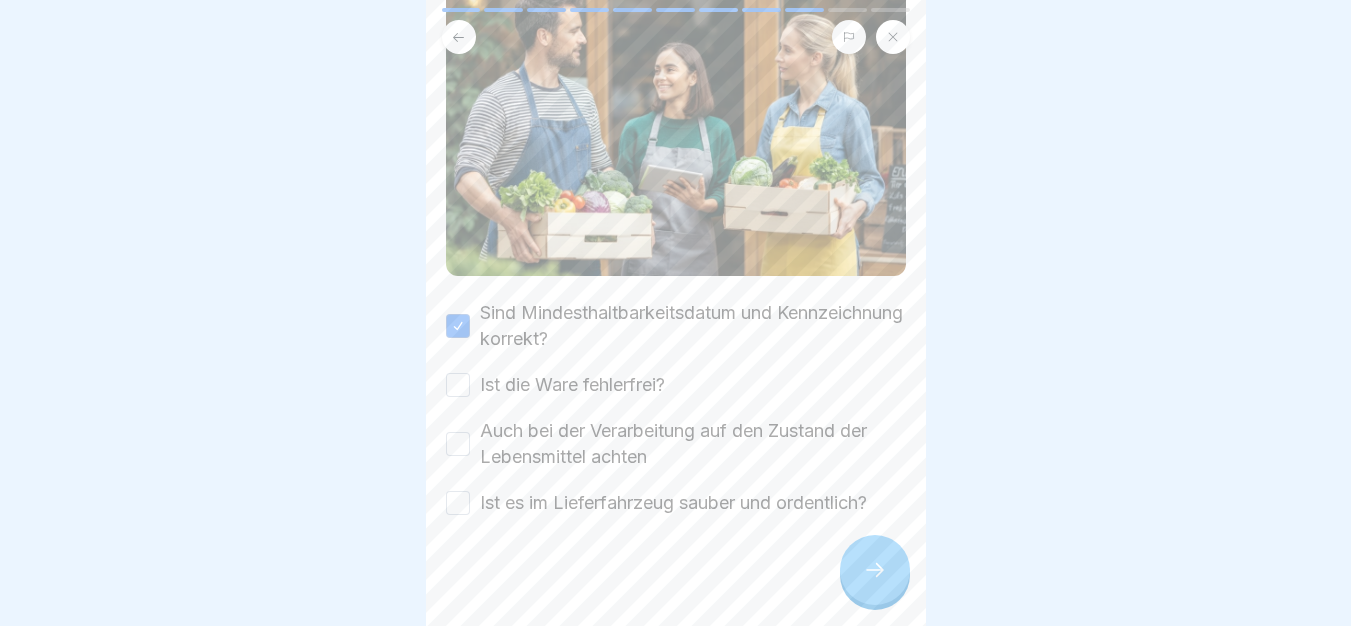 click on "Ist die Ware fehlerfrei?" at bounding box center [572, 385] 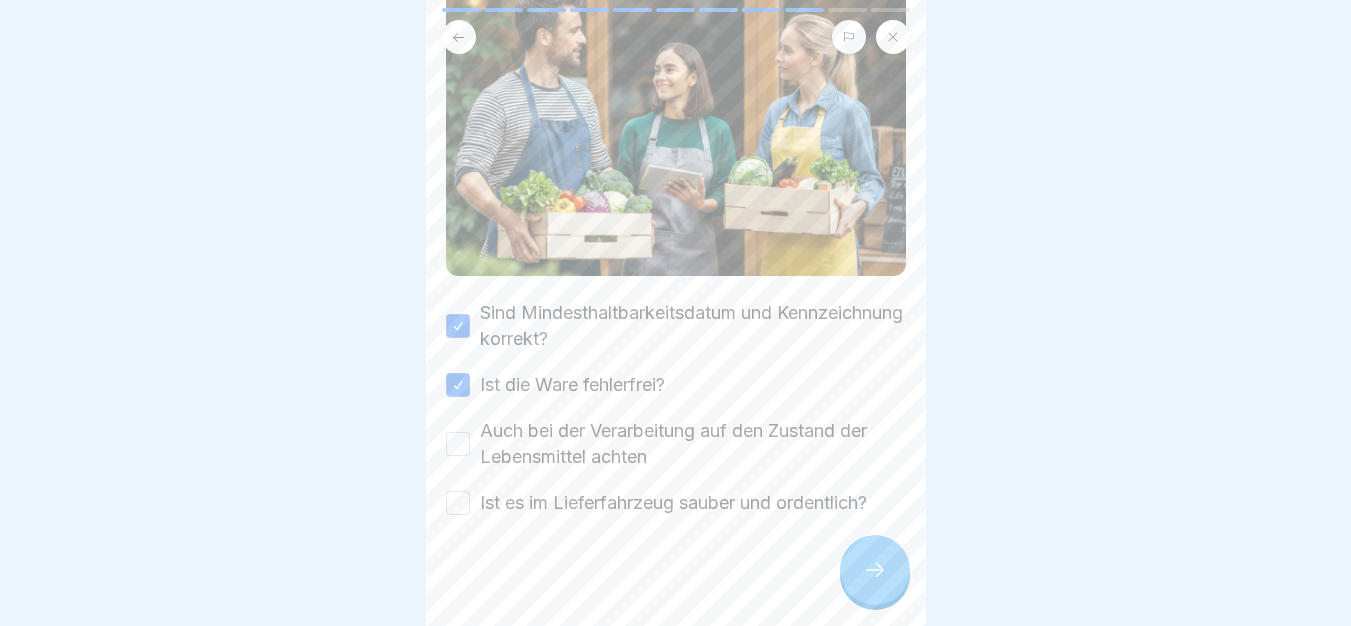 click on "Auch bei der Verarbeitung auf den Zustand der Lebensmittel achten" at bounding box center [693, 444] 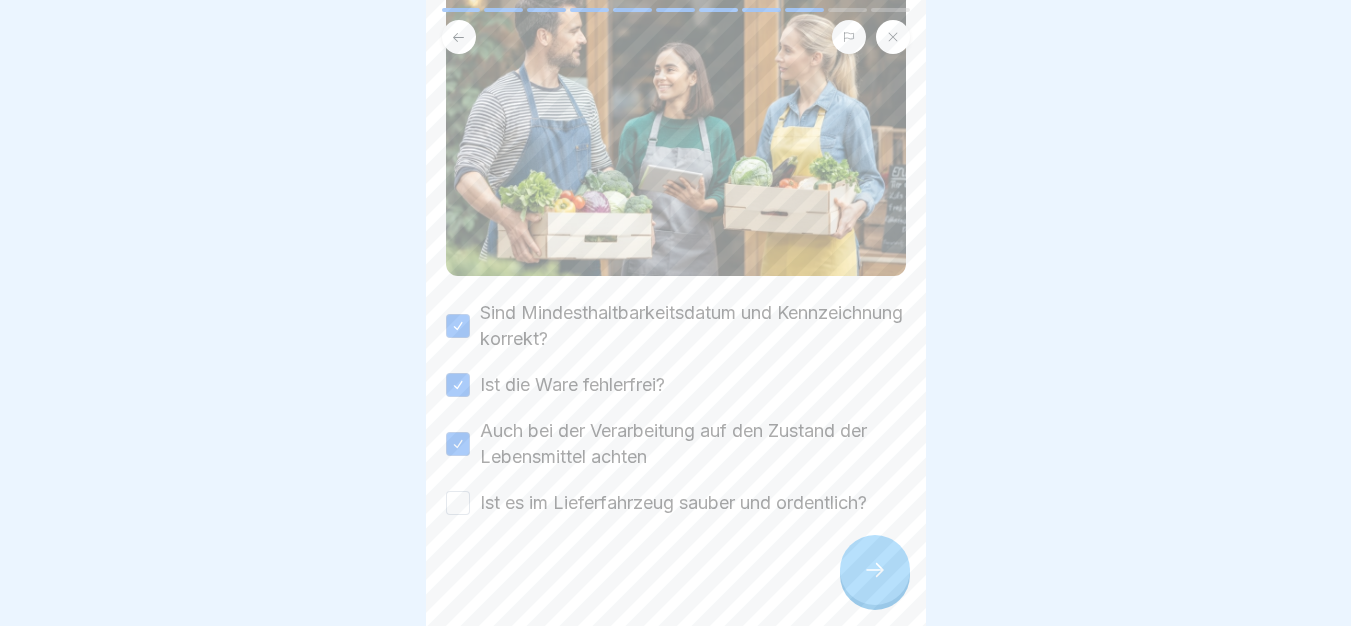 click on "Ist es im Lieferfahrzeug sauber und ordentlich?" at bounding box center [673, 503] 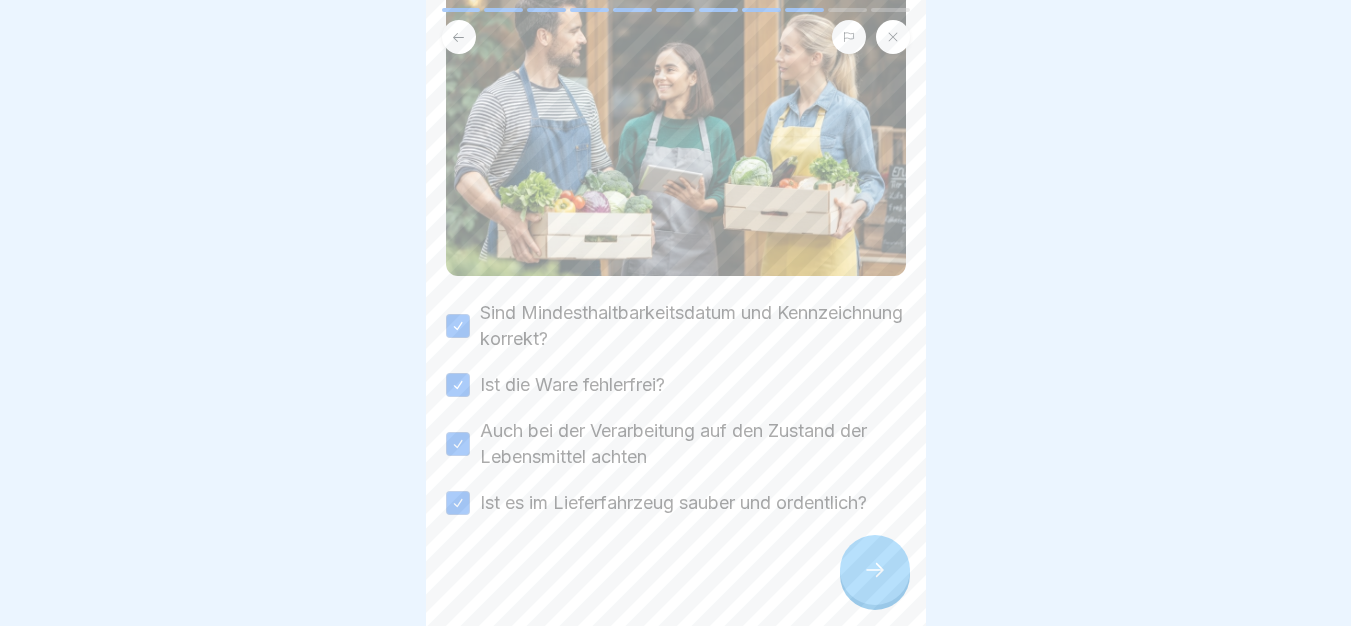 click 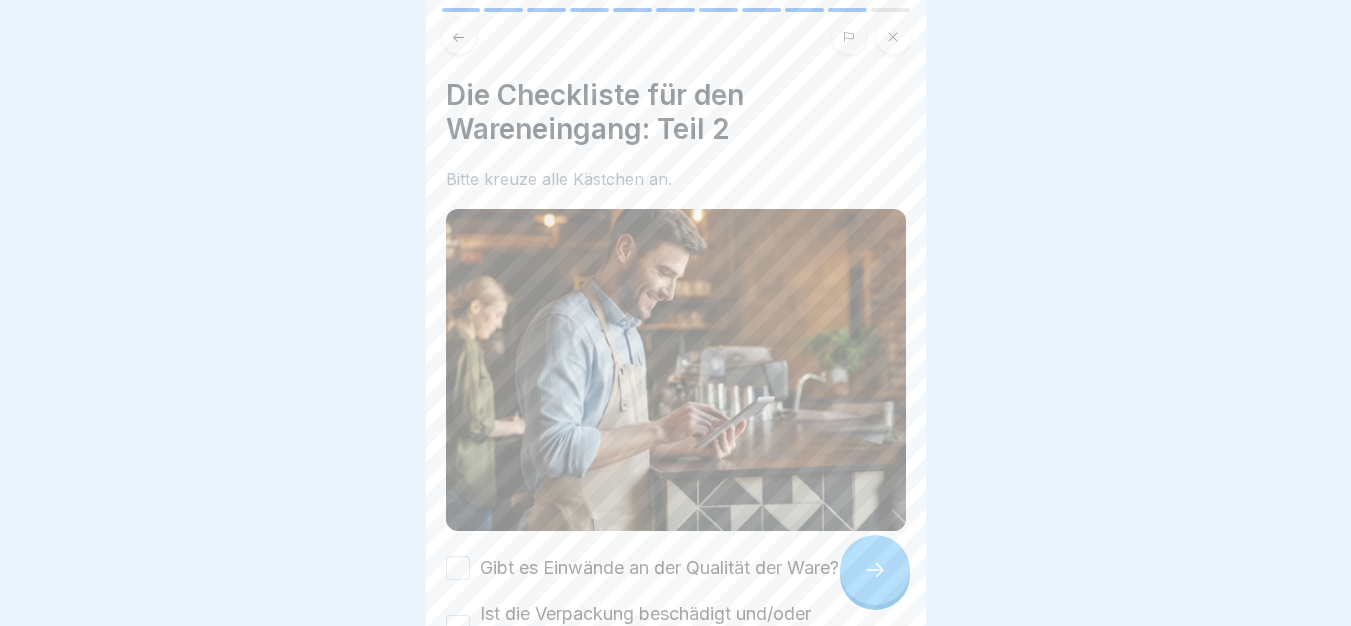 click 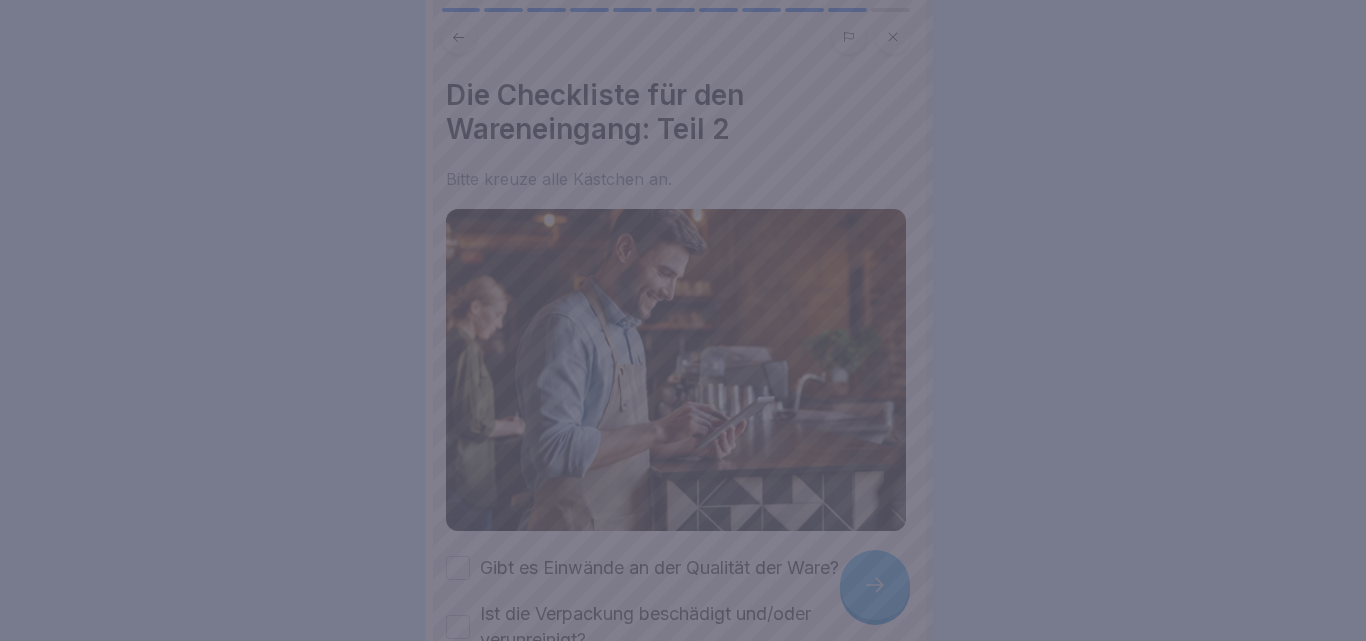 click at bounding box center [683, 320] 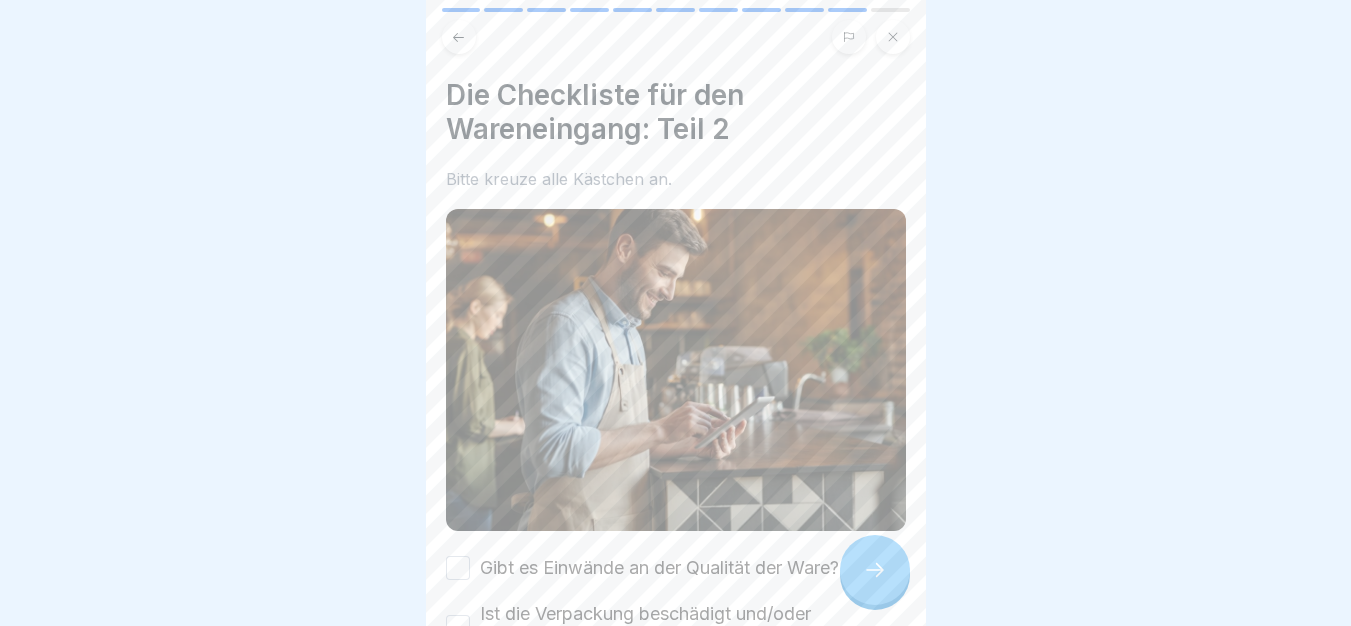 scroll, scrollTop: 255, scrollLeft: 0, axis: vertical 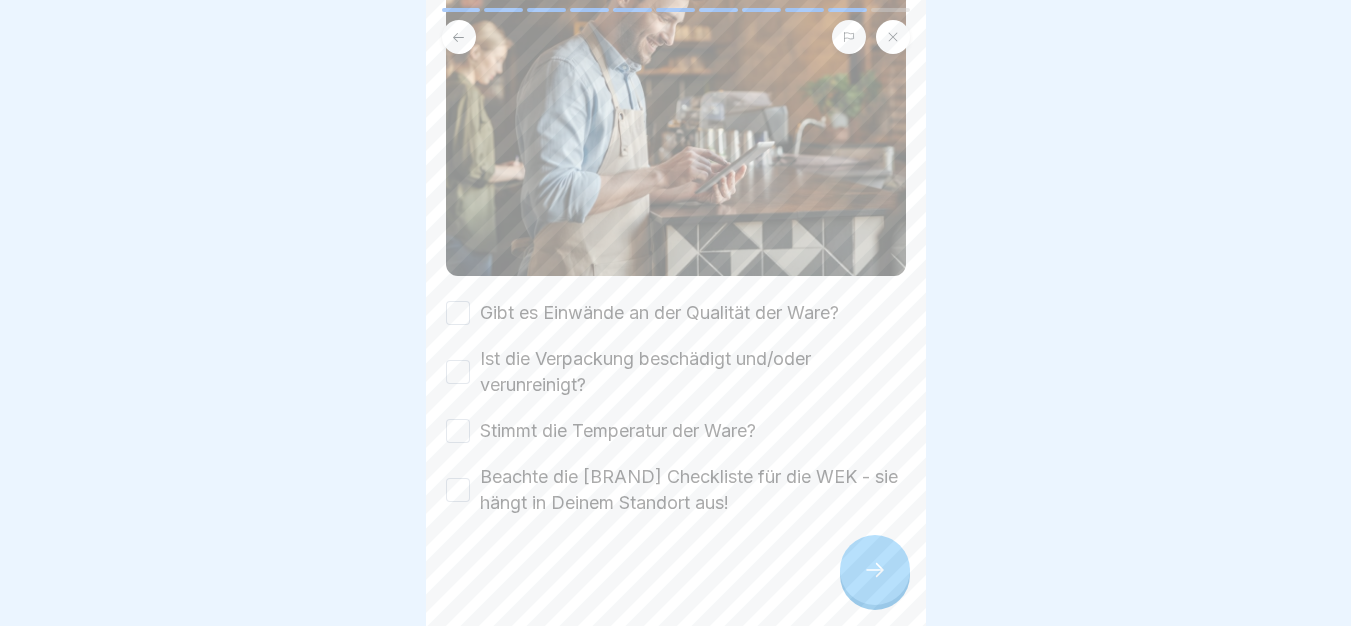 drag, startPoint x: 670, startPoint y: 298, endPoint x: 674, endPoint y: 328, distance: 30.265491 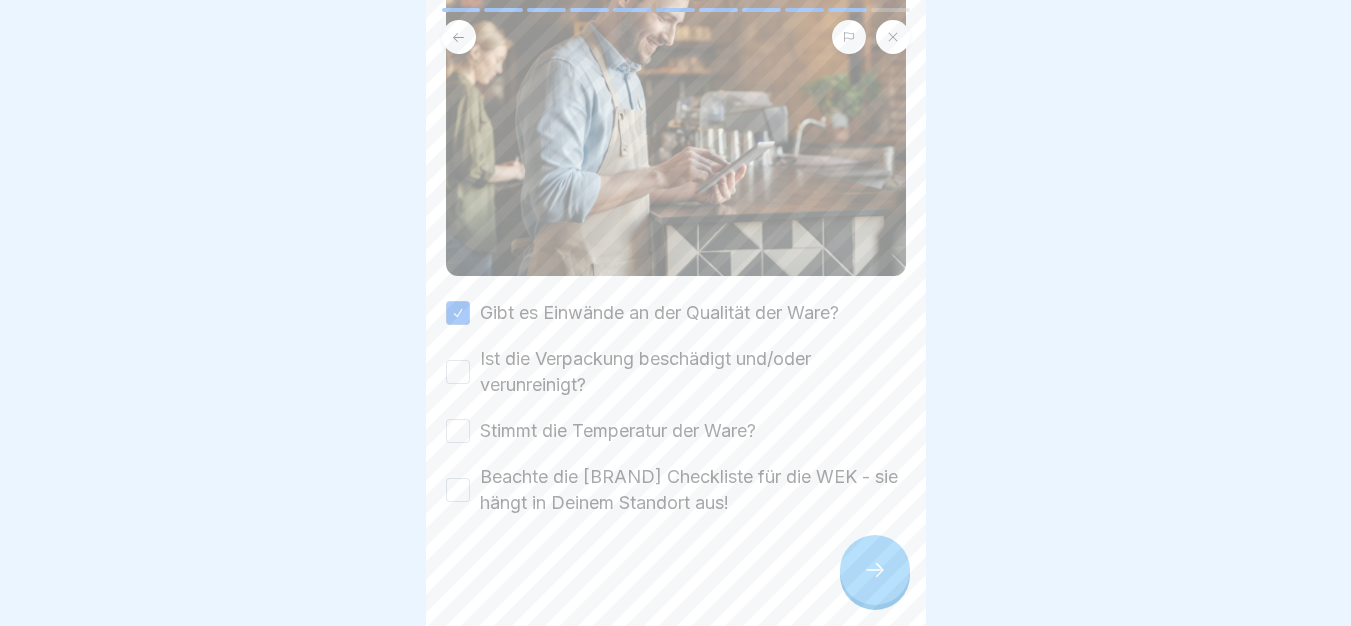 click on "Ist die Verpackung beschädigt und/oder verunreinigt?" at bounding box center [693, 372] 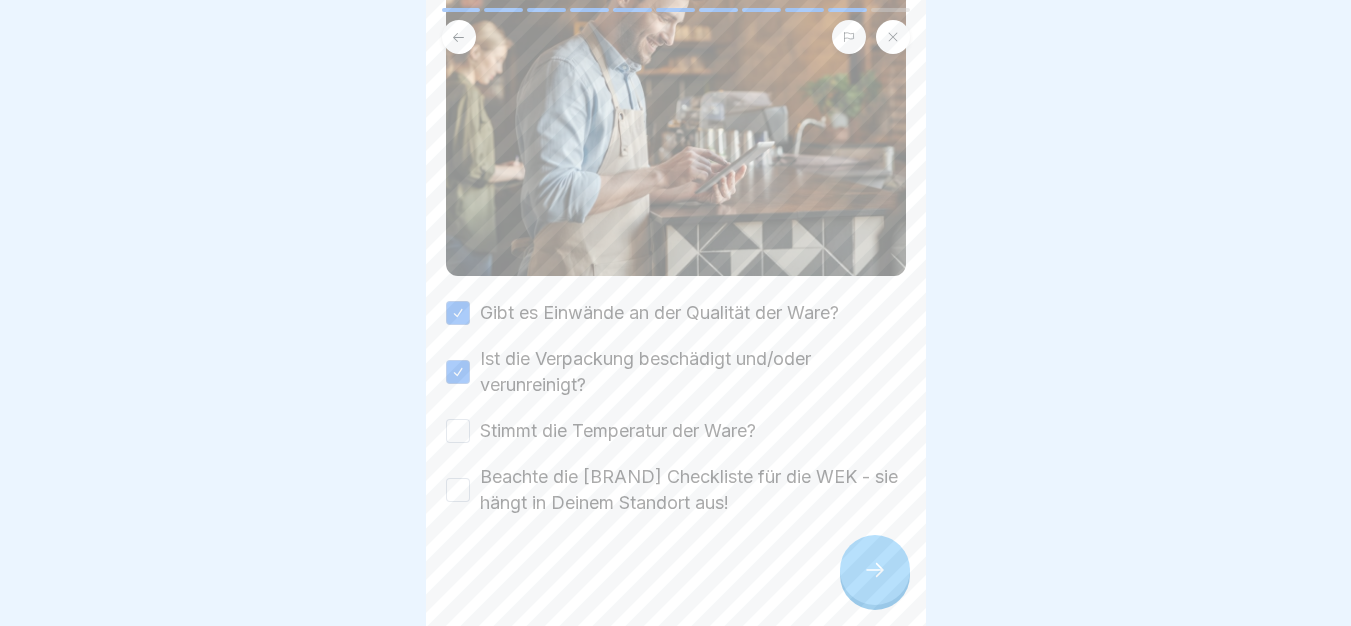 click on "Stimmt die Temperatur der Ware?" at bounding box center (618, 431) 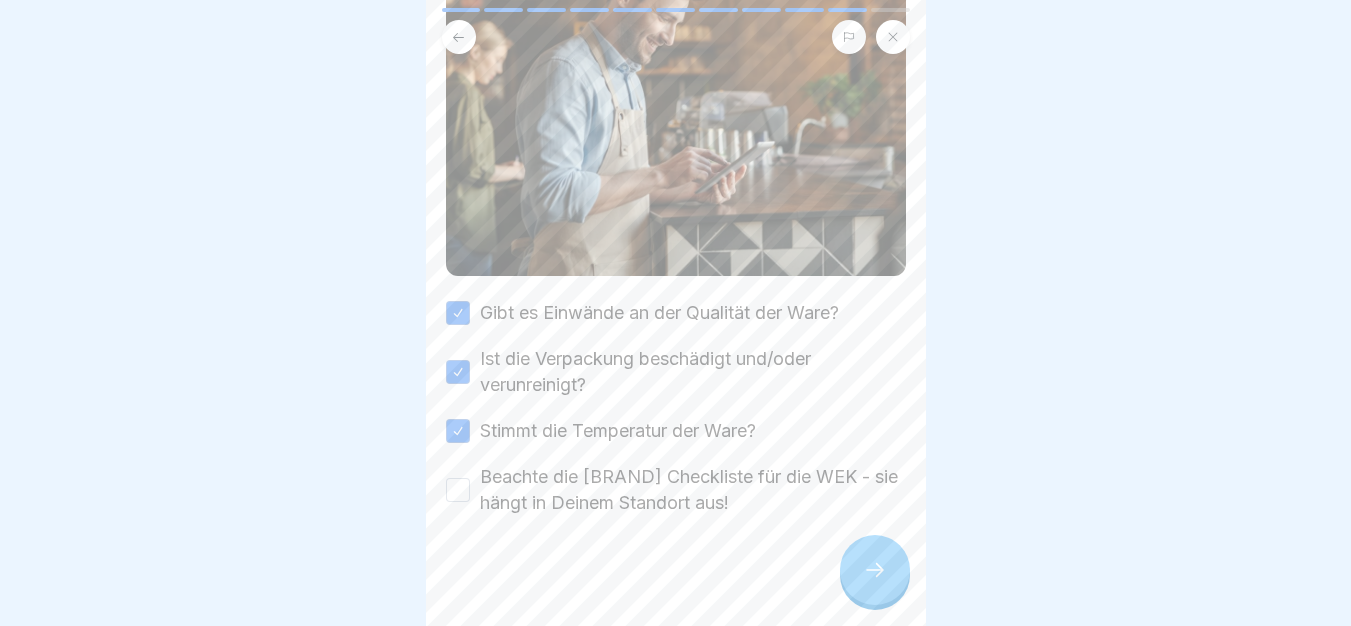 click on "Beachte die [BRAND] Checkliste für die WEK - sie hängt in Deinem Standort aus!" at bounding box center [693, 490] 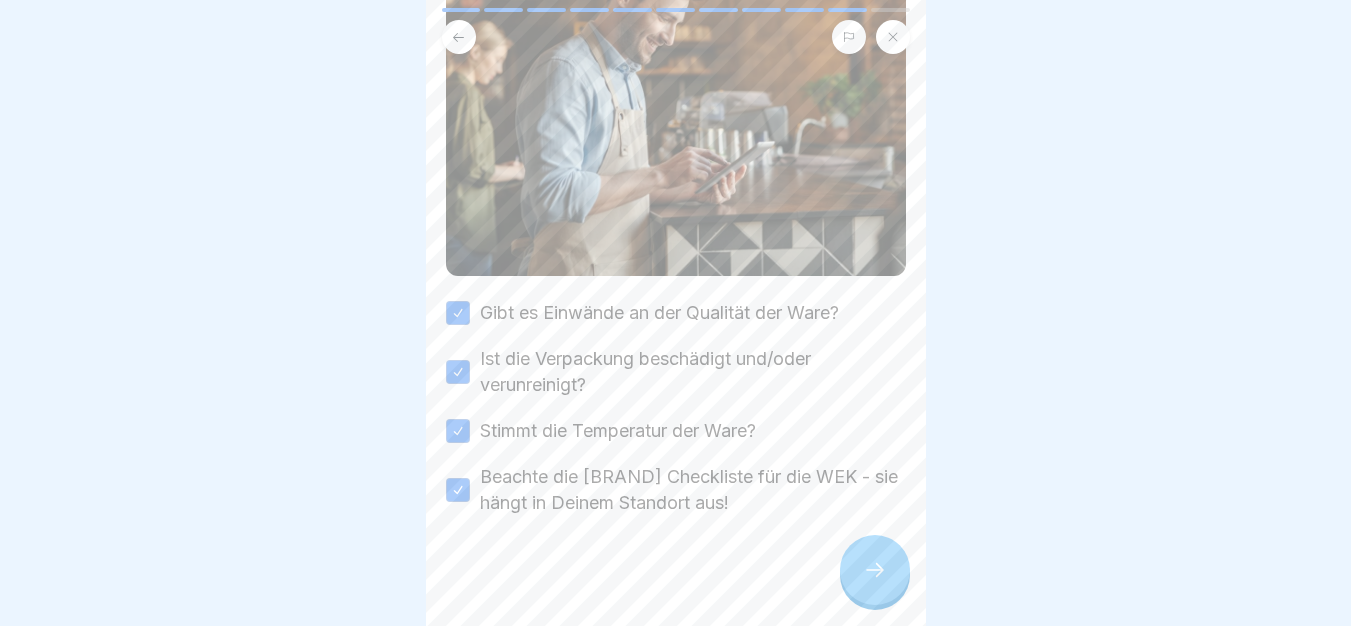 click at bounding box center [875, 570] 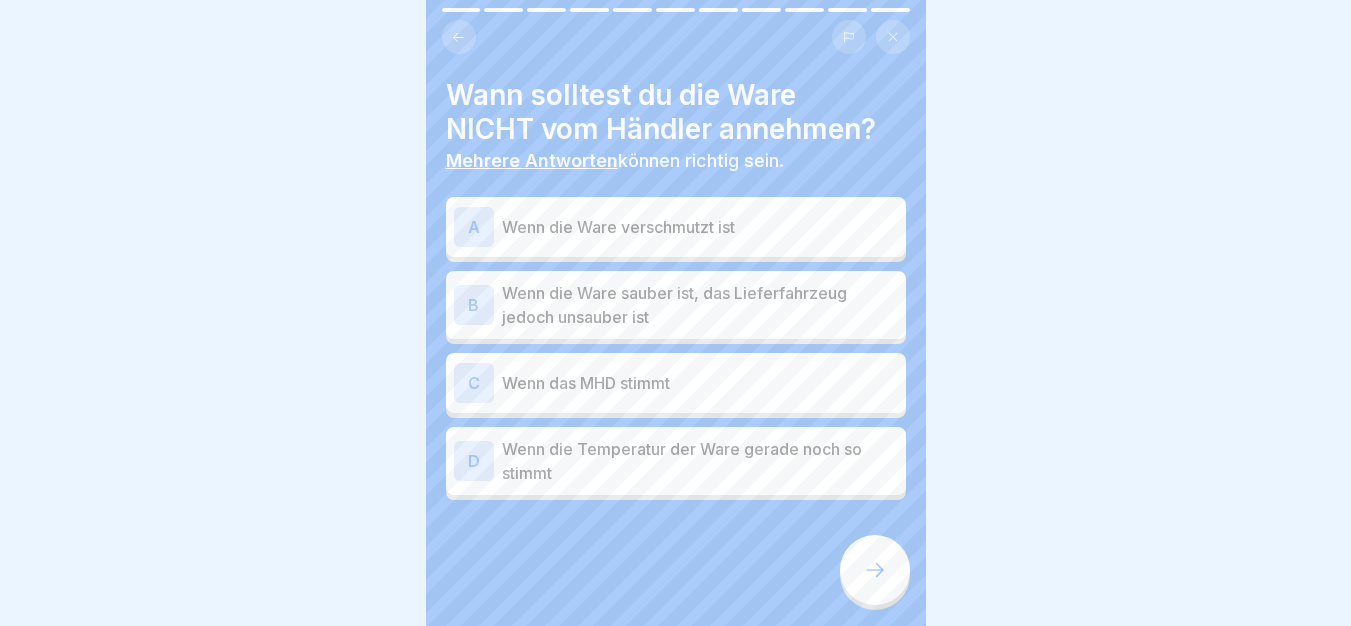click on "A Wenn die Ware verschmutzt ist" at bounding box center (676, 227) 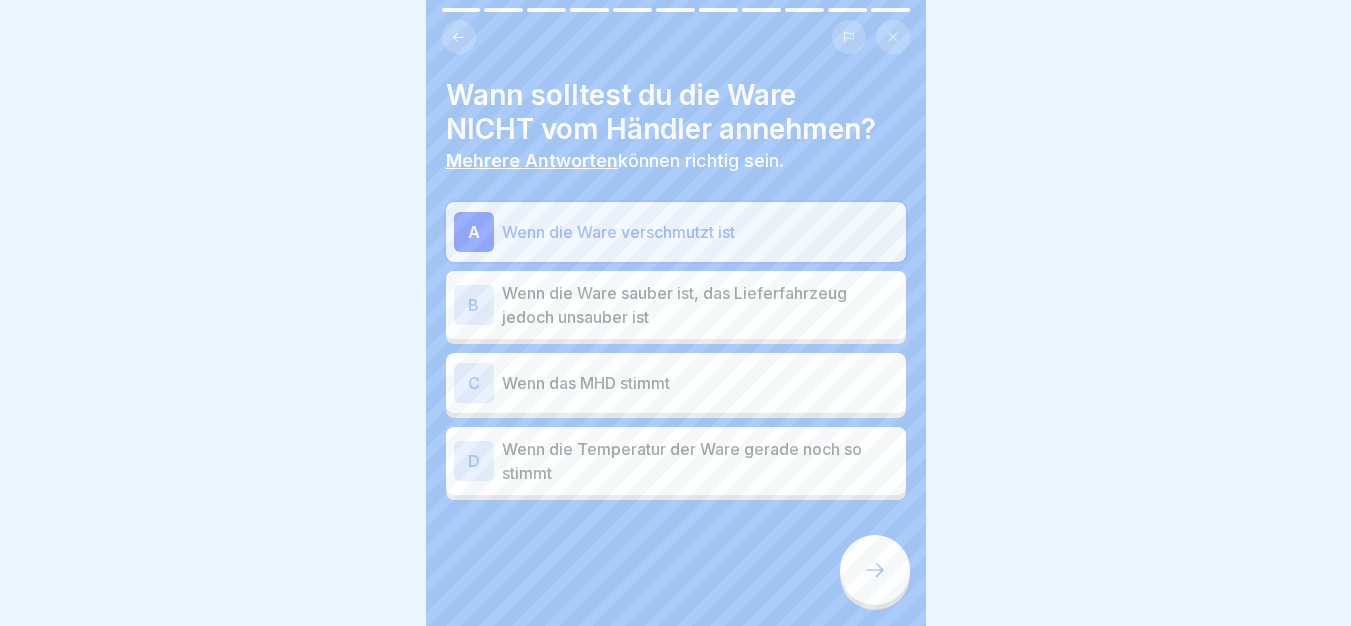 click on "Wenn die Ware sauber ist, das Lieferfahrzeug jedoch unsauber ist" at bounding box center [700, 305] 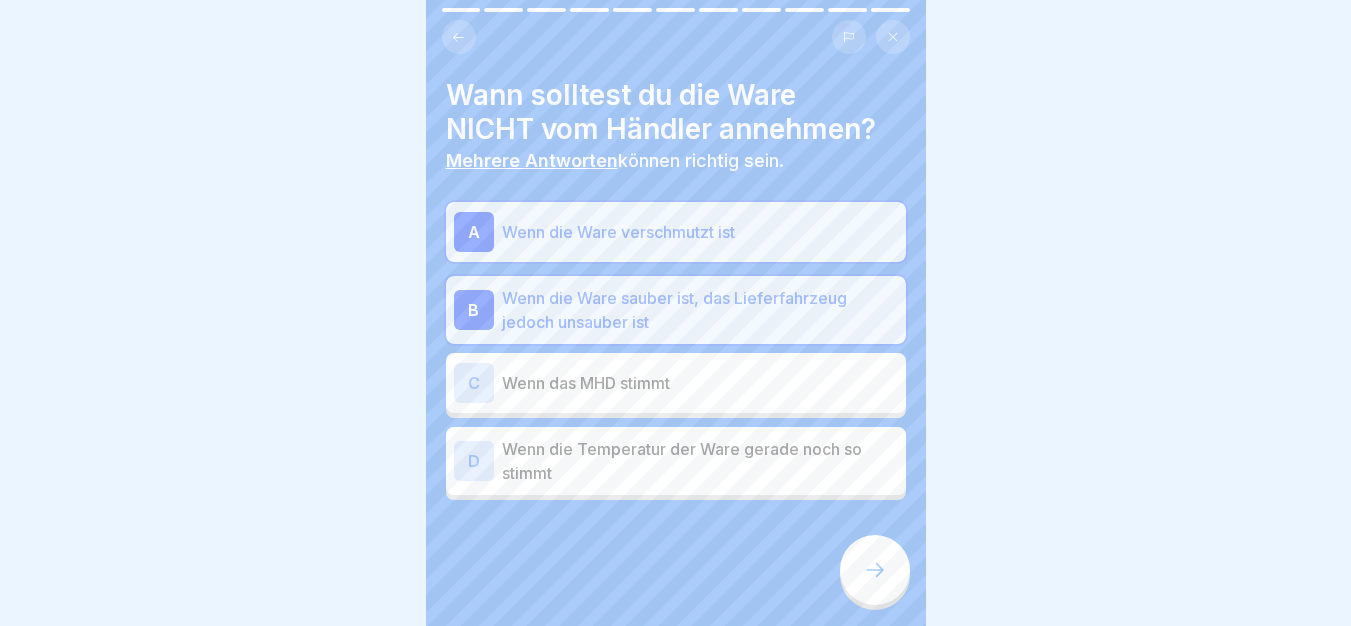 click 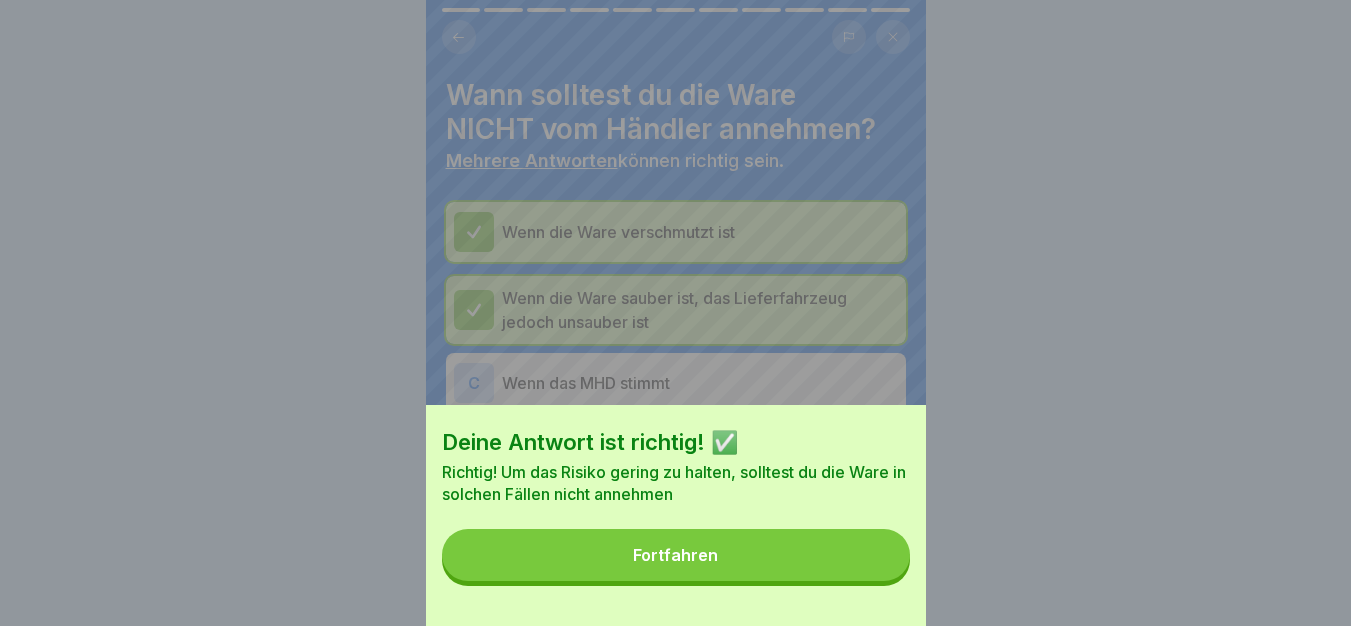 click on "Fortfahren" at bounding box center (676, 555) 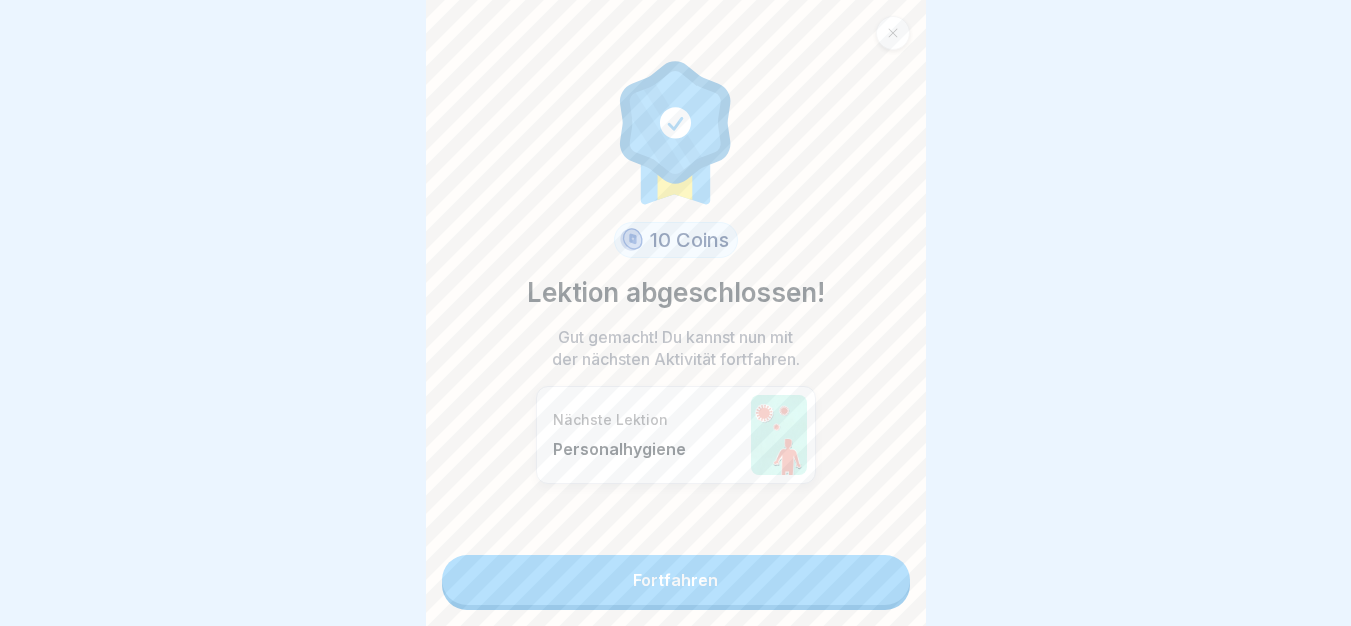click on "Fortfahren" at bounding box center [676, 580] 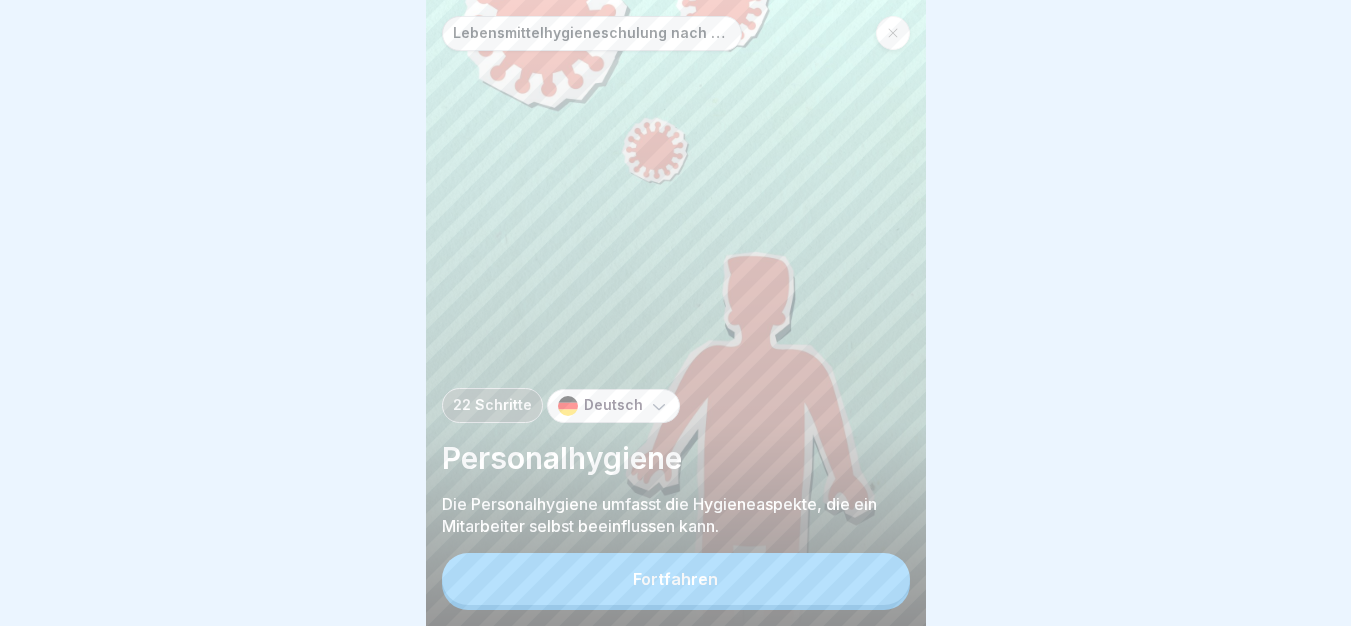 click on "Fortfahren" at bounding box center (676, 579) 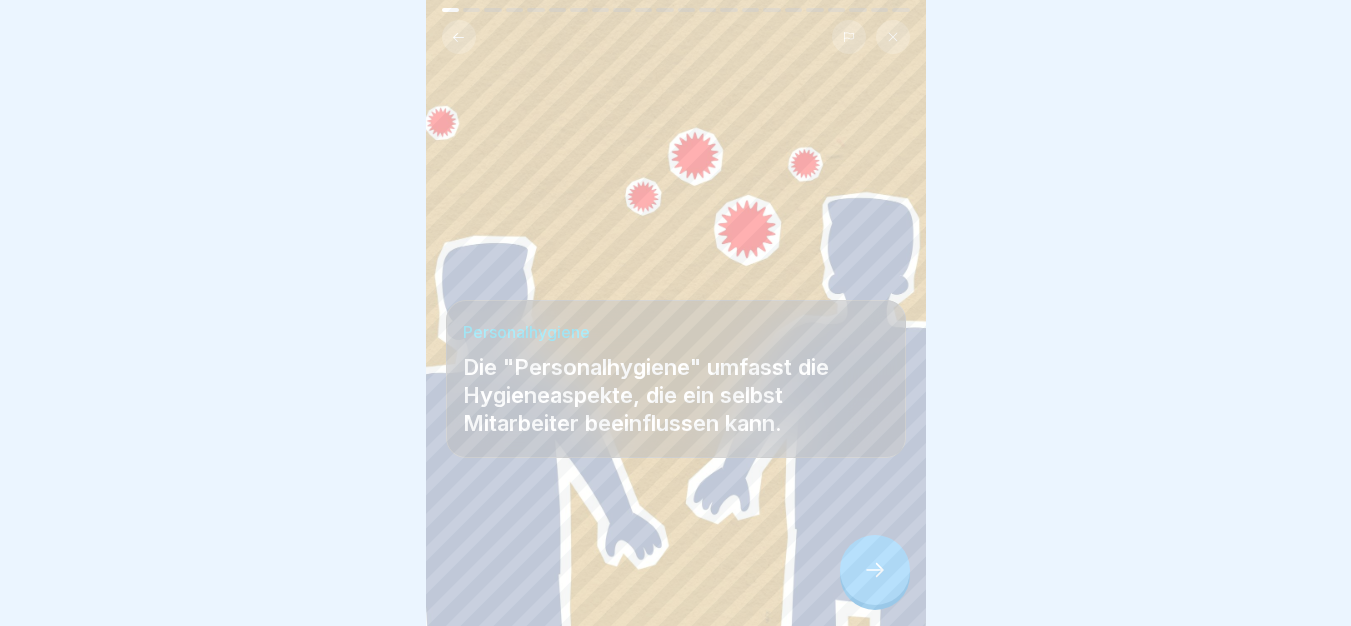 click at bounding box center [875, 570] 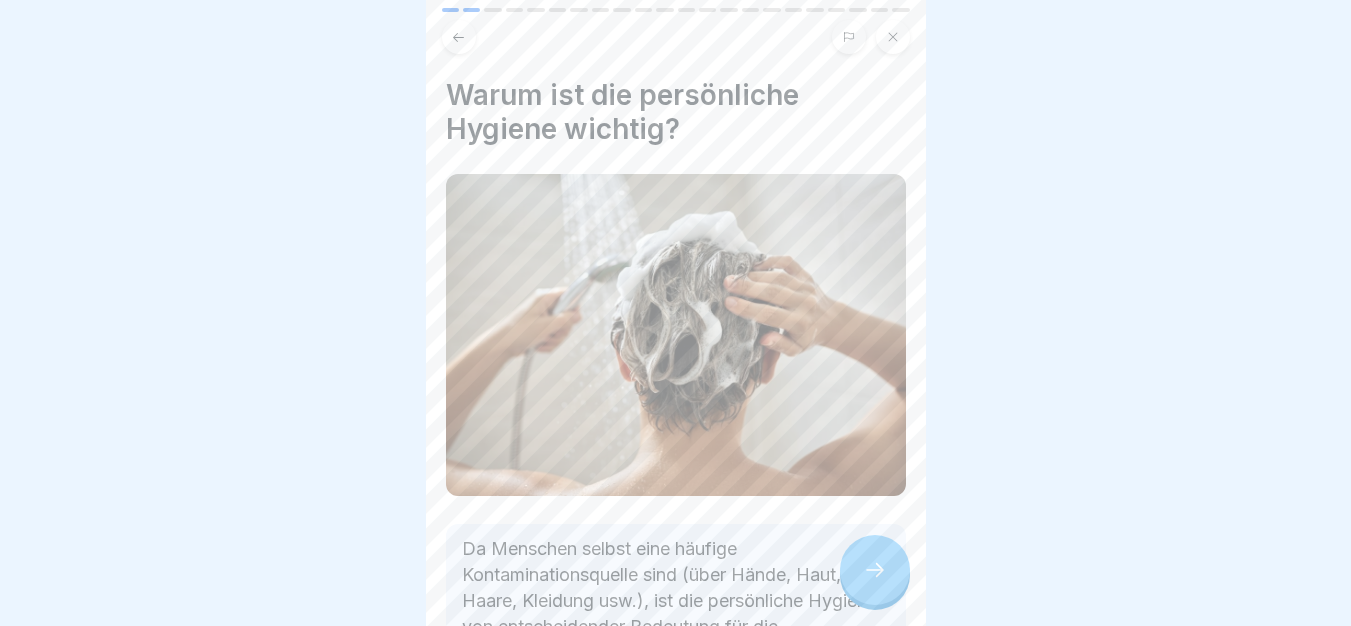 click at bounding box center (875, 570) 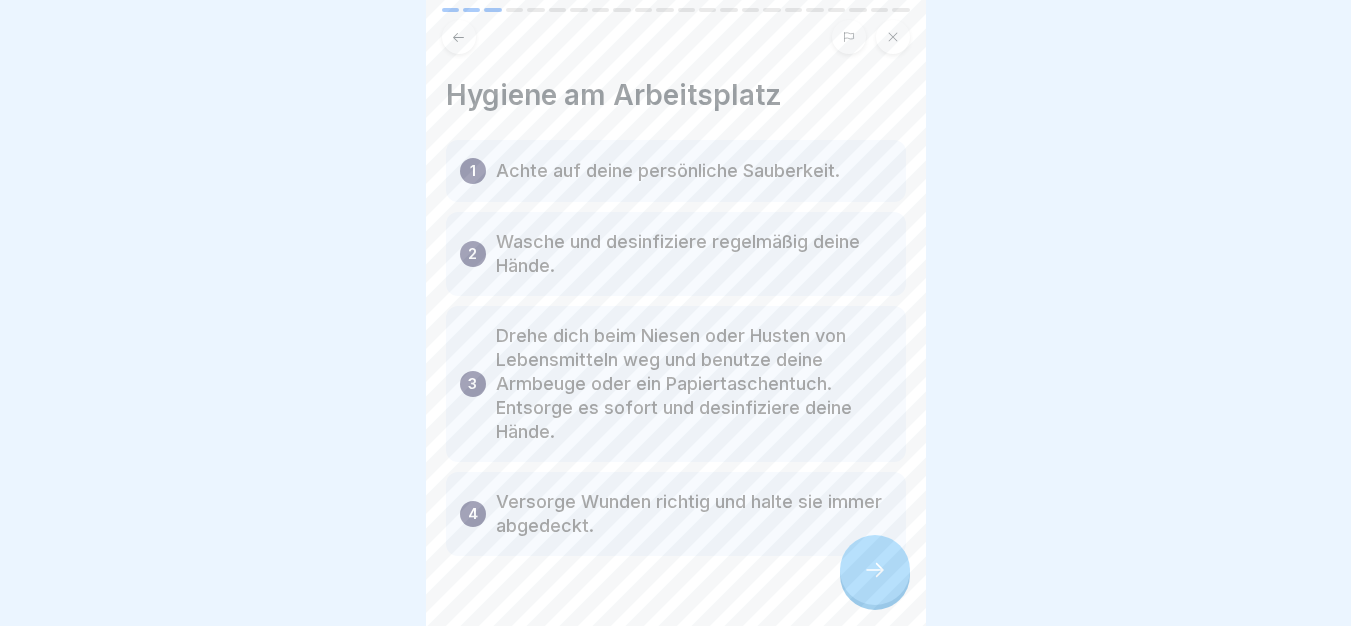 click at bounding box center (875, 570) 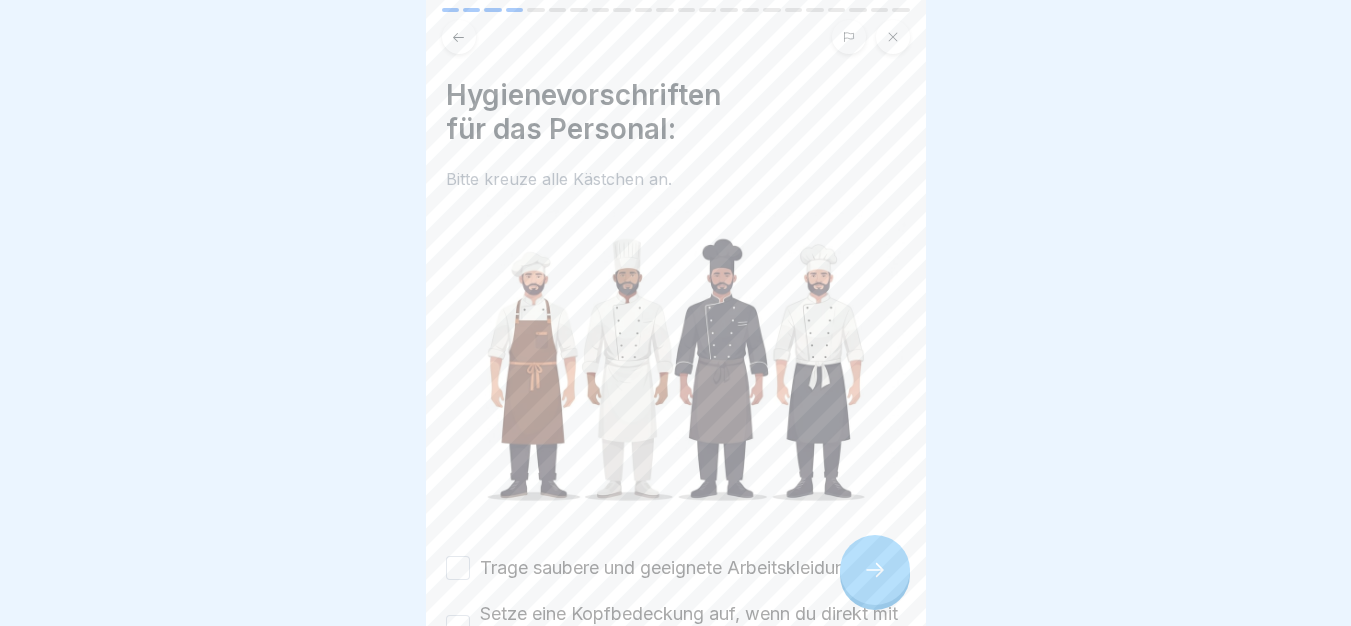 click on "Trage saubere und geeignete Arbeitskleidung." at bounding box center [670, 568] 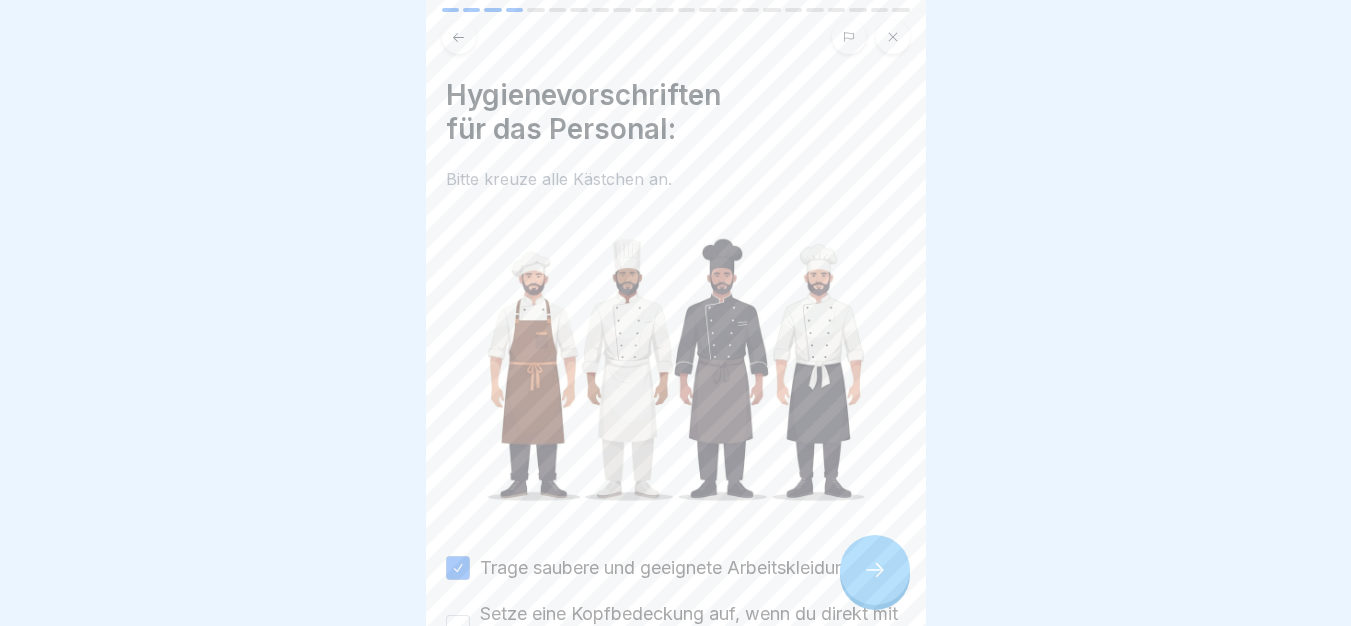 click on "Setze eine Kopfbedeckung auf, wenn du direkt mit Lebensmitteln arbeitest." at bounding box center (693, 627) 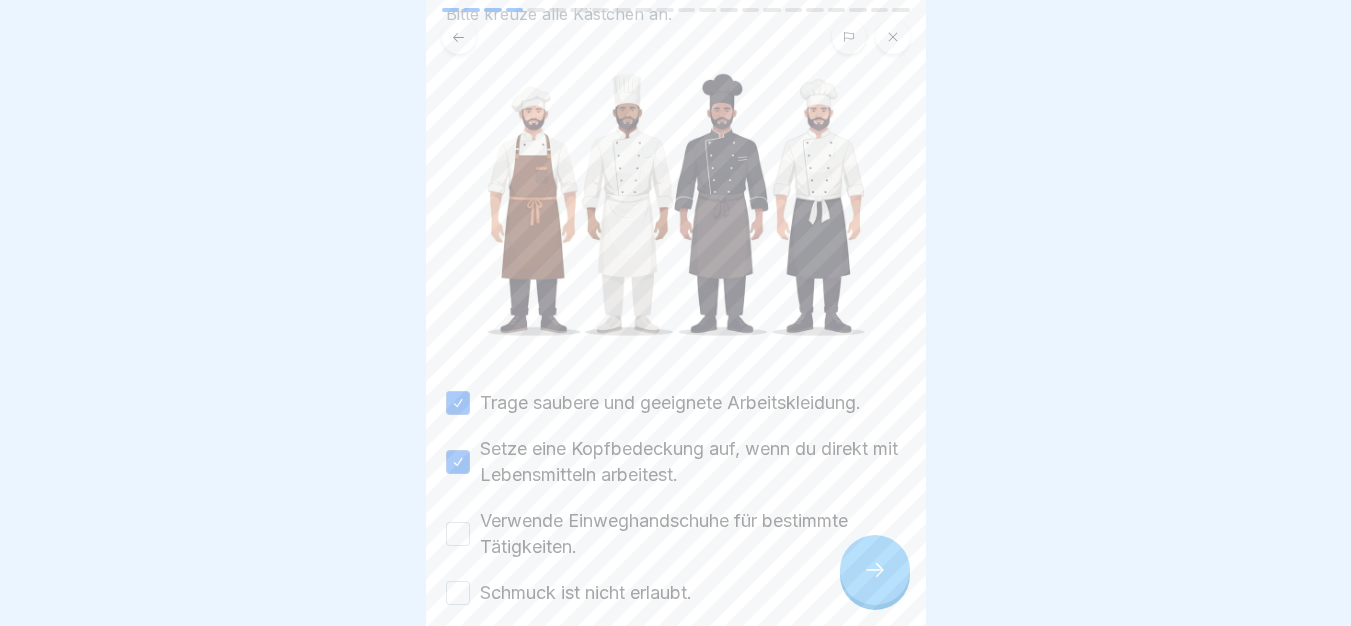 scroll, scrollTop: 216, scrollLeft: 0, axis: vertical 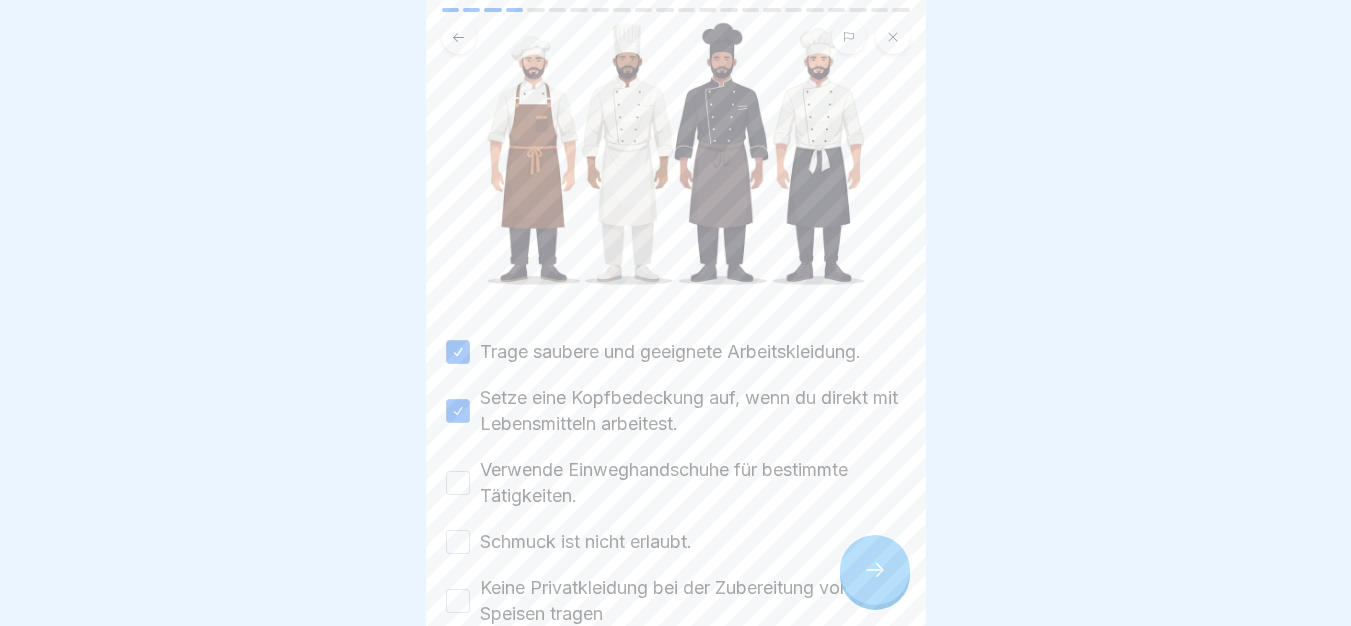 click on "Verwende Einweghandschuhe für bestimmte Tätigkeiten." at bounding box center [693, 483] 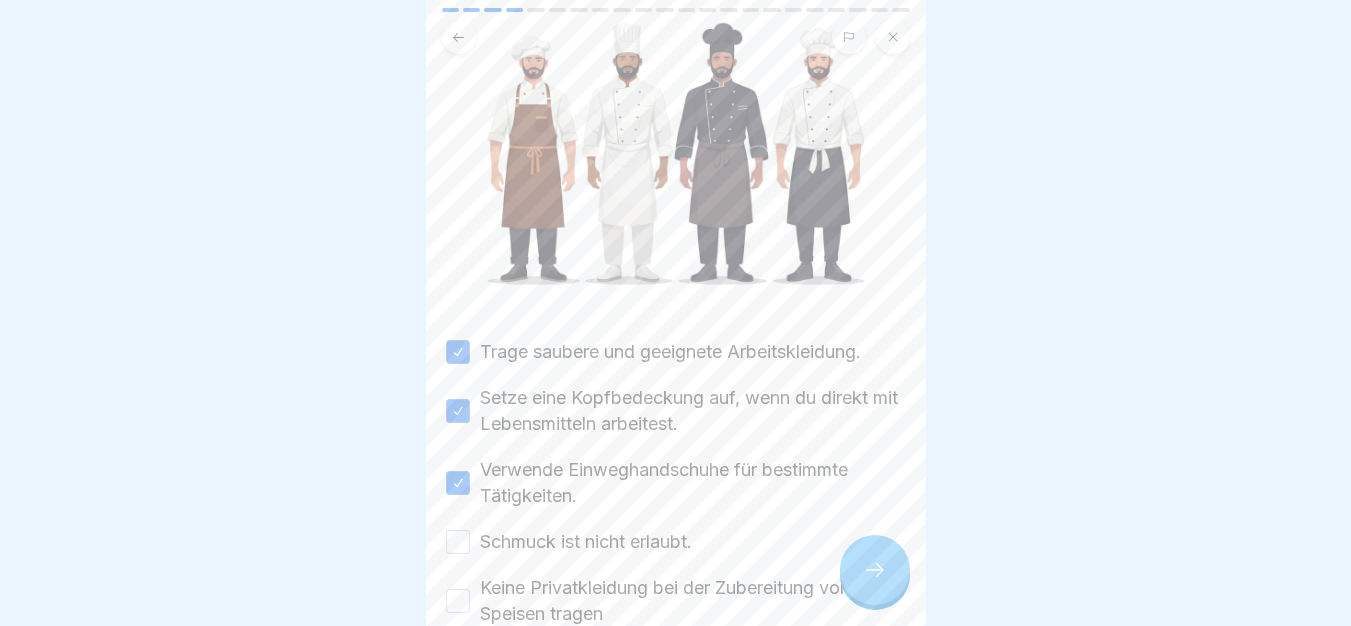 click on "Schmuck ist nicht erlaubt." at bounding box center [586, 542] 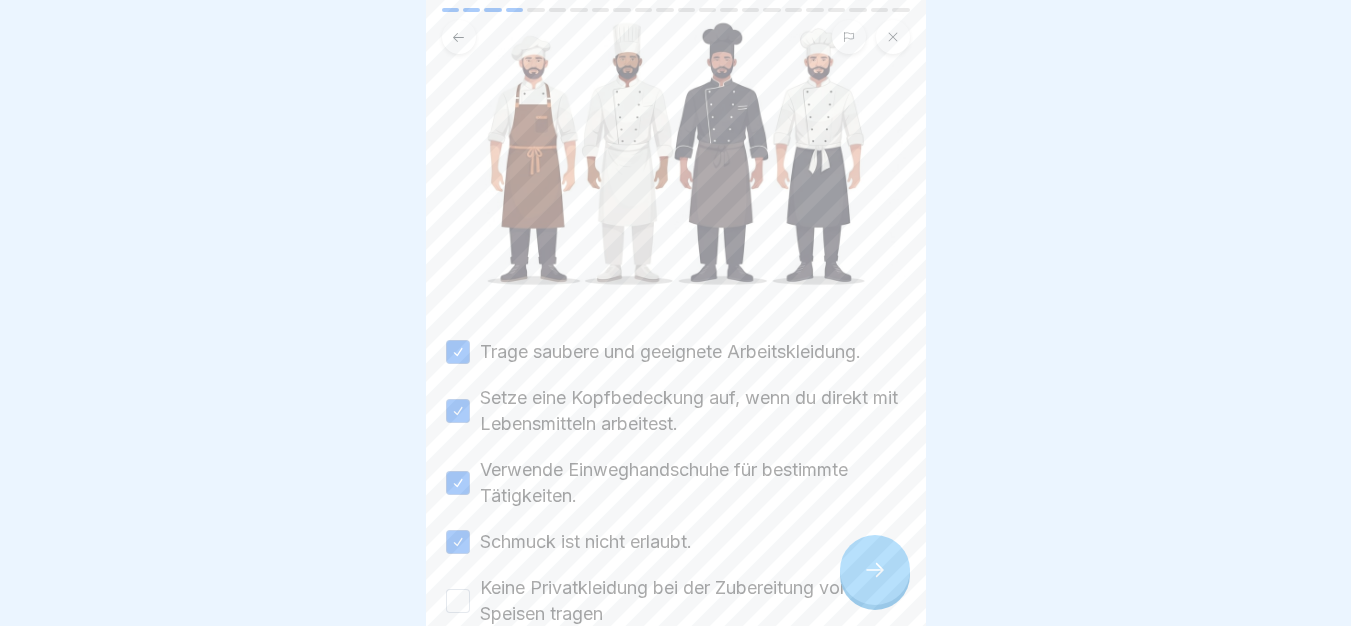 click on "Keine Privatkleidung bei der Zubereitung von Speisen tragen" at bounding box center (693, 601) 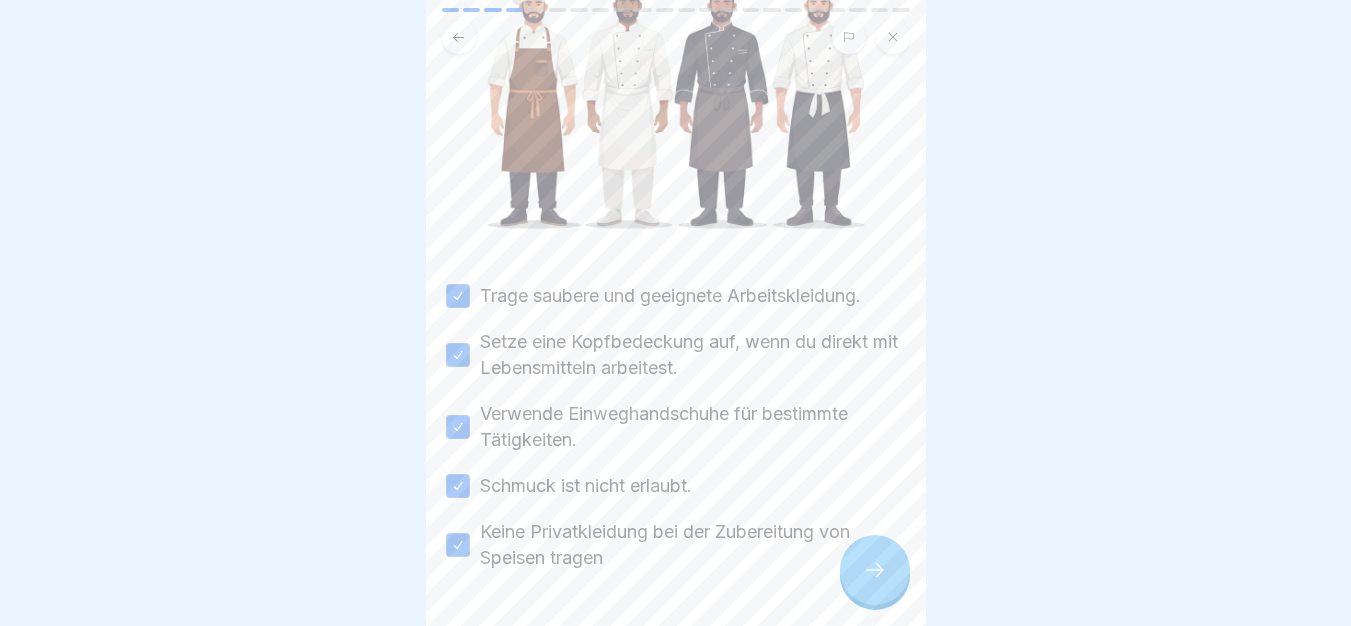 scroll, scrollTop: 327, scrollLeft: 0, axis: vertical 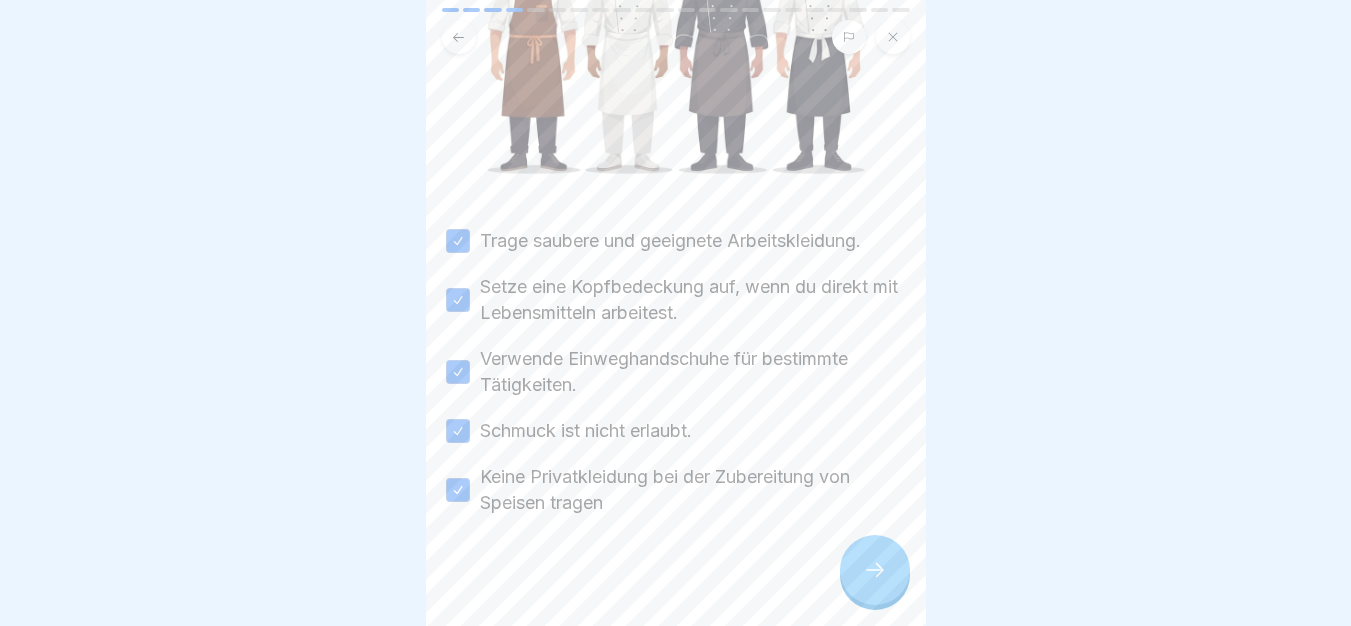 click at bounding box center (875, 570) 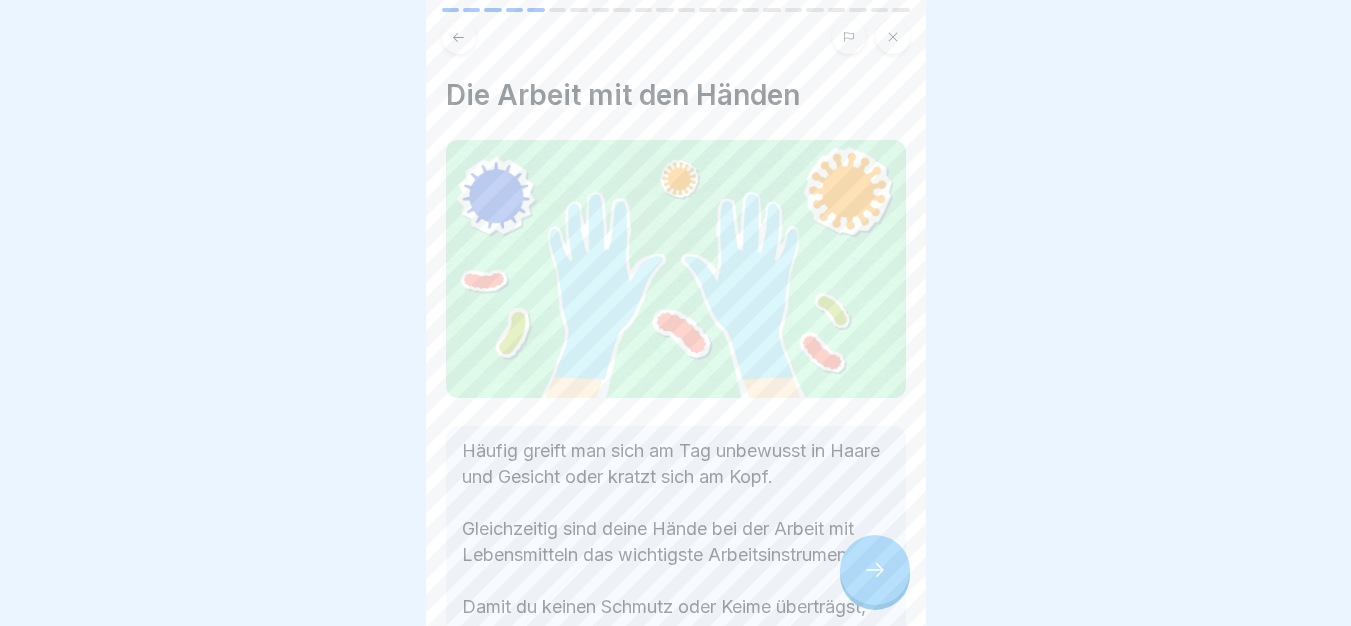 click at bounding box center [875, 570] 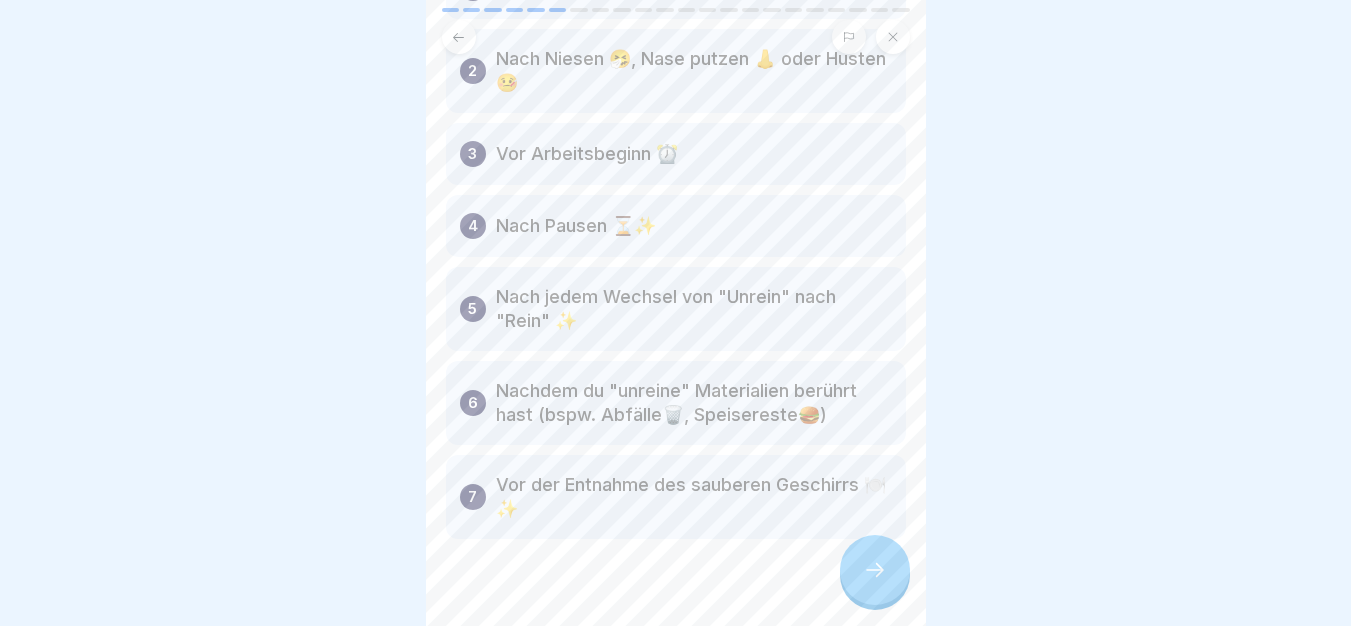 scroll, scrollTop: 250, scrollLeft: 0, axis: vertical 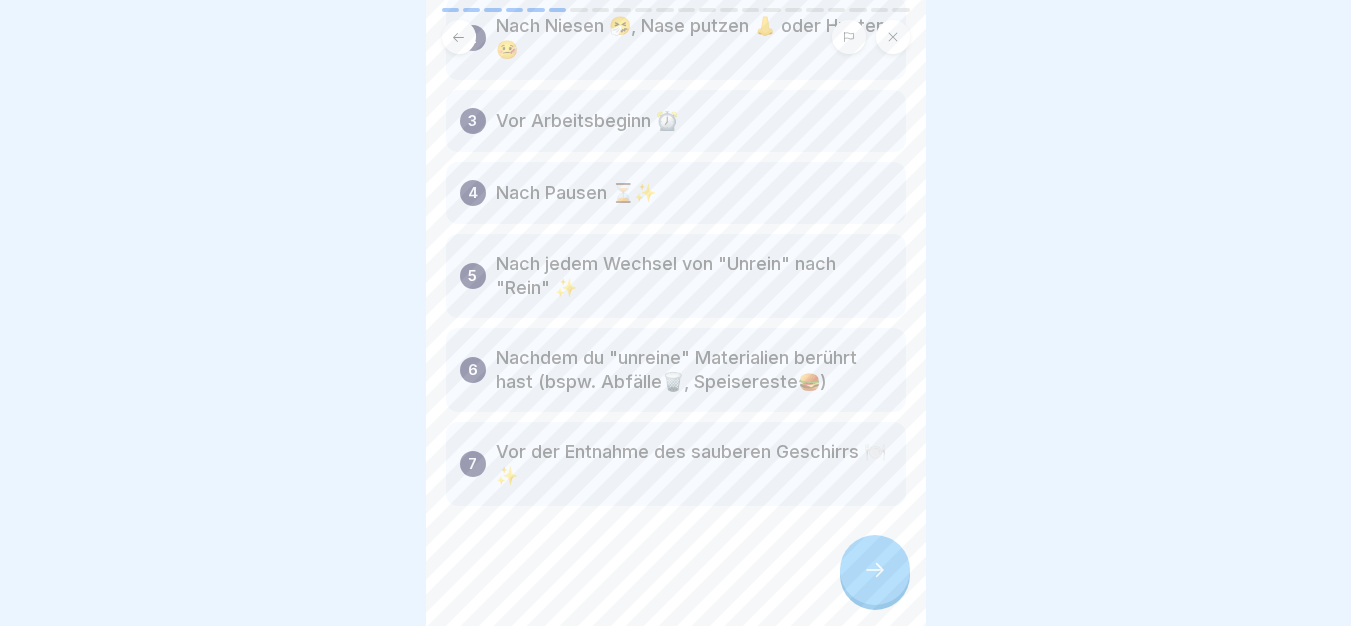 click 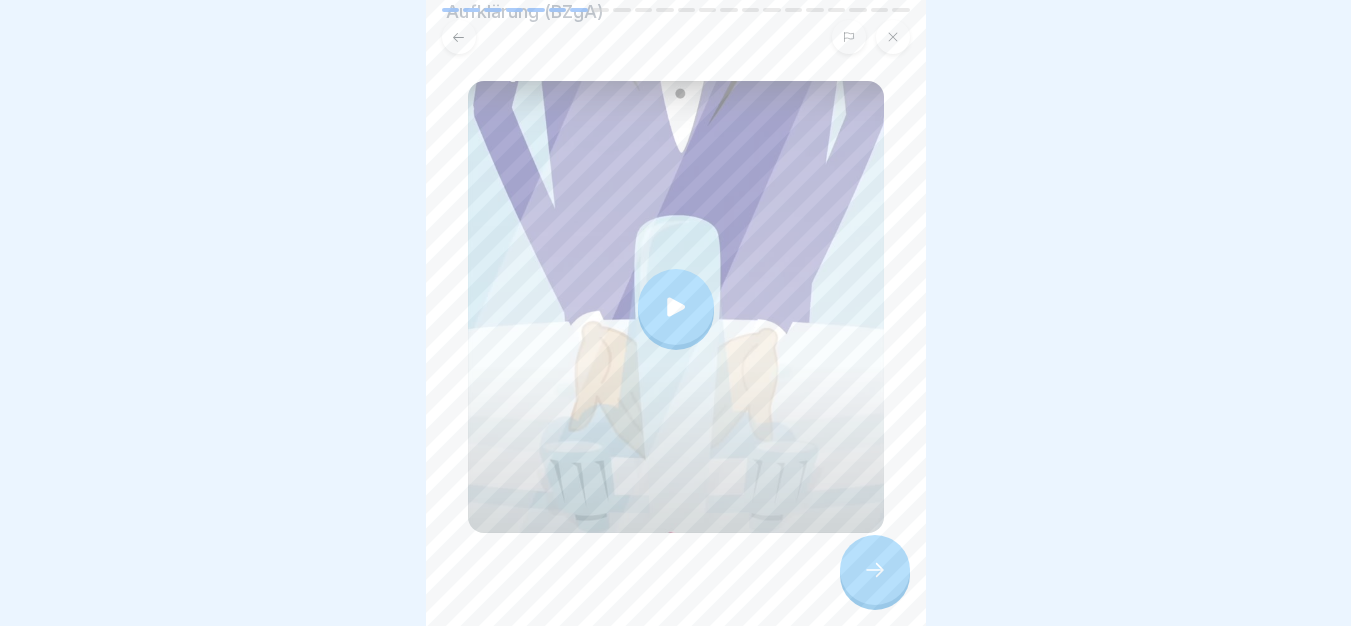 scroll, scrollTop: 194, scrollLeft: 0, axis: vertical 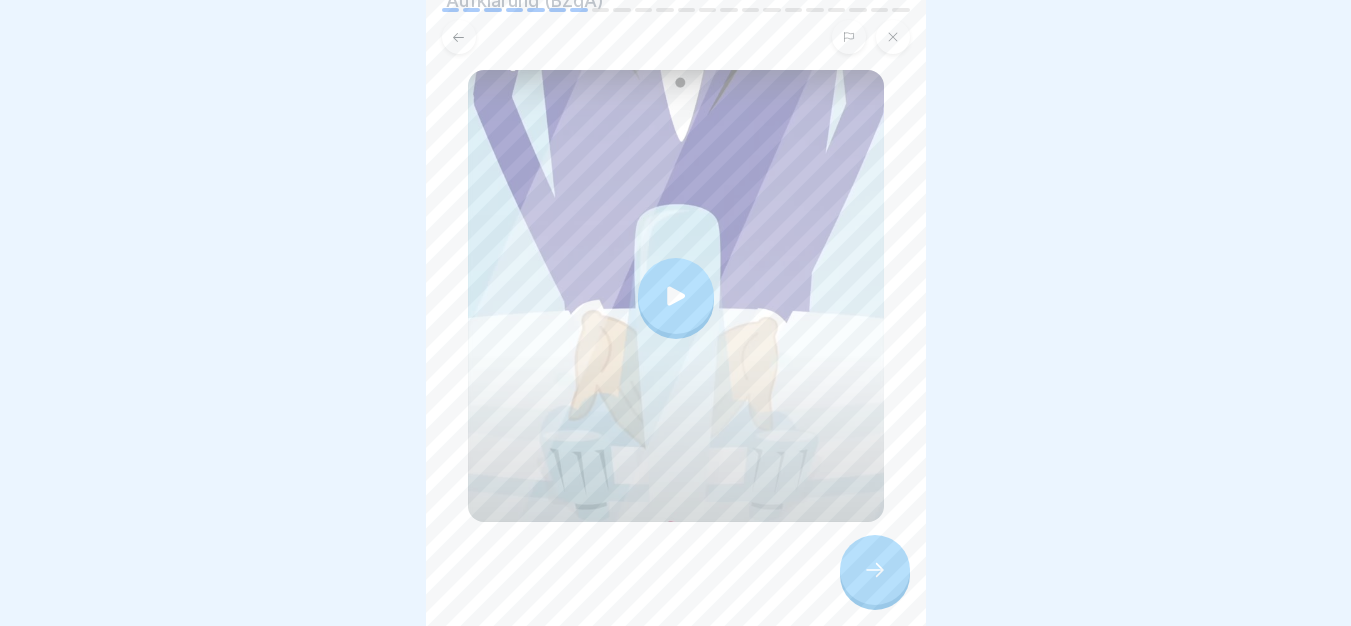 click at bounding box center [676, 296] 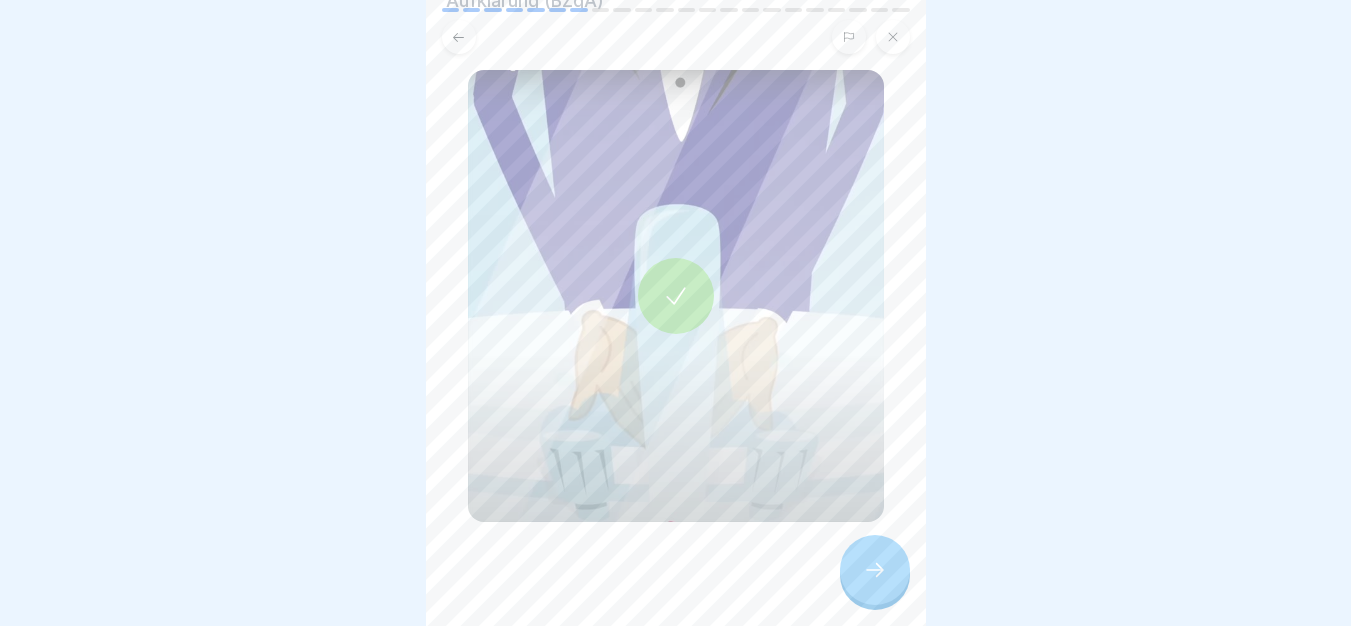 click at bounding box center (875, 570) 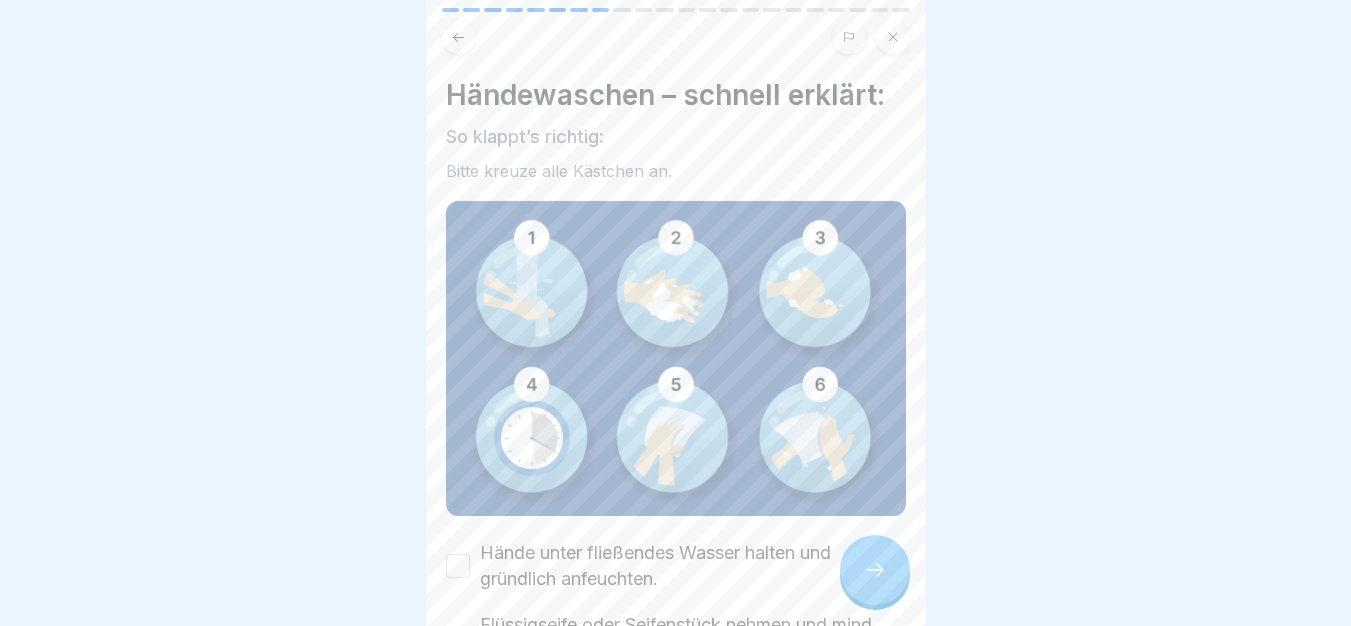 click on "Hände unter fließendes Wasser halten und gründlich anfeuchten." at bounding box center (693, 566) 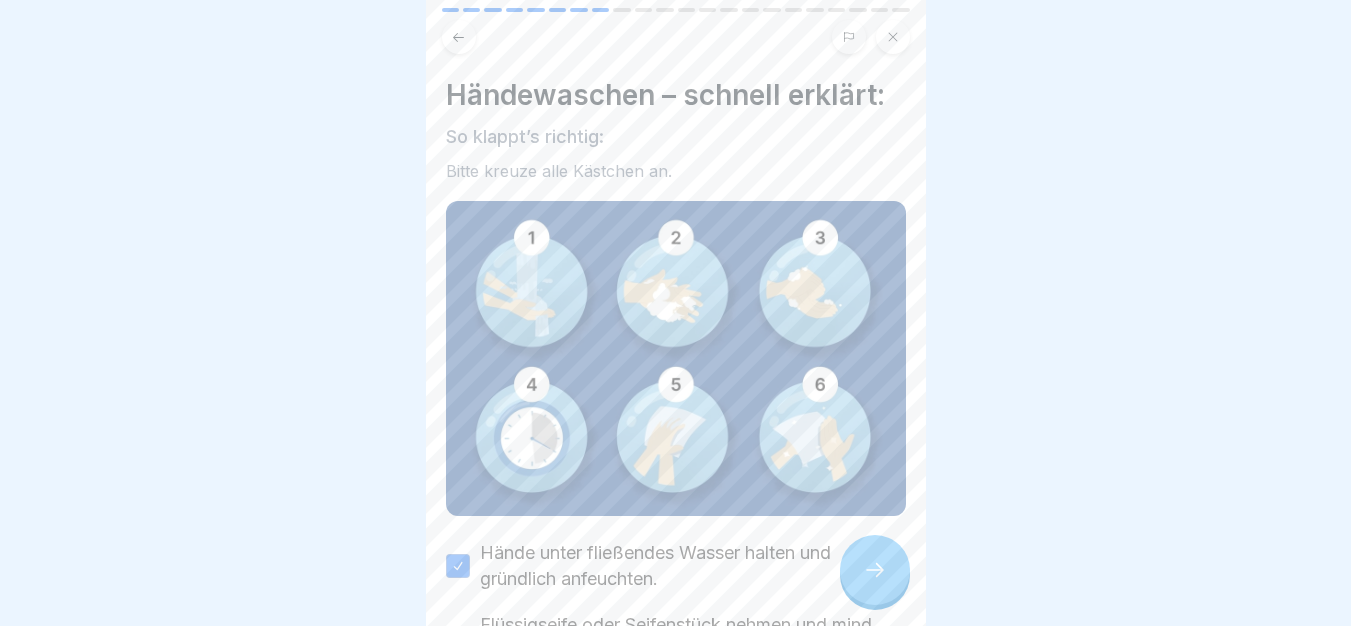 click on "Flüssigseife oder Seifenstück nehmen und mind. 20–30 Sekunden gut verreiben (Handinnenflächen, Handrücken, Fingerzwischenräume, Fingerspitzen!)." at bounding box center (693, 664) 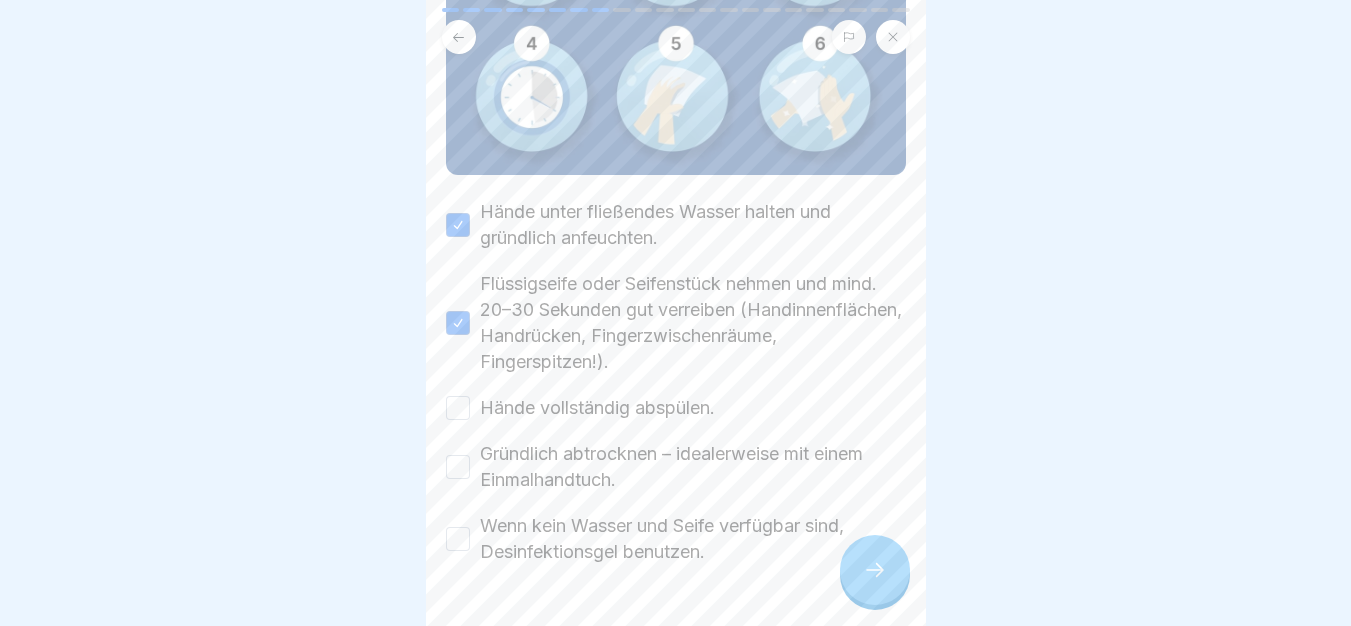 scroll, scrollTop: 390, scrollLeft: 0, axis: vertical 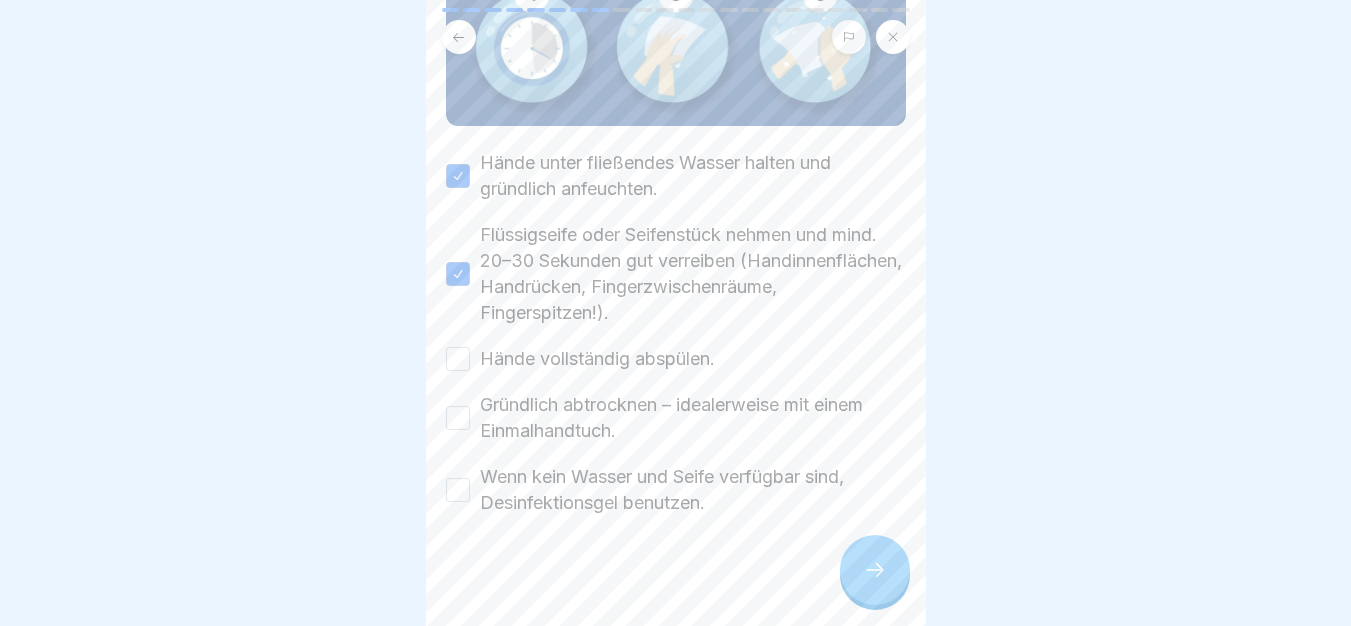 click on "Hände vollständig abspülen." at bounding box center [597, 359] 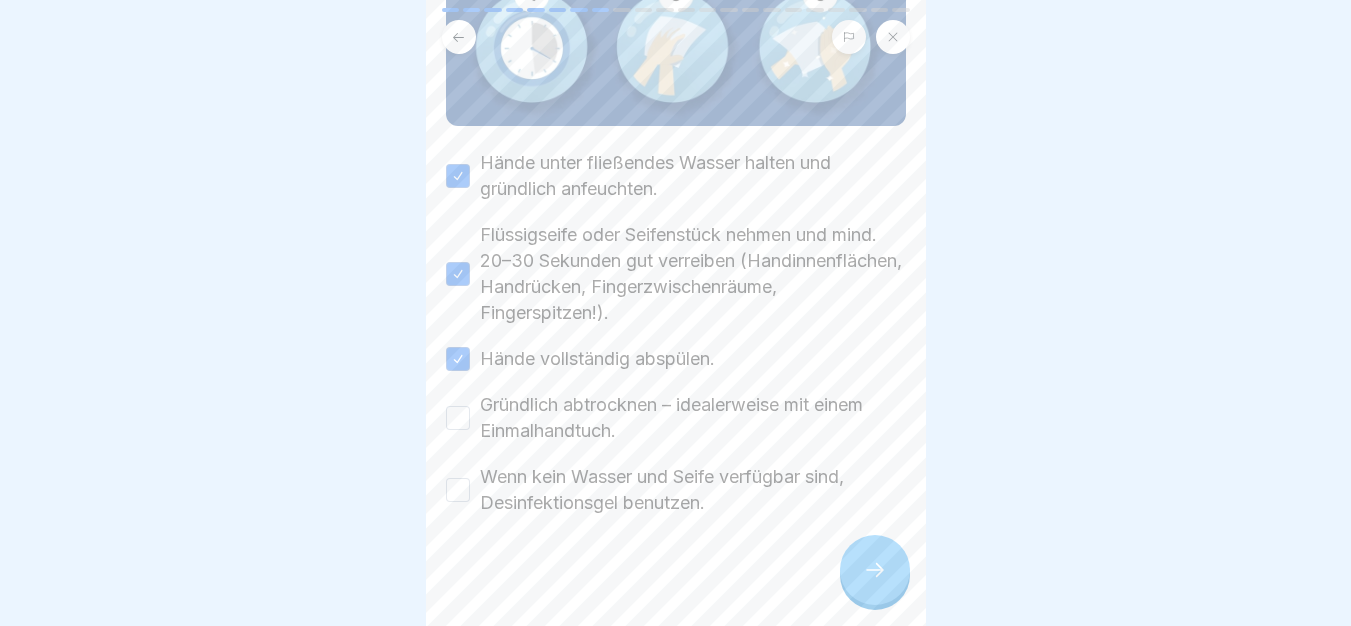 click on "Gründlich abtrocknen – idealerweise mit einem Einmalhandtuch." at bounding box center (693, 418) 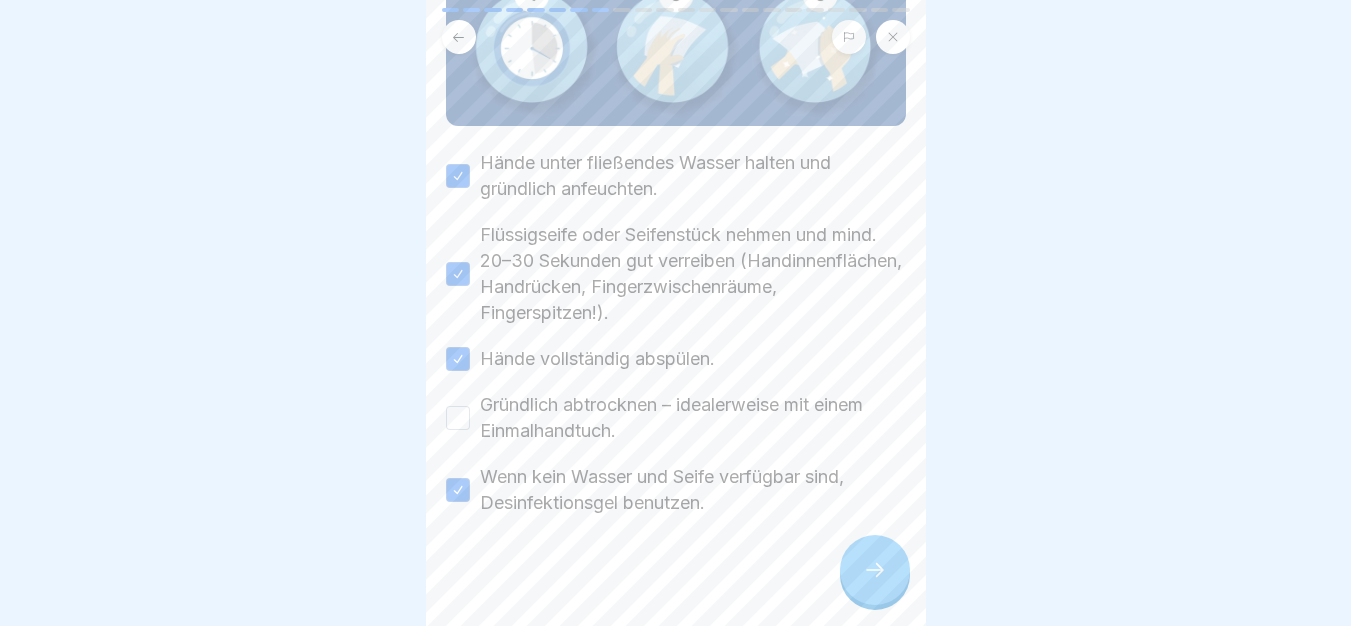click on "Gründlich abtrocknen – idealerweise mit einem Einmalhandtuch." at bounding box center [693, 418] 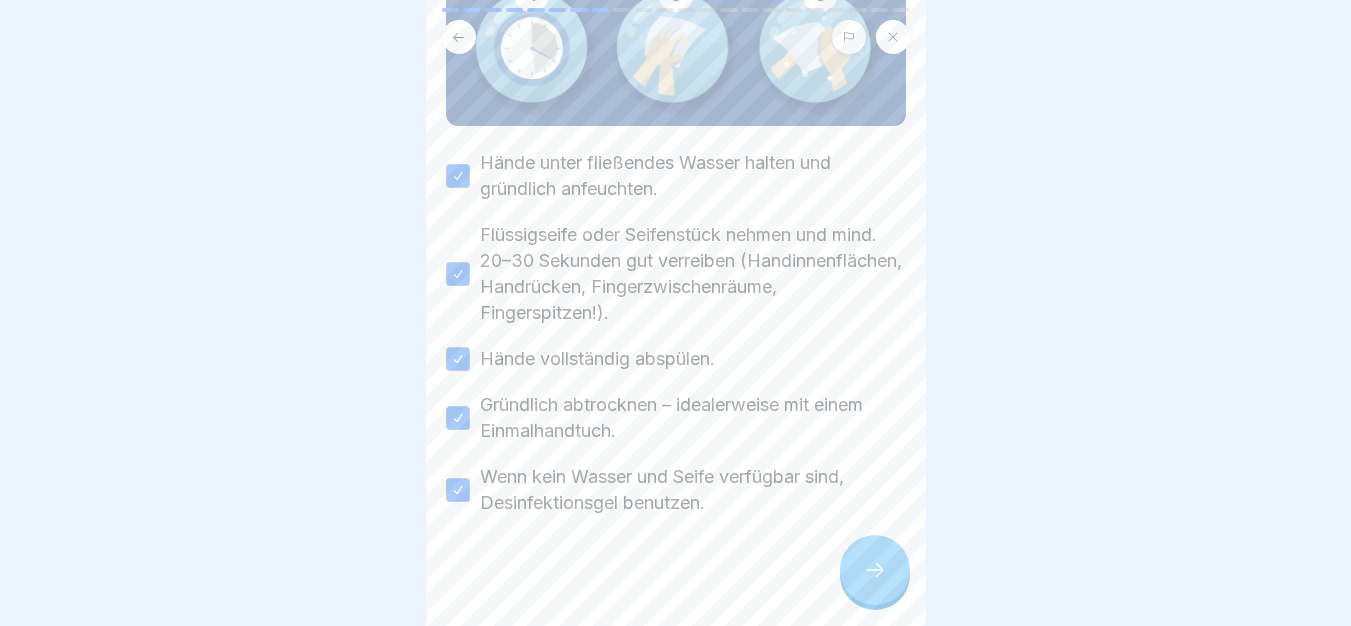 click at bounding box center (875, 570) 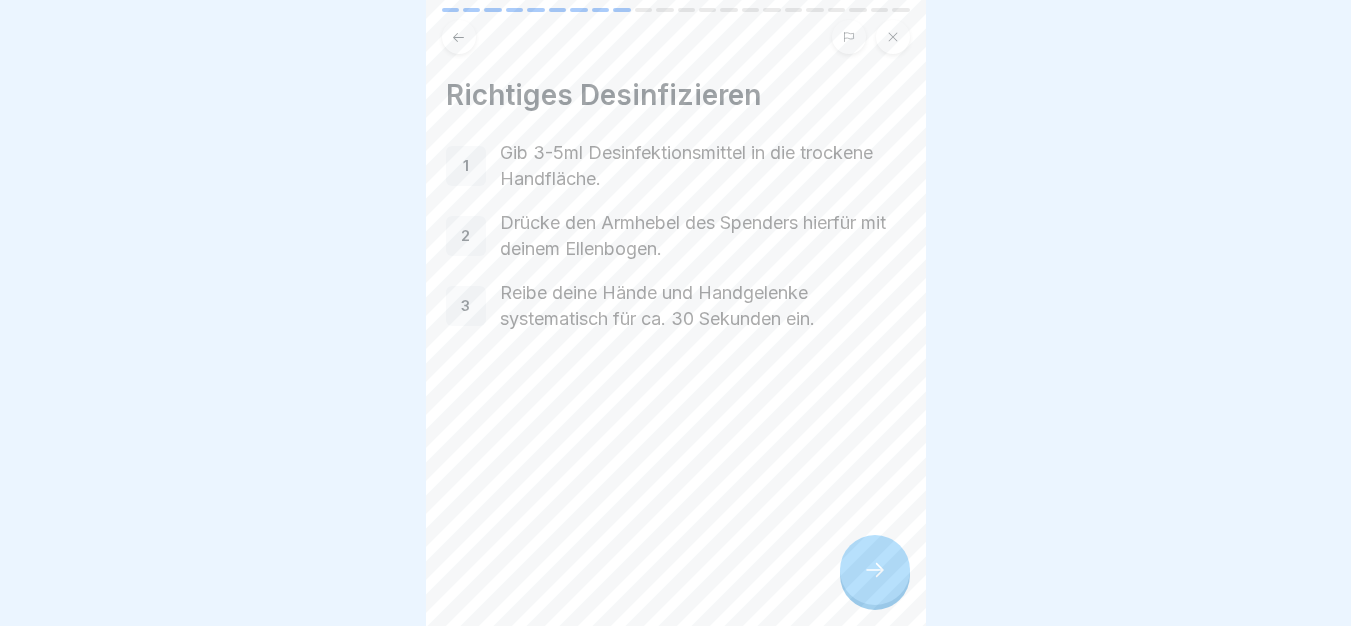 click at bounding box center (875, 570) 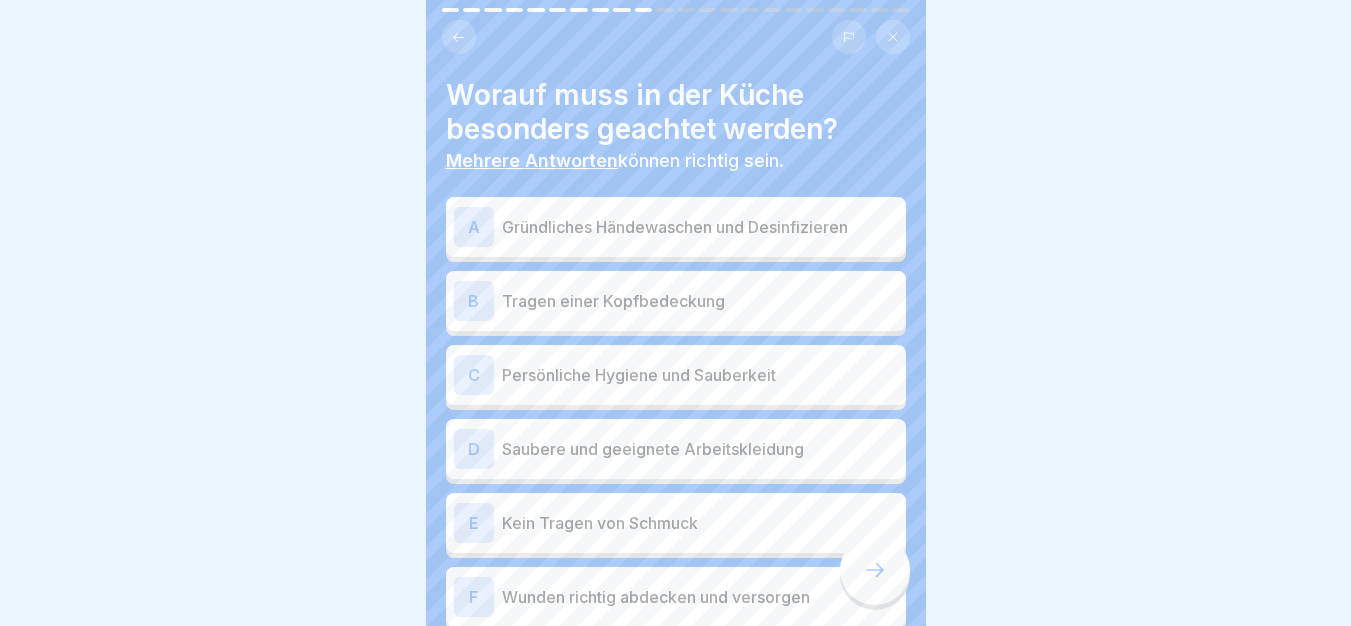 click on "A Gründliches Händewaschen und Desinfizieren" at bounding box center (676, 227) 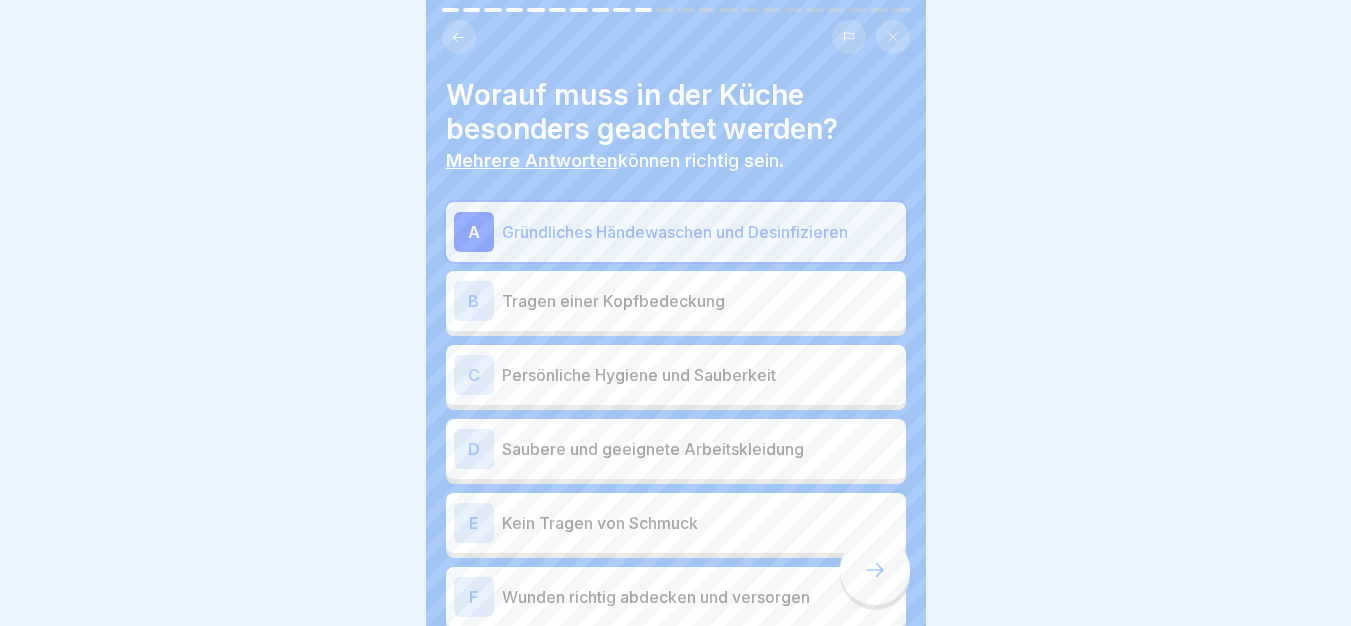 click on "Tragen einer Kopfbedeckung" at bounding box center [700, 301] 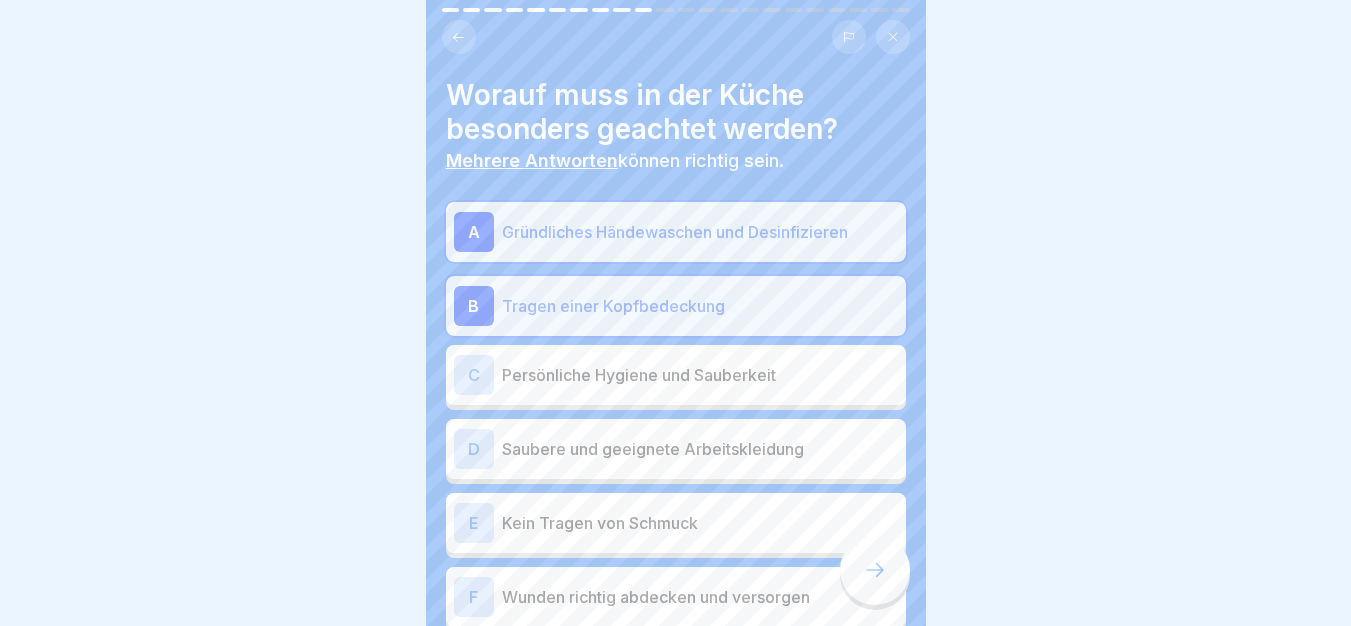 click on "C Persönliche Hygiene und Sauberkeit" at bounding box center [676, 375] 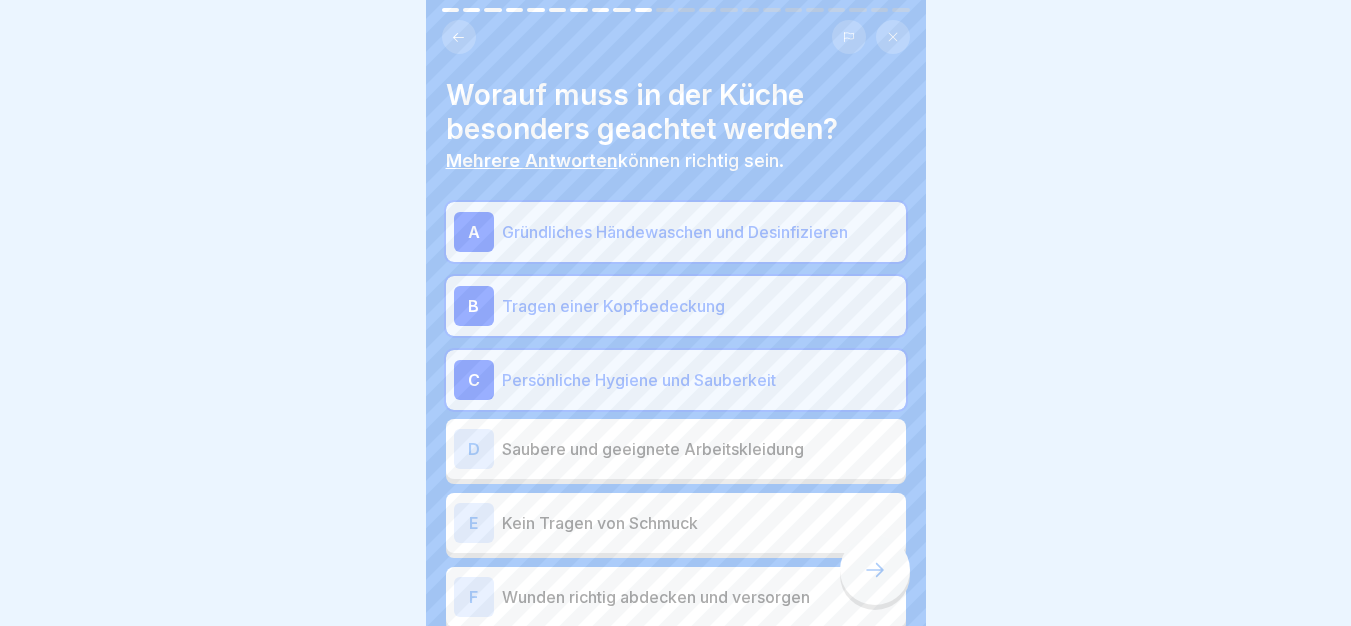 click on "D Saubere und geeignete Arbeitskleidung" at bounding box center [676, 449] 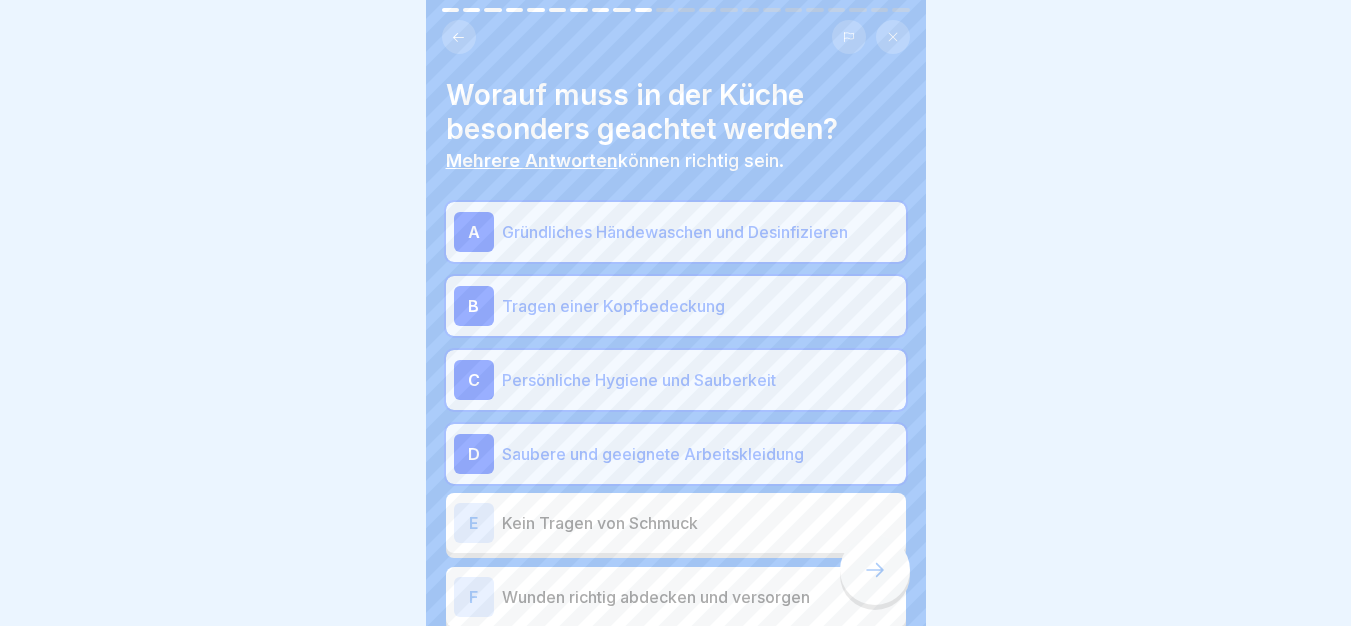 click on "E Kein Tragen von Schmuck" at bounding box center (676, 523) 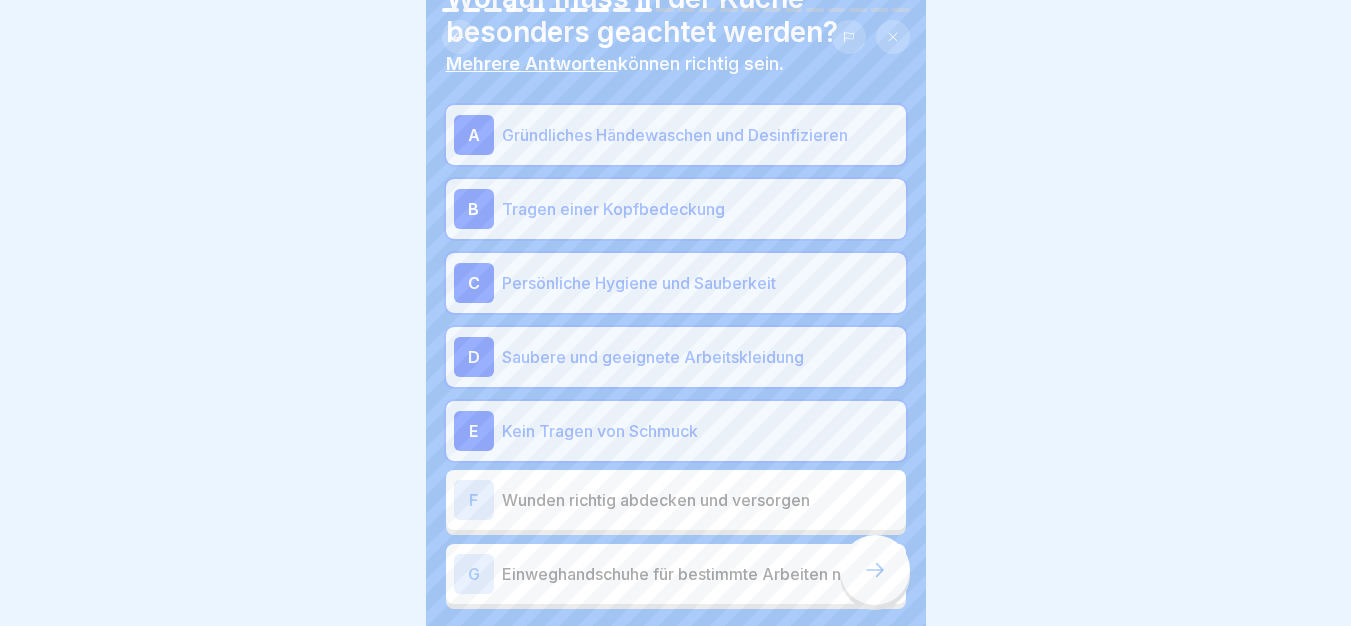 scroll, scrollTop: 100, scrollLeft: 0, axis: vertical 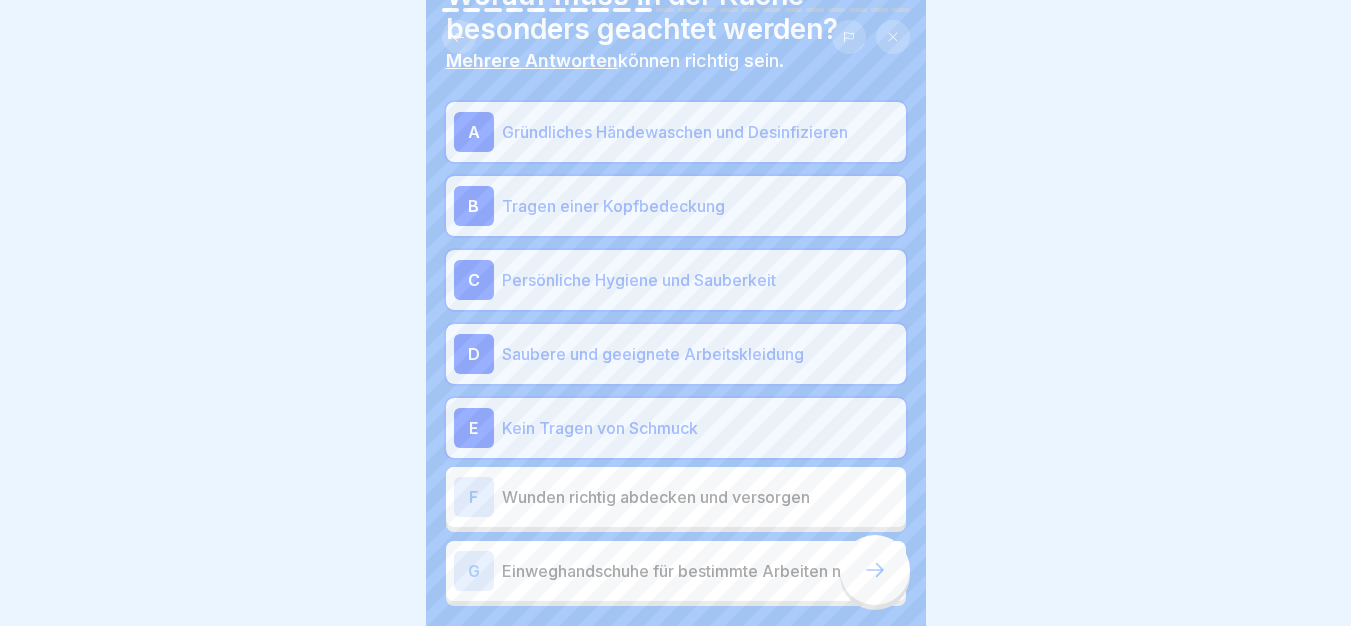 click on "Wunden richtig abdecken und versorgen" at bounding box center [700, 497] 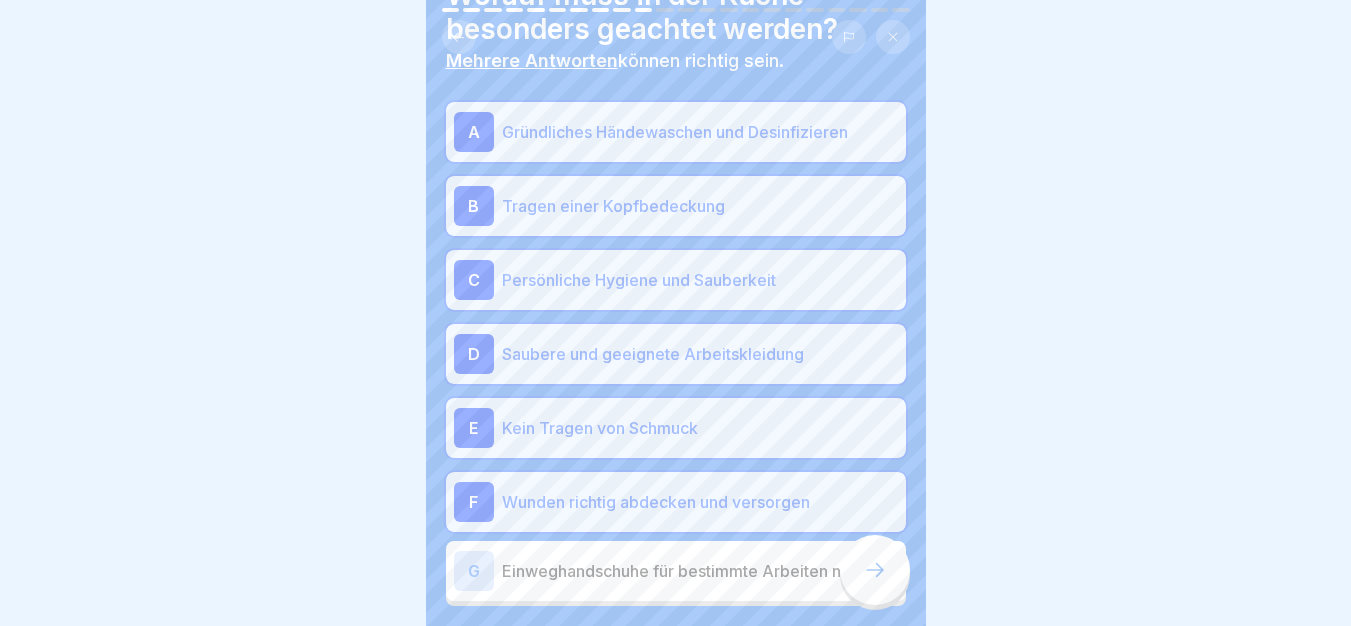 click on "Einweghandschuhe für bestimmte Arbeiten nutzen" at bounding box center [700, 571] 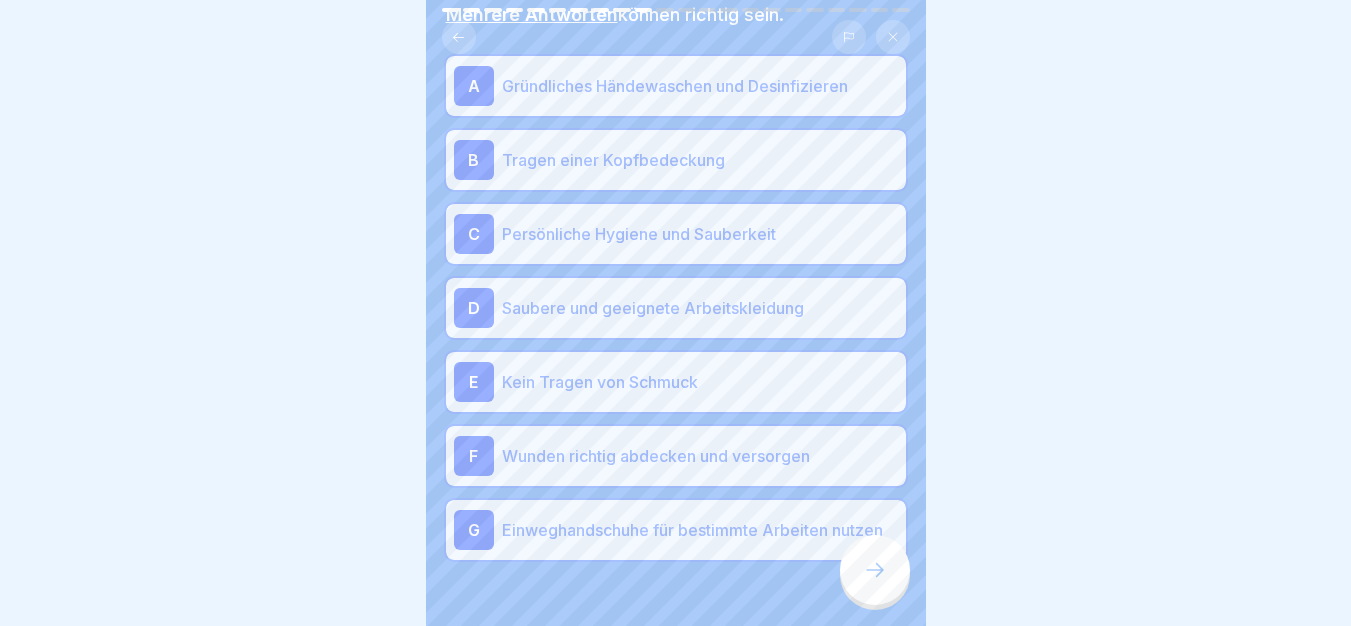 scroll, scrollTop: 208, scrollLeft: 0, axis: vertical 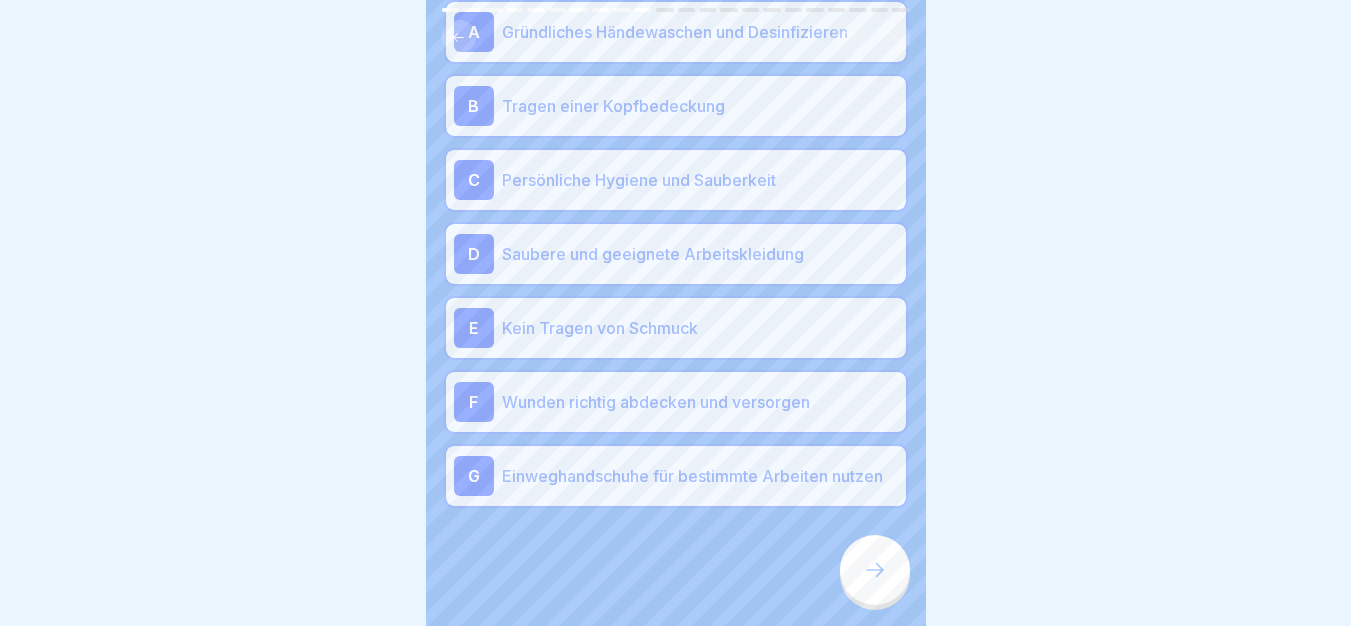 click 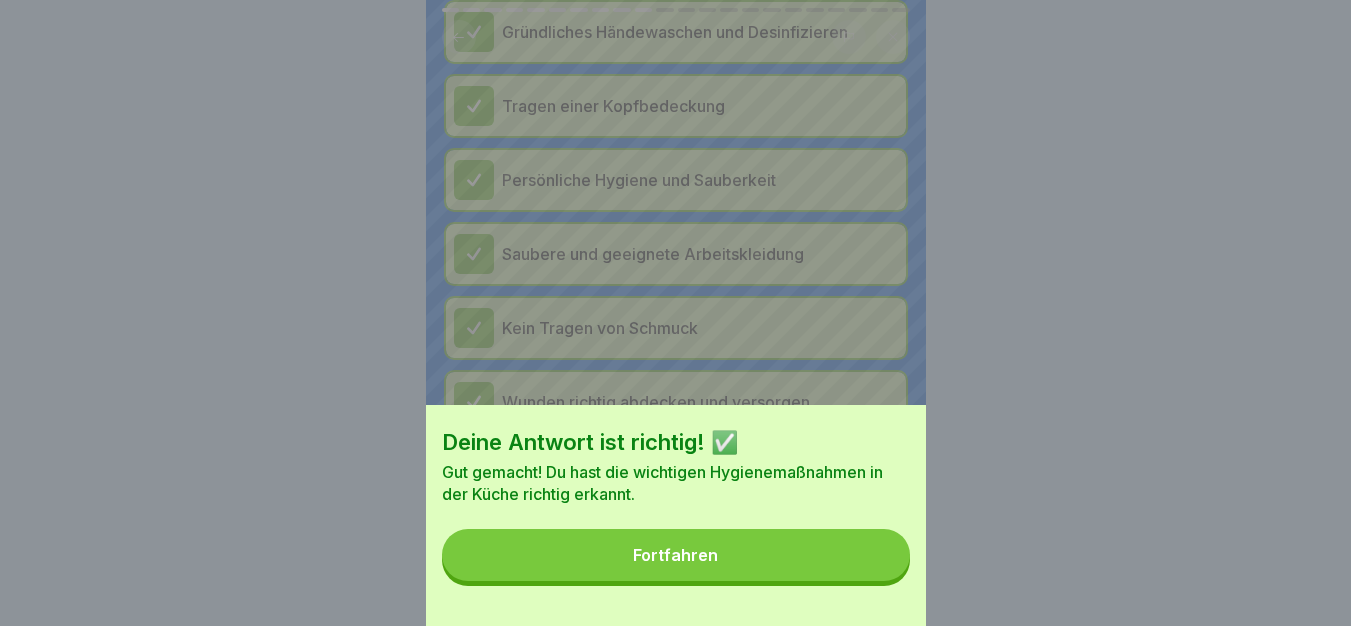 click on "Fortfahren" at bounding box center (676, 555) 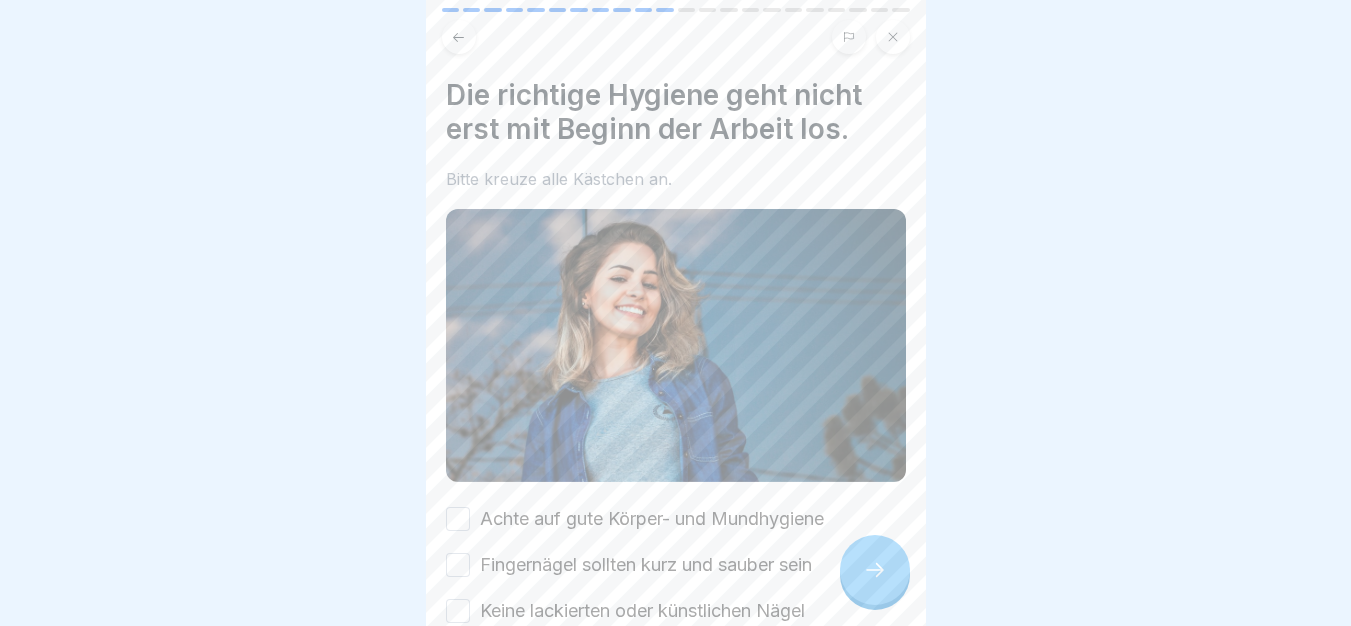 click on "Achte auf gute Körper- und Mundhygiene" at bounding box center (652, 519) 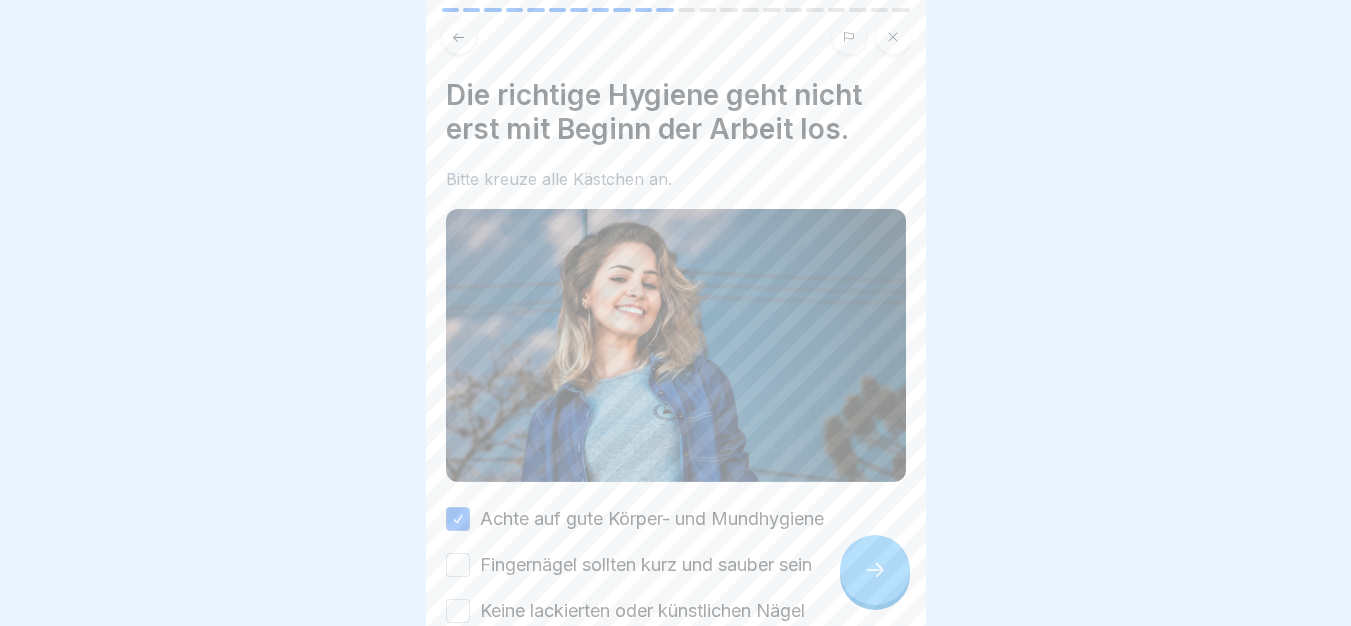 click on "Fingernägel sollten kurz und sauber sein" at bounding box center [646, 565] 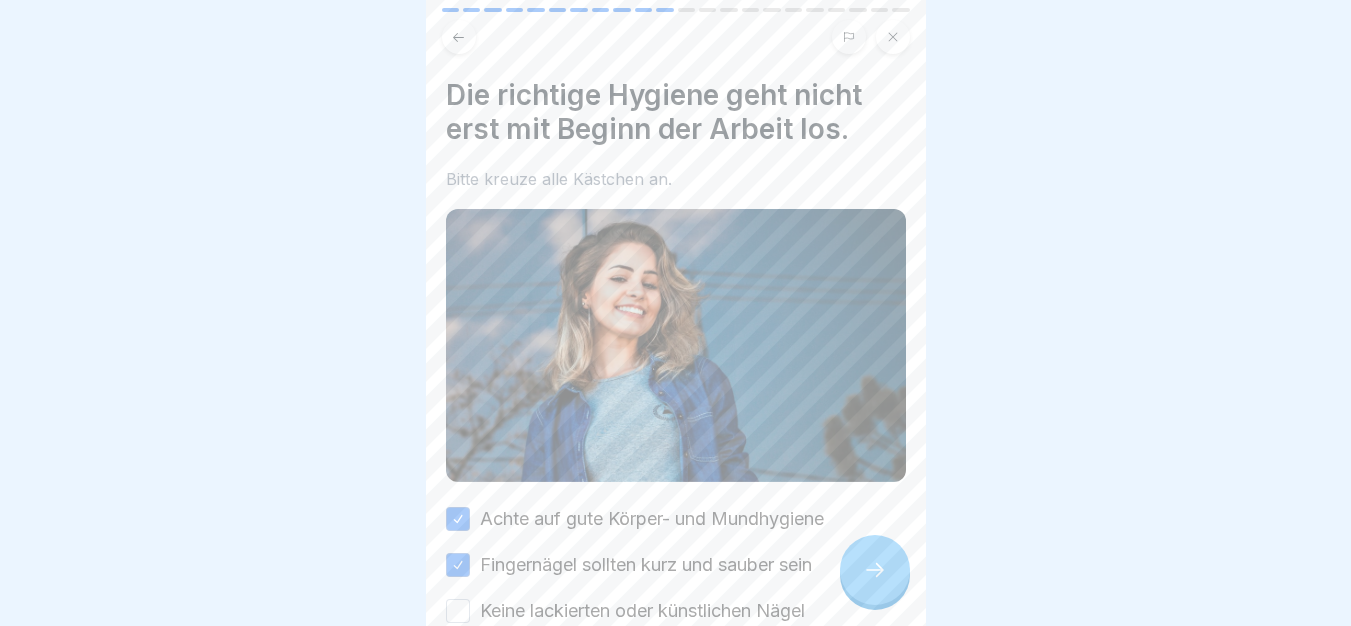 click on "Keine lackierten oder künstlichen Nägel" at bounding box center (642, 611) 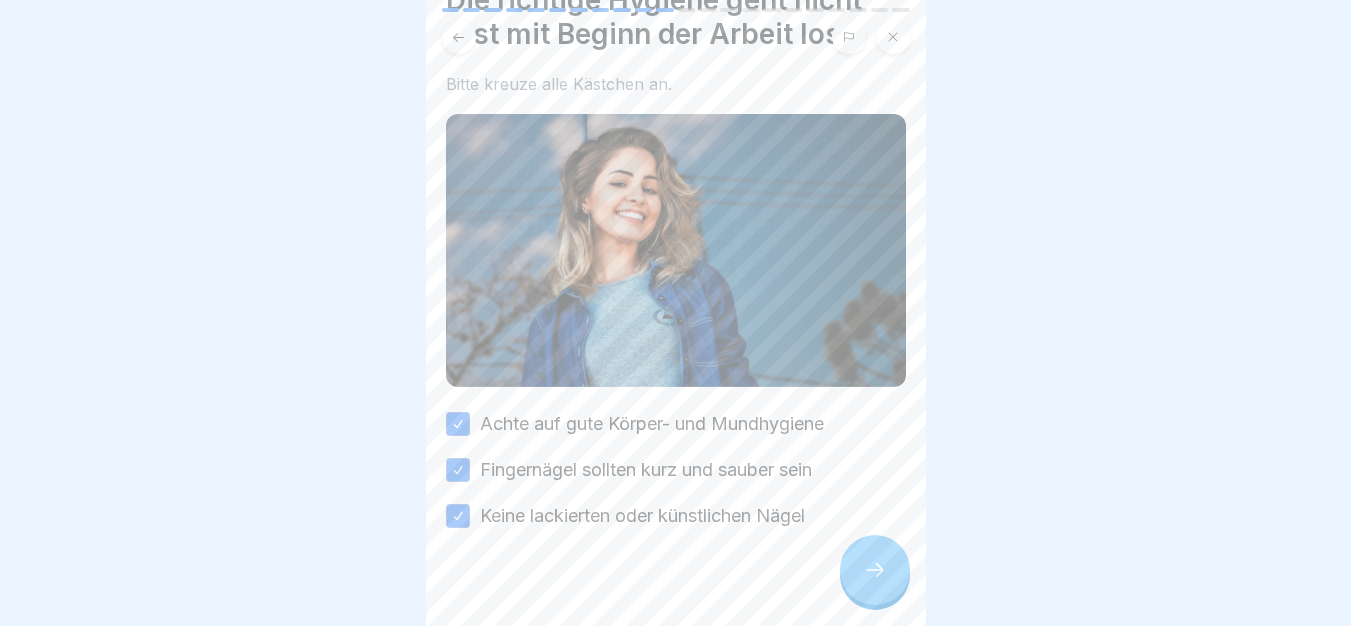 scroll, scrollTop: 100, scrollLeft: 0, axis: vertical 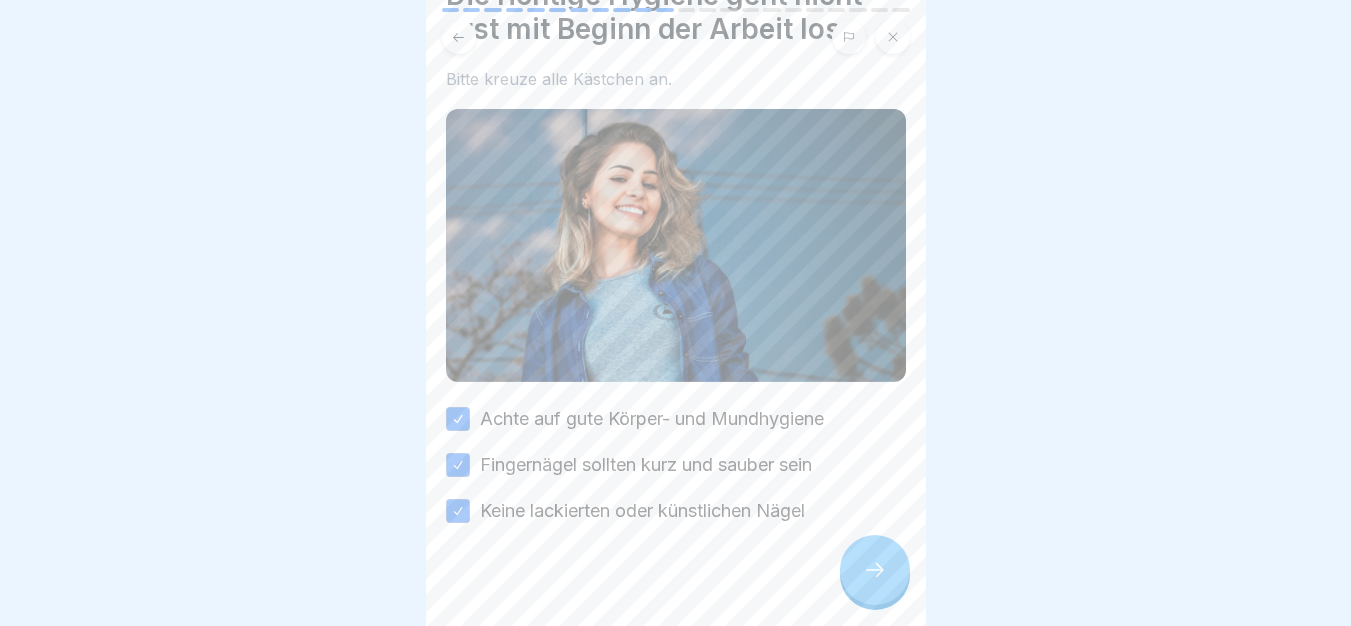 click at bounding box center [875, 570] 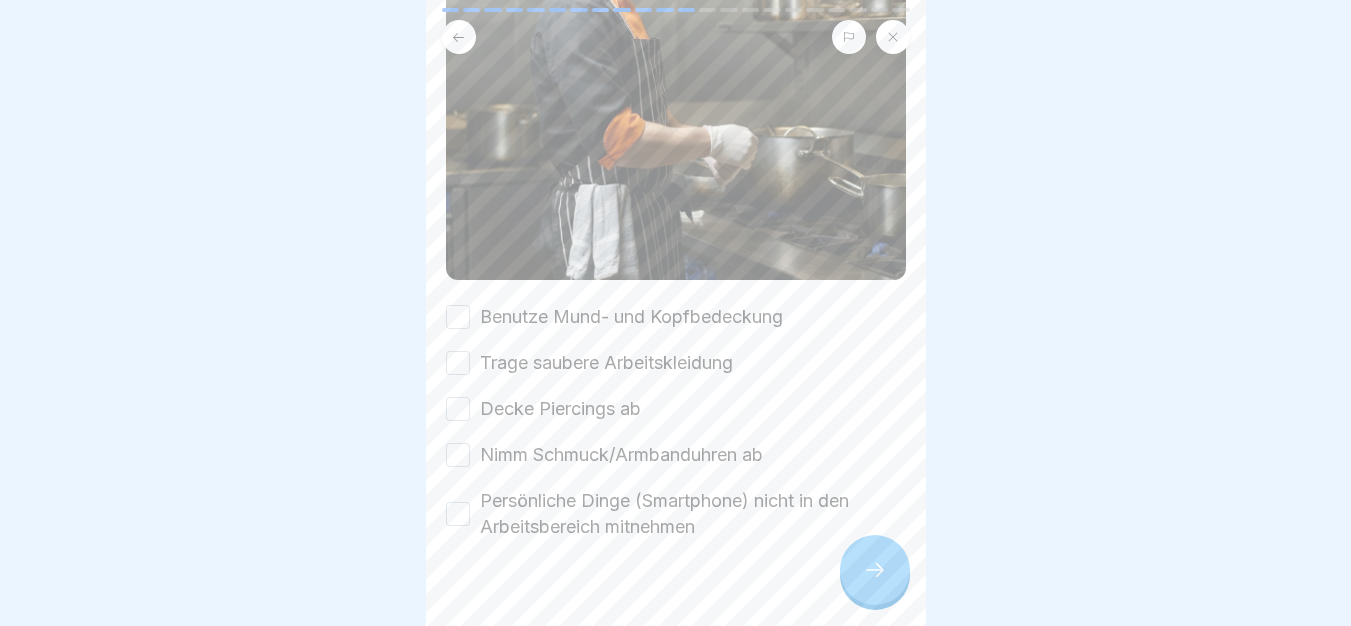 scroll, scrollTop: 400, scrollLeft: 0, axis: vertical 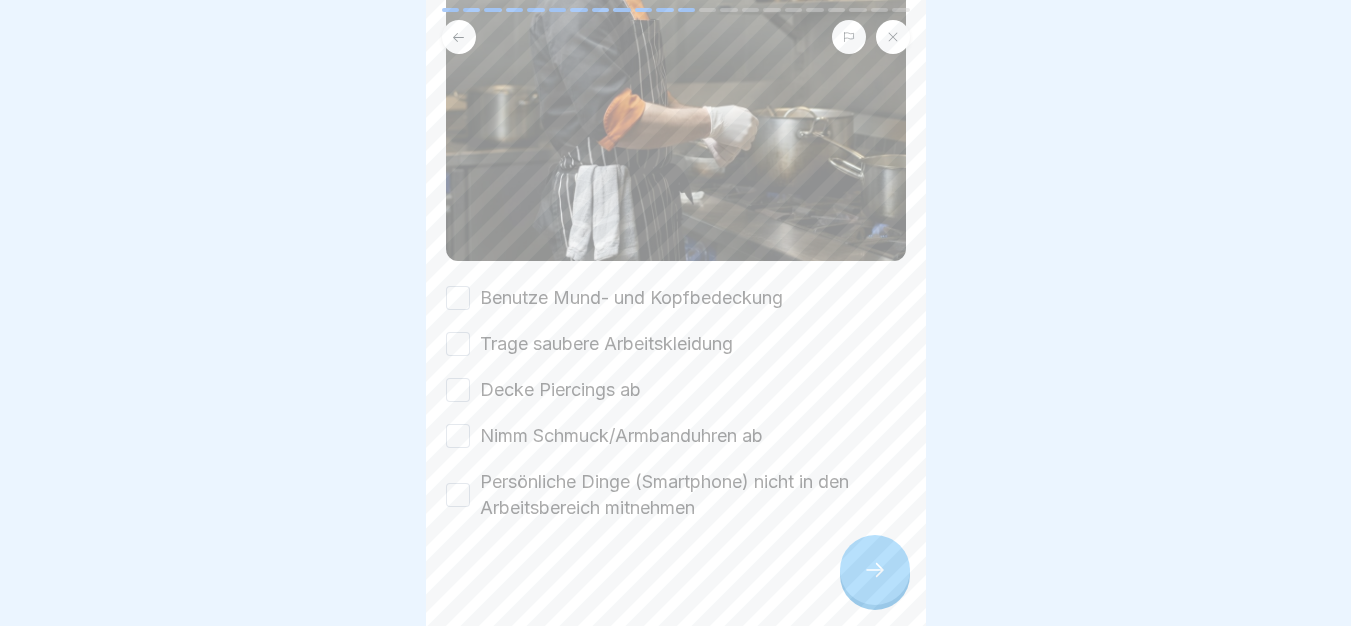 click on "Benutze Mund- und Kopfbedeckung" at bounding box center [631, 298] 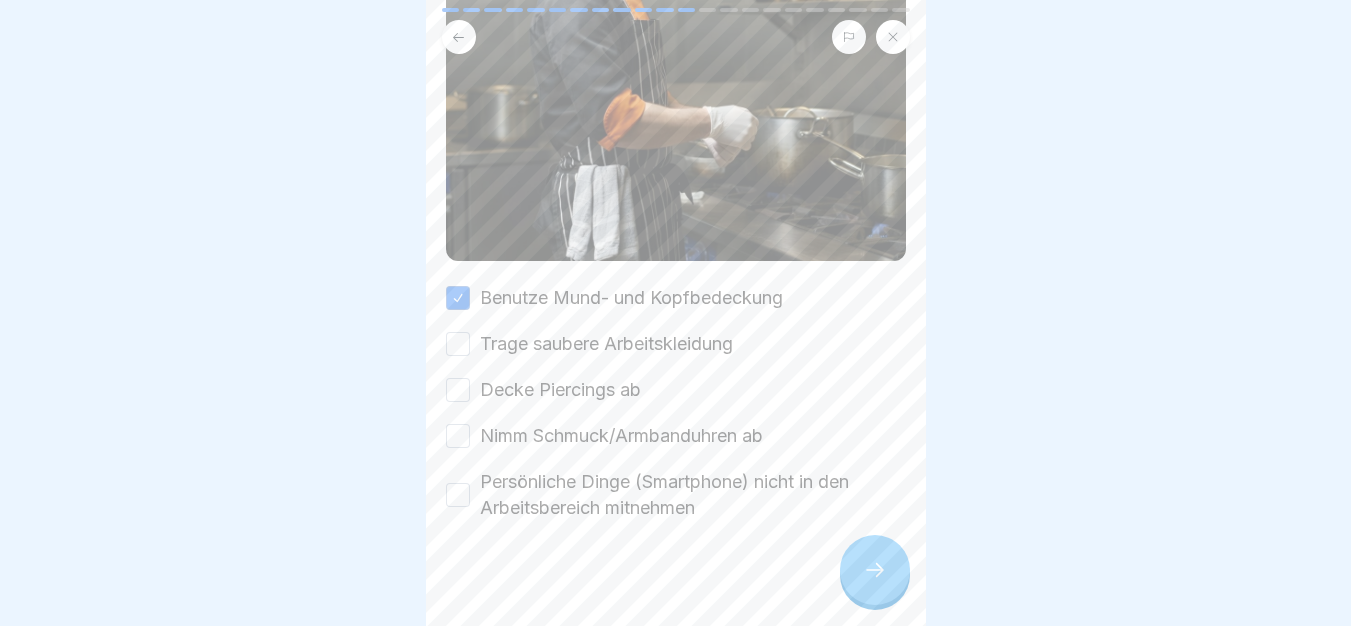 click on "Trage saubere Arbeitskleidung" at bounding box center (606, 344) 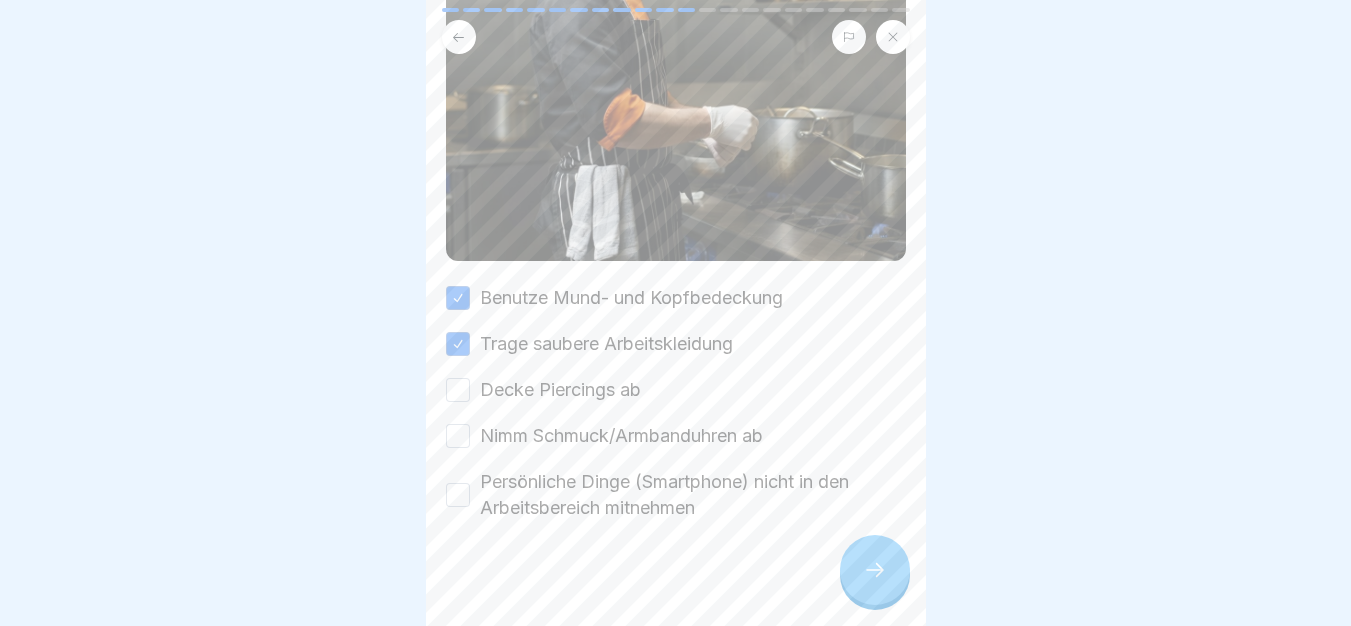click on "Decke Piercings ab" at bounding box center (560, 390) 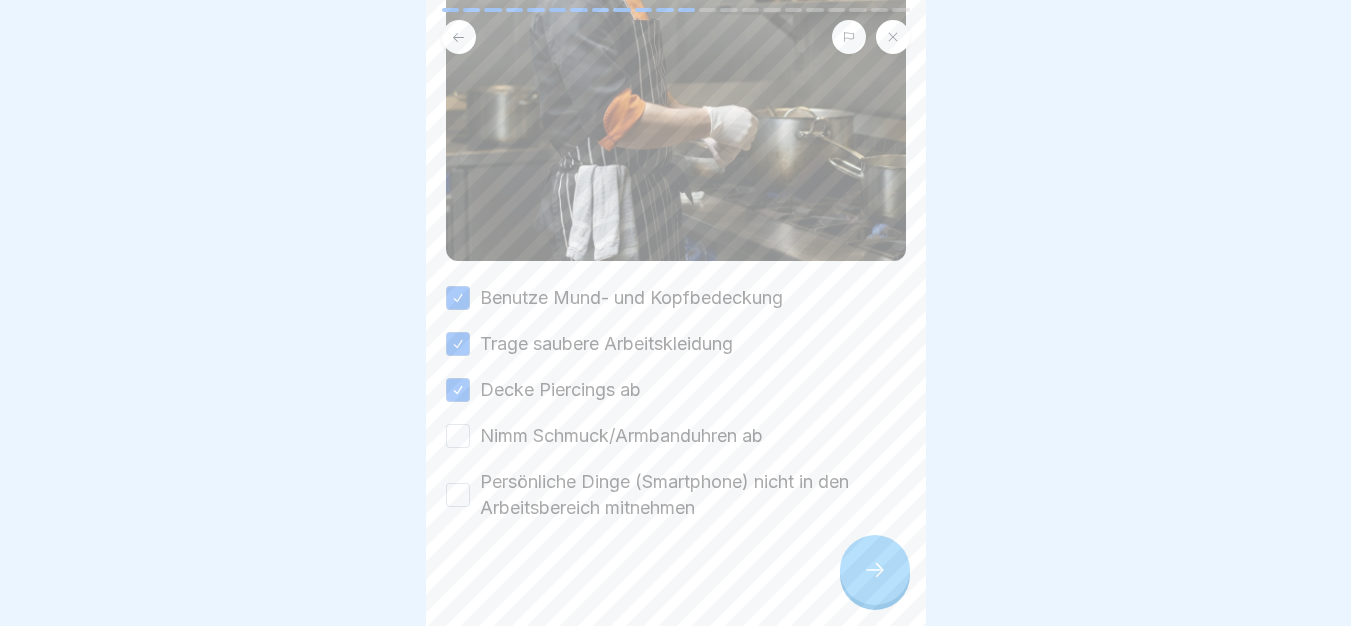 click on "Nimm Schmuck/Armbanduhren ab" at bounding box center [621, 436] 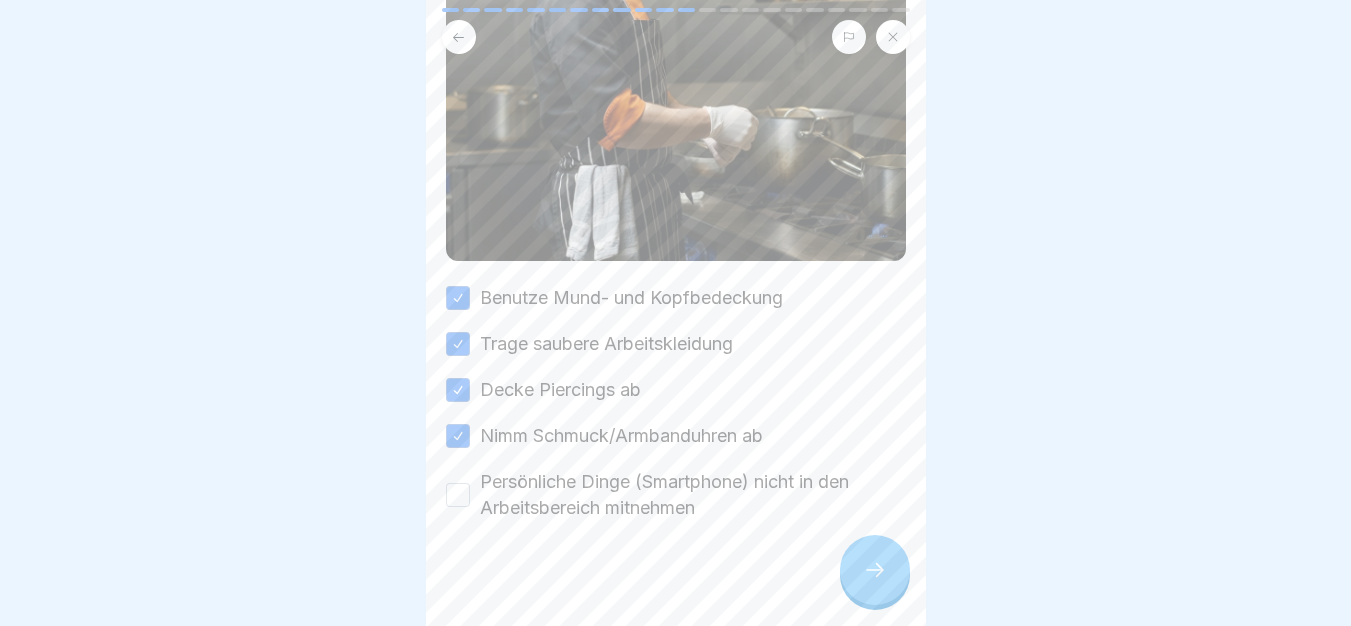 click on "Benutze Mund- und Kopfbedeckung Trage saubere Arbeitskleidung Decke Piercings ab Nimm Schmuck/Armbanduhren ab Persönliche Dinge (Smartphone) nicht in den Arbeitsbereich mitnehmen" at bounding box center [676, 403] 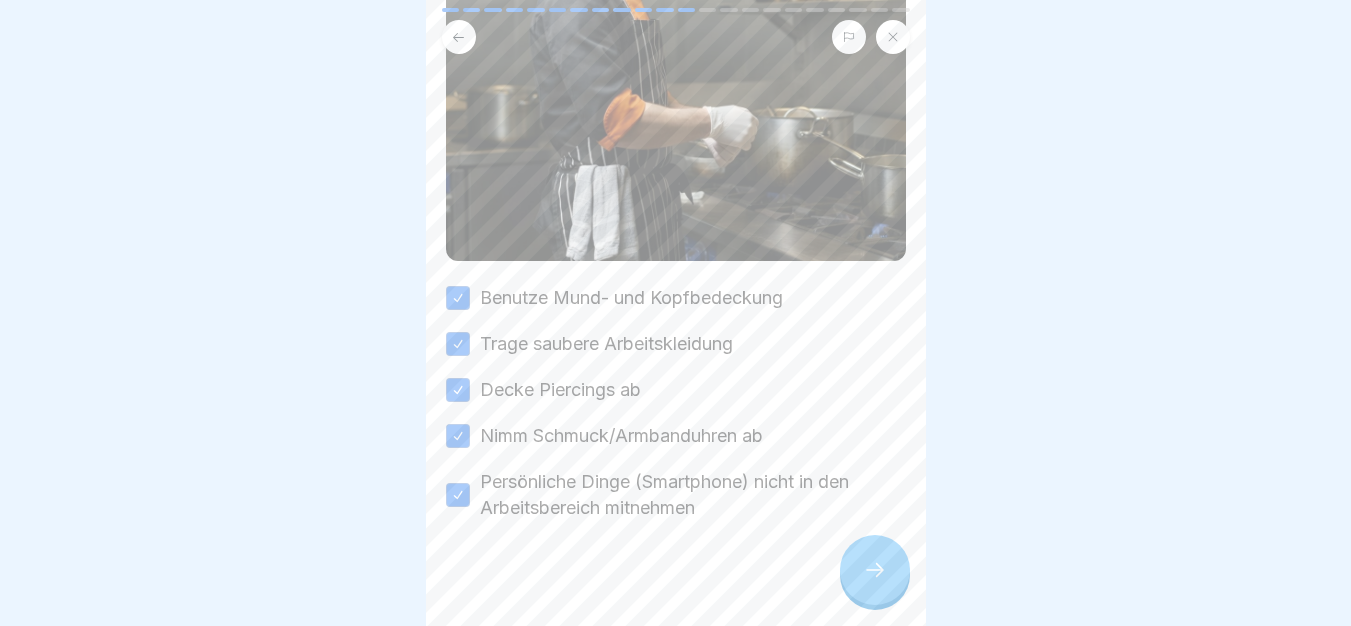 click on "Bevor du mit der Arbeit startest Klicke alle Optionen an, um fortzufahren Bitte kreuze alle Kästchen an. Benutze Mund- und Kopfbedeckung Trage saubere Arbeitskleidung Decke Piercings ab Nimm Schmuck/Armbanduhren ab Persönliche Dinge (Smartphone) nicht in den Arbeitsbereich mitnehmen" at bounding box center (676, 313) 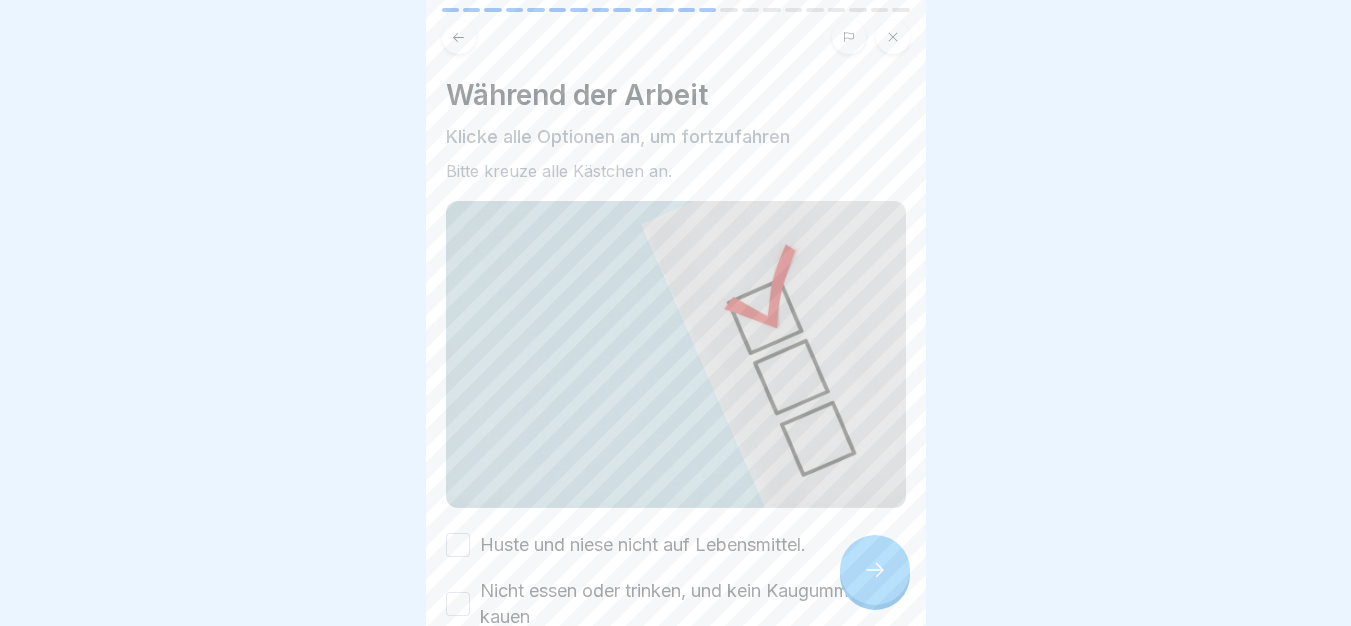 click on "Huste und niese nicht auf Lebensmittel." at bounding box center [643, 545] 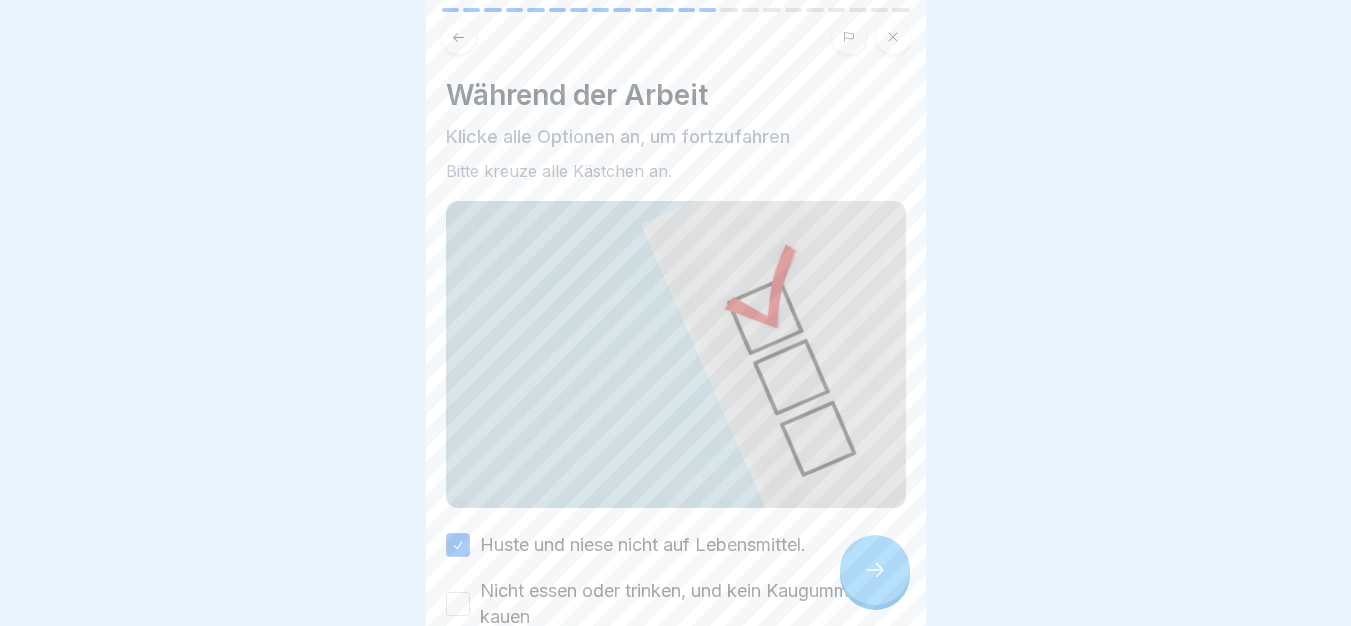 click on "Nicht essen oder trinken, und kein Kaugummi kauen" at bounding box center (693, 604) 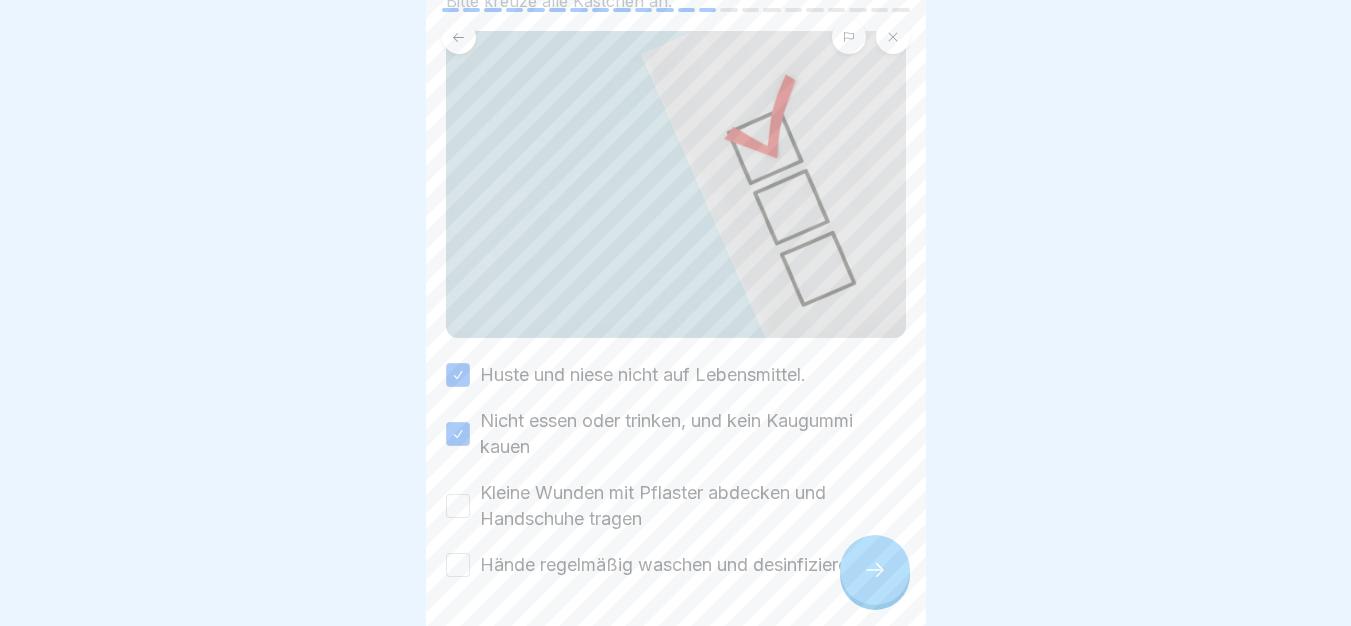 scroll, scrollTop: 232, scrollLeft: 0, axis: vertical 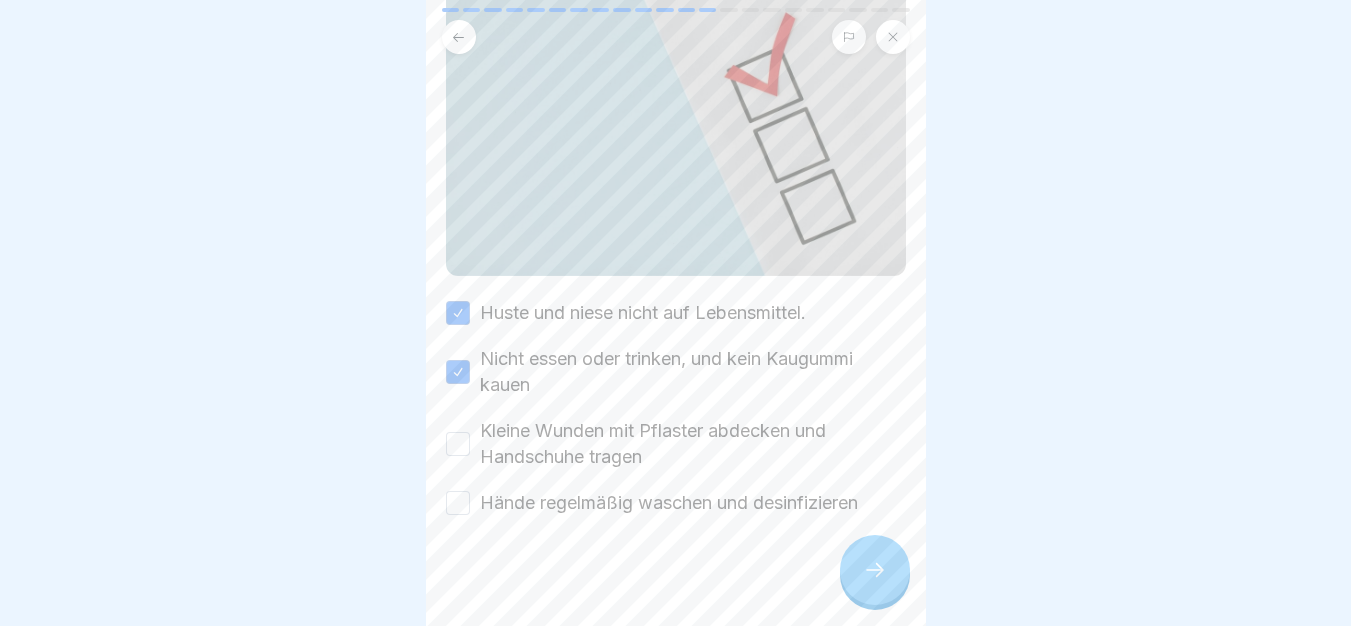 click on "Kleine Wunden mit Pflaster abdecken und Handschuhe tragen" at bounding box center [693, 444] 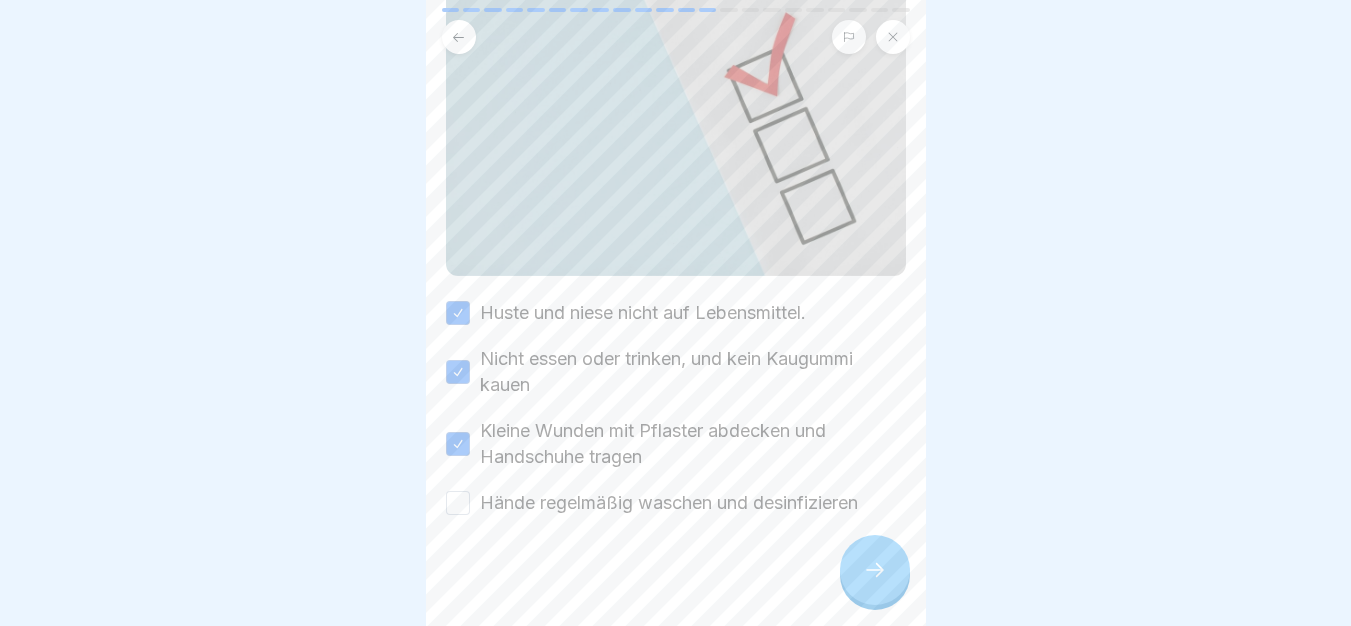 click on "Hände regelmäßig waschen und desinfizieren" at bounding box center (669, 503) 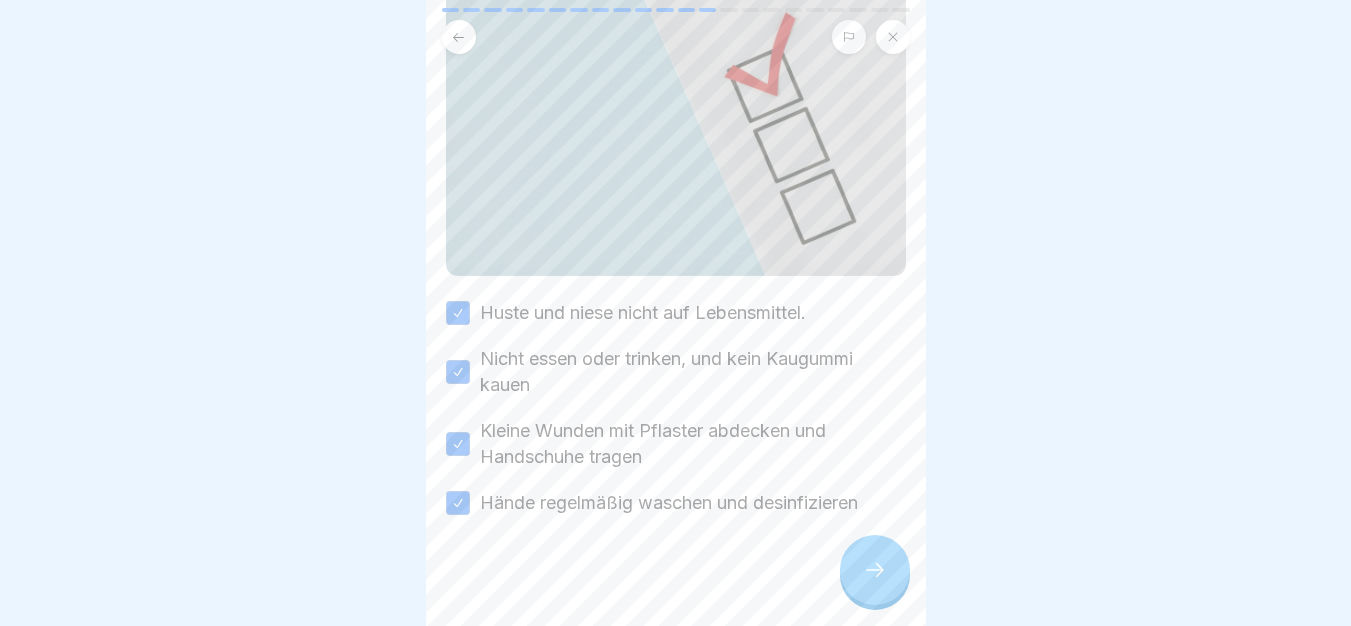 click 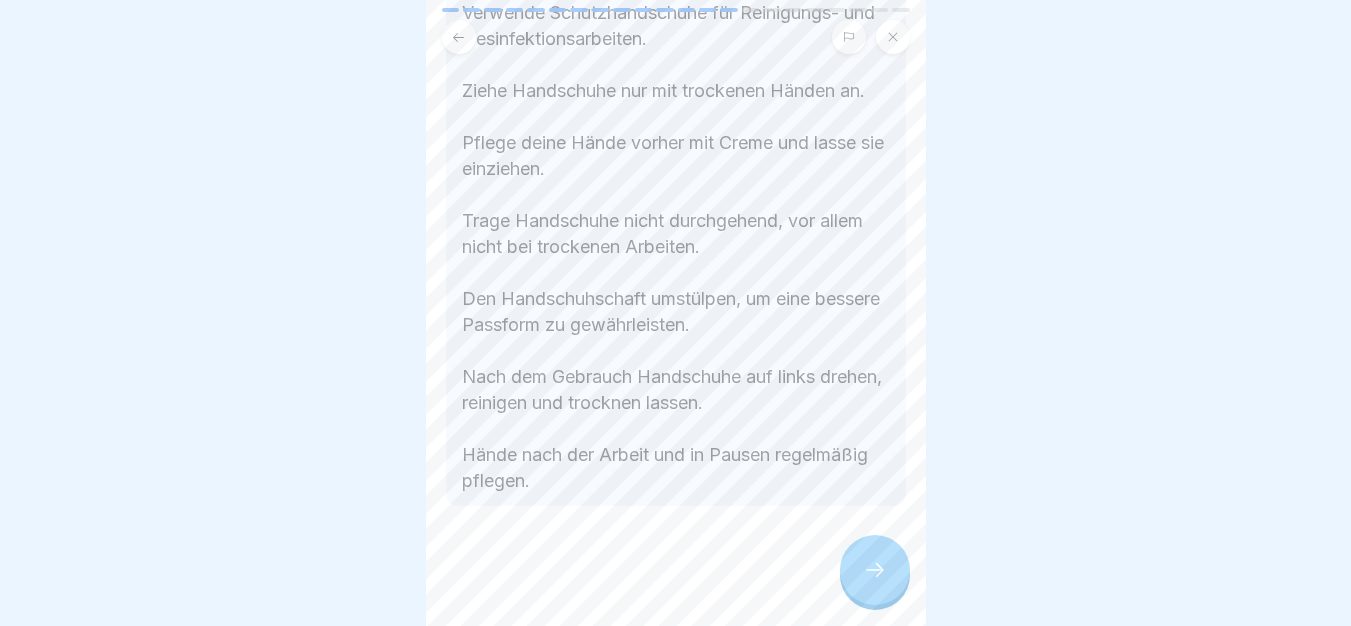 scroll, scrollTop: 483, scrollLeft: 0, axis: vertical 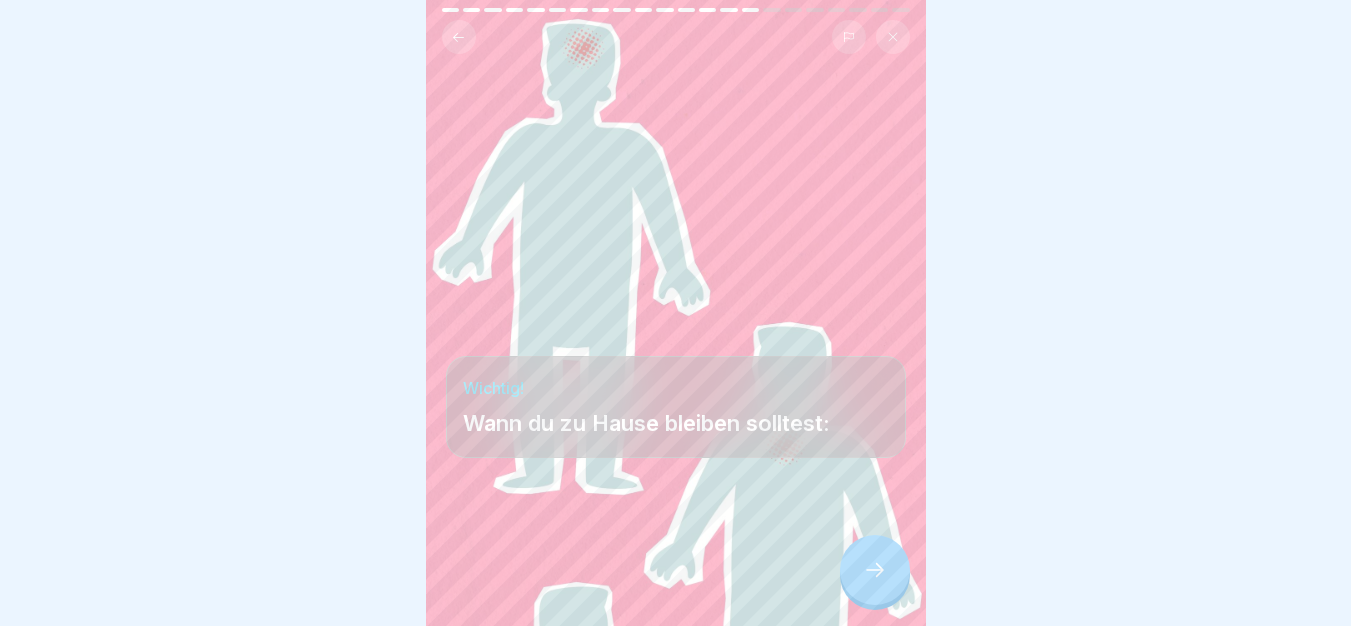 click 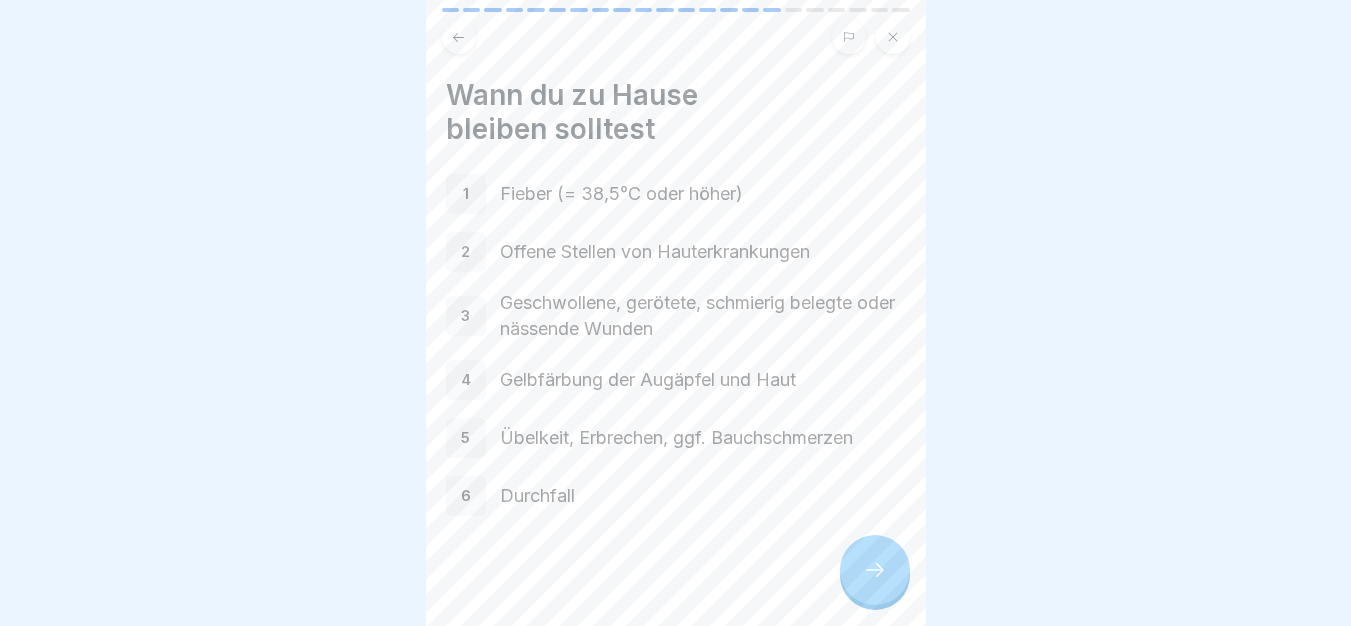 click 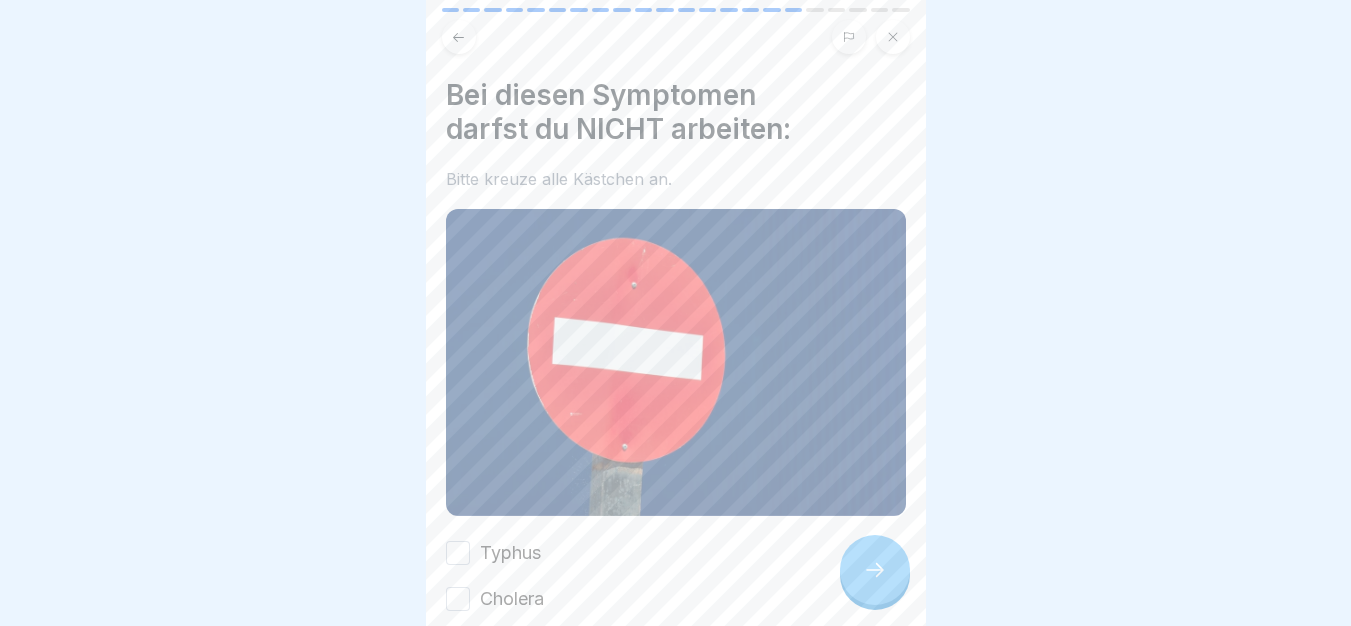 click on "Typhus" at bounding box center (676, 553) 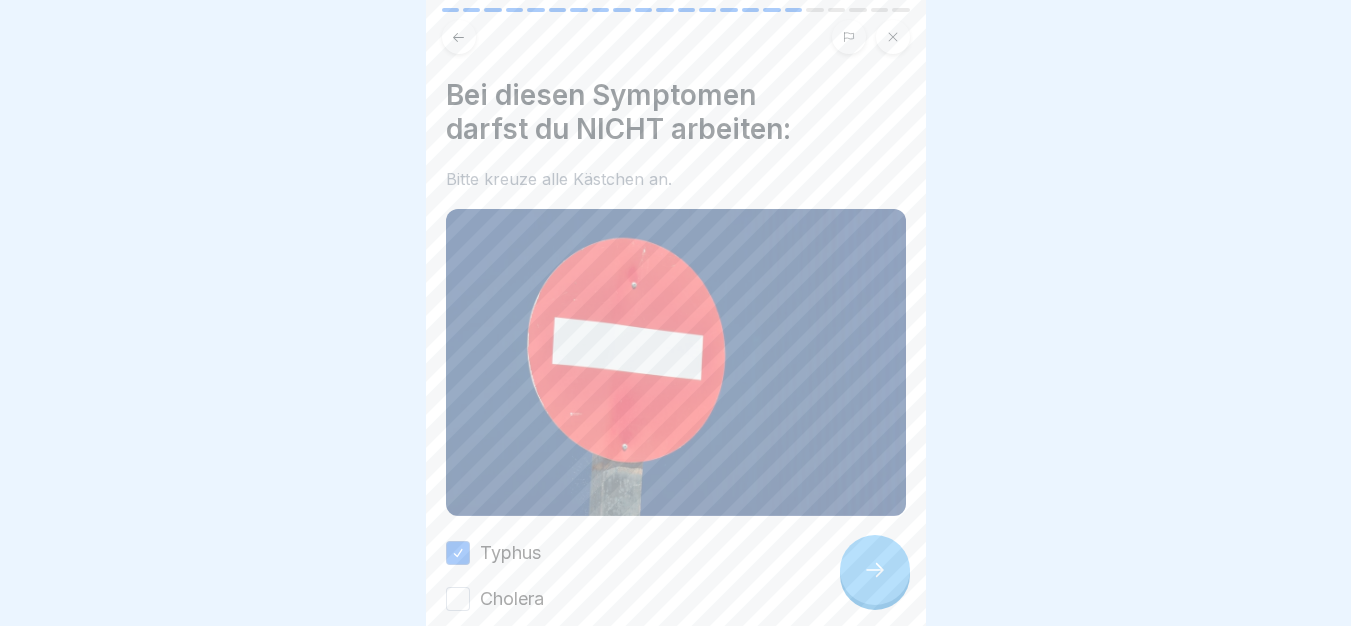 click on "Cholera" at bounding box center (512, 599) 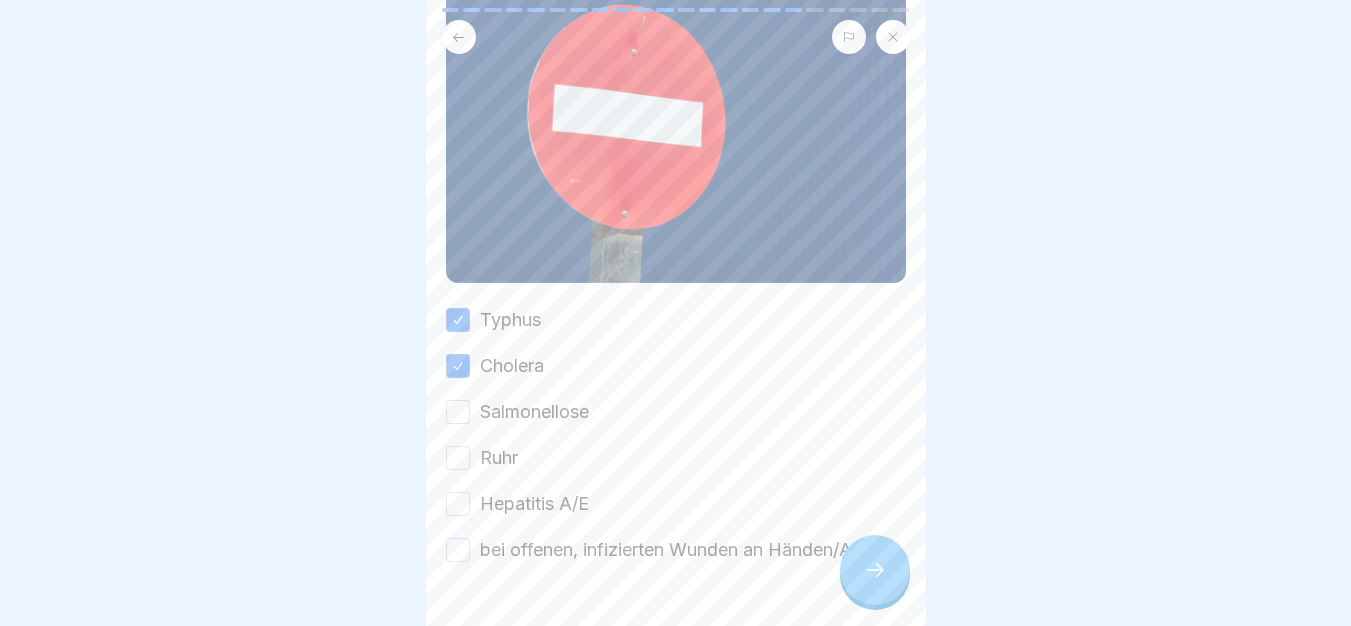 scroll, scrollTop: 306, scrollLeft: 0, axis: vertical 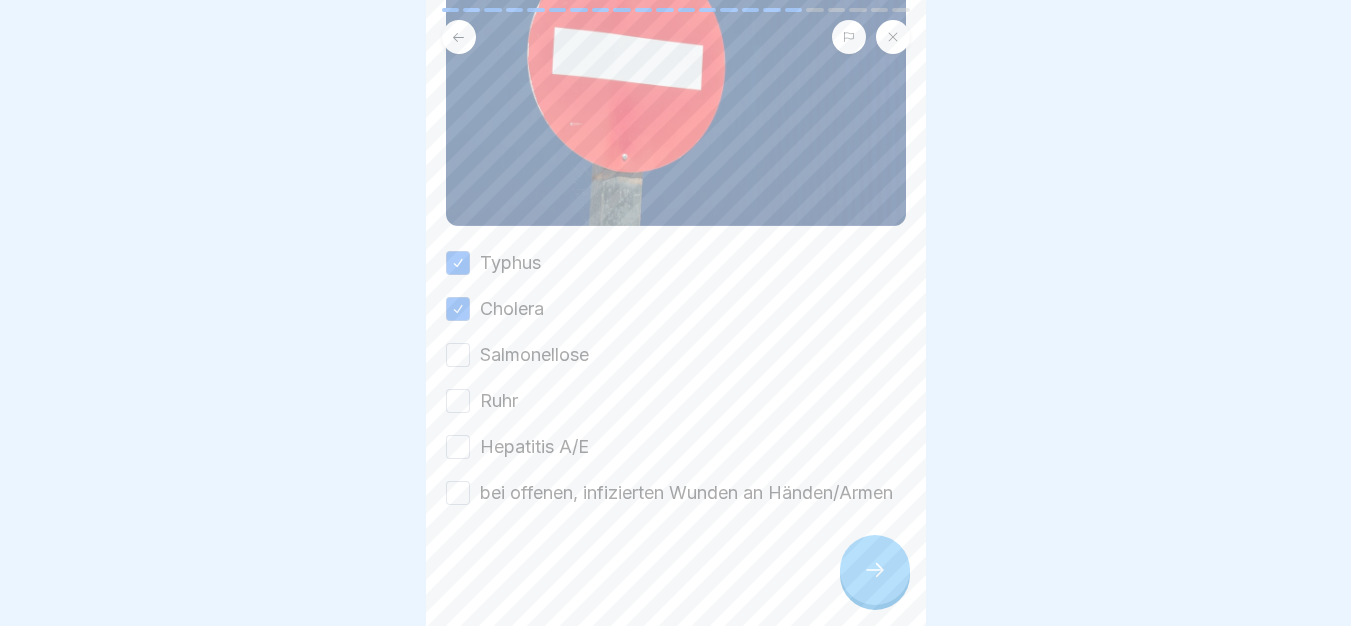 click on "Salmonellose" at bounding box center (534, 355) 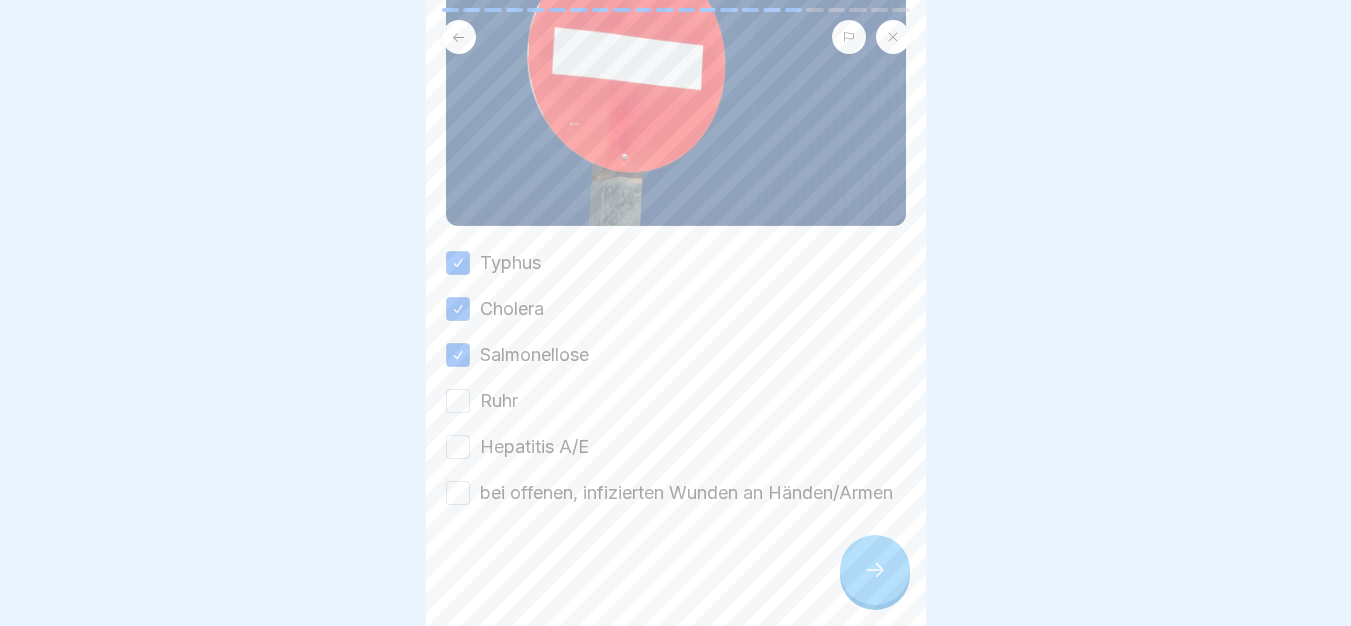 click on "Ruhr" at bounding box center (499, 401) 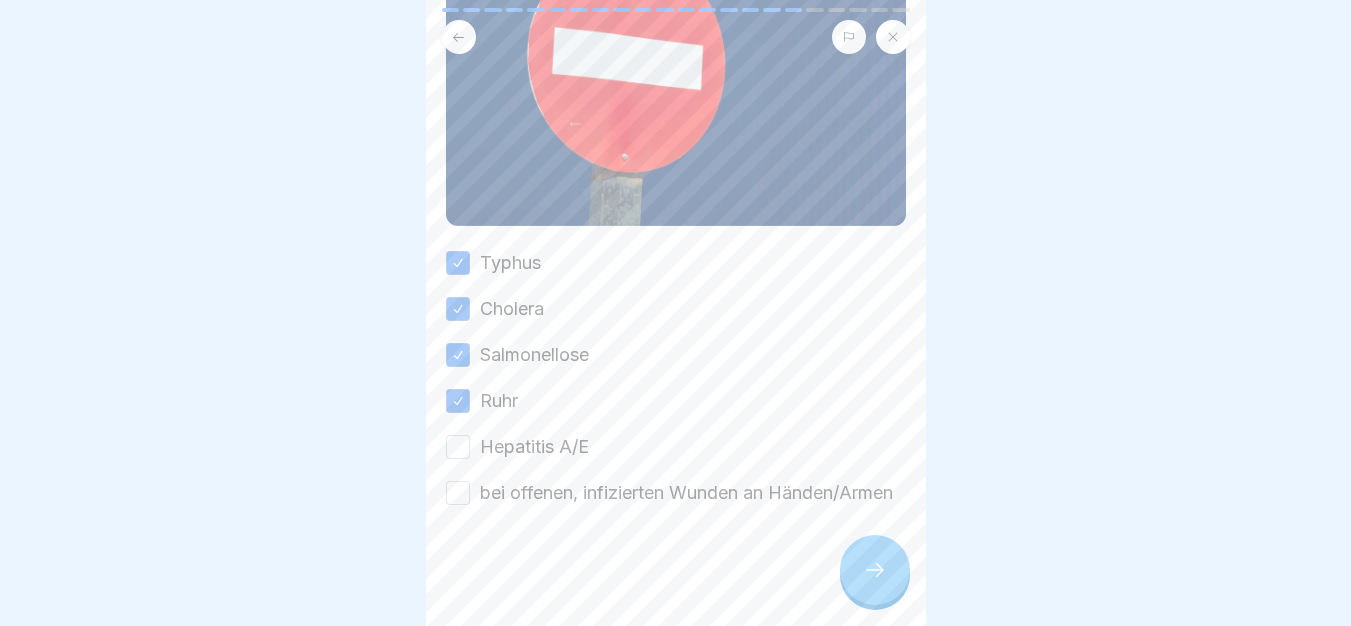 click on "Hepatitis A/E" at bounding box center (534, 447) 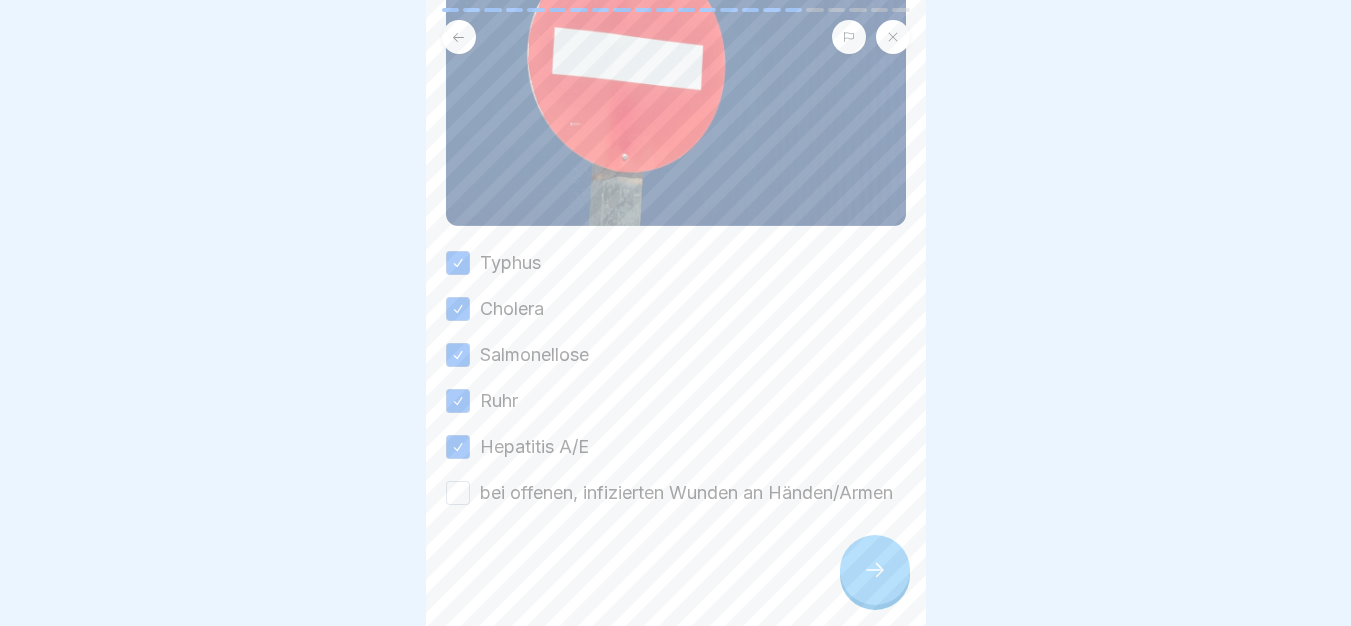 click on "Typhus Cholera Salmonellose Ruhr Hepatitis A/E bei offenen, infizierten Wunden an Händen/Armen" at bounding box center [676, 378] 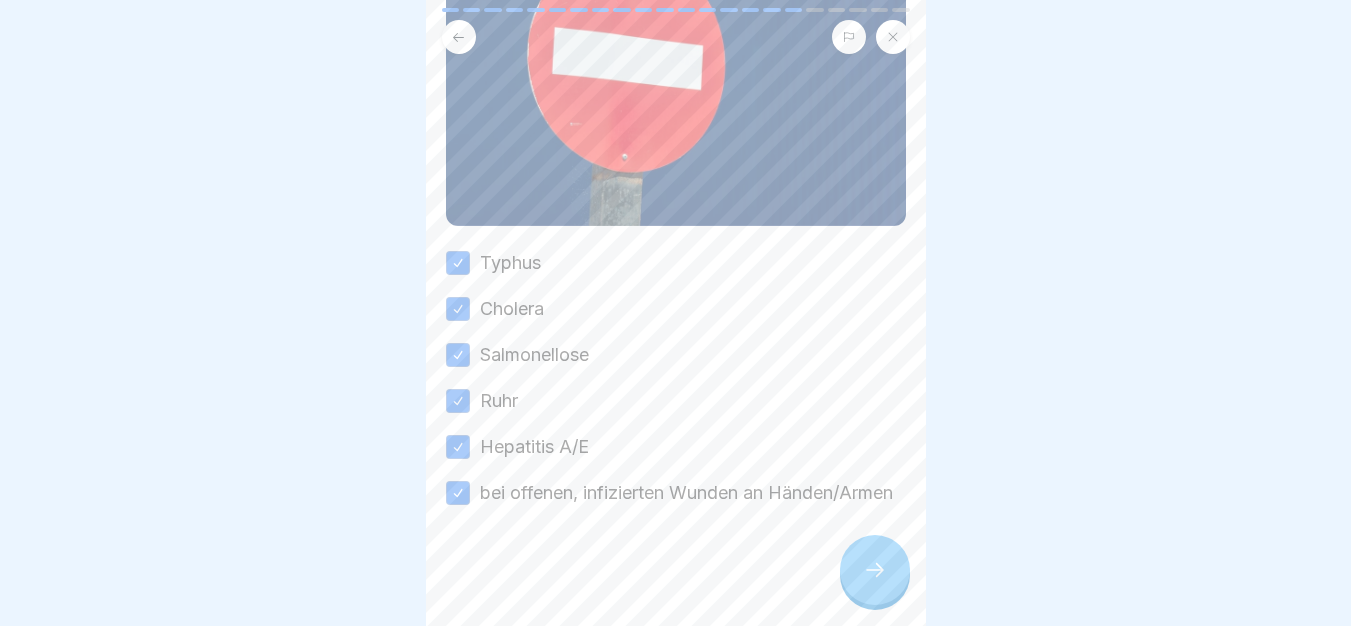 click at bounding box center (875, 570) 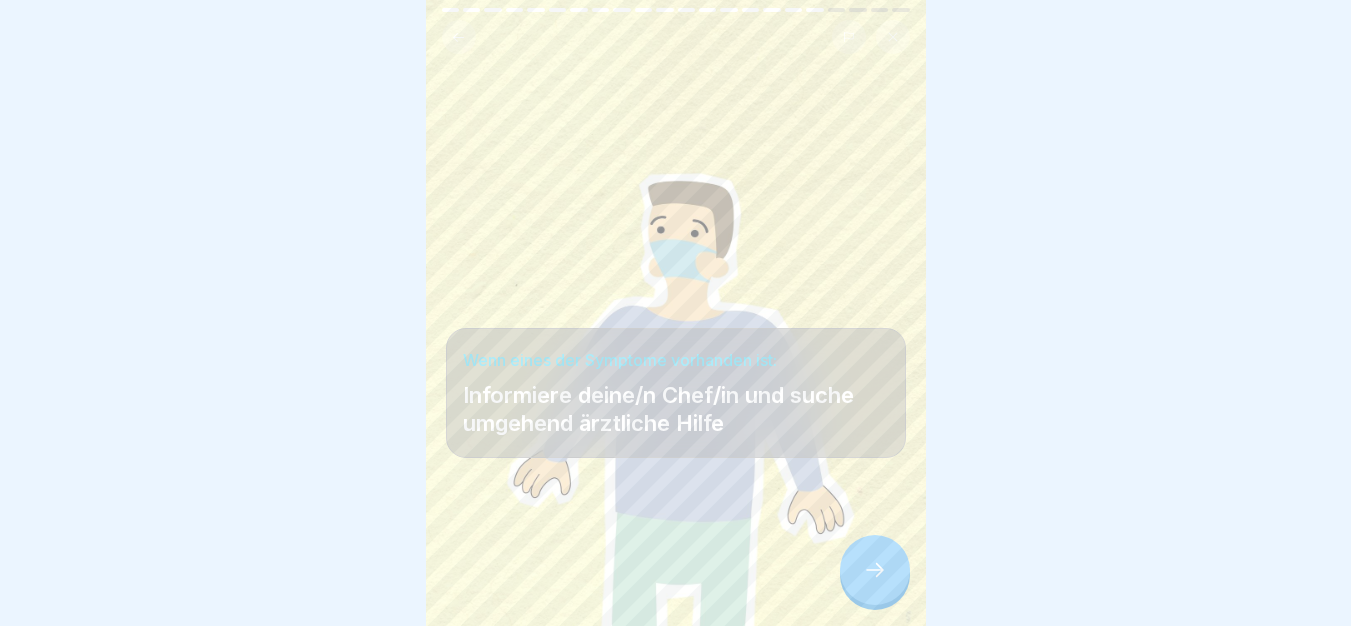 click 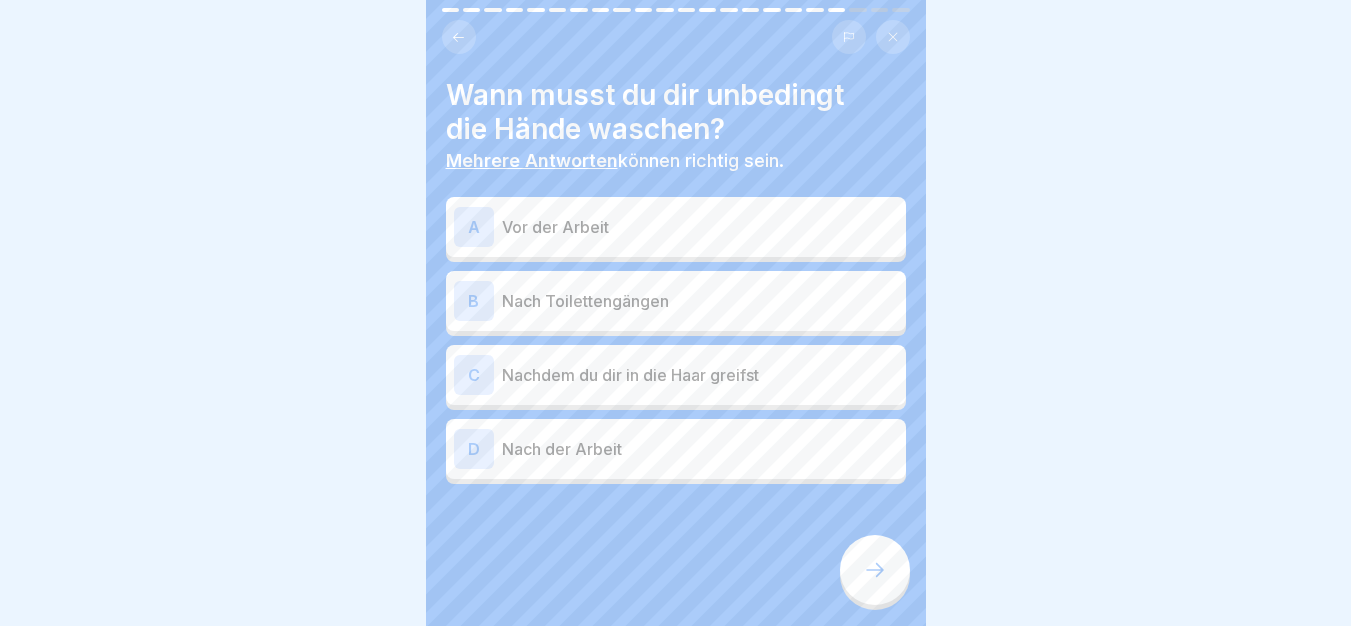 click on "A Vor der Arbeit" at bounding box center [676, 227] 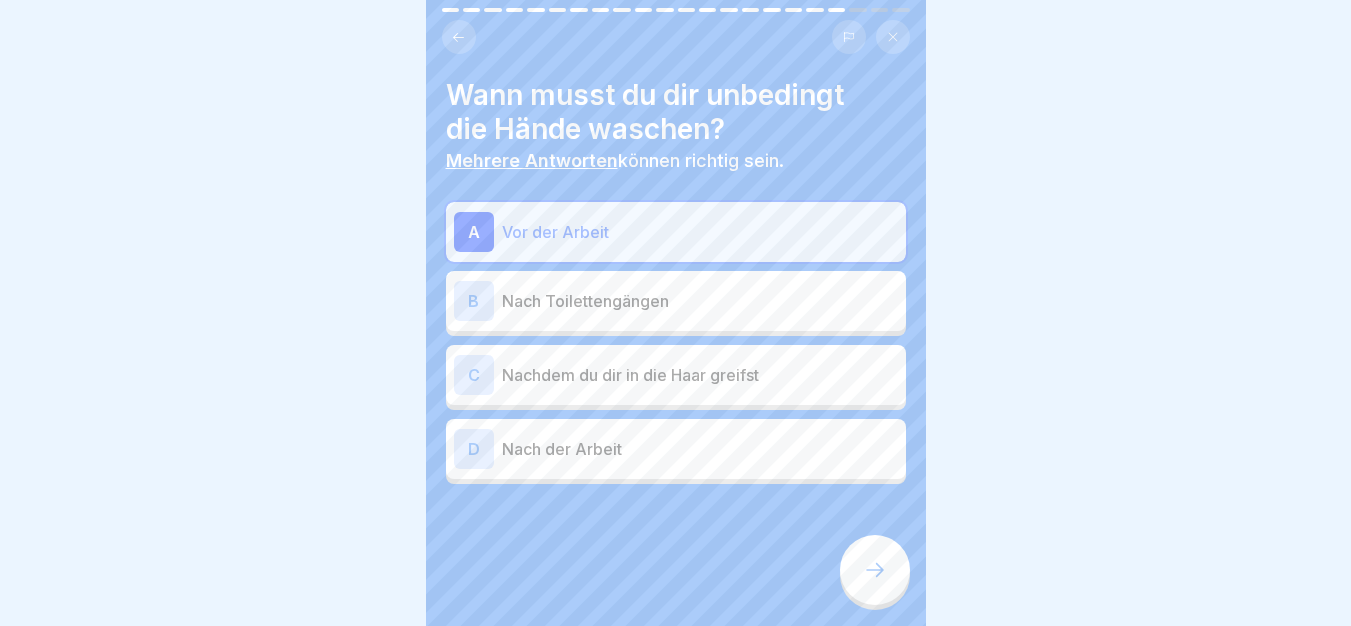 click on "B Nach Toilettengängen" at bounding box center [676, 301] 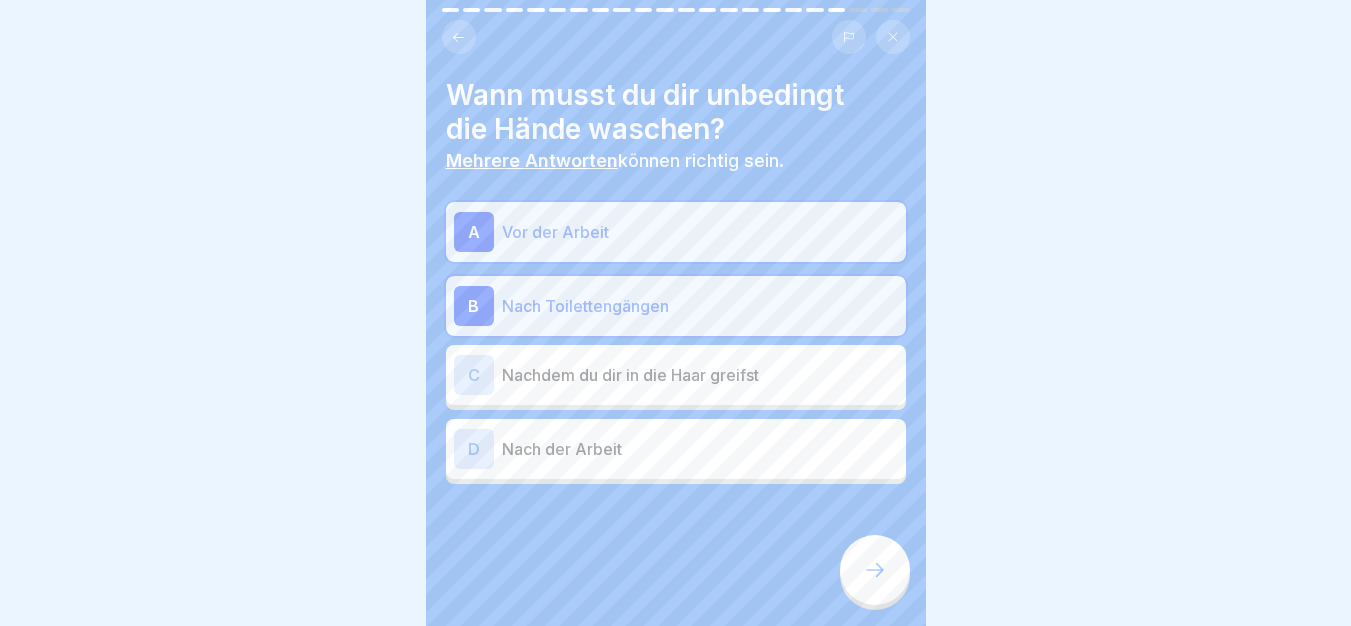 click on "Nachdem du dir in die Haar greifst" at bounding box center (700, 375) 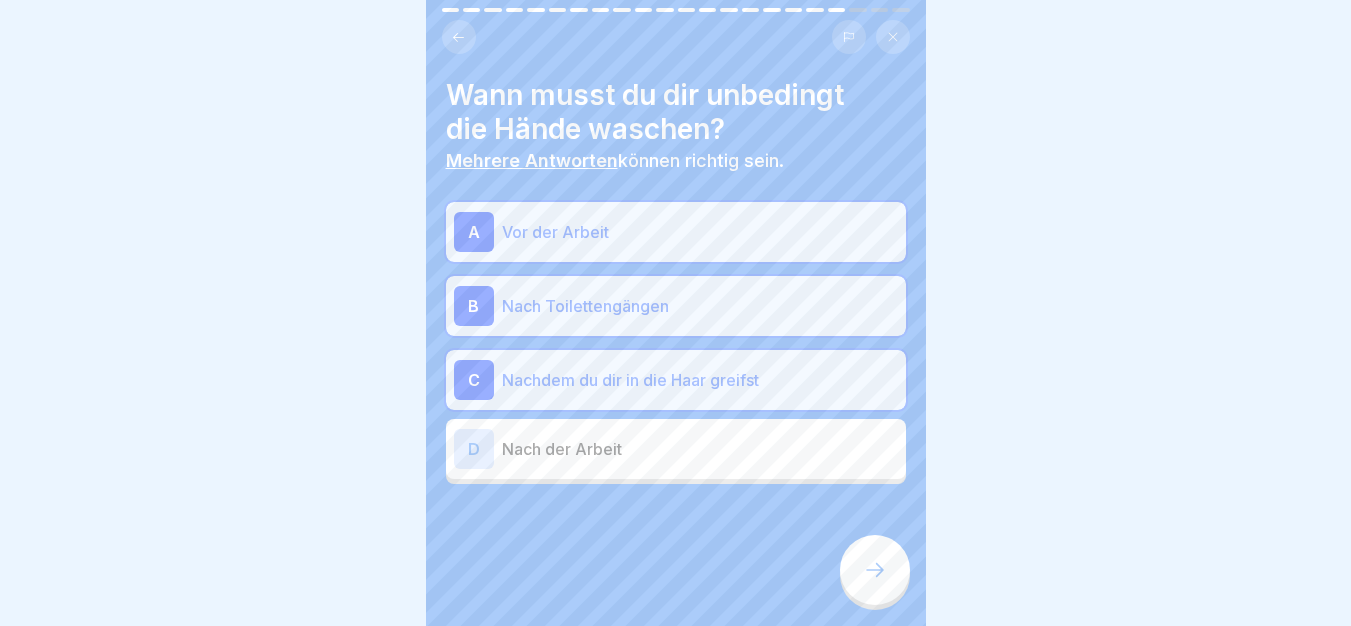 click at bounding box center (875, 570) 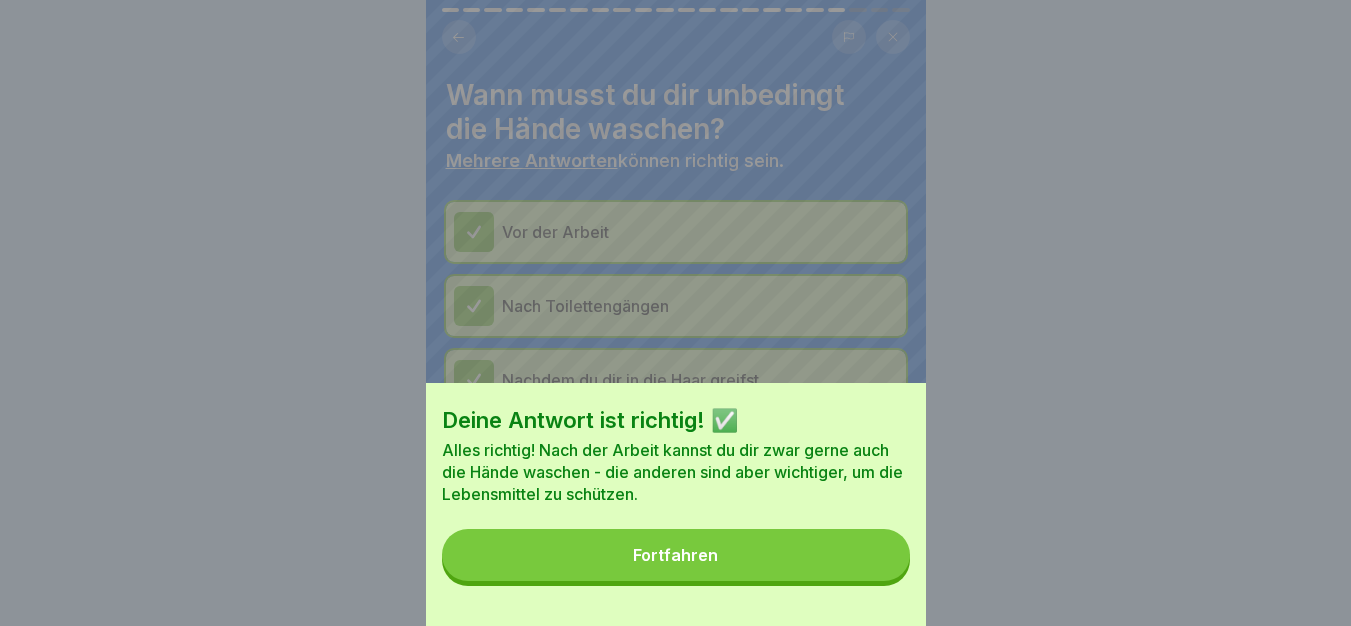 click on "Fortfahren" at bounding box center [676, 555] 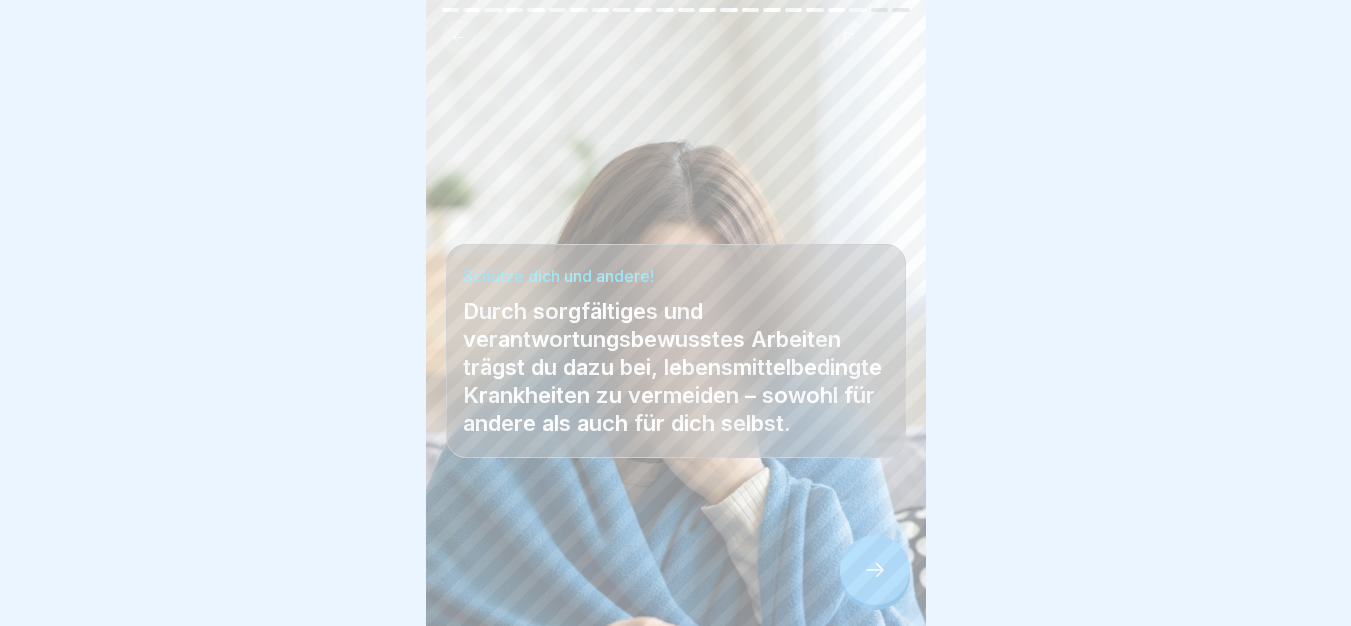 click on "Lebensmittelhygieneschulung nach EU-Verordnung (EG) Nr. 852 / 2004 22 Schritte Deutsch Personalhygiene Die Personalhygiene umfasst die Hygieneaspekte, die ein Mitarbeiter selbst beeinflussen kann. Fortfahren Personalhygiene Die "Personalhygiene" umfasst die Hygieneaspekte, die ein selbst Mitarbeiter beeinflussen kann. Warum ist die persönliche Hygiene wichtig? Da Menschen selbst eine häufige Kontaminationsquelle sind (über Hände, Haut, Haare, Kleidung usw.), ist die persönliche Hygiene von entscheidender Bedeutung für die Lebensmittelsicherheit. Hygiene am Arbeitsplatz 1 Achte auf deine persönliche Sauberkeit. 2 Wasche und desinfiziere regelmäßig deine Hände. 3 Drehe dich beim Niesen oder Husten von Lebensmitteln weg und benutze deine Armbeuge oder ein Papiertaschentuch. Entsorge es sofort und desinfiziere deine Hände. 4 Versorge Wunden richtig und halte sie immer abgedeckt. Hygienevorschriften für das Personal: Bitte kreuze alle Kästchen an. Trage saubere und geeignete Arbeitskleidung. 1 2 3 4 5" at bounding box center [676, 313] 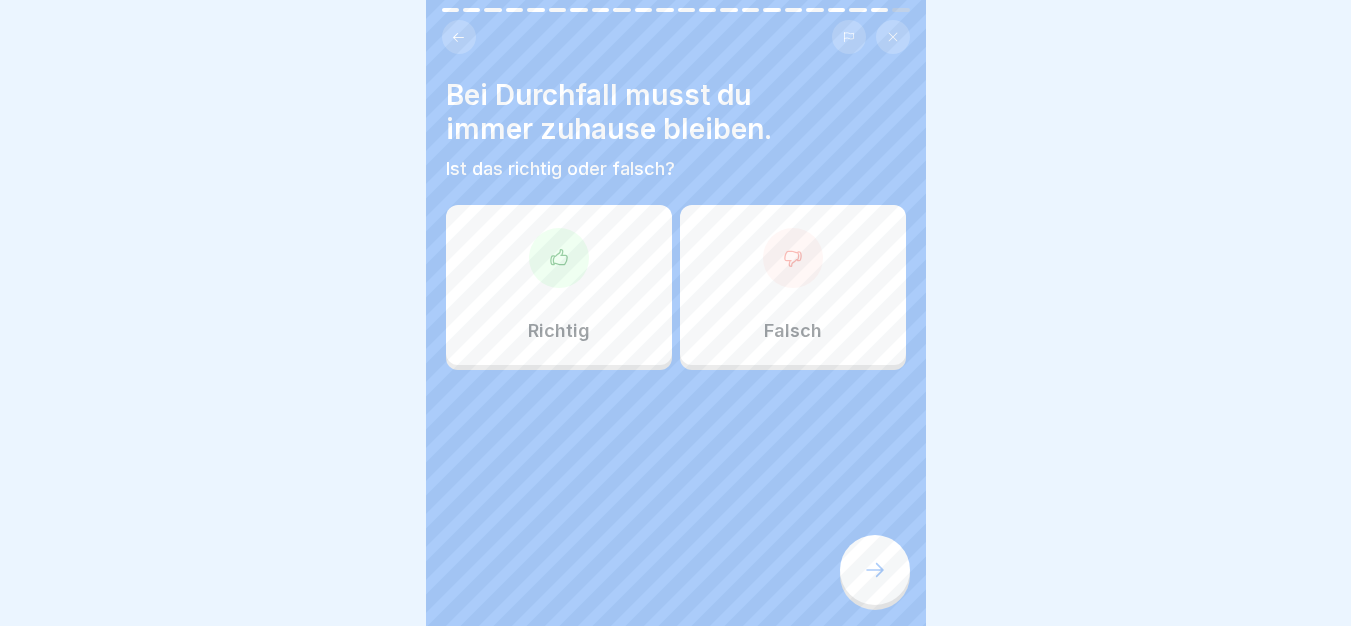 click on "Richtig" at bounding box center [559, 285] 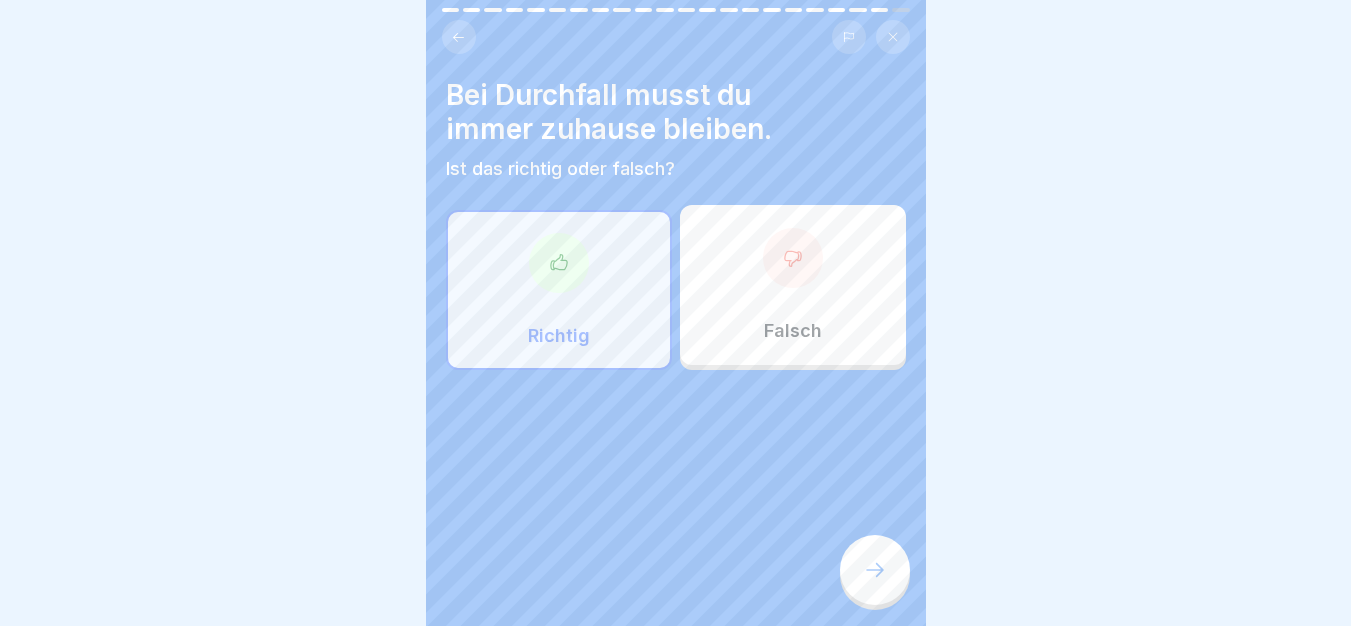 click 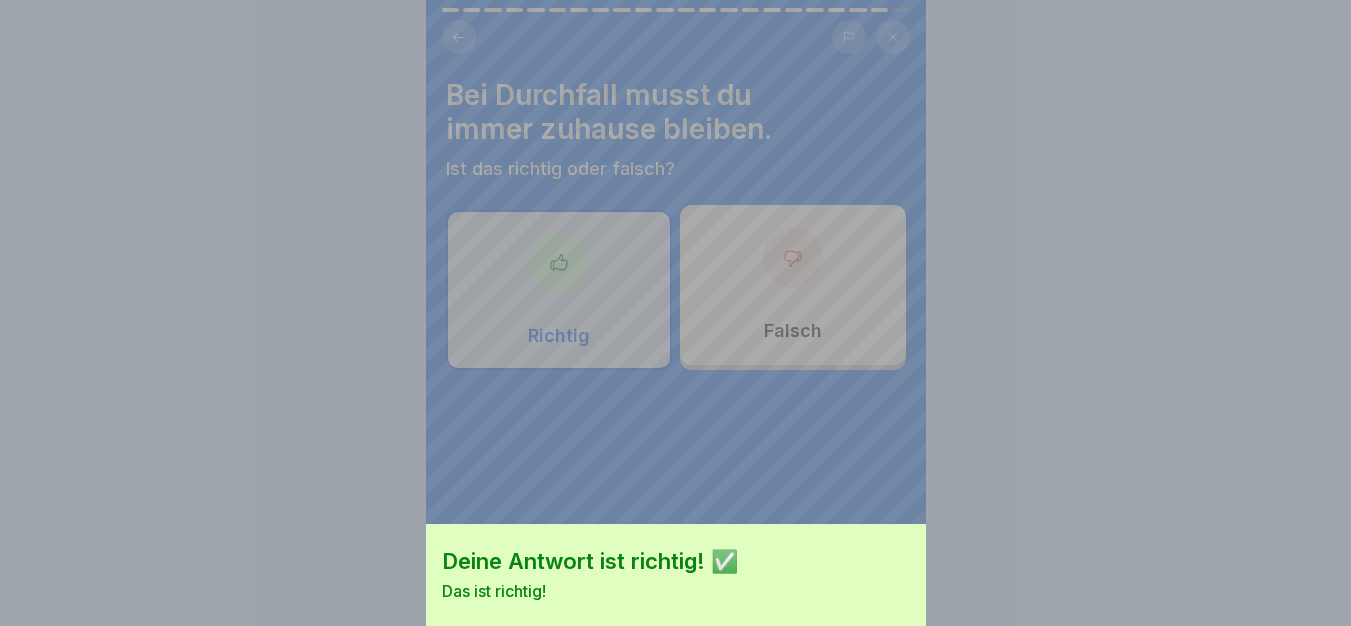 click on "Fortfahren" at bounding box center [676, 652] 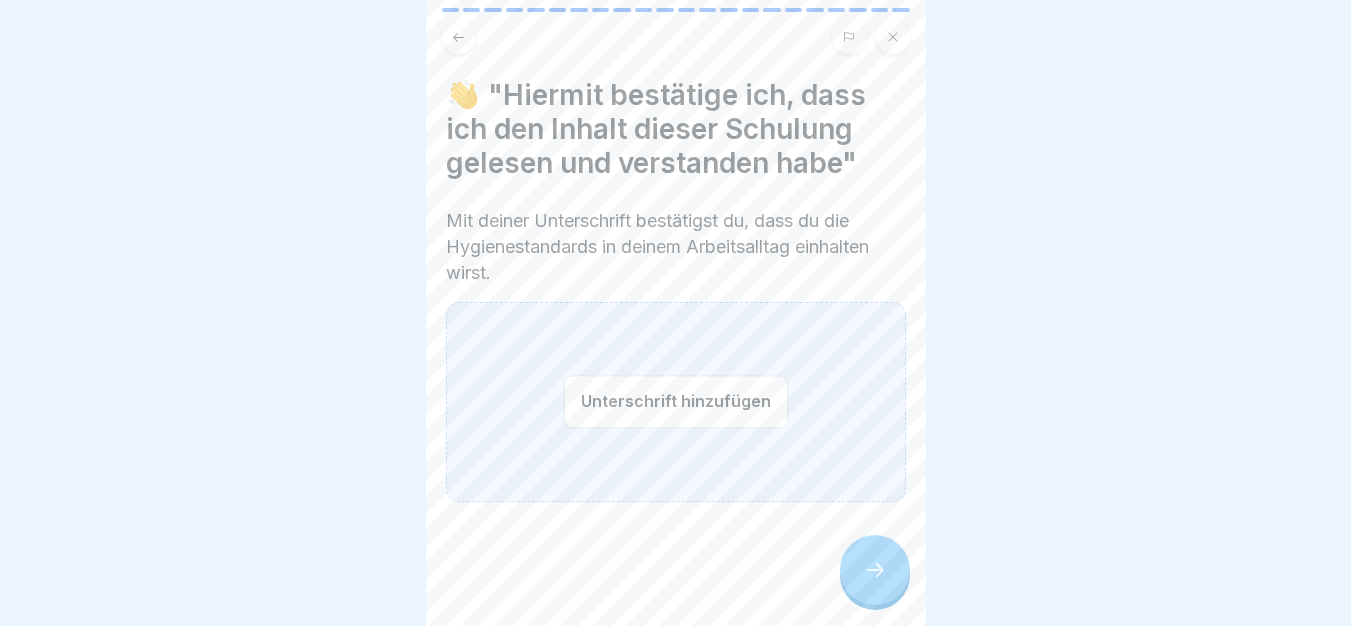 click on "Unterschrift hinzufügen" at bounding box center [676, 401] 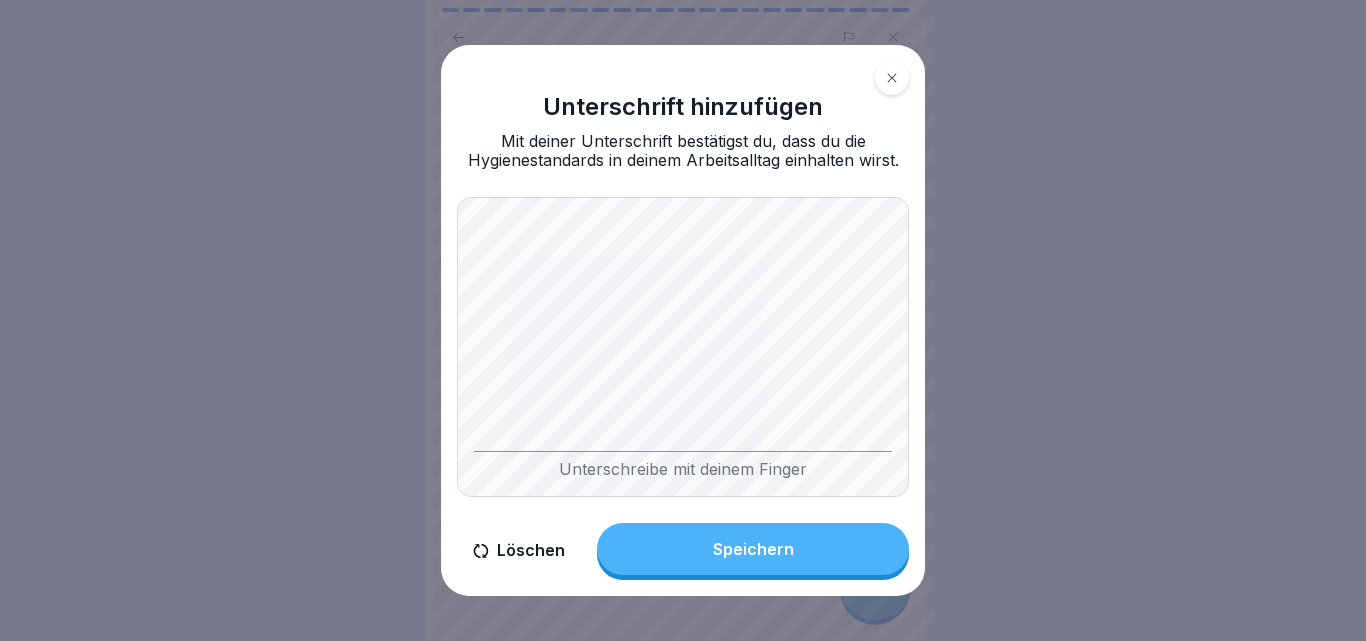 click on "Unterschreibe mit deinem Finger" at bounding box center (683, 347) 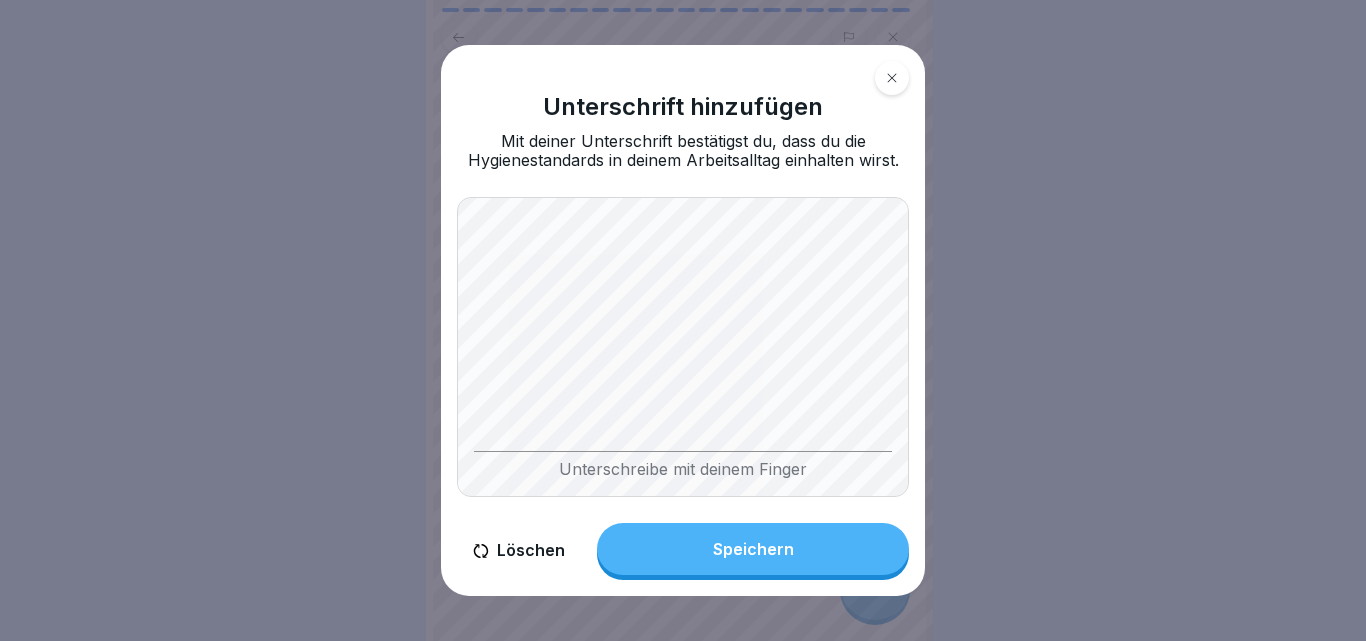 click on "Speichern" at bounding box center (753, 549) 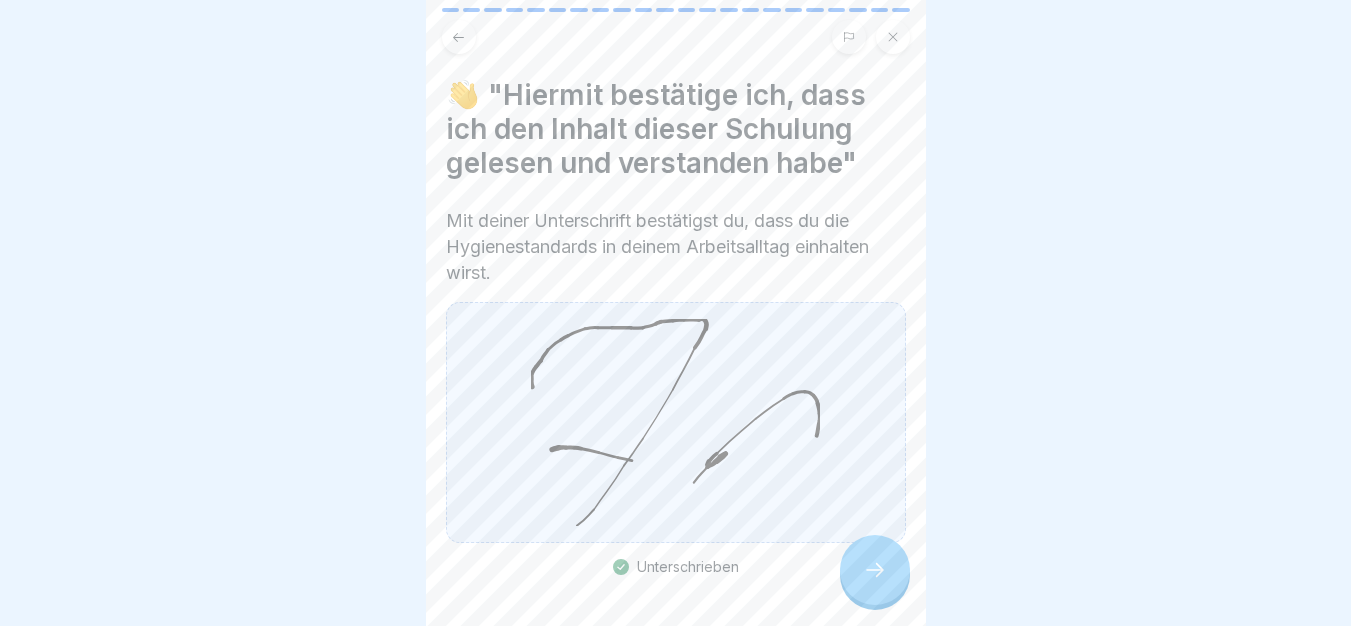 click 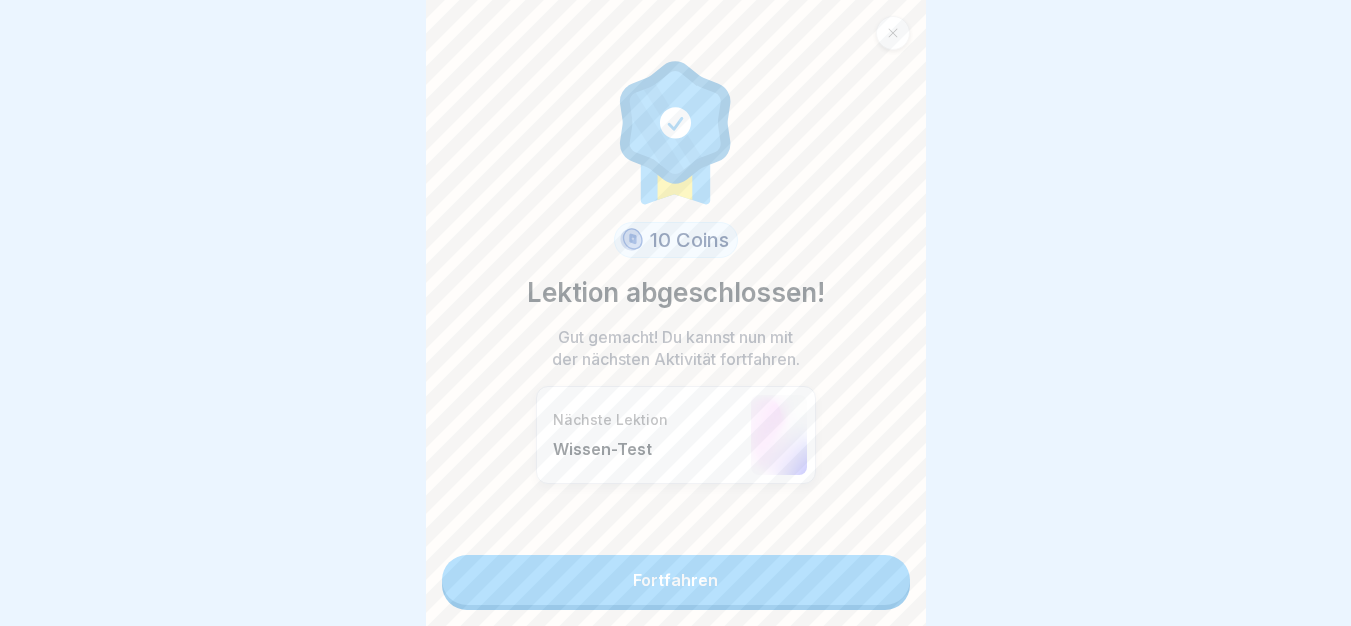 click on "Fortfahren" at bounding box center [676, 580] 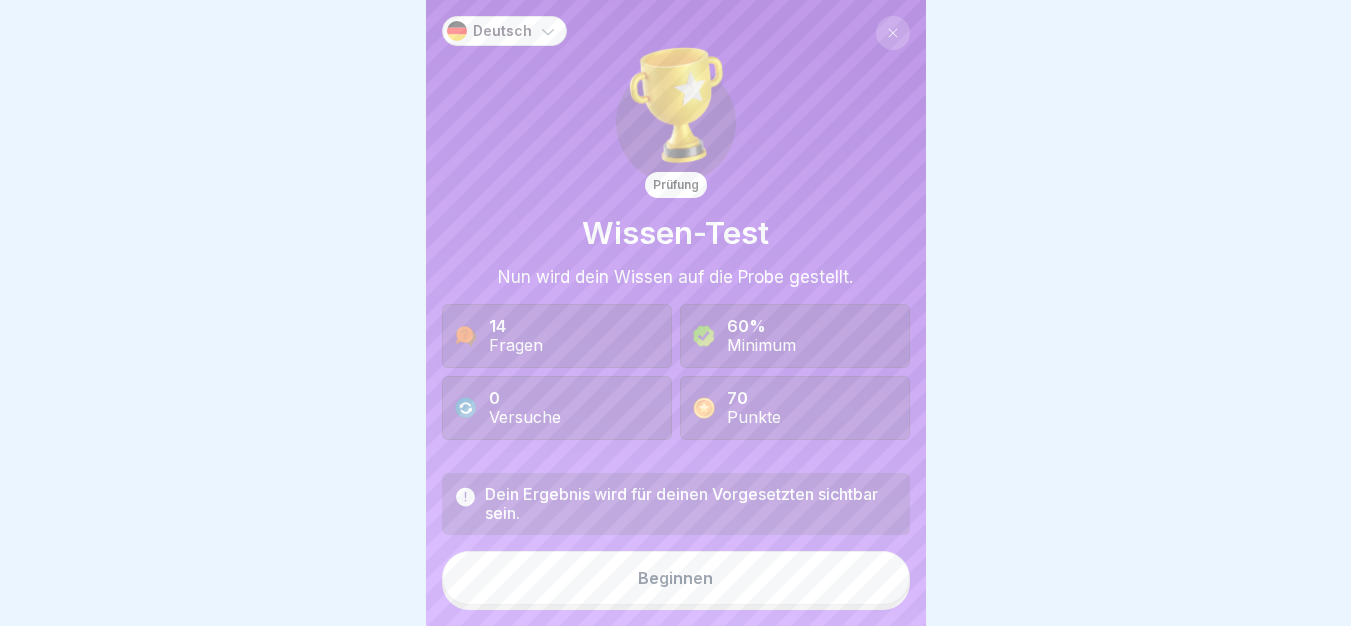click on "Beginnen" at bounding box center (676, 578) 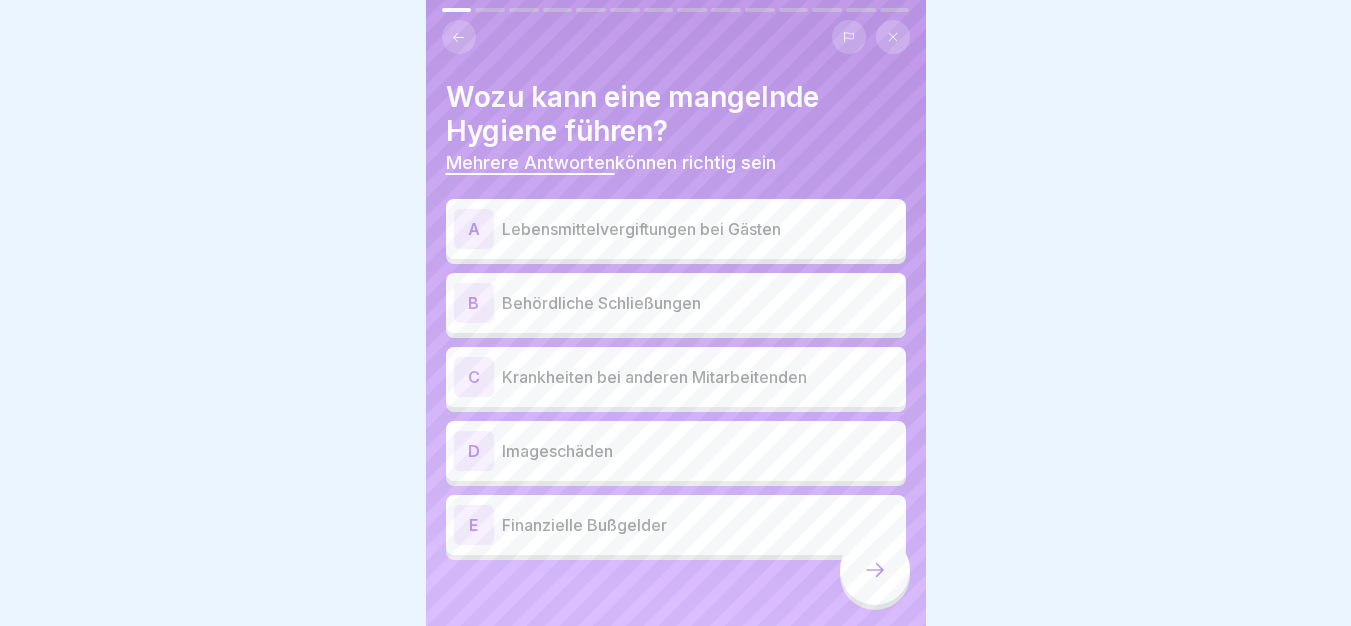 click on "Lebensmittelvergiftungen bei Gästen" at bounding box center [700, 229] 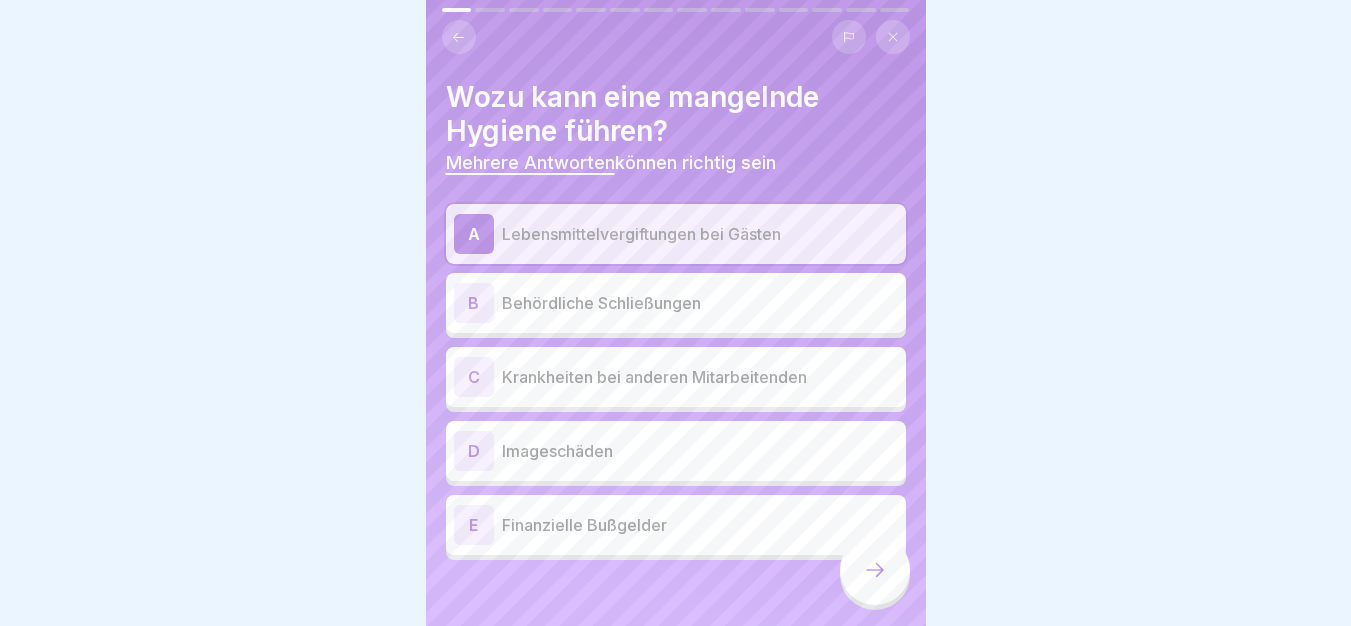 click on "Behördliche Schließungen" at bounding box center [700, 303] 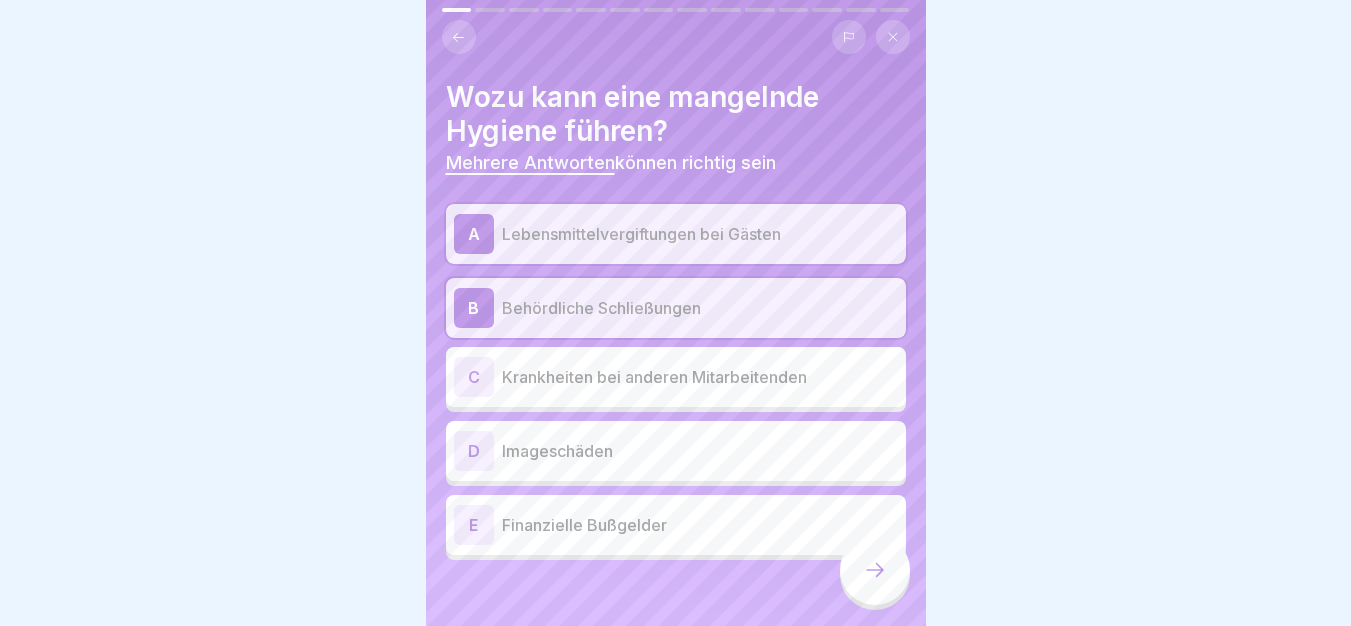 click on "Krankheiten bei anderen Mitarbeitenden" at bounding box center (700, 377) 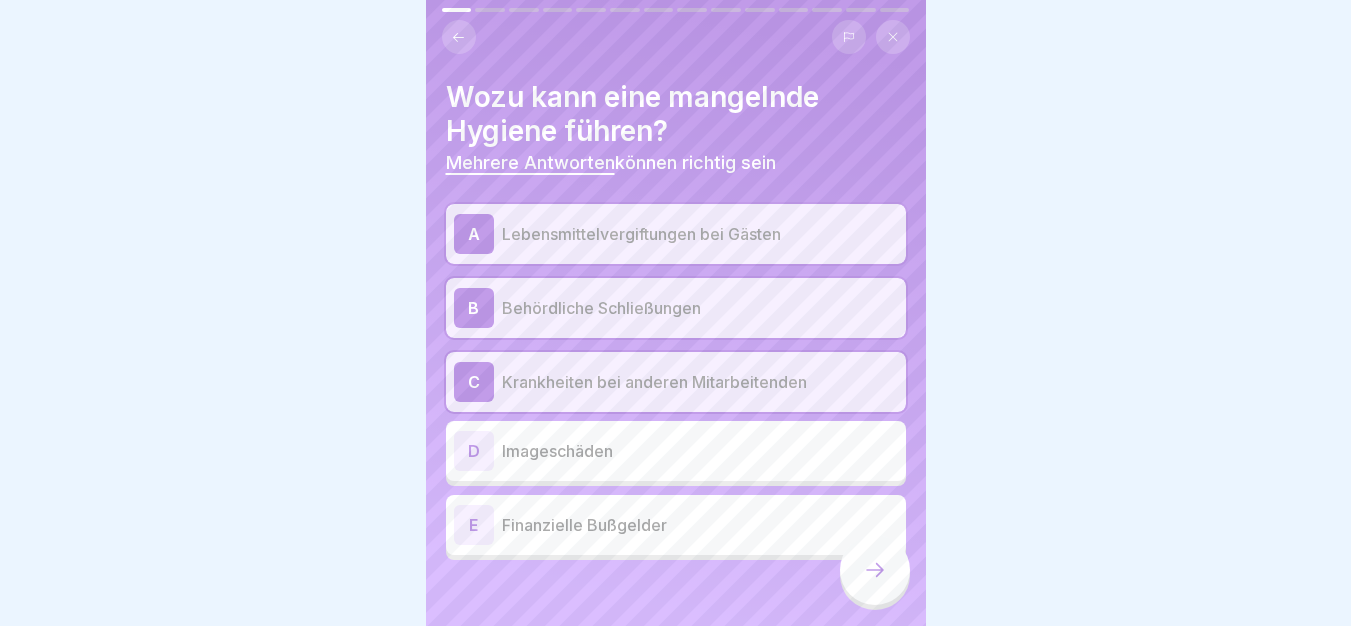 click on "D Imageschäden" at bounding box center (676, 451) 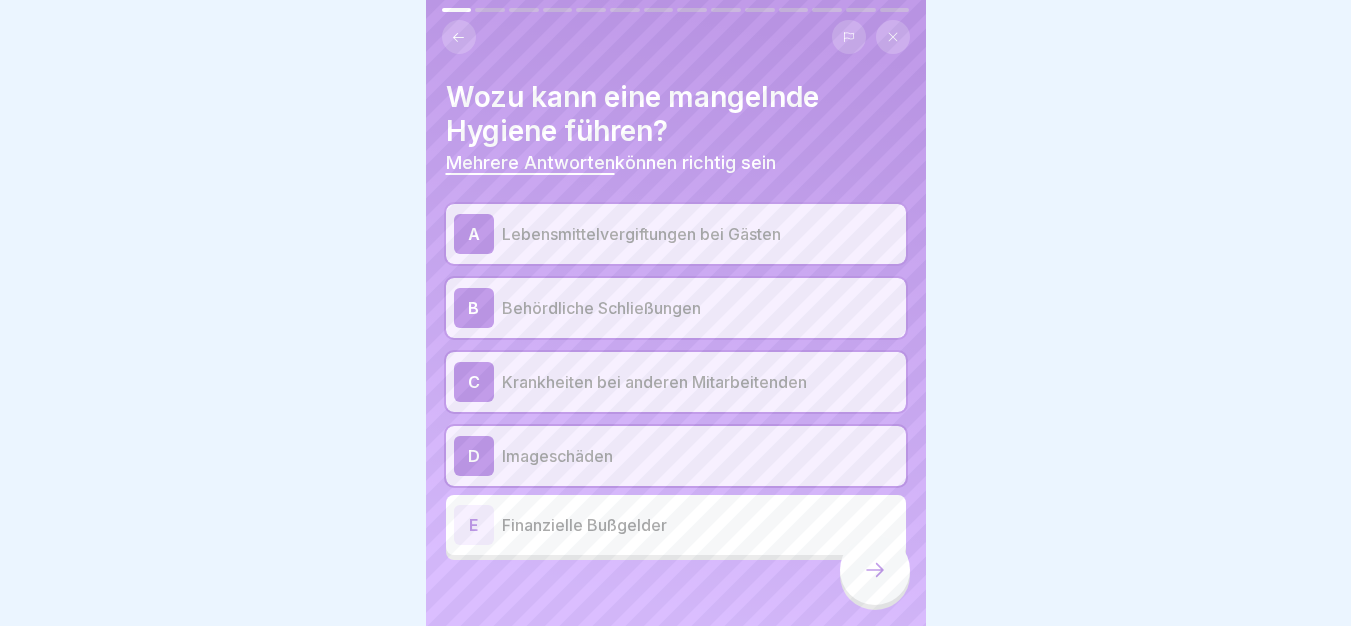 click on "Finanzielle Bußgelder" at bounding box center [700, 525] 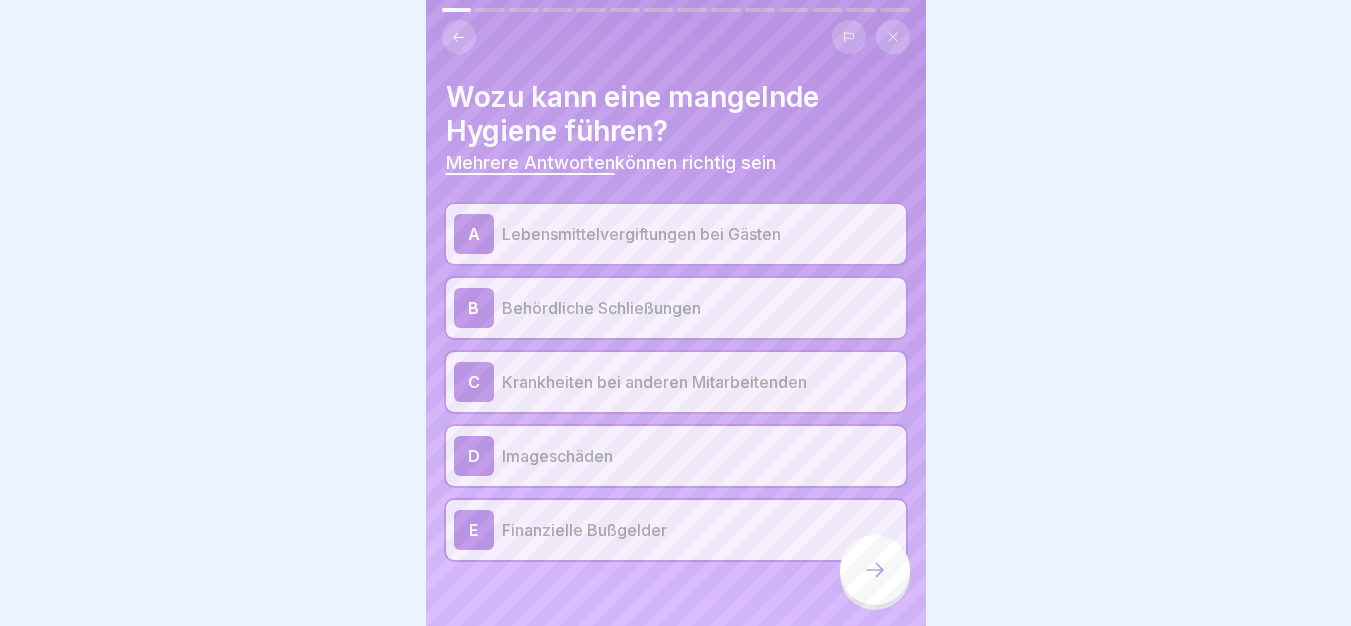 click 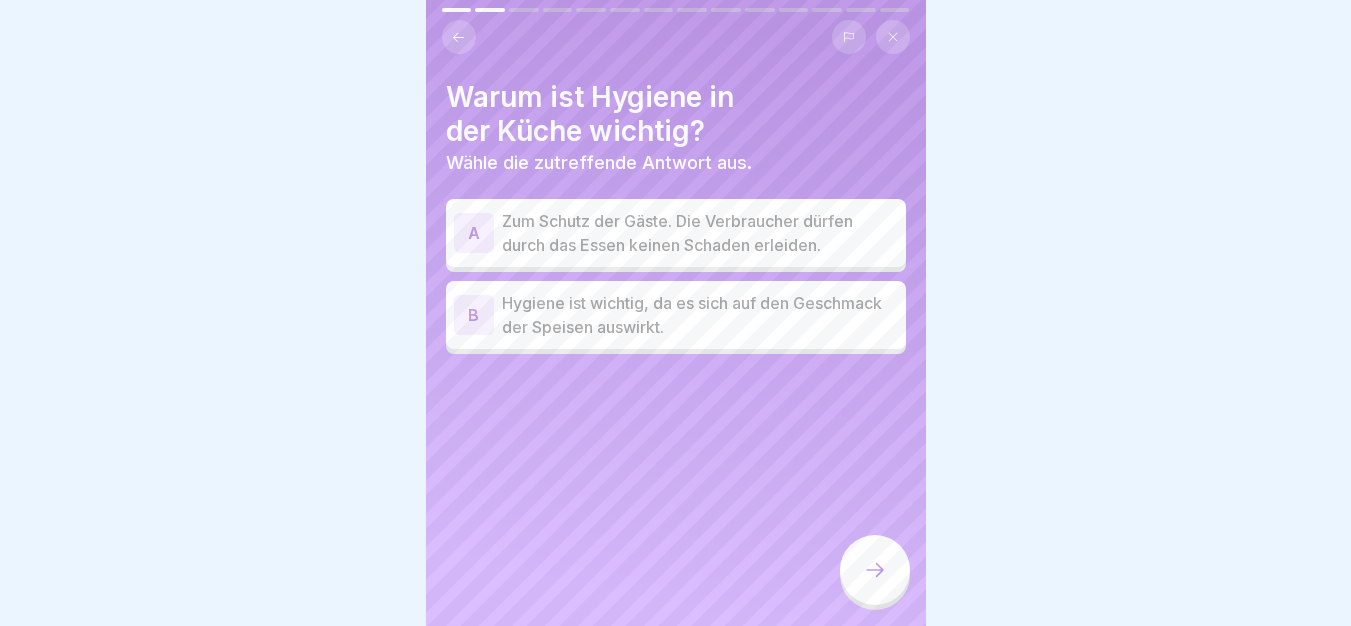 click on "Zum Schutz der Gäste. Die Verbraucher dürfen durch das Essen keinen Schaden erleiden." at bounding box center (700, 233) 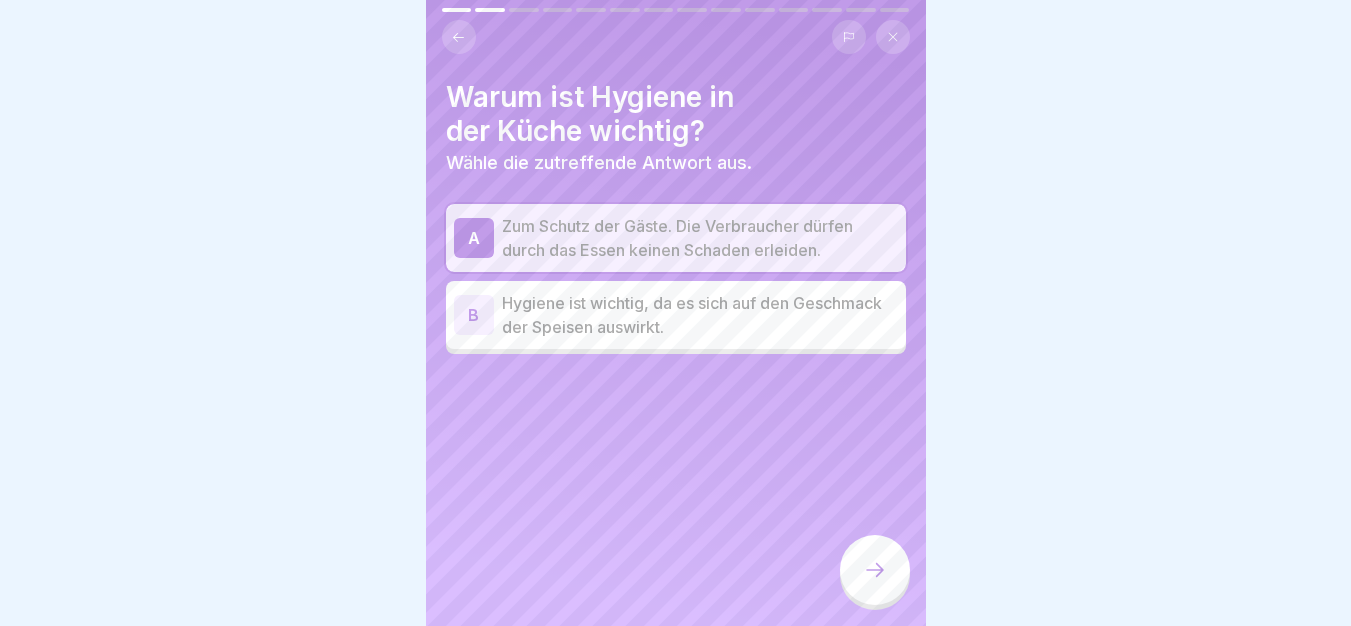 click at bounding box center [875, 570] 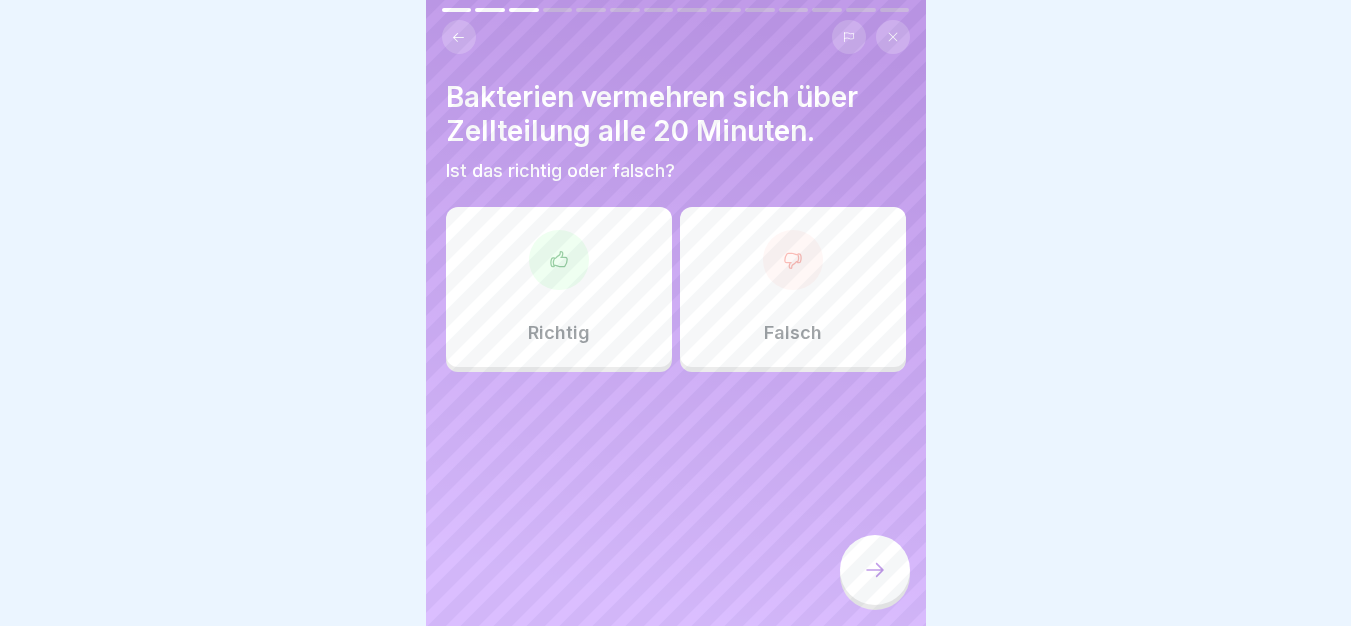 click on "Richtig" at bounding box center [559, 287] 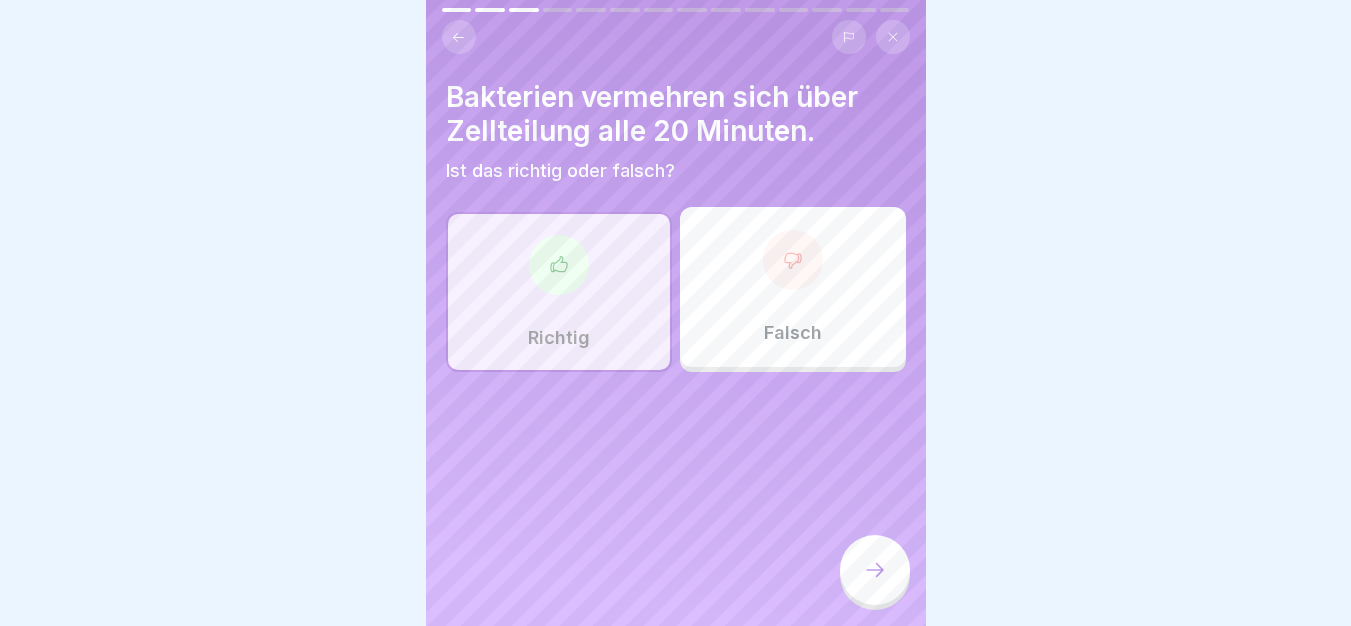 click at bounding box center (875, 570) 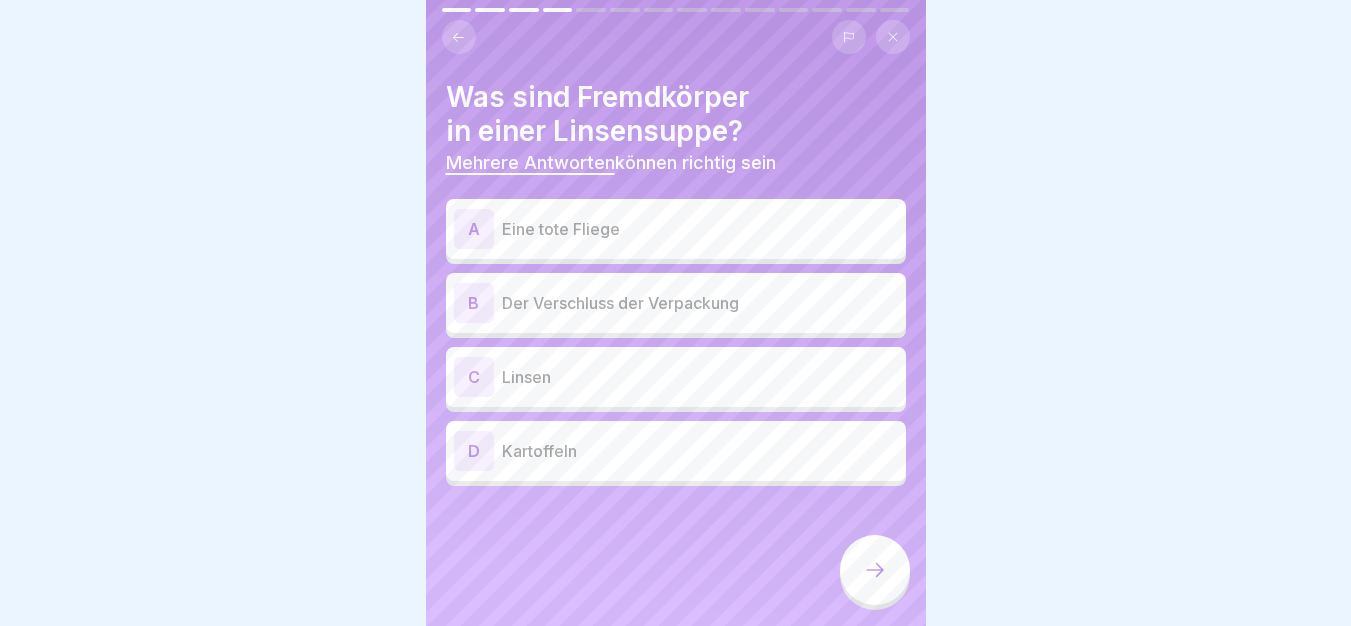 click on "Eine tote Fliege" at bounding box center (700, 229) 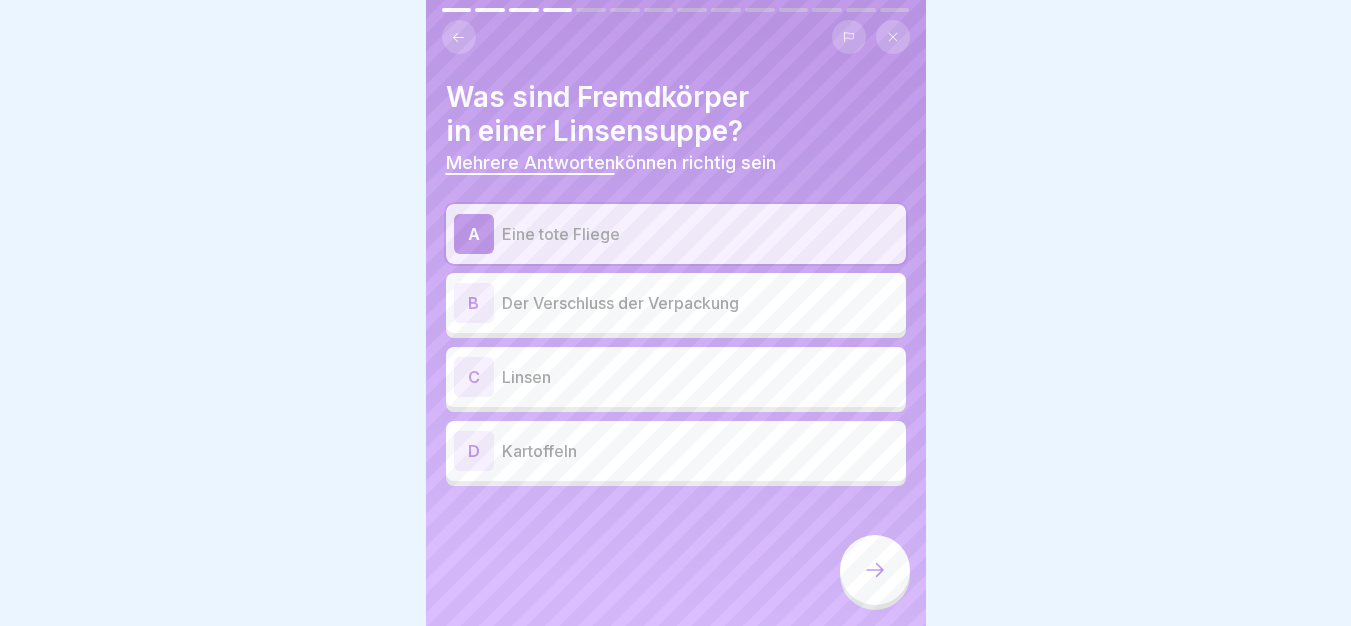 click on "Der Verschluss der Verpackung" at bounding box center (700, 303) 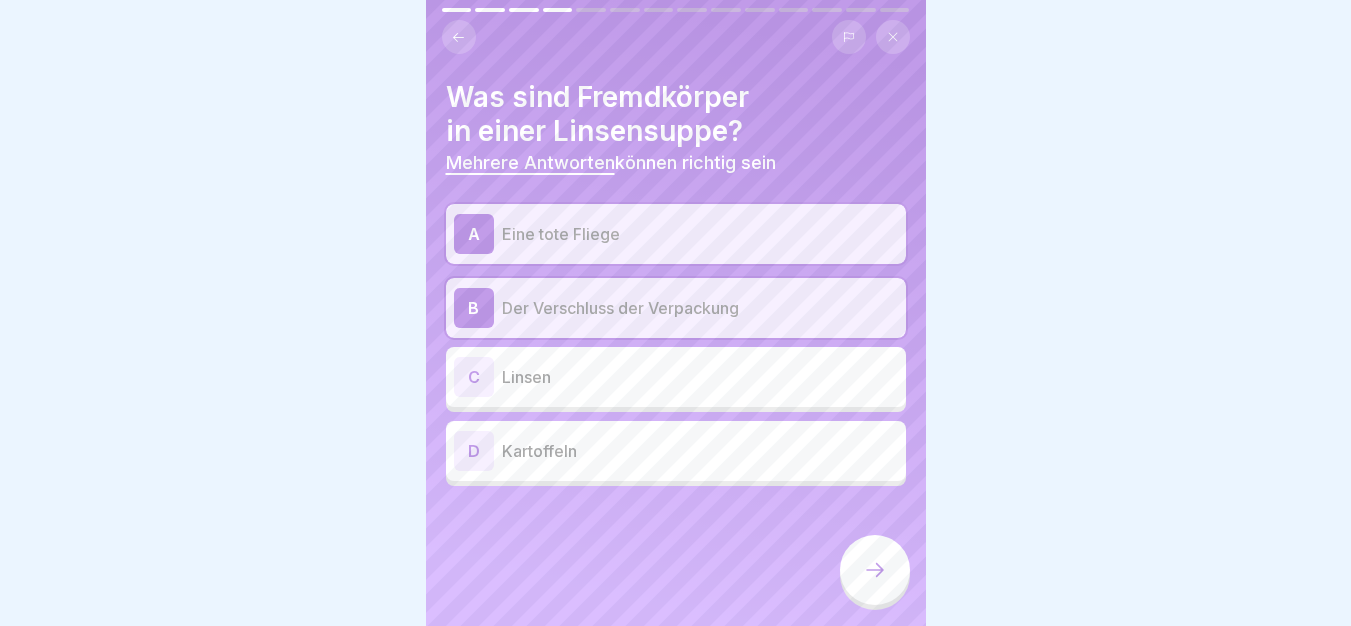 click 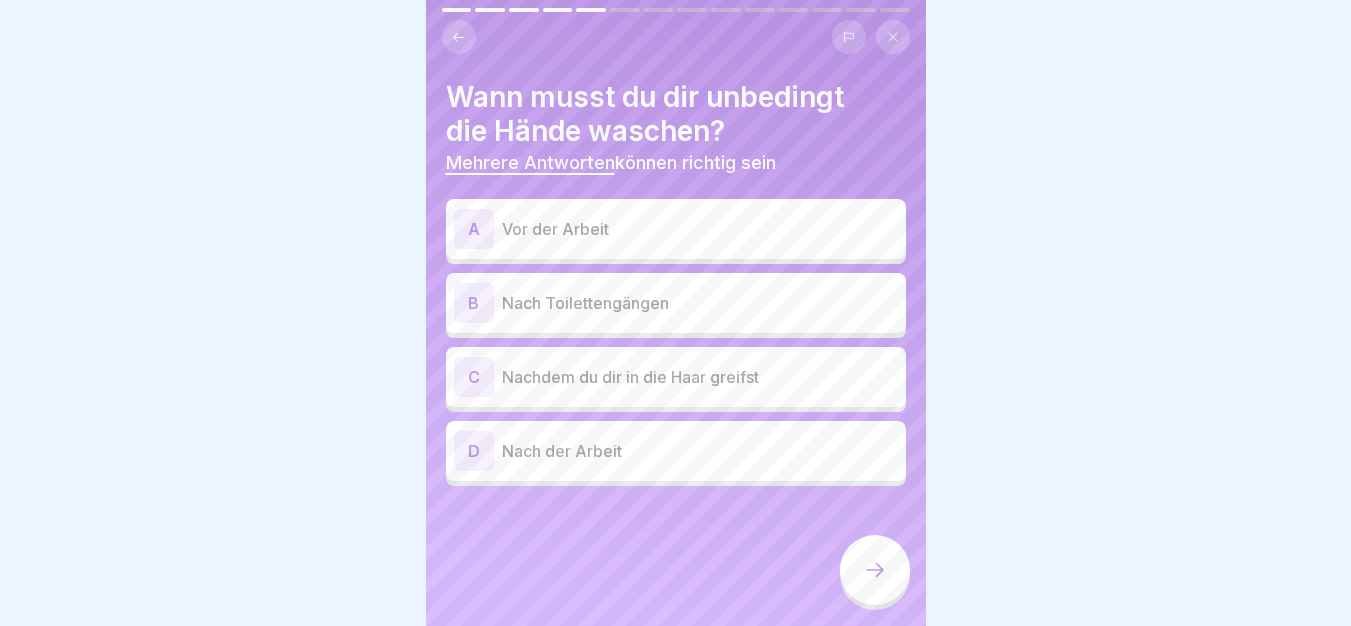 click on "Vor der Arbeit" at bounding box center (700, 229) 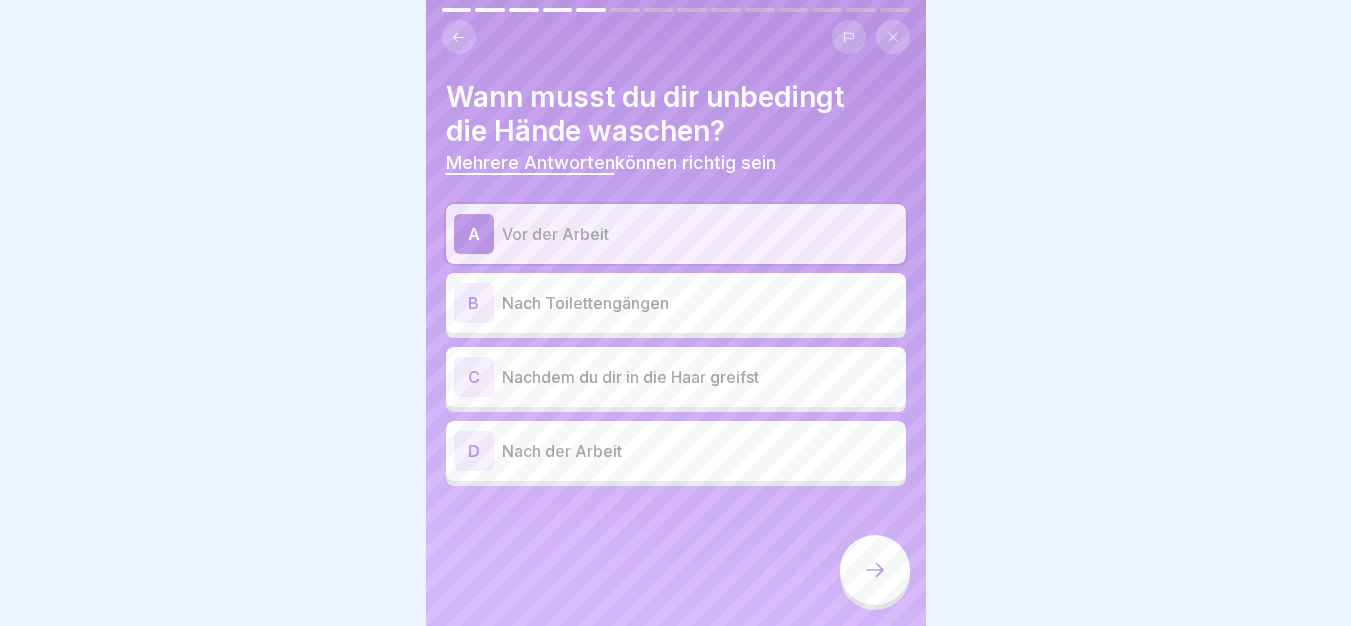 click on "Nach Toilettengängen" at bounding box center (700, 303) 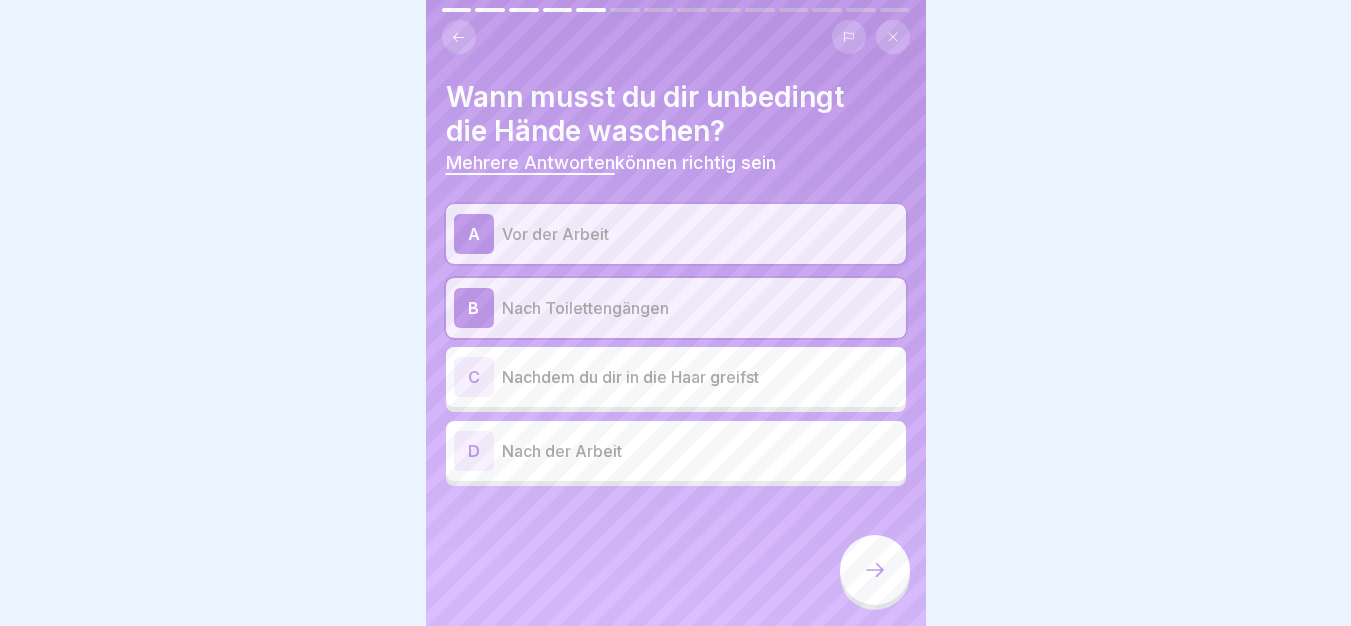 click on "C Nachdem du dir in die Haar greifst" at bounding box center (676, 377) 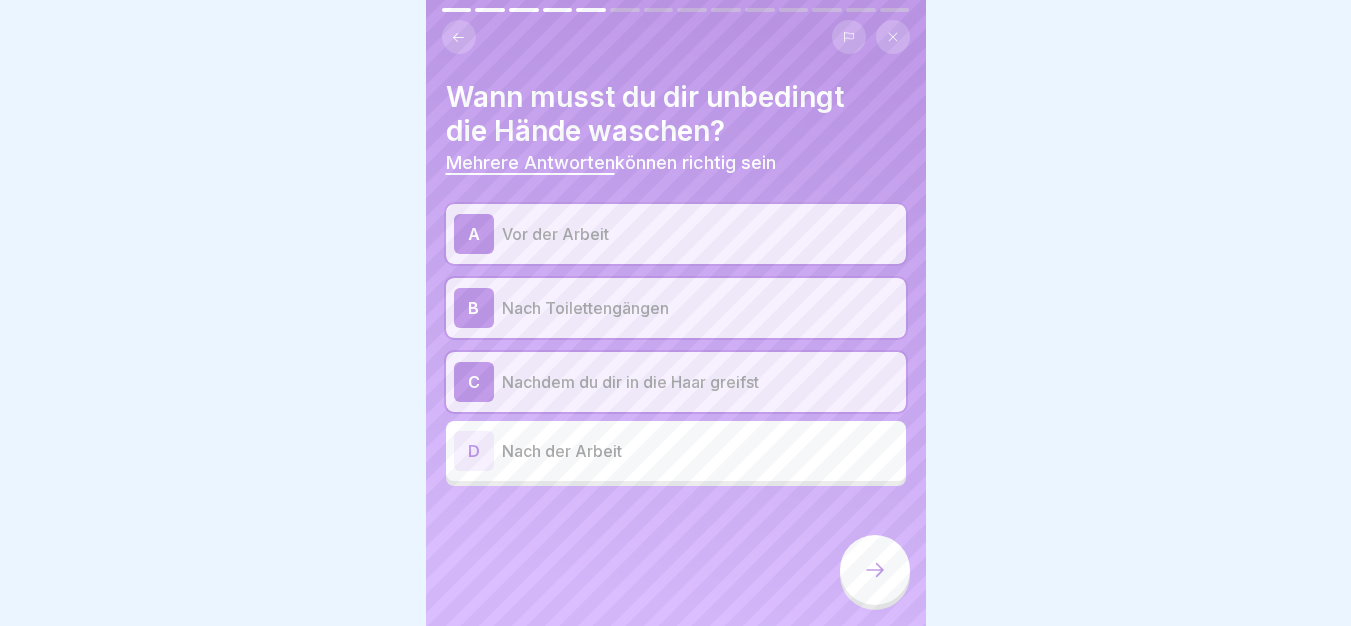 click at bounding box center [875, 570] 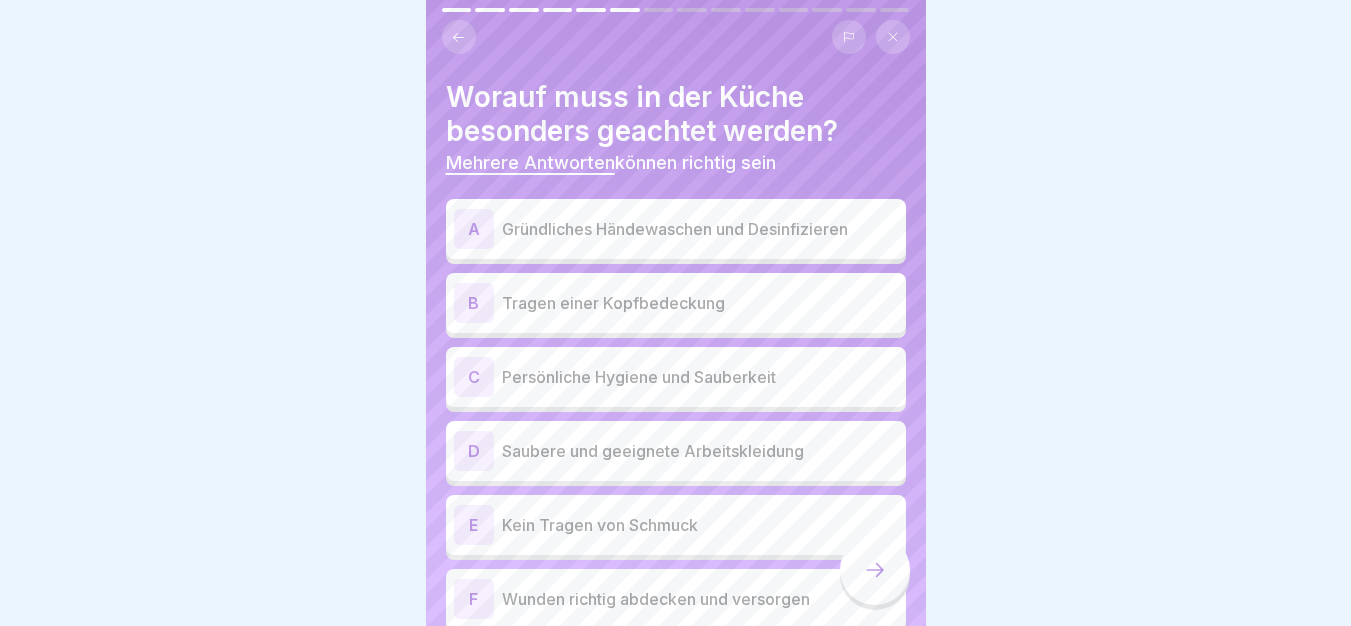 click at bounding box center (875, 570) 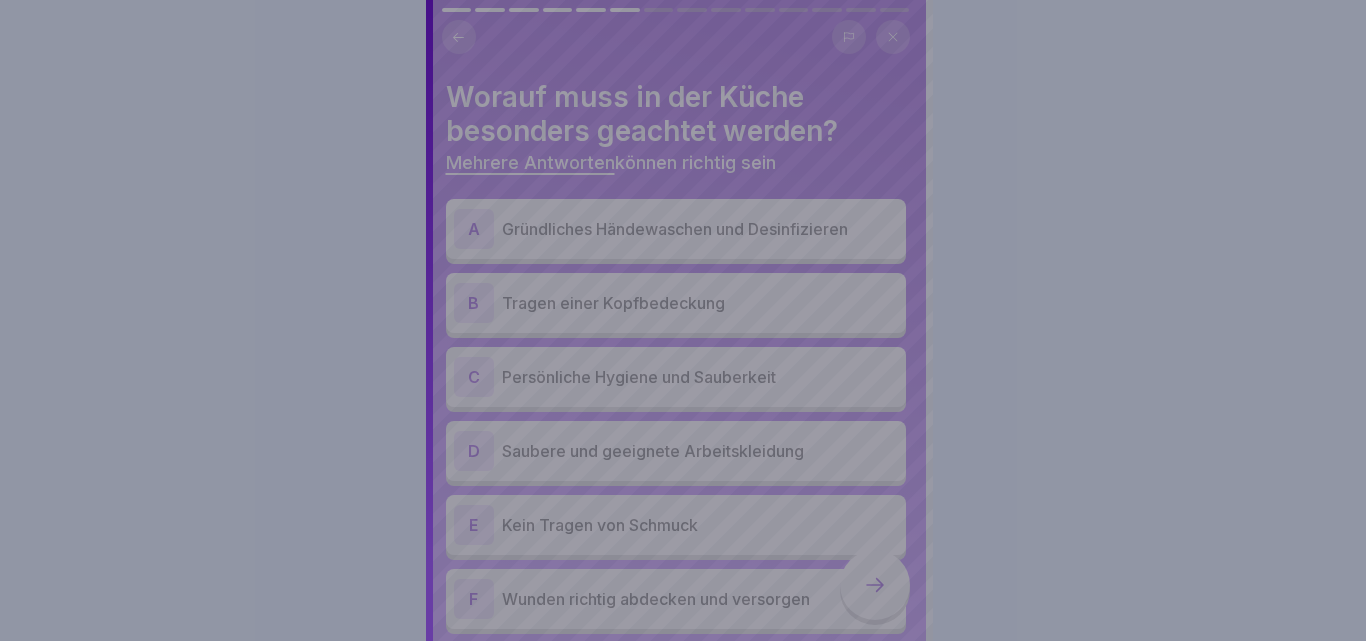 click at bounding box center (683, 320) 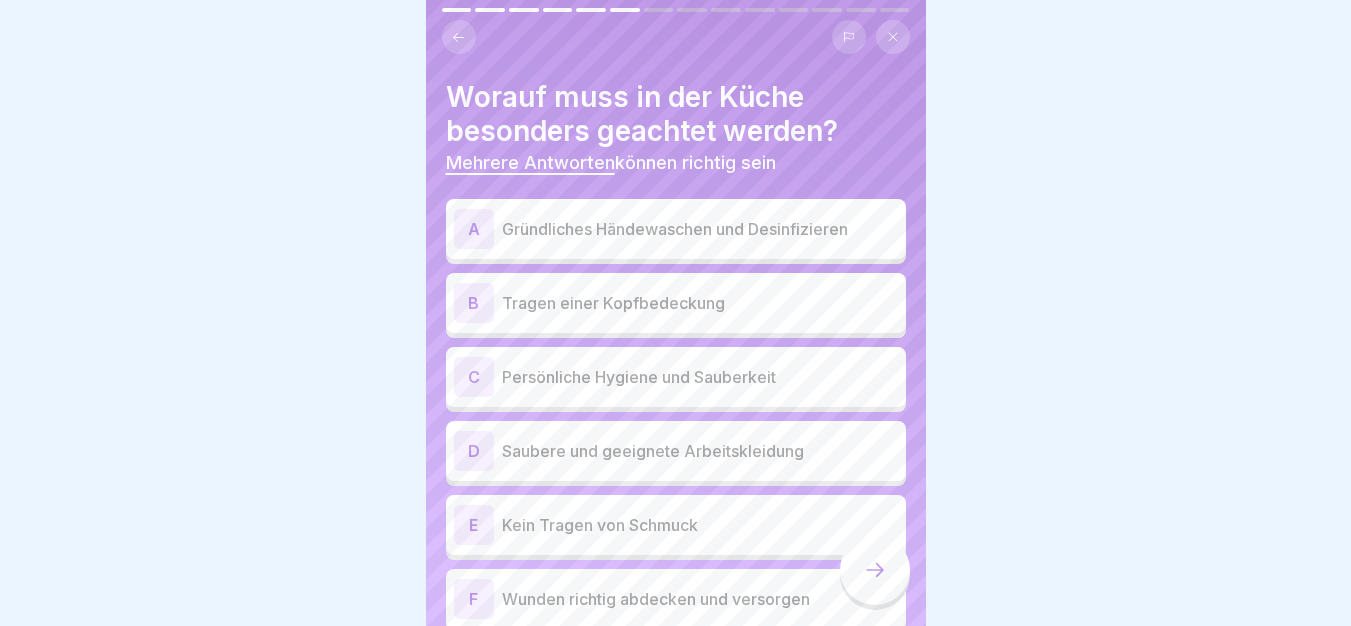 click on "Gründliches Händewaschen und Desinfizieren" at bounding box center [700, 229] 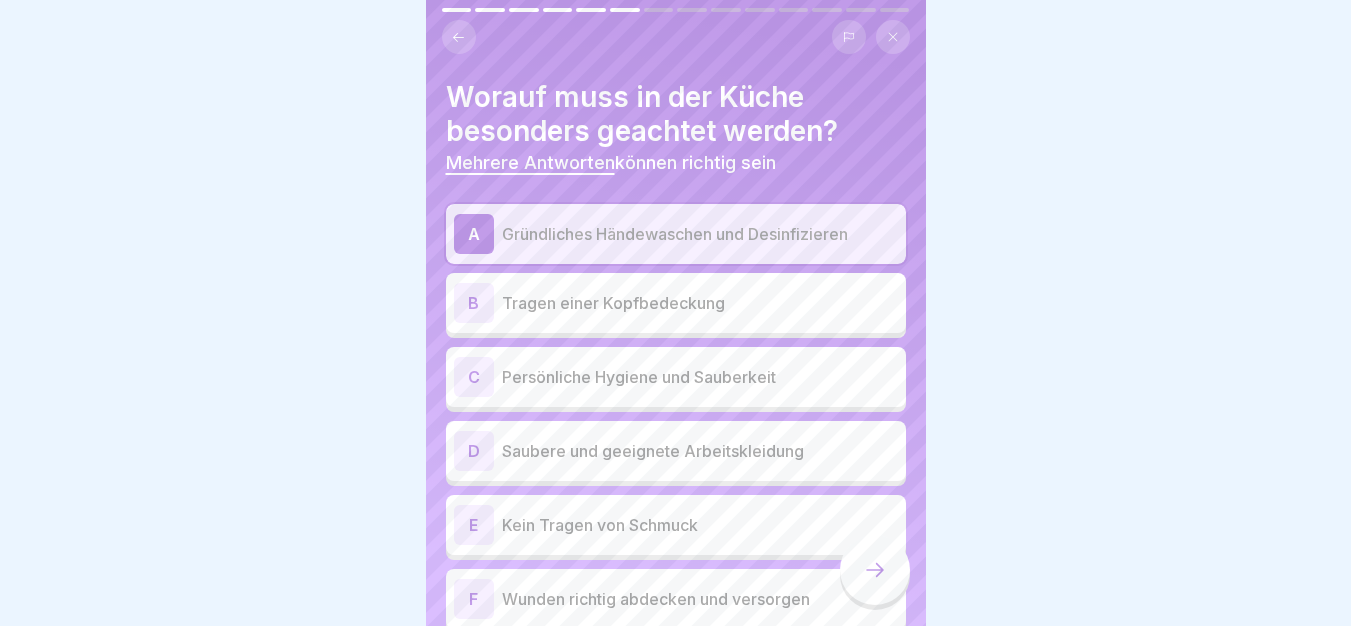 click on "Tragen einer Kopfbedeckung" at bounding box center (700, 303) 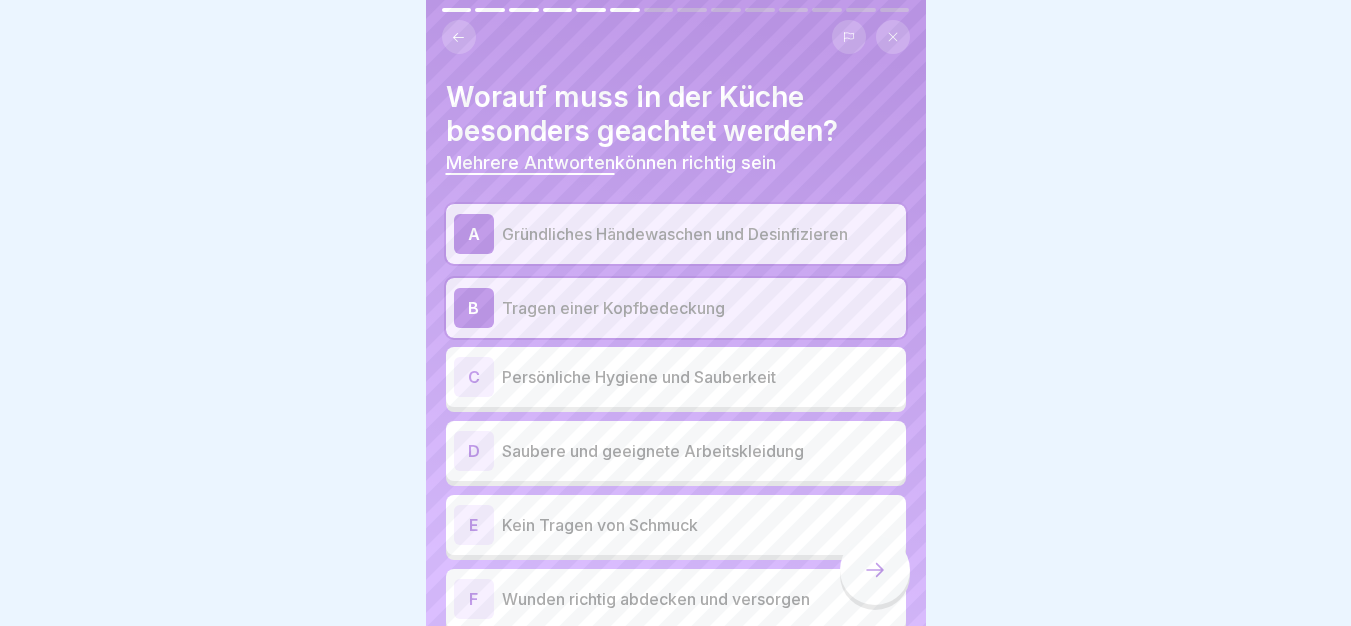 click on "C Persönliche Hygiene und Sauberkeit" at bounding box center [676, 377] 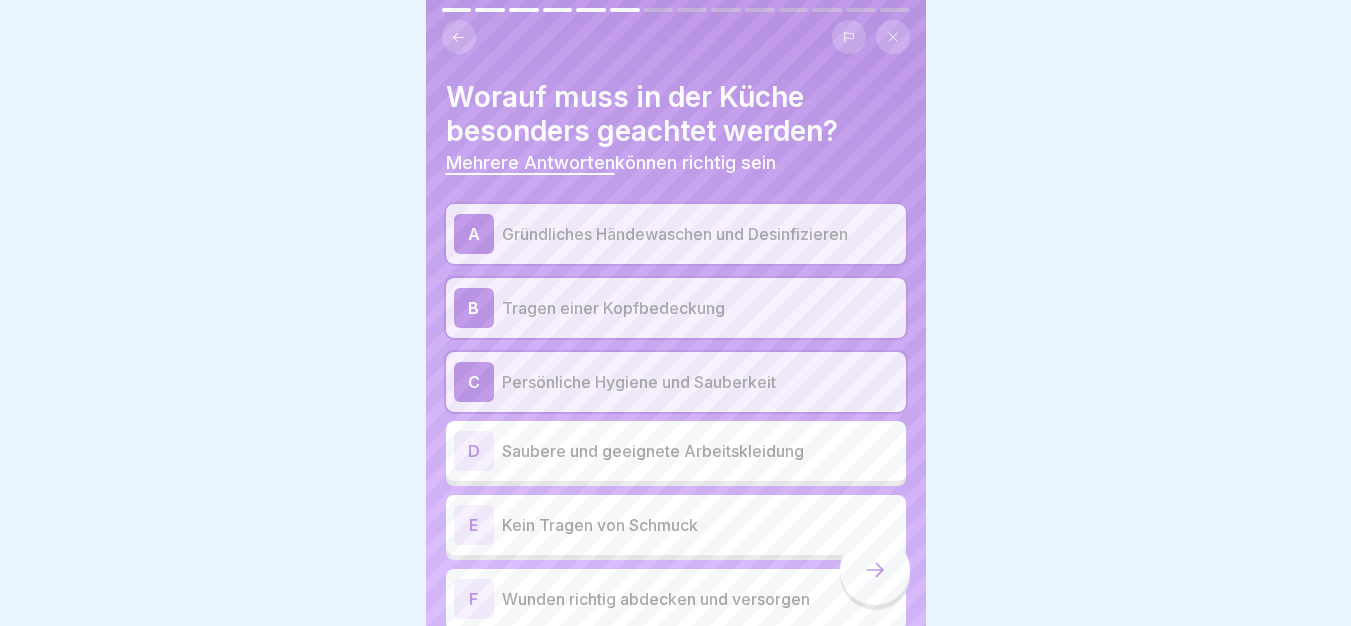 click on "D Saubere und geeignete Arbeitskleidung" at bounding box center (676, 451) 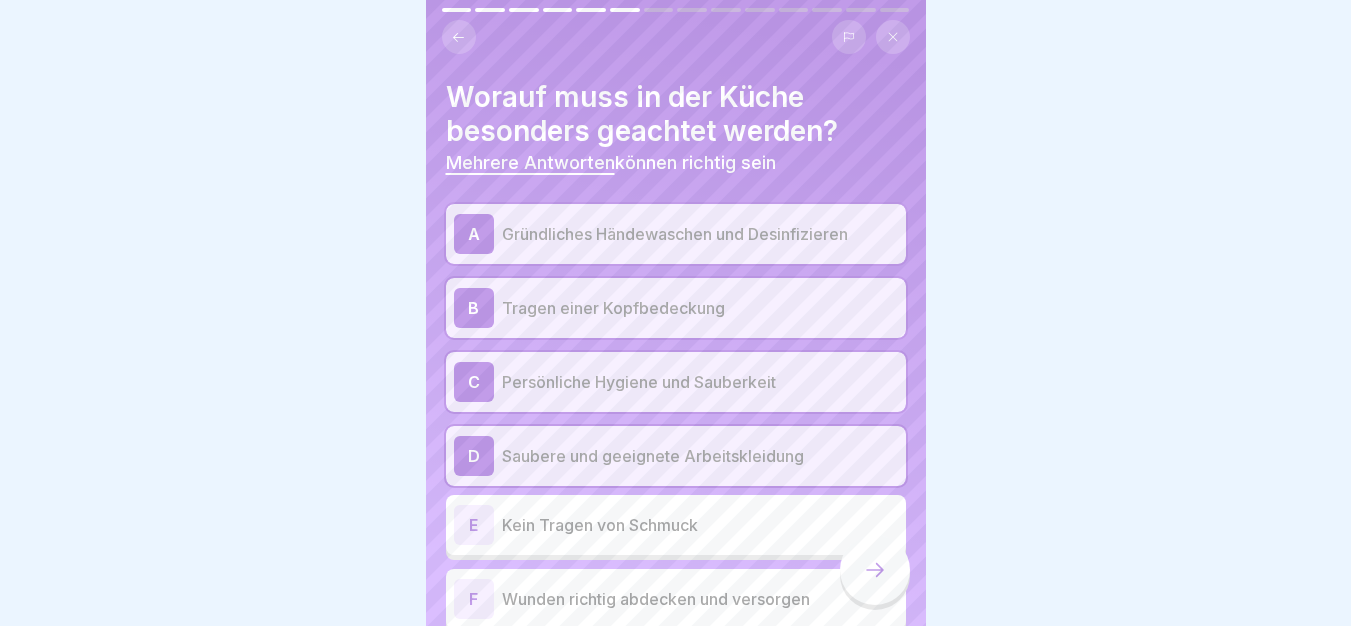 click on "Kein Tragen von Schmuck" at bounding box center [700, 525] 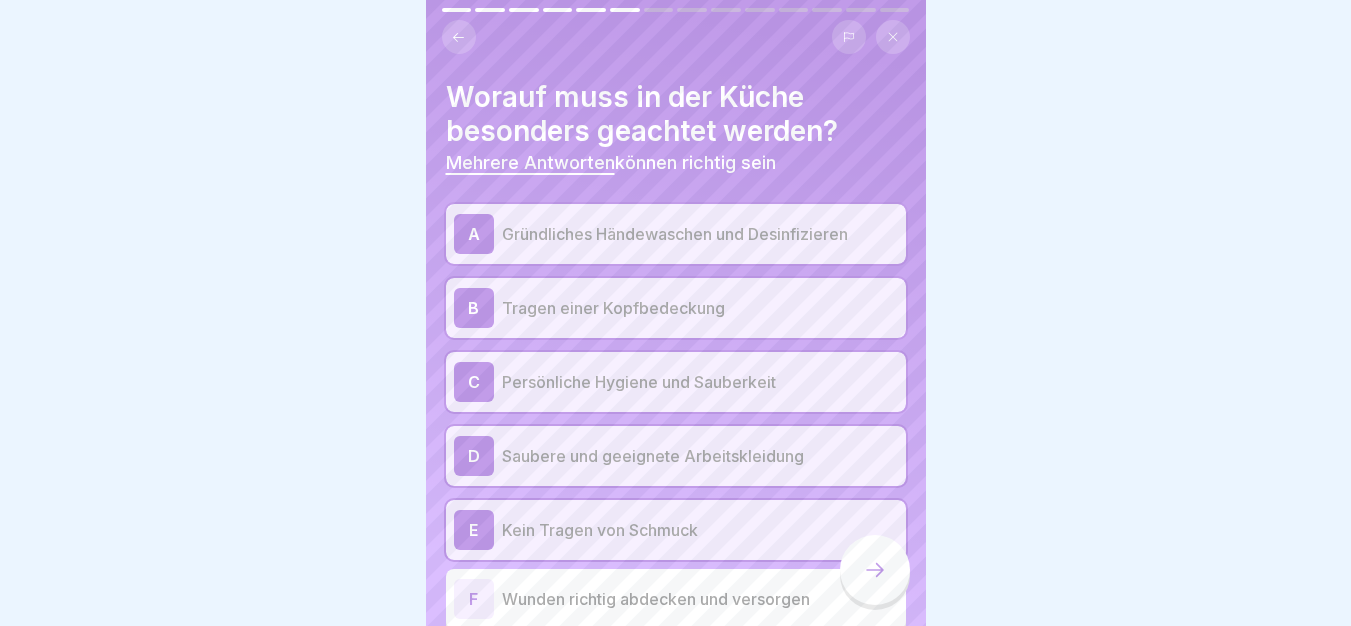 click on "Wunden richtig abdecken und versorgen" at bounding box center (700, 599) 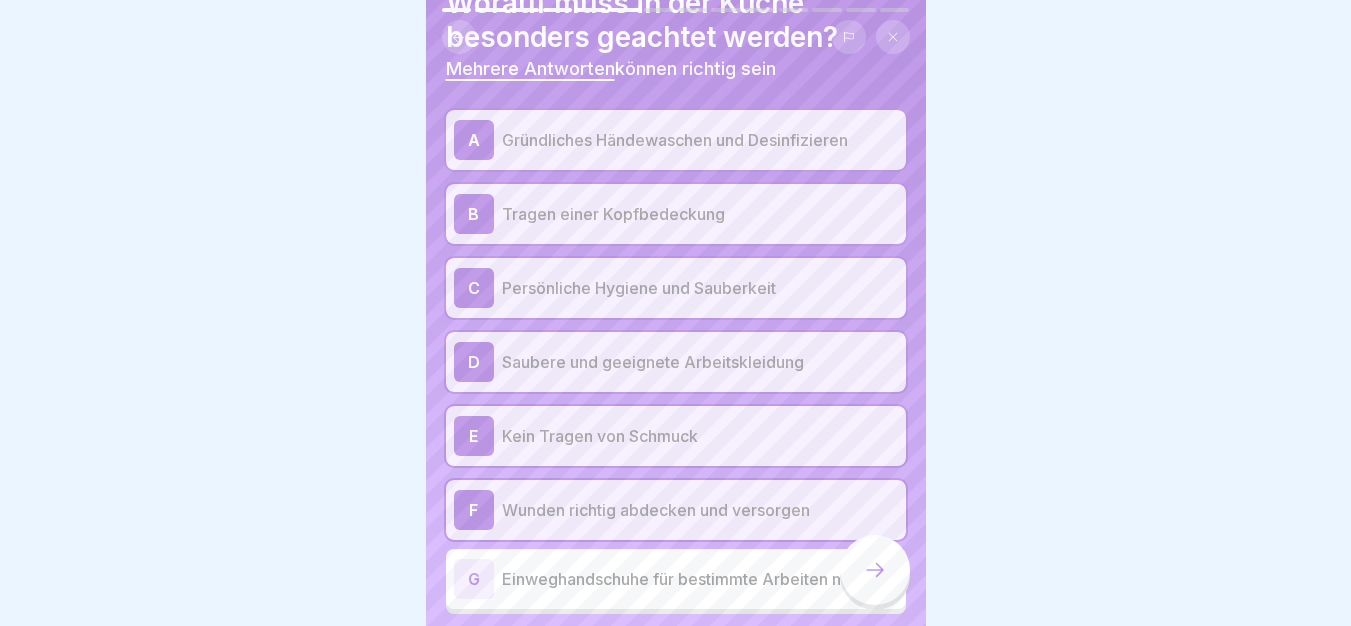 scroll, scrollTop: 170, scrollLeft: 0, axis: vertical 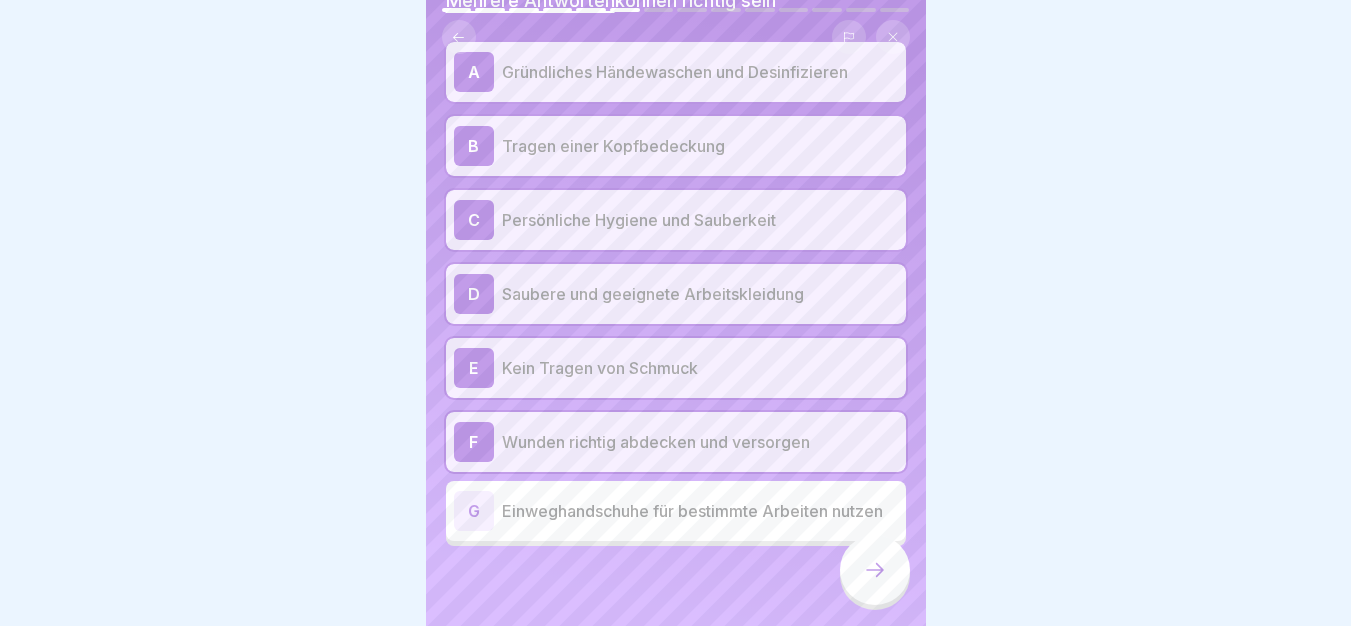 click on "Einweghandschuhe für bestimmte Arbeiten nutzen" at bounding box center [700, 511] 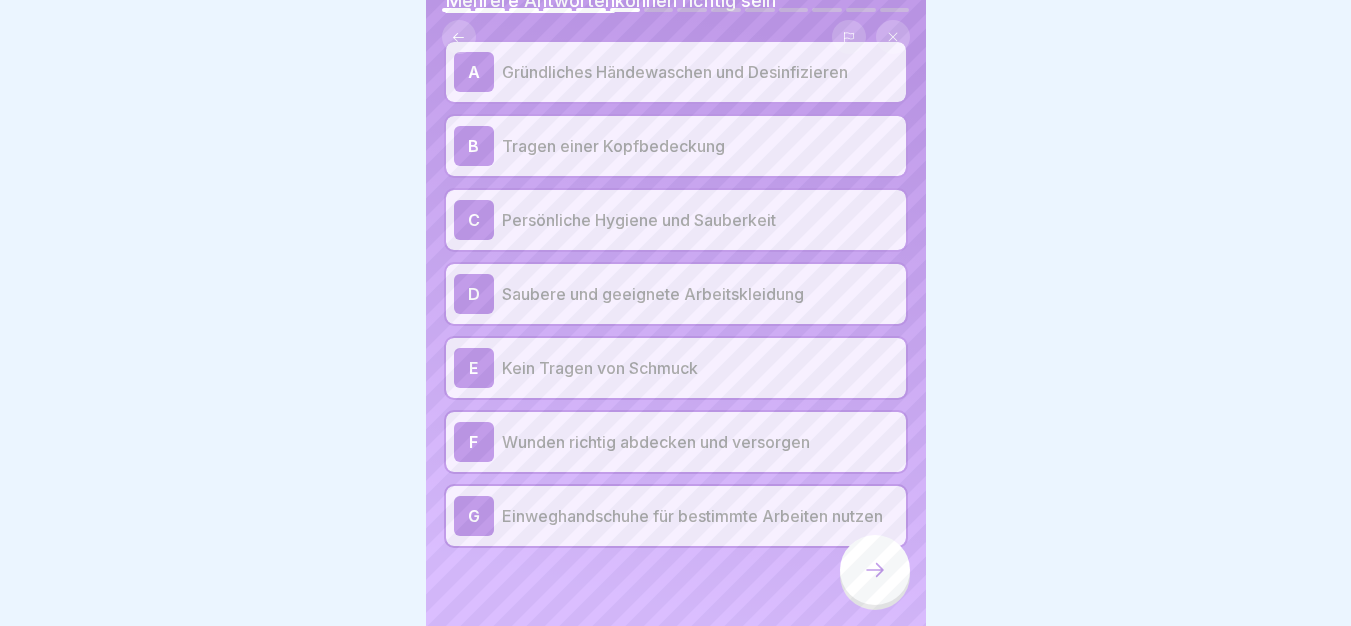 click 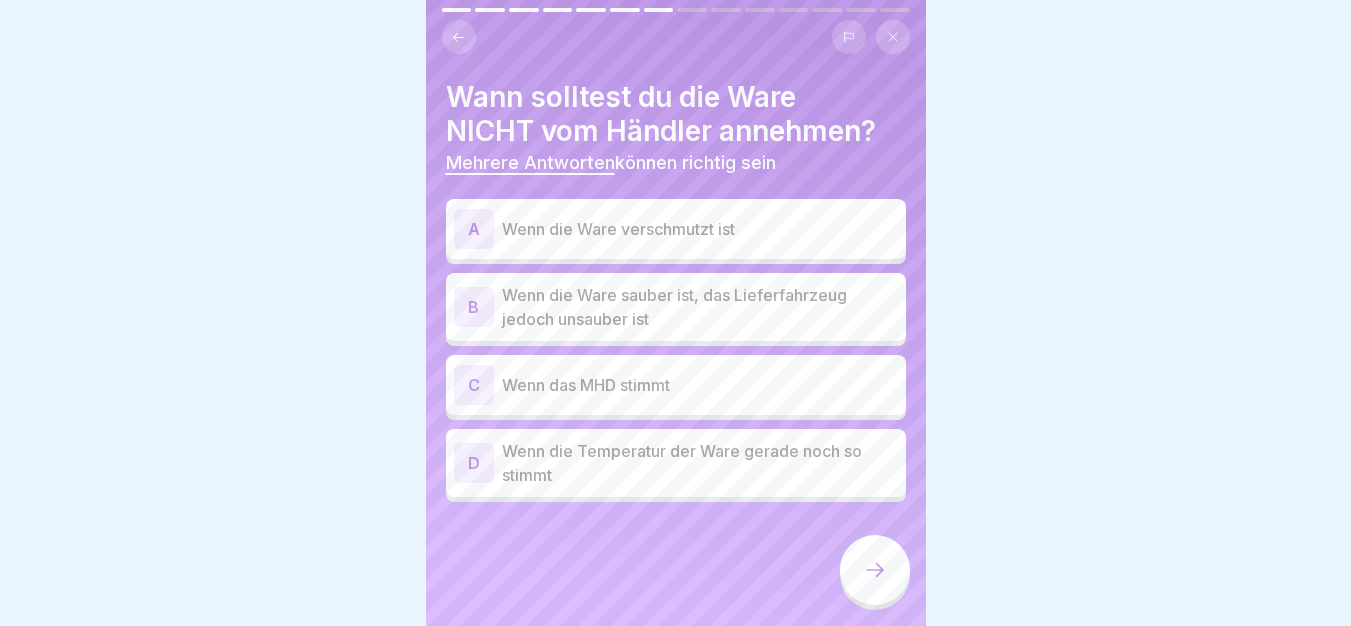 click on "Wenn die Ware verschmutzt ist" at bounding box center [700, 229] 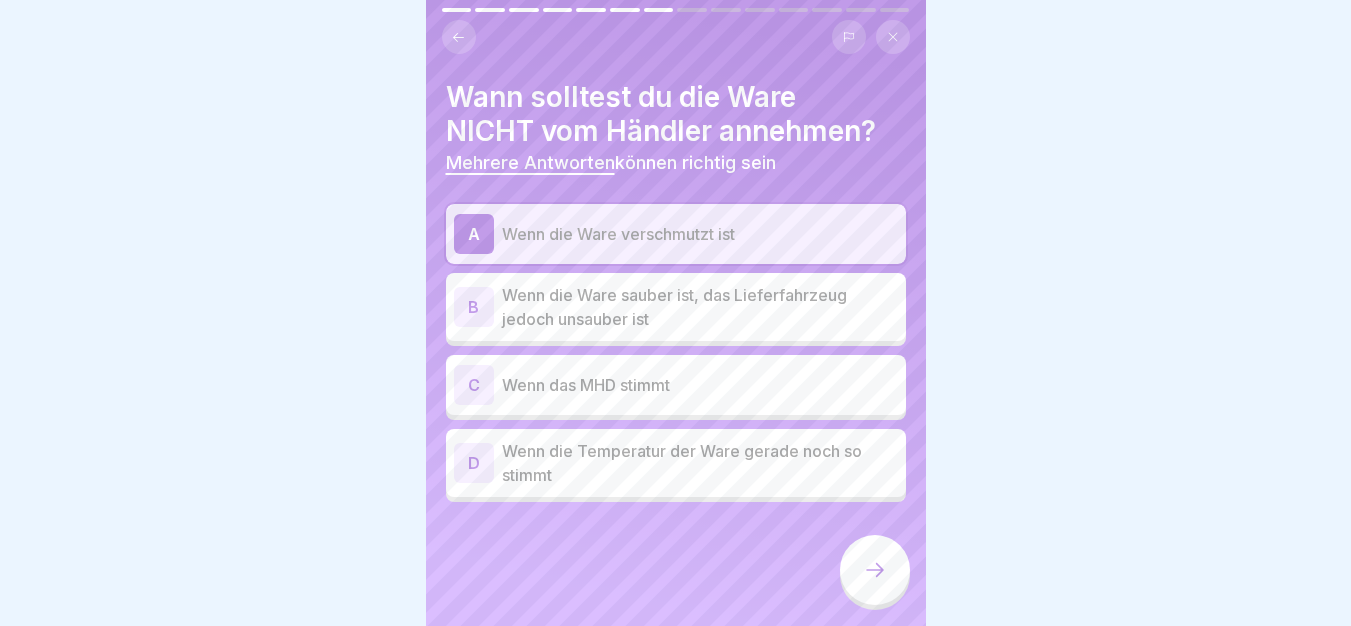 click on "Wenn die Ware sauber ist, das Lieferfahrzeug jedoch unsauber ist" at bounding box center (700, 307) 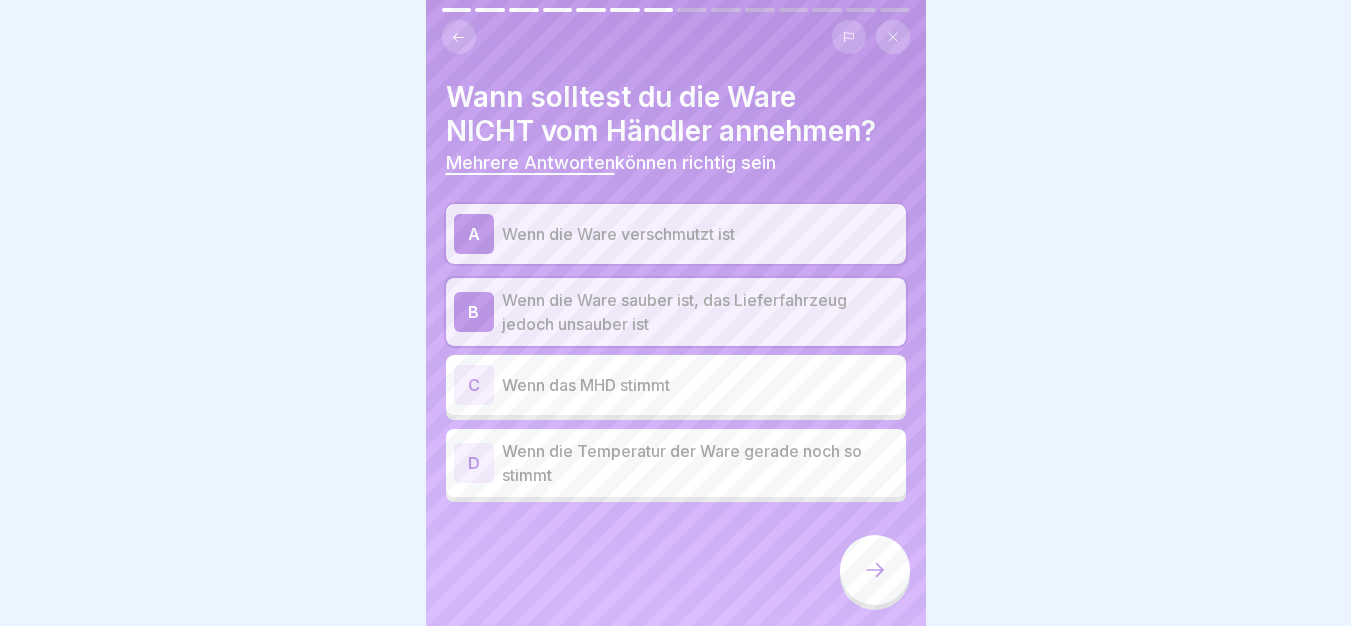 click at bounding box center [875, 570] 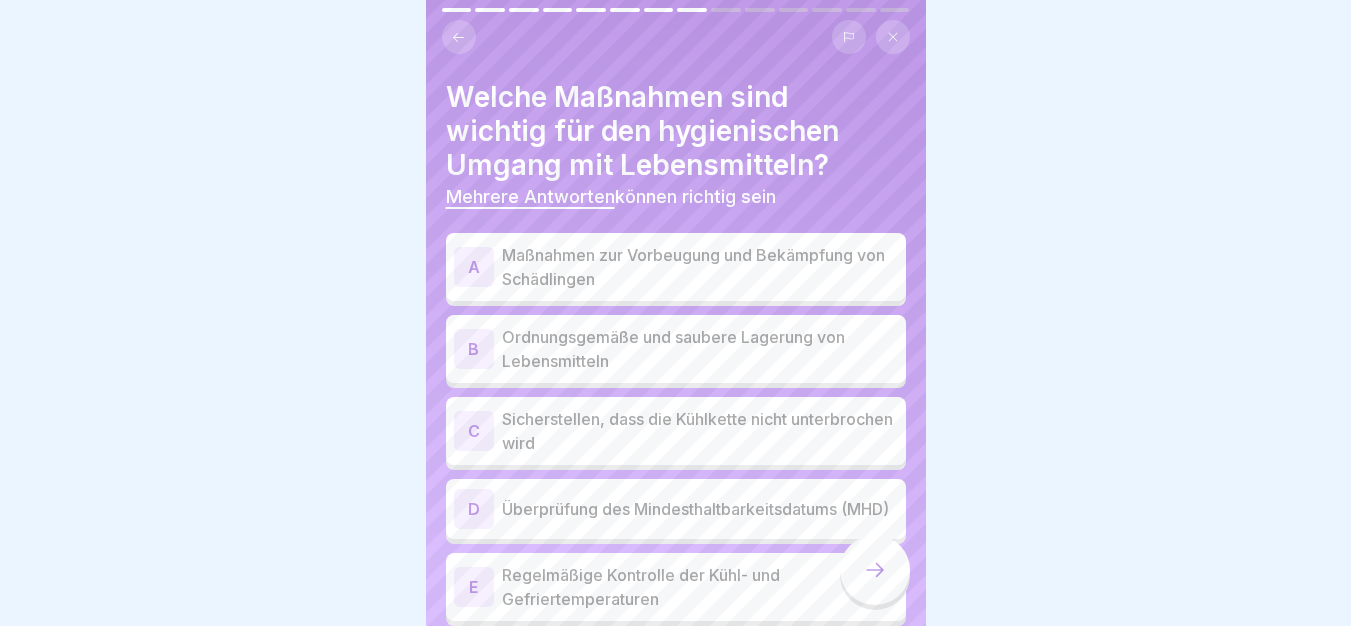 click at bounding box center [875, 570] 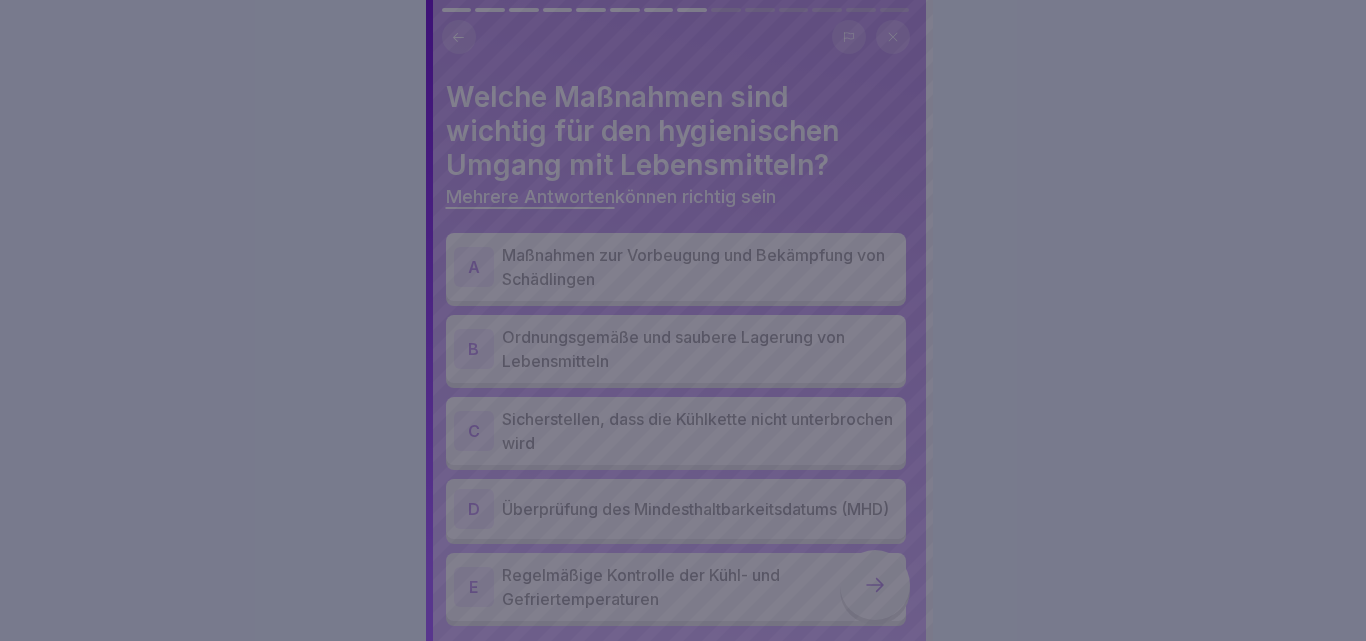 click at bounding box center [683, 320] 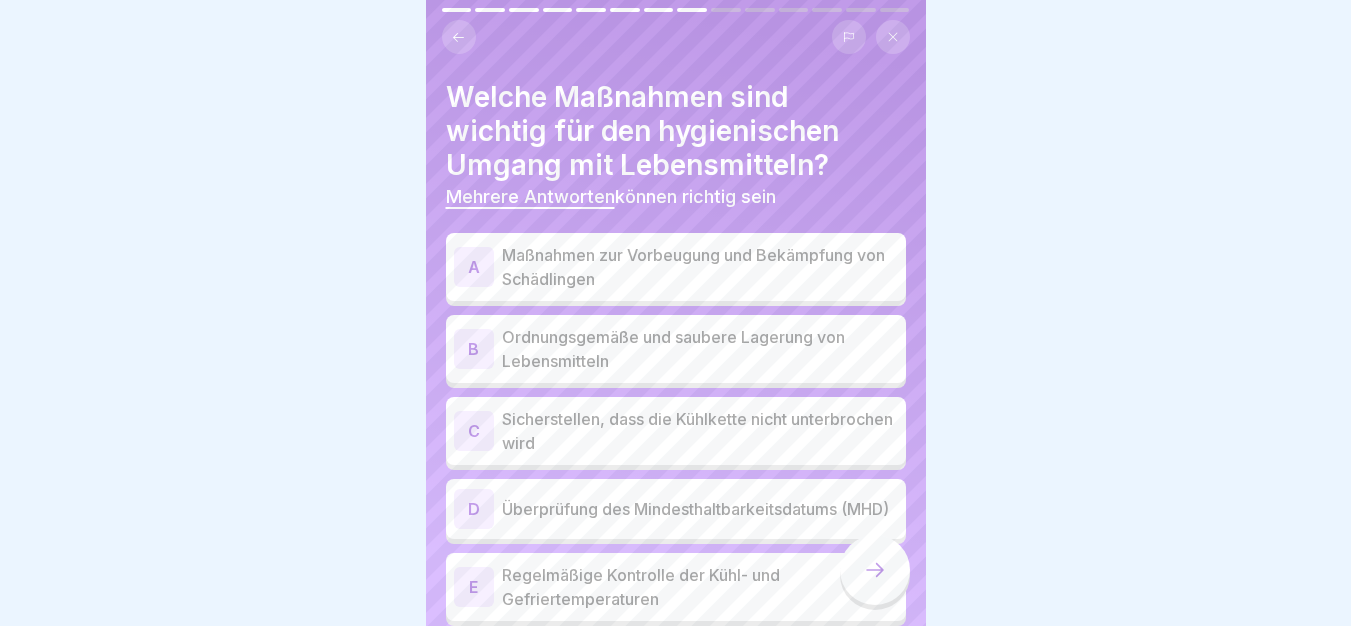 click on "Maßnahmen zur Vorbeugung und Bekämpfung von Schädlingen" at bounding box center [700, 267] 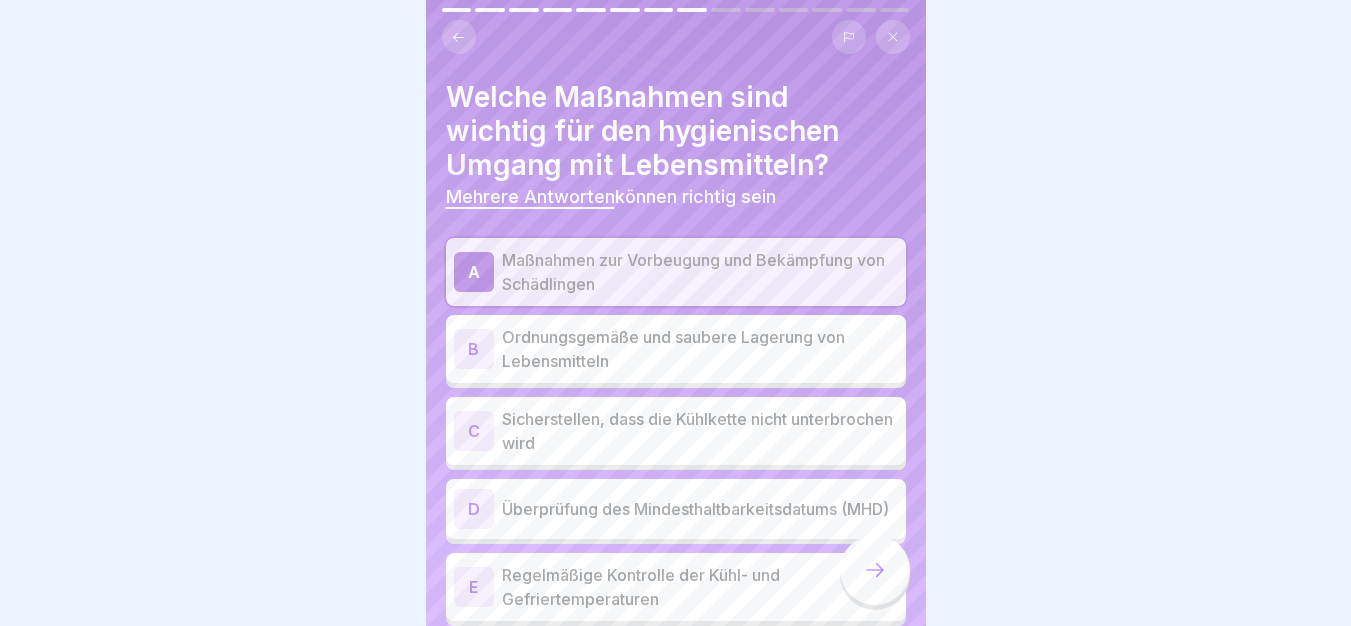 click on "Ordnungsgemäße und saubere Lagerung von Lebensmitteln" at bounding box center [700, 349] 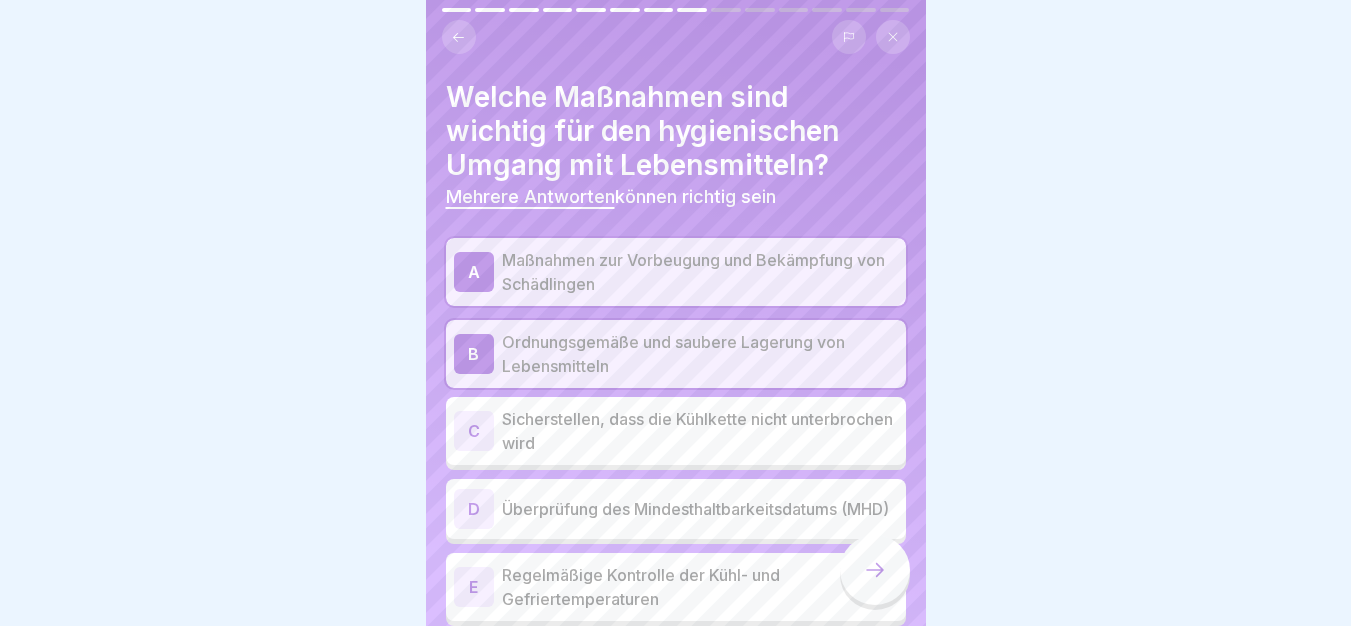 click on "Sicherstellen, dass die Kühlkette nicht unterbrochen wird" at bounding box center (700, 431) 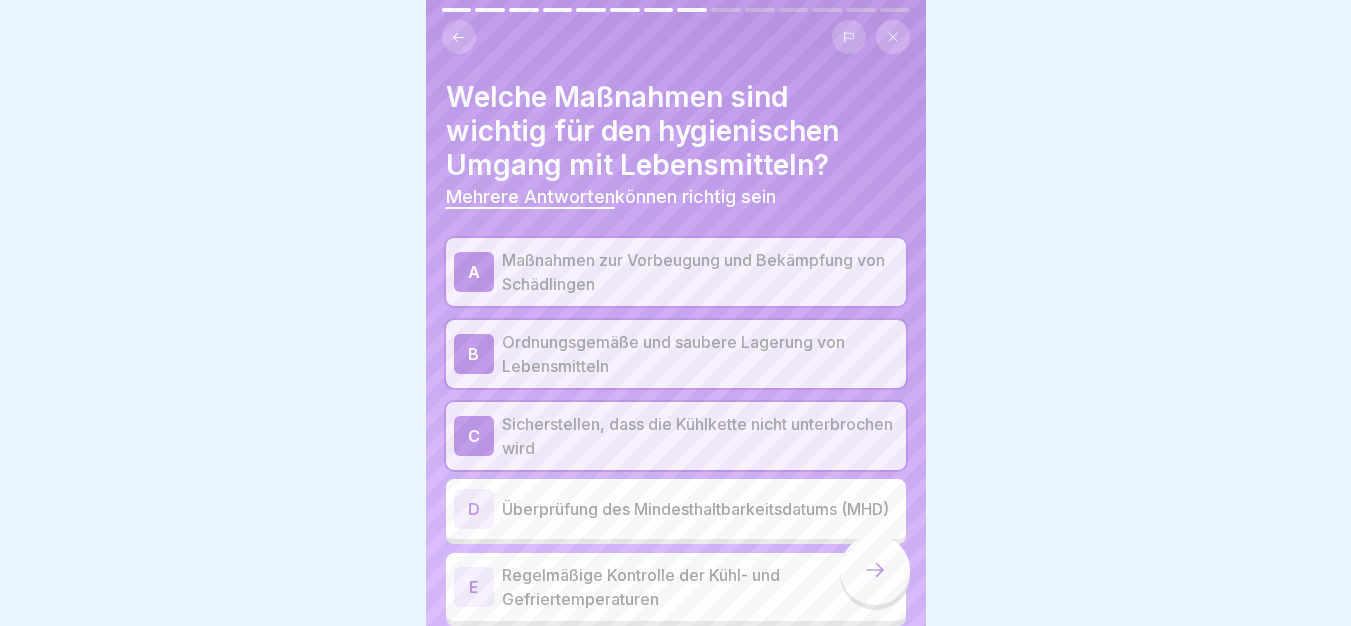 click on "Überprüfung des Mindesthaltbarkeitsdatums (MHD)" at bounding box center (700, 509) 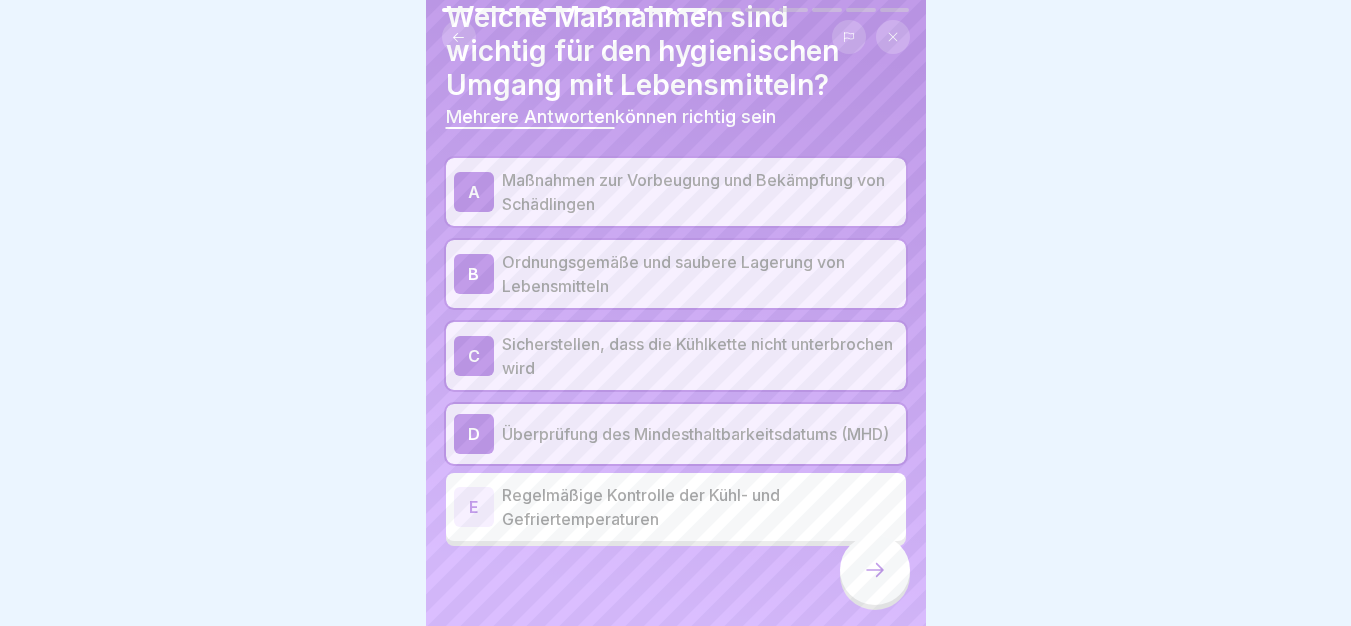 scroll, scrollTop: 88, scrollLeft: 0, axis: vertical 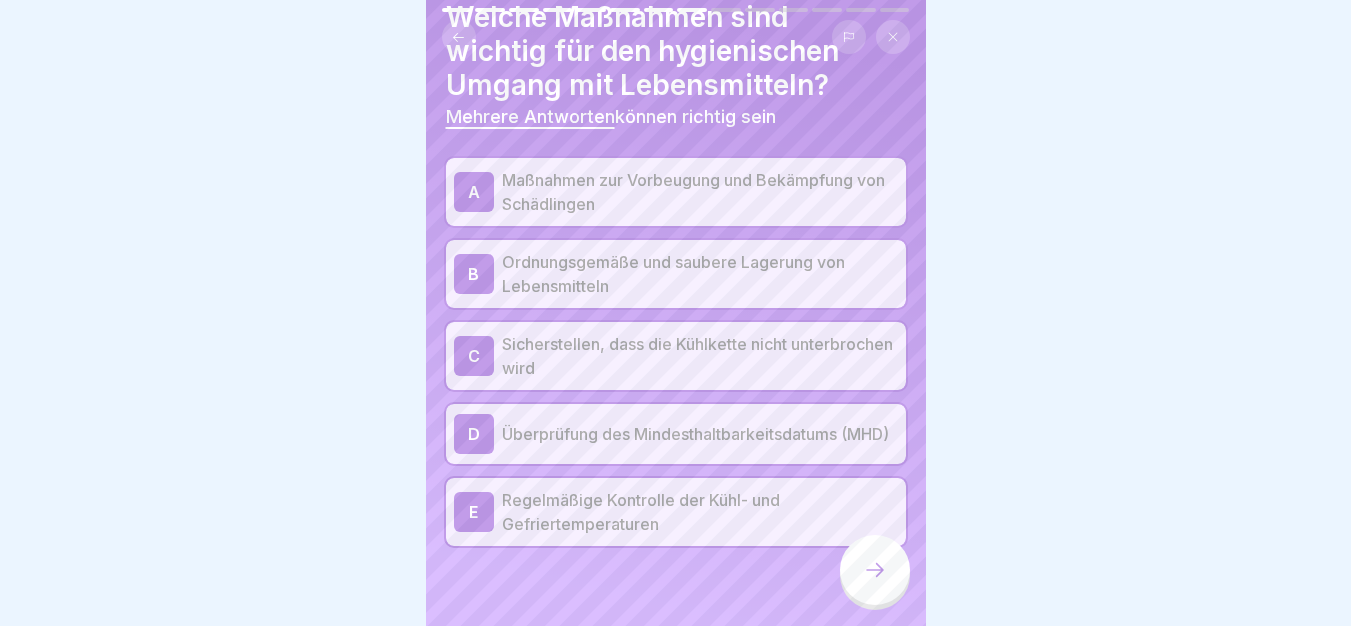 click 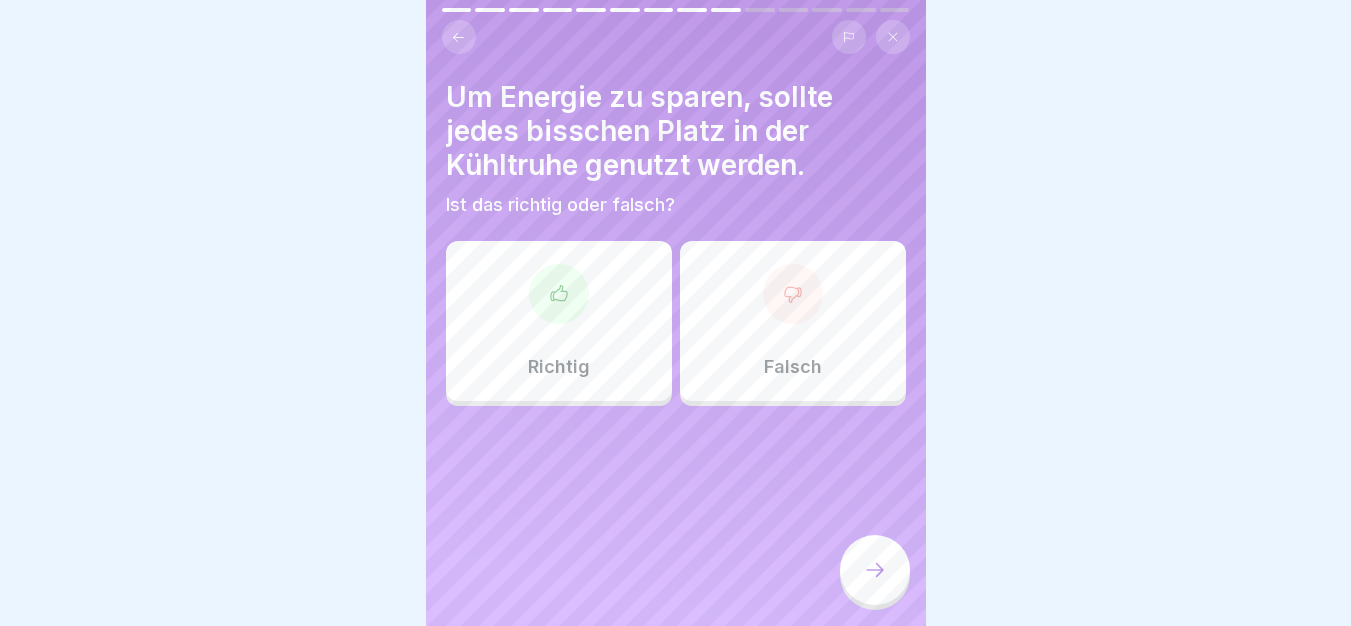 click on "Falsch" at bounding box center (793, 321) 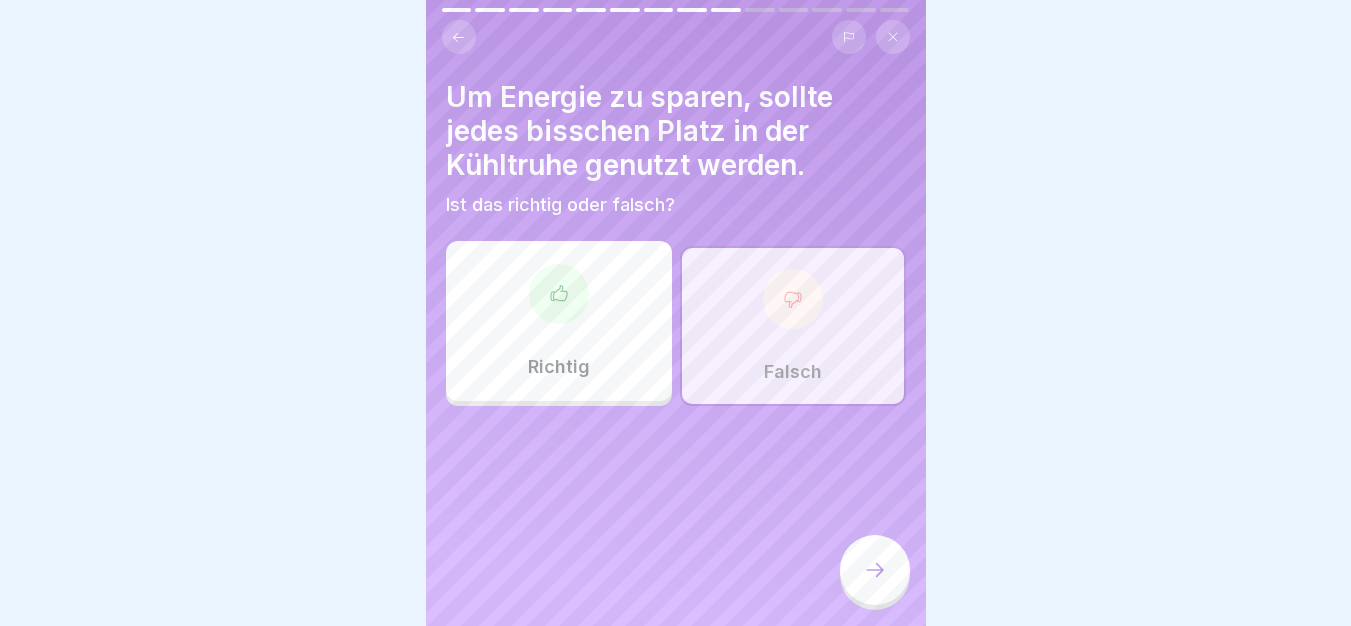 click at bounding box center (875, 570) 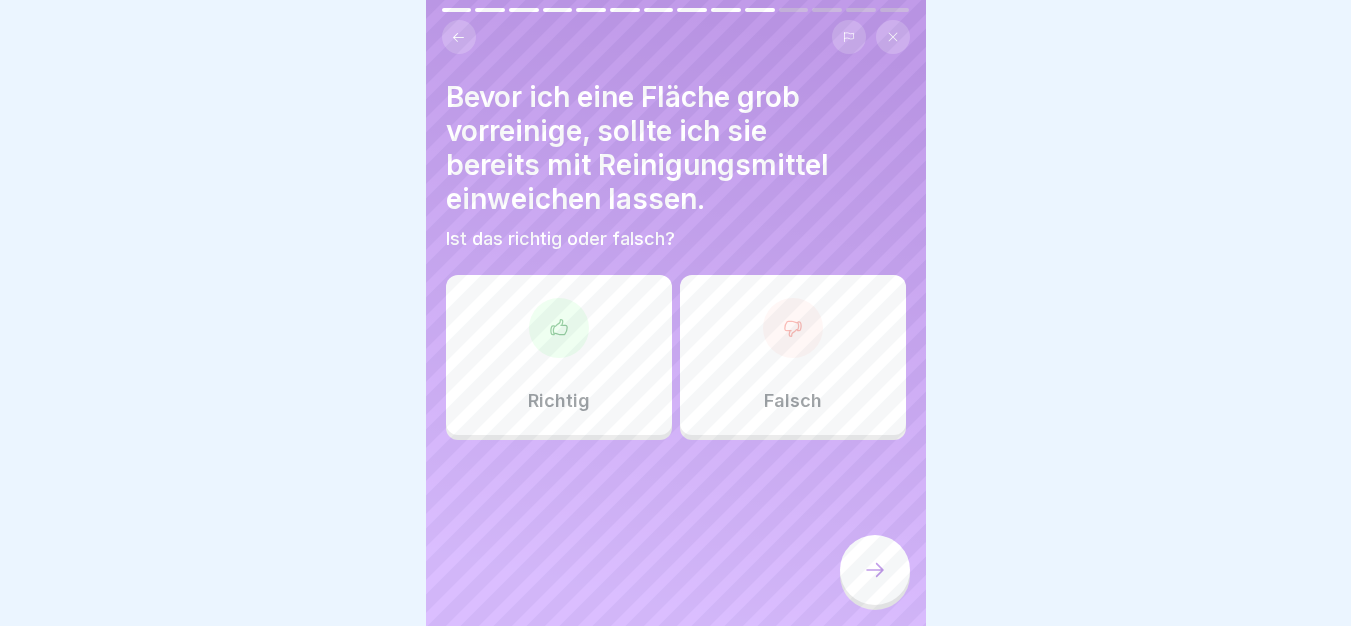 click on "Falsch" at bounding box center (793, 355) 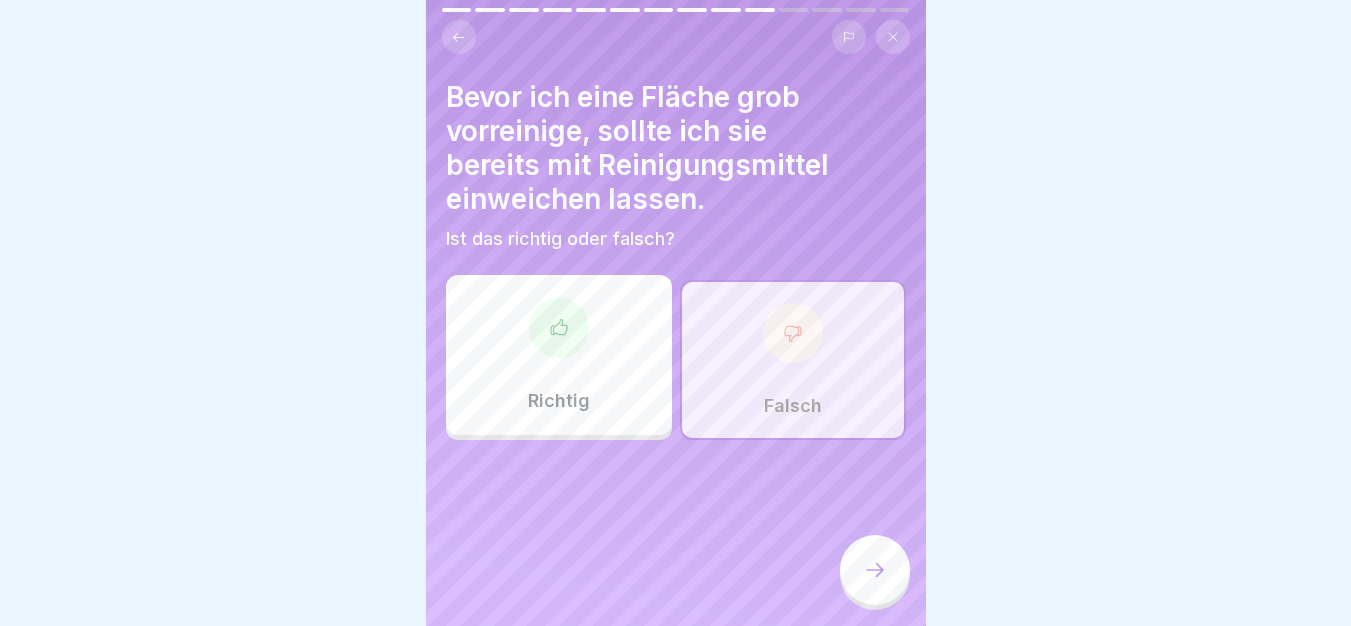 click 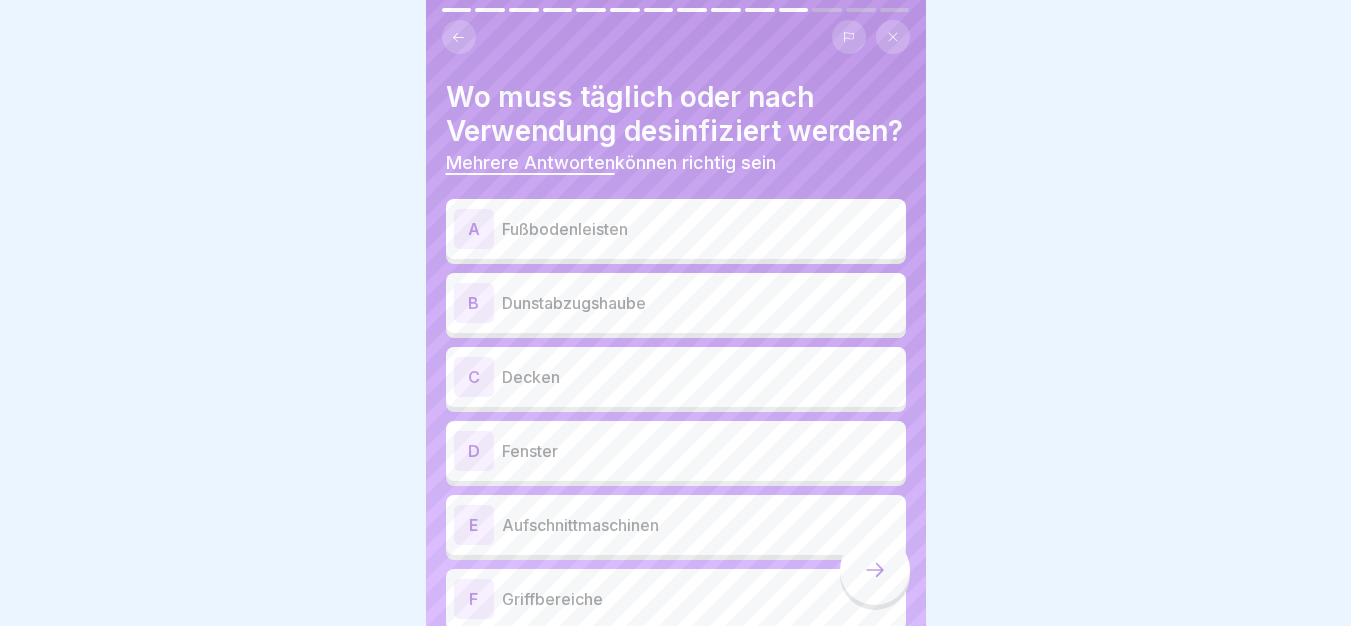 scroll, scrollTop: 196, scrollLeft: 0, axis: vertical 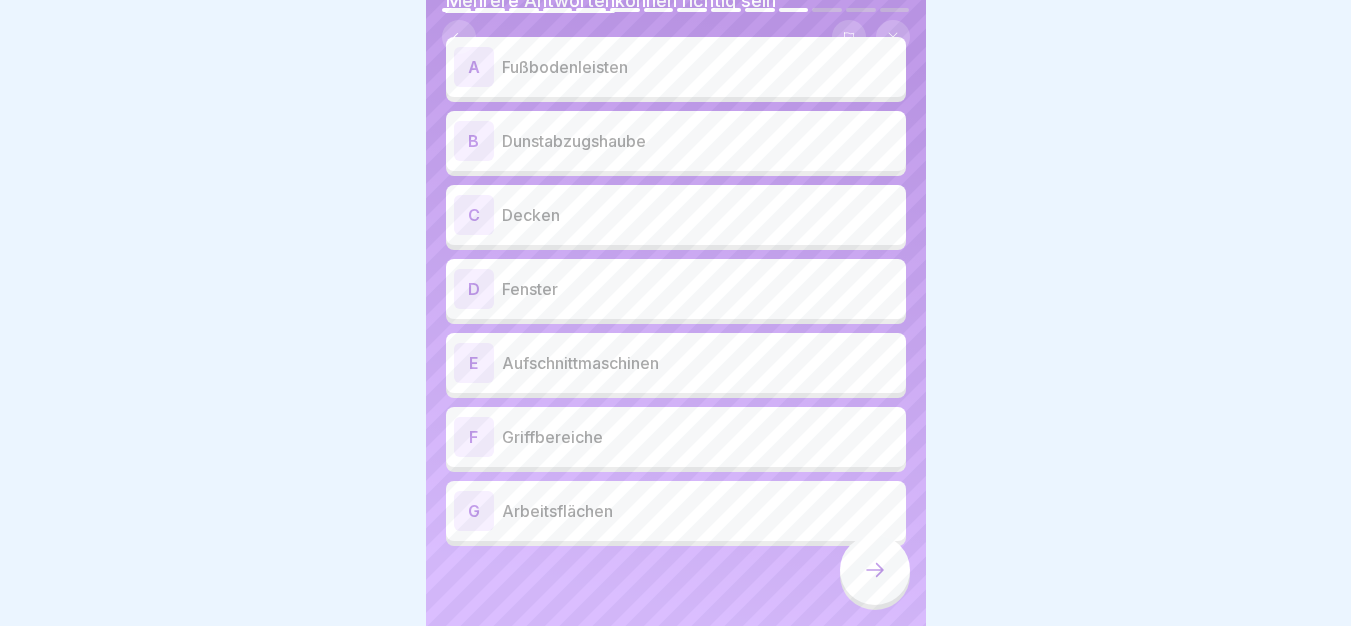 click on "Arbeitsflächen" at bounding box center [700, 511] 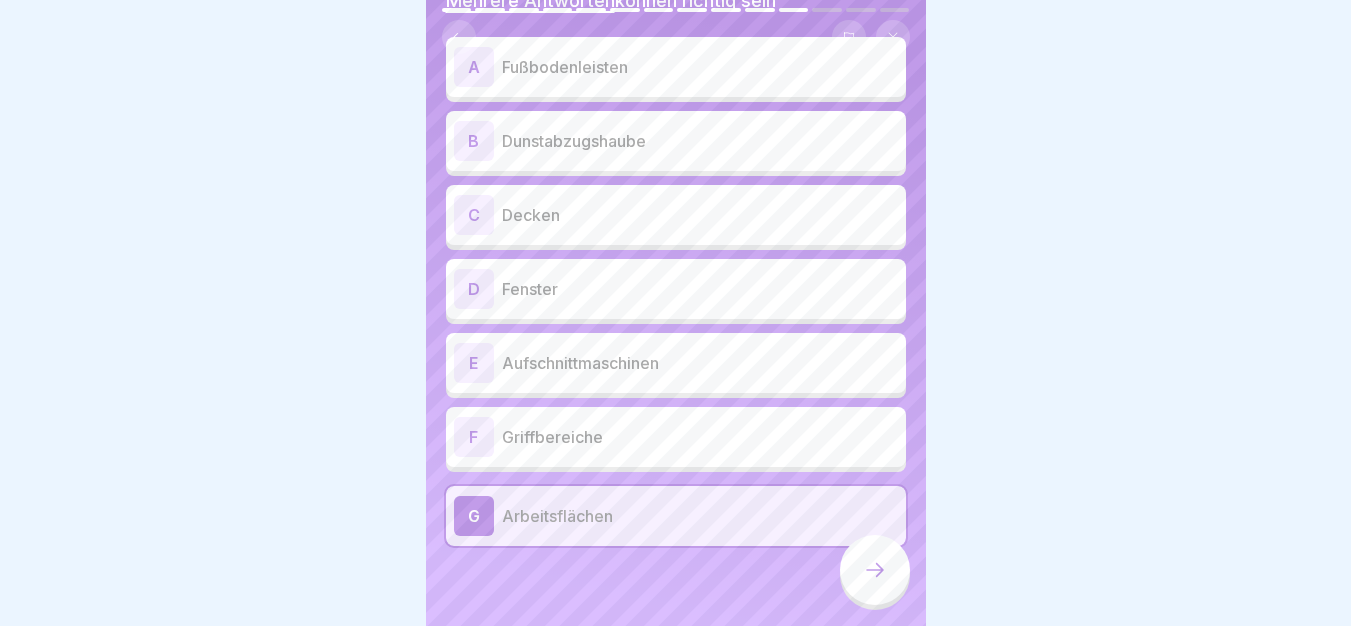 click on "Griffbereiche" at bounding box center [700, 437] 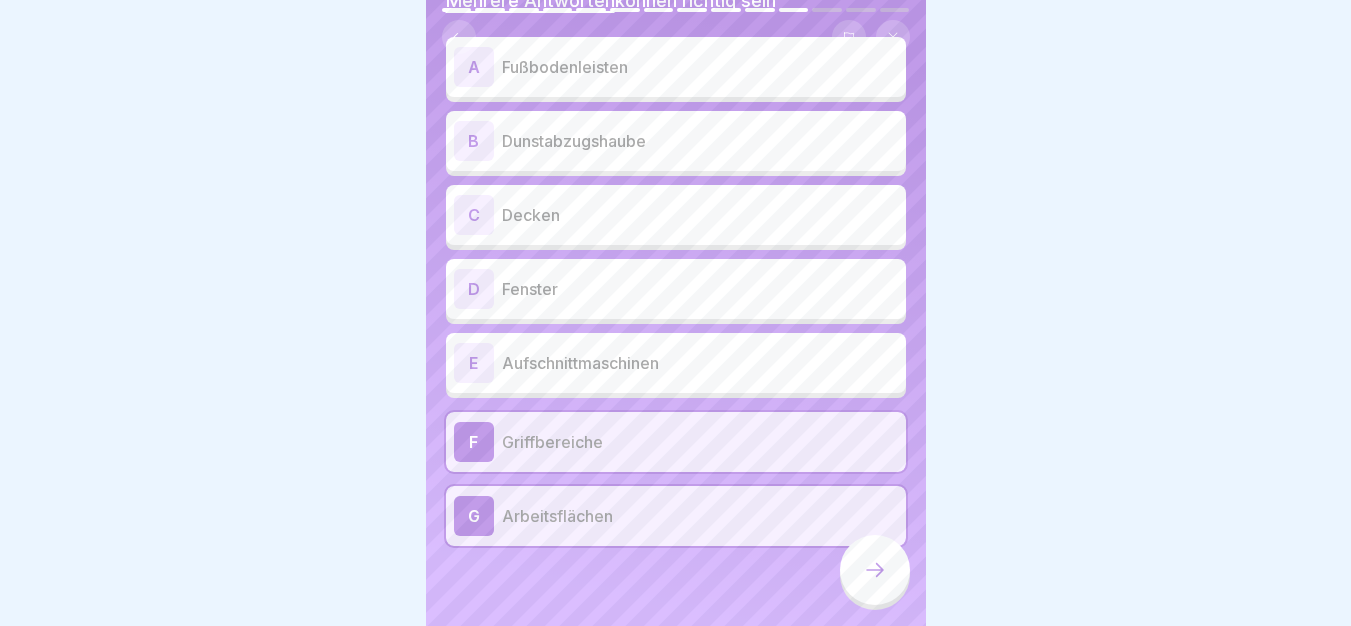 click on "Aufschnittmaschinen" at bounding box center [700, 363] 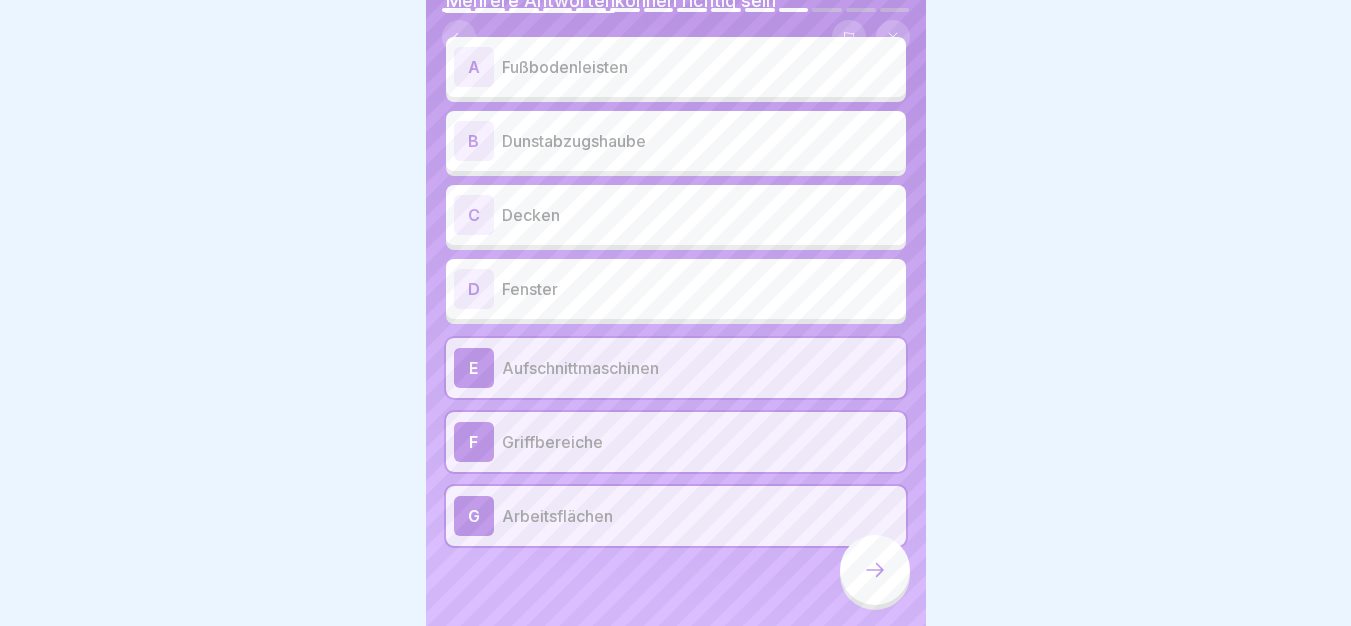 click at bounding box center [875, 570] 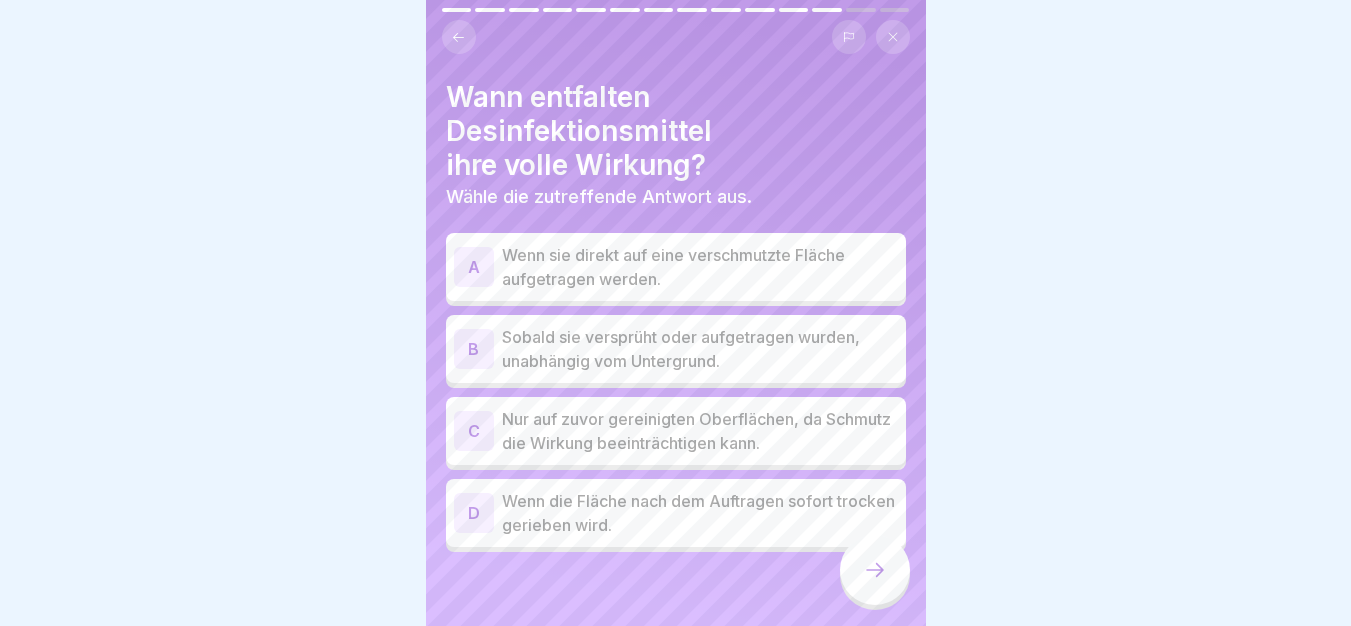 click on "Nur auf zuvor gereinigten Oberflächen, da Schmutz die Wirkung beeinträchtigen kann." at bounding box center (700, 431) 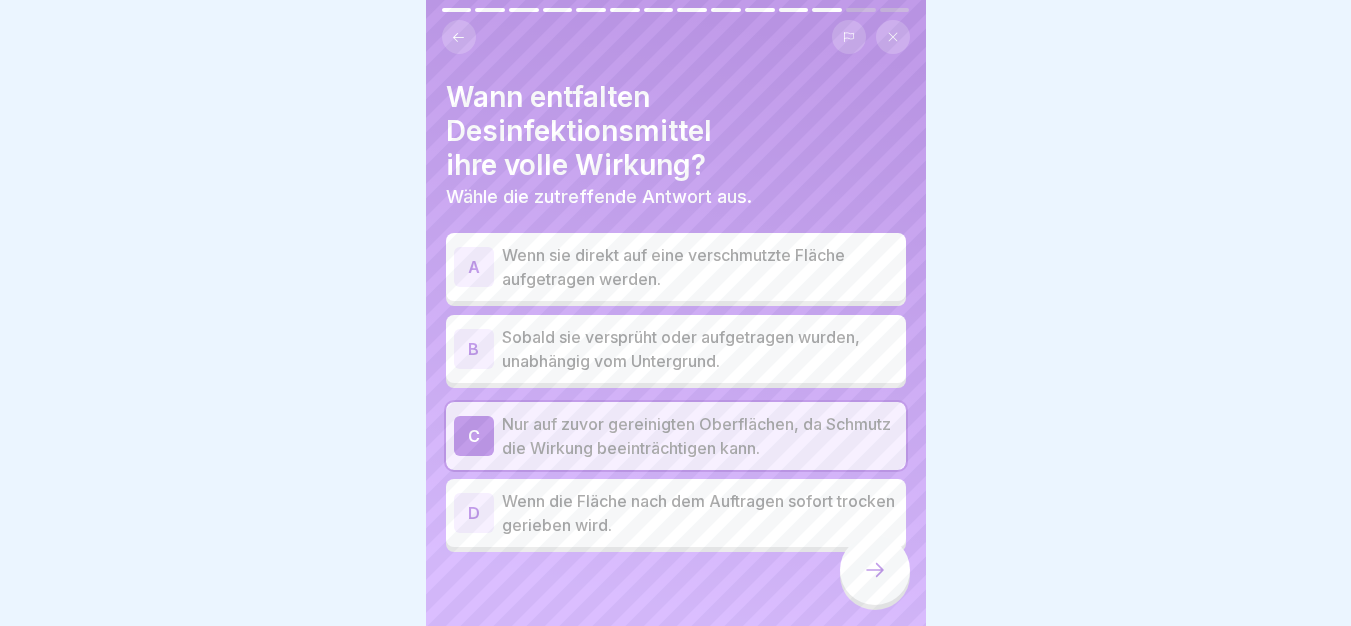 click at bounding box center (875, 570) 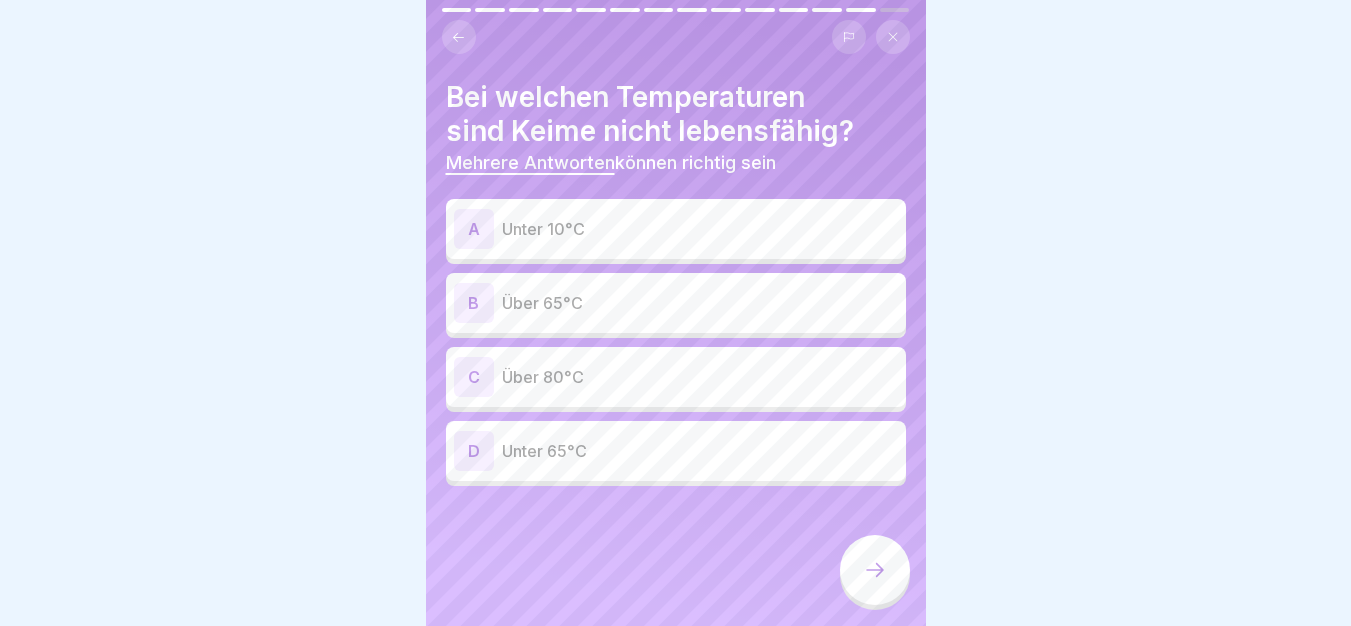 click on "Unter 10°C" at bounding box center [700, 229] 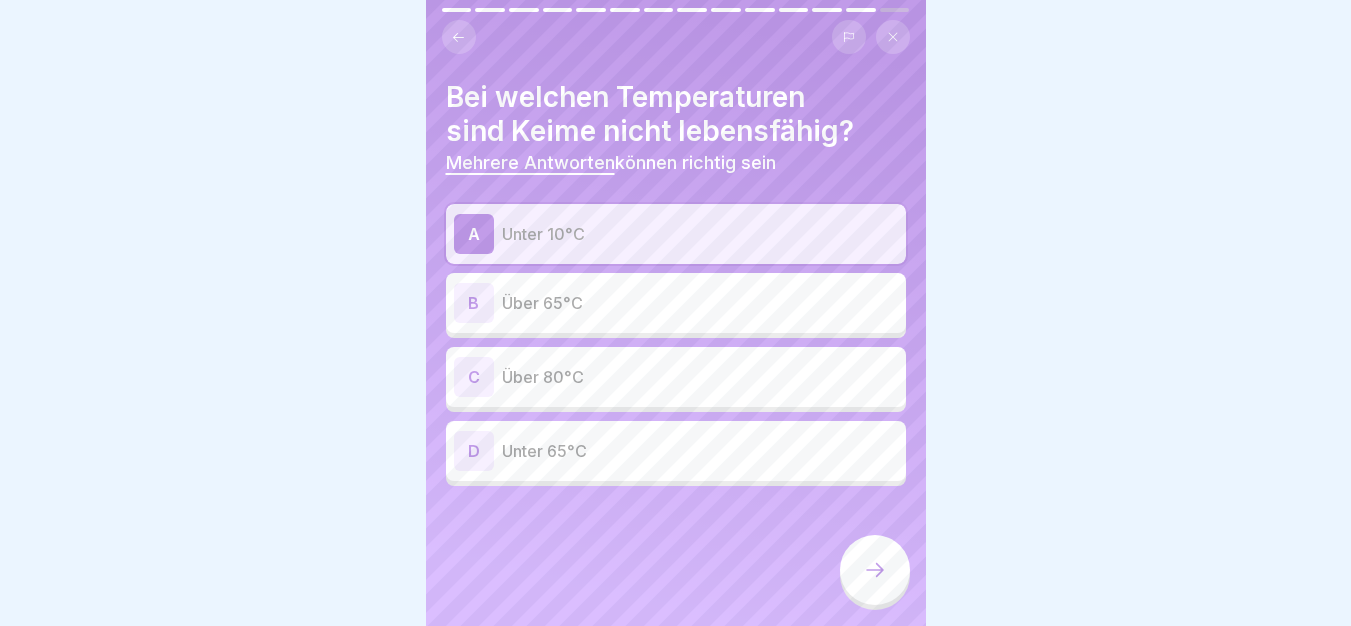 click on "Über 65°C" at bounding box center [700, 303] 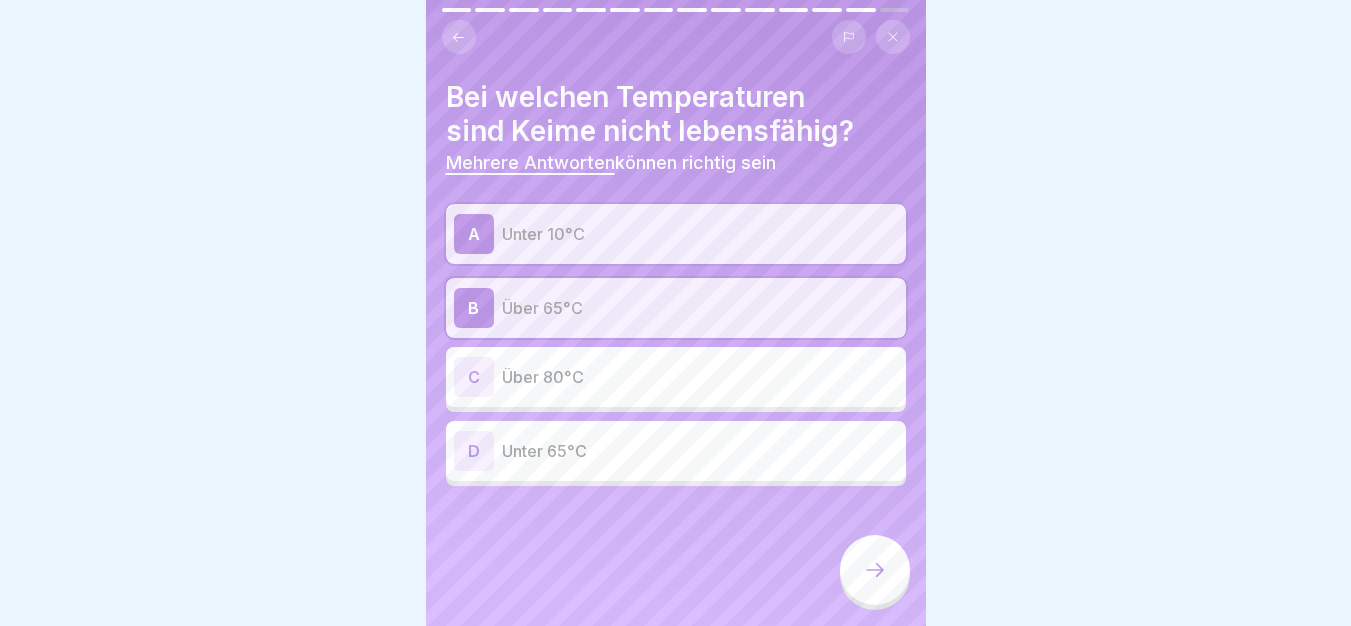 click on "Über 80°C" at bounding box center (700, 377) 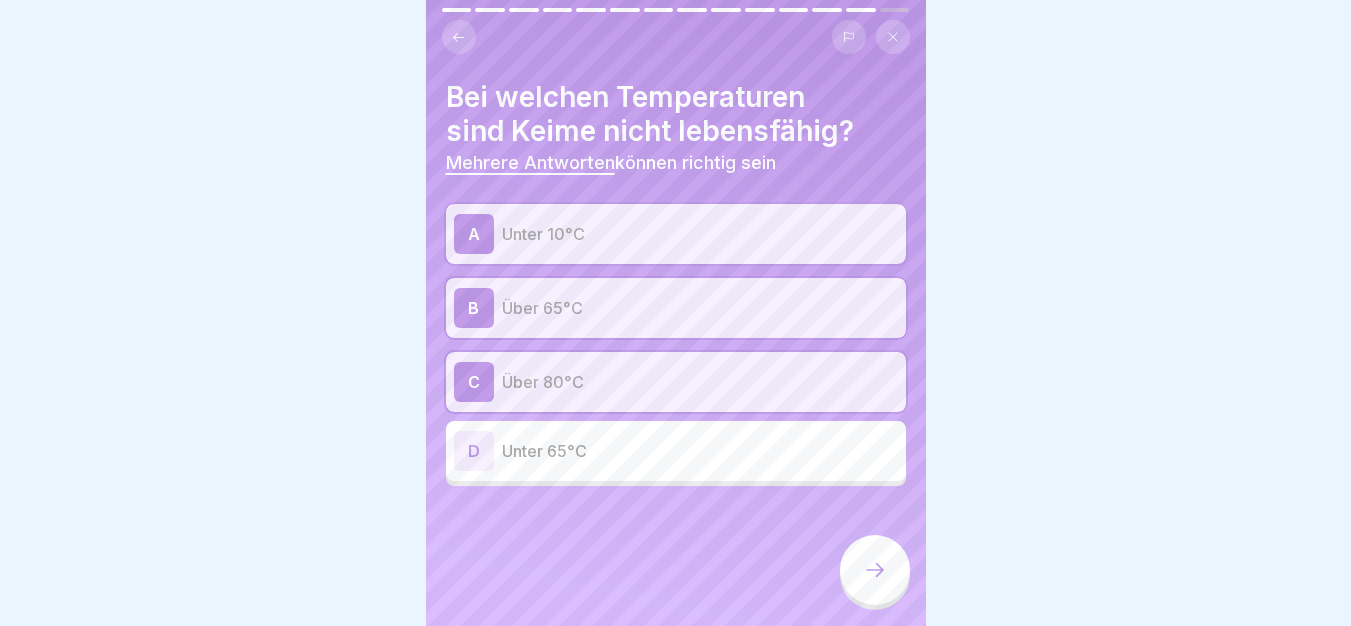 click 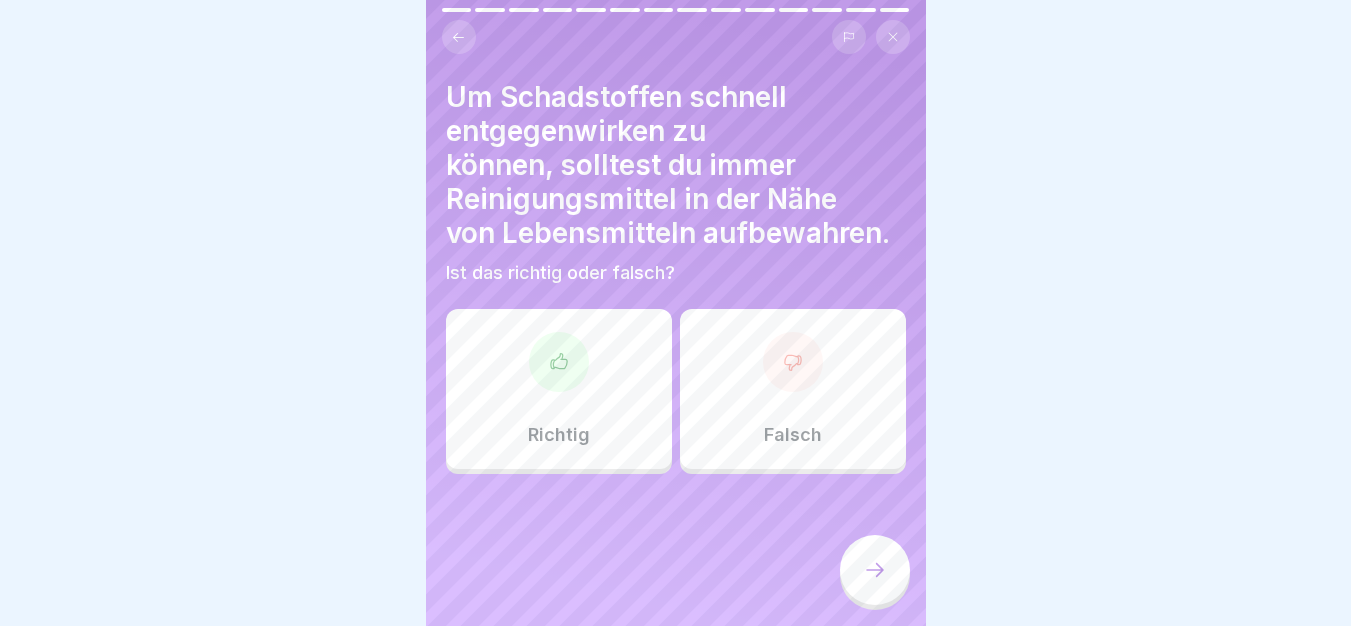 click on "Falsch" at bounding box center (793, 389) 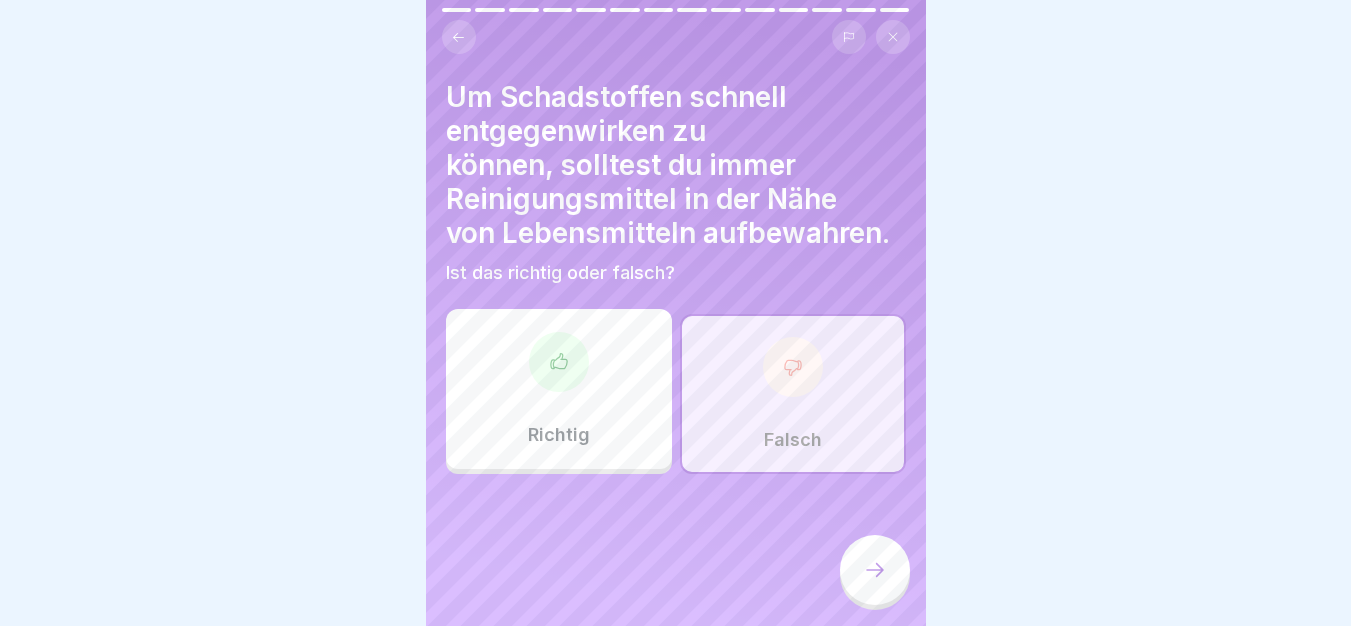 click at bounding box center [875, 570] 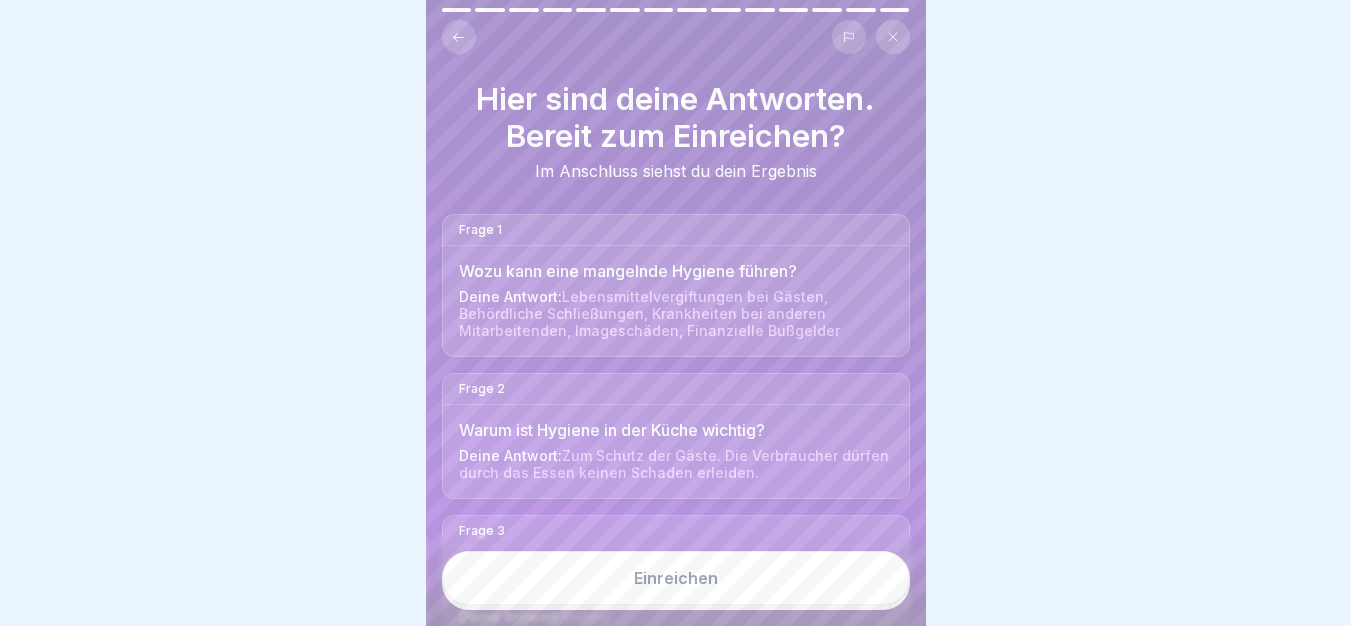 click on "Einreichen" at bounding box center [676, 578] 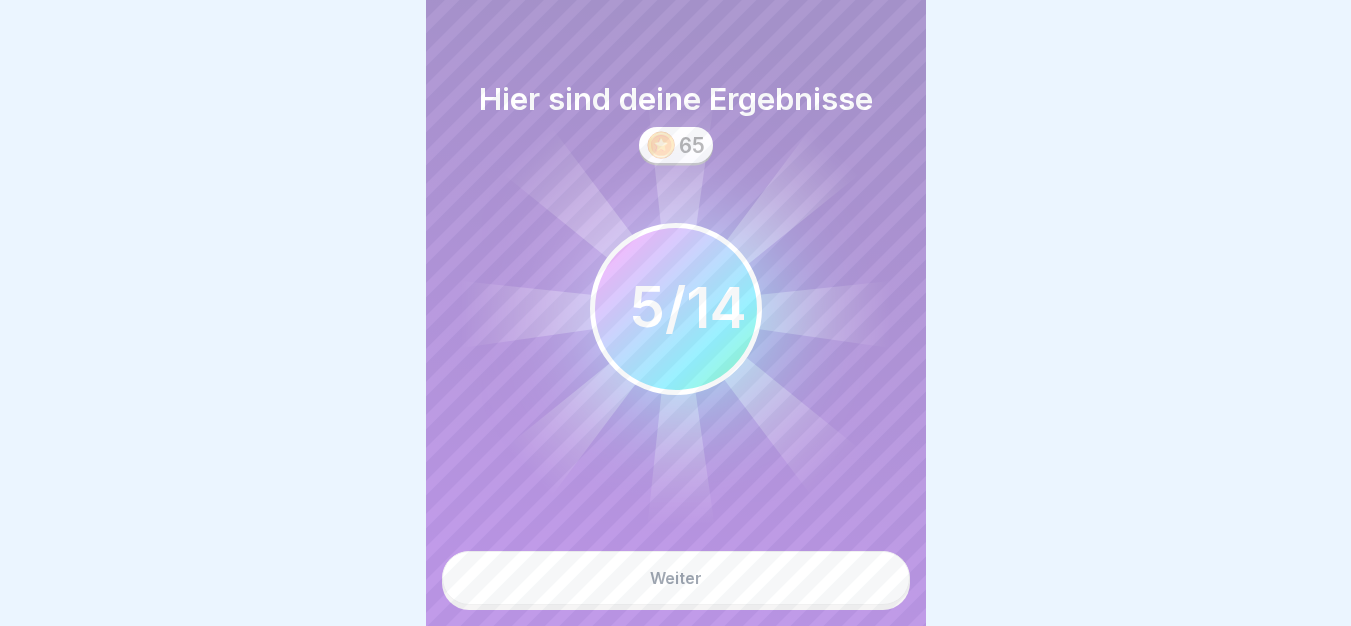 click on "Weiter" at bounding box center [676, 578] 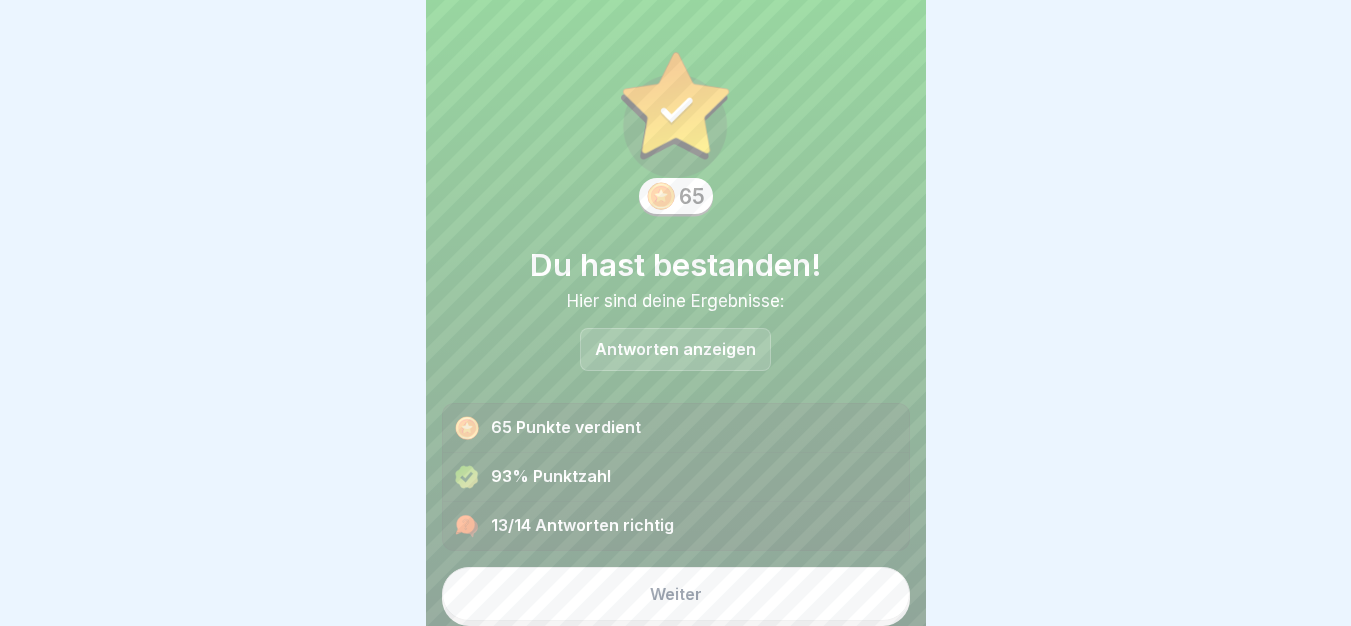 click on "Weiter" at bounding box center (676, 594) 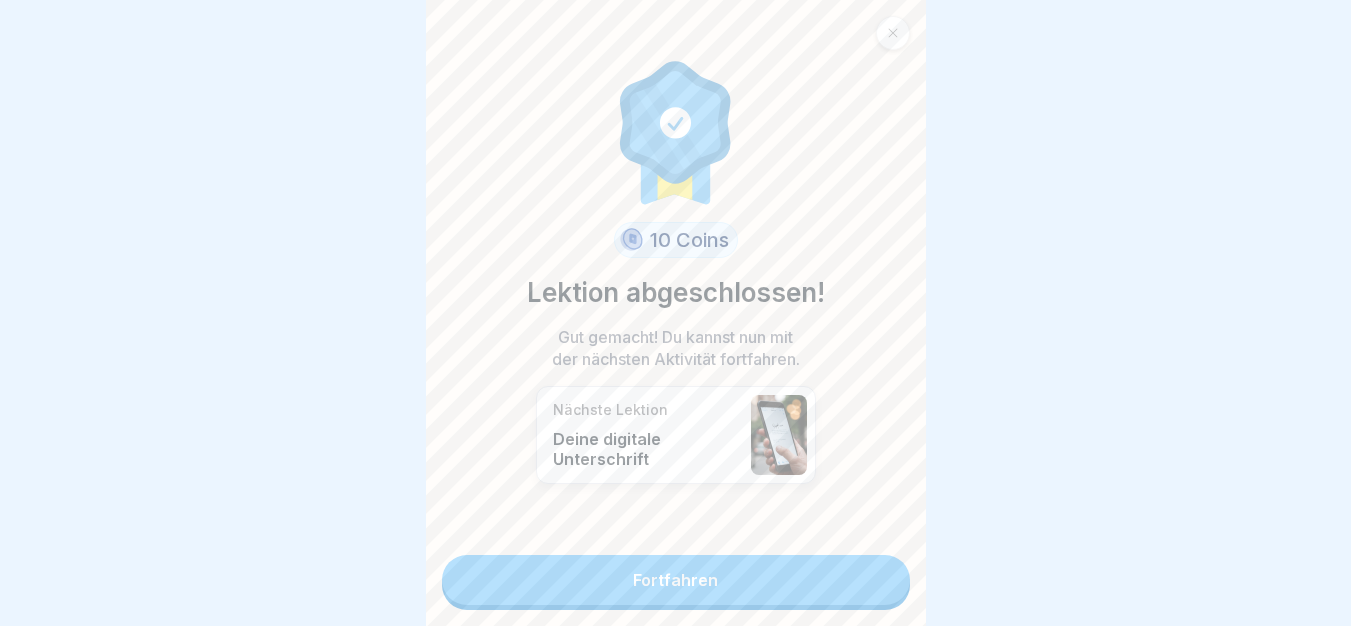 click on "Fortfahren" at bounding box center [676, 580] 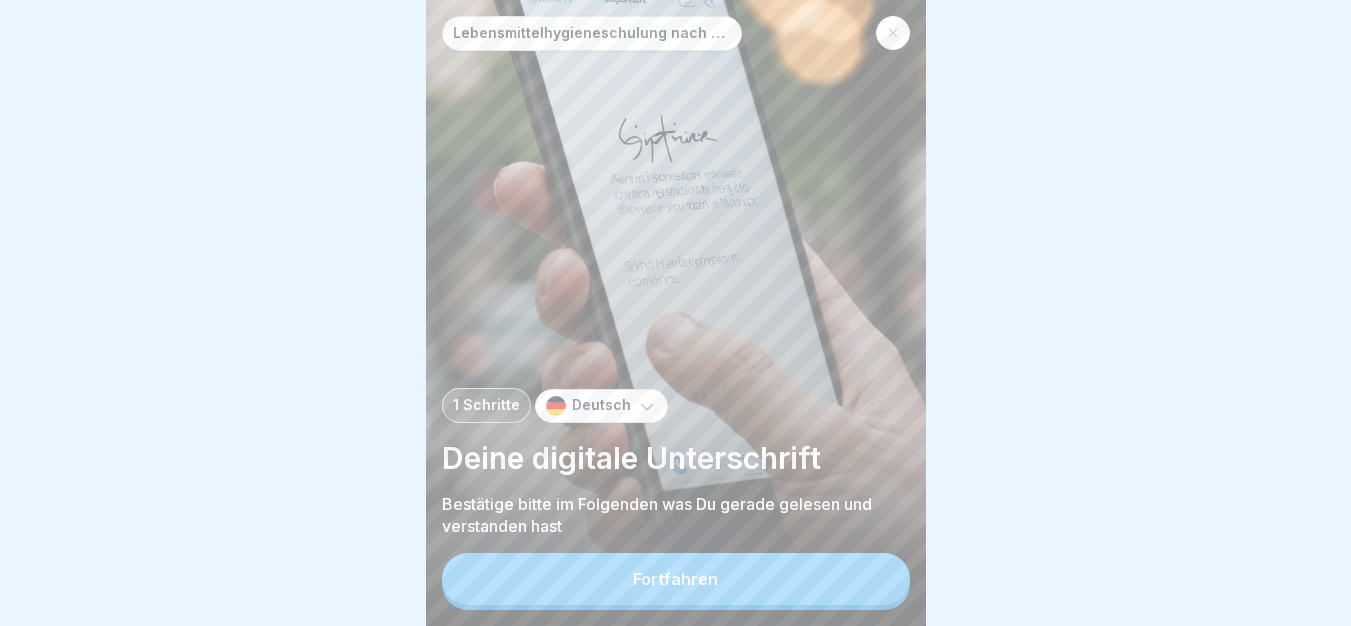 click on "Fortfahren" at bounding box center [676, 579] 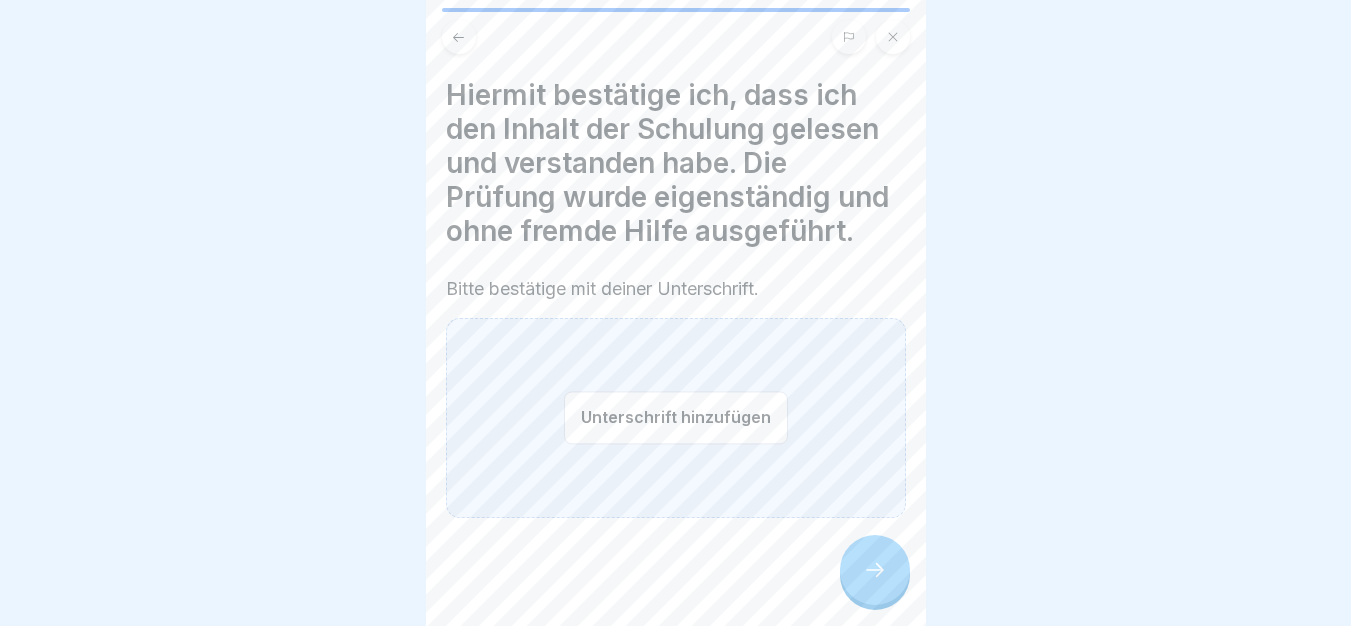 click on "Unterschrift hinzufügen" at bounding box center [676, 417] 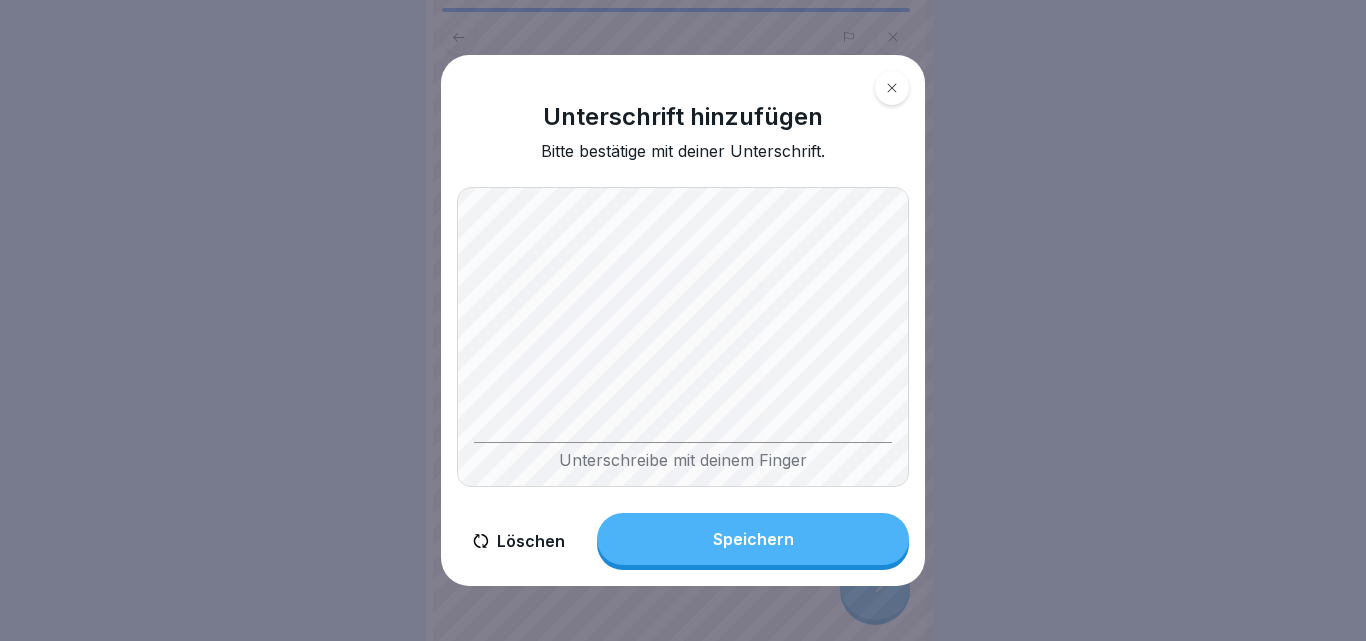 click on "Unterschreibe mit deinem Finger" at bounding box center (683, 337) 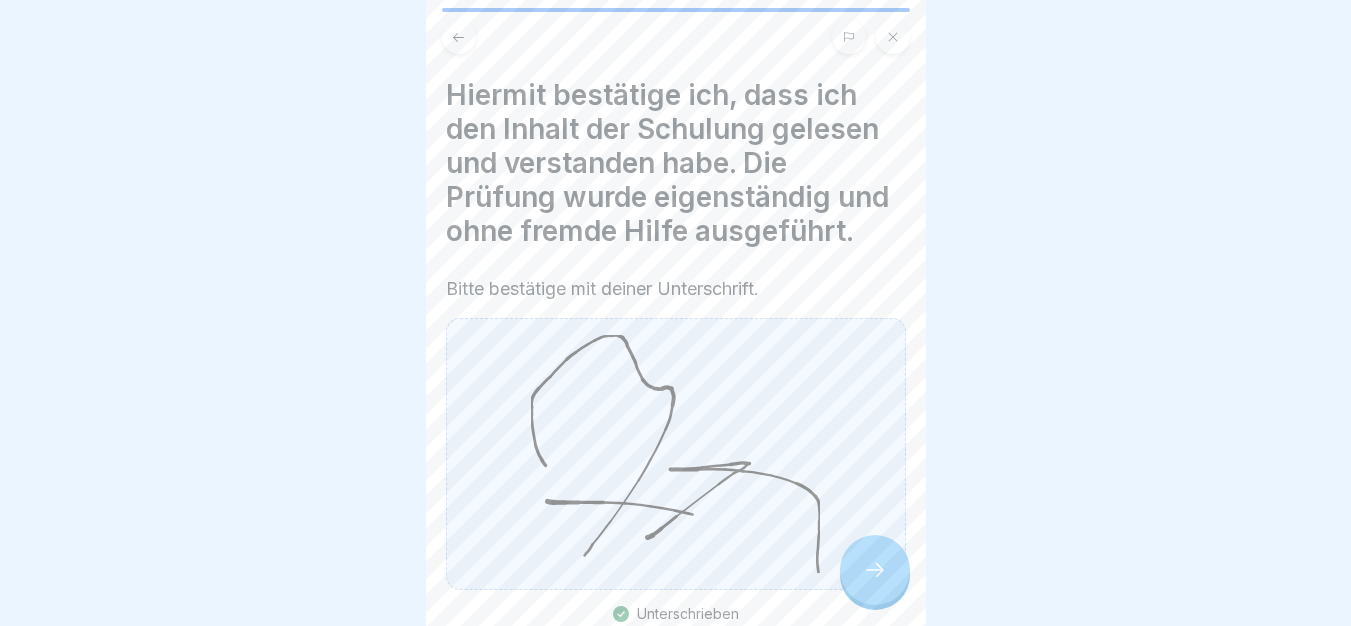 click at bounding box center (875, 570) 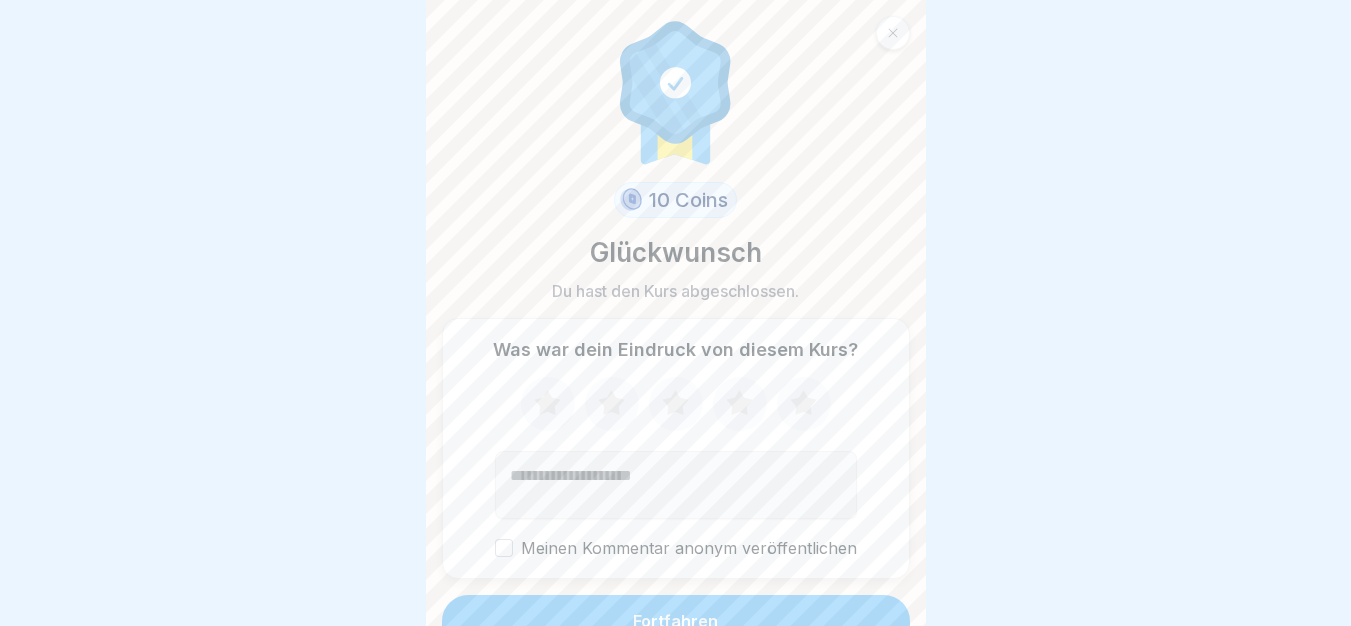 click on "Fortfahren" at bounding box center (676, 621) 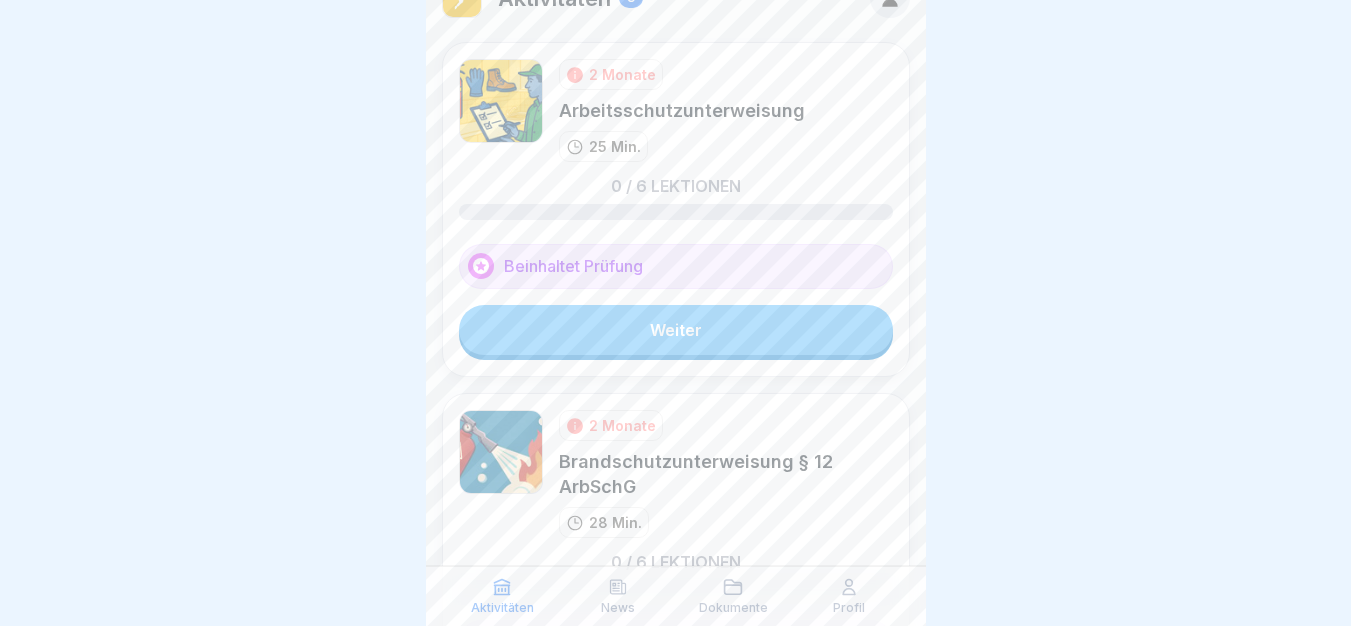 scroll, scrollTop: 40, scrollLeft: 0, axis: vertical 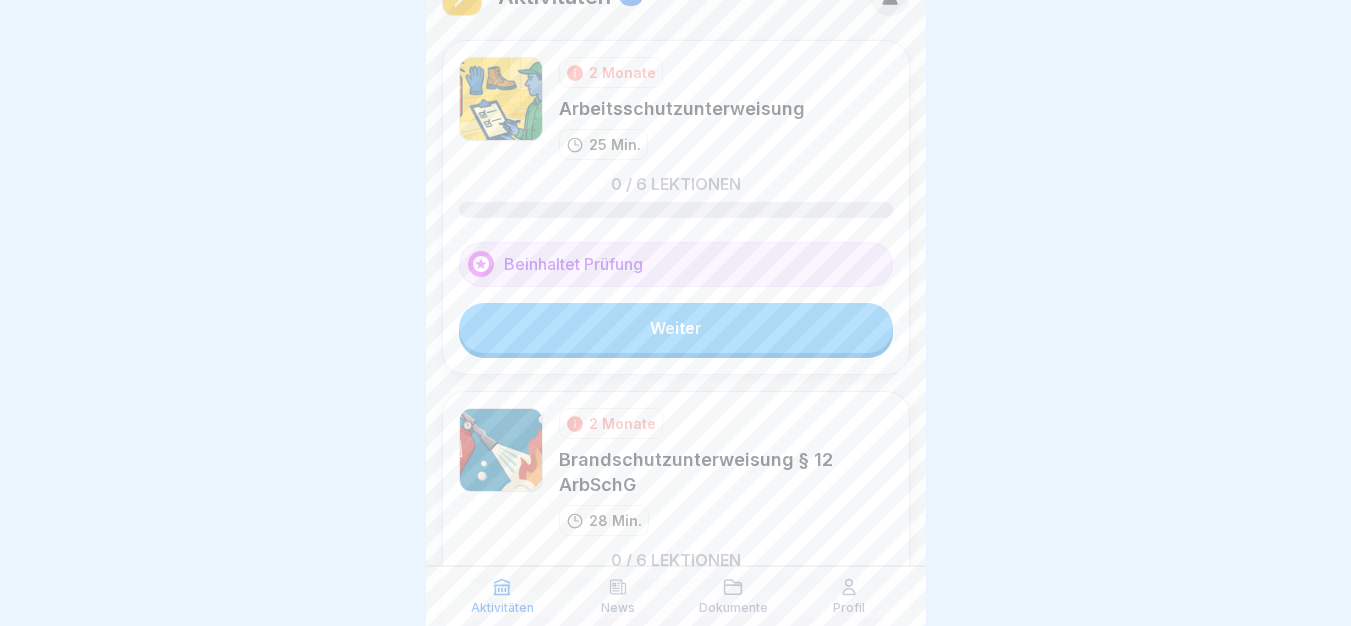 click on "Weiter" at bounding box center [676, 328] 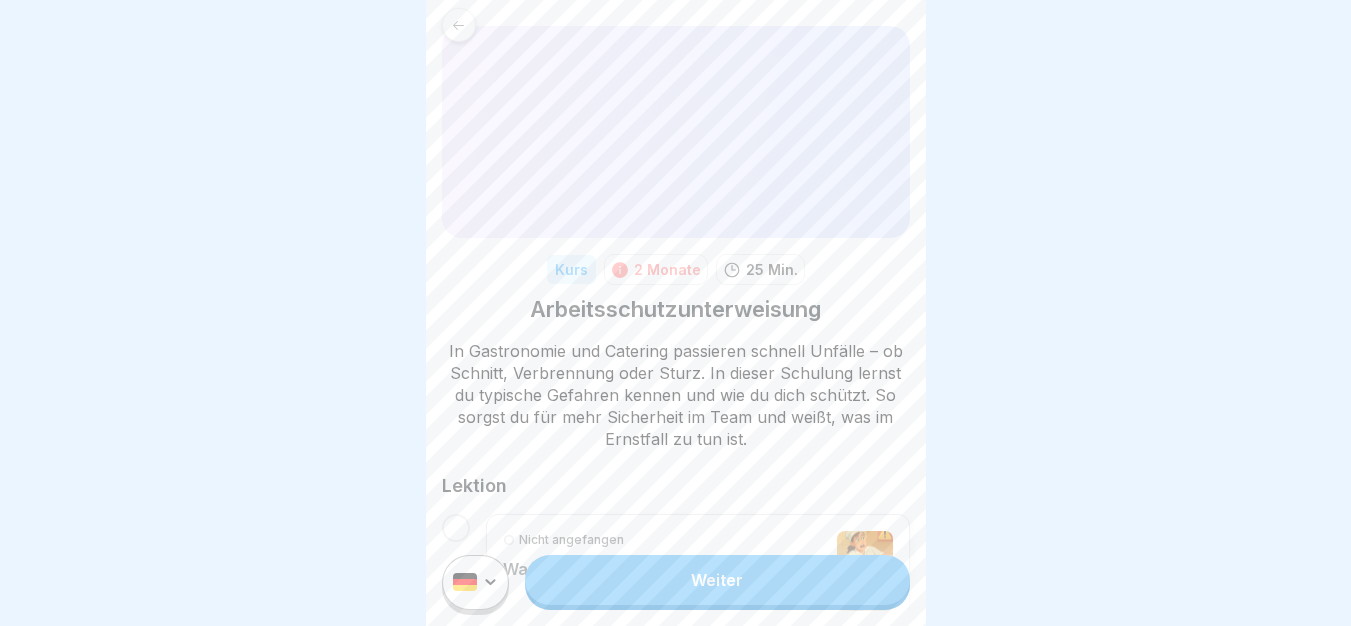 scroll, scrollTop: 0, scrollLeft: 0, axis: both 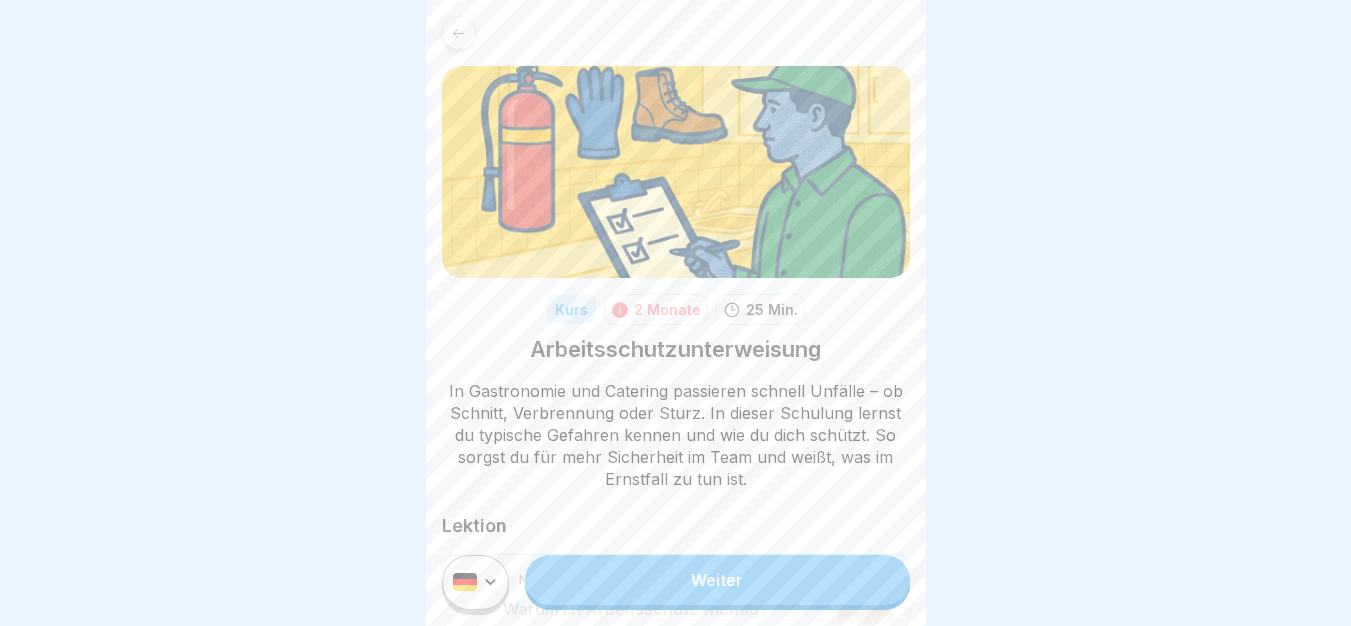 click on "Weiter" at bounding box center [717, 580] 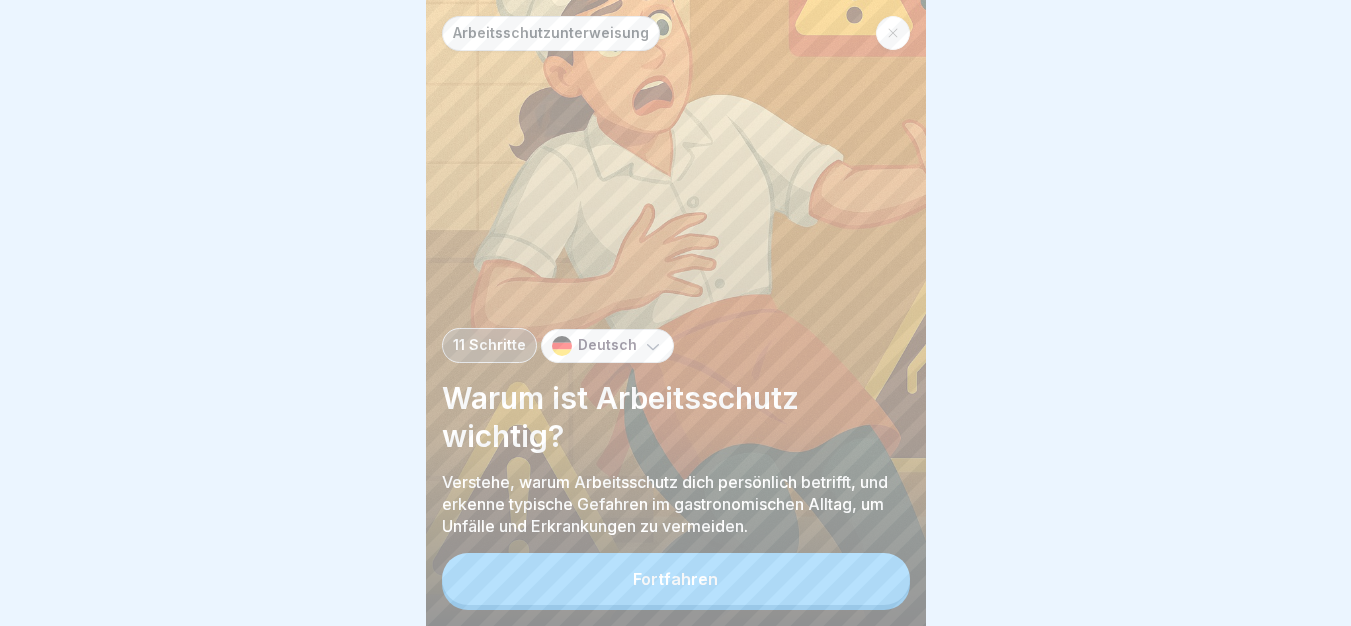 click on "Fortfahren" at bounding box center (676, 579) 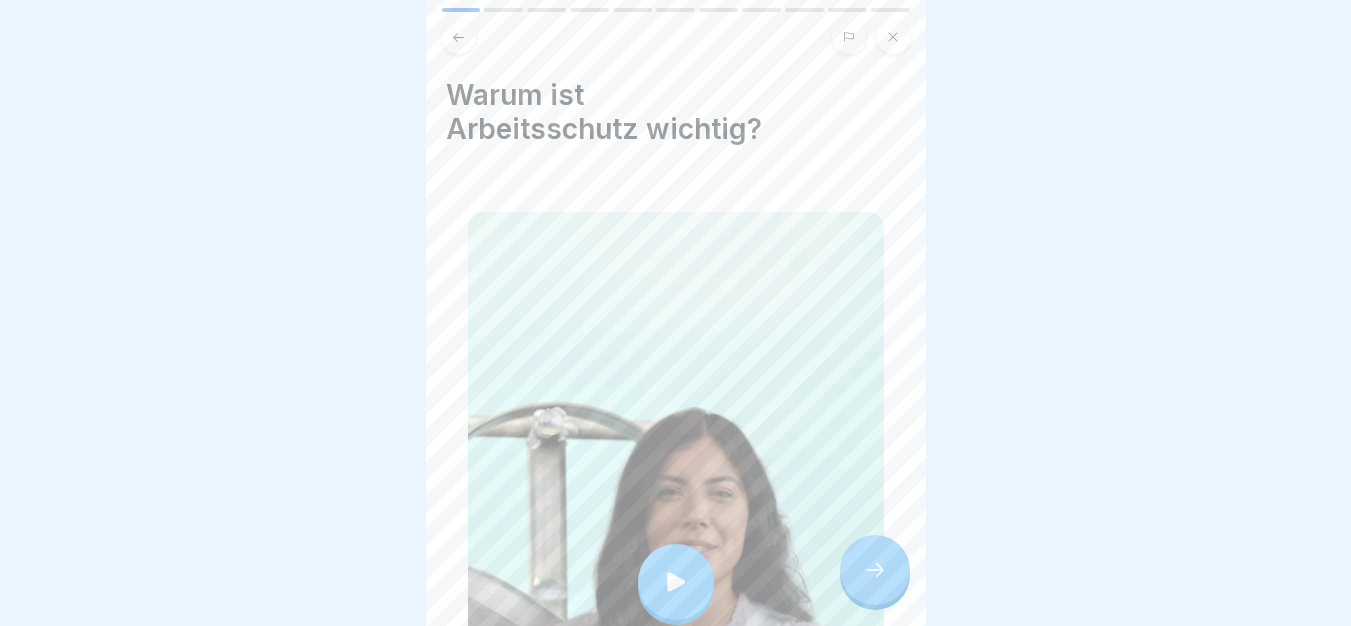 click at bounding box center (676, 582) 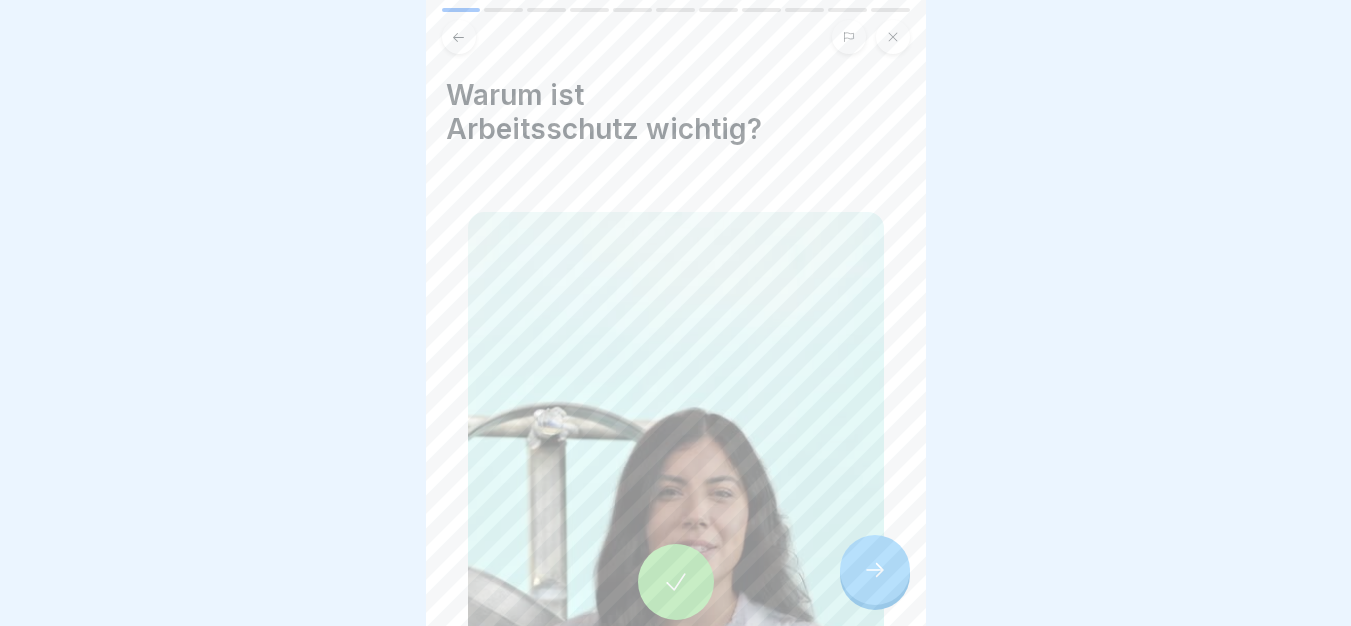 click at bounding box center (875, 570) 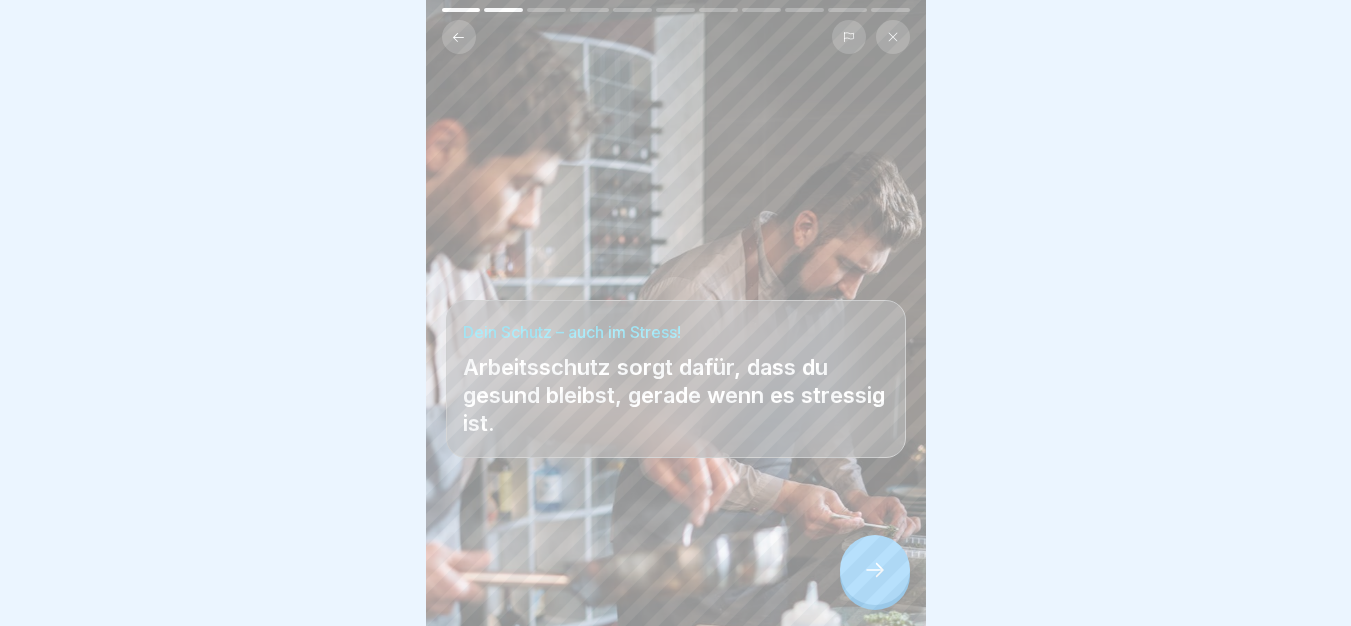 click at bounding box center (875, 570) 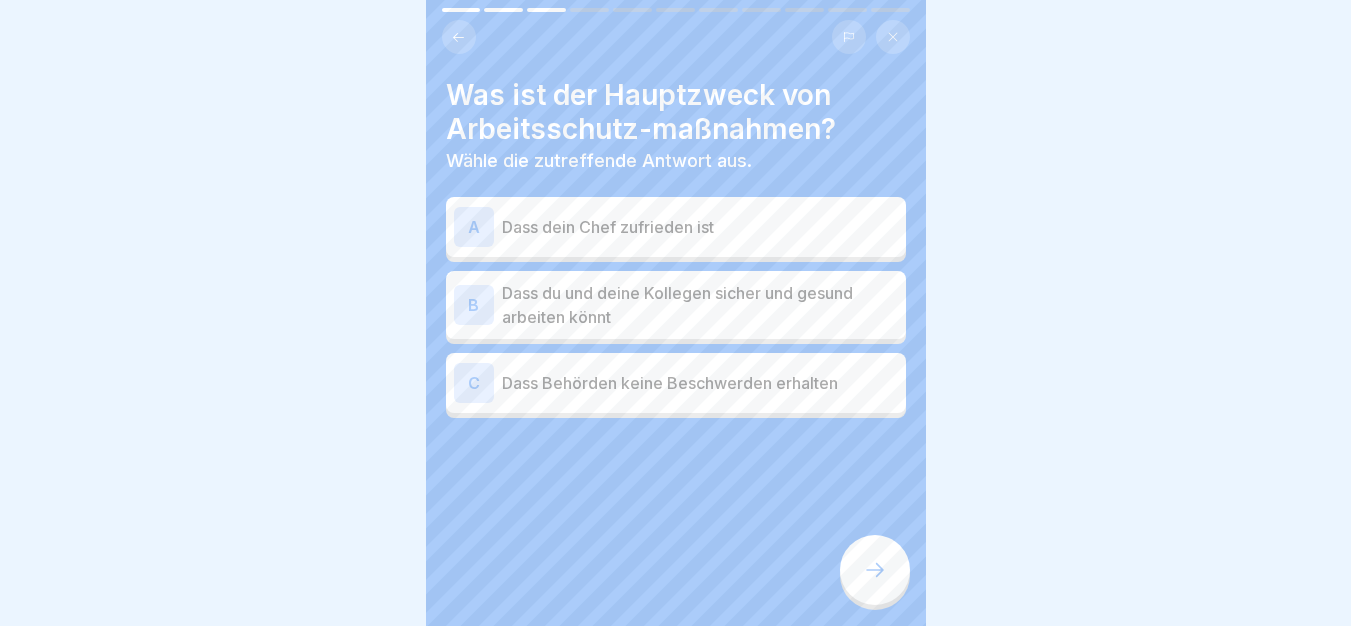 click at bounding box center (875, 570) 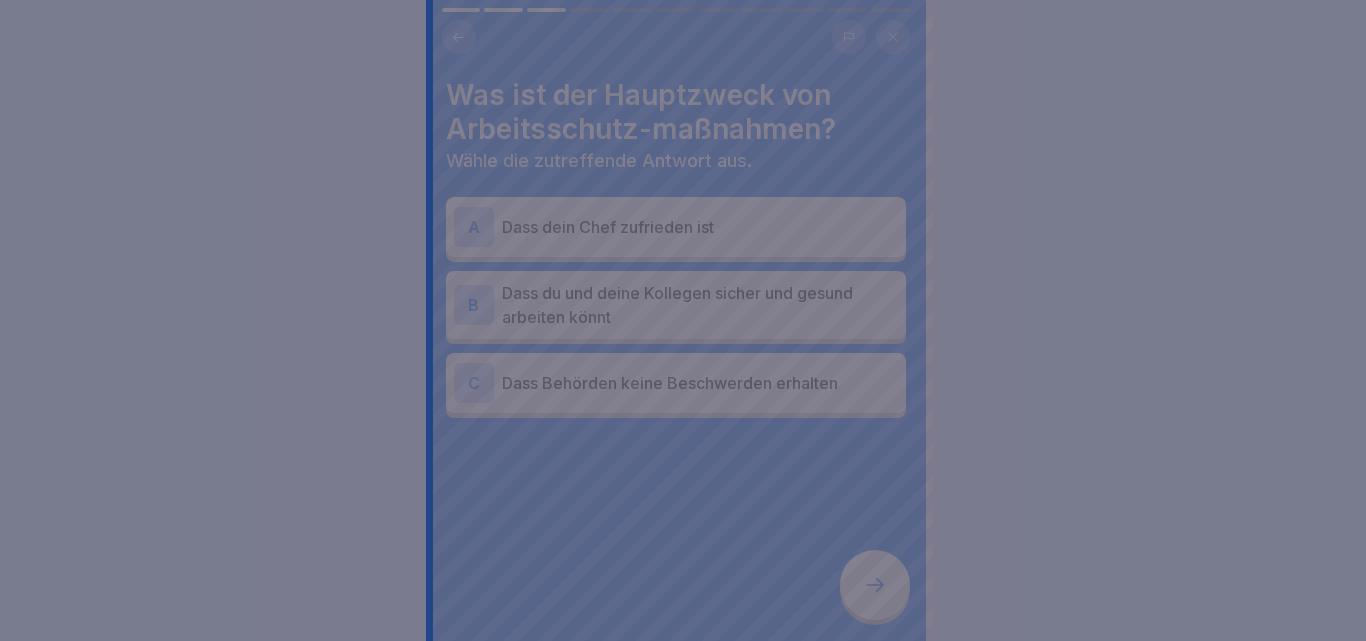 click at bounding box center (683, 320) 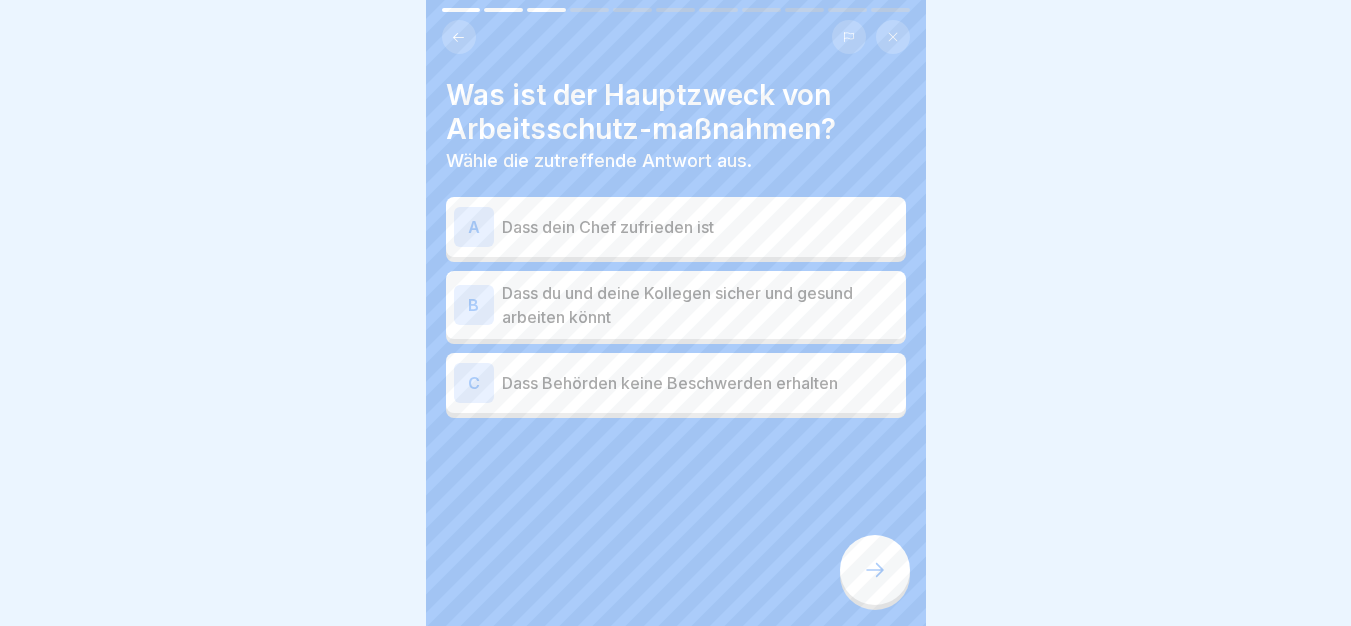 click on "Dass du und deine Kollegen sicher und gesund arbeiten könnt" at bounding box center (700, 305) 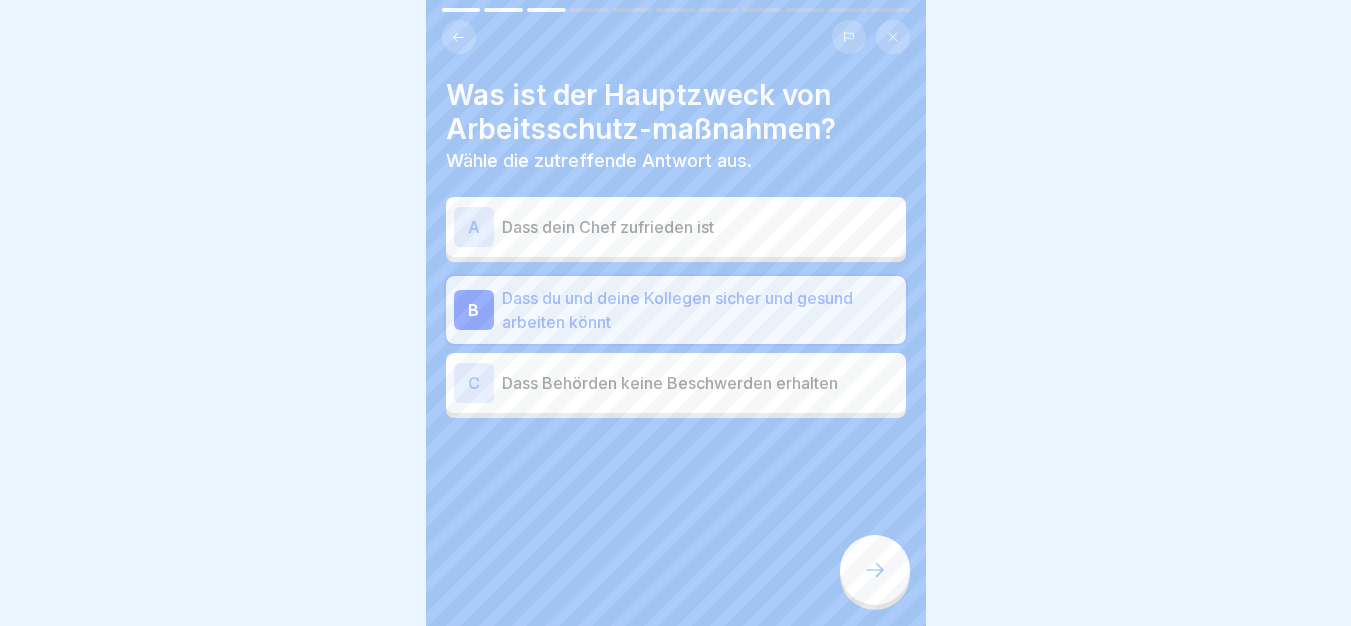 click at bounding box center (875, 570) 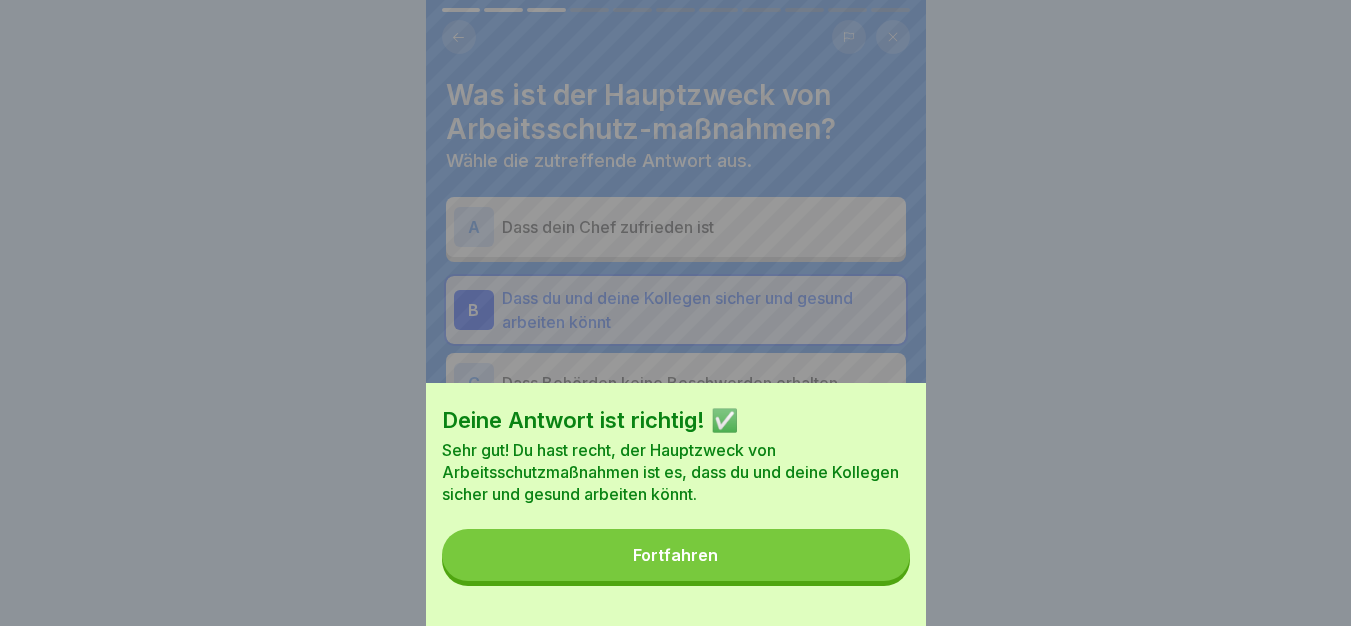 click on "Fortfahren" at bounding box center [676, 555] 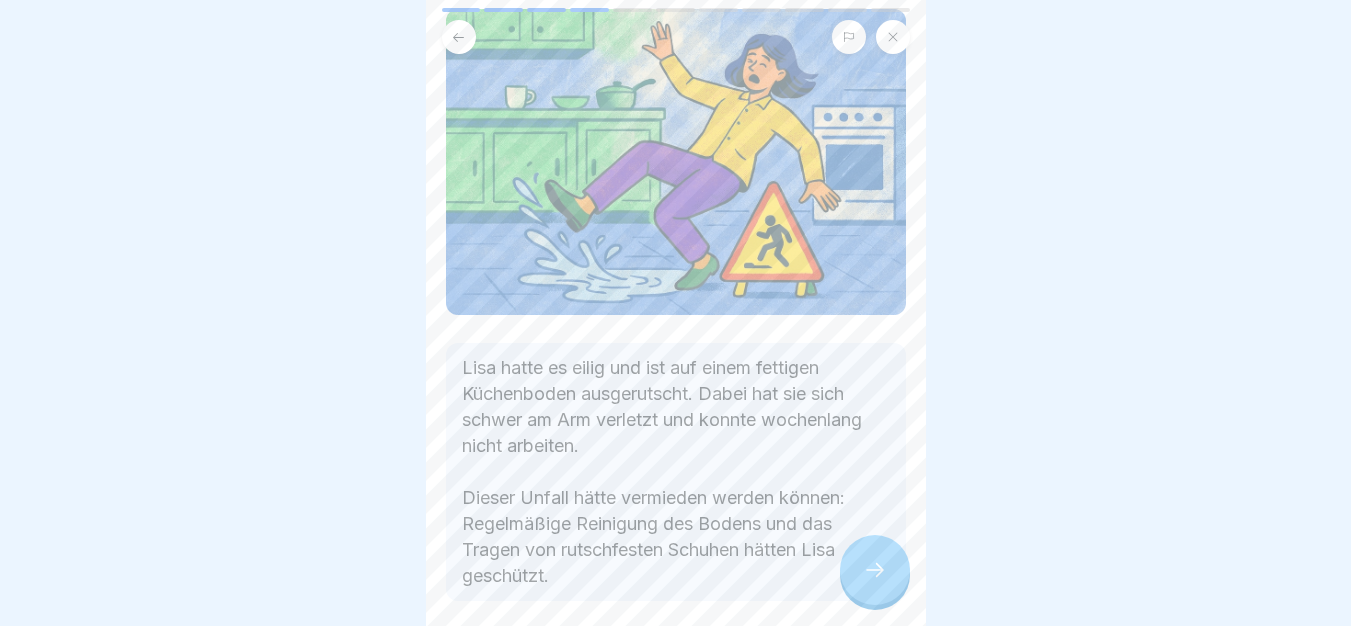 scroll, scrollTop: 216, scrollLeft: 0, axis: vertical 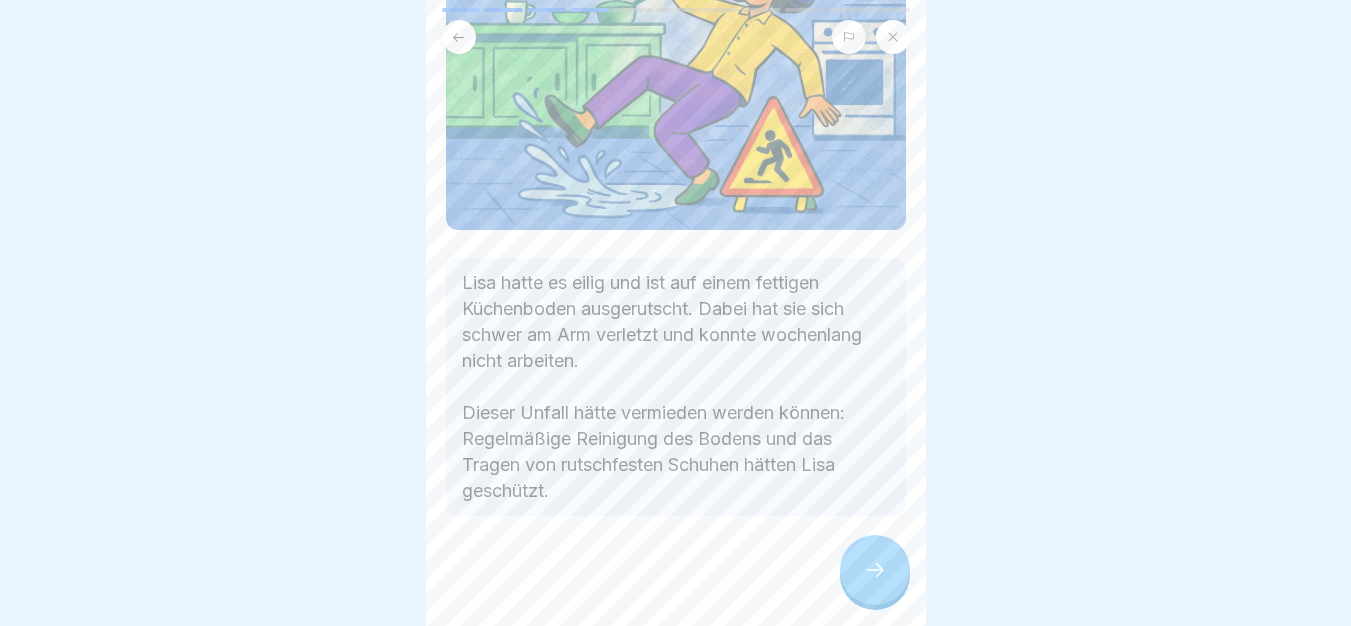 click 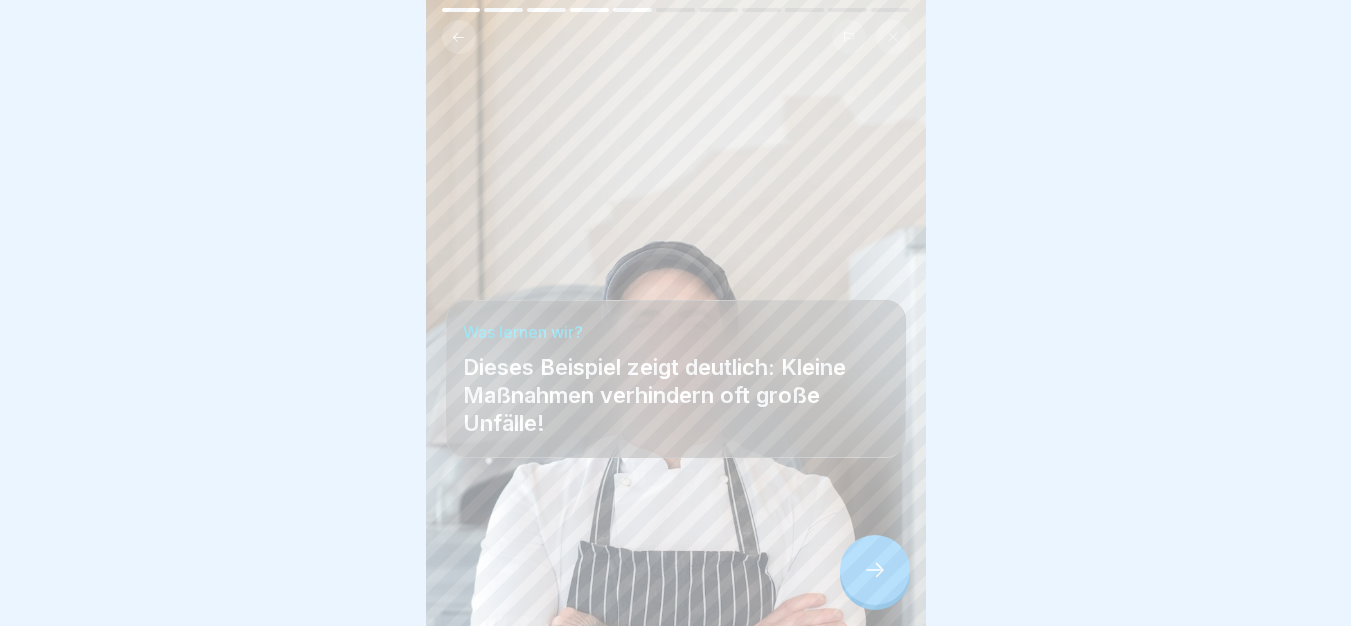 click 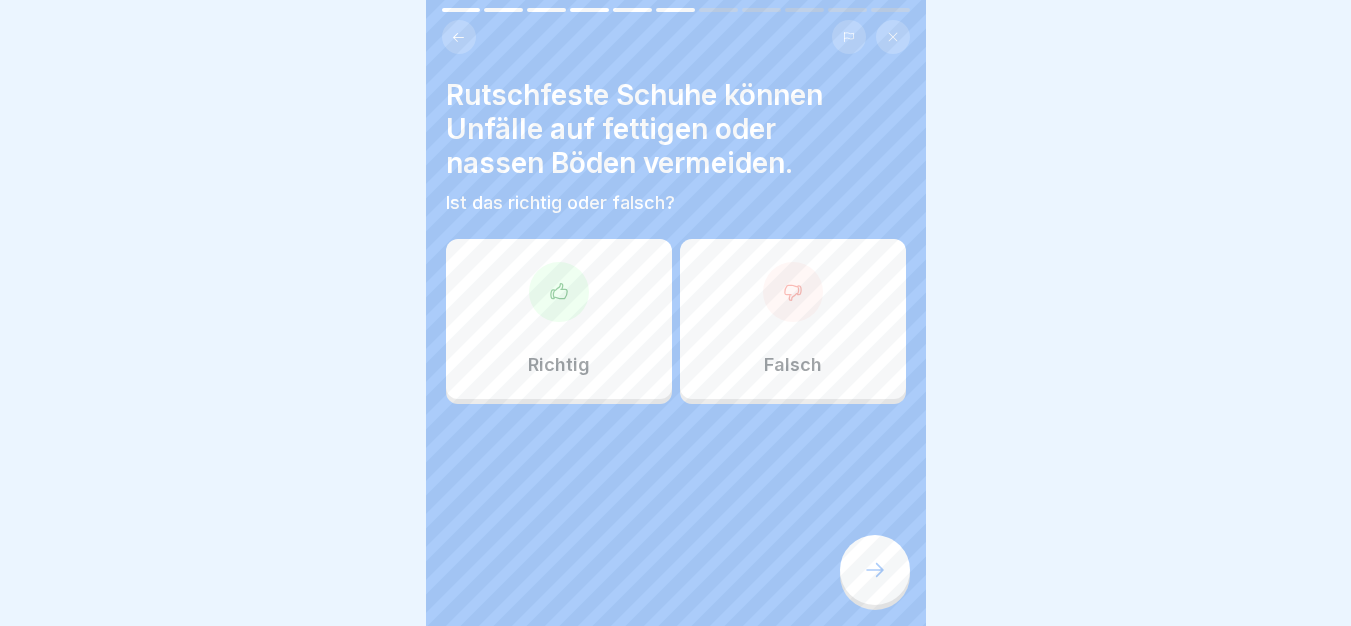 scroll, scrollTop: 15, scrollLeft: 0, axis: vertical 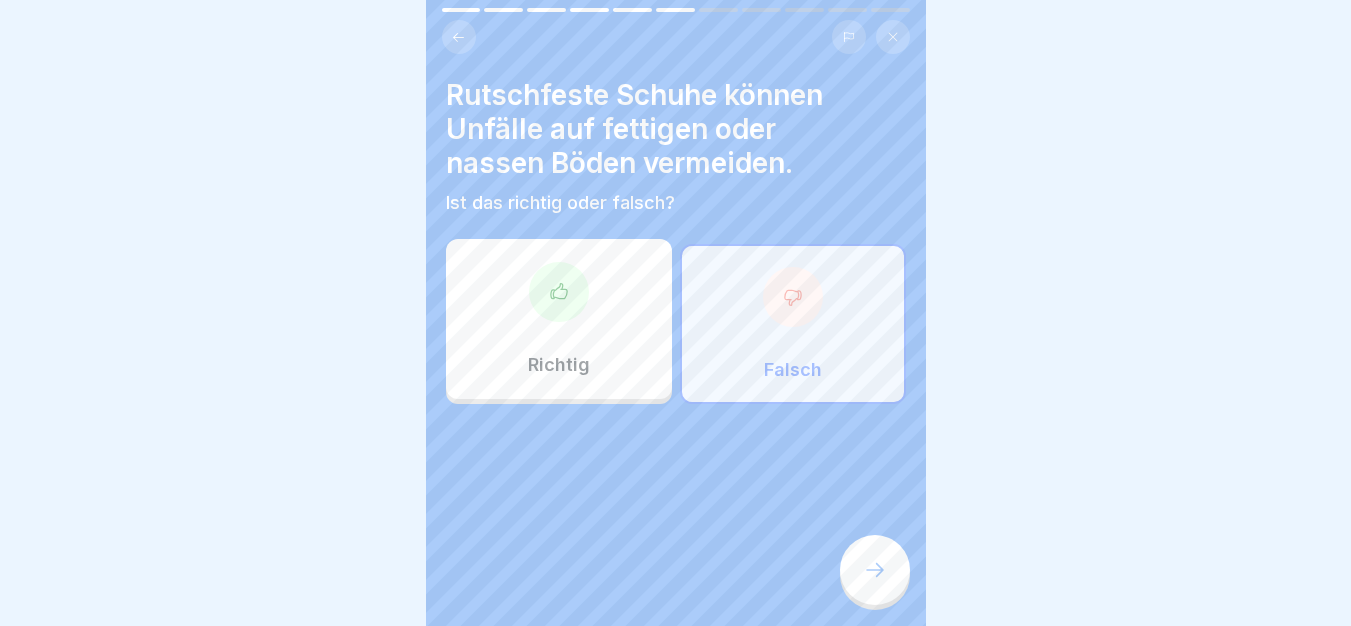 click on "Richtig" at bounding box center (559, 319) 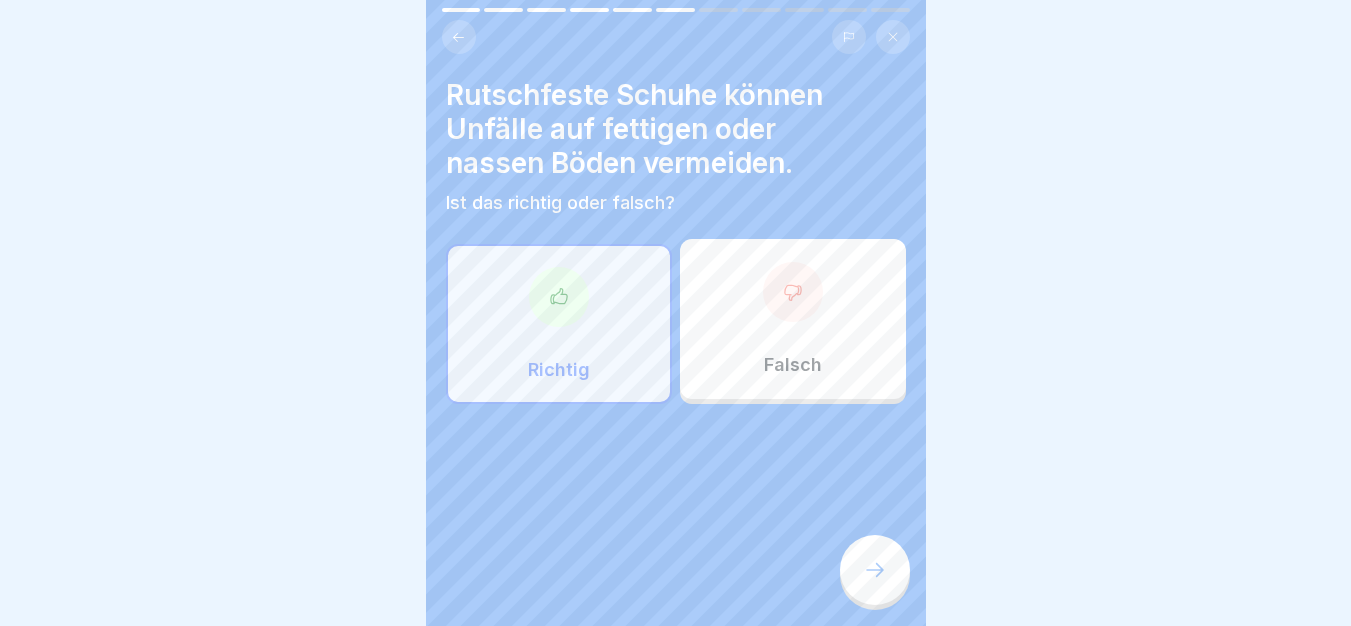 click at bounding box center (875, 570) 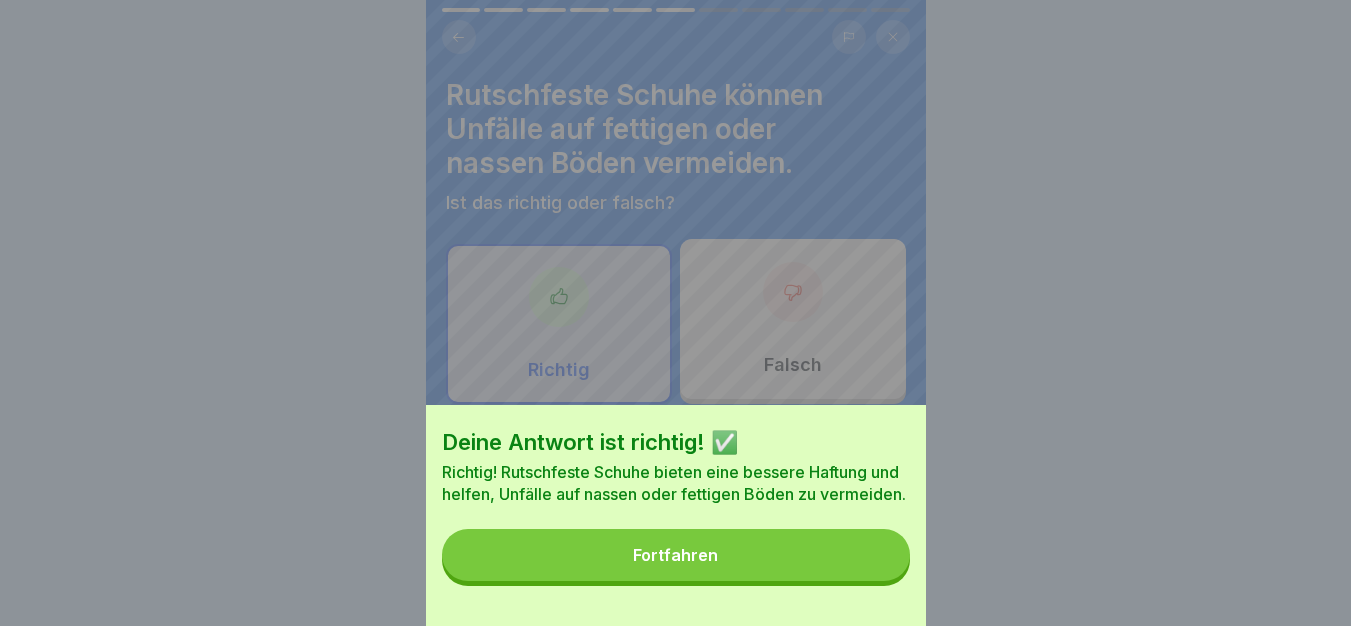 click on "Fortfahren" at bounding box center (676, 555) 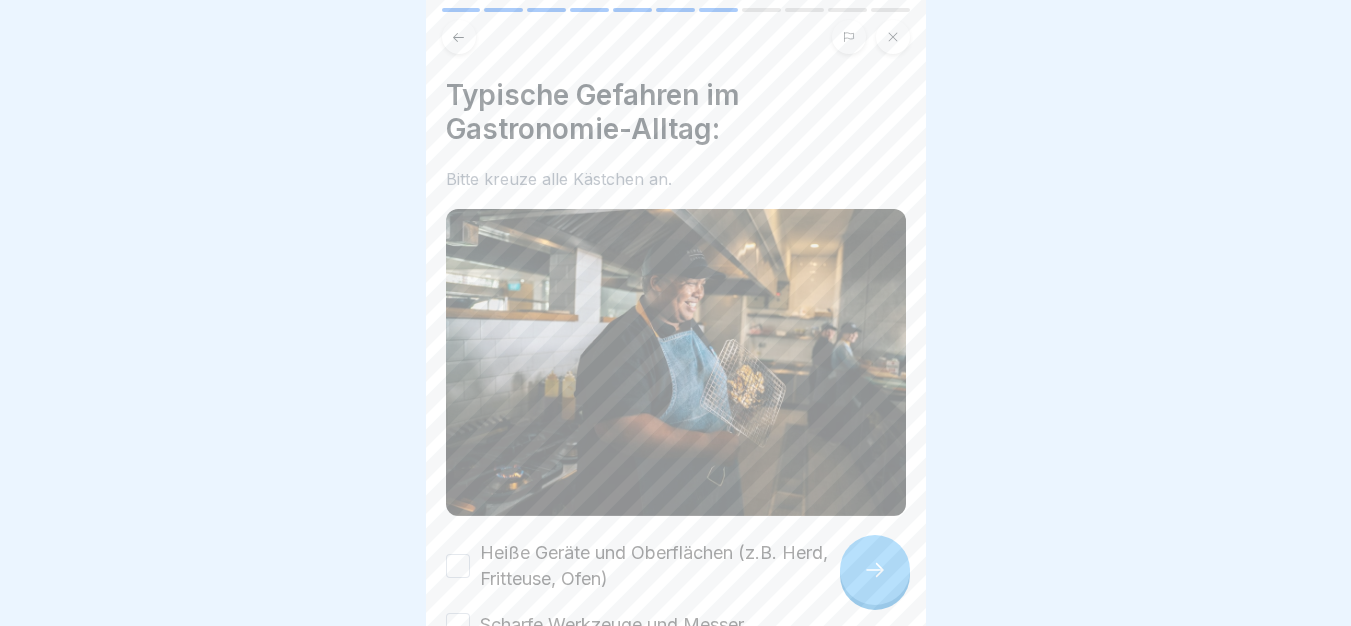click on "Heiße Geräte und Oberflächen (z.B. Herd, Fritteuse, Ofen)" at bounding box center (693, 566) 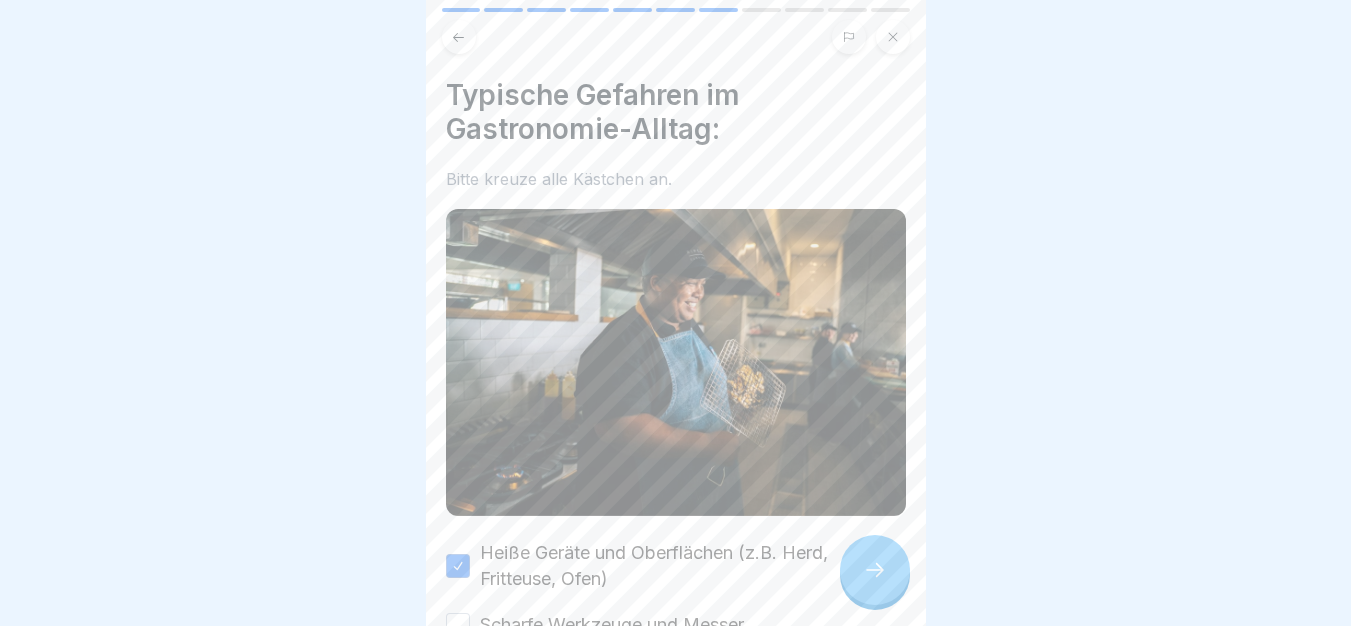 click on "Scharfe Werkzeuge und Messer" at bounding box center [612, 625] 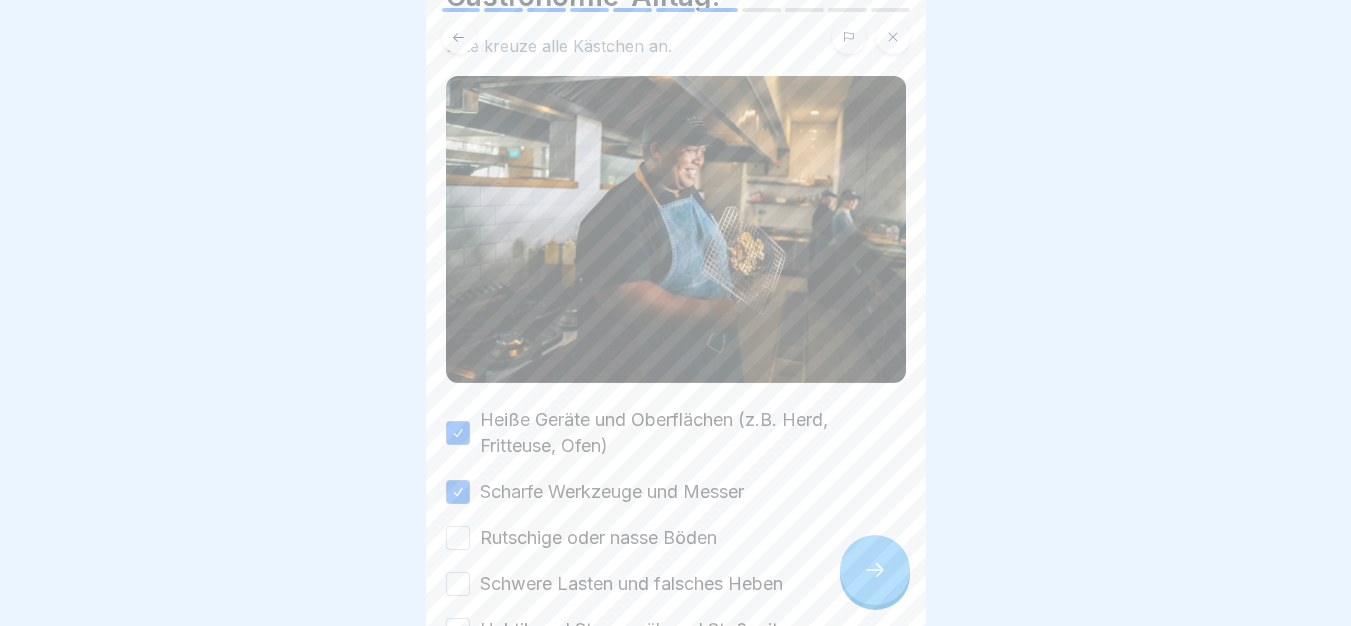 scroll, scrollTop: 260, scrollLeft: 0, axis: vertical 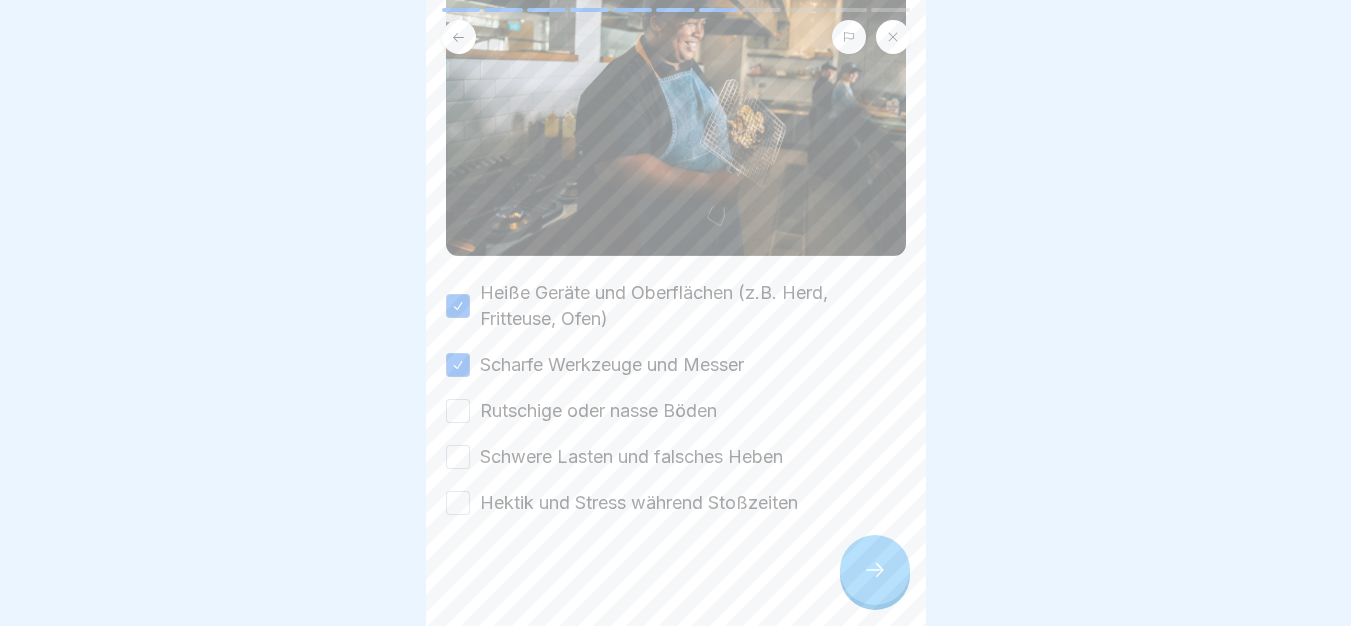click on "Rutschige oder nasse Böden" at bounding box center (598, 411) 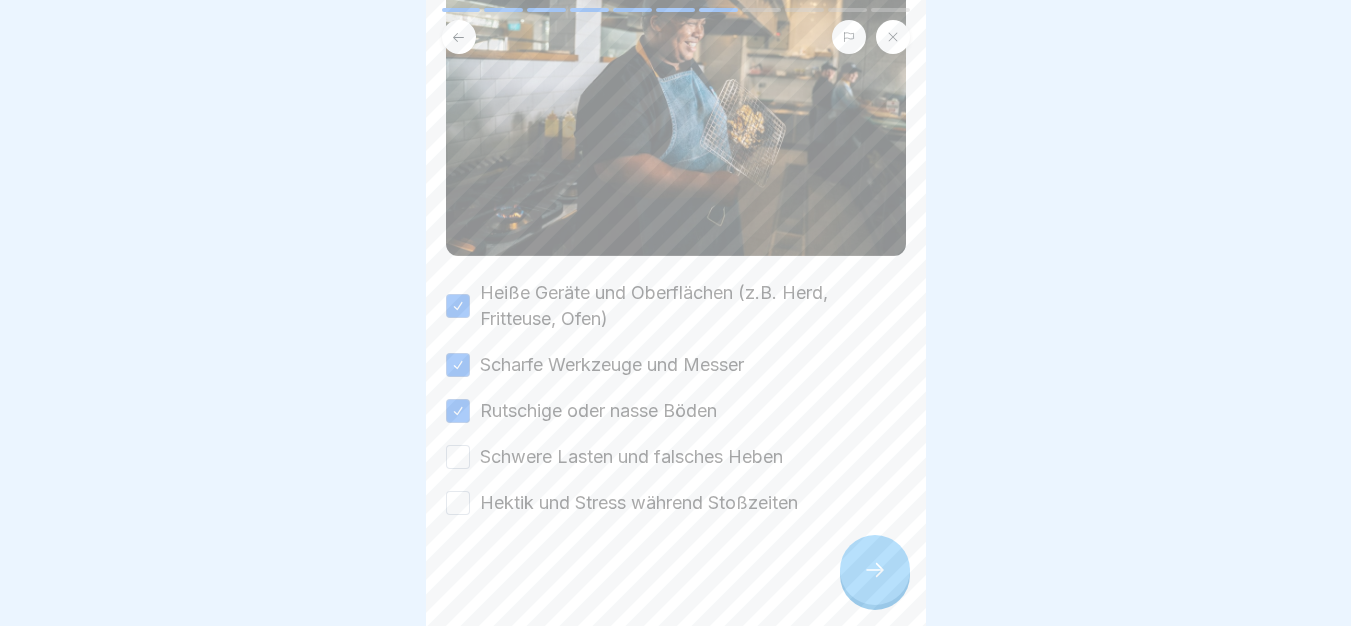 click on "Schwere Lasten und falsches Heben" at bounding box center [631, 457] 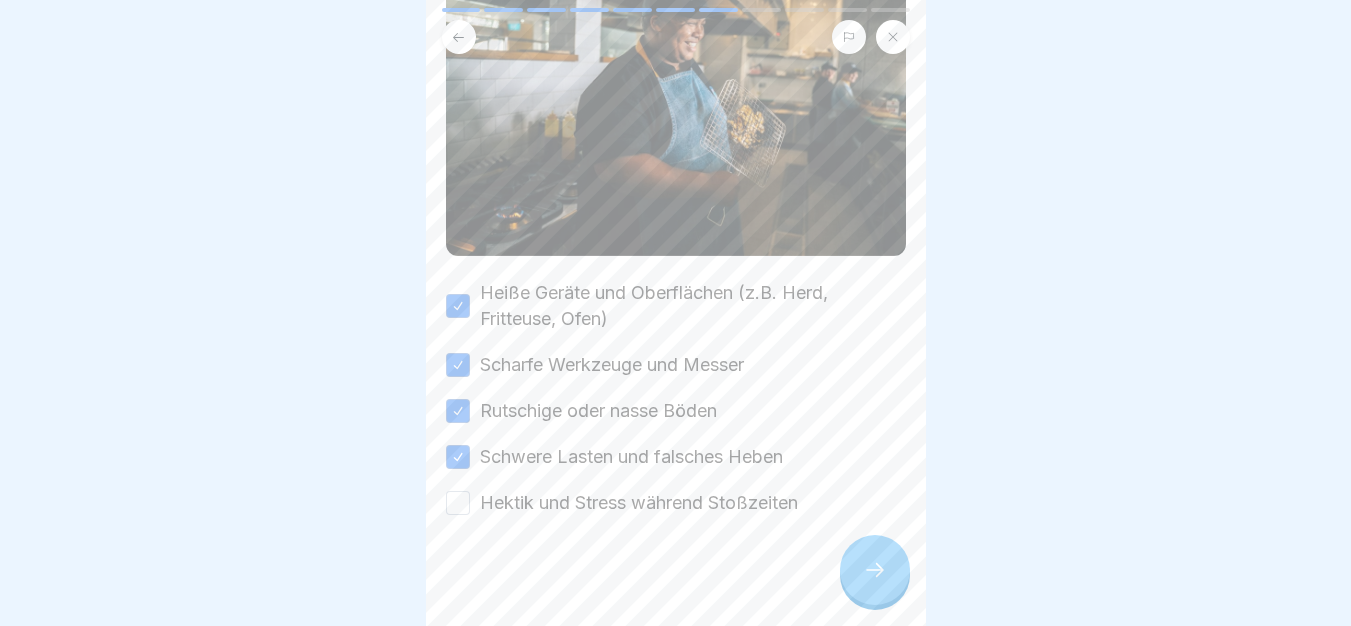 click on "Hektik und Stress während Stoßzeiten" at bounding box center (639, 503) 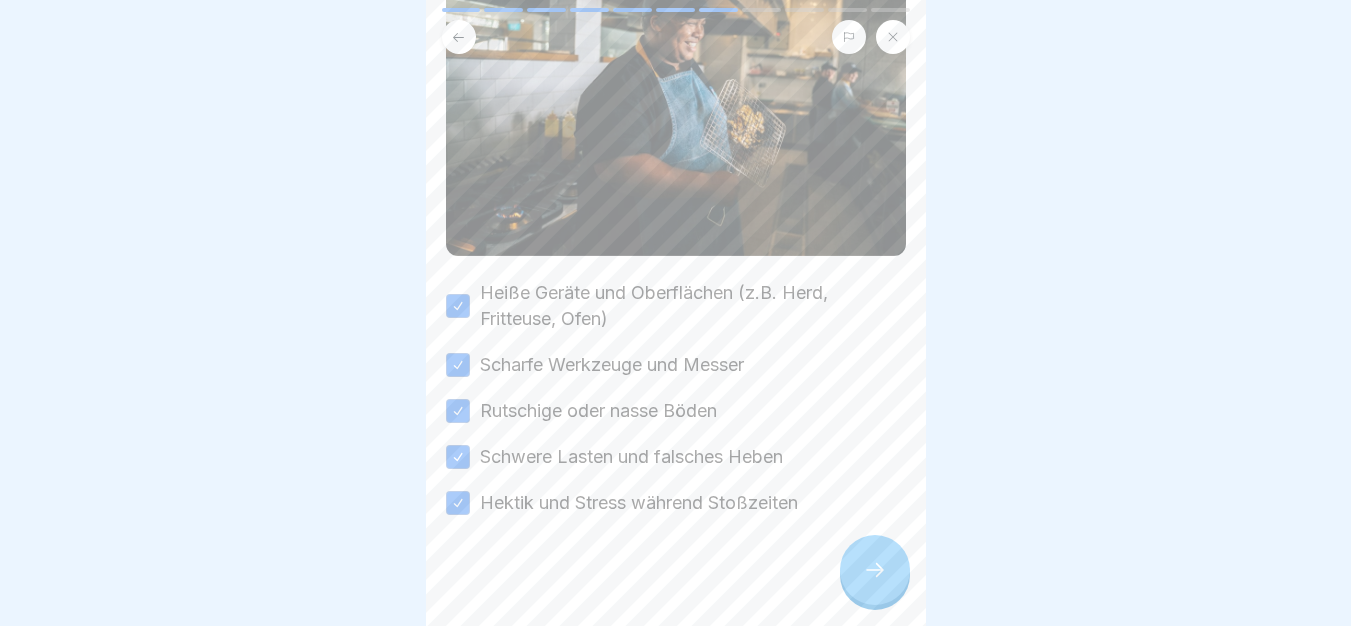 click at bounding box center (875, 570) 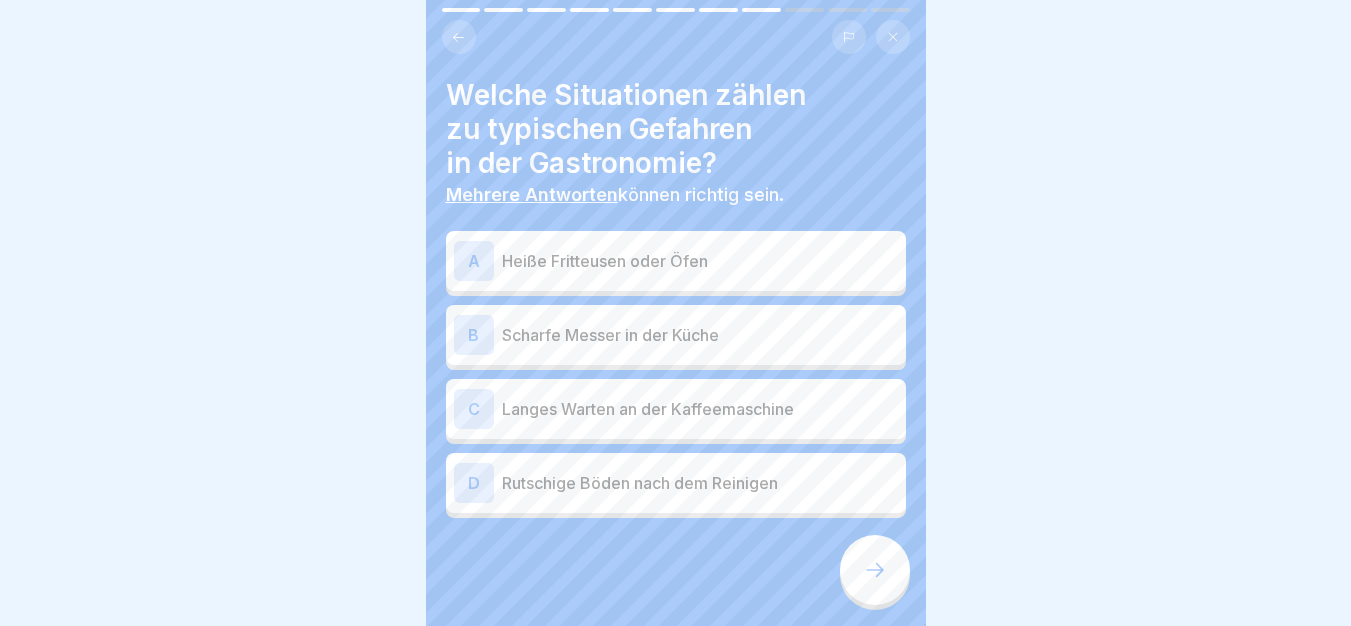 click 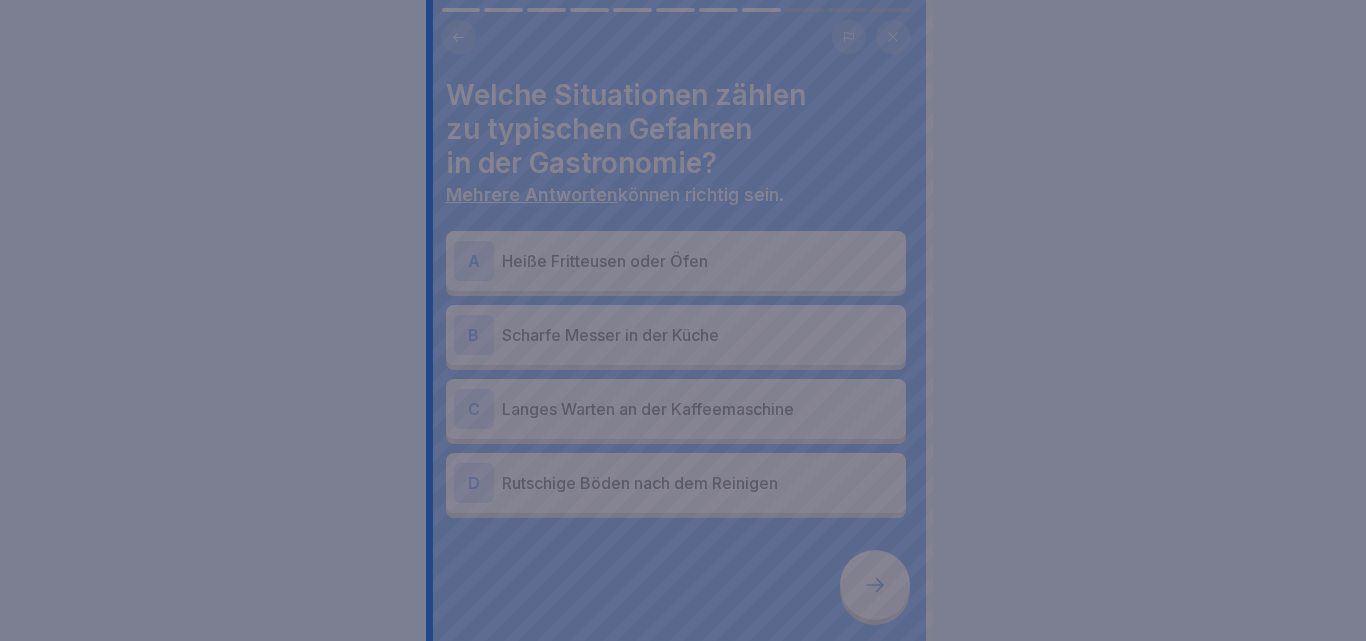 click at bounding box center [683, 320] 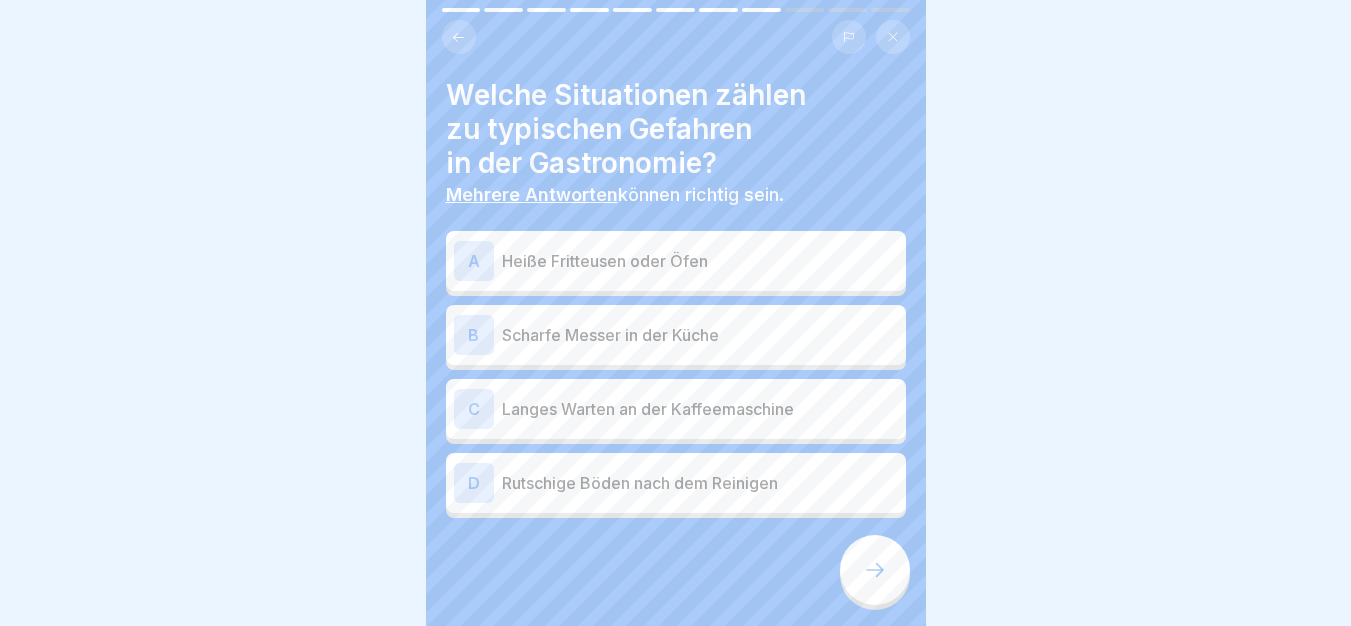 click on "A Heiße Fritteusen oder Öfen" at bounding box center (676, 261) 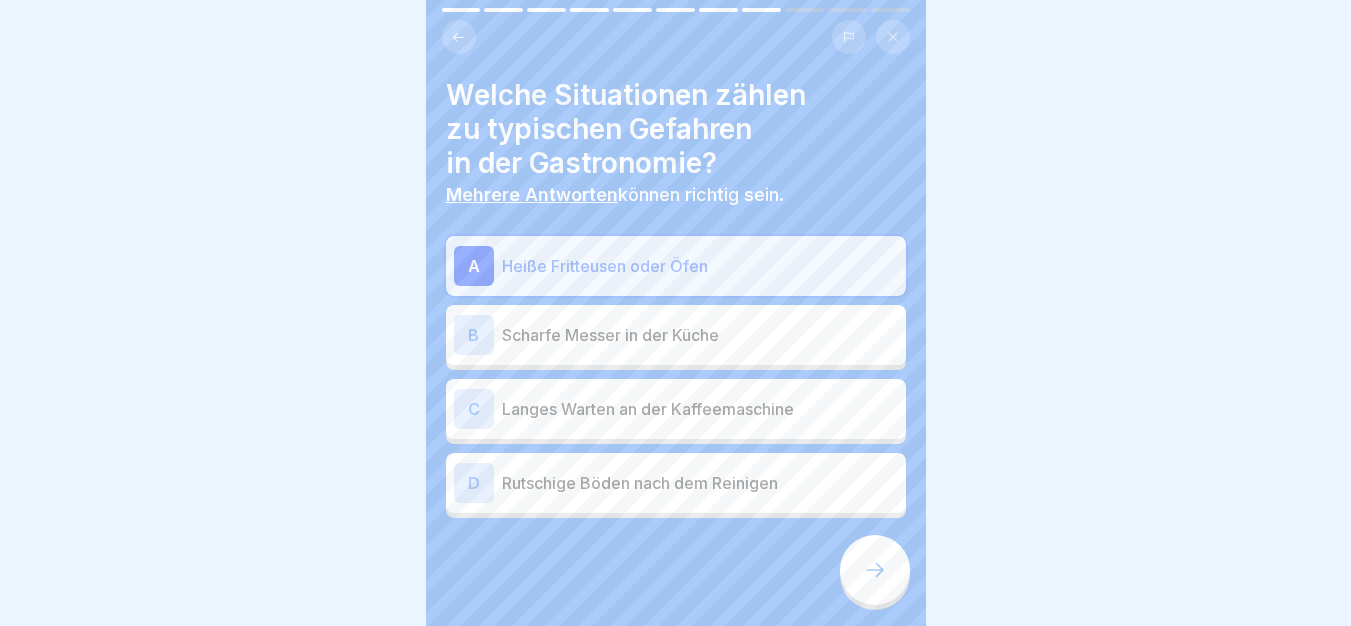 click at bounding box center (875, 570) 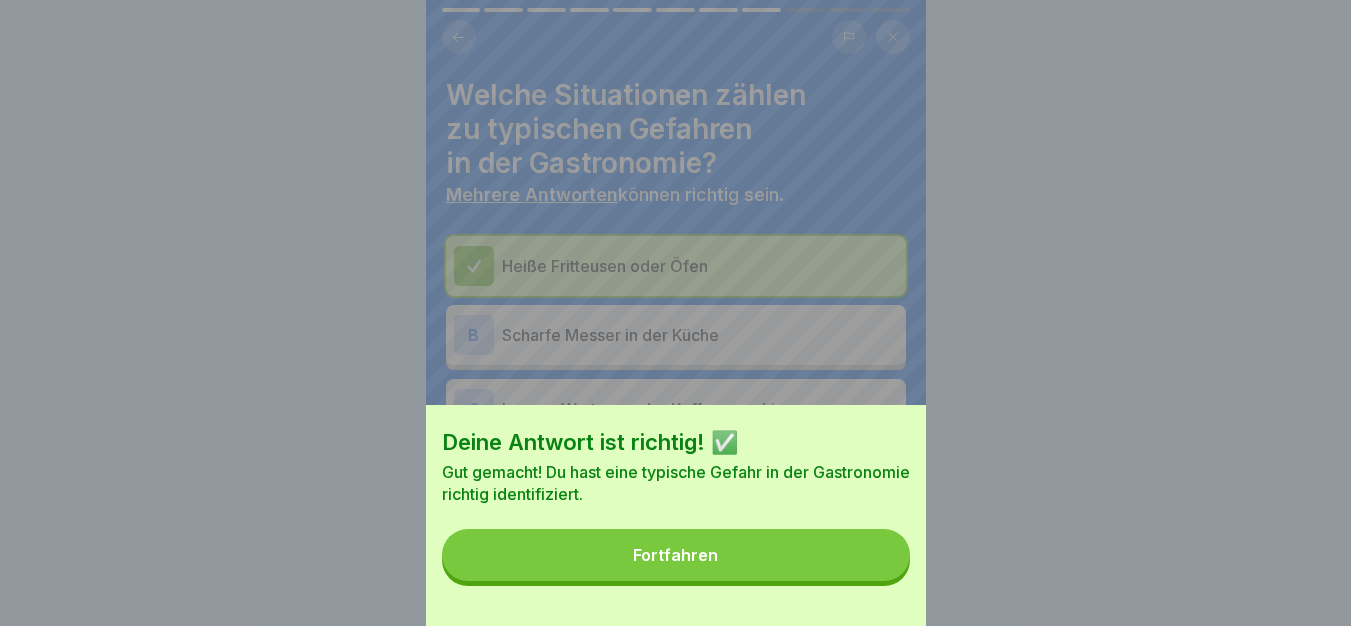 click on "Fortfahren" at bounding box center [676, 555] 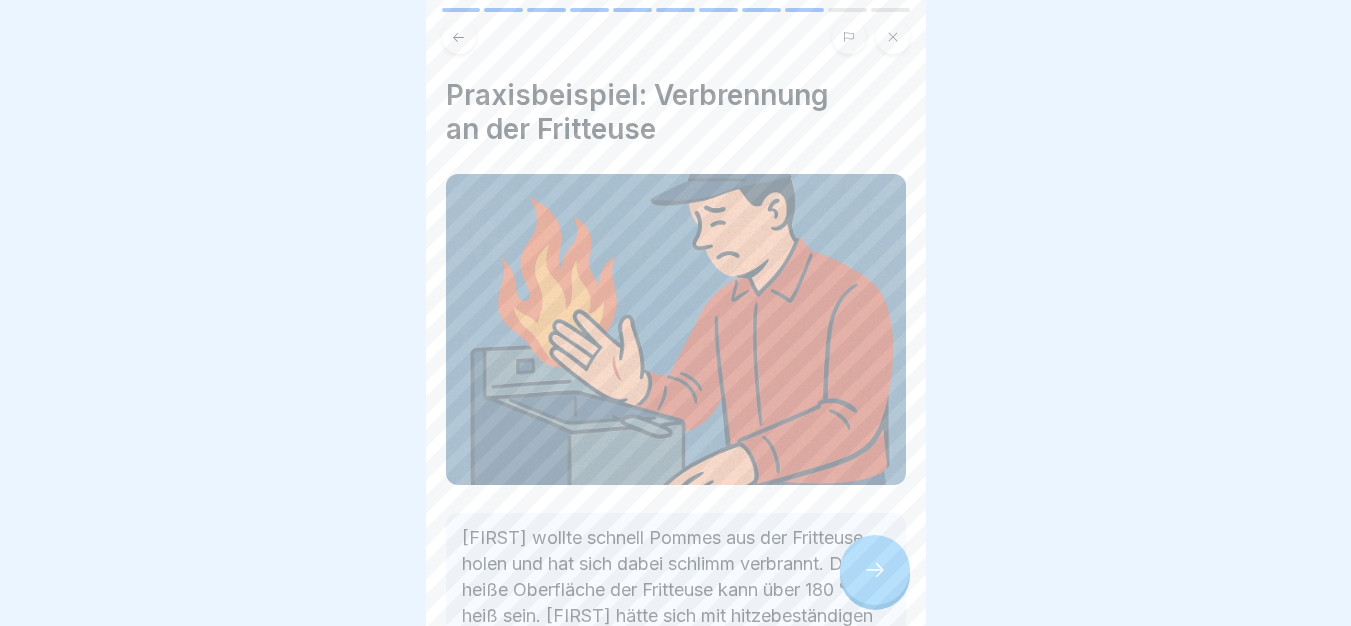 scroll, scrollTop: 281, scrollLeft: 0, axis: vertical 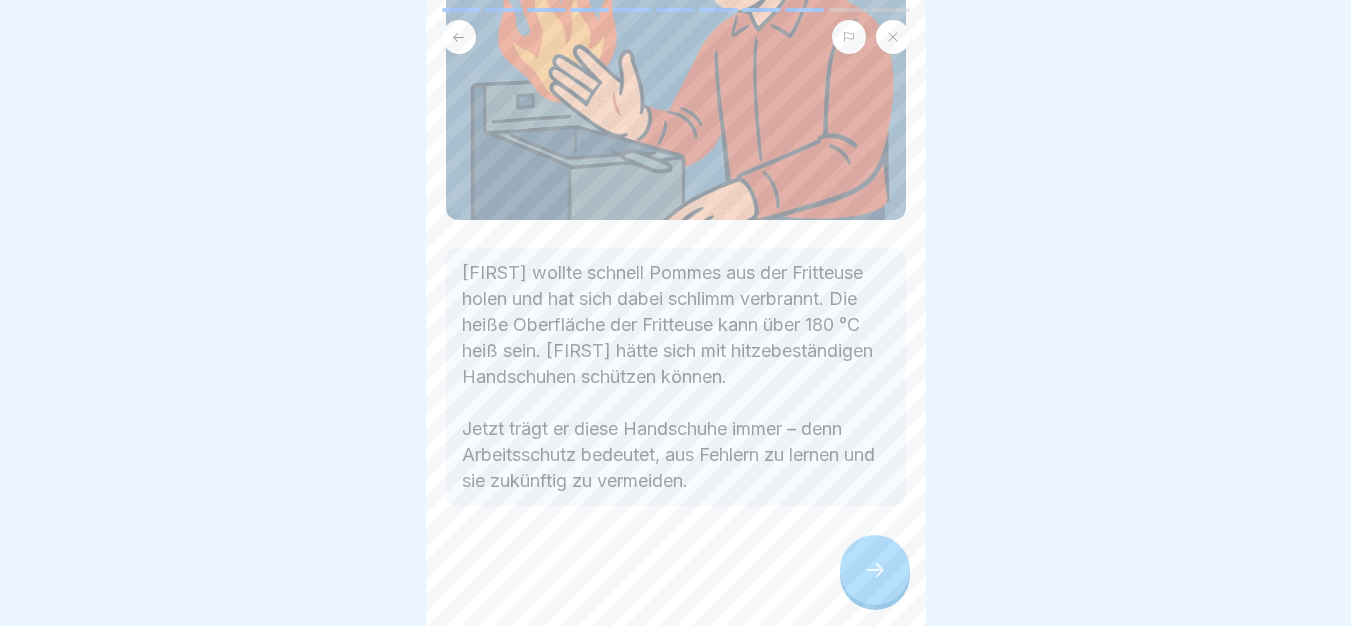 click at bounding box center [875, 570] 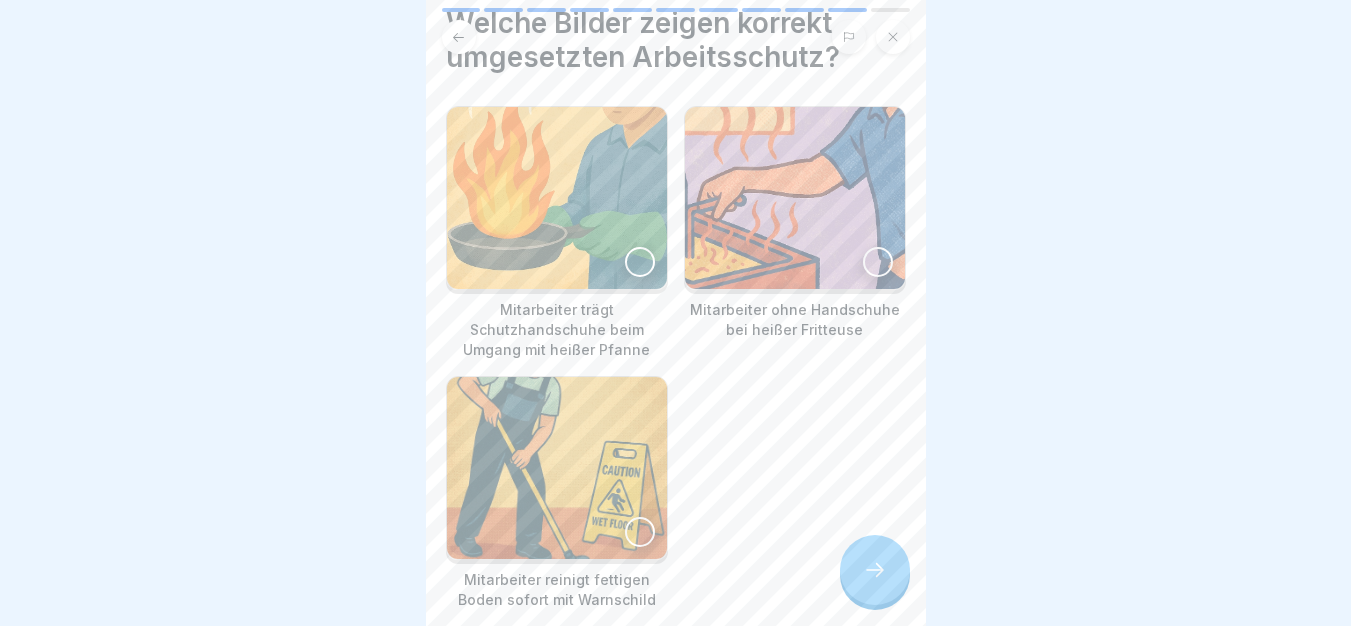 scroll, scrollTop: 176, scrollLeft: 0, axis: vertical 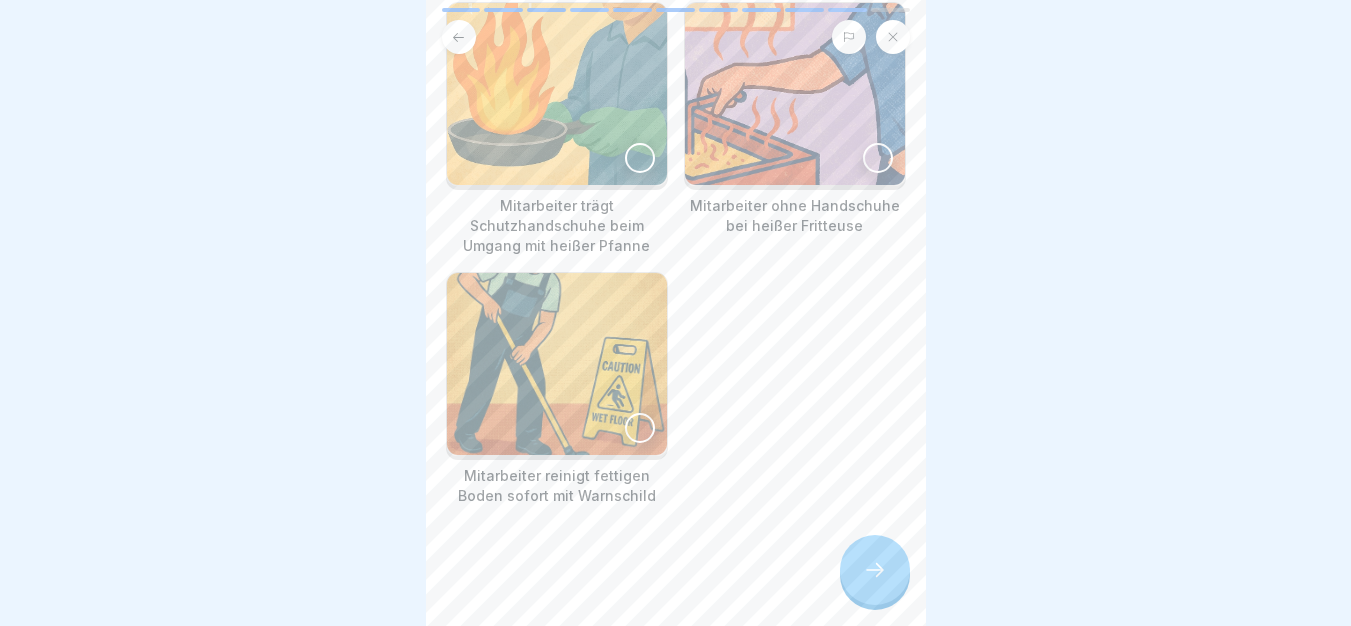 click at bounding box center (640, 158) 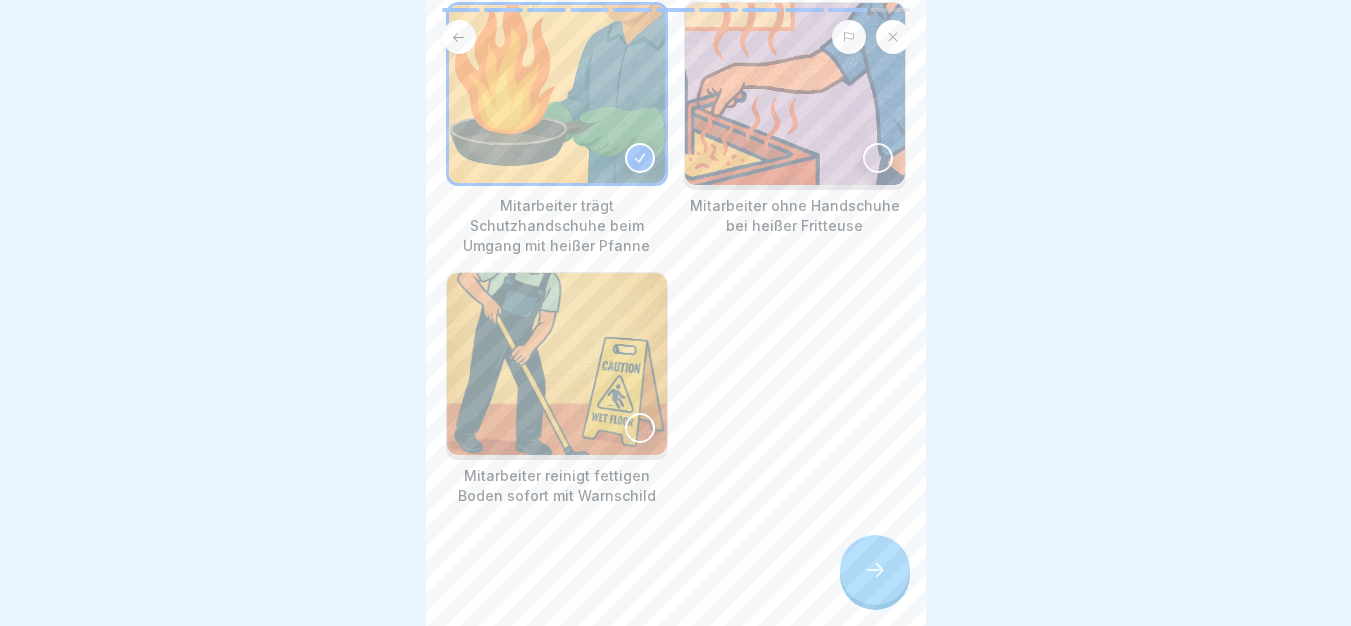 click at bounding box center (875, 570) 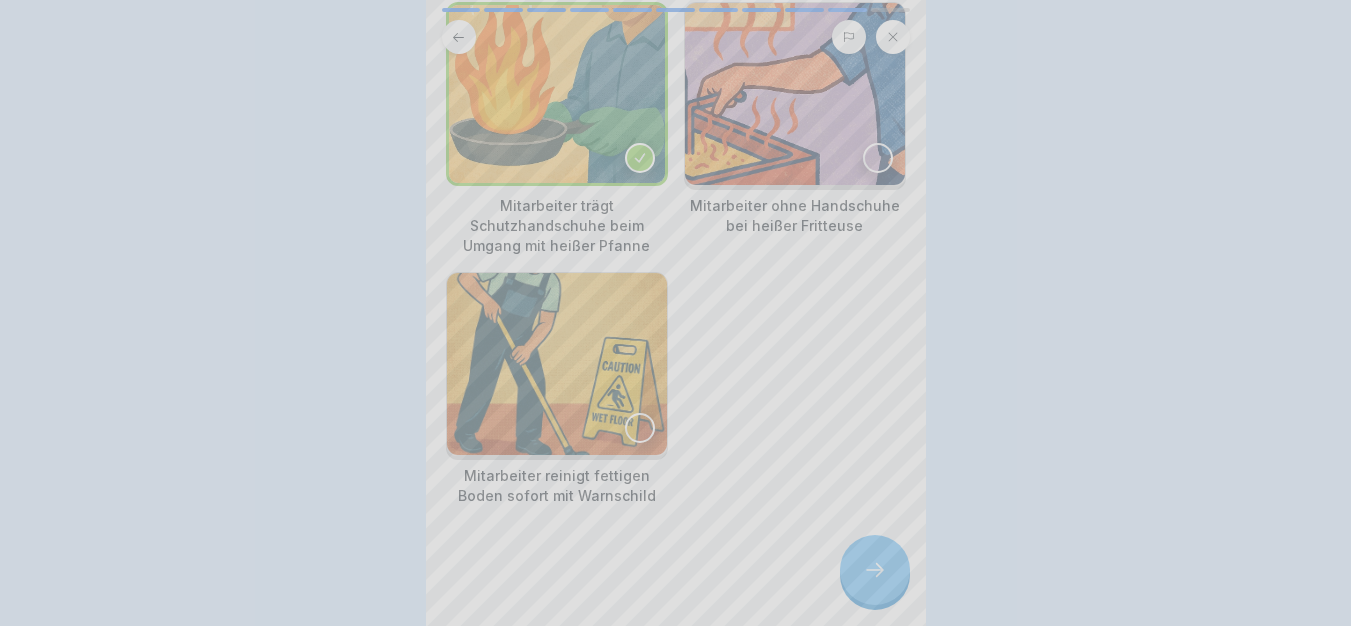 click on "Neuer Versuch" at bounding box center [676, 965] 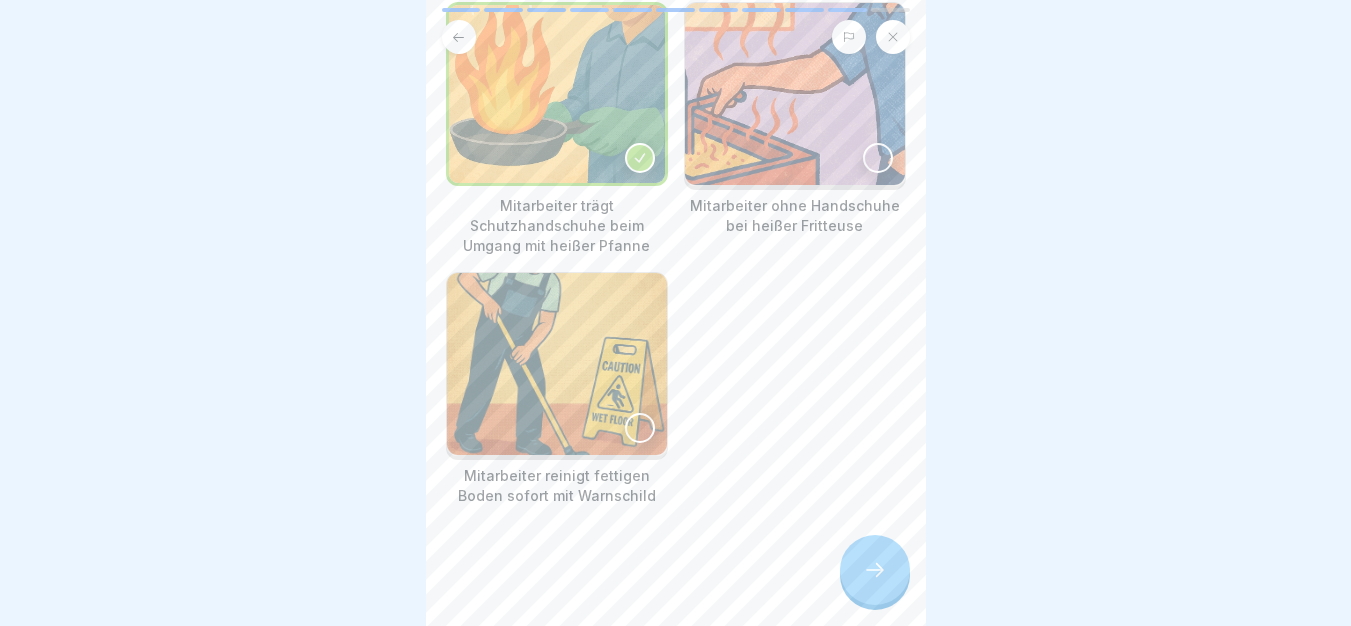 click at bounding box center (557, 364) 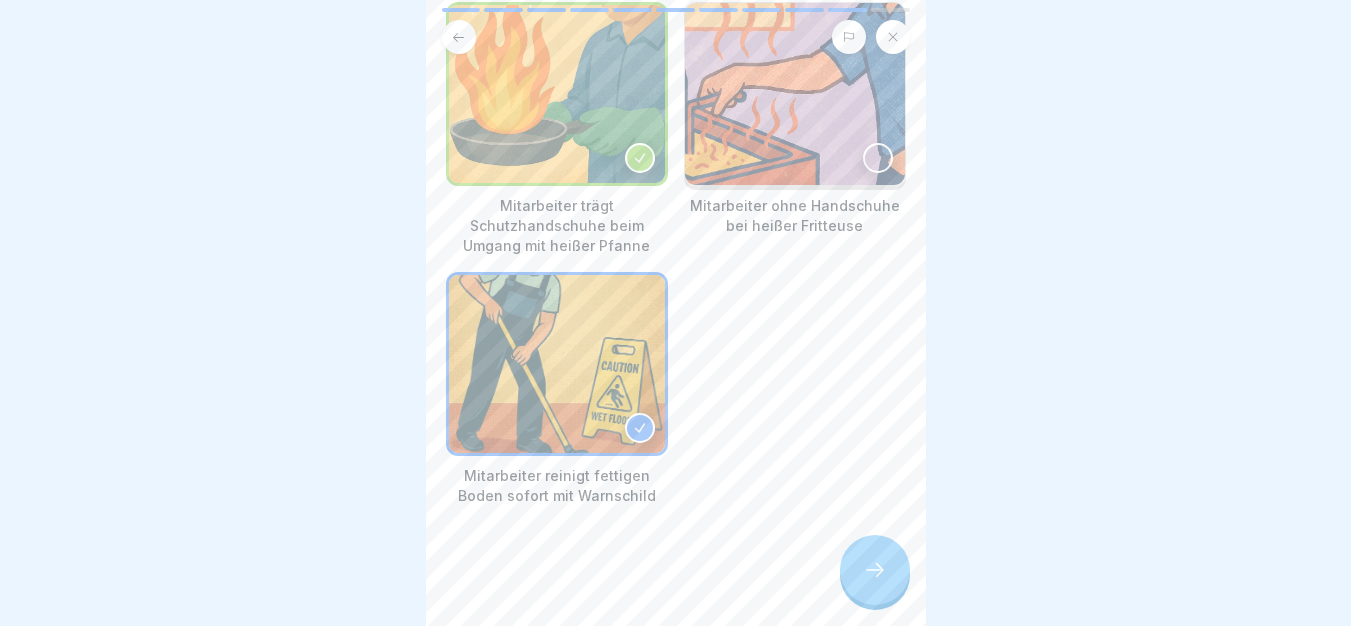click at bounding box center [875, 570] 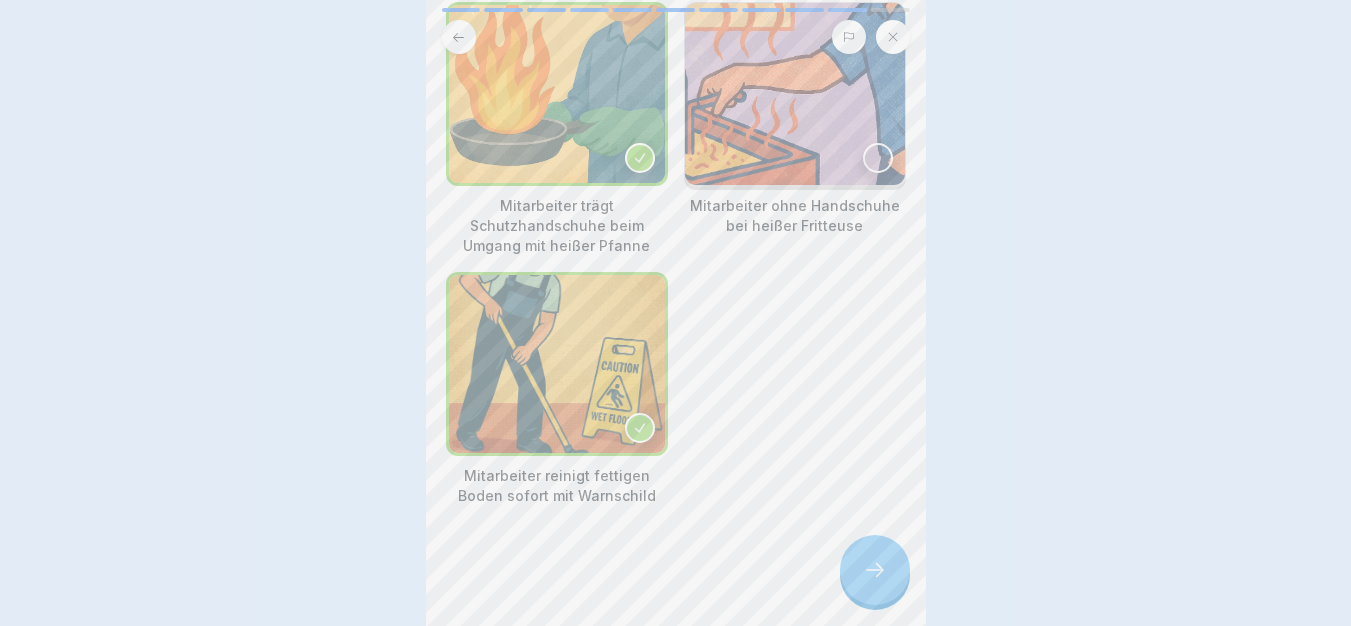 click on "Deine Antwort ist richtig!
✅ Sehr gut! So schützt du dich und deine Kollegen optimal. 	Fortfahren" at bounding box center (676, 1058) 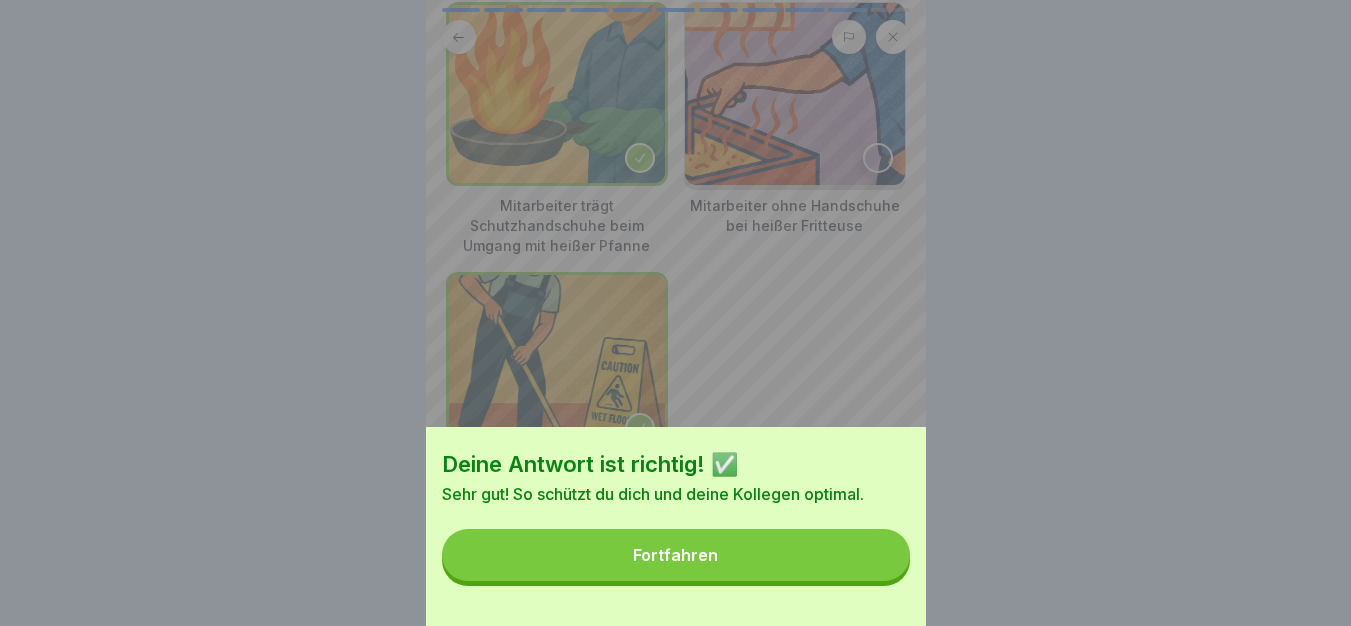click on "Fortfahren" at bounding box center (676, 555) 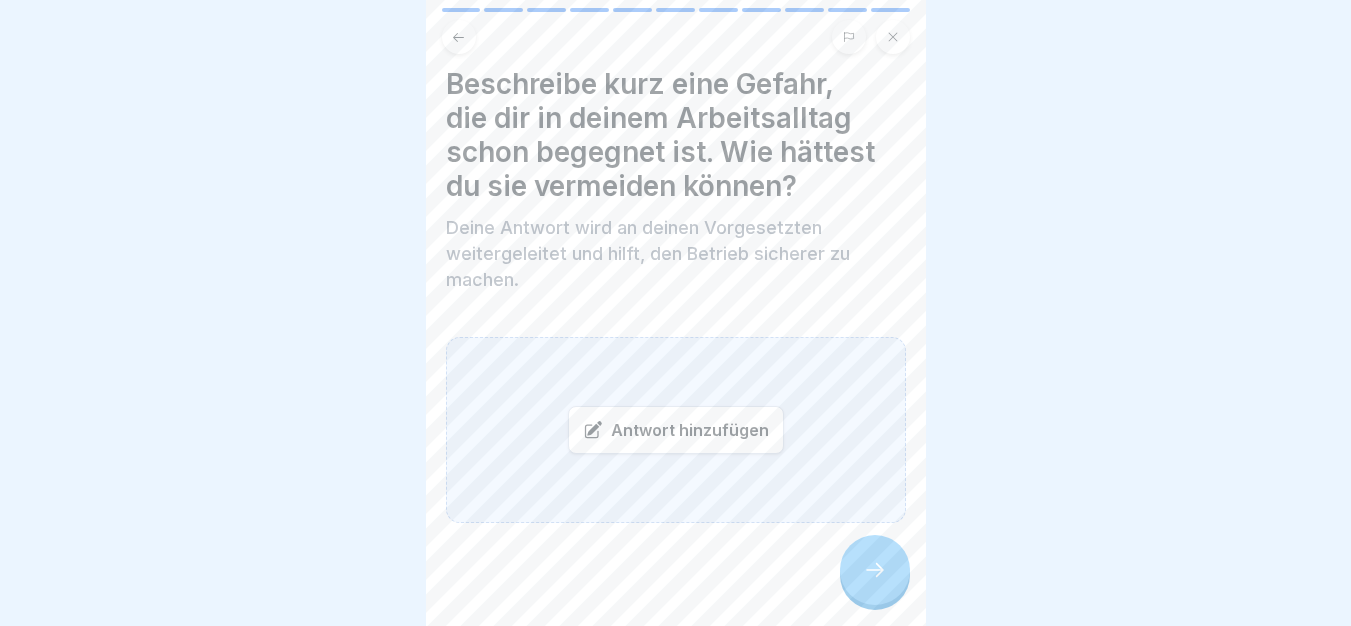 scroll, scrollTop: 13, scrollLeft: 0, axis: vertical 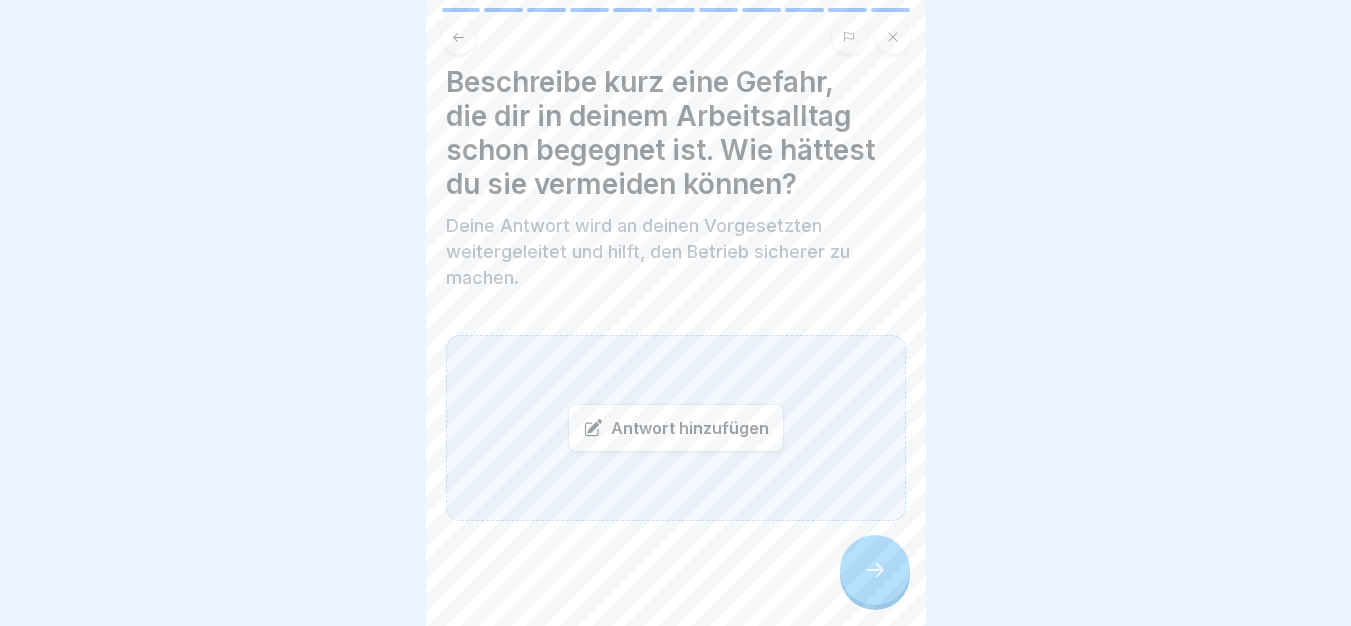 click on "Antwort hinzufügen" at bounding box center (676, 428) 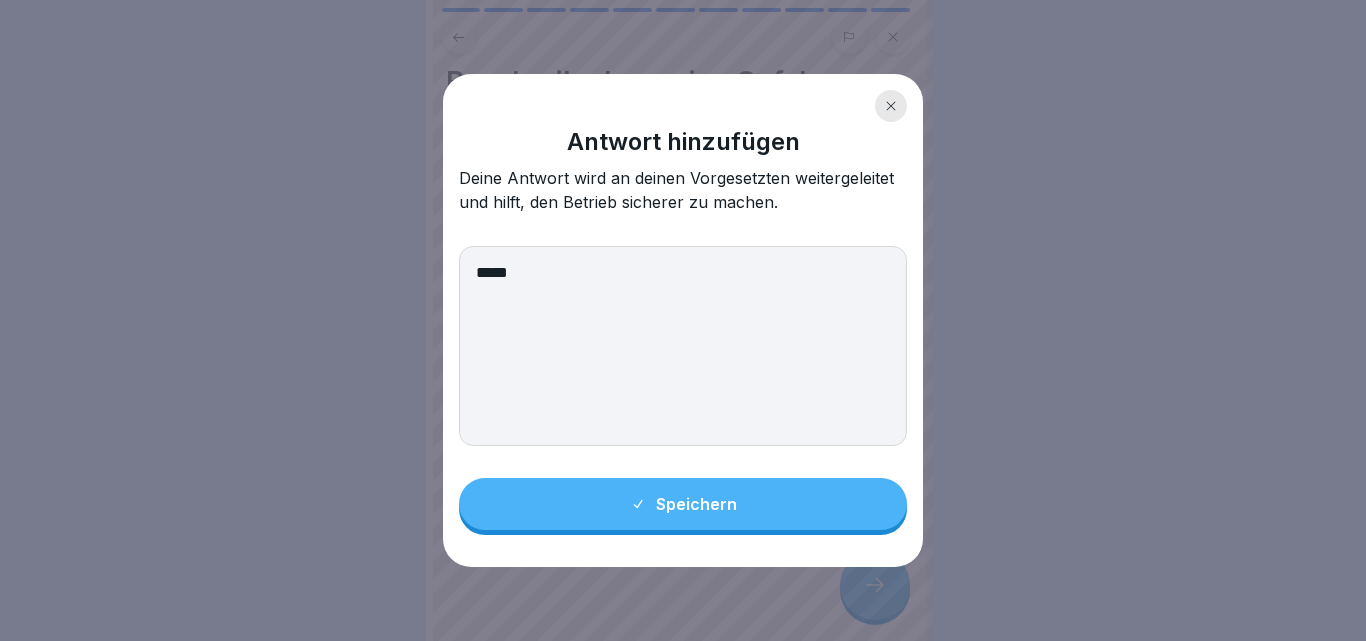 type on "*****" 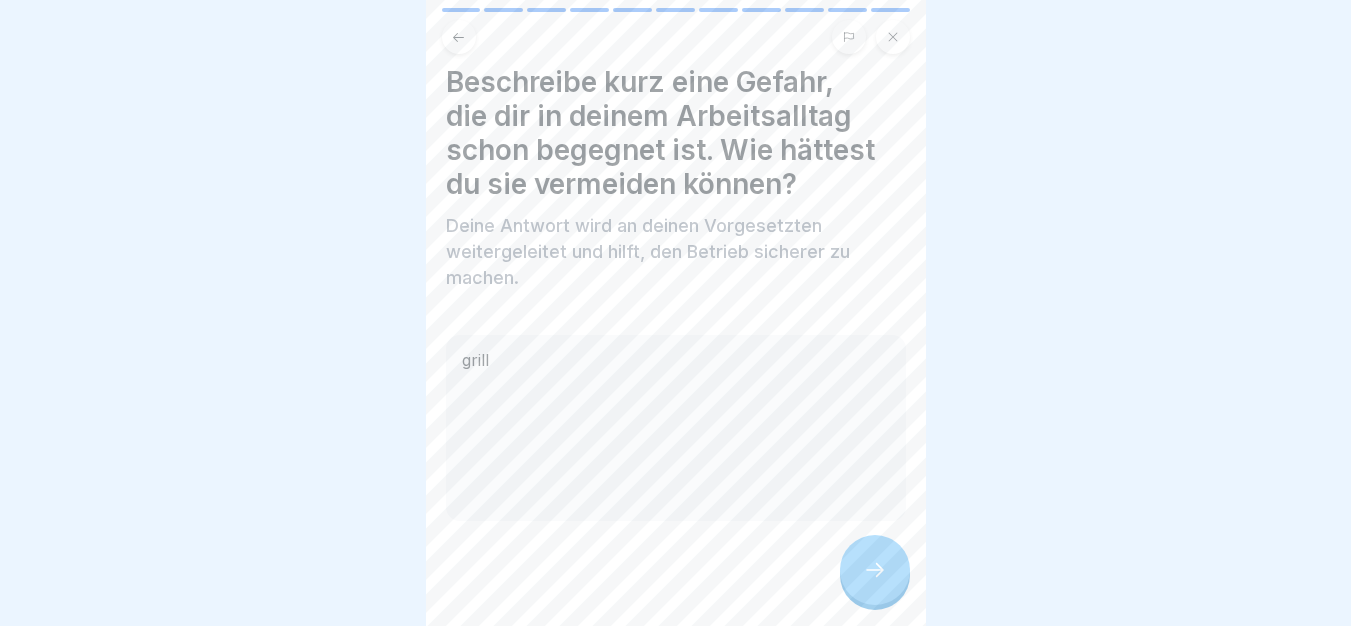 click at bounding box center [875, 570] 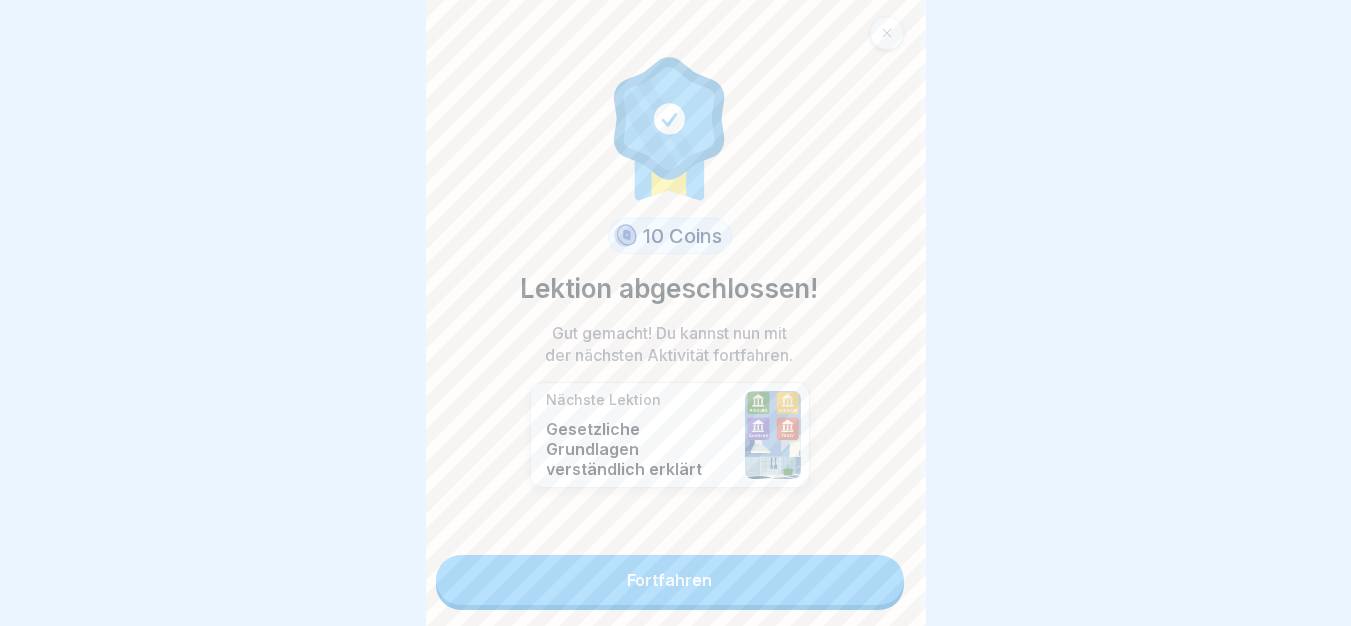 click on "Fortfahren" at bounding box center [669, 580] 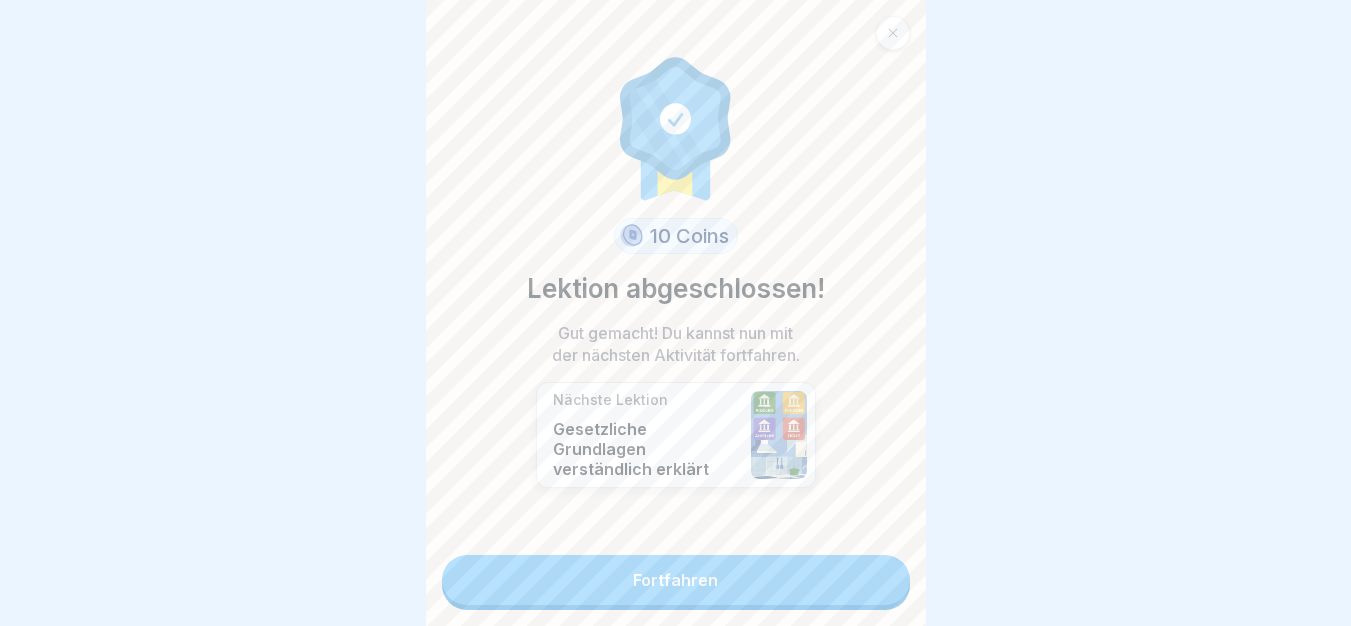click on "Fortfahren" at bounding box center (676, 580) 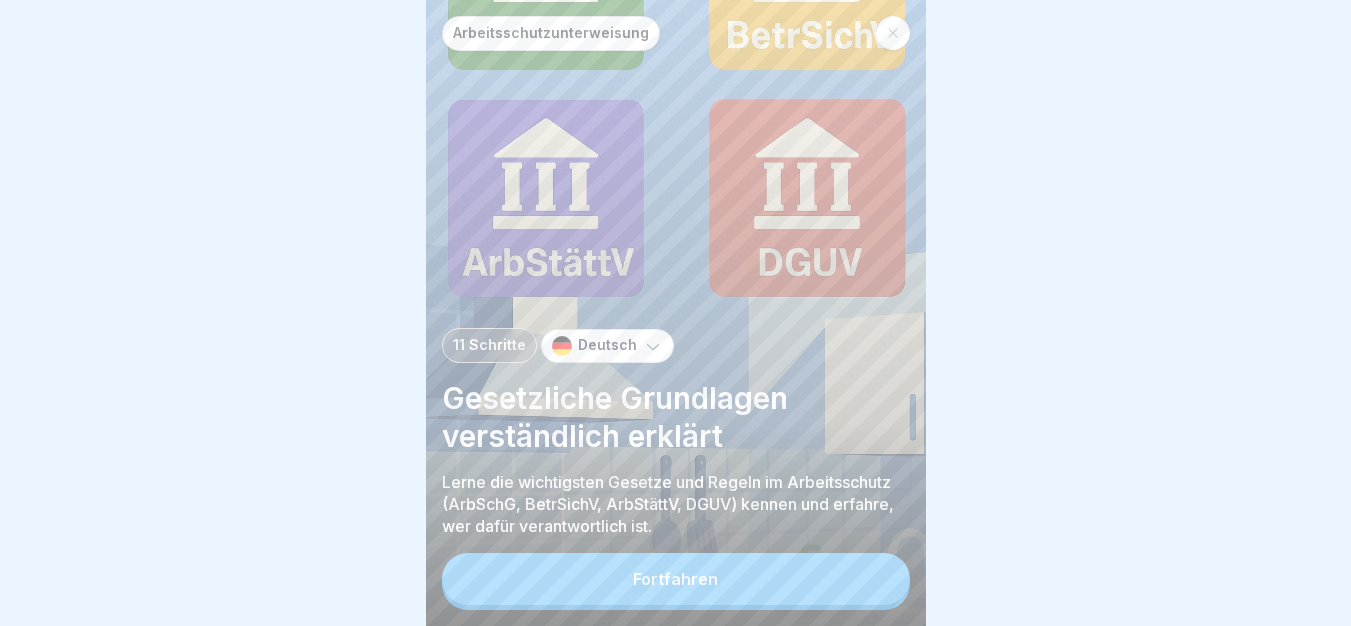 click on "Fortfahren" at bounding box center (676, 579) 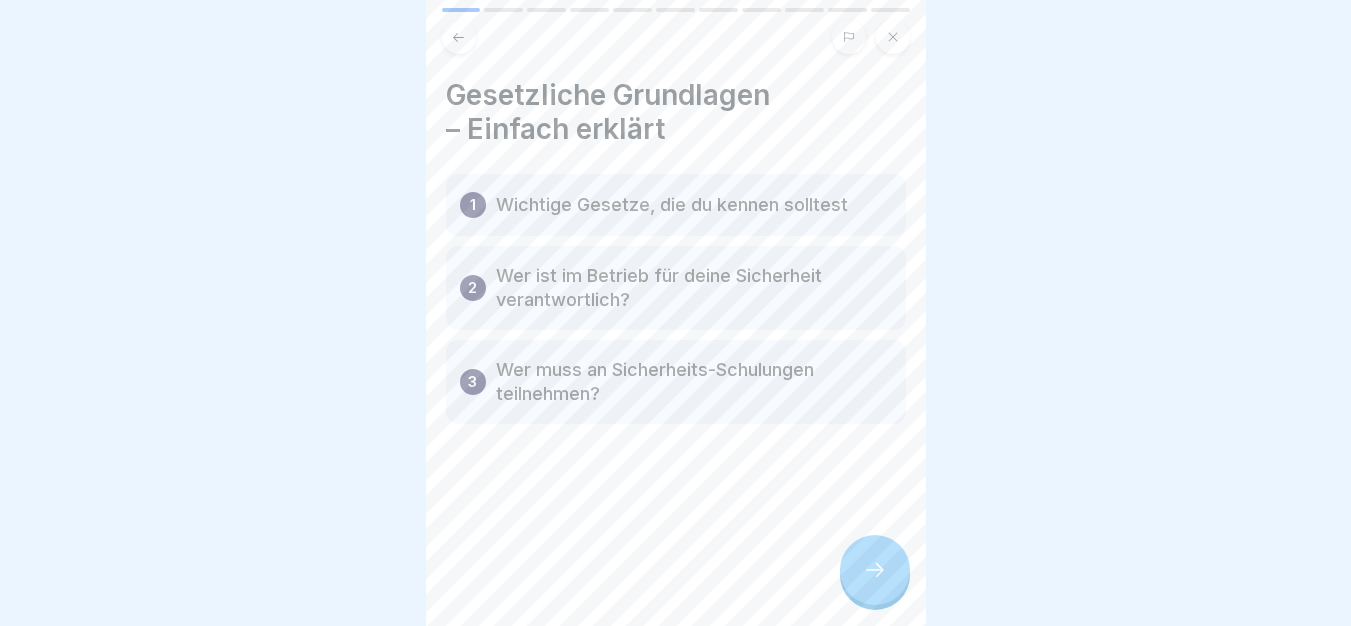 click at bounding box center [875, 570] 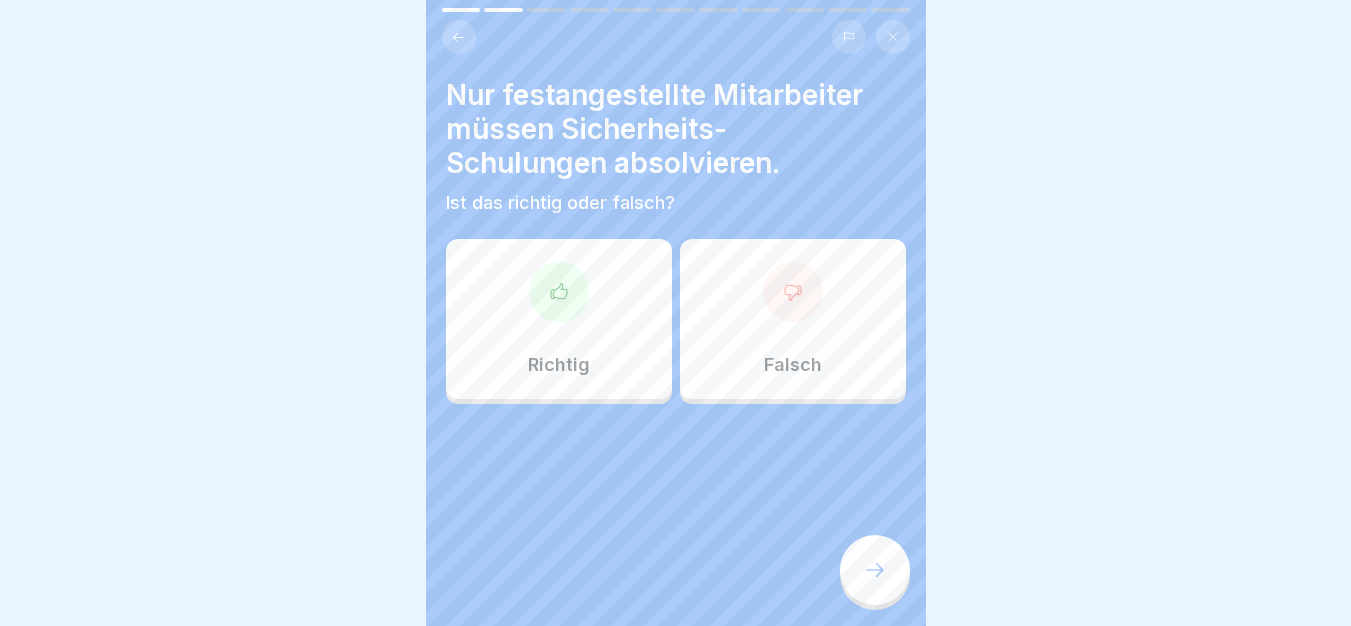 click on "Falsch" at bounding box center [793, 319] 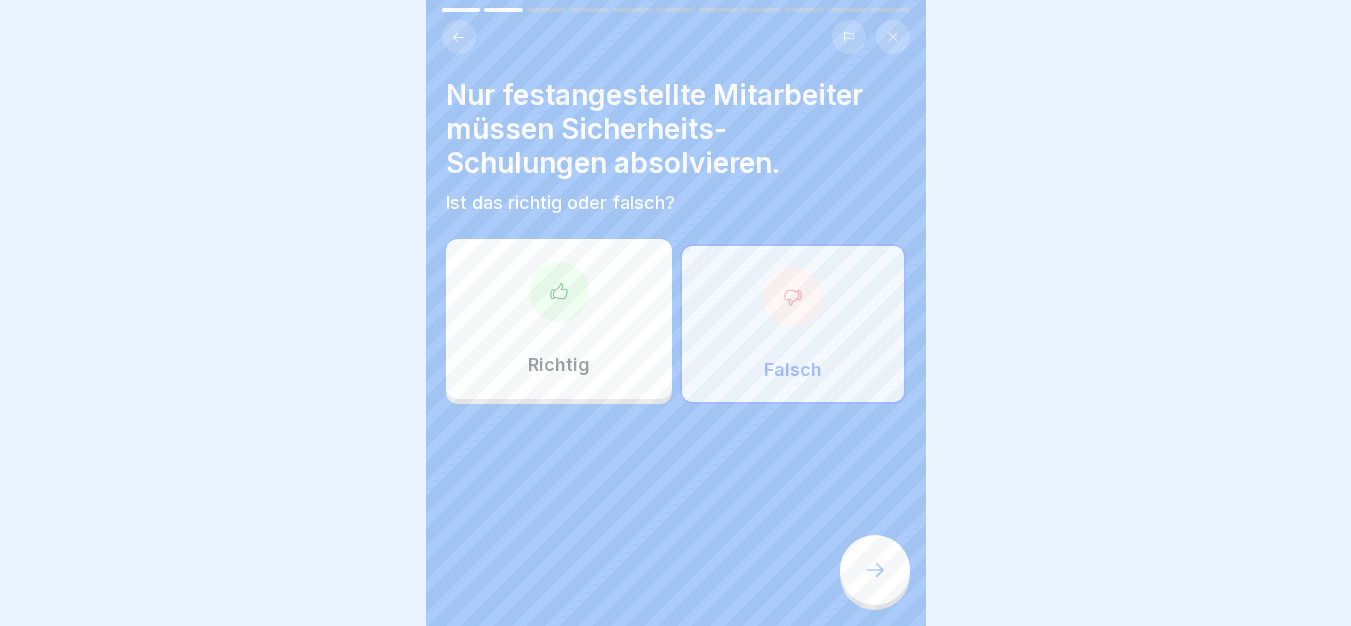click 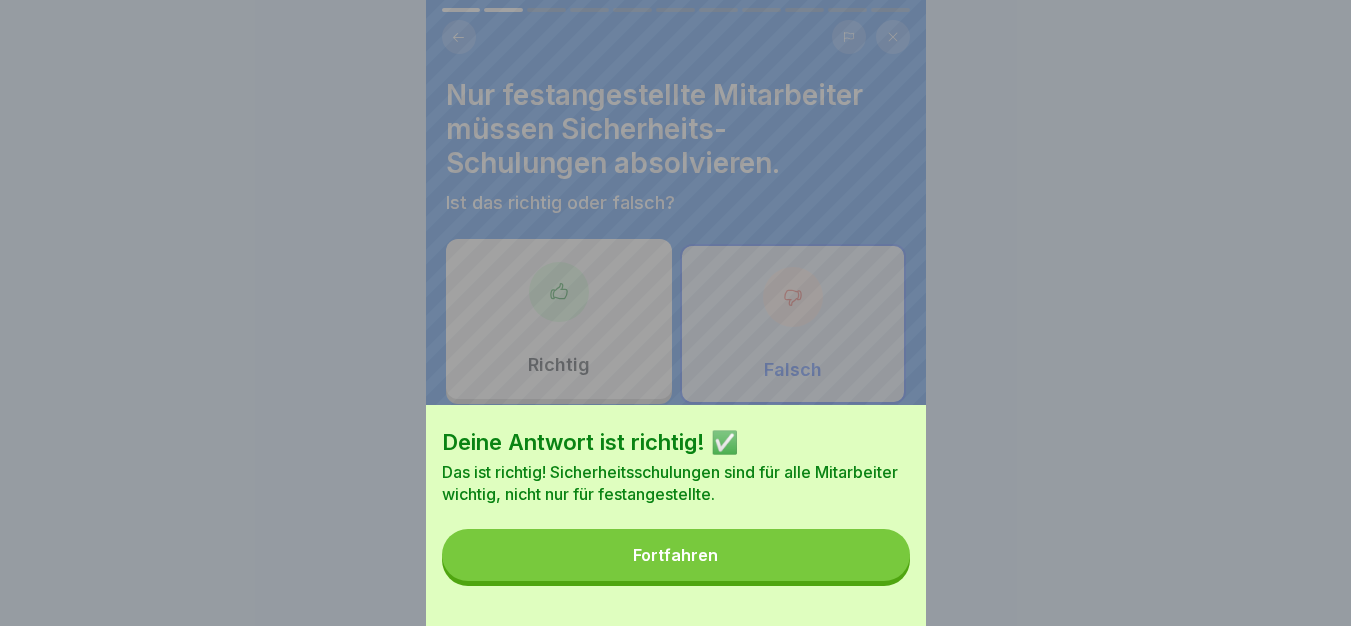 click on "Fortfahren" at bounding box center (676, 555) 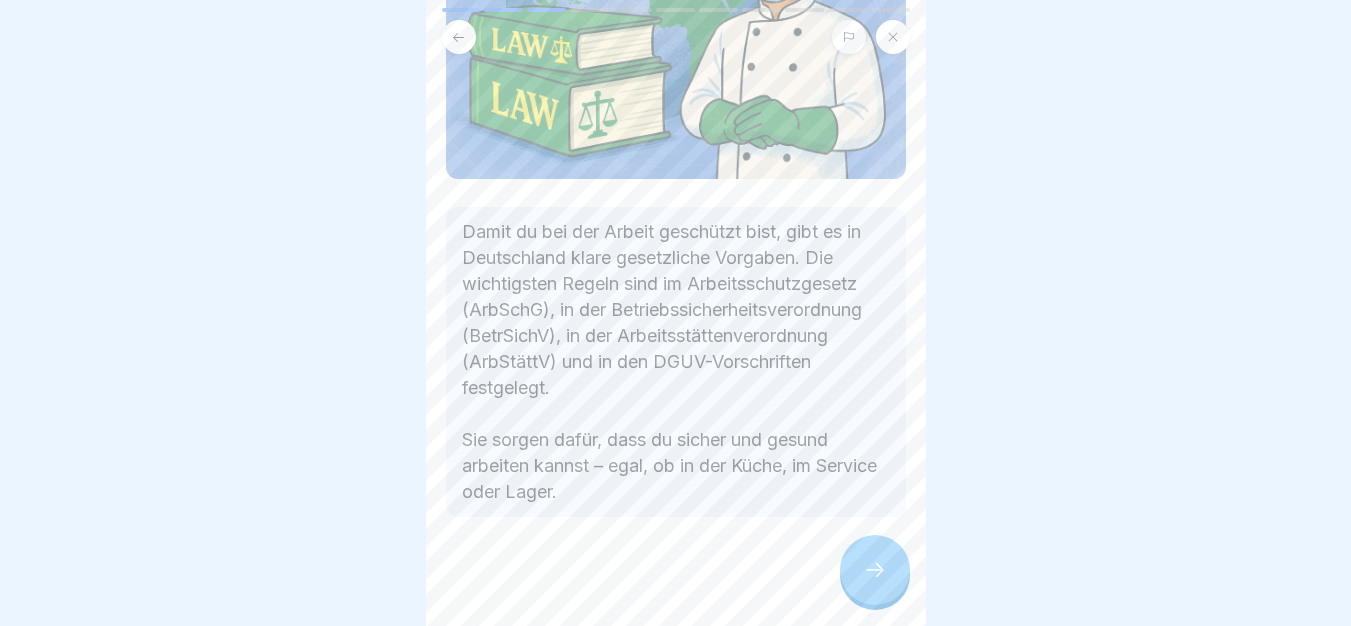 click on "Damit du bei der Arbeit geschützt bist, gibt es in Deutschland klare gesetzliche Vorgaben. Die wichtigsten Regeln sind im Arbeitsschutzgesetz (ArbSchG), in der Betriebssicherheitsverordnung (BetrSichV), in der Arbeitsstättenverordnung (ArbStättV) und in den DGUV-Vorschriften festgelegt.
Sie sorgen dafür, dass du sicher und gesund arbeiten kannst – egal, ob in der Küche, im Service oder Lager." at bounding box center (676, 362) 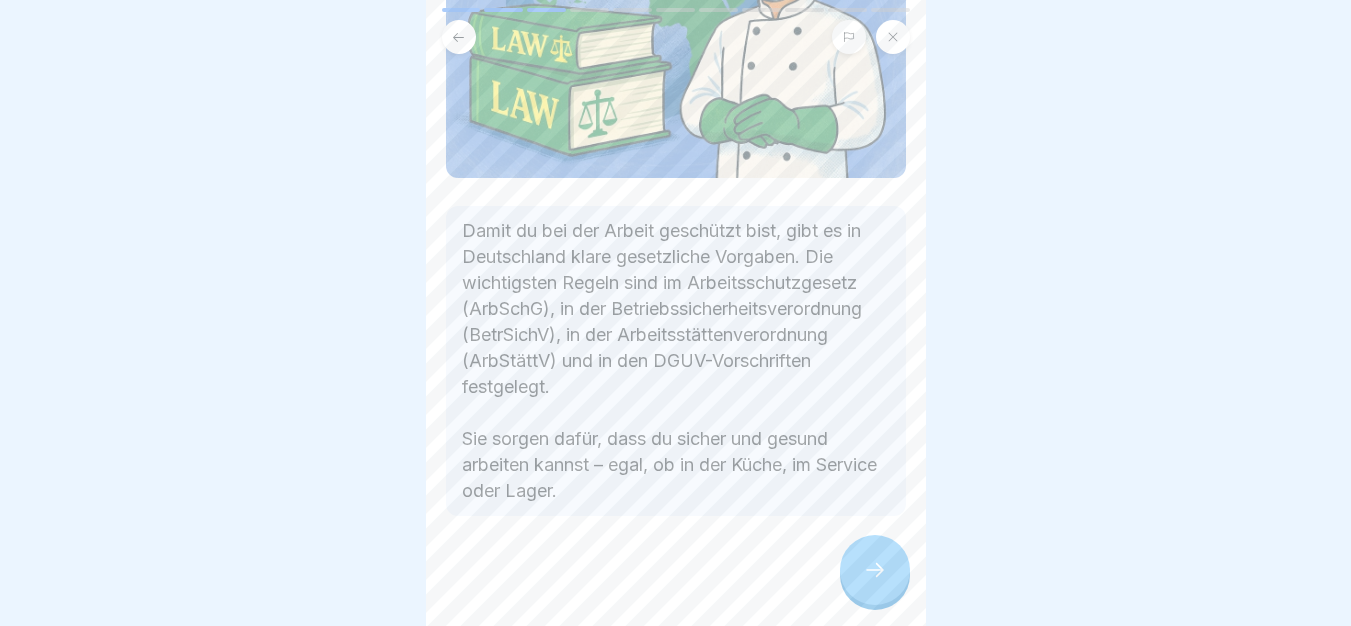 click 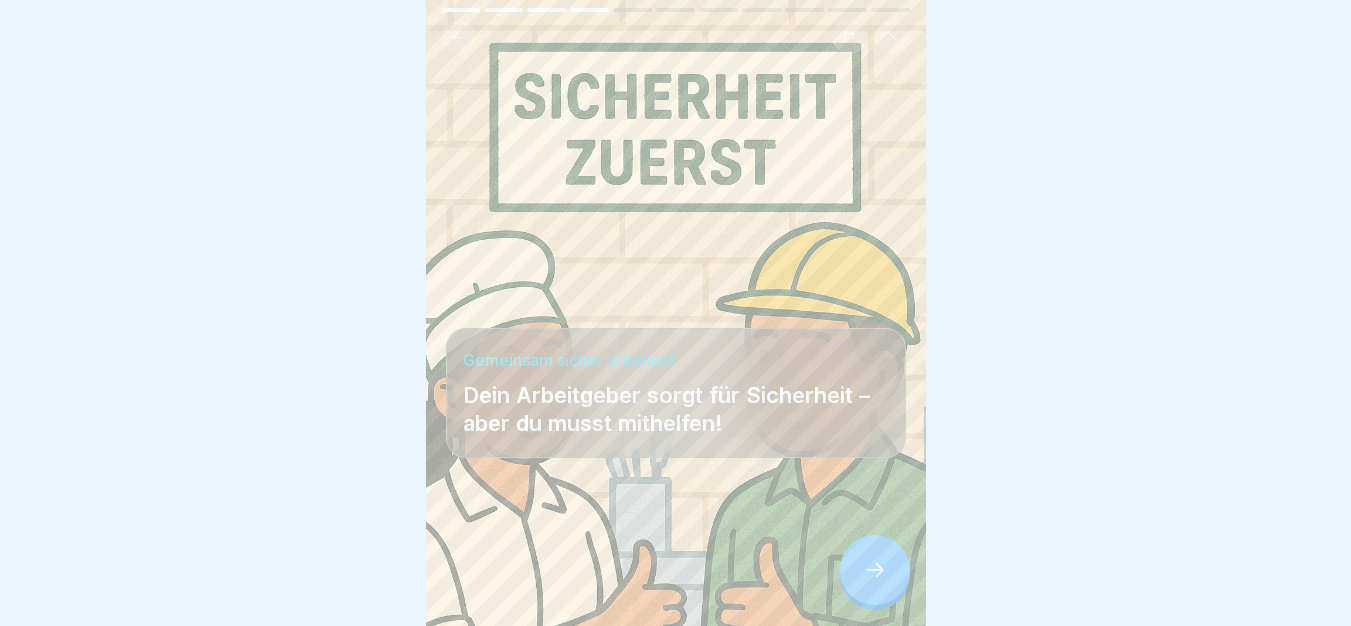 scroll, scrollTop: 15, scrollLeft: 0, axis: vertical 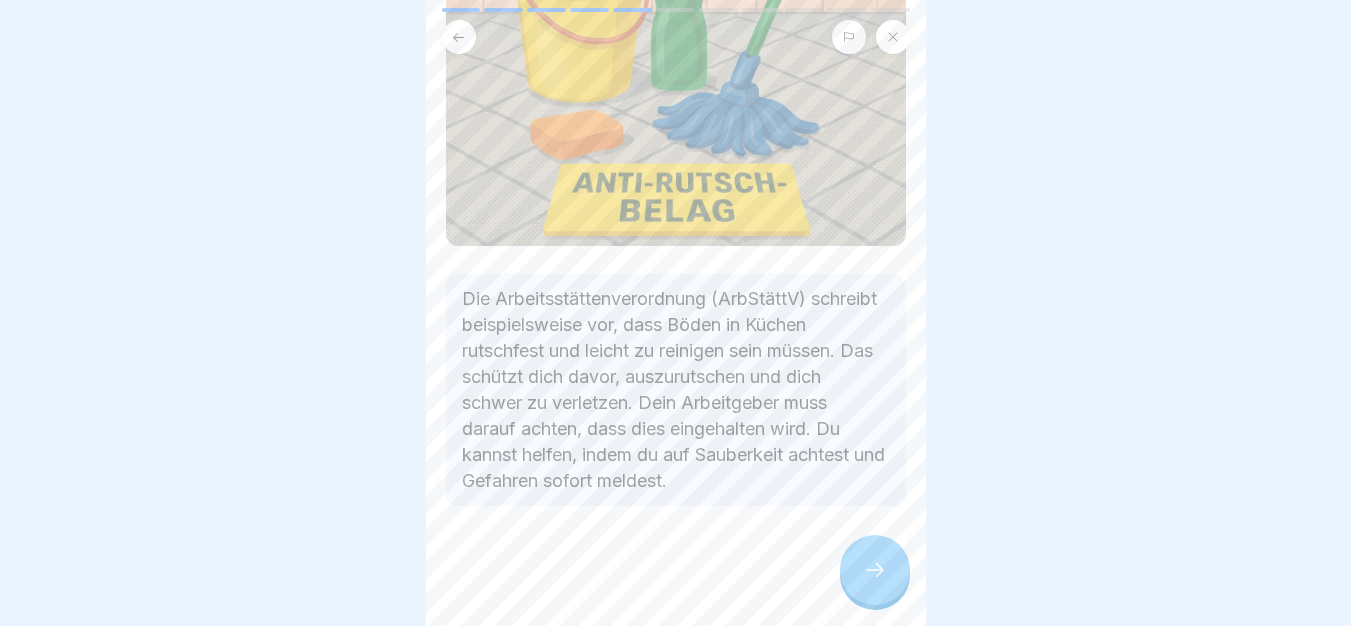 click at bounding box center [875, 570] 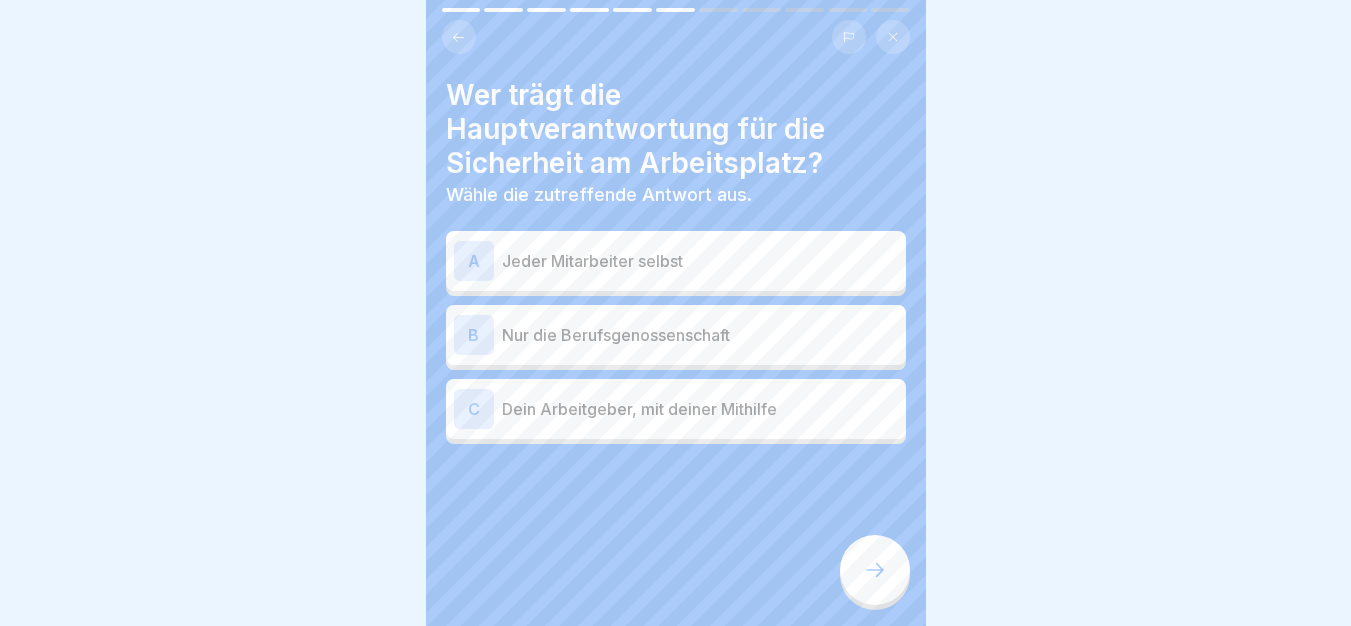 click on "Dein Arbeitgeber, mit deiner Mithilfe" at bounding box center [700, 409] 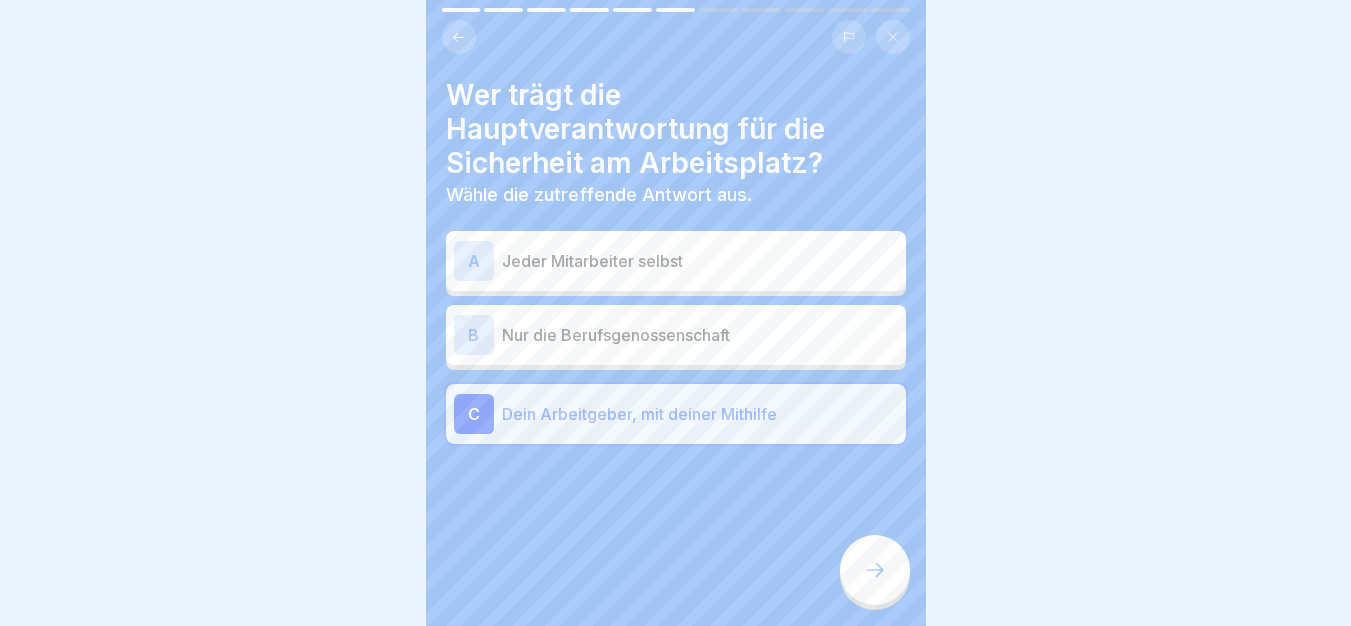 click at bounding box center (875, 570) 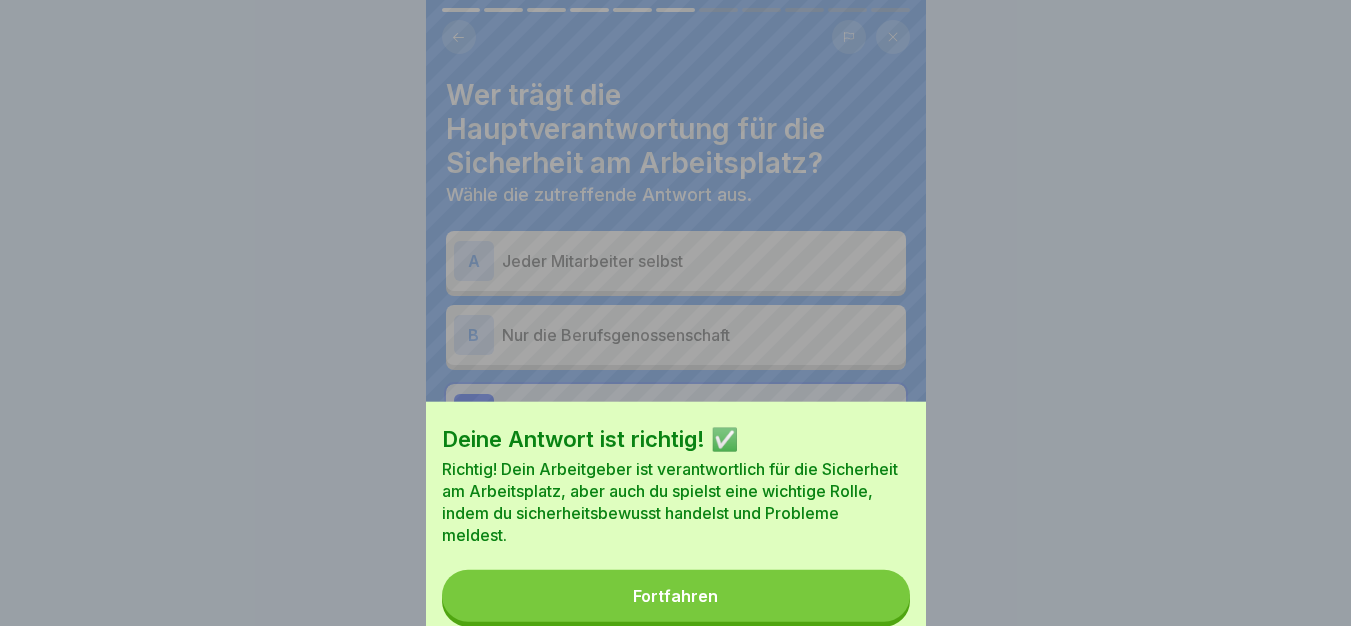 click on "Fortfahren" at bounding box center [676, 596] 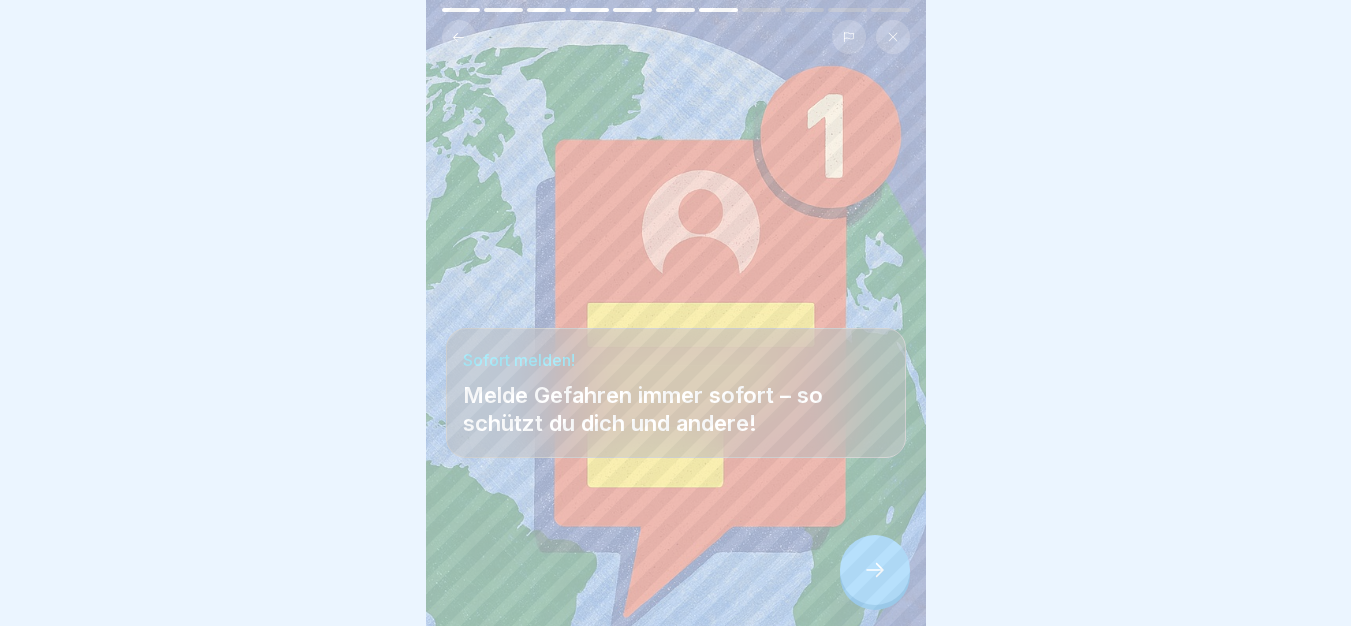 click 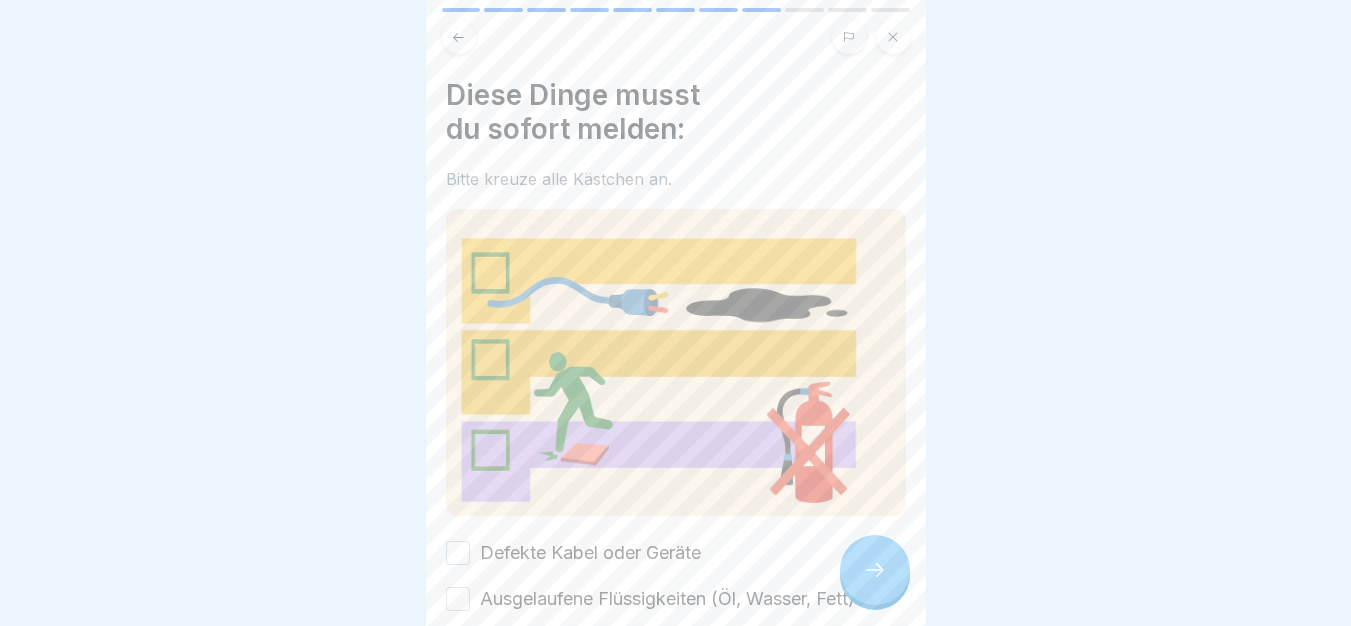 scroll, scrollTop: 240, scrollLeft: 0, axis: vertical 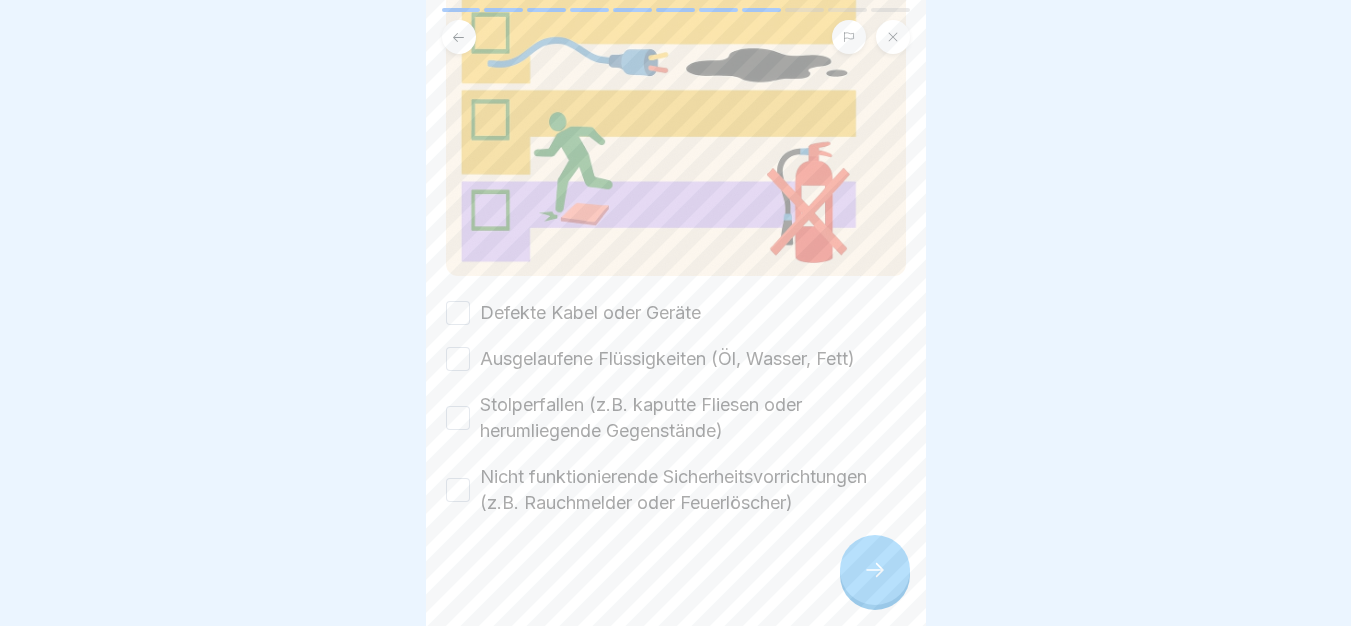 click on "Defekte Kabel oder Geräte" at bounding box center [590, 313] 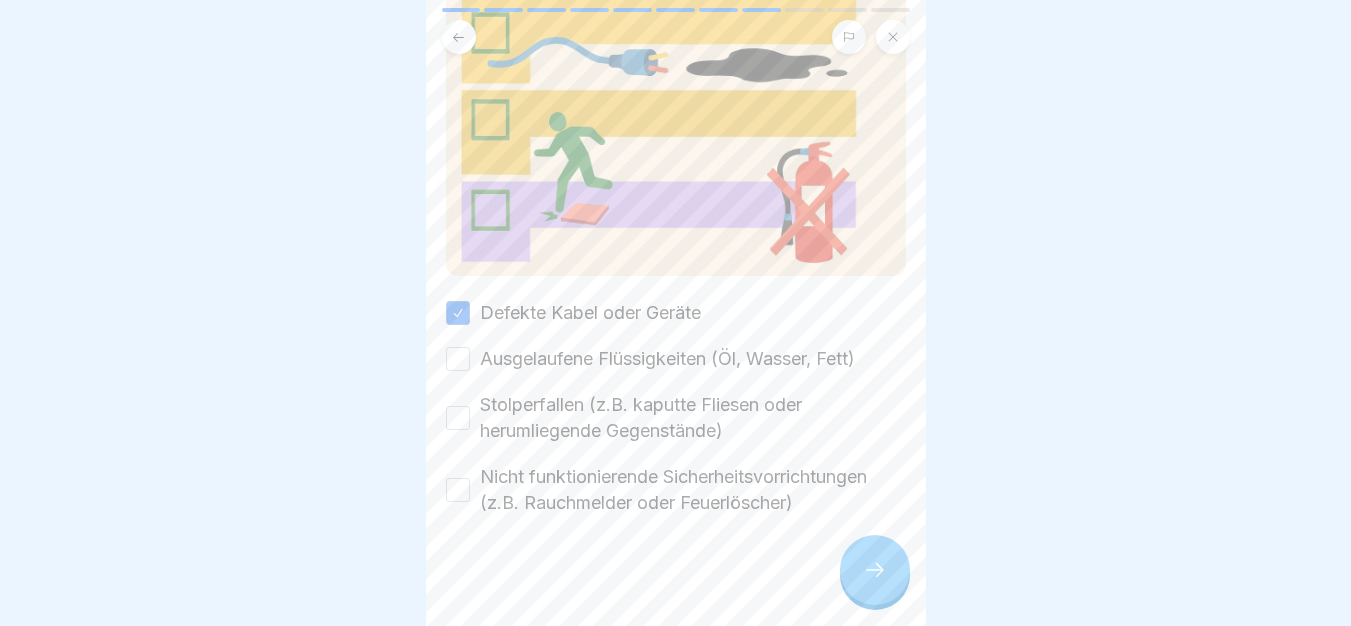 click on "Defekte Kabel oder Geräte Ausgelaufene Flüssigkeiten (Öl, Wasser, Fett) Stolperfallen (z.B. kaputte Fliesen oder herumliegende Gegenstände) Nicht funktionierende Sicherheitsvorrichtungen (z.B. Rauchmelder oder Feuerlöscher)" at bounding box center (676, 408) 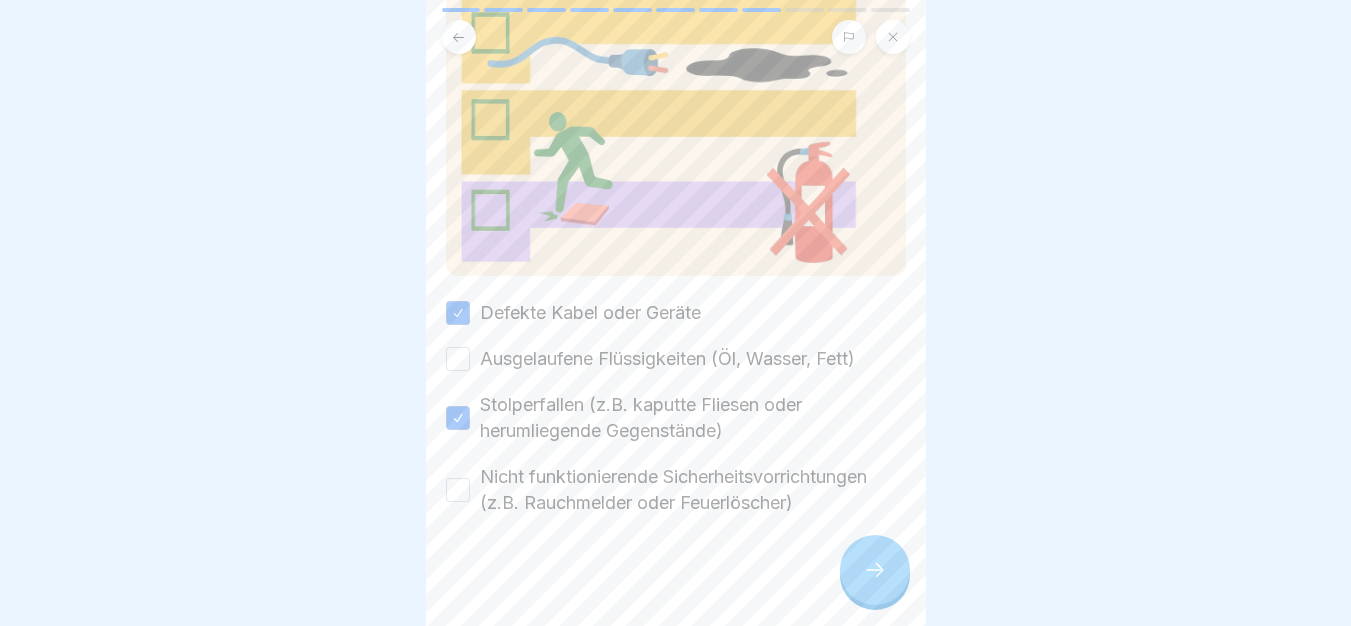 click on "Defekte Kabel oder Geräte Ausgelaufene Flüssigkeiten (Öl, Wasser, Fett) Stolperfallen (z.B. kaputte Fliesen oder herumliegende Gegenstände) Nicht funktionierende Sicherheitsvorrichtungen (z.B. Rauchmelder oder Feuerlöscher)" at bounding box center [676, 408] 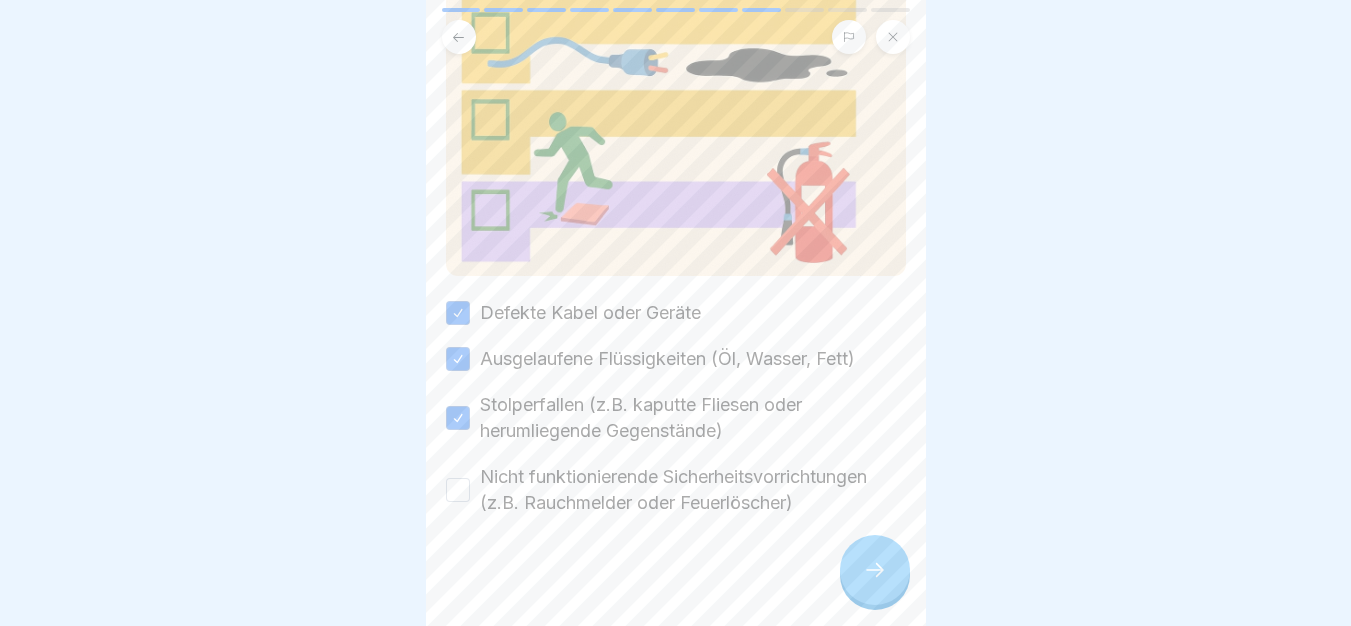 click on "Nicht funktionierende Sicherheitsvorrichtungen (z.B. Rauchmelder oder Feuerlöscher)" at bounding box center (693, 490) 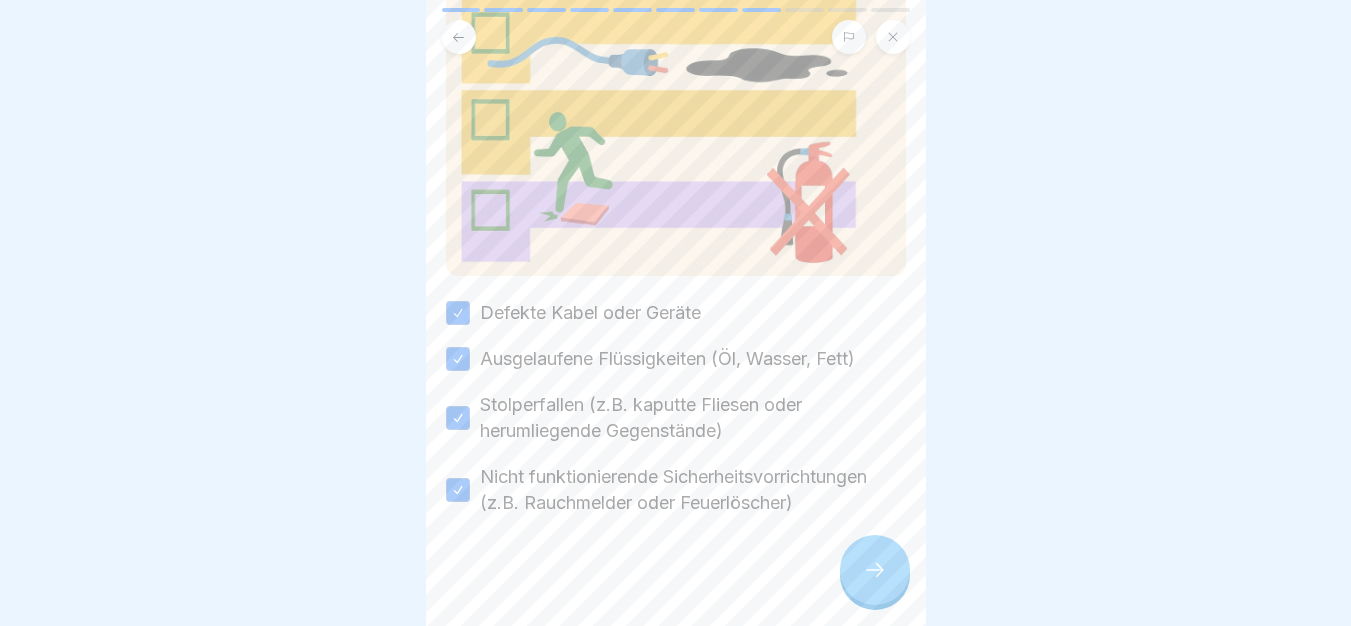 click 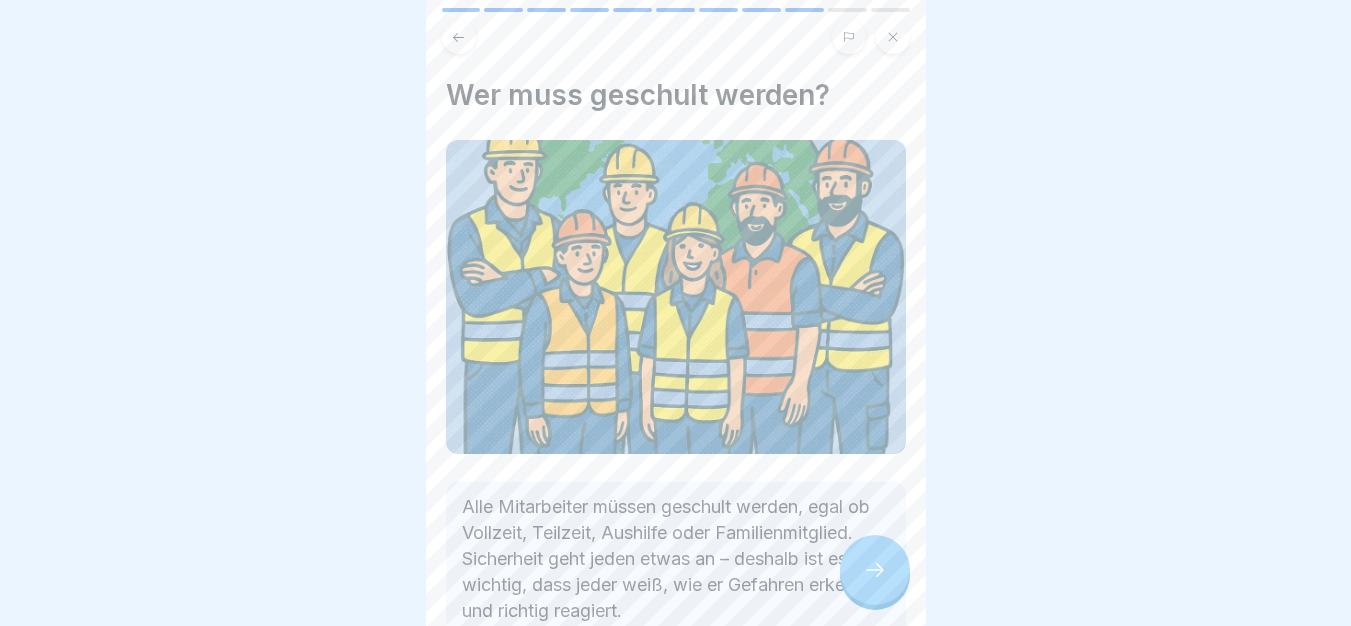click 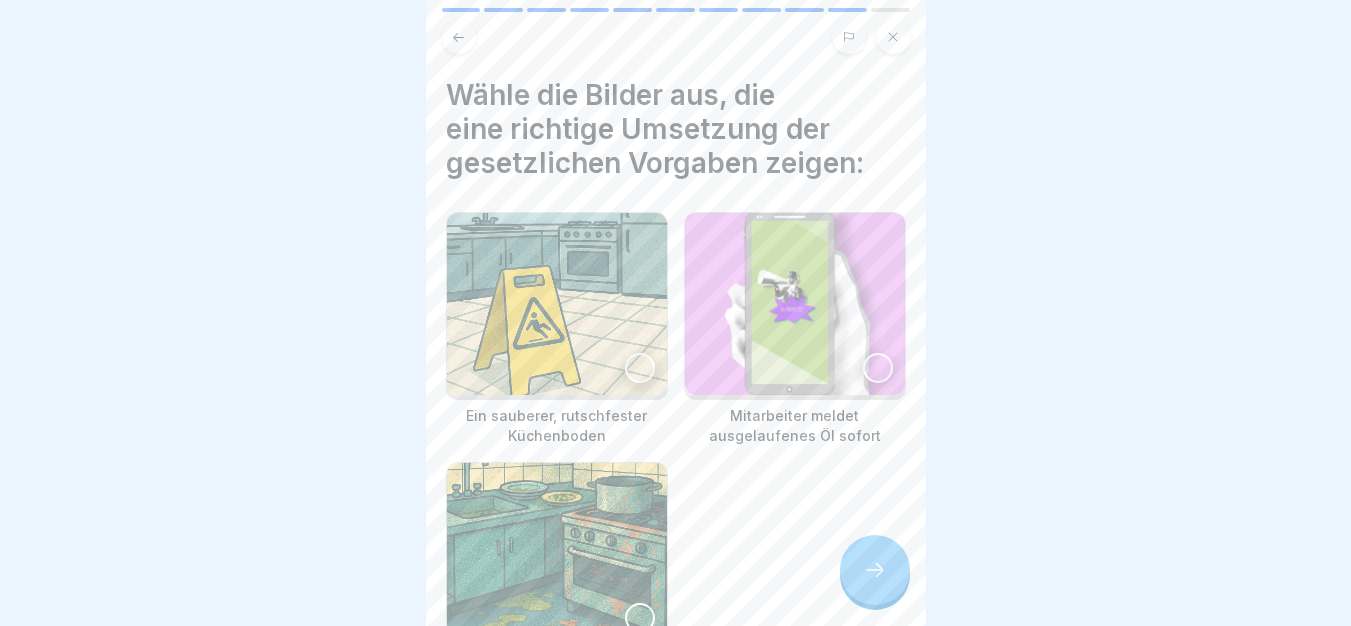 click at bounding box center [557, 304] 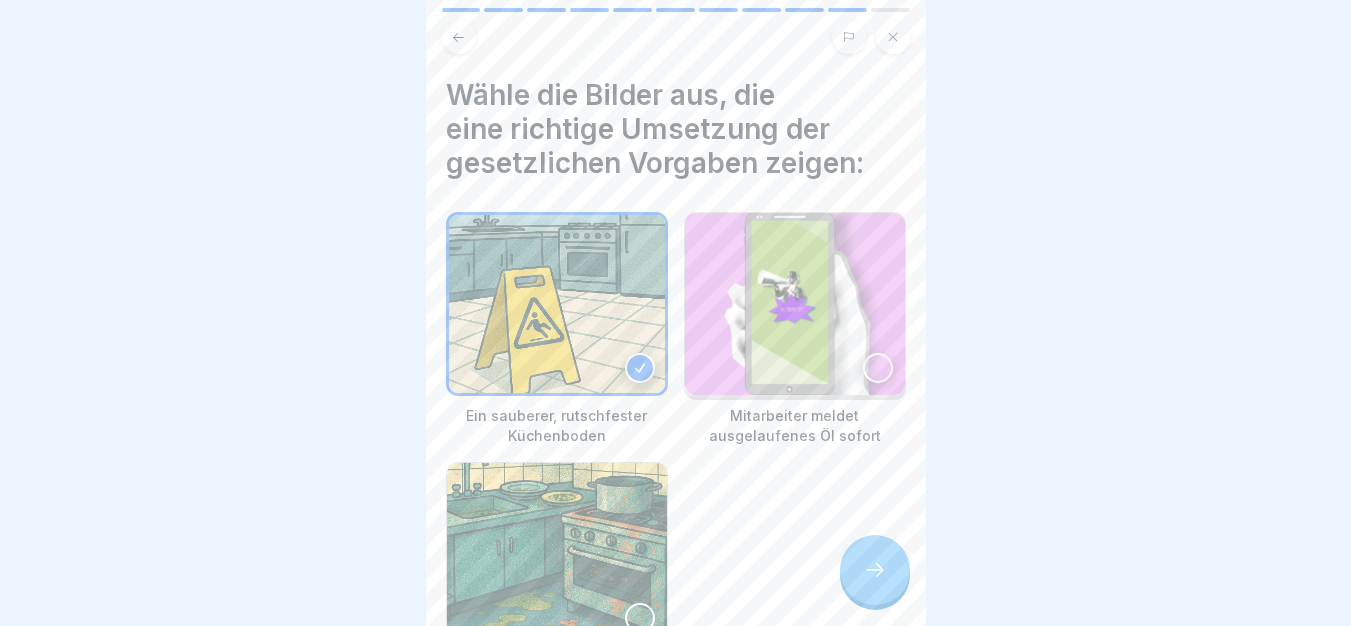 click at bounding box center [795, 304] 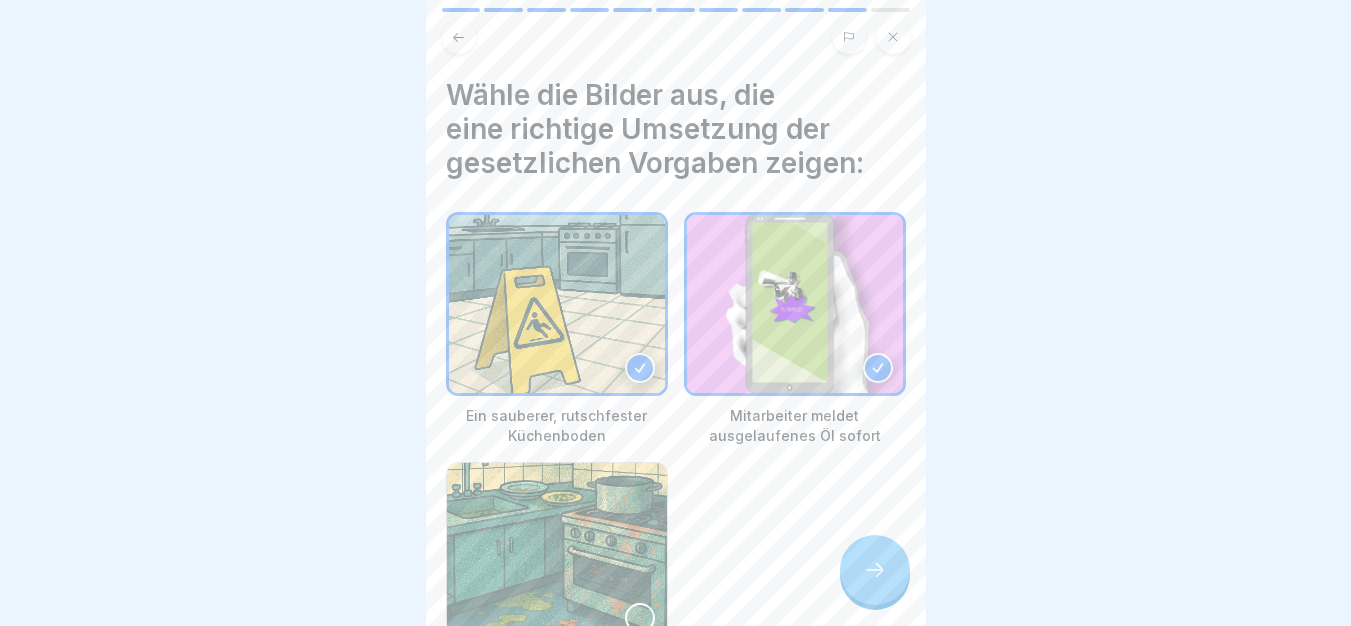 click at bounding box center [875, 570] 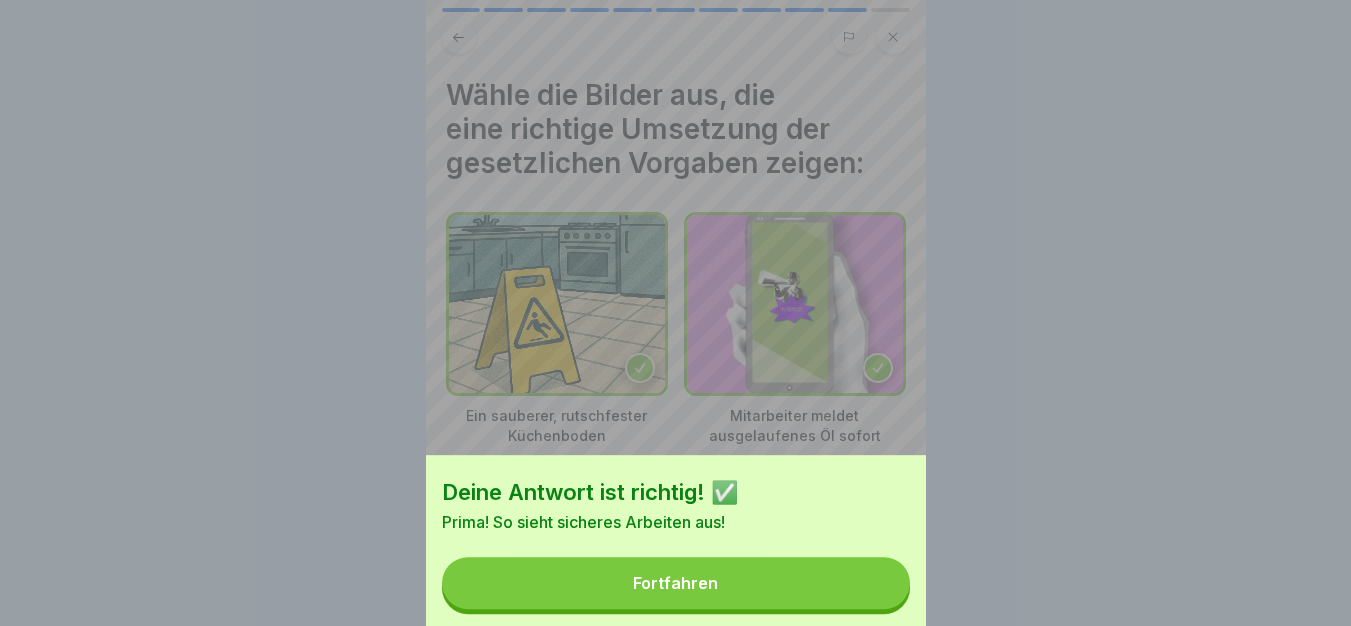 click on "Fortfahren" at bounding box center (676, 583) 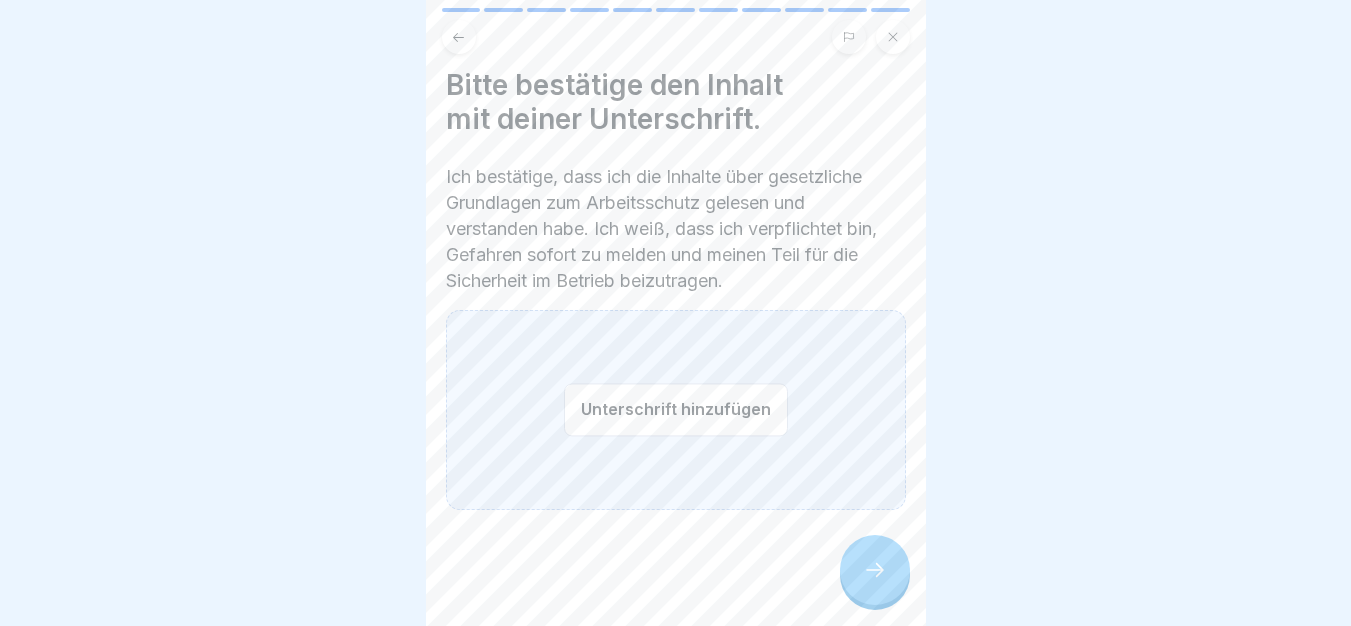 scroll, scrollTop: 14, scrollLeft: 0, axis: vertical 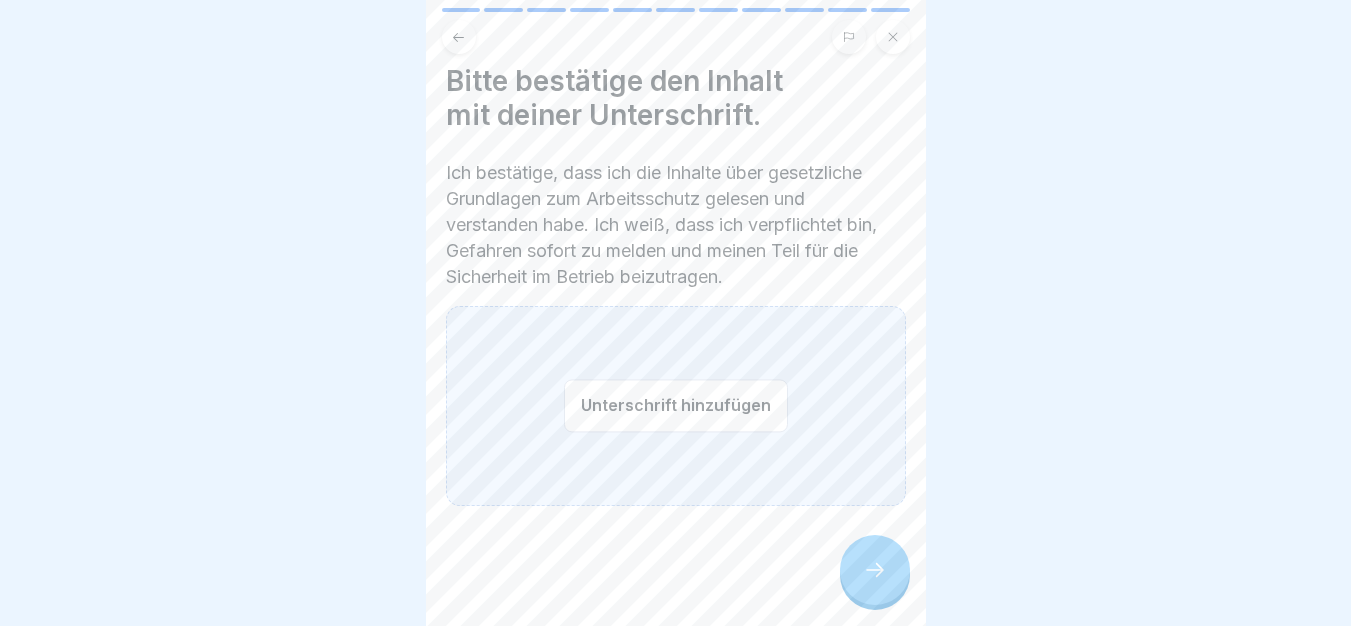 click on "Unterschrift hinzufügen" at bounding box center (676, 405) 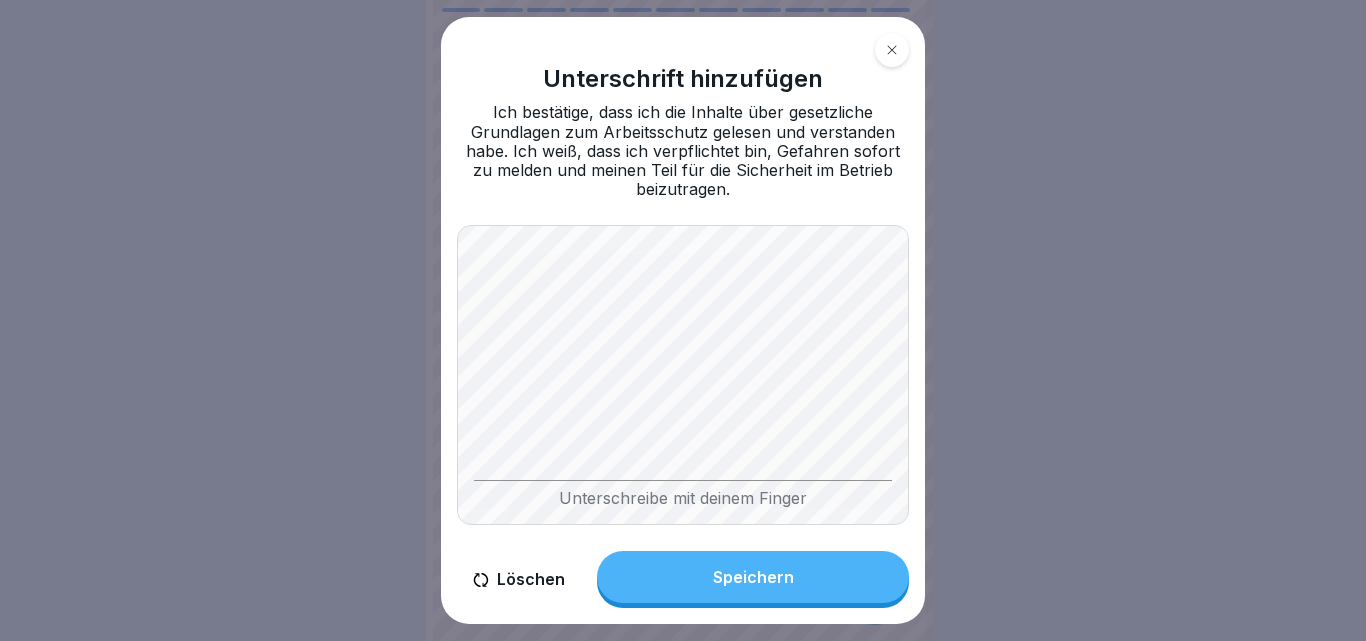 click on "Speichern" at bounding box center (753, 577) 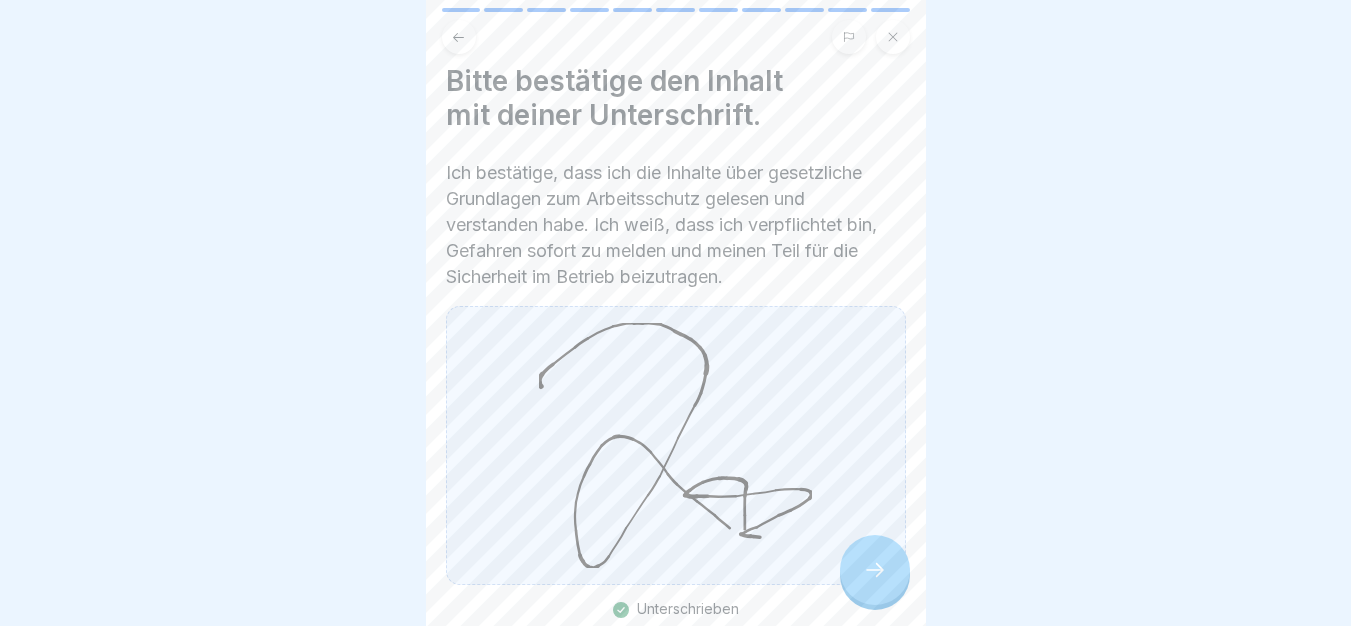 click at bounding box center [875, 570] 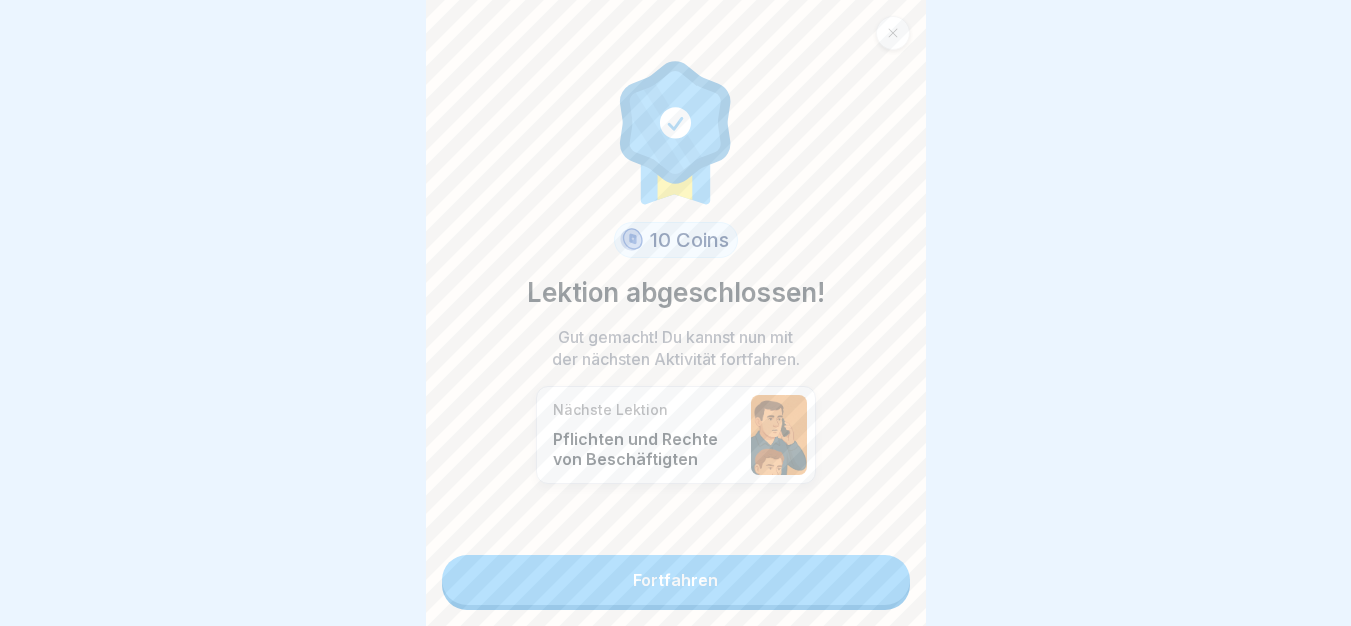 click on "Fortfahren" at bounding box center [676, 580] 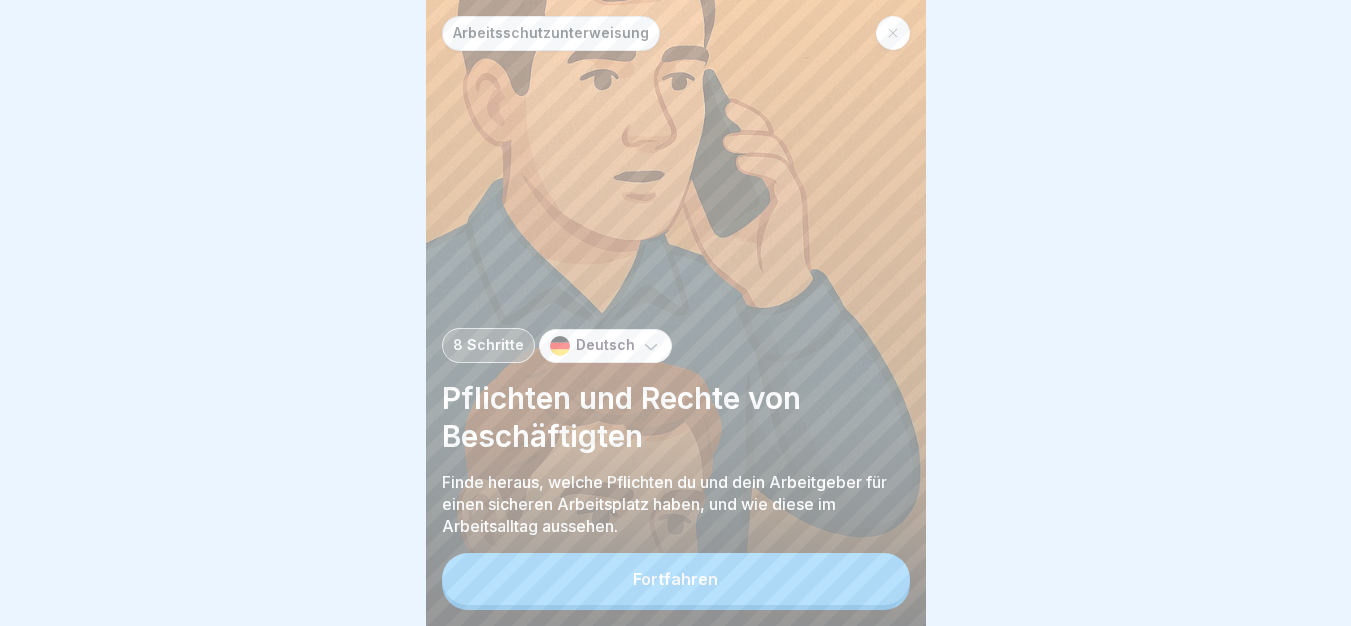click on "Arbeitsschutzunterweisung  8 Schritte Deutsch Pflichten und Rechte von Beschäftigten Finde heraus, welche Pflichten du und dein Arbeitgeber für einen sicheren Arbeitsplatz haben, und wie diese im Arbeitsalltag aussehen. Fortfahren" at bounding box center (676, 313) 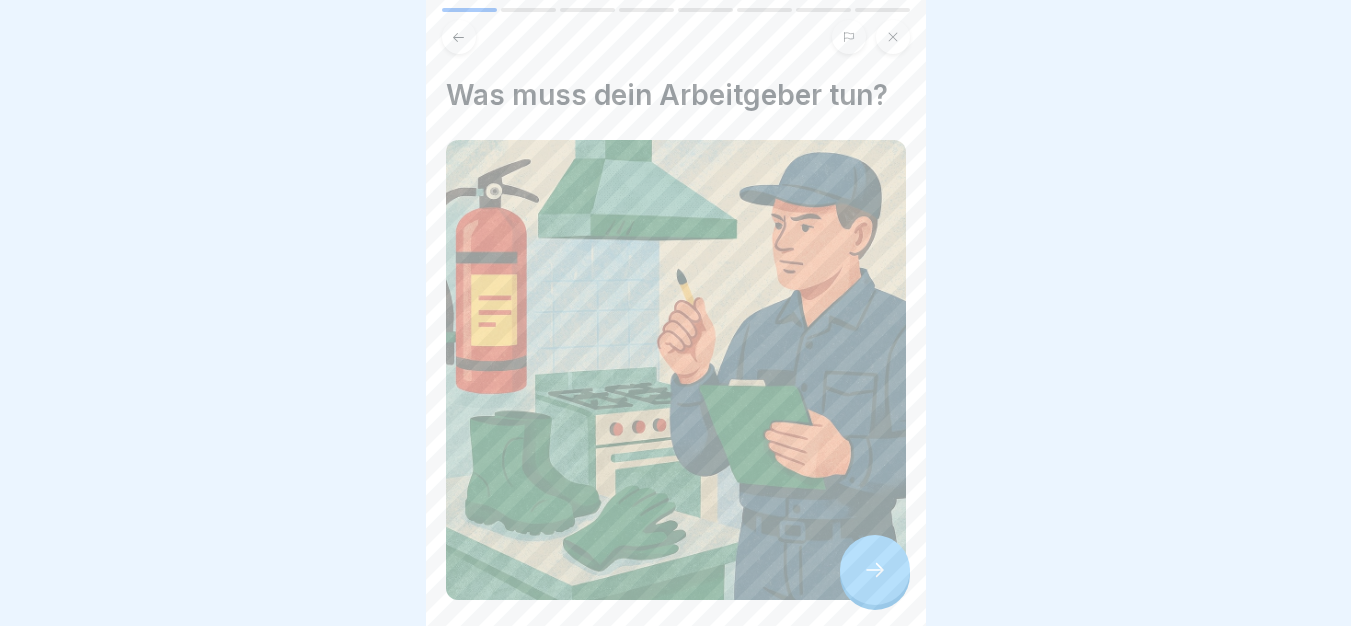 click at bounding box center [676, 370] 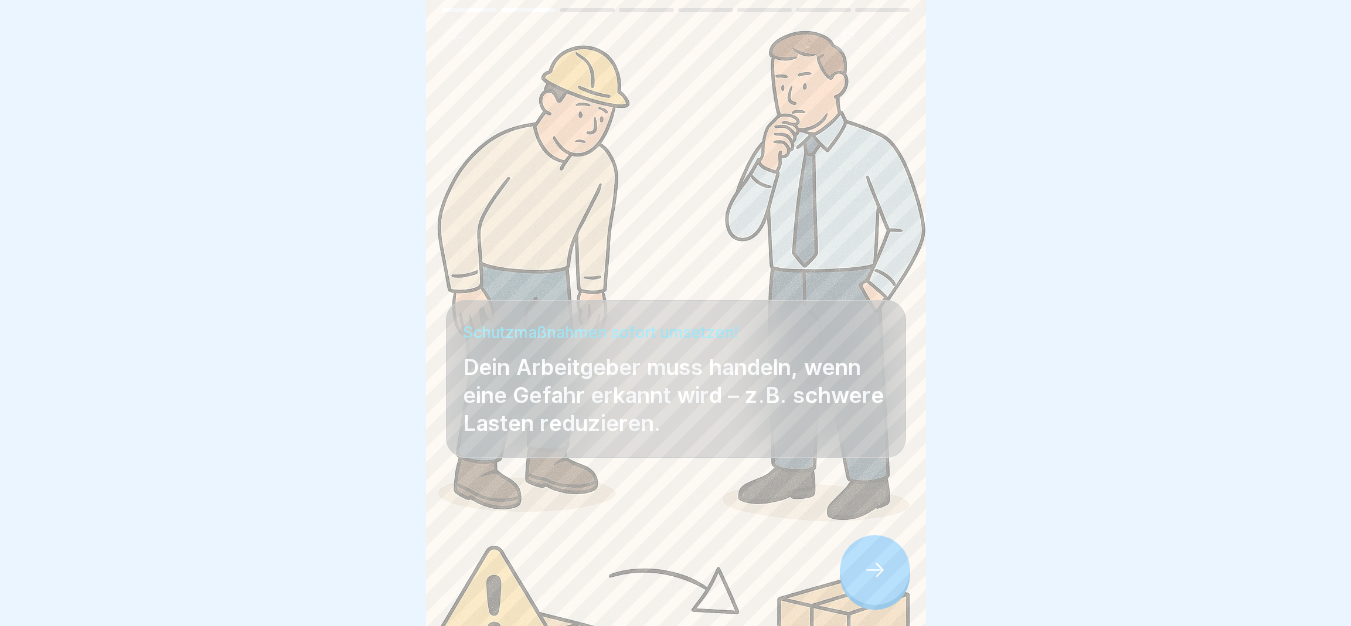 scroll, scrollTop: 15, scrollLeft: 0, axis: vertical 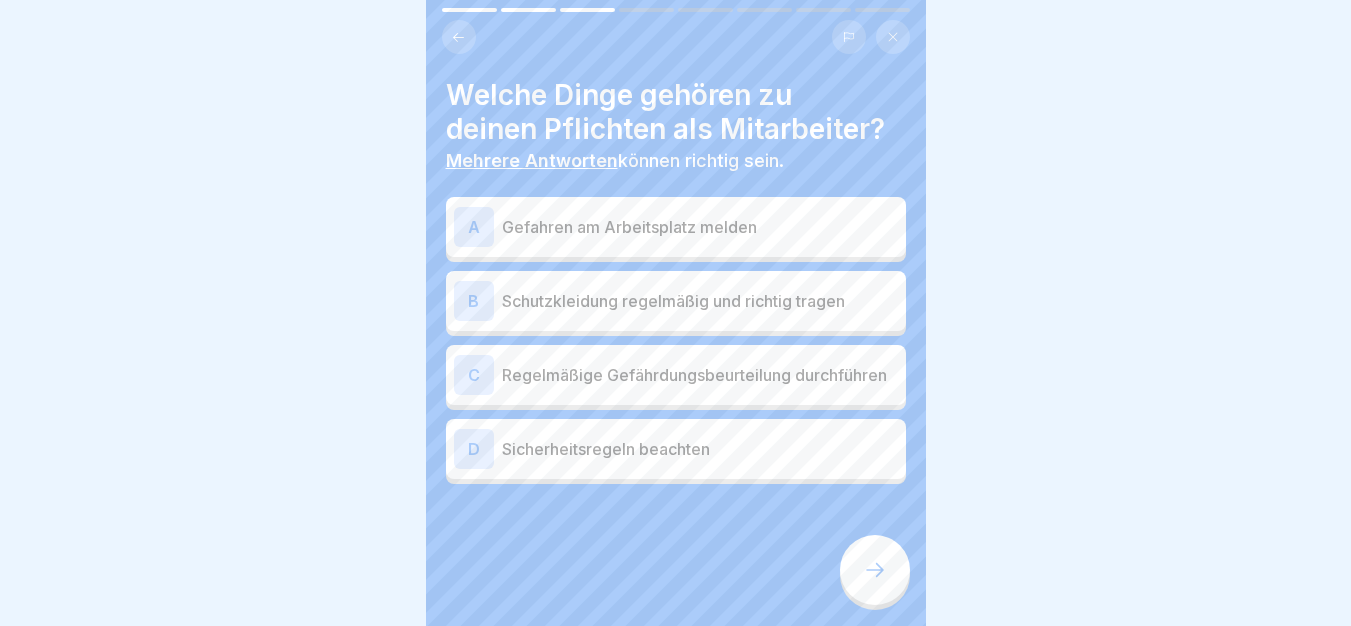 click on "Gefahren am Arbeitsplatz melden" at bounding box center (700, 227) 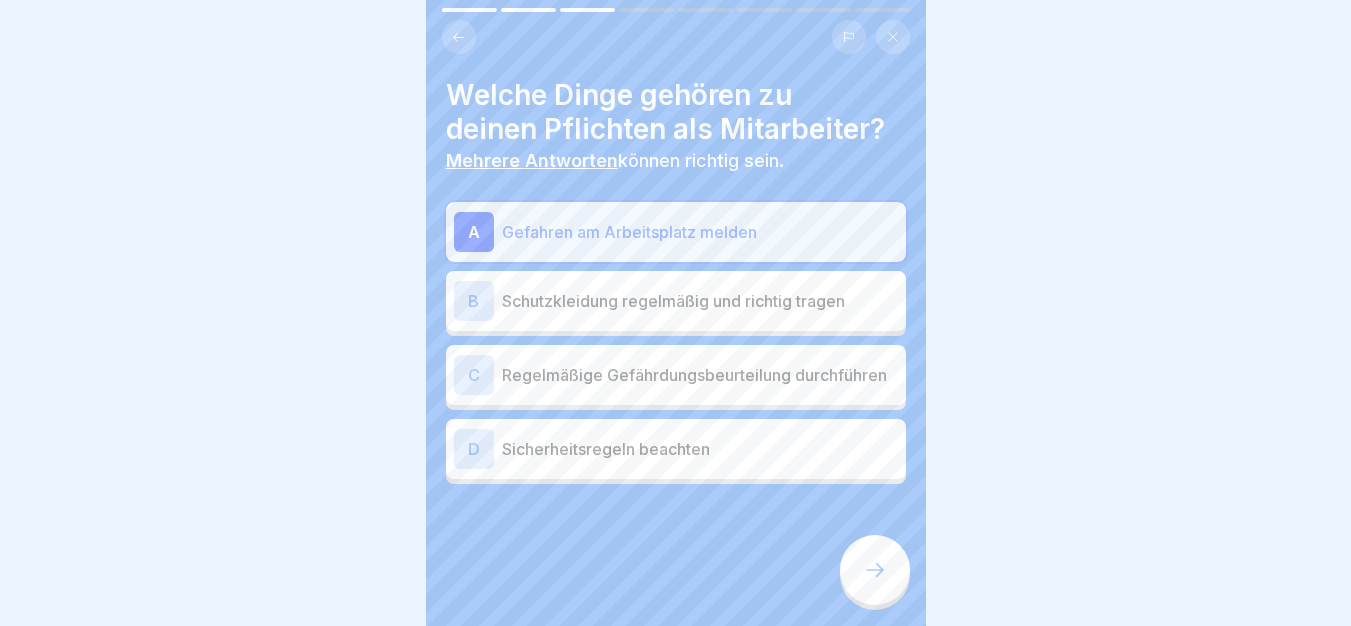 click on "Regelmäßige Gefährdungsbeurteilung durchführen" at bounding box center (700, 375) 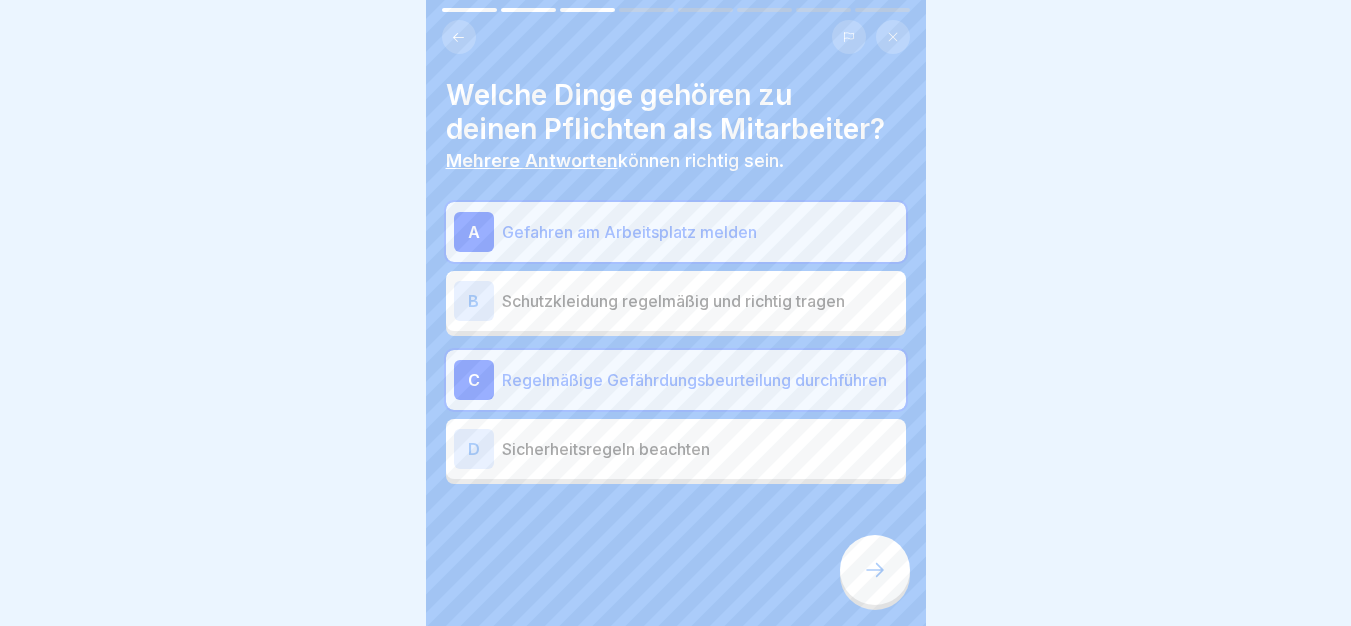 click on "D Sicherheitsregeln beachten" at bounding box center (676, 449) 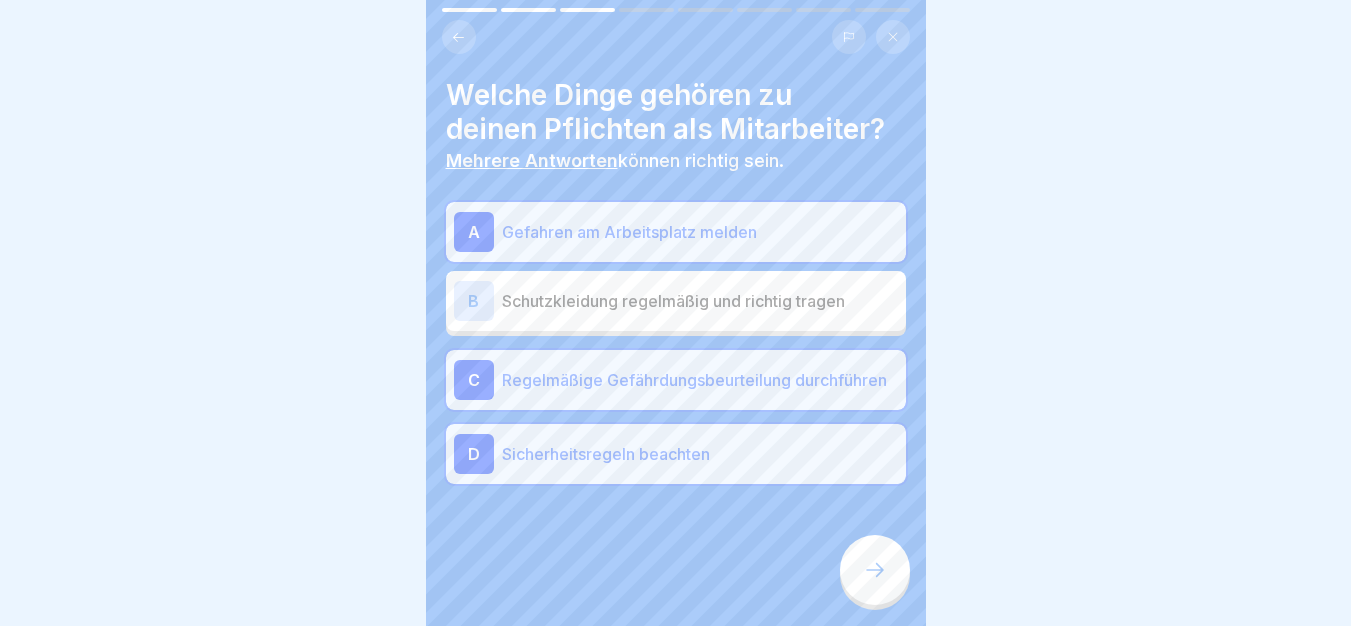 click at bounding box center [875, 570] 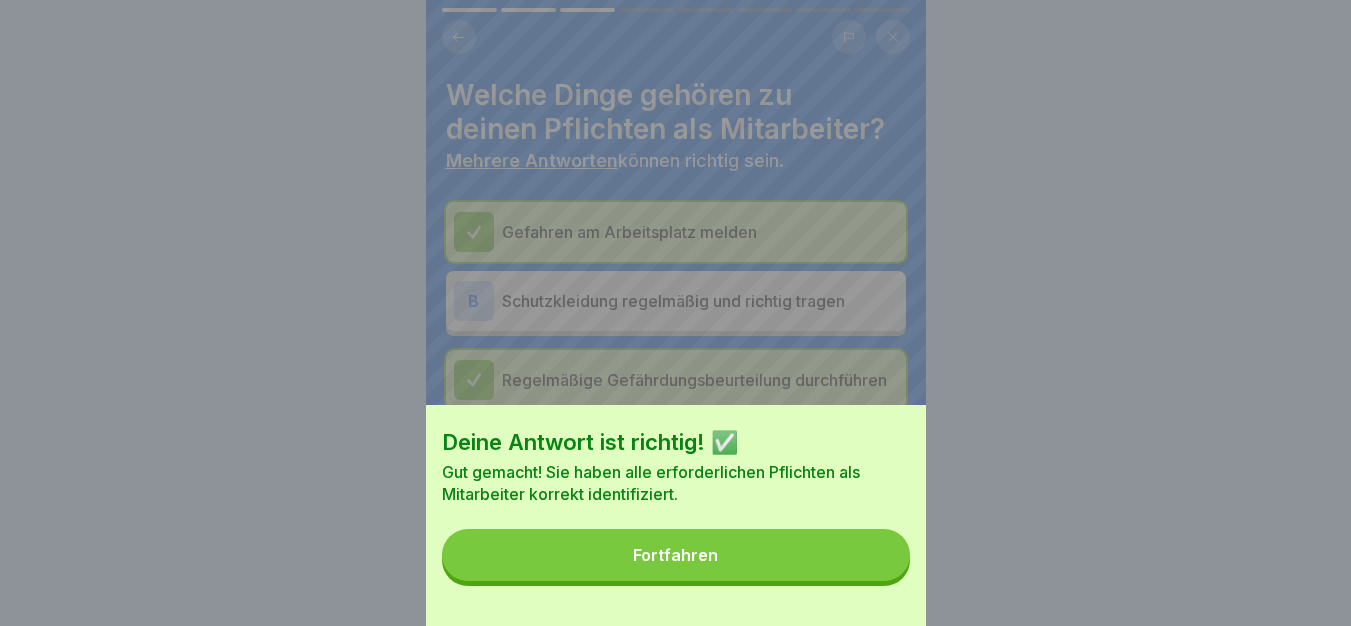 click on "Fortfahren" at bounding box center [676, 555] 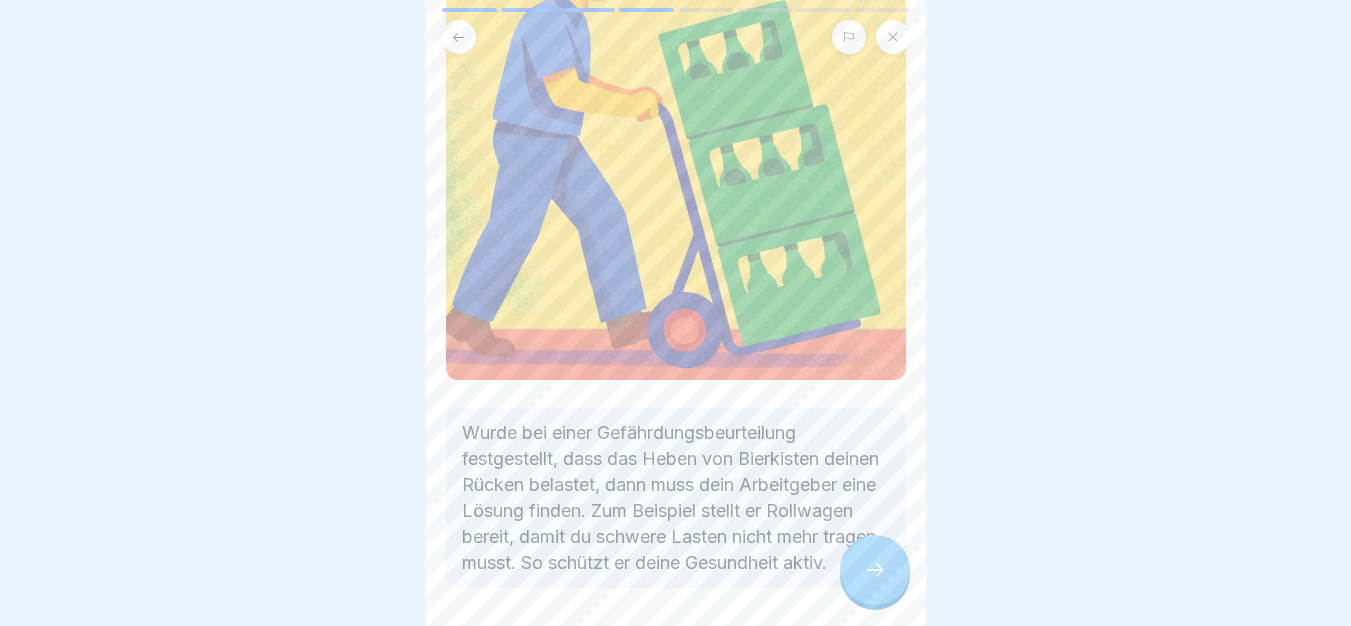 click on "Praxisbeispiel: Bierkisten zu schwer? Wurde bei einer Gefährdungsbeurteilung festgestellt, dass das Heben von Bierkisten deinen Rücken belastet, dann muss dein Arbeitgeber eine Lösung finden. Zum Beispiel stellt er Rollwagen bereit, damit du schwere Lasten nicht mehr tragen musst. So schützt er deine Gesundheit aktiv." at bounding box center [676, 313] 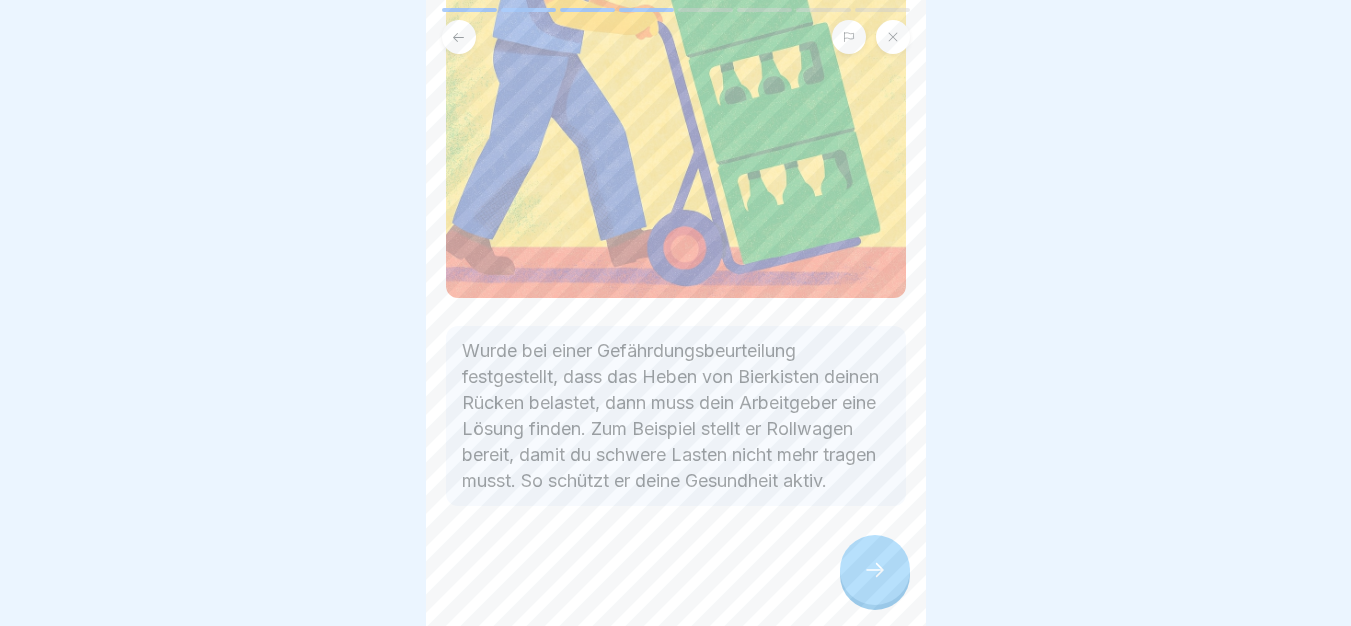 click 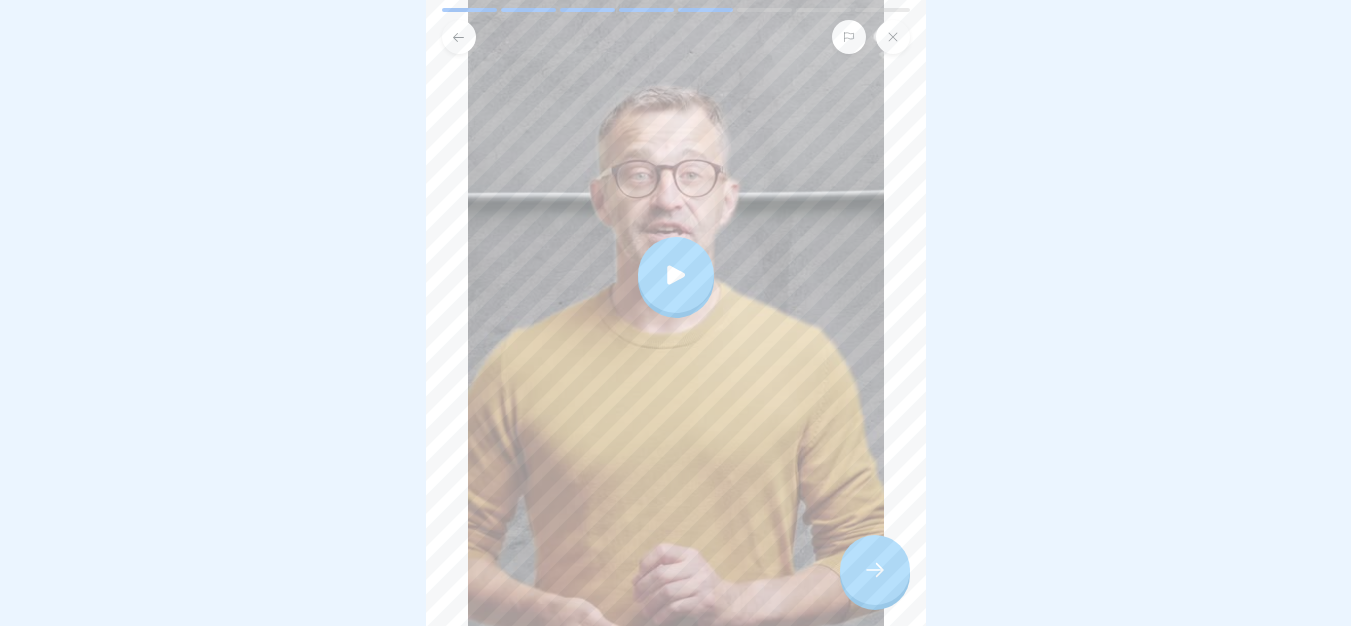 click at bounding box center (676, 275) 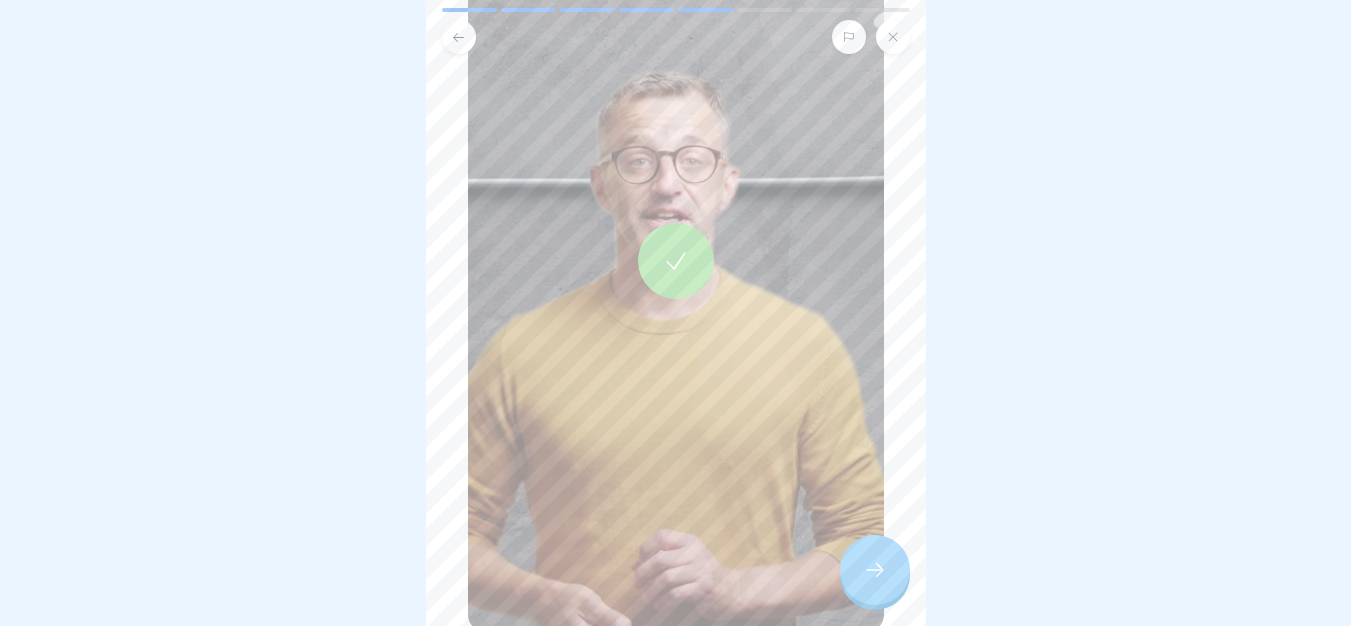 click at bounding box center (875, 570) 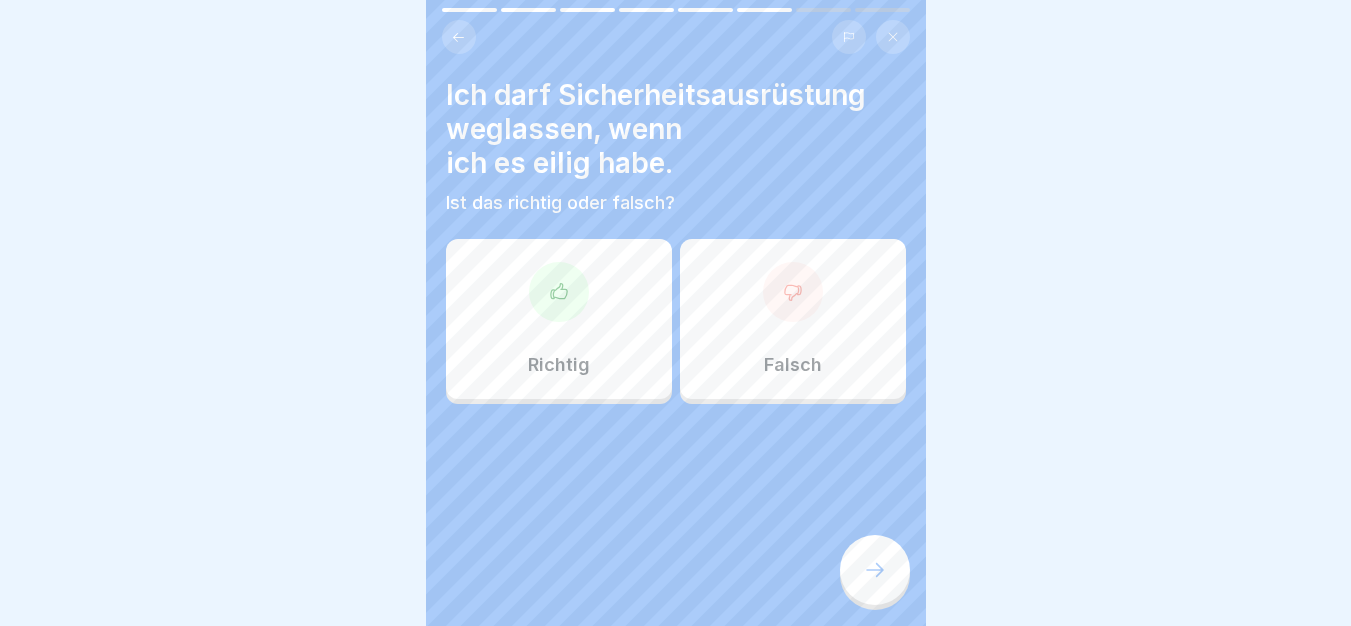 click at bounding box center [793, 292] 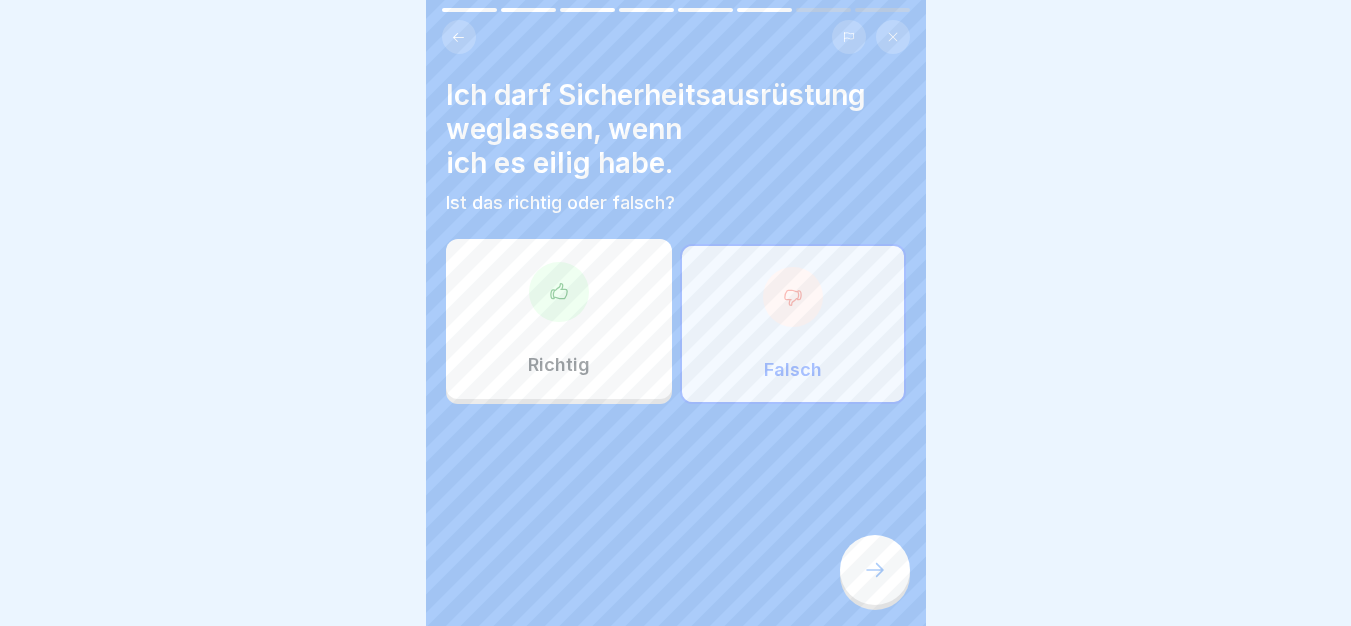 click 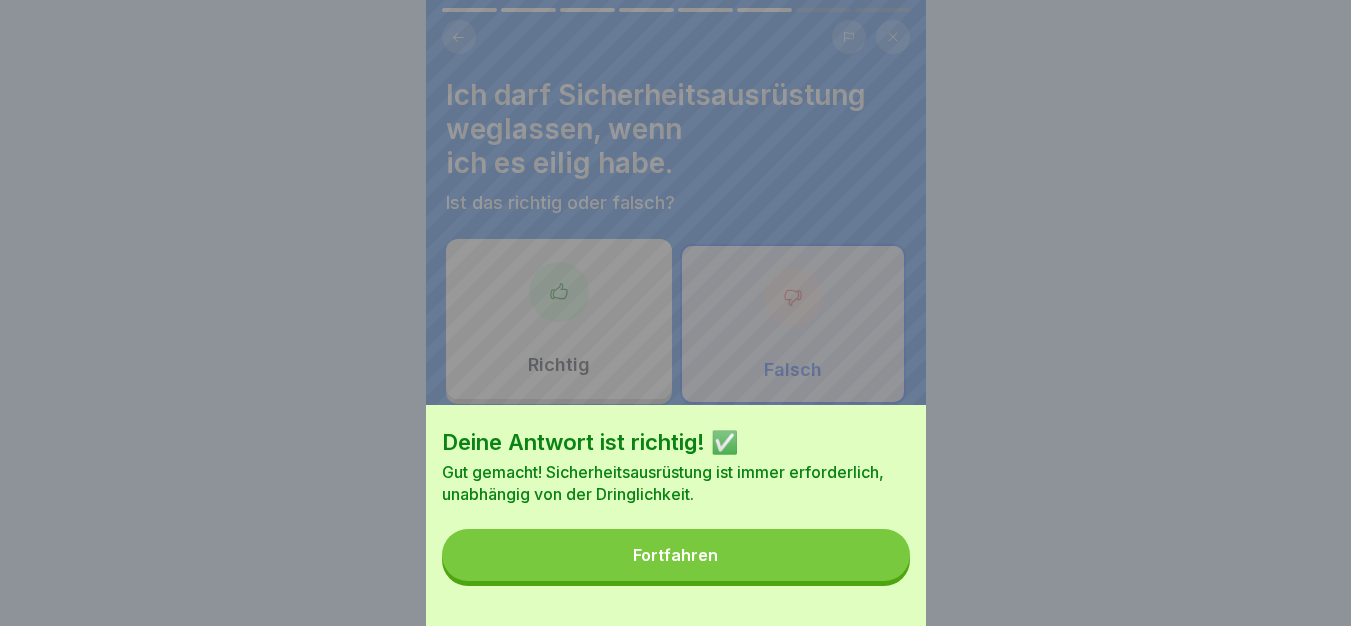 click on "Fortfahren" at bounding box center (676, 555) 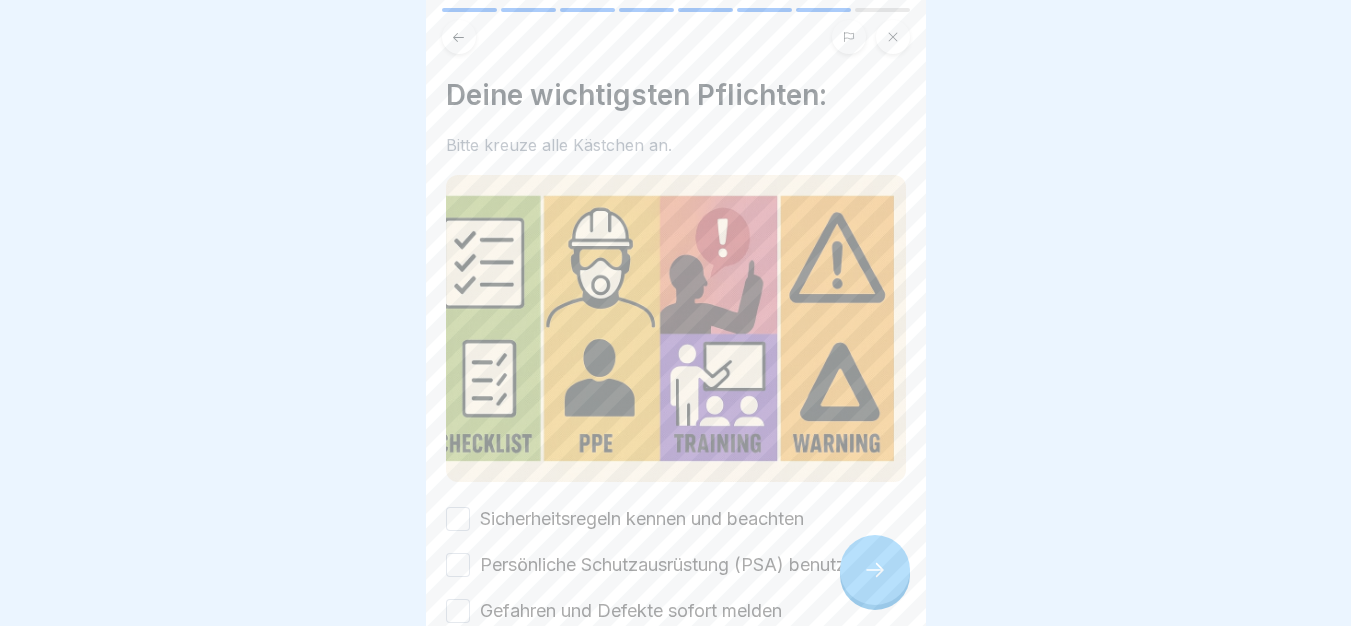 click on "Deine wichtigsten Pflichten: Bitte kreuze alle Kästchen an. Sicherheitsregeln kennen und beachten Persönliche Schutzausrüstung (PSA) benutzen Gefahren und Defekte sofort melden An allen vorgeschriebenen Schulungen teilnehmen" at bounding box center (676, 374) 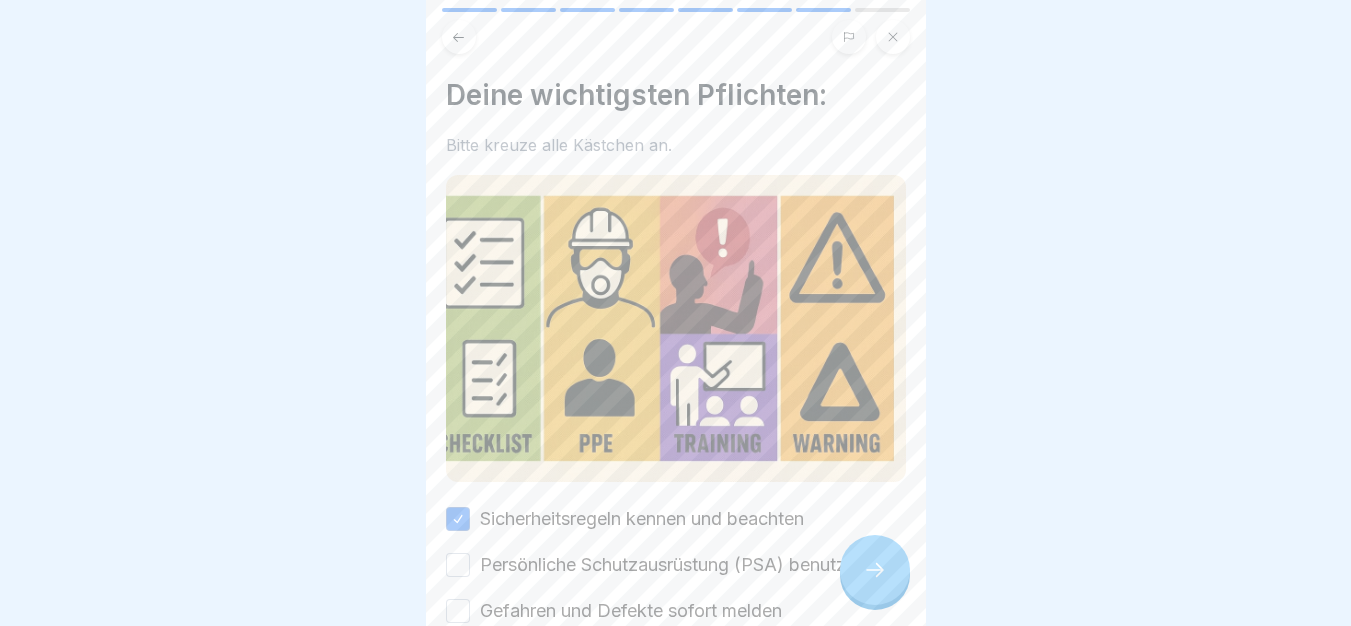click on "Persönliche Schutzausrüstung (PSA) benutzen" at bounding box center [673, 565] 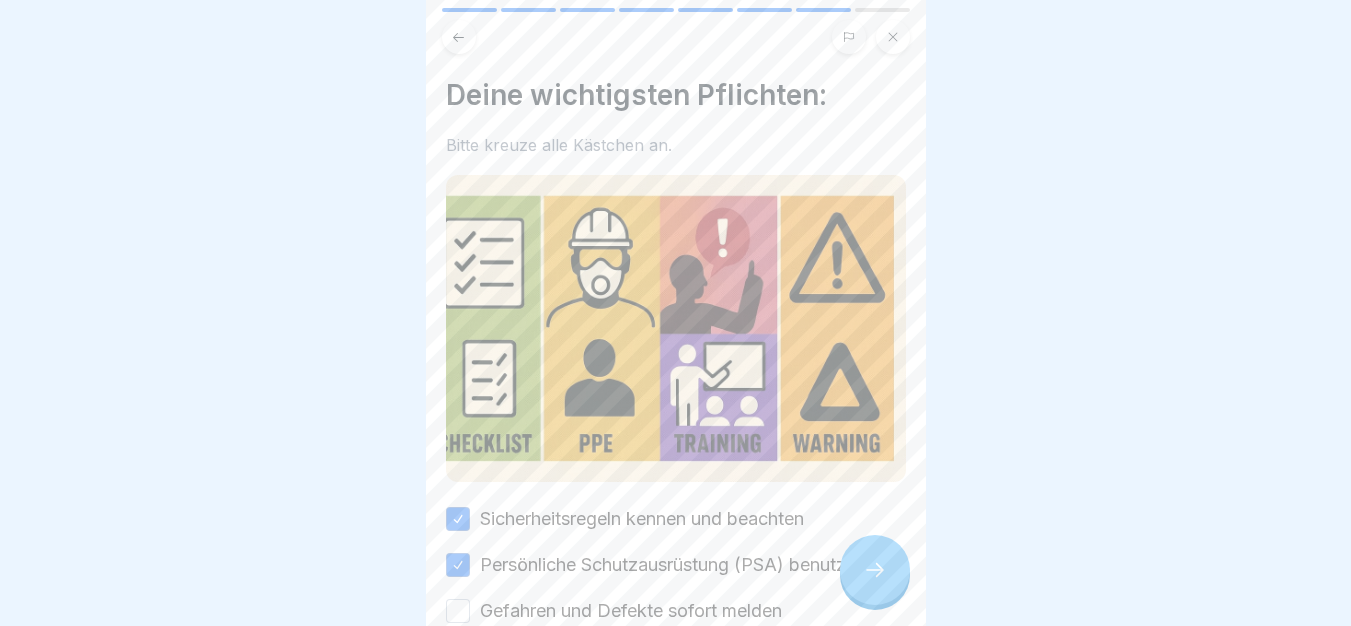click on "Gefahren und Defekte sofort melden" at bounding box center [631, 611] 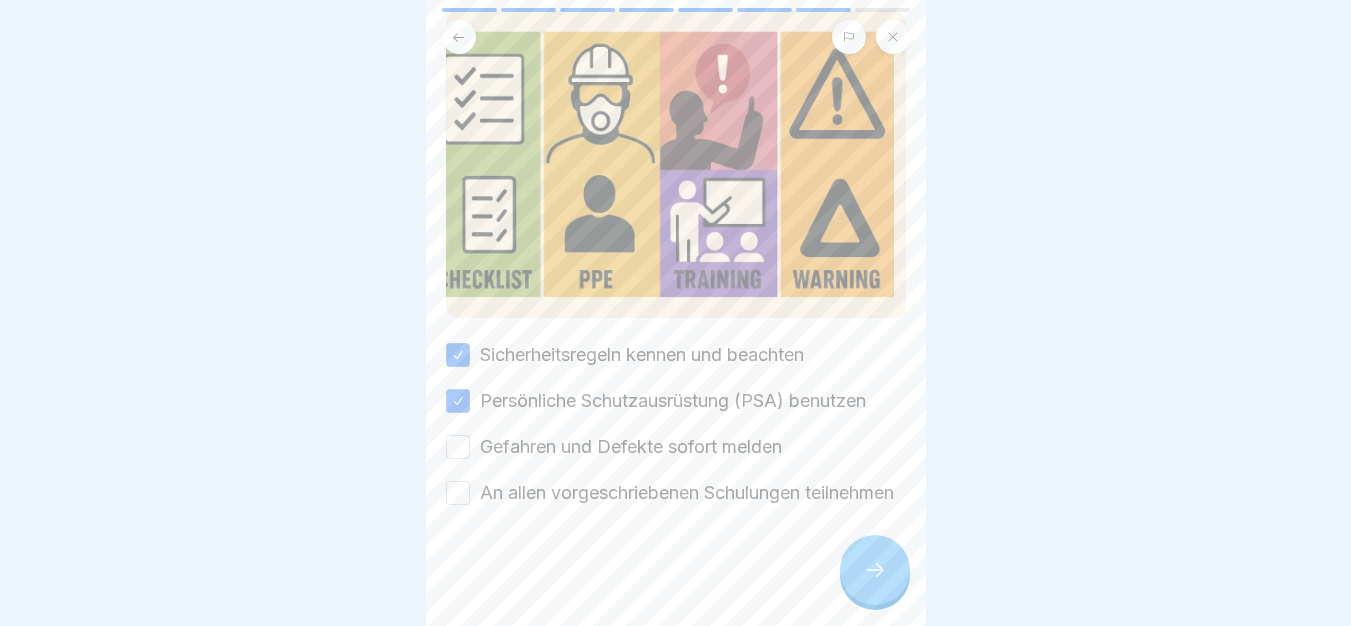 scroll, scrollTop: 180, scrollLeft: 0, axis: vertical 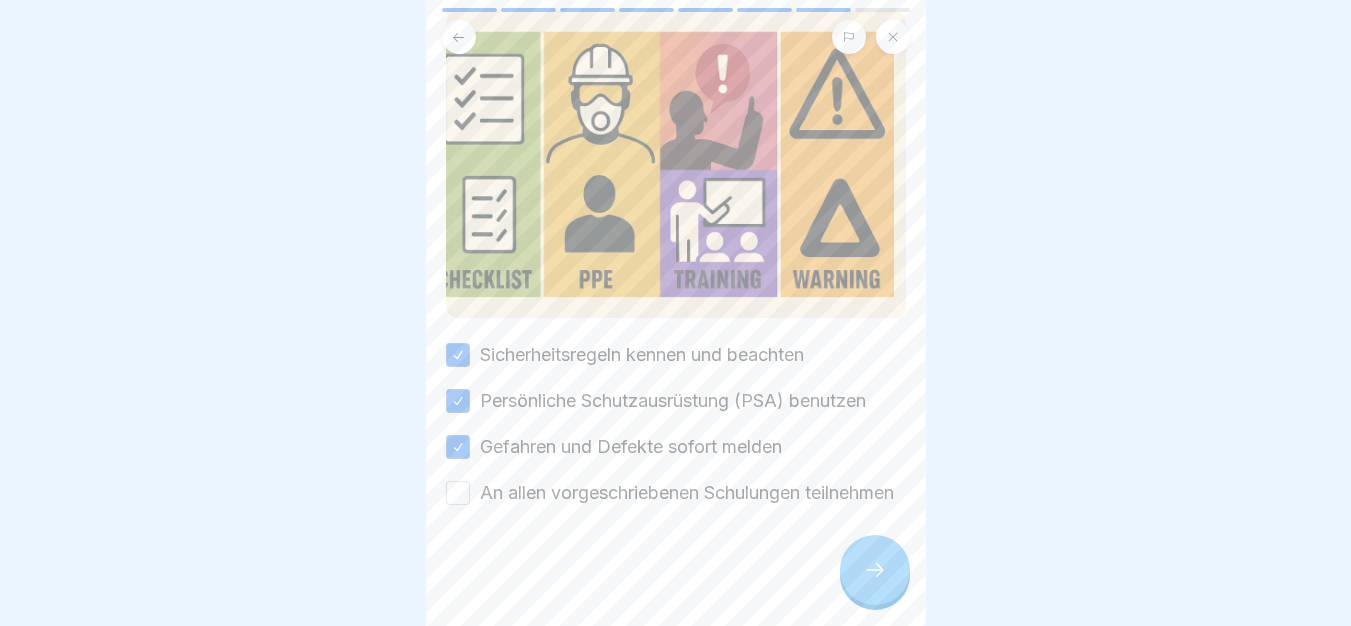 click on "An allen vorgeschriebenen Schulungen teilnehmen" at bounding box center [687, 493] 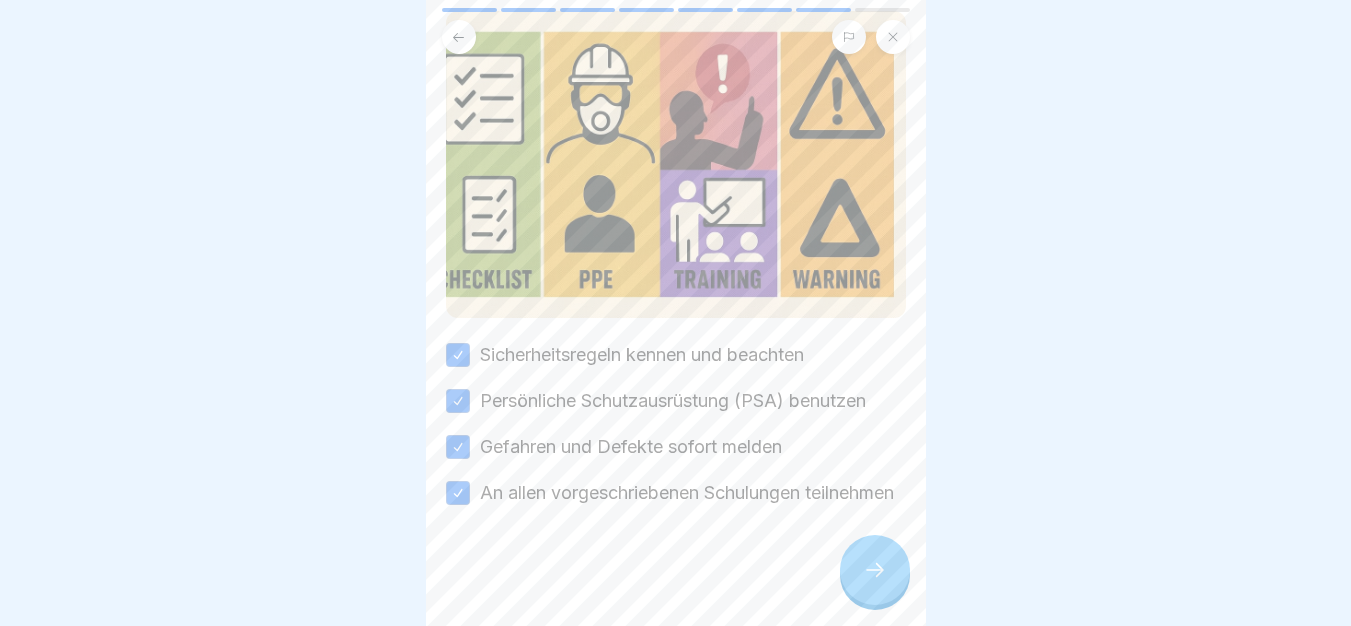 click at bounding box center (875, 570) 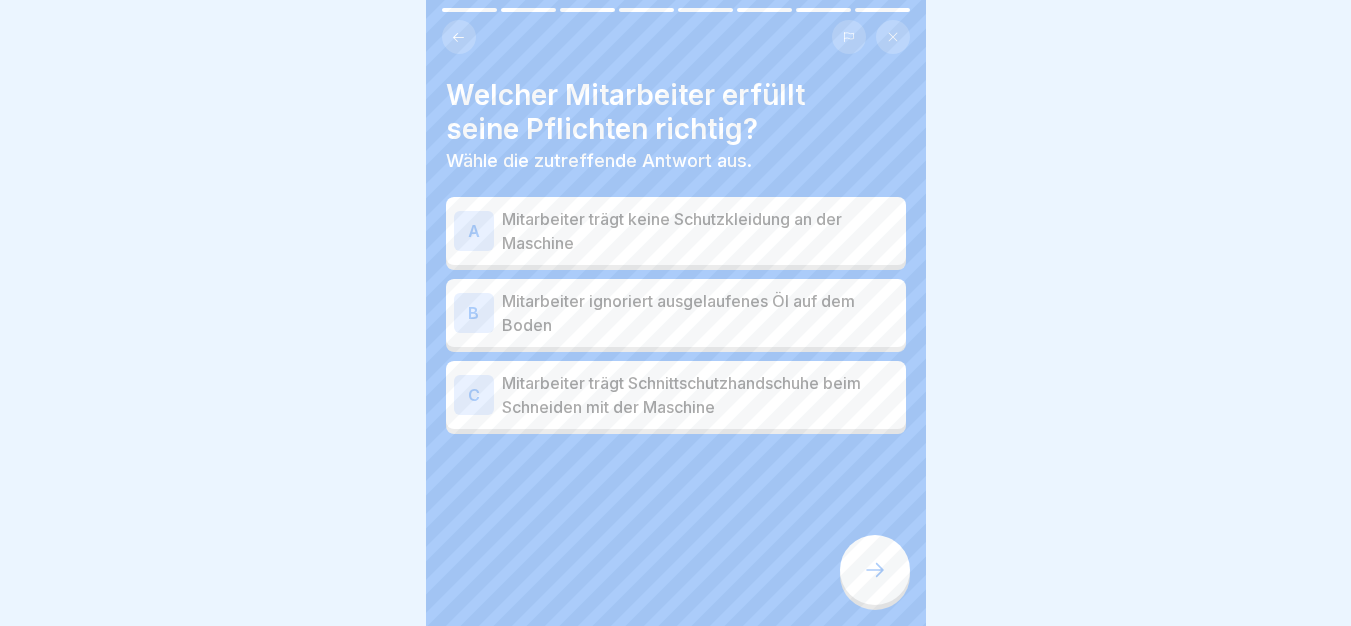 click on "Mitarbeiter trägt Schnittschutzhandschuhe beim Schneiden mit der Maschine" at bounding box center [700, 395] 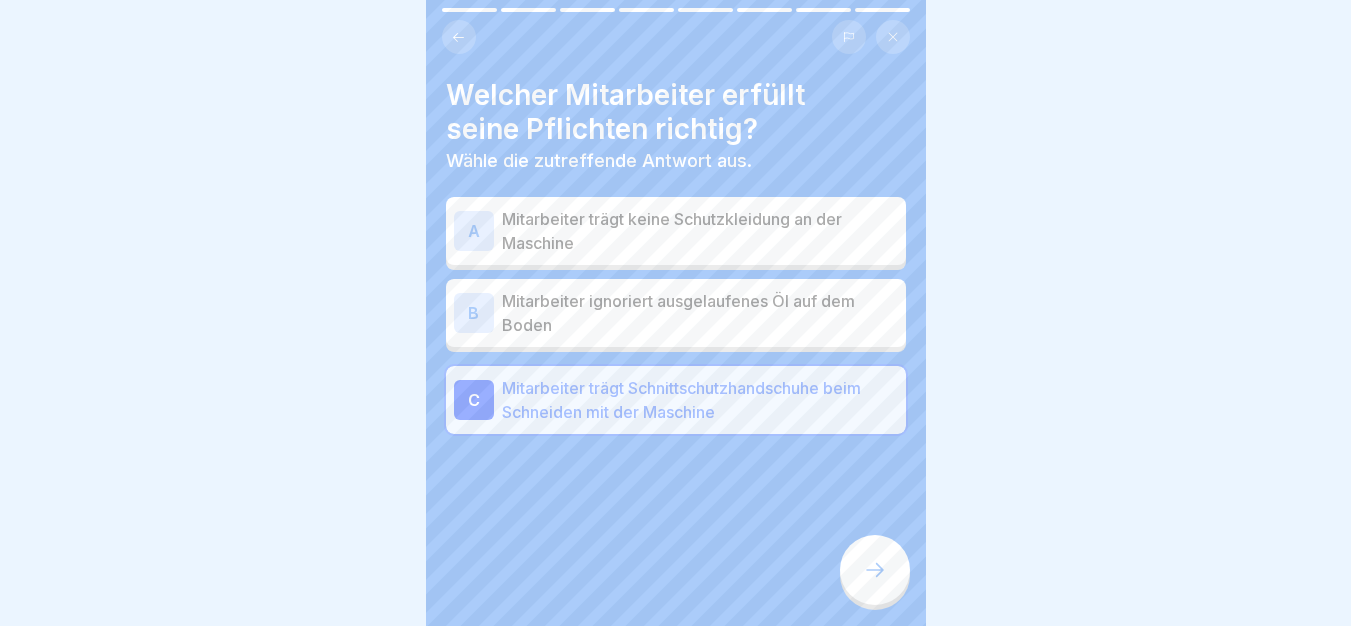 click 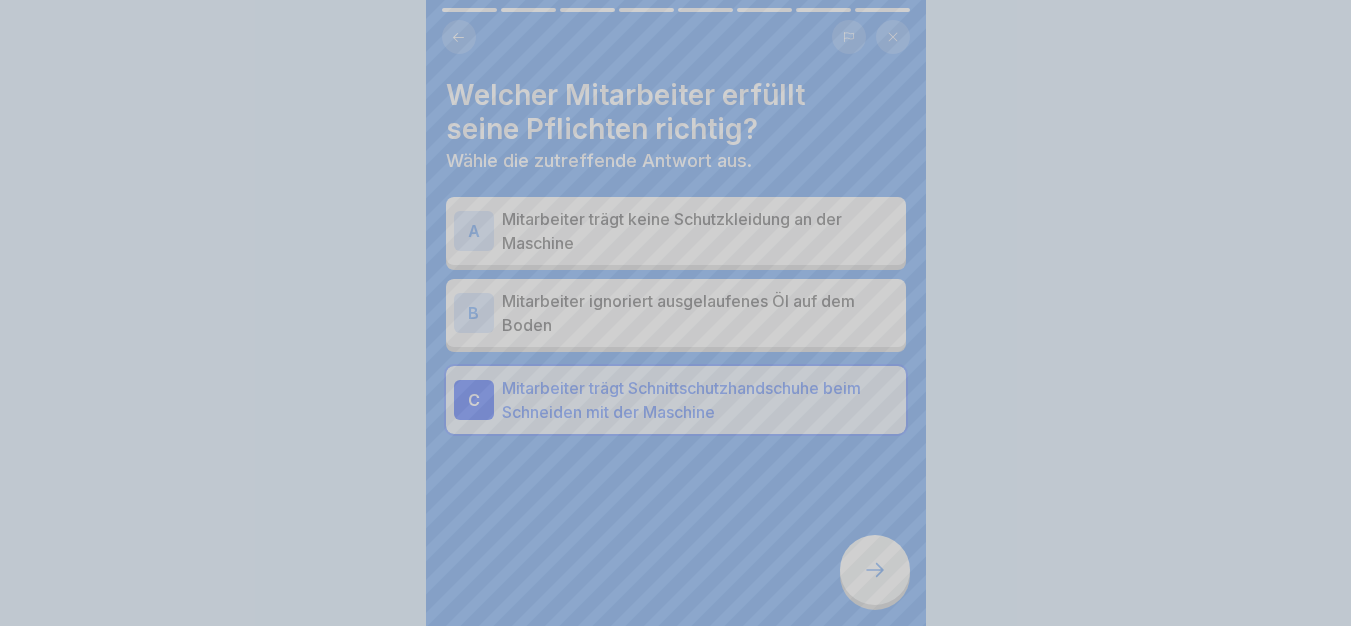 click on "Fortfahren" at bounding box center [676, 893] 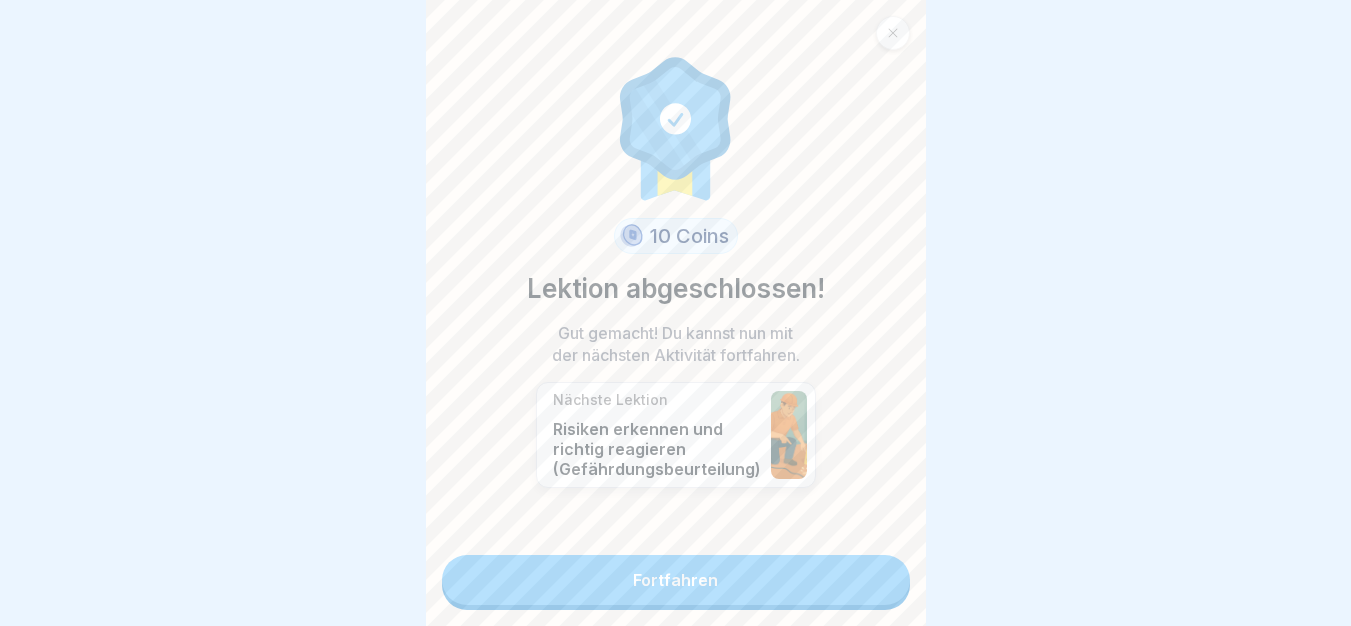 click on "Fortfahren" at bounding box center [676, 580] 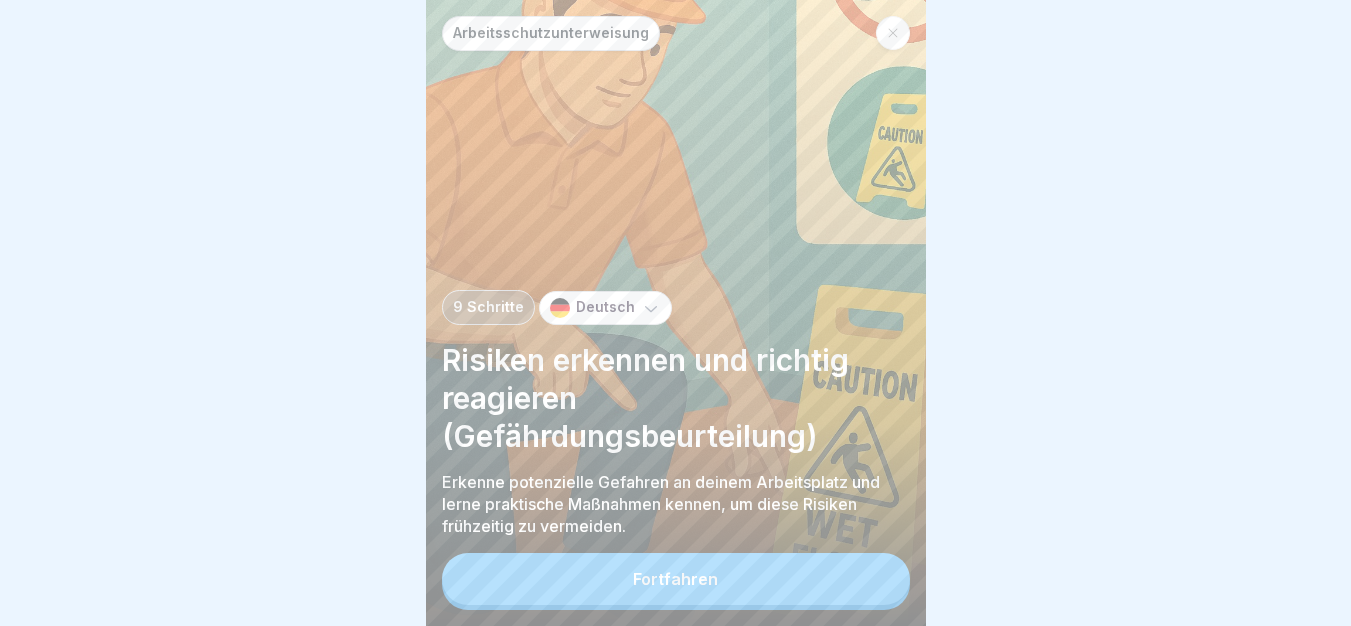 click on "Arbeitsschutzunterweisung  9 Schritte Deutsch Risiken erkennen und richtig reagieren (Gefährdungsbeurteilung) Erkenne potenzielle Gefahren an deinem Arbeitsplatz und lerne praktische Maßnahmen kennen, um diese Risiken frühzeitig zu vermeiden. Fortfahren" at bounding box center [676, 313] 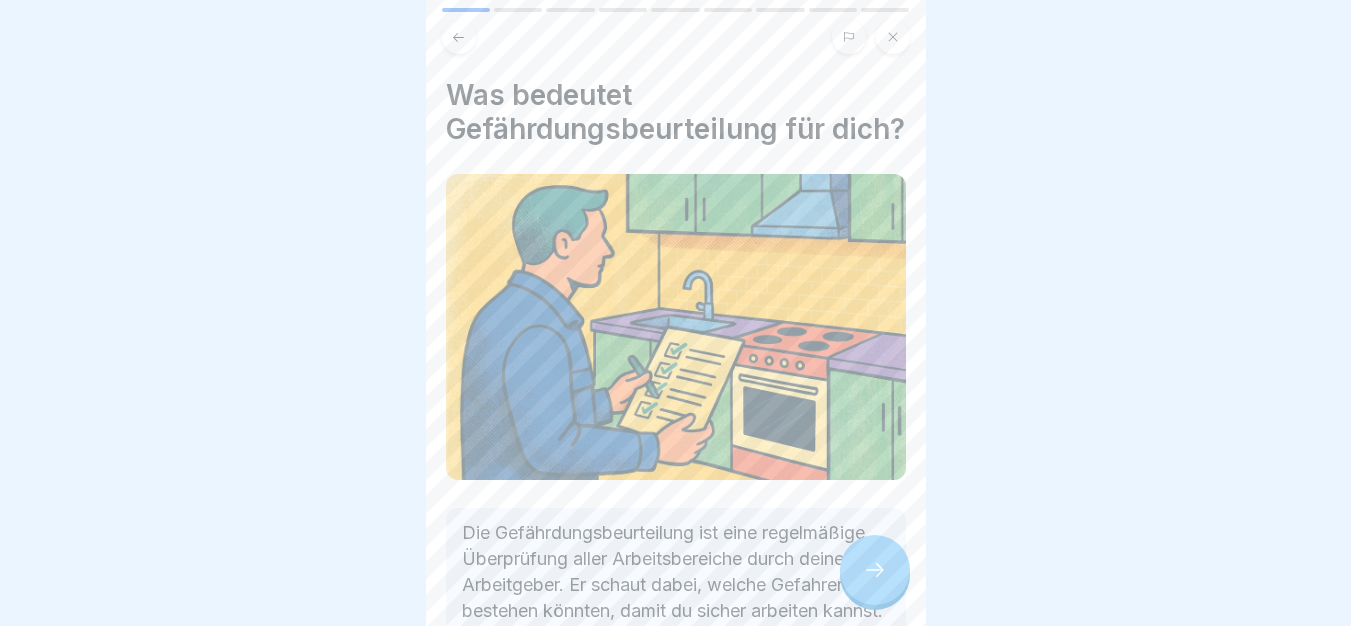 click at bounding box center (875, 570) 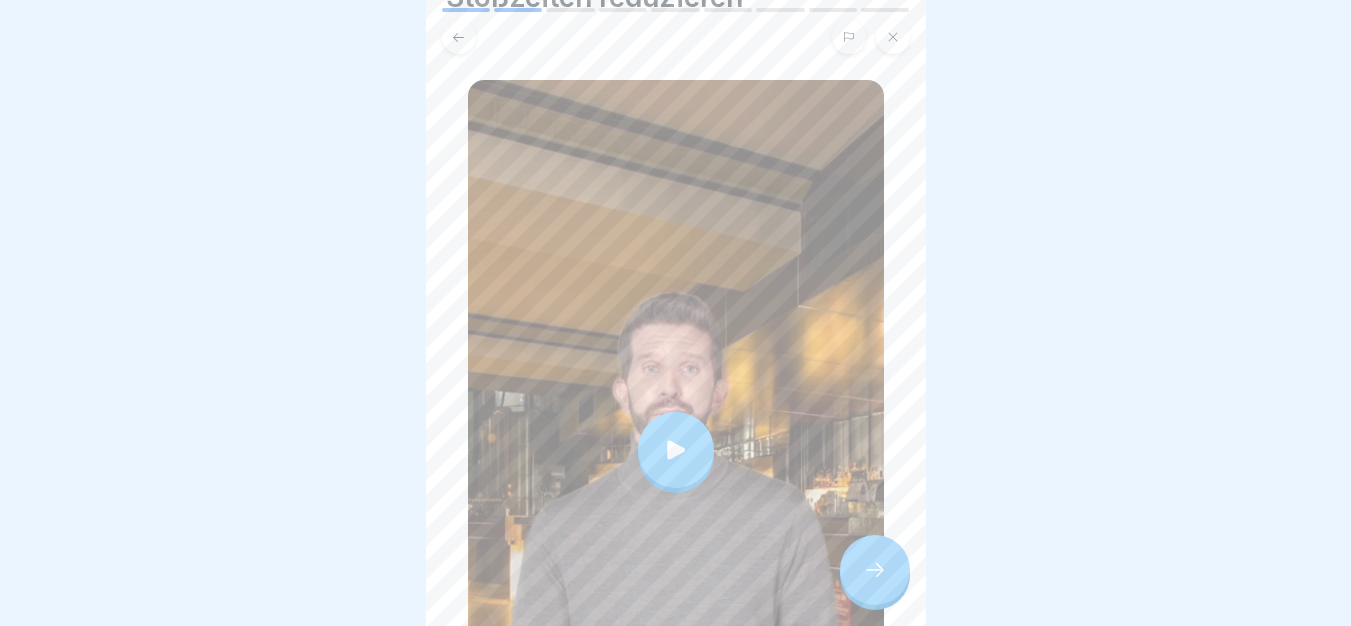 click at bounding box center (875, 570) 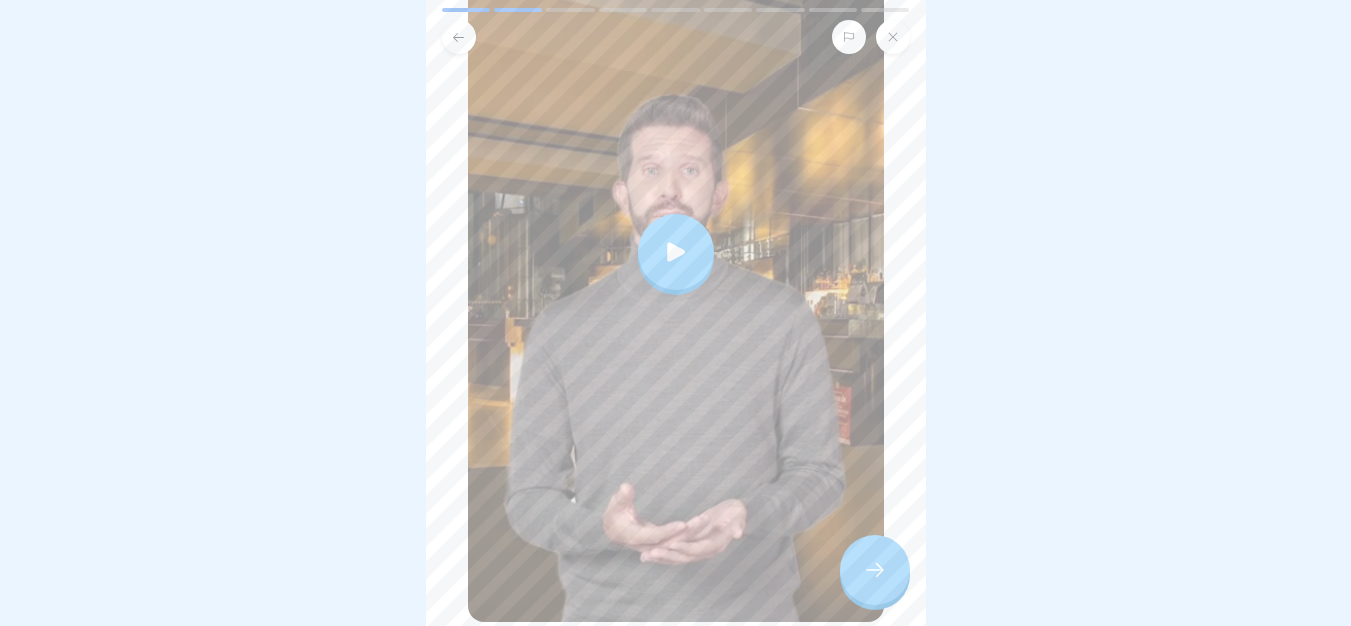 scroll, scrollTop: 353, scrollLeft: 0, axis: vertical 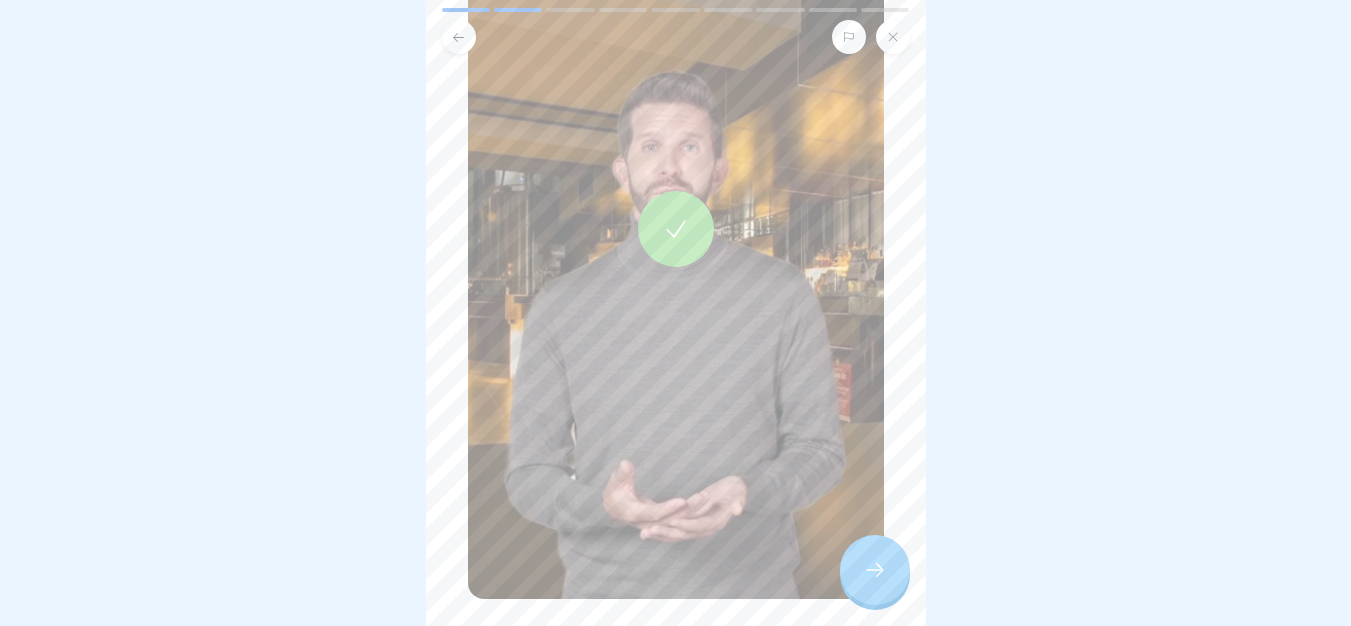 click at bounding box center (875, 570) 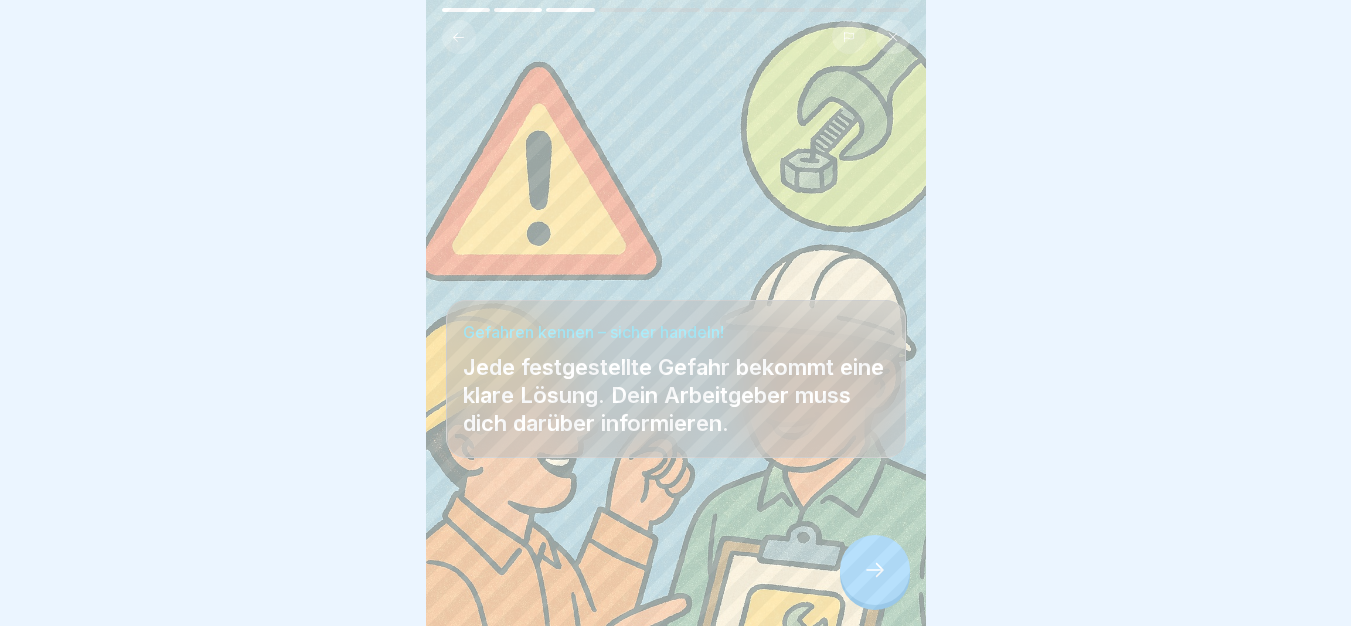 click 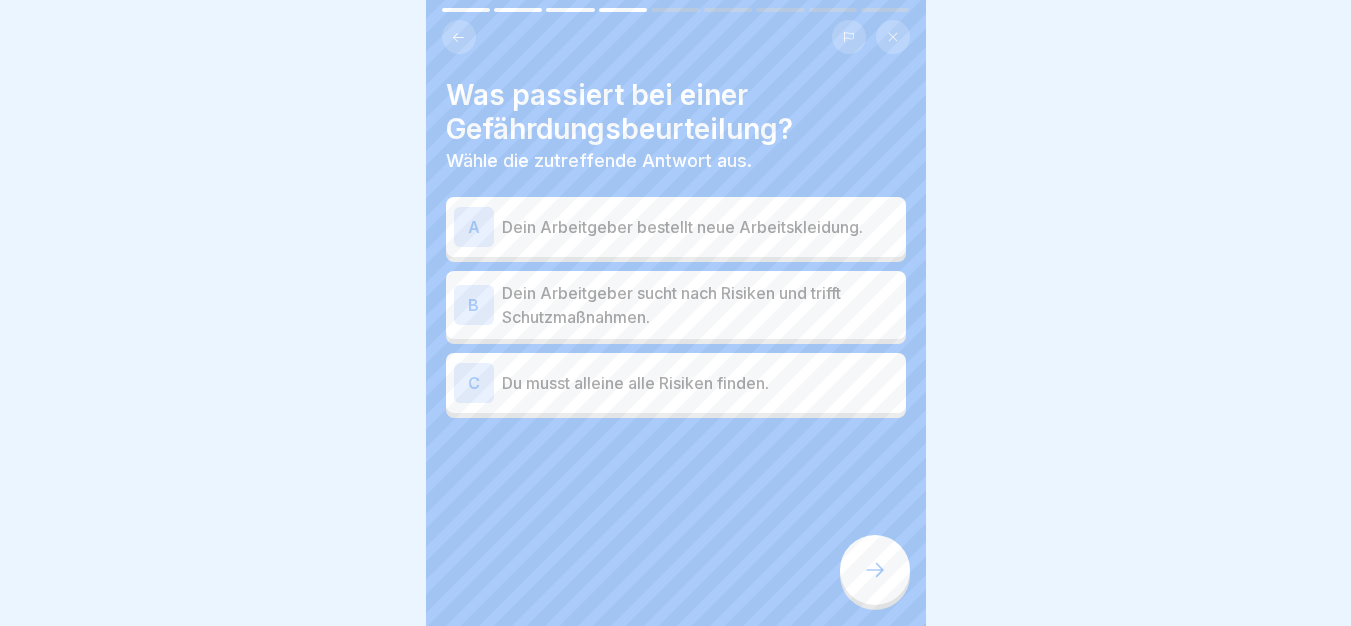 click on "C Du musst alleine alle Risiken finden." at bounding box center (676, 383) 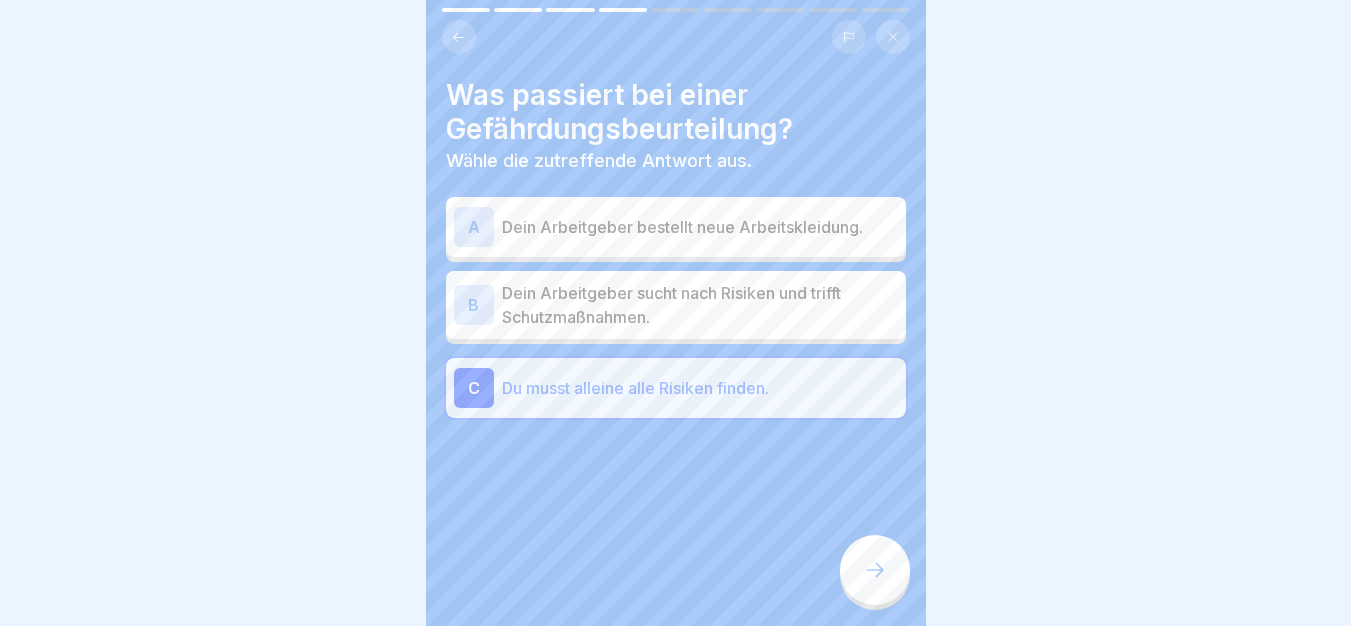 click on "Dein Arbeitgeber sucht nach Risiken und trifft Schutzmaßnahmen." at bounding box center [700, 305] 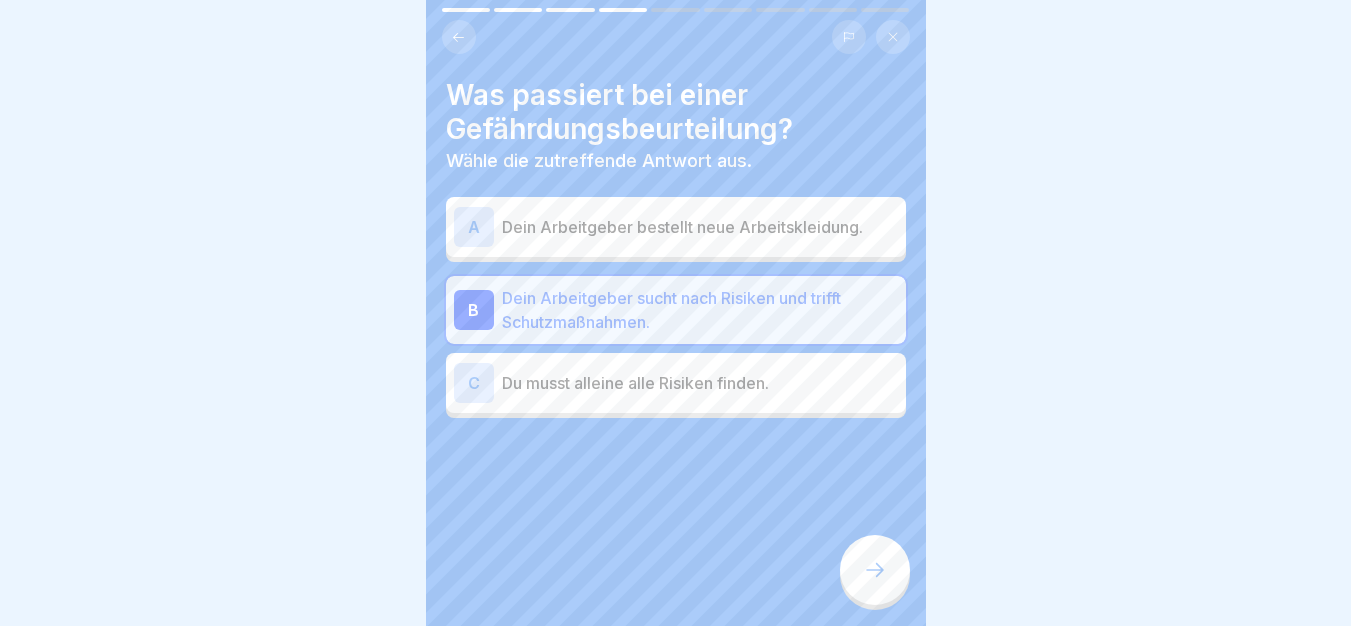click at bounding box center [875, 570] 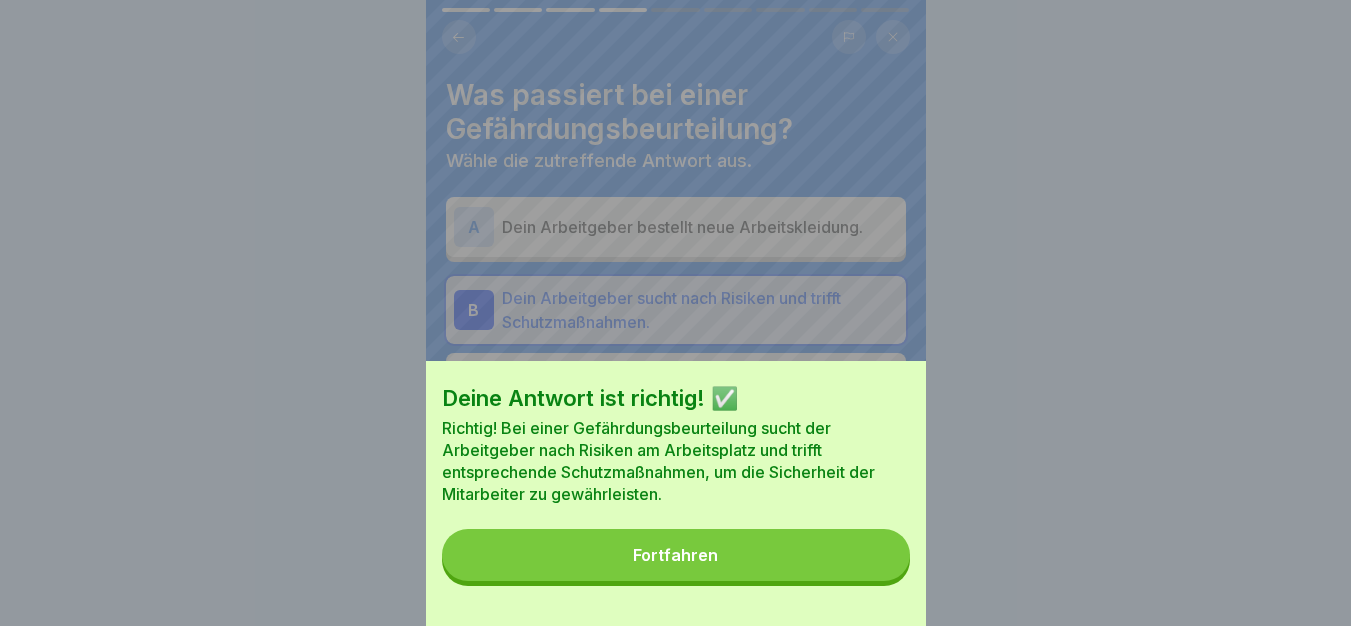 click on "Fortfahren" at bounding box center (676, 555) 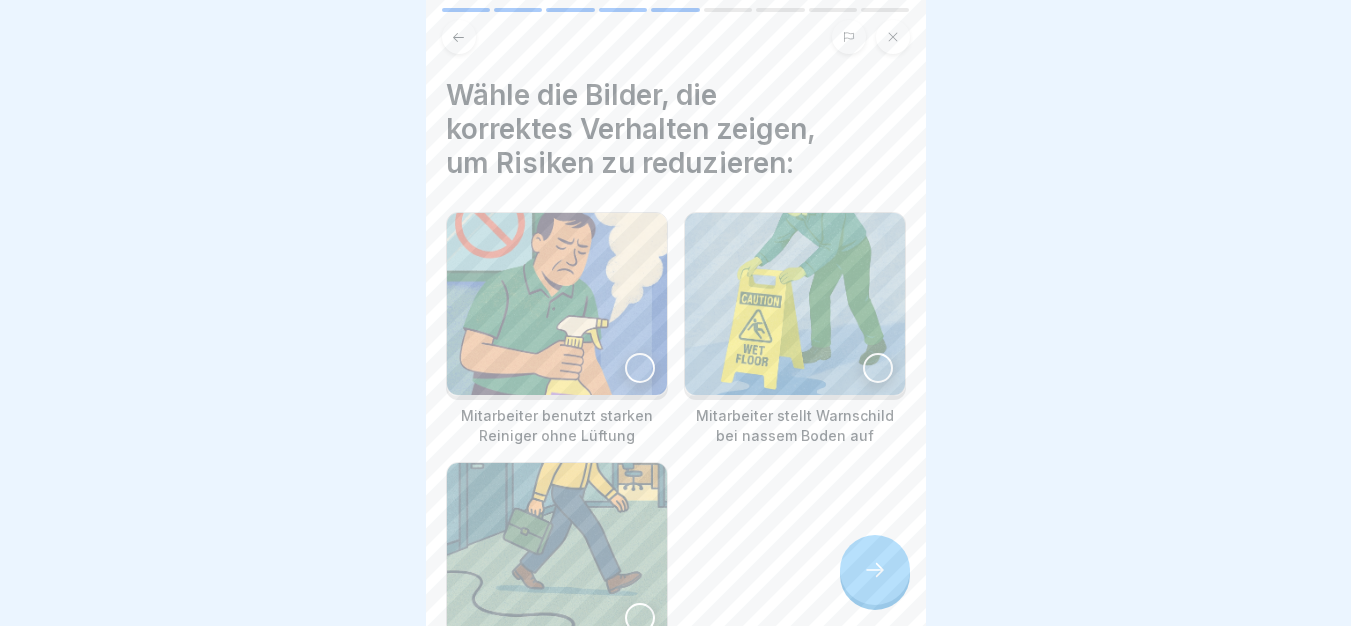 scroll, scrollTop: 15, scrollLeft: 0, axis: vertical 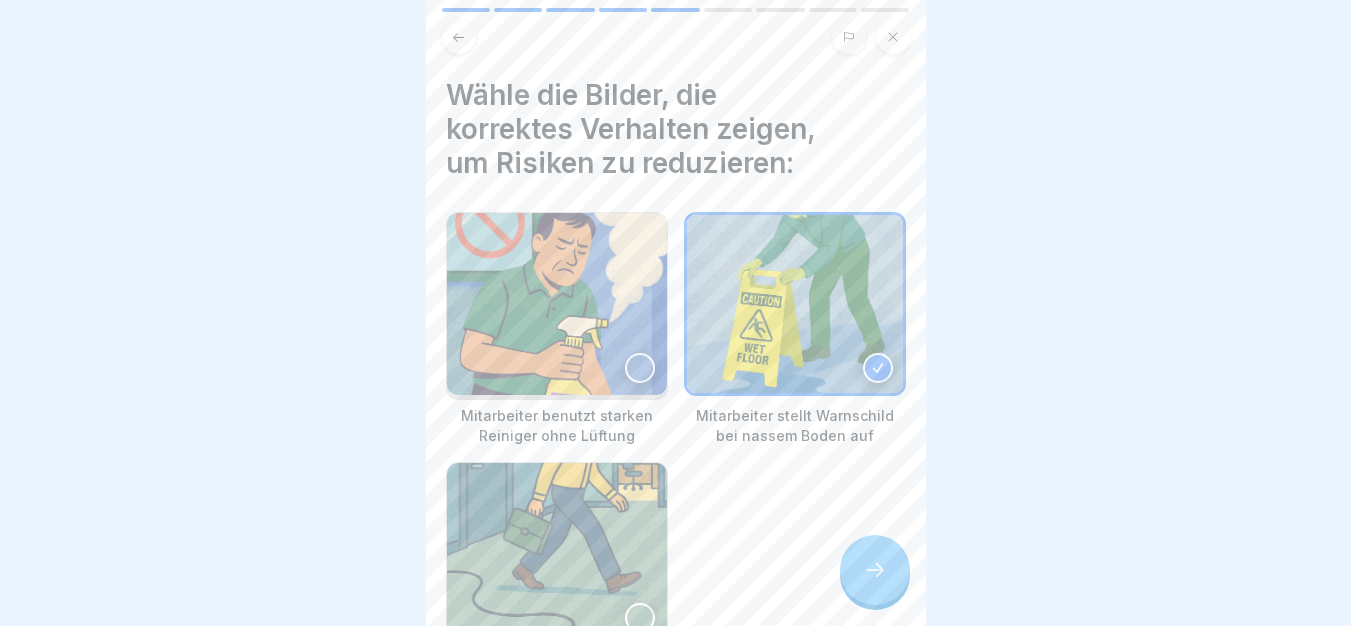 click at bounding box center [875, 570] 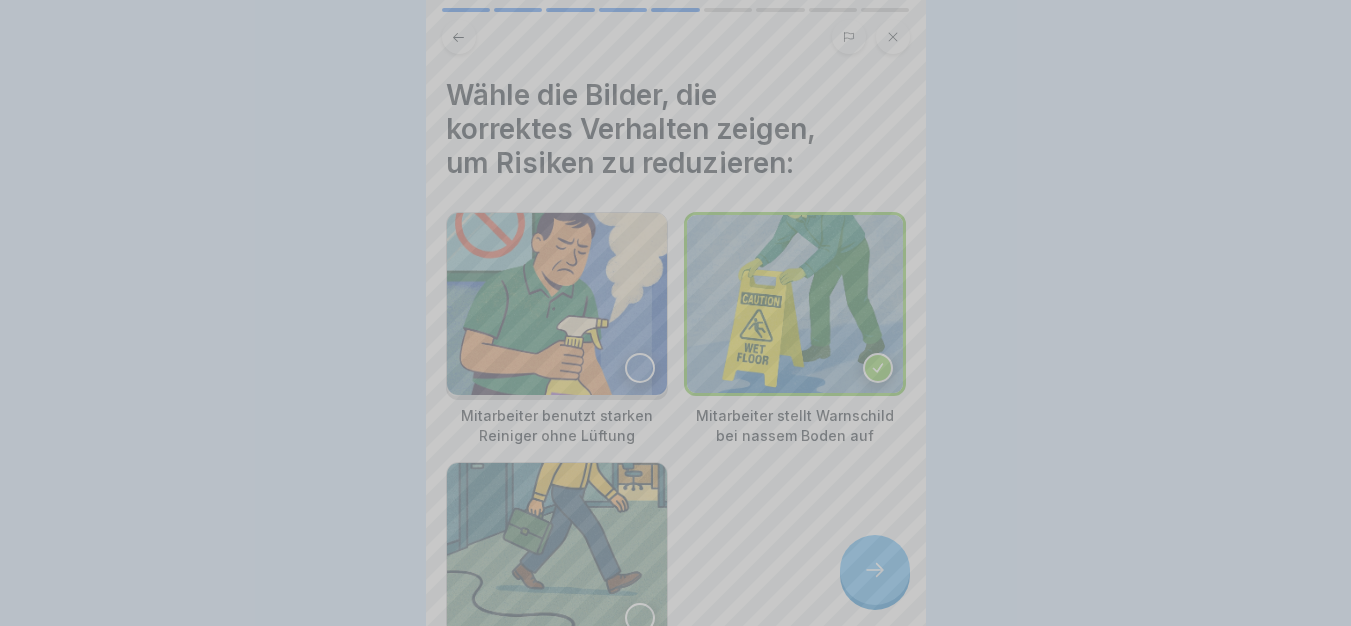 click on "Fortfahren" at bounding box center [676, 849] 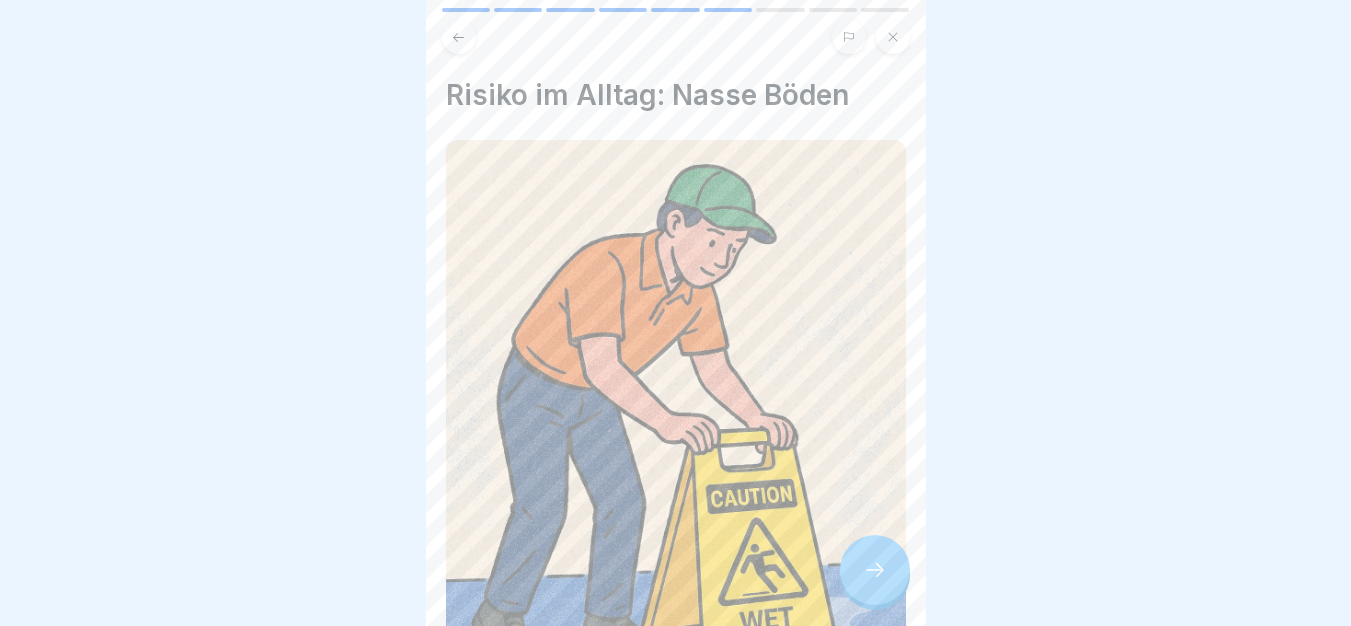scroll, scrollTop: 440, scrollLeft: 0, axis: vertical 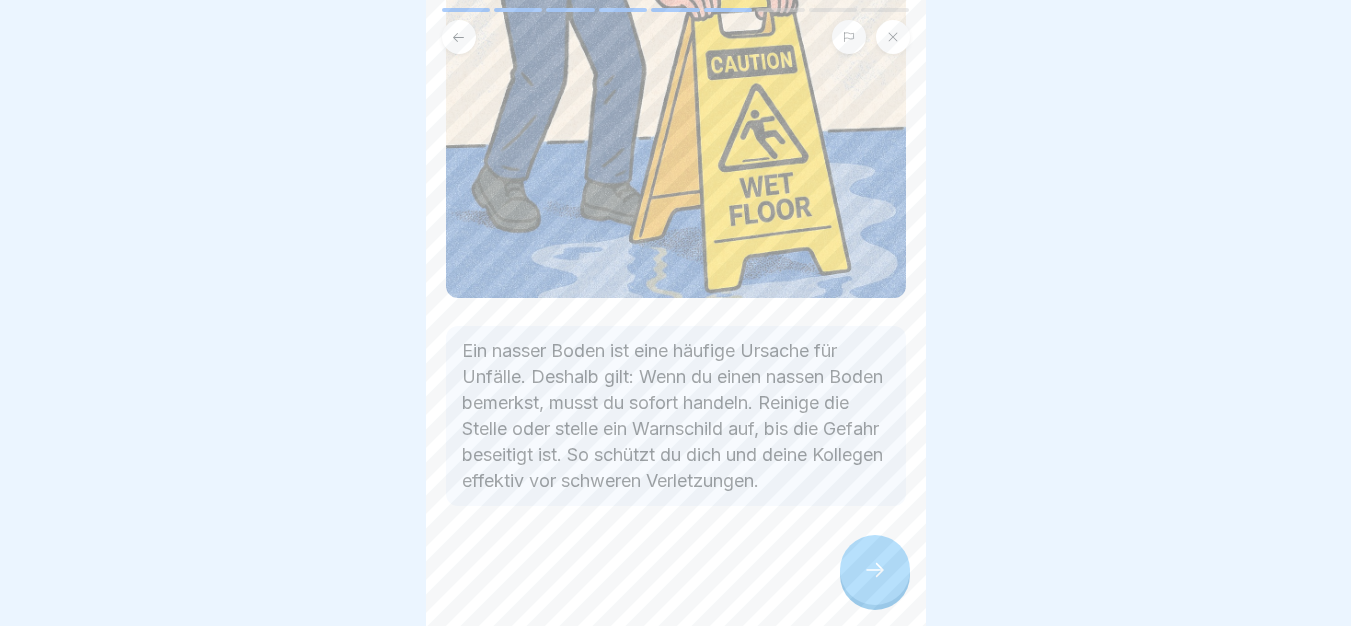 click 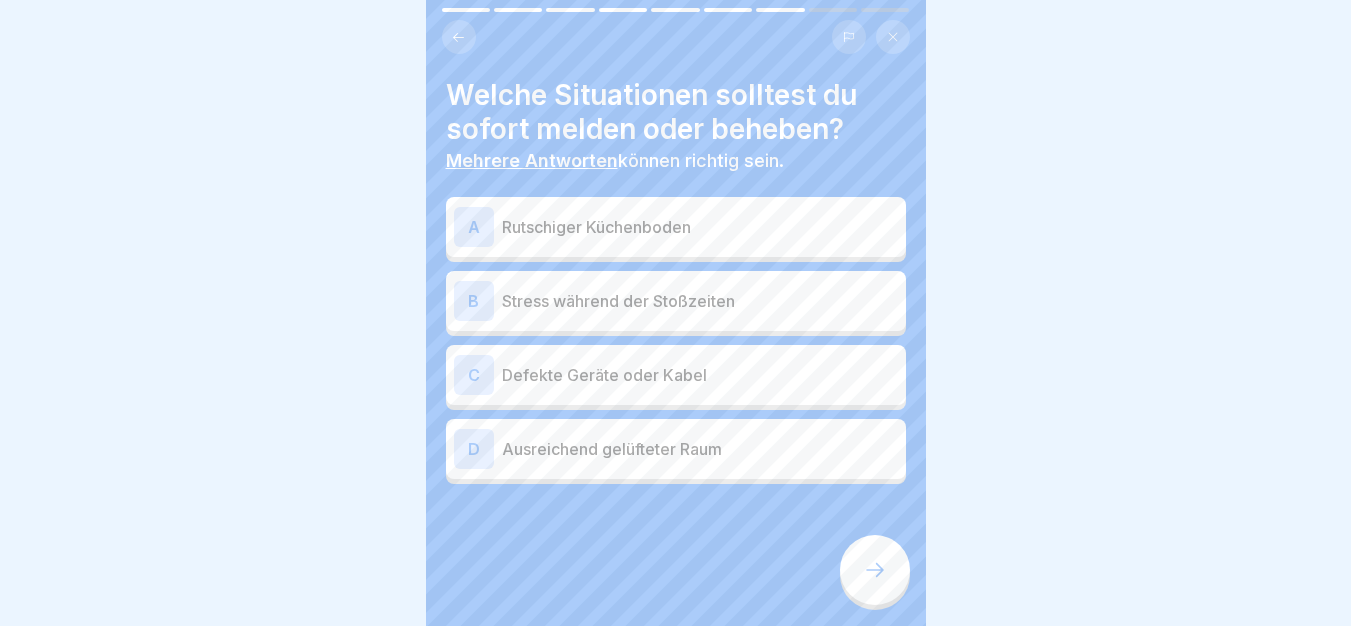 click on "A Rutschiger Küchenboden B Stress während der Stoßzeiten C Defekte Geräte oder Kabel D Ausreichend gelüfteter Raum" at bounding box center [676, 343] 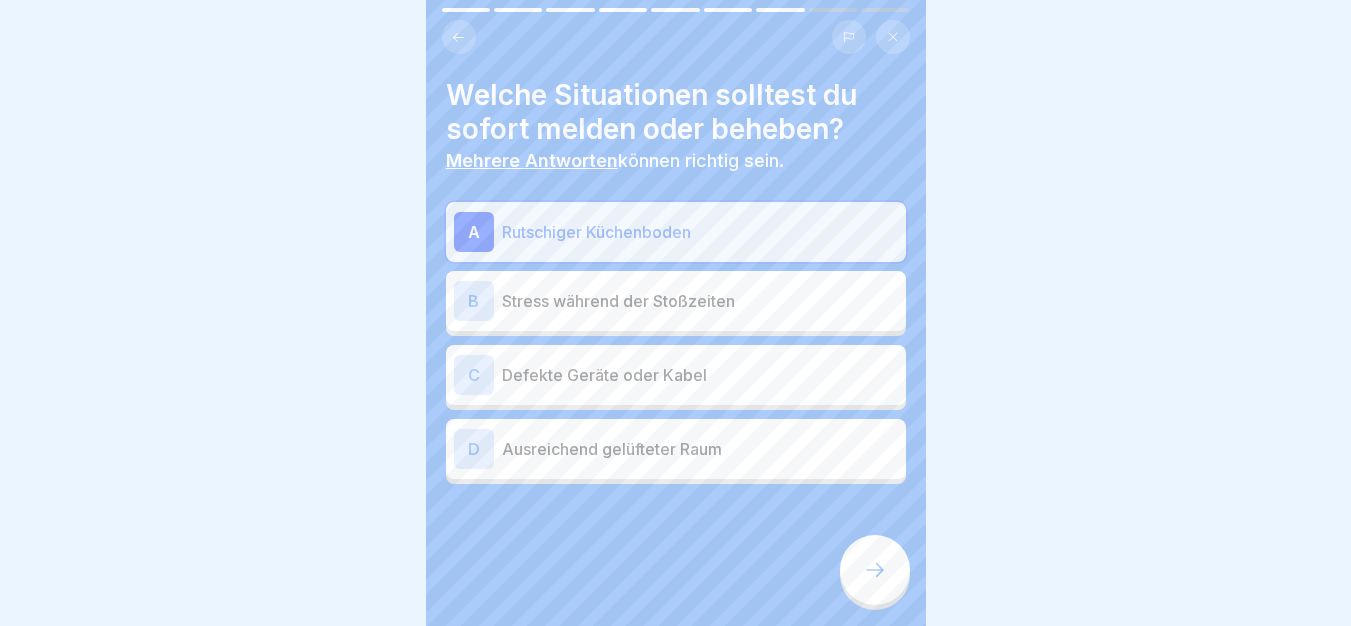 click on "Defekte Geräte oder Kabel" at bounding box center (700, 375) 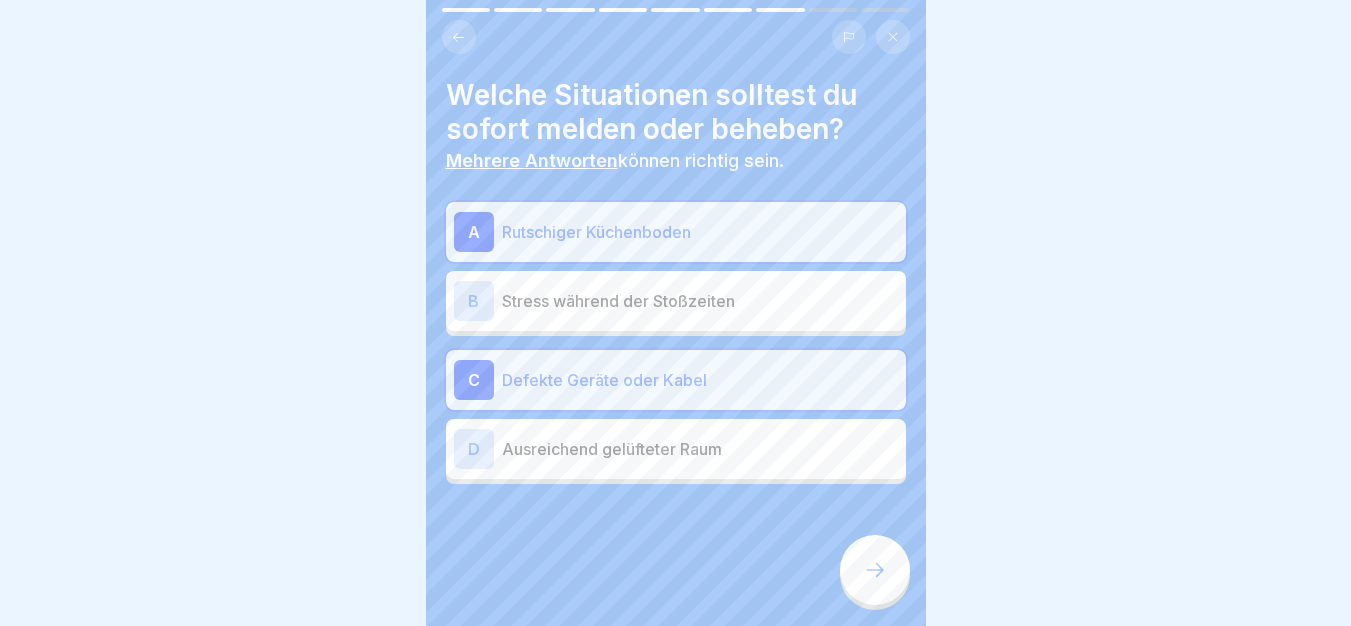 click 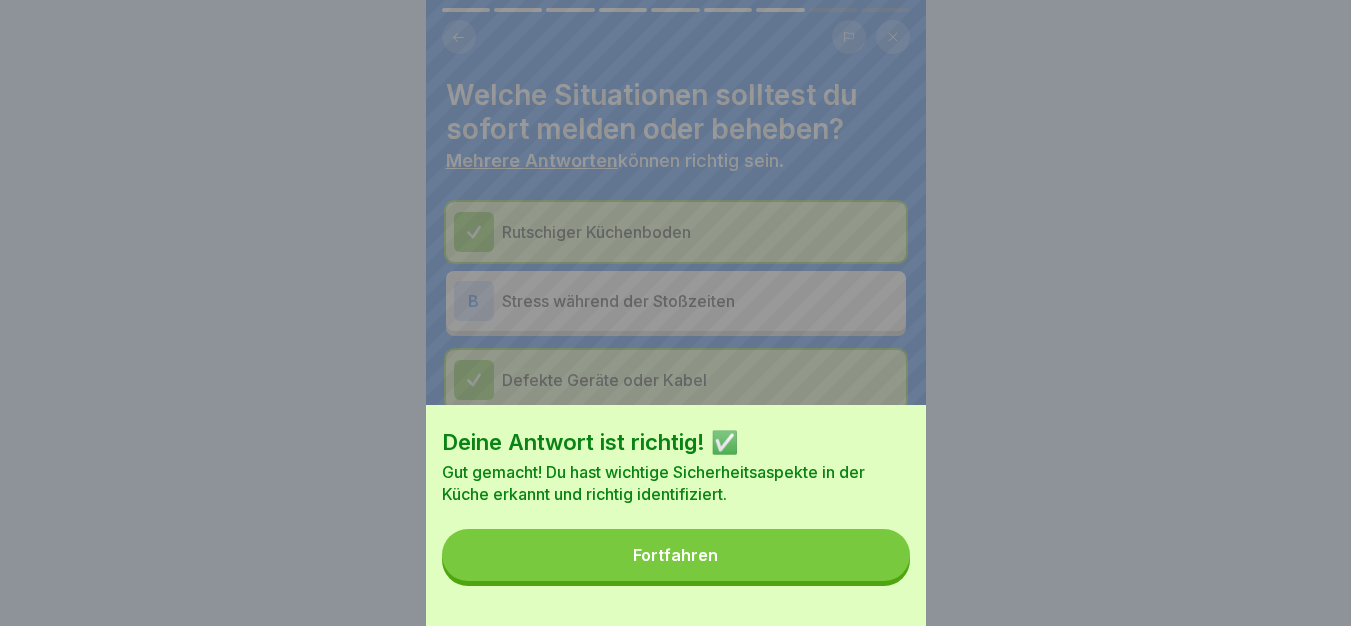 click on "Fortfahren" at bounding box center (676, 555) 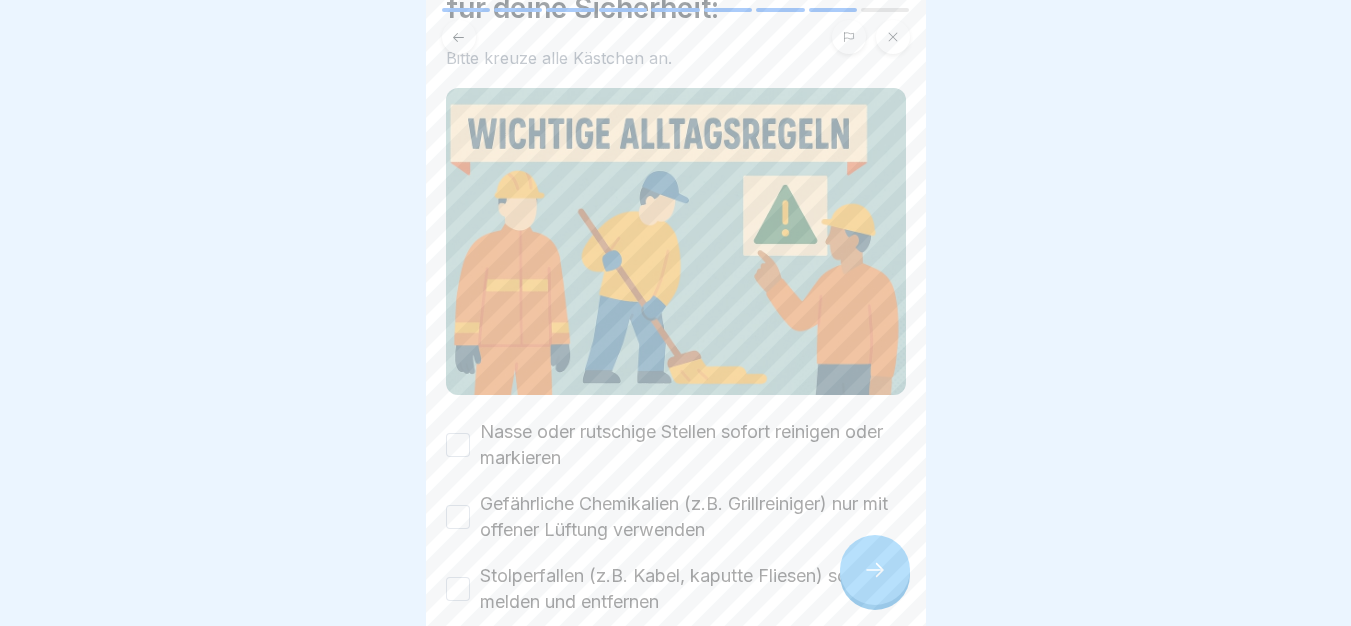 scroll, scrollTop: 266, scrollLeft: 0, axis: vertical 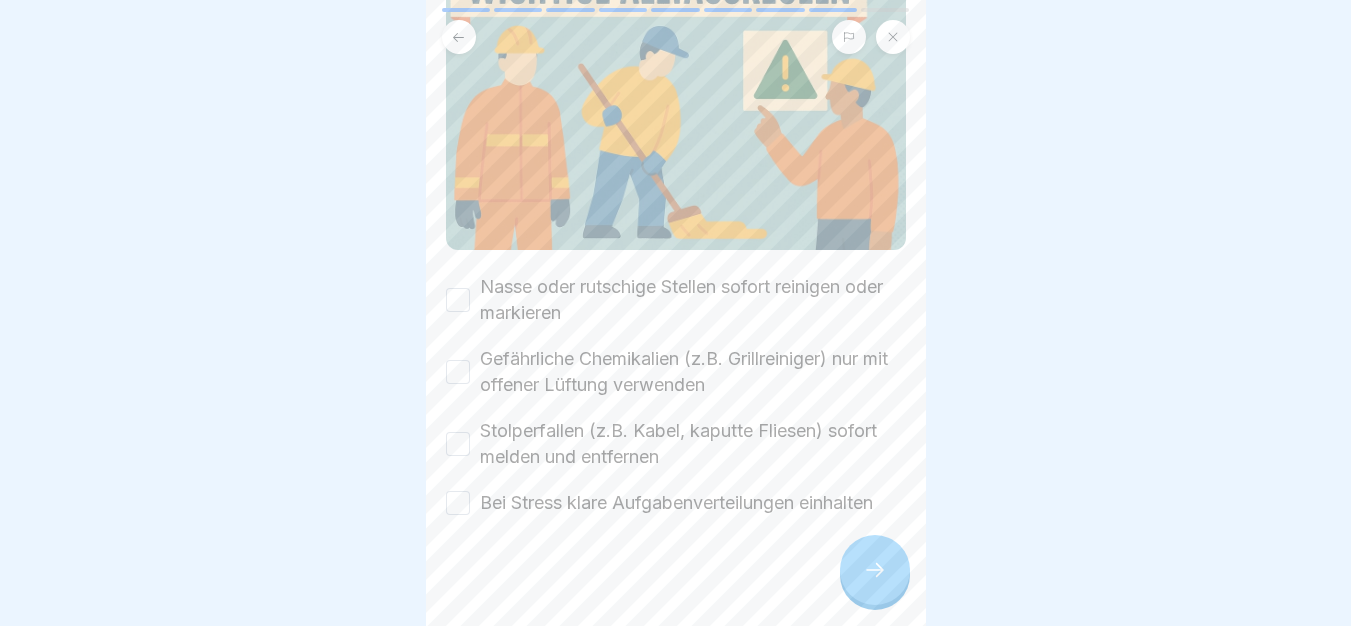 drag, startPoint x: 868, startPoint y: 560, endPoint x: 630, endPoint y: 373, distance: 302.6764 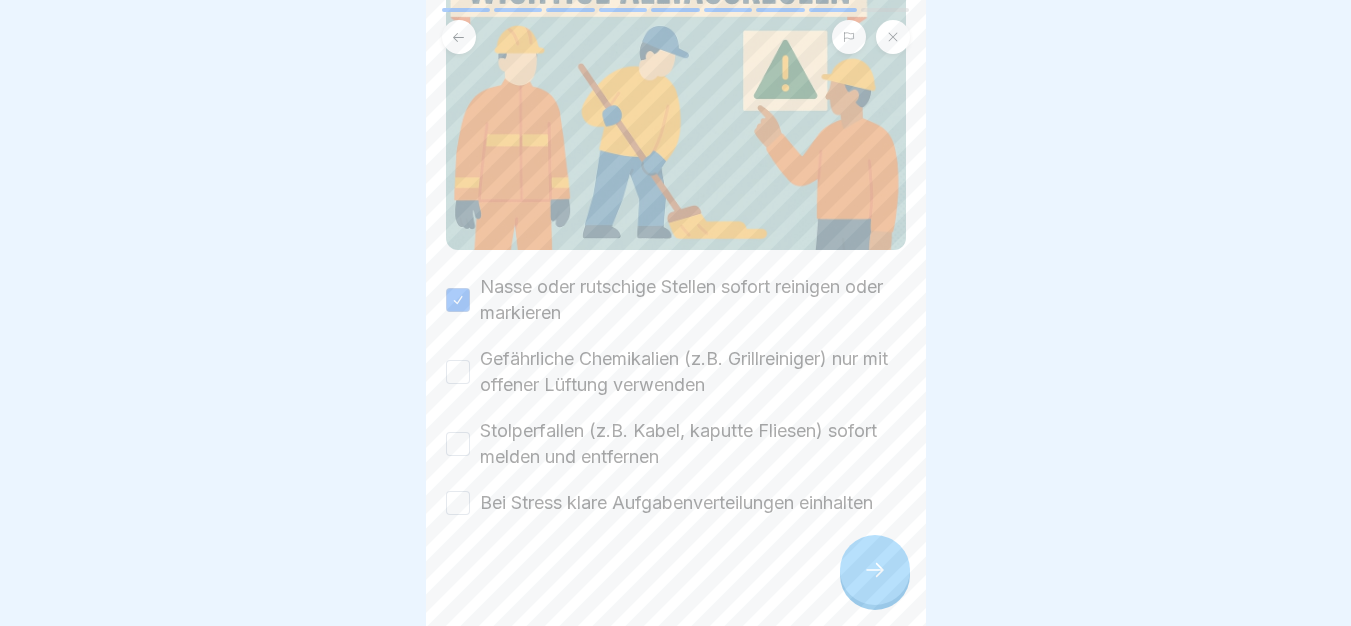 click on "Gefährliche Chemikalien (z.B. Grillreiniger) nur mit offener Lüftung verwenden" at bounding box center [693, 372] 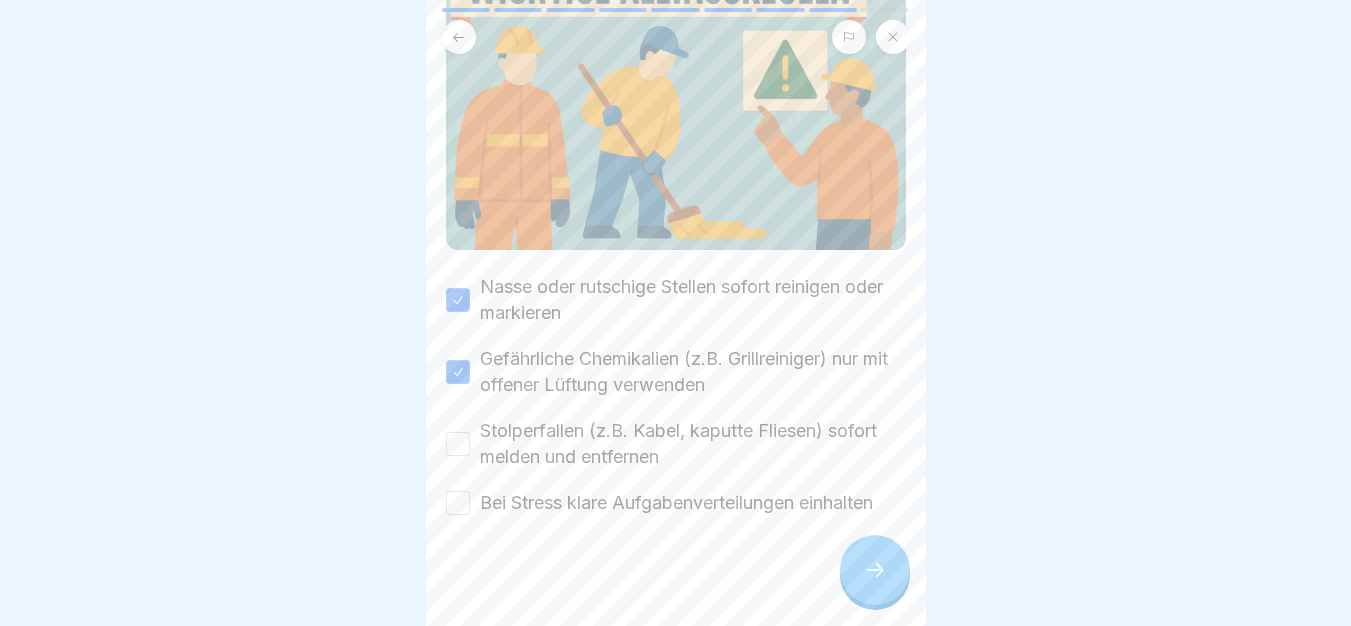 click on "Stolperfallen (z.B. Kabel, kaputte Fliesen) sofort melden und entfernen" at bounding box center (693, 444) 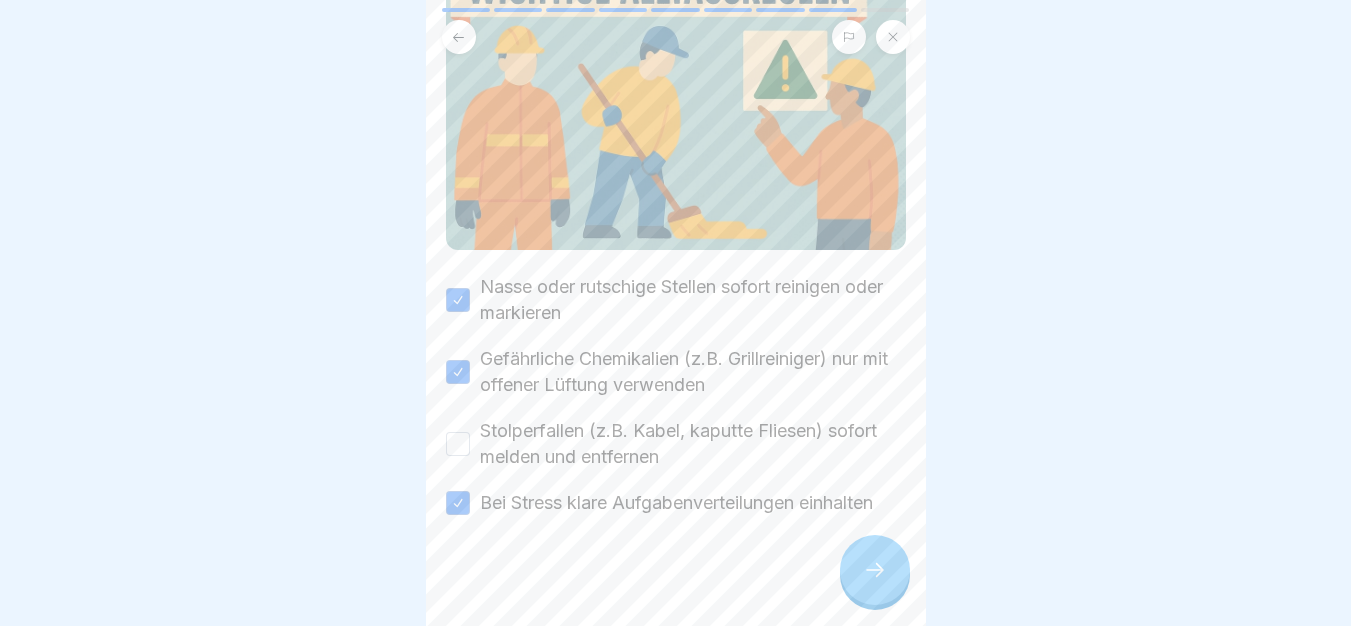 click on "Stolperfallen (z.B. Kabel, kaputte Fliesen) sofort melden und entfernen" at bounding box center (693, 444) 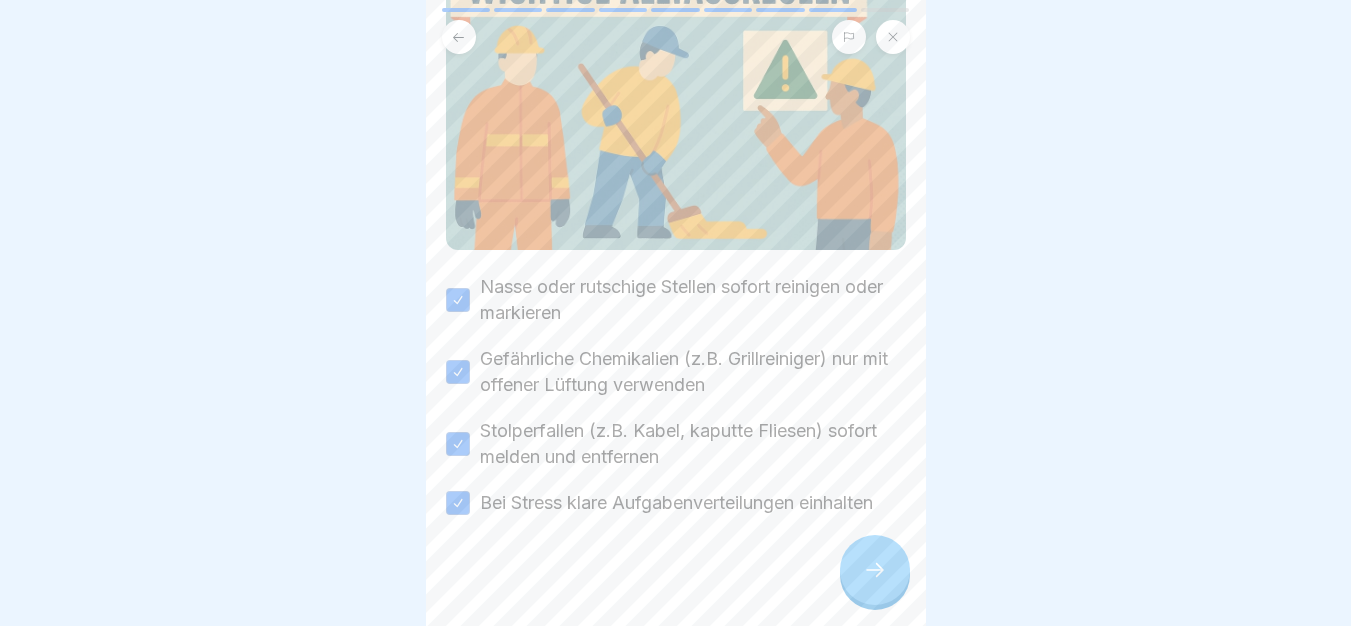 click 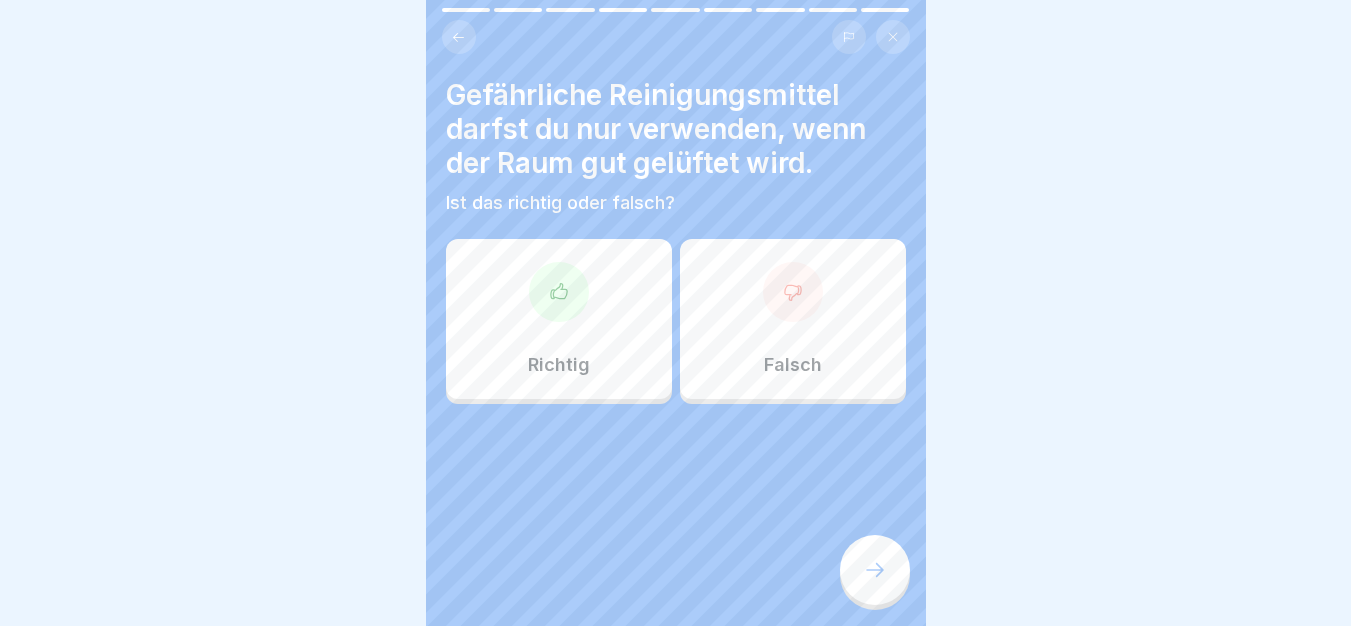 click 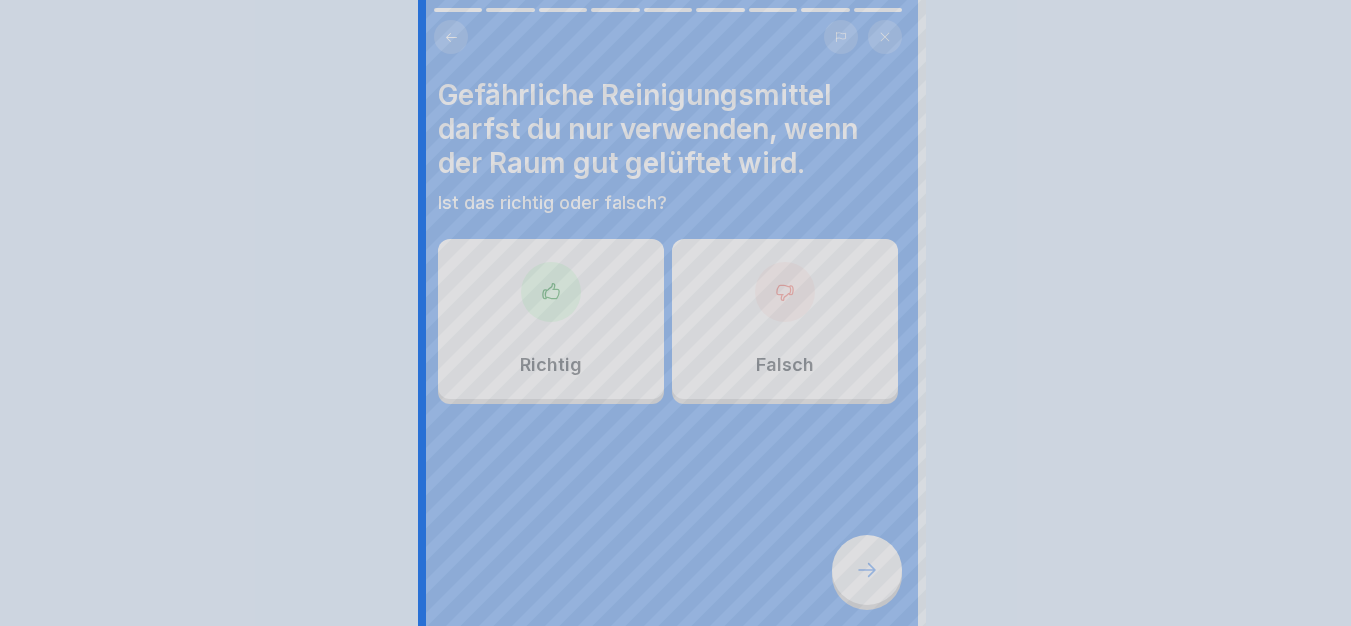 scroll, scrollTop: 0, scrollLeft: 0, axis: both 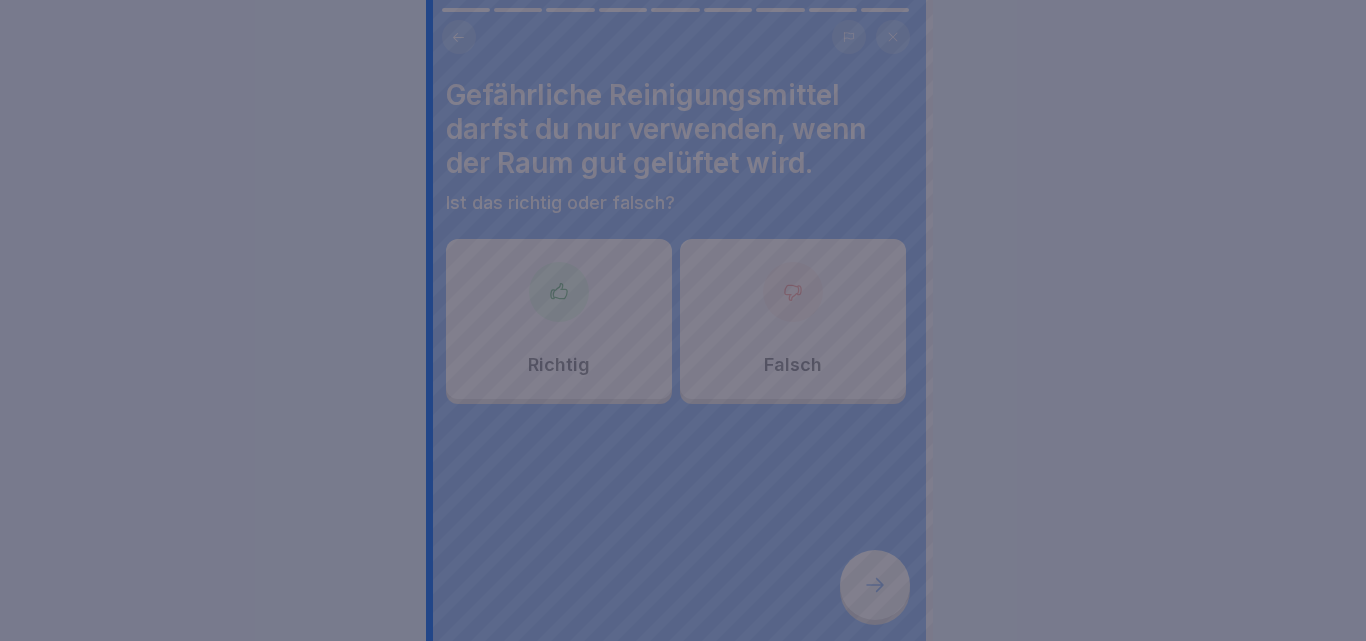 click at bounding box center [683, 320] 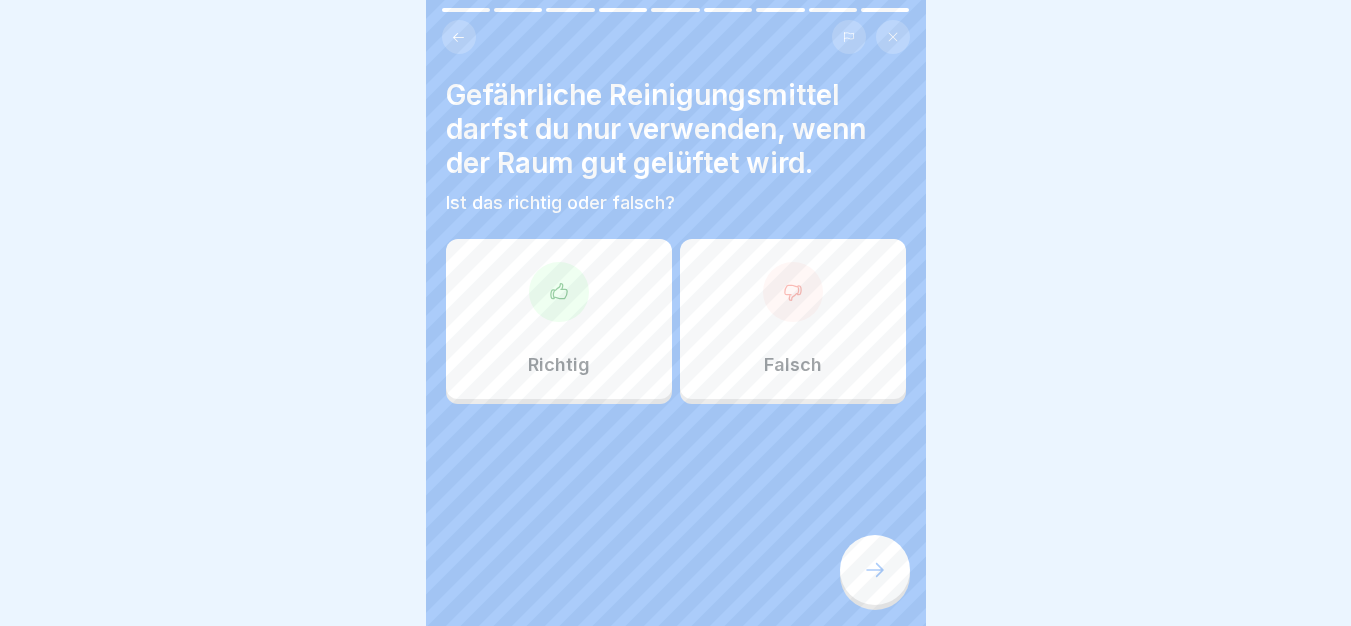 click on "Richtig" at bounding box center [559, 319] 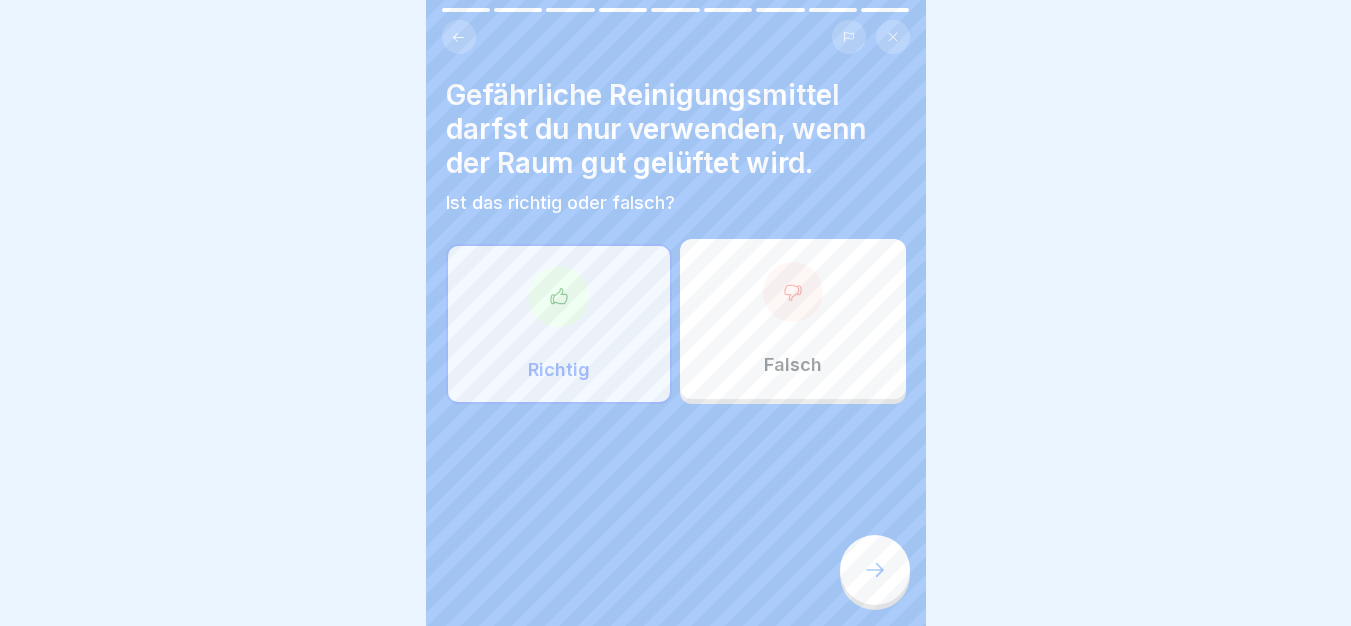click at bounding box center [875, 570] 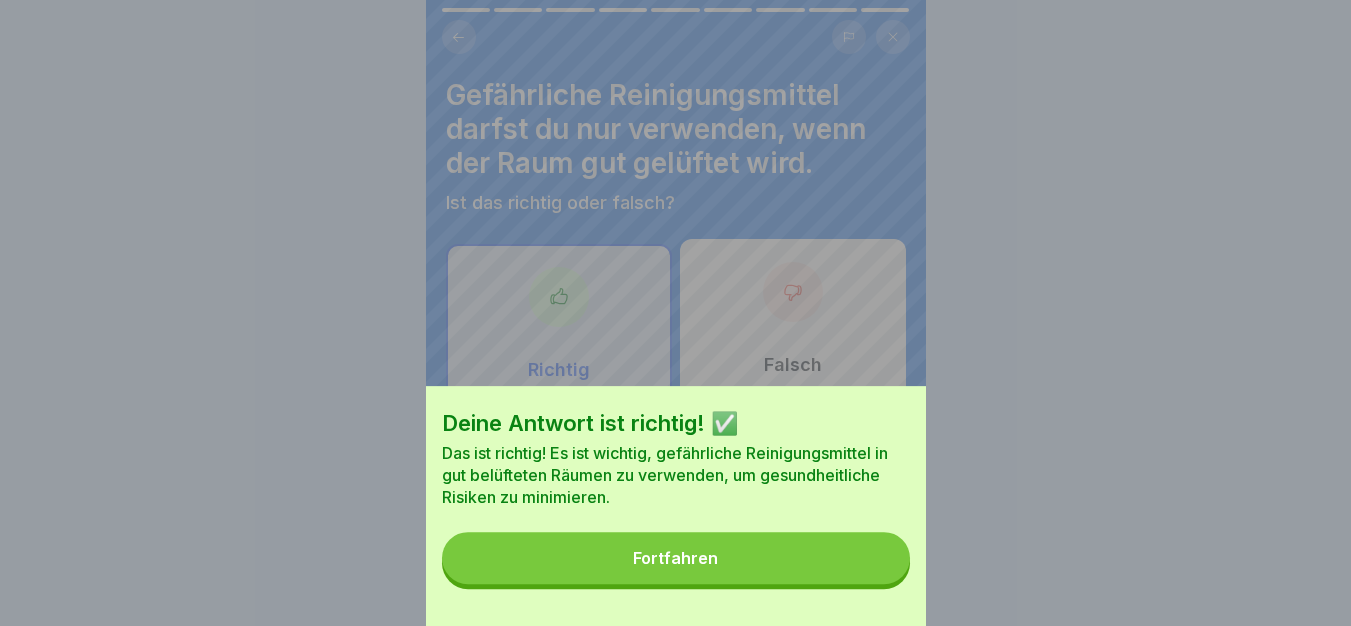 click on "Fortfahren" at bounding box center (676, 558) 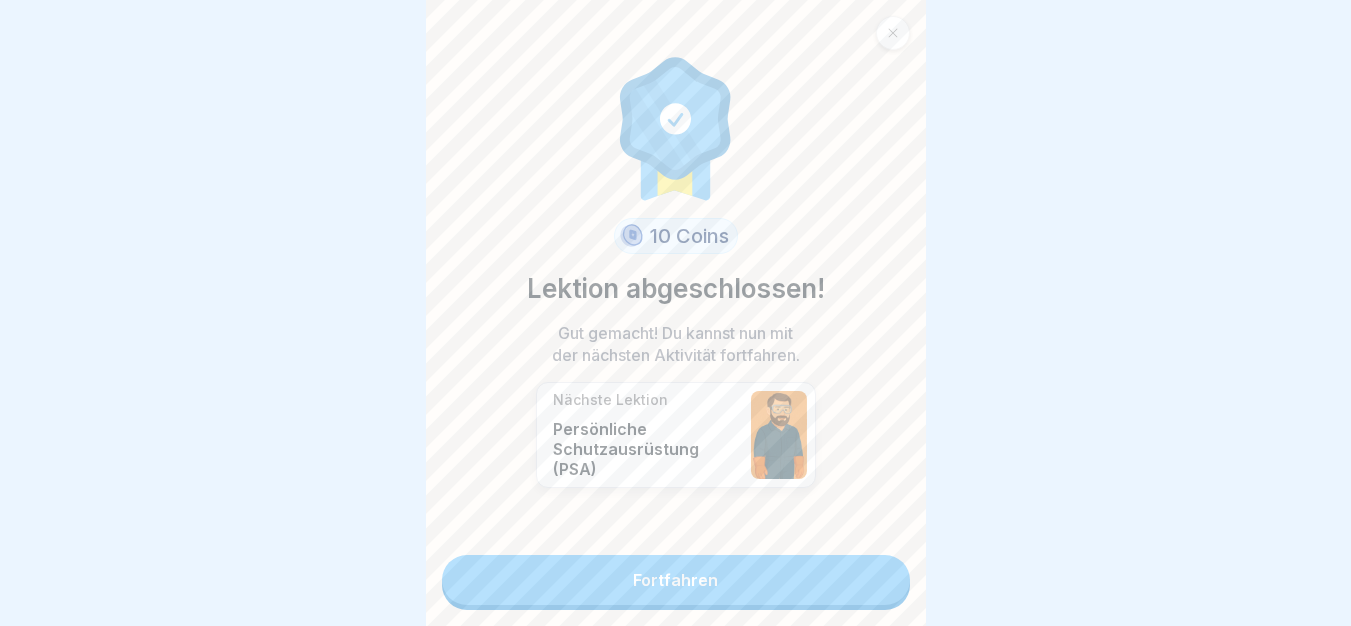 click on "Fortfahren" at bounding box center (676, 580) 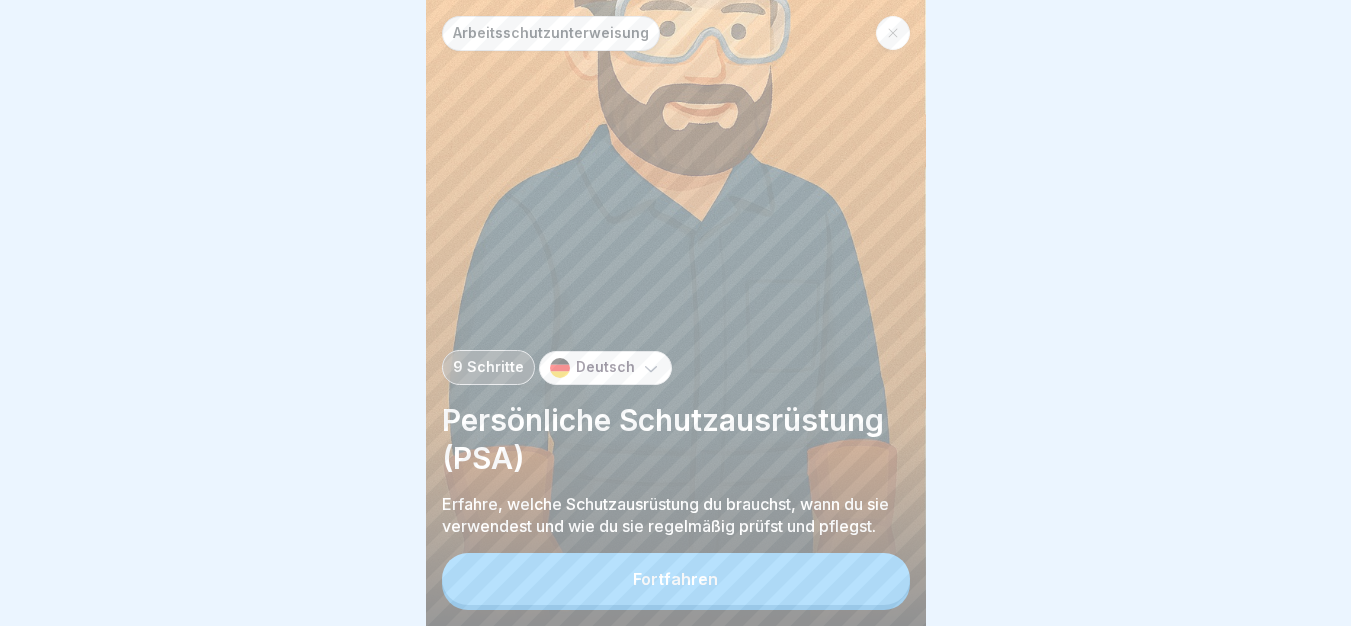 click on "Fortfahren" at bounding box center (676, 579) 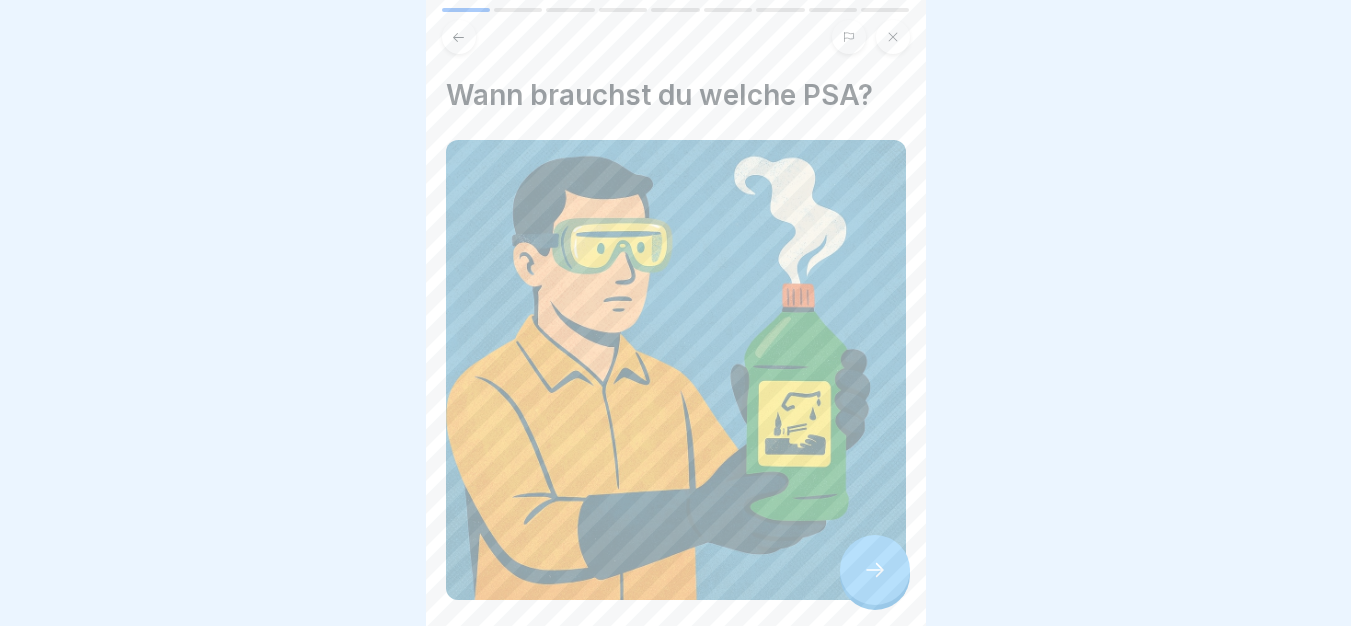 click at bounding box center [875, 570] 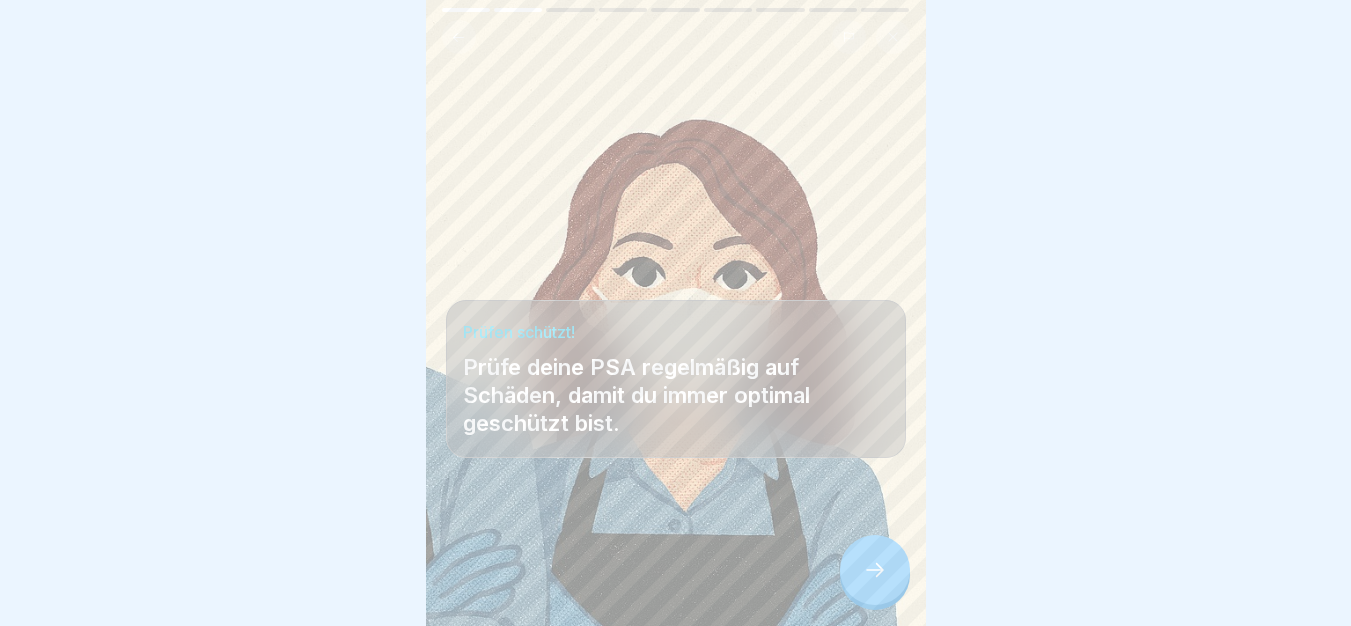 click at bounding box center [875, 570] 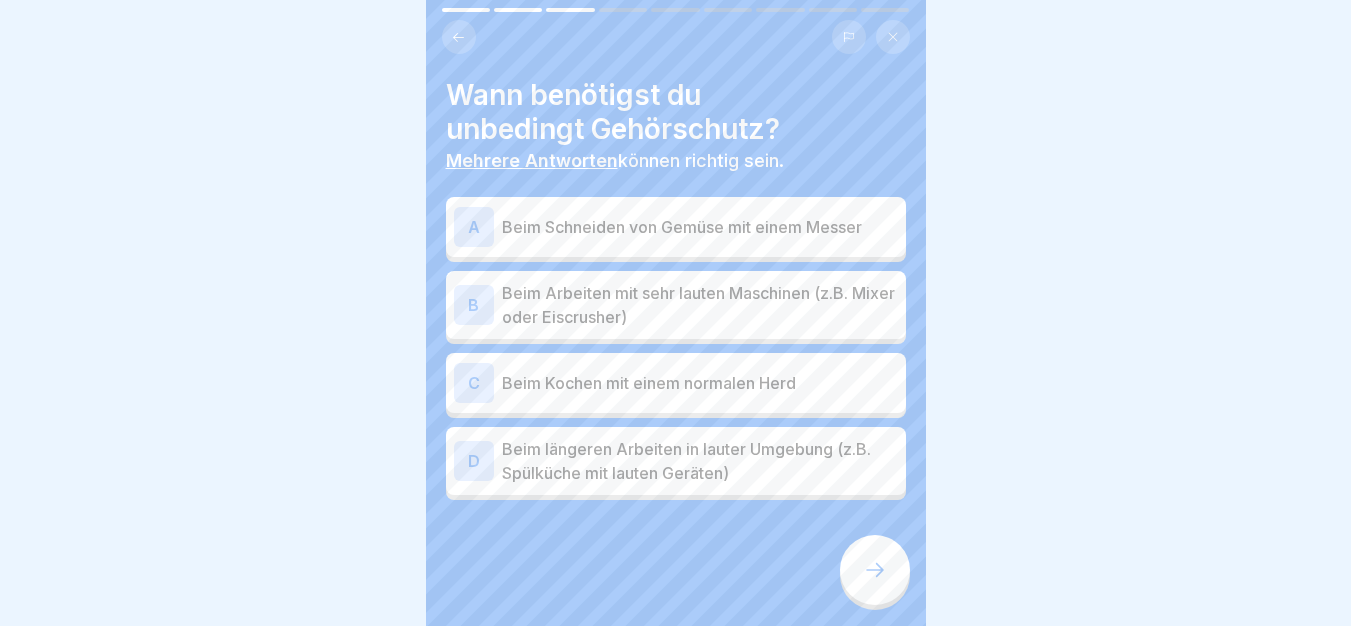click on "Beim Arbeiten mit sehr lauten Maschinen (z.B. Mixer oder Eiscrusher)" at bounding box center [700, 305] 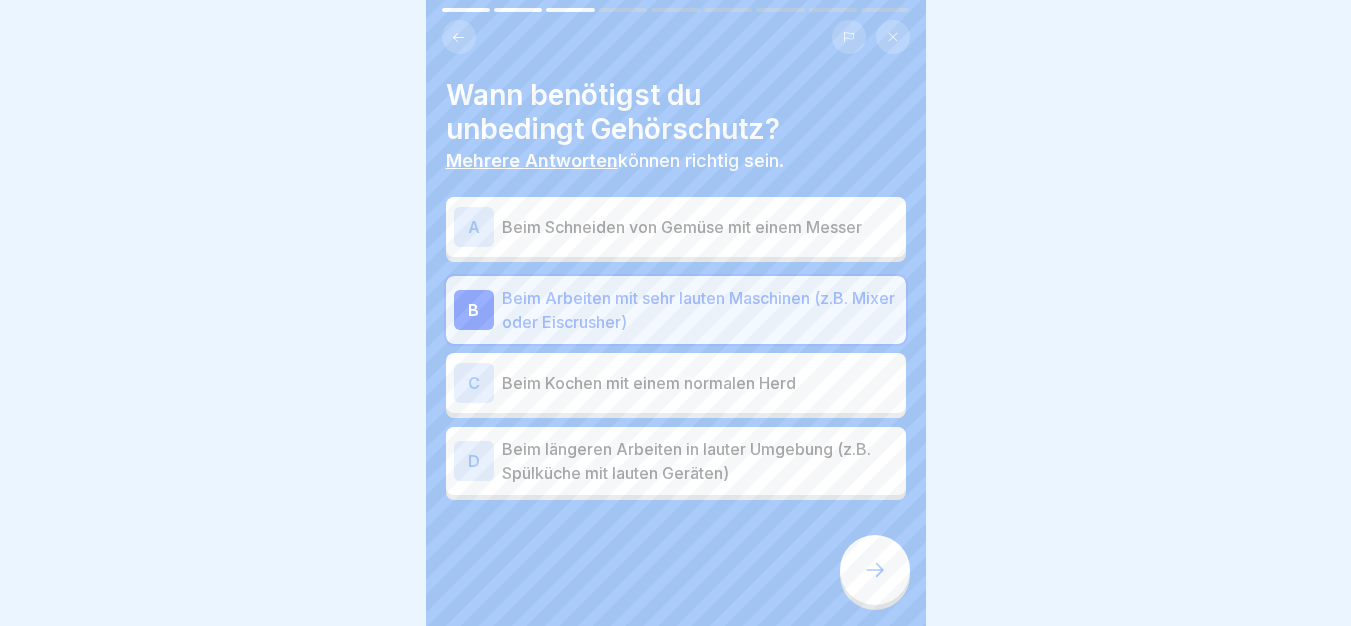 click on "Beim längeren Arbeiten in lauter Umgebung (z.B. Spülküche mit lauten Geräten)" at bounding box center (700, 461) 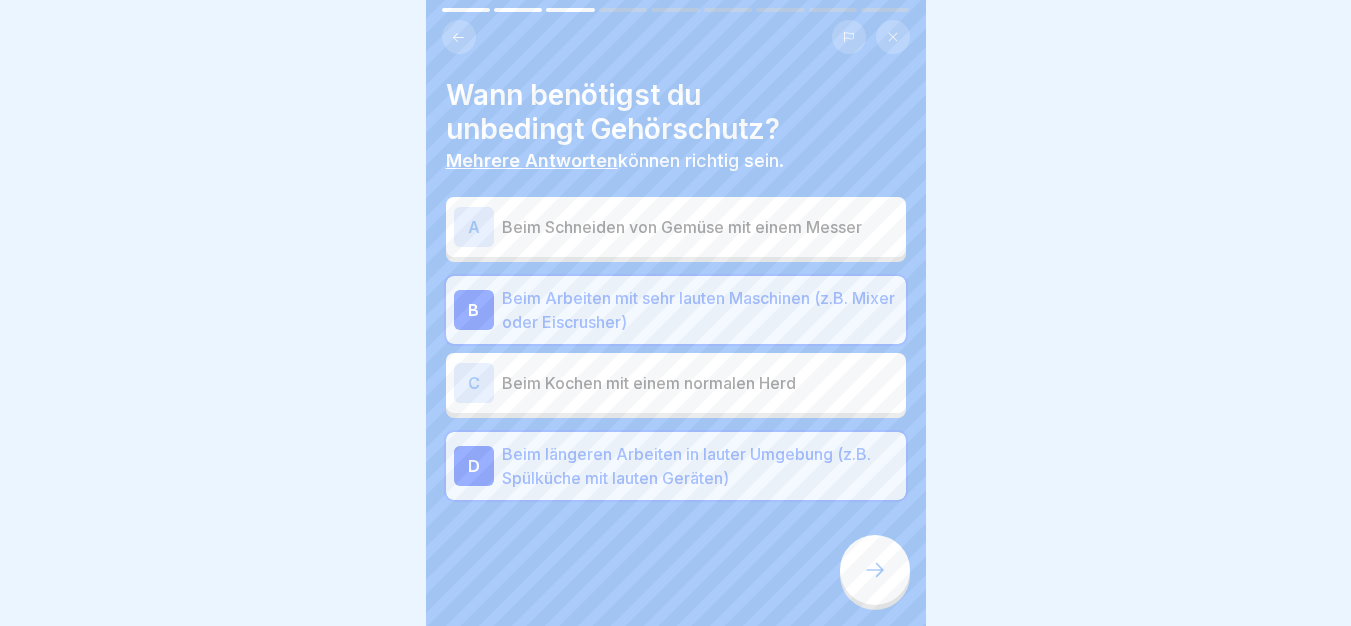 click 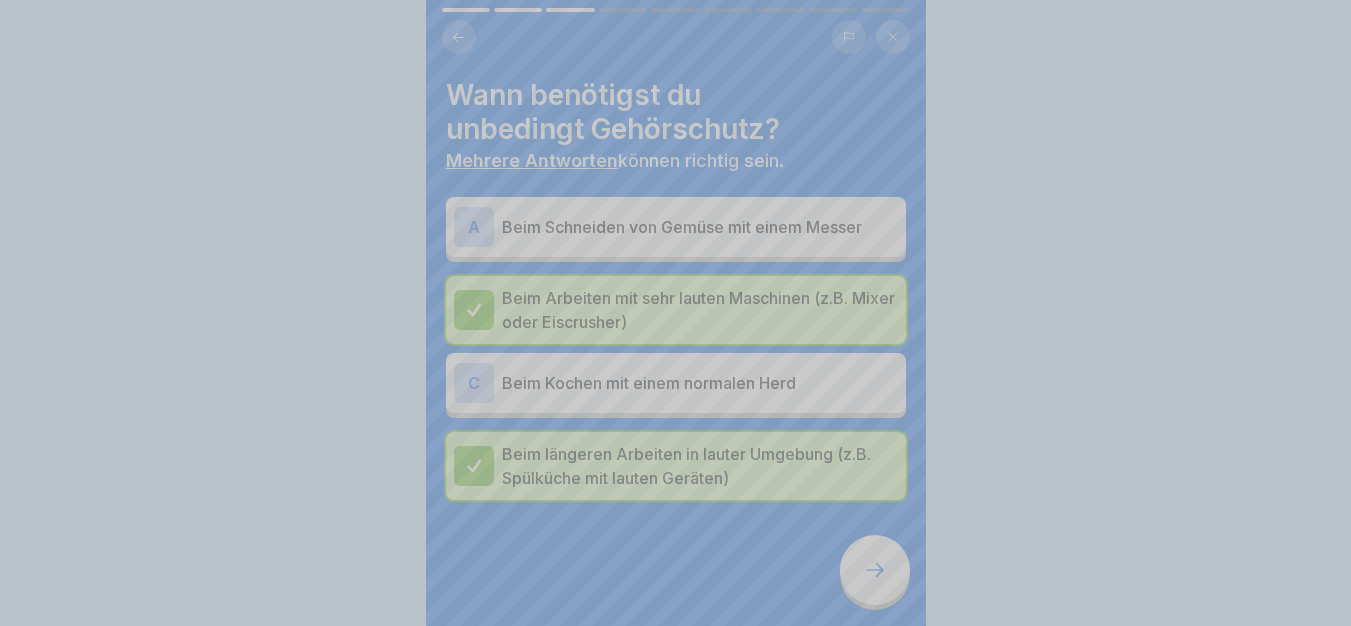 click on "Fortfahren" at bounding box center (676, 862) 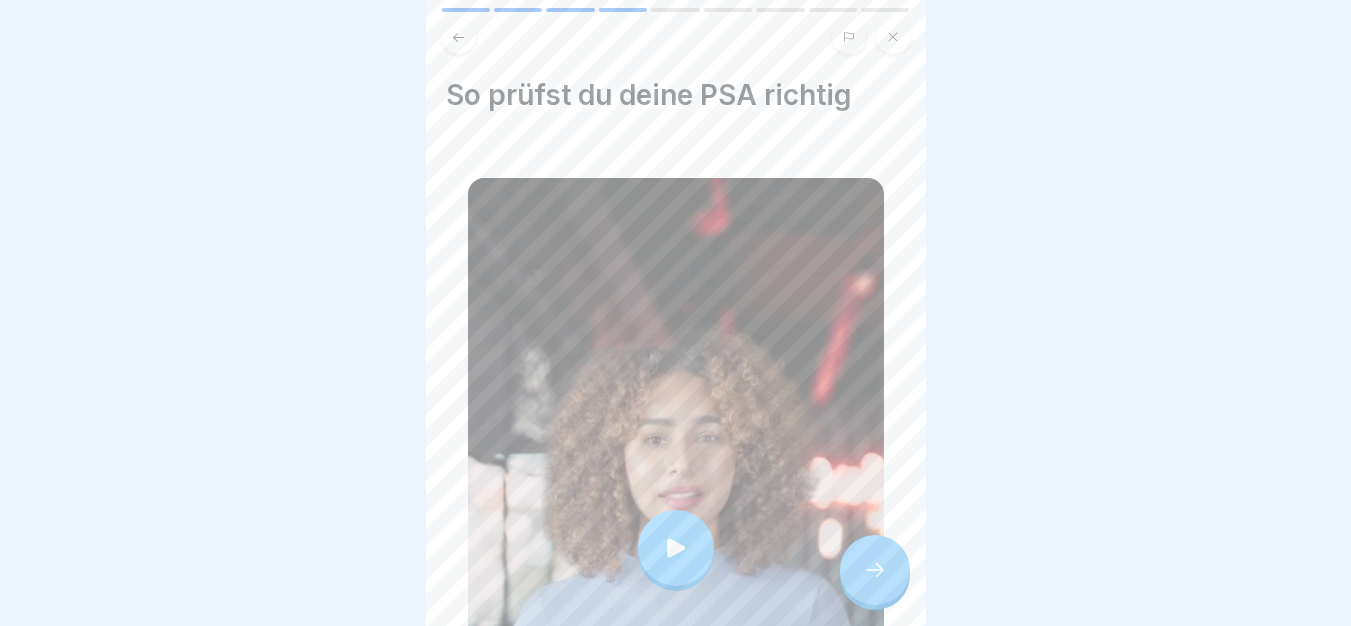click at bounding box center (676, 548) 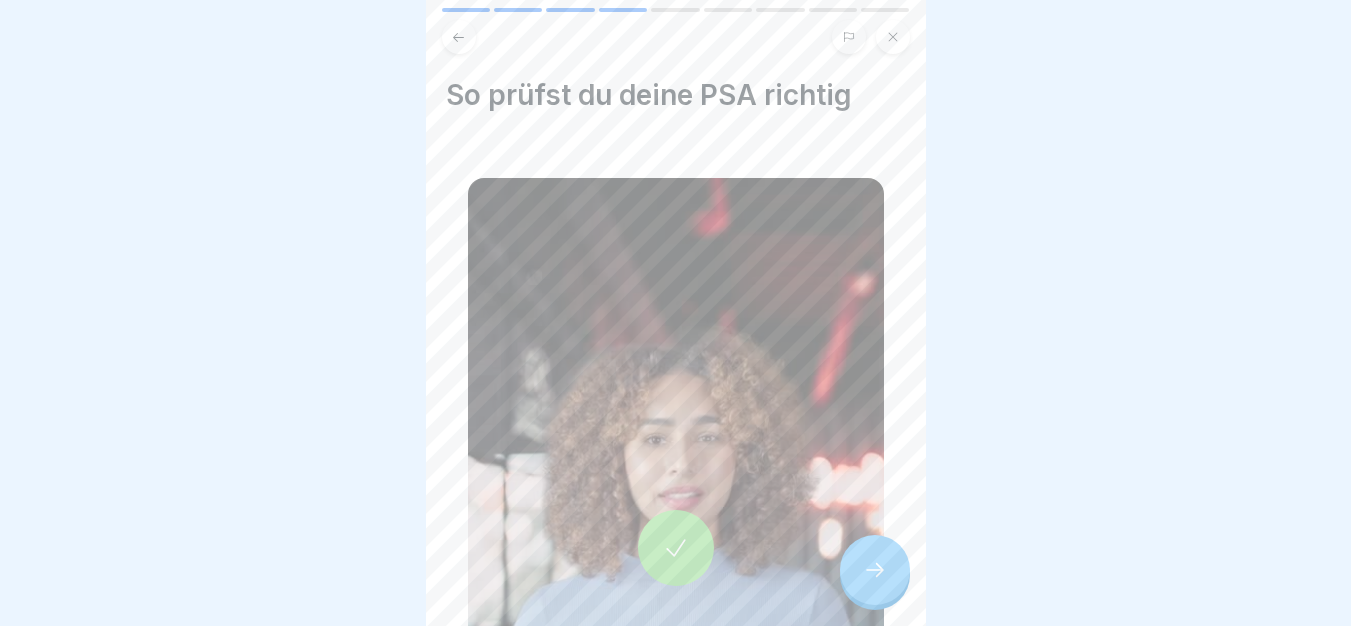 click at bounding box center (875, 570) 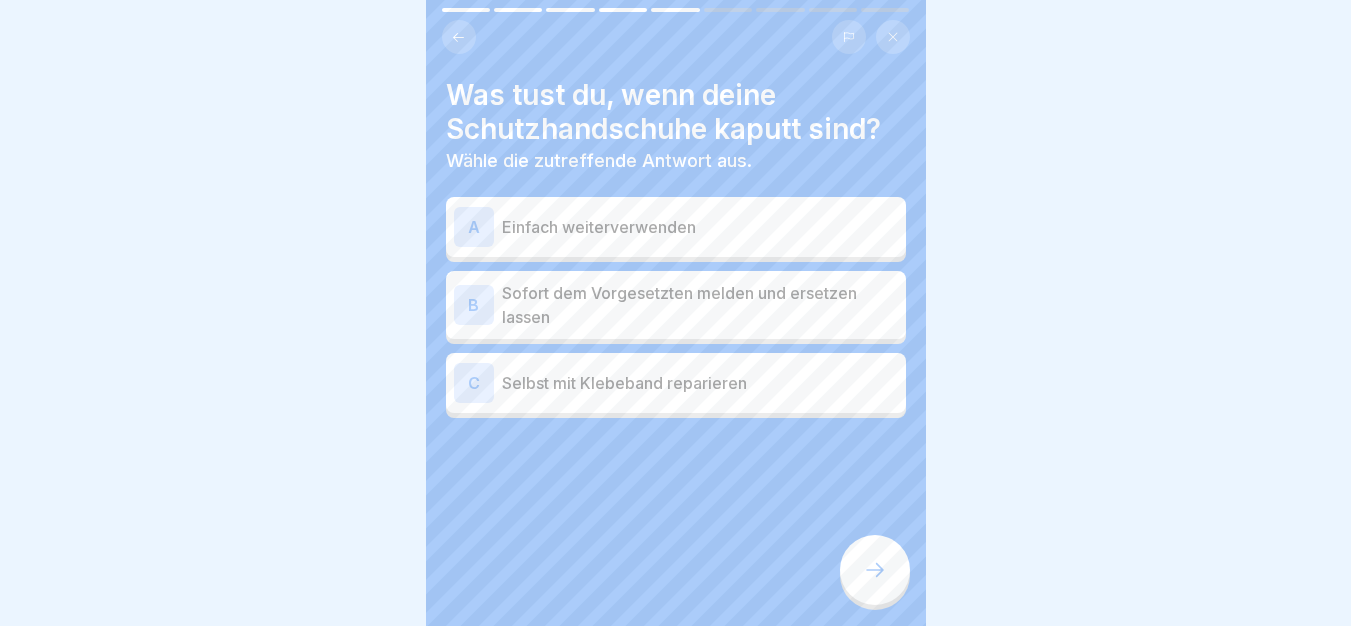 click on "Sofort dem Vorgesetzten melden und ersetzen lassen" at bounding box center (700, 305) 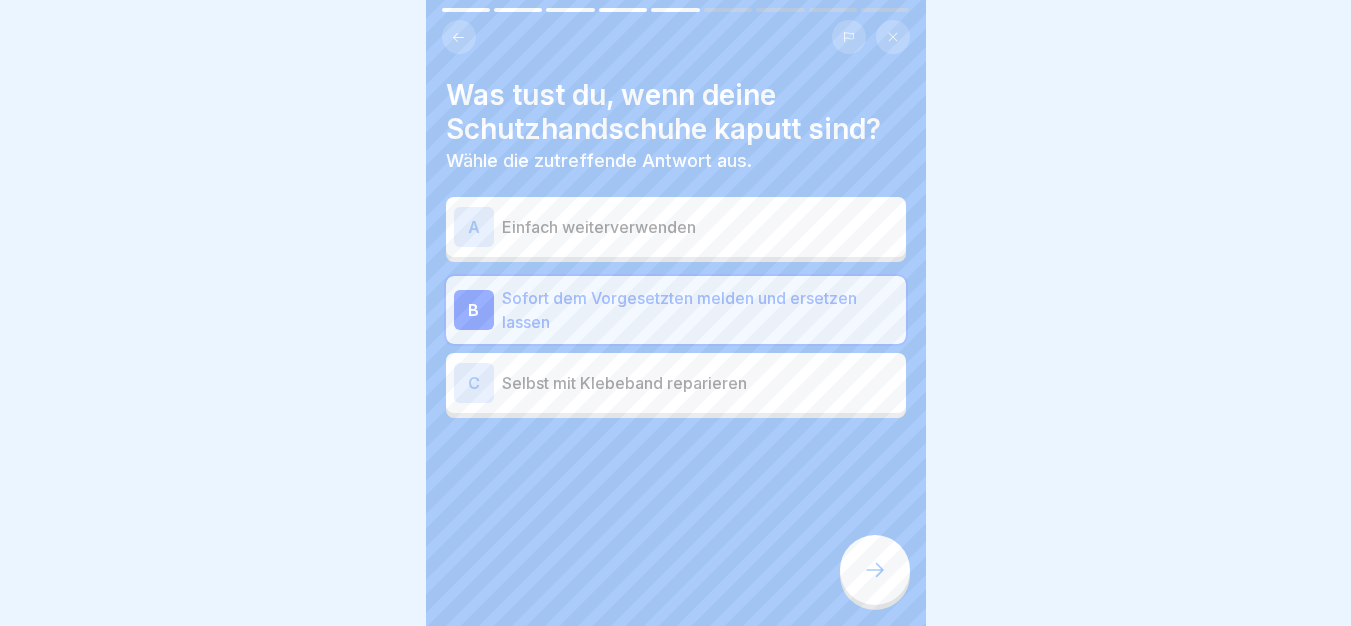 click at bounding box center (875, 570) 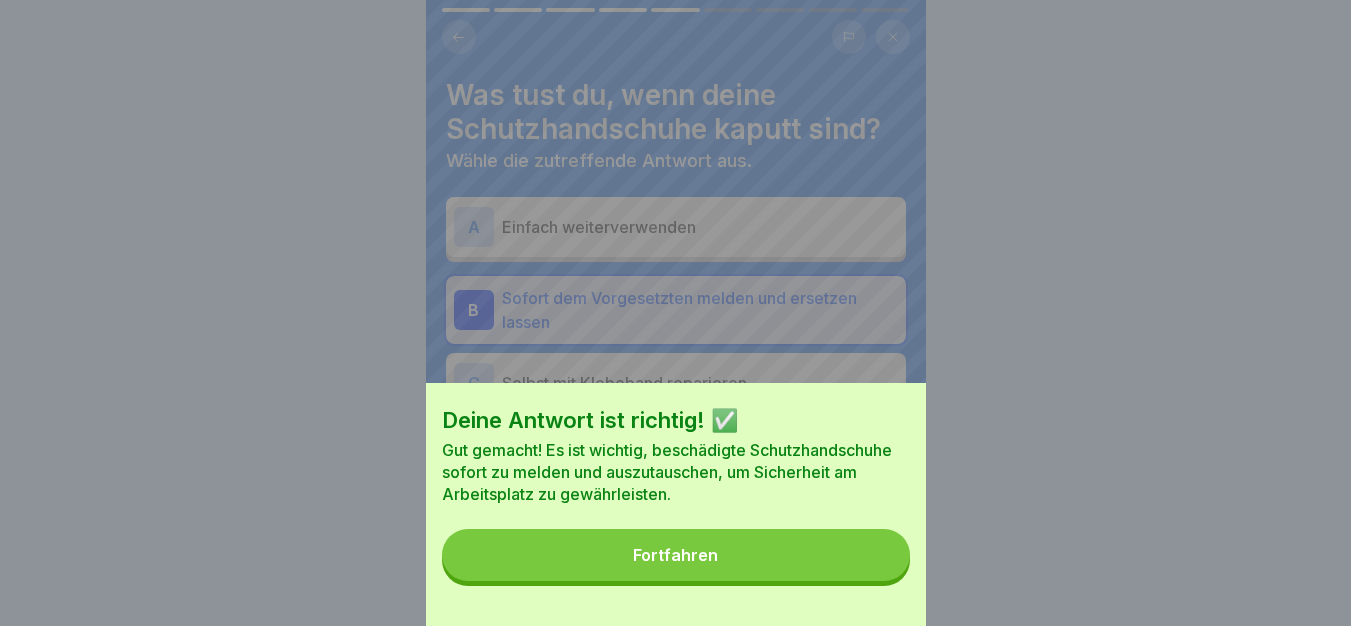 click on "Fortfahren" at bounding box center [676, 555] 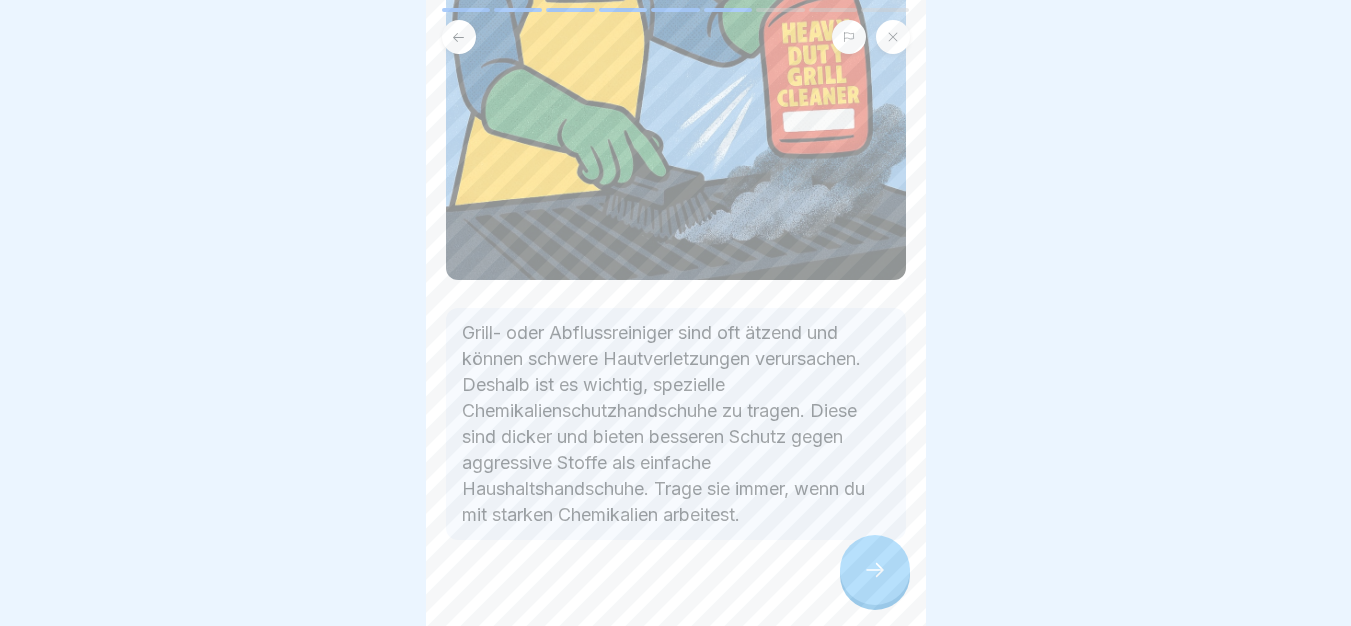 scroll, scrollTop: 373, scrollLeft: 0, axis: vertical 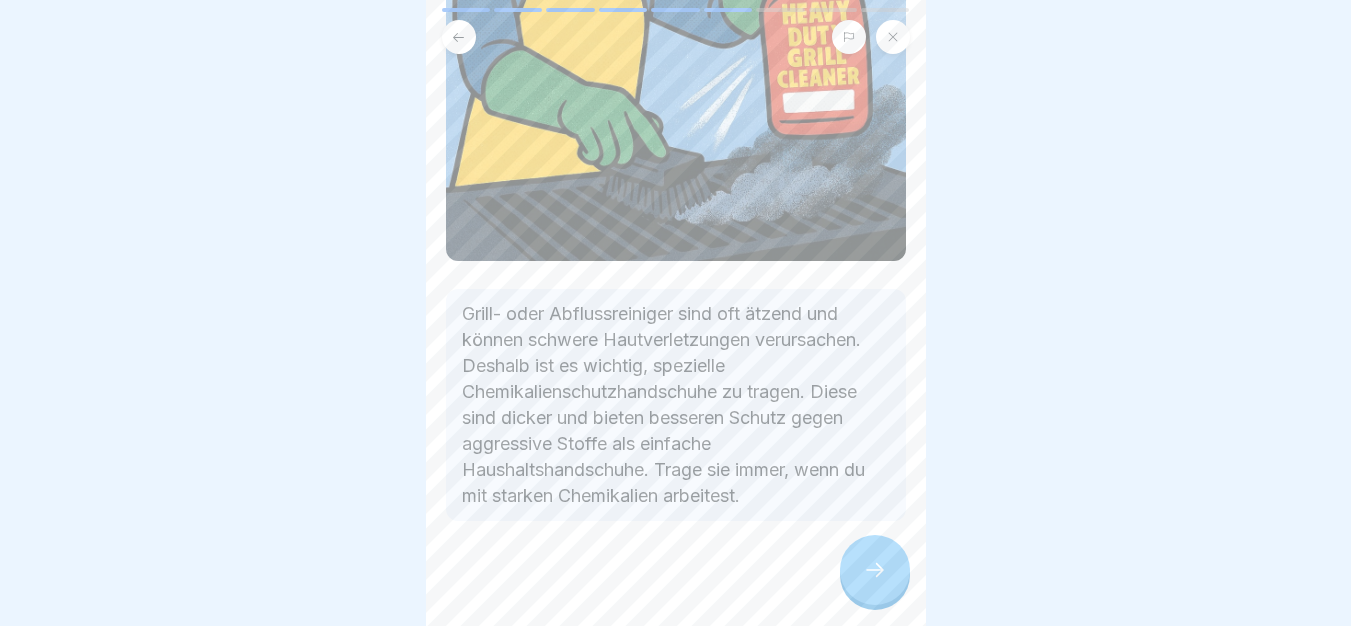 click 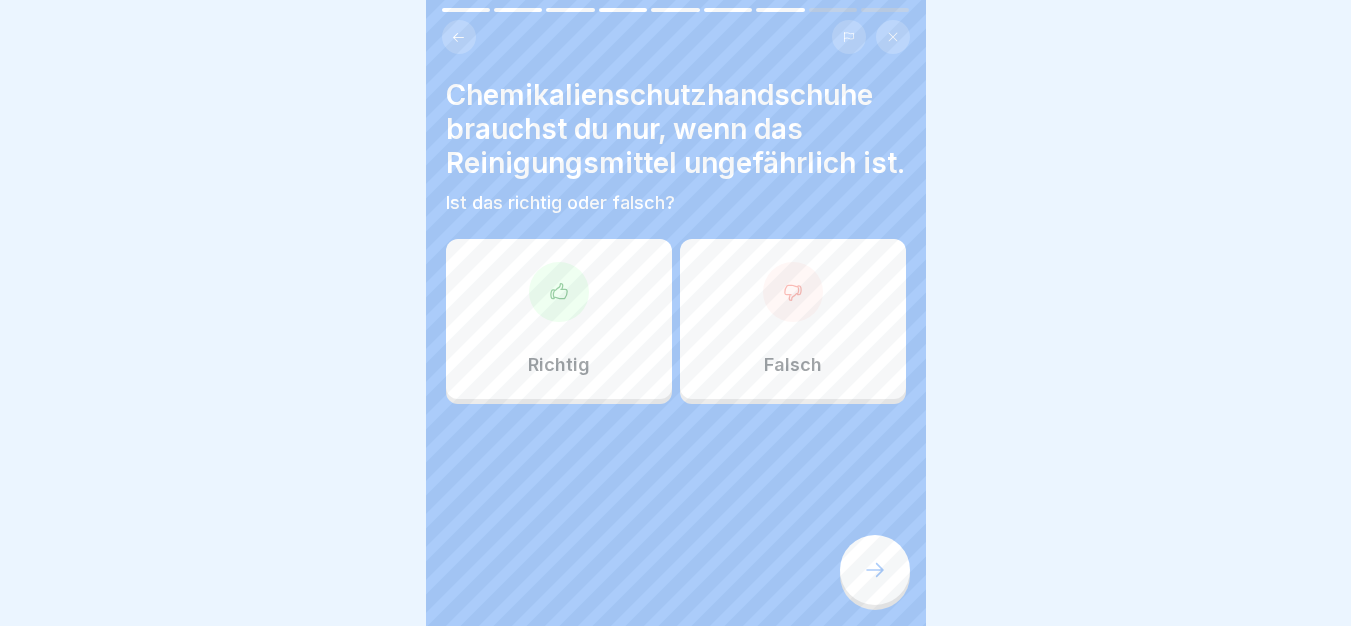 scroll, scrollTop: 15, scrollLeft: 0, axis: vertical 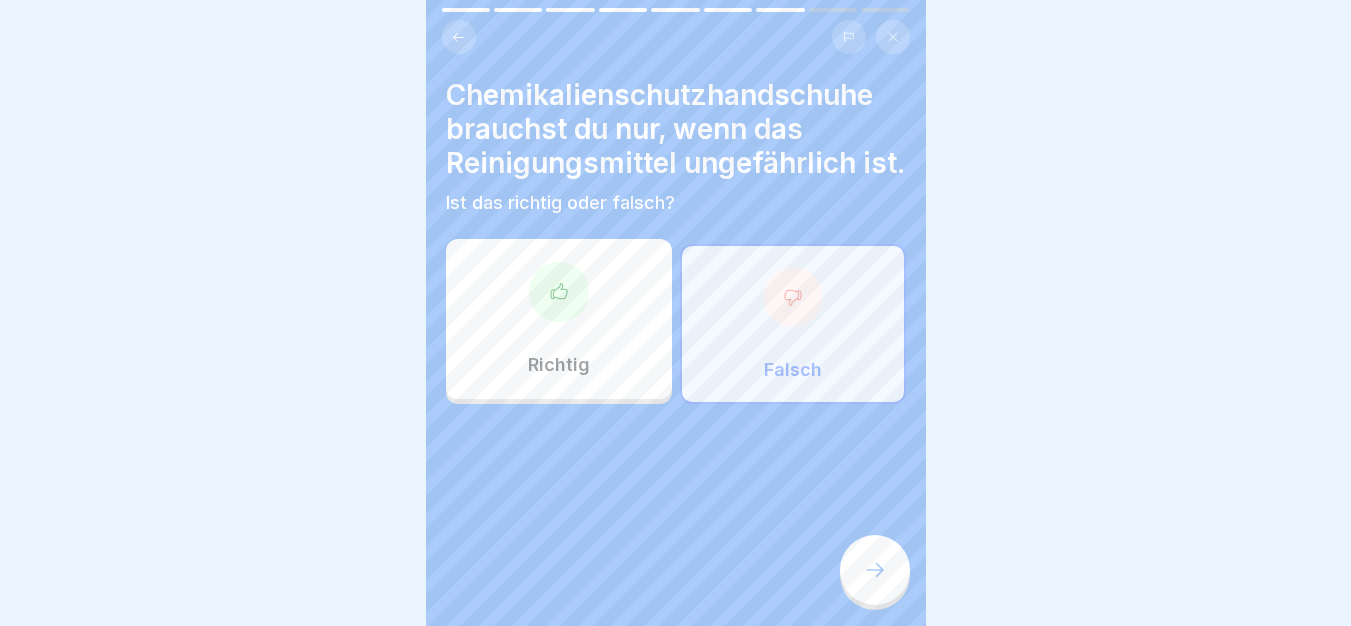 click 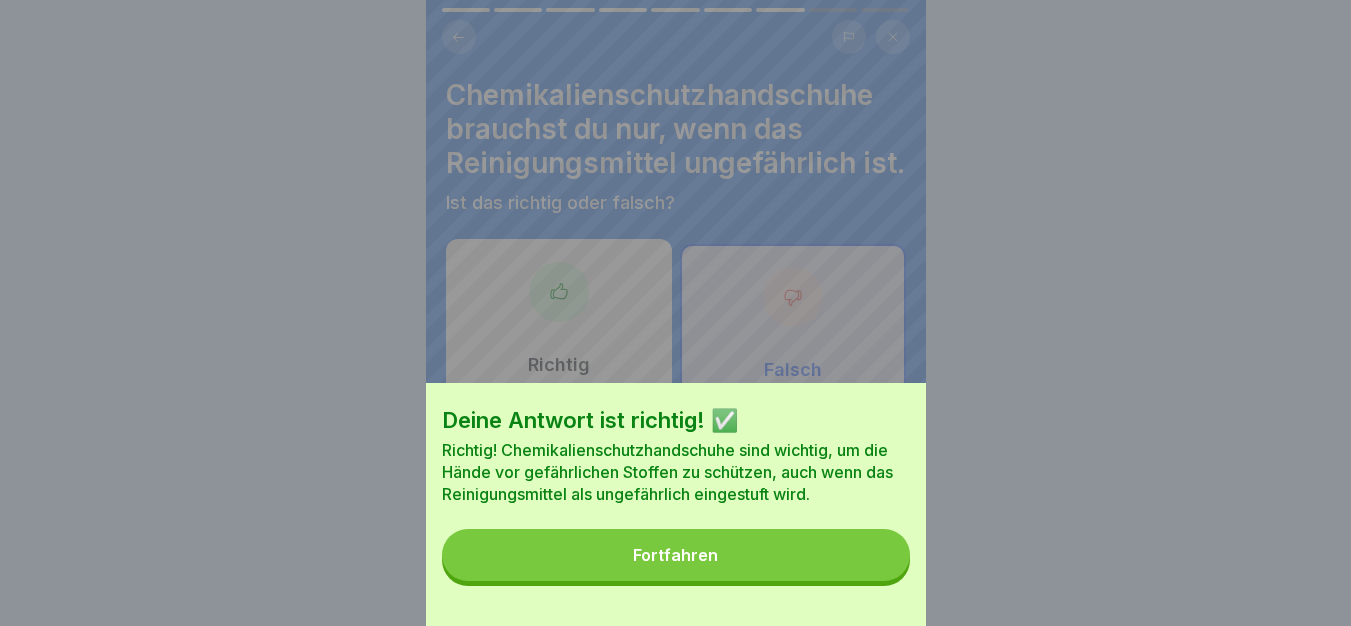 click on "Fortfahren" at bounding box center (676, 555) 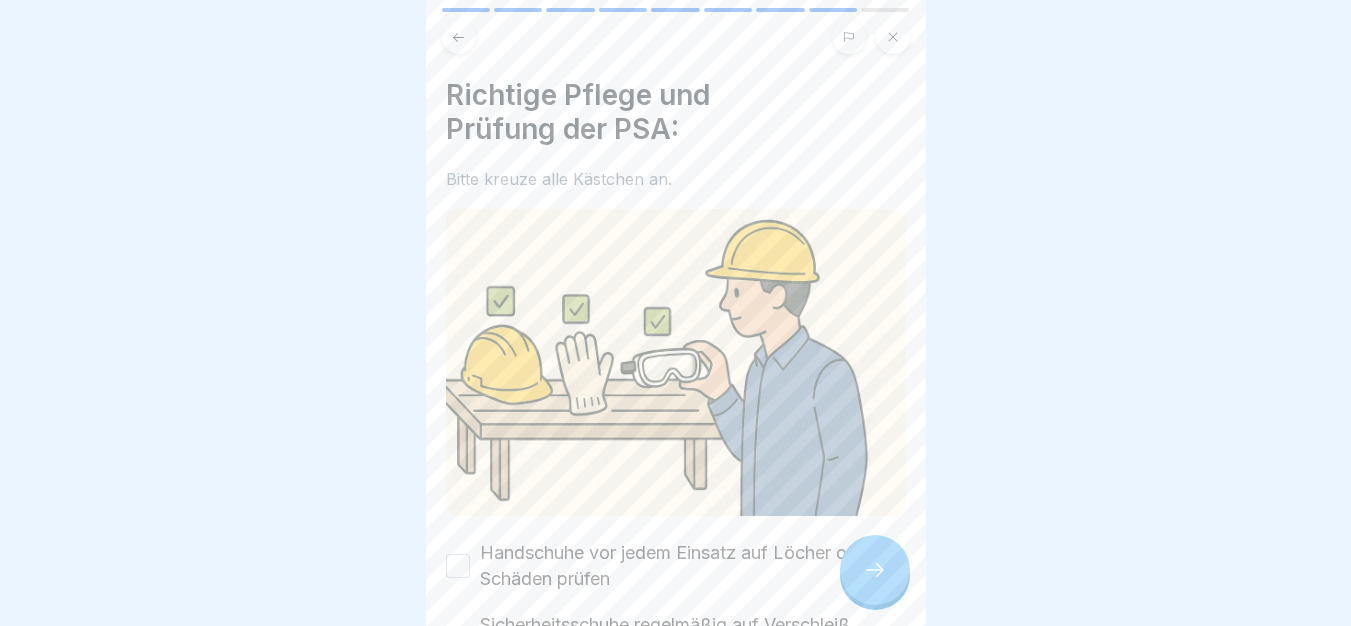 click on "Handschuhe vor jedem Einsatz auf Löcher oder Schäden prüfen" at bounding box center [693, 566] 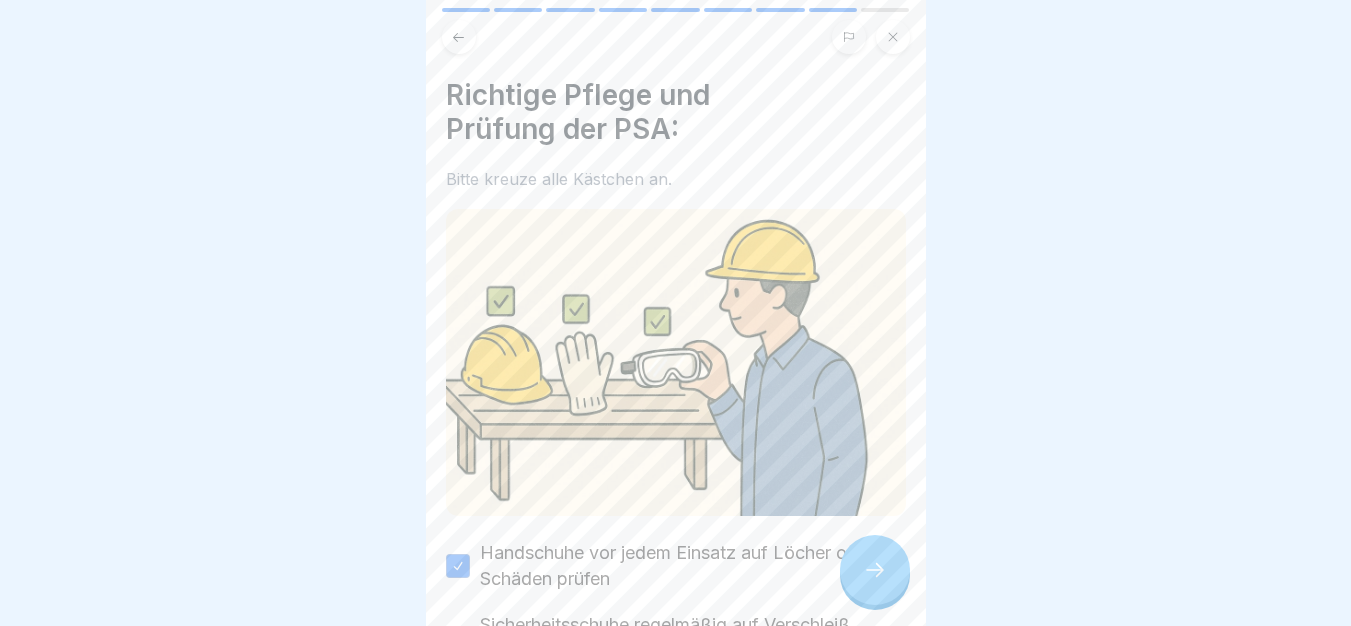 click on "Sicherheitsschuhe regelmäßig auf Verschleiß prüfen (vor allem Sohlen)" at bounding box center (693, 638) 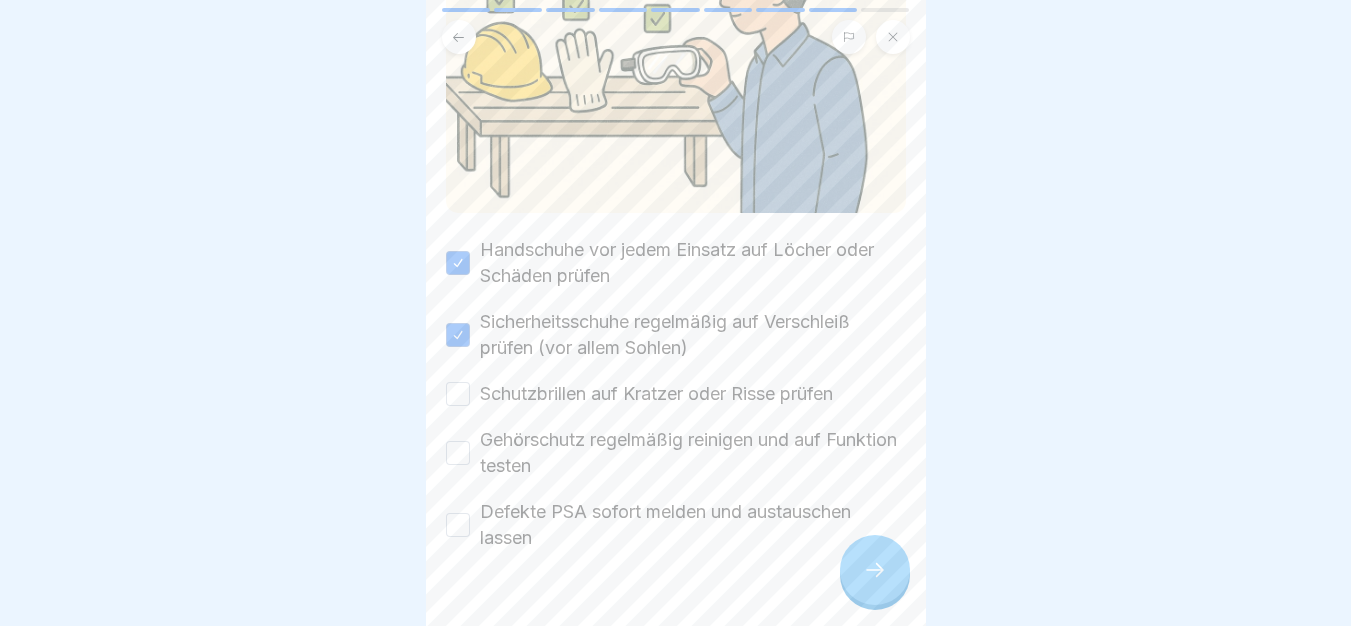 scroll, scrollTop: 338, scrollLeft: 0, axis: vertical 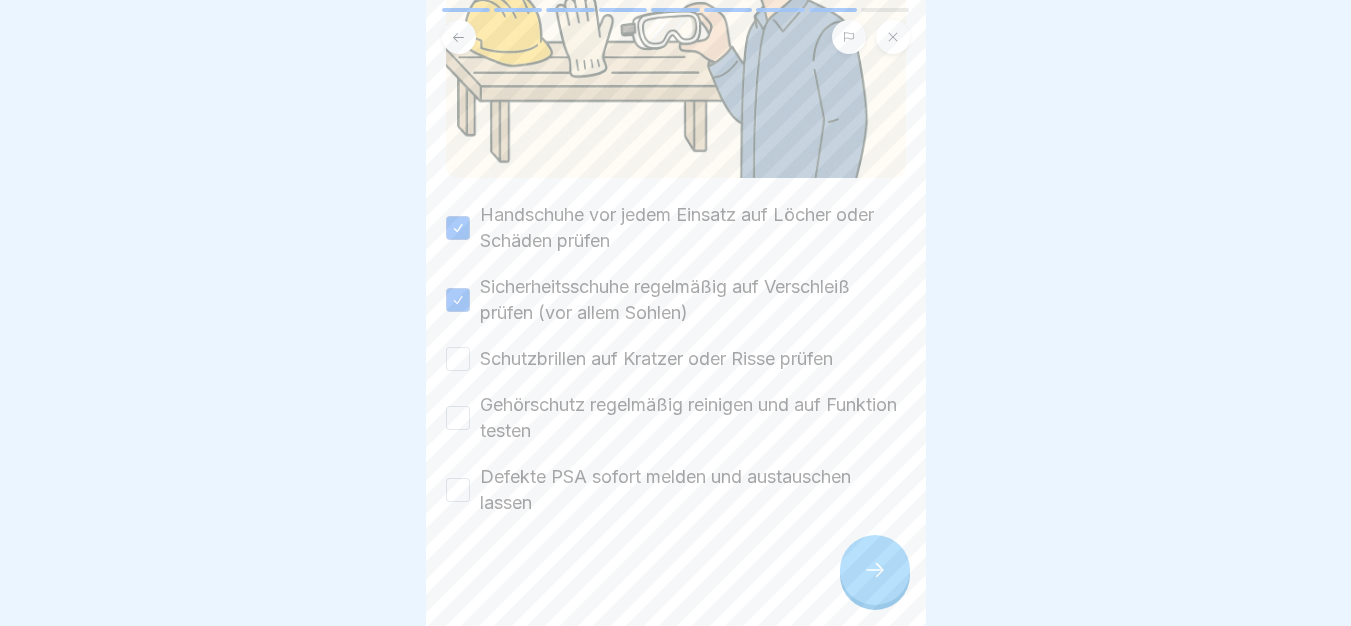 click on "Schutzbrillen auf Kratzer oder Risse prüfen" at bounding box center [656, 359] 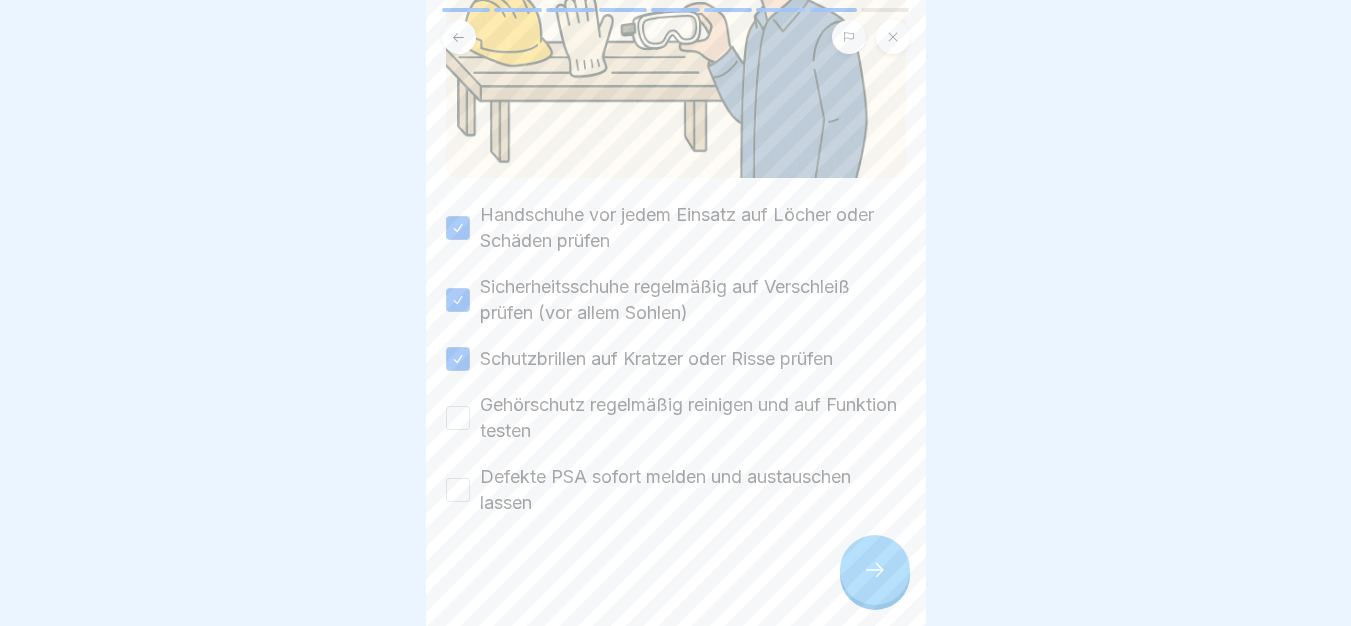 click on "Gehörschutz regelmäßig reinigen und auf Funktion testen" at bounding box center (693, 418) 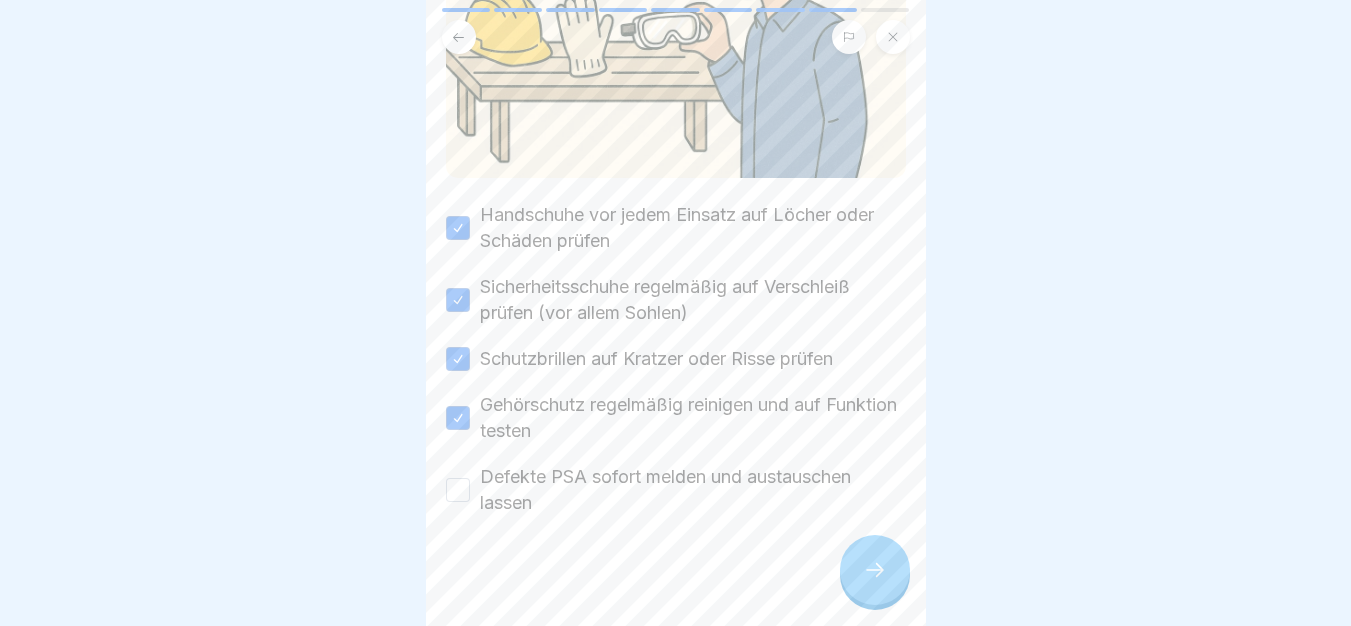 click on "Defekte PSA sofort melden und austauschen lassen" at bounding box center [693, 490] 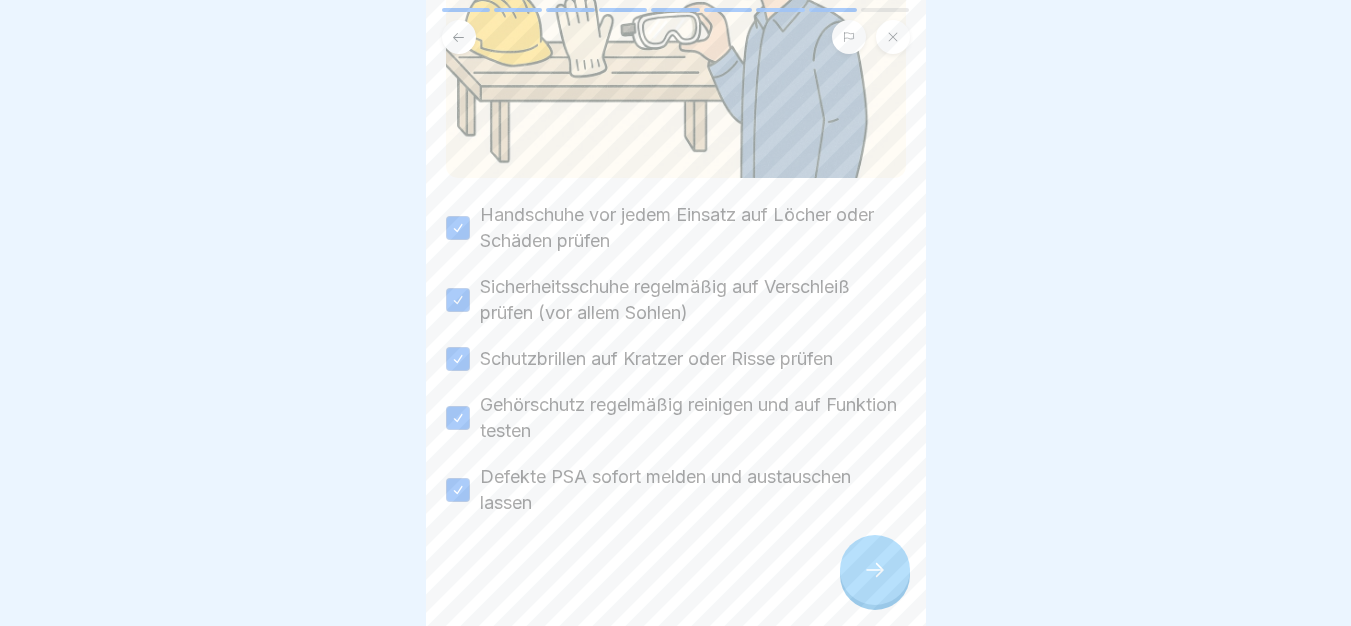 click 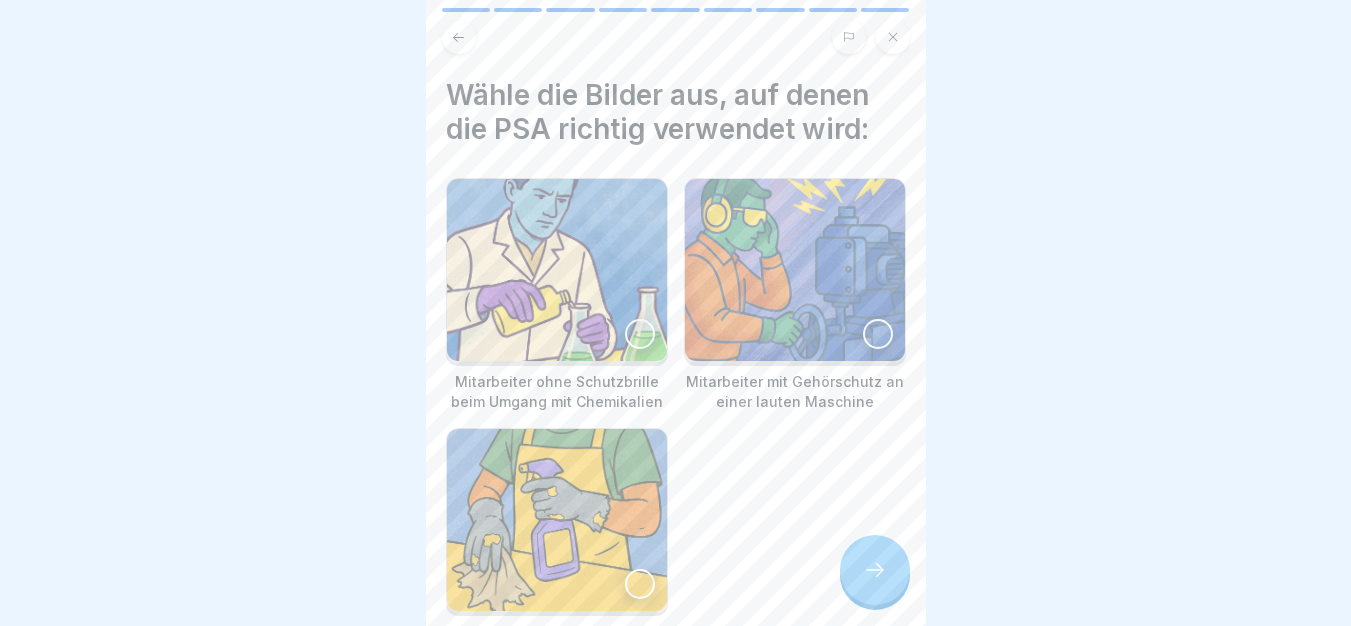 click 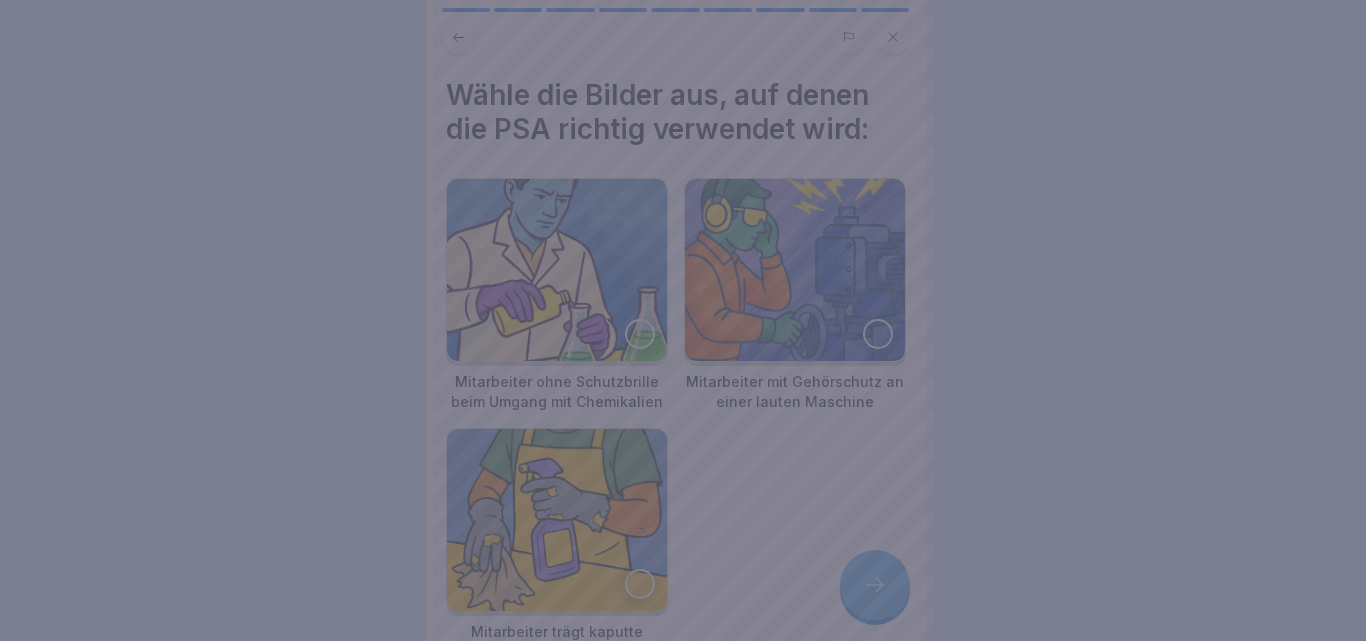 click at bounding box center [683, 320] 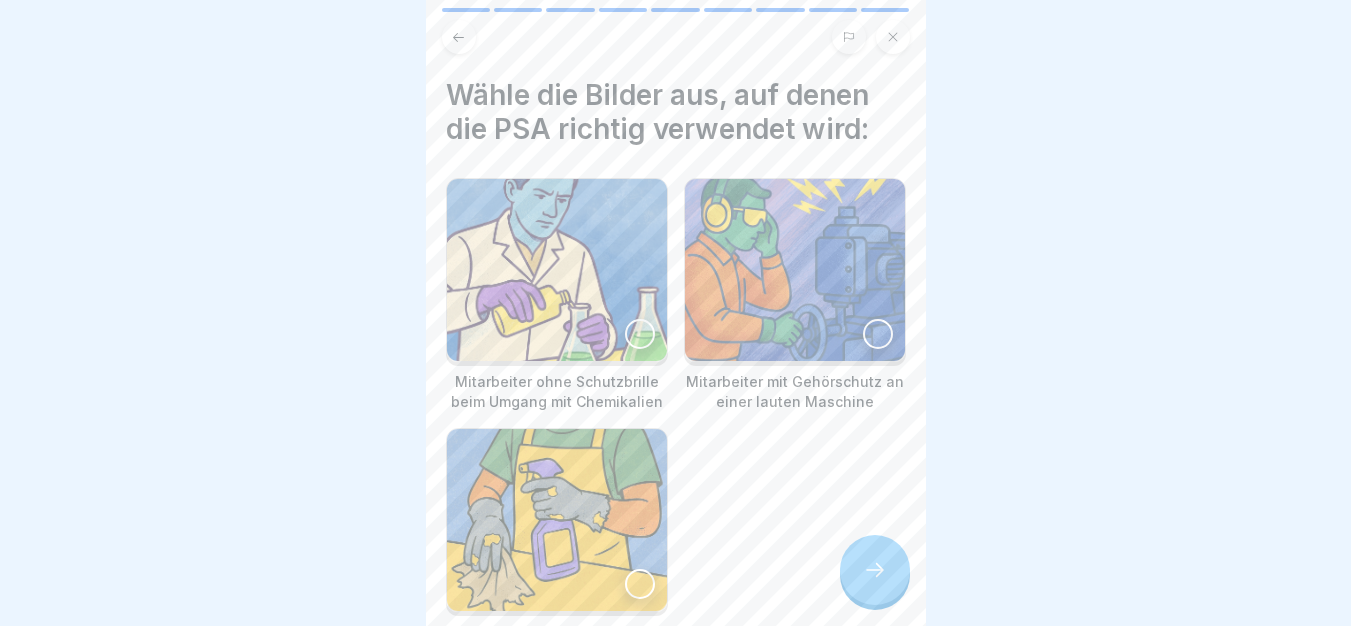 click at bounding box center (795, 270) 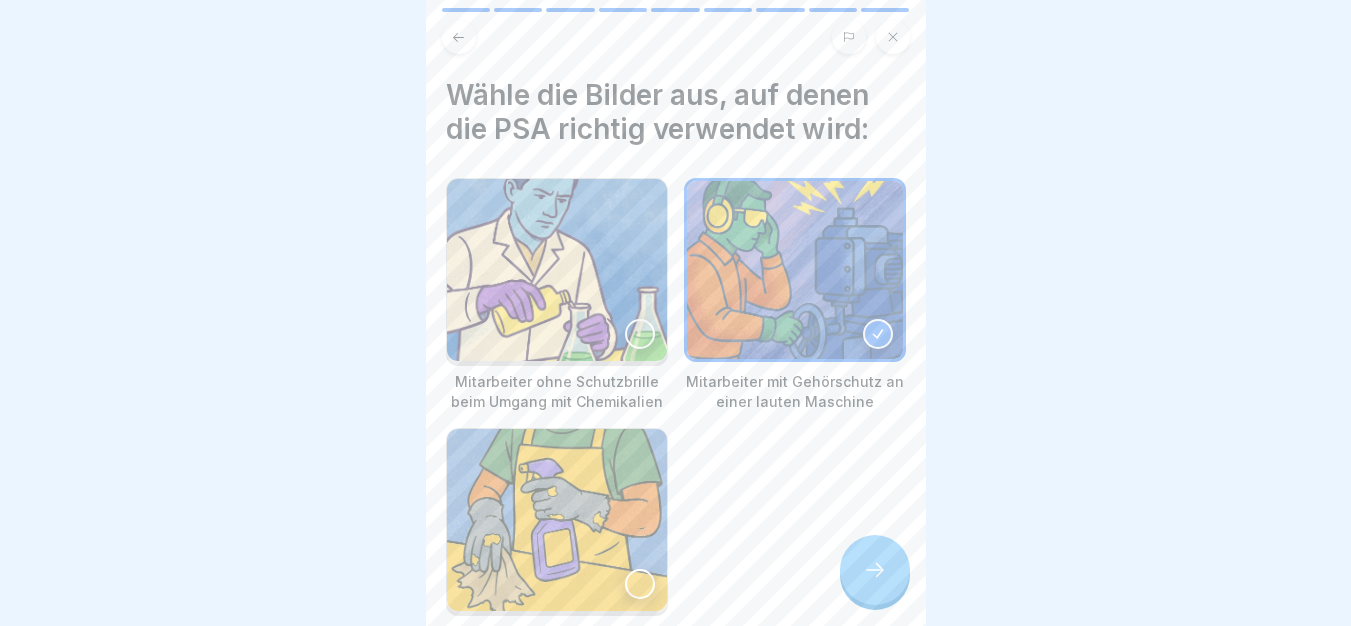 click at bounding box center (875, 570) 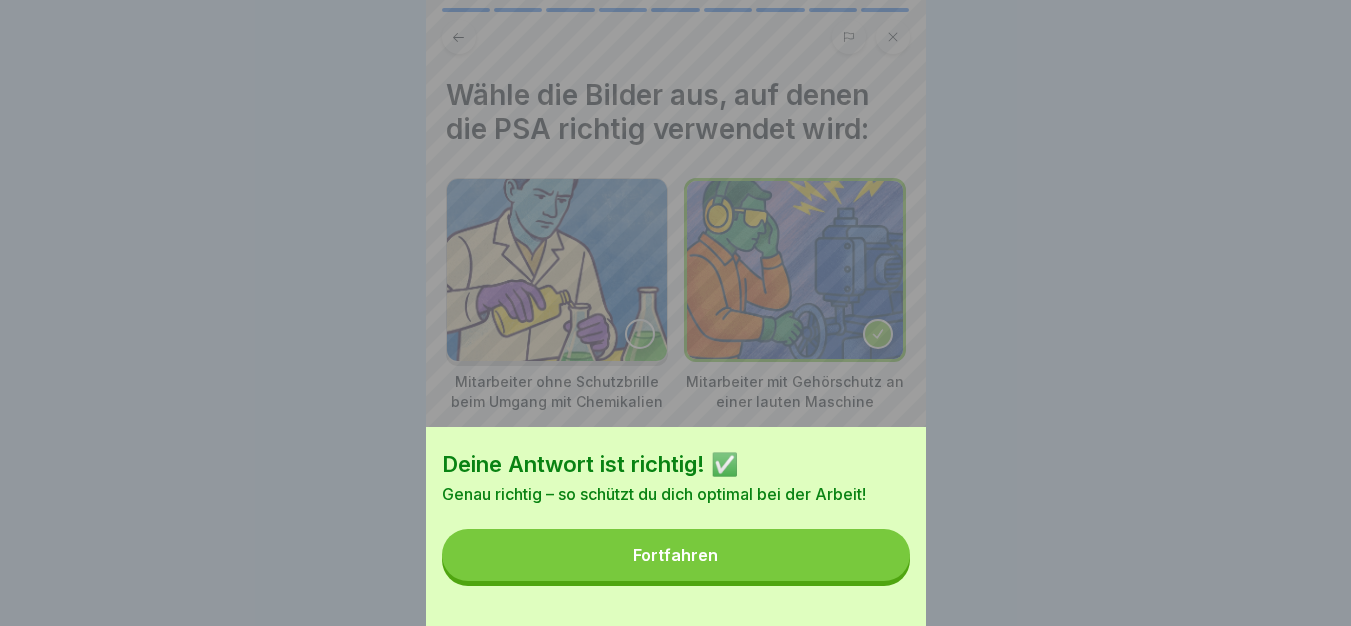 click on "Deine Antwort ist richtig!
✅ Genau richtig – so schützt du dich optimal bei der Arbeit!   Fortfahren" at bounding box center (676, 526) 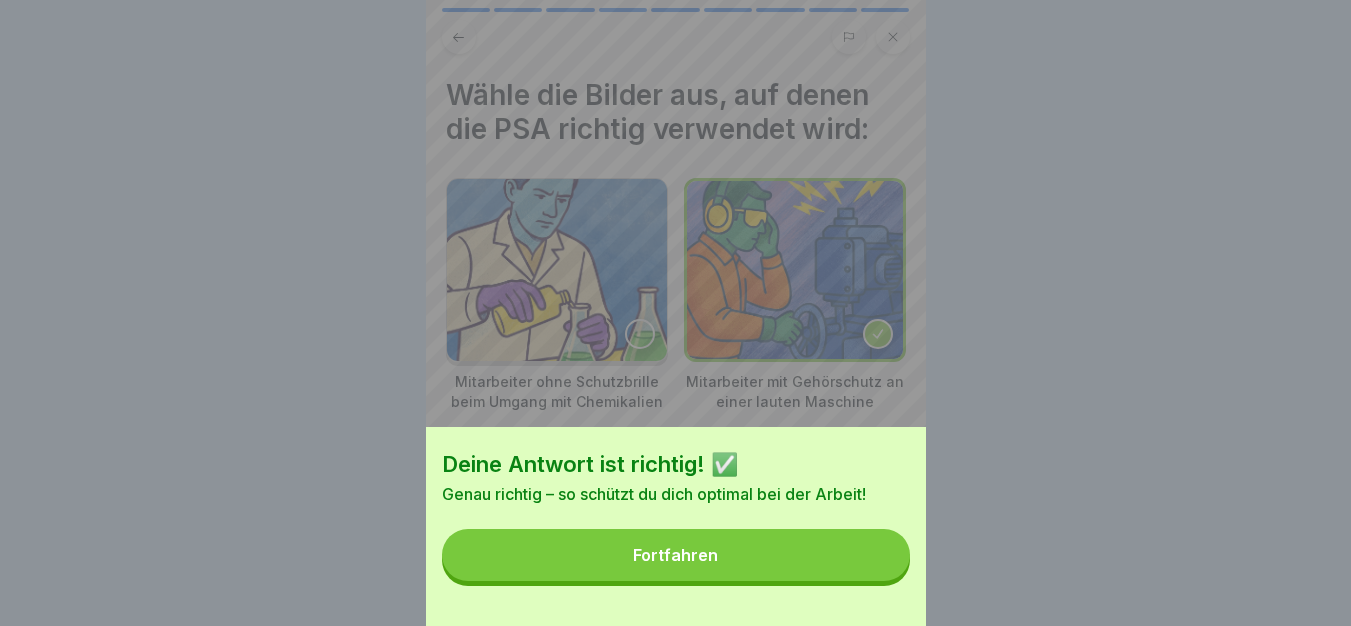 click on "Fortfahren" at bounding box center [676, 555] 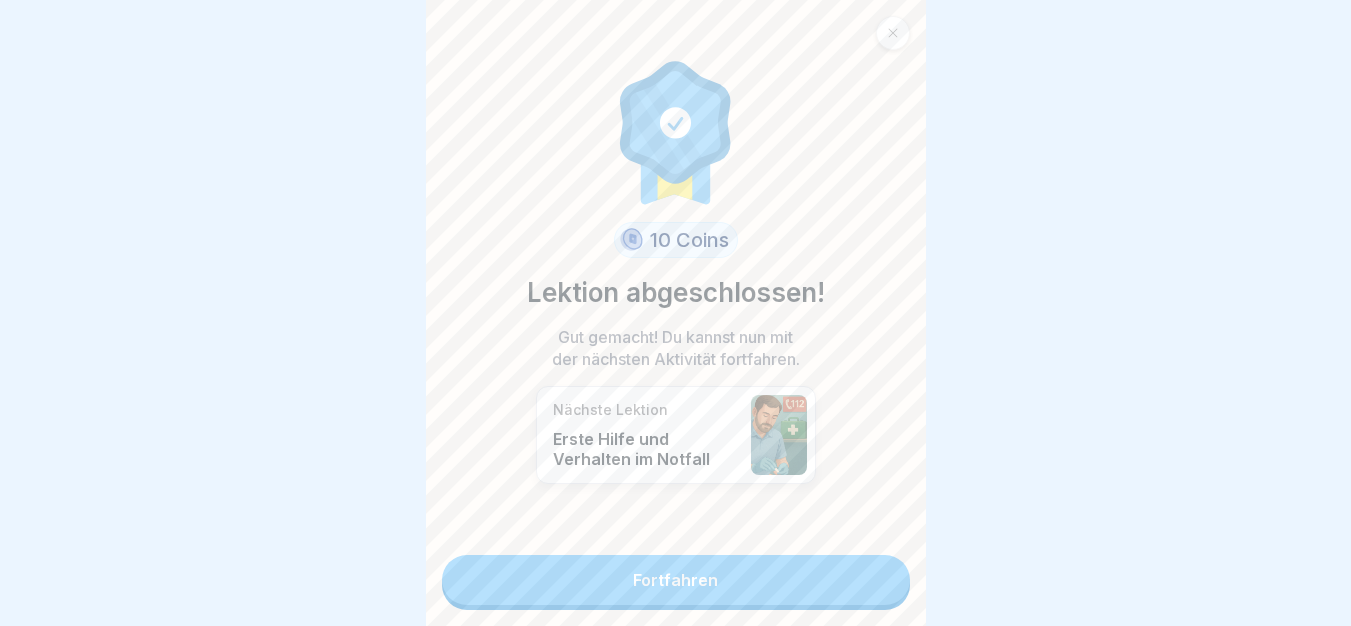 scroll, scrollTop: 15, scrollLeft: 0, axis: vertical 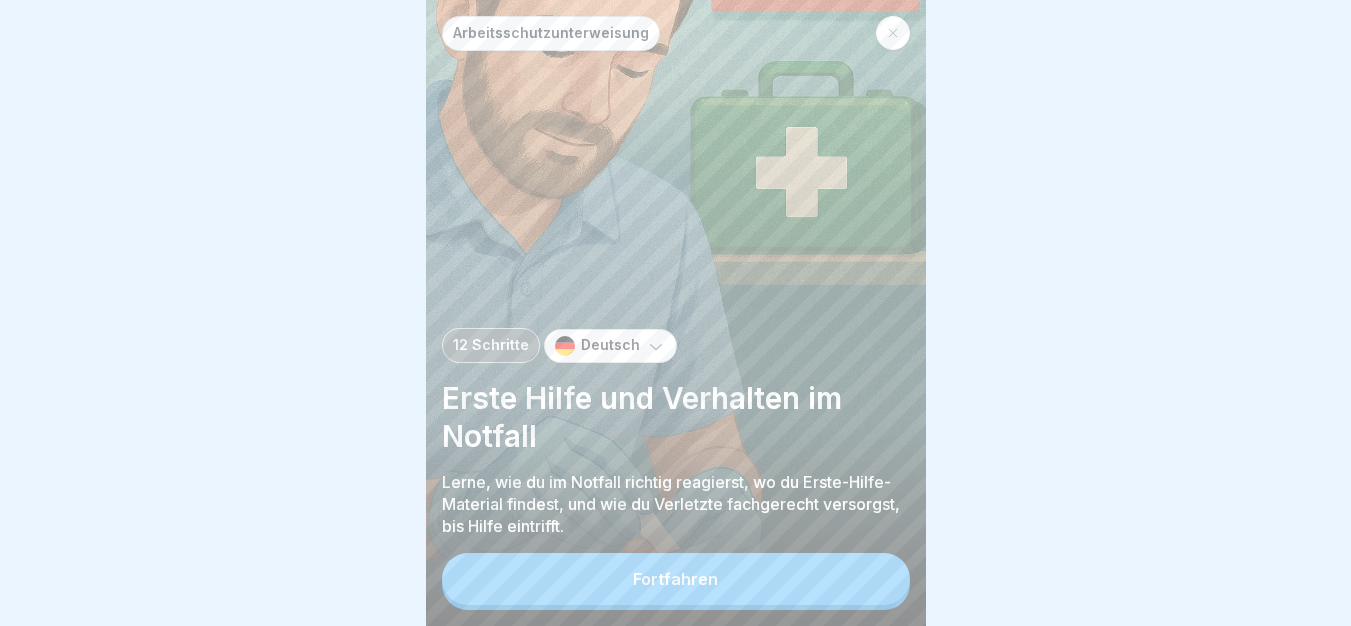 click on "Fortfahren" at bounding box center (676, 579) 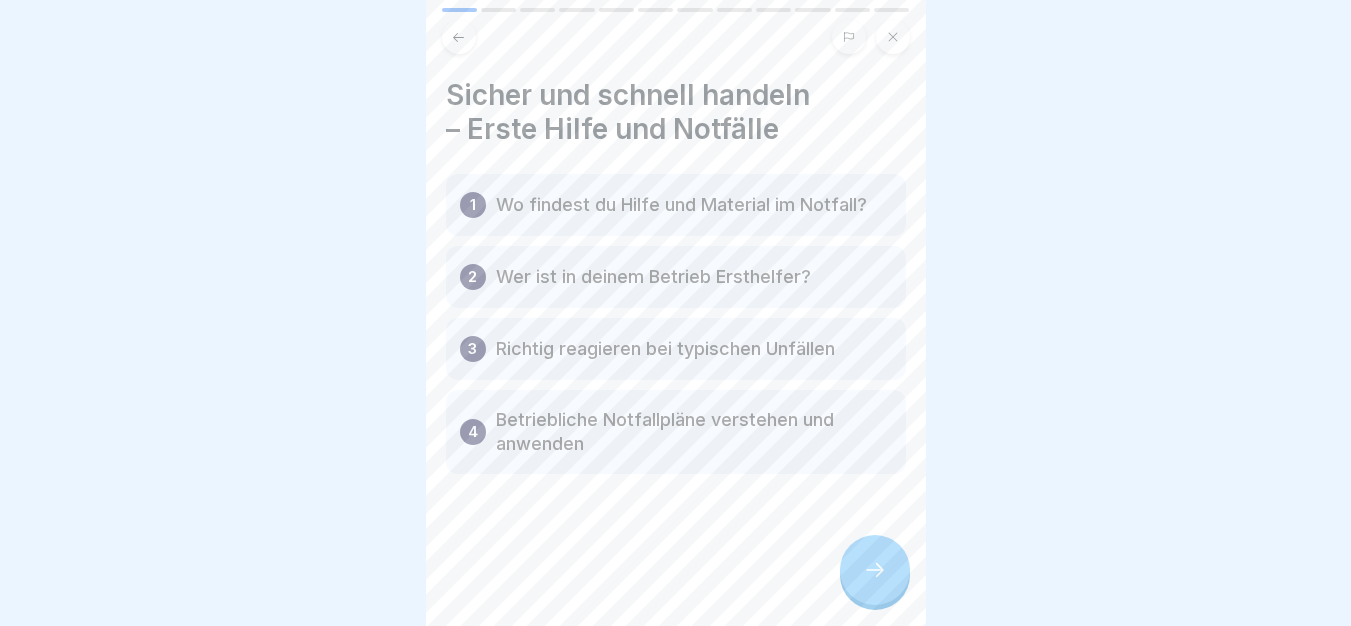 click at bounding box center [875, 570] 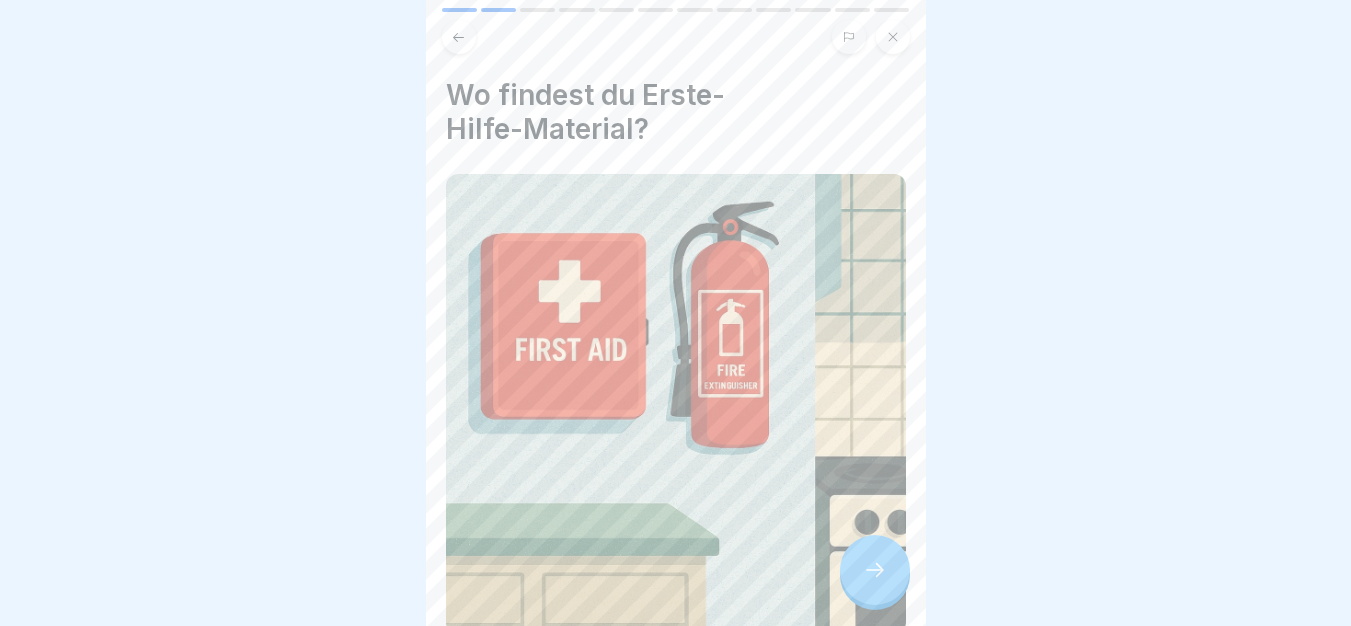 scroll, scrollTop: 15, scrollLeft: 0, axis: vertical 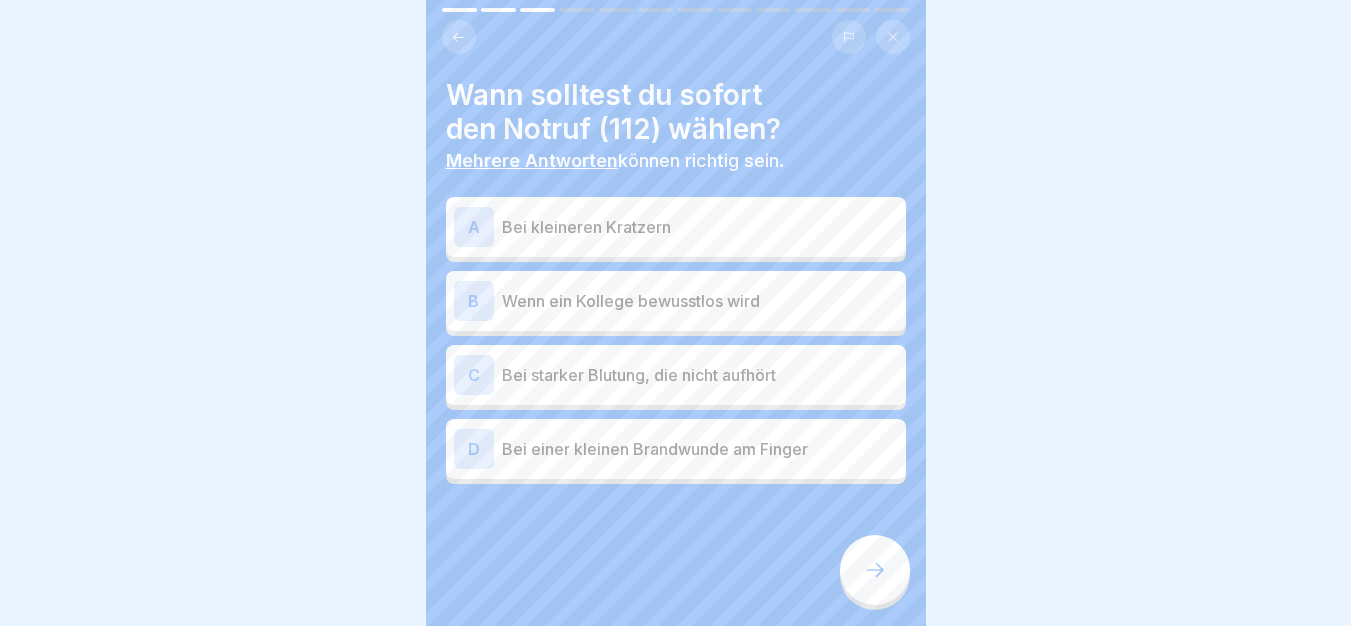 click on "C Bei starker Blutung, die nicht aufhört" at bounding box center [676, 375] 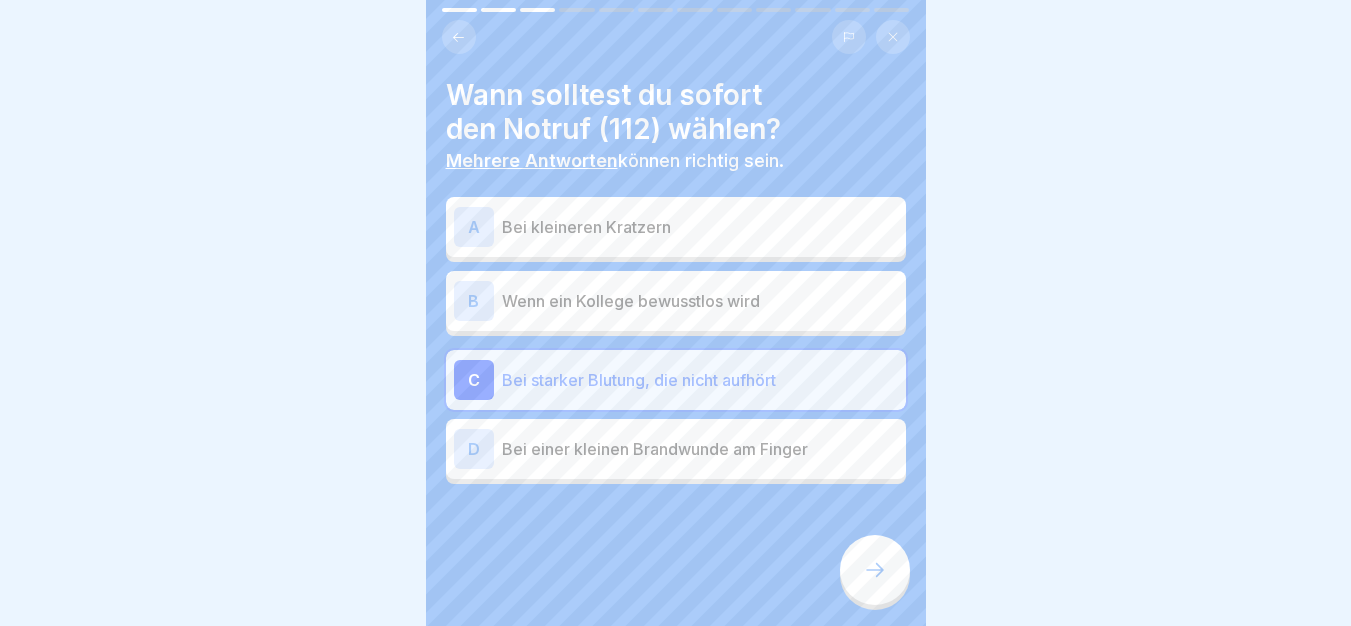 click on "Wenn ein Kollege bewusstlos wird" at bounding box center [700, 301] 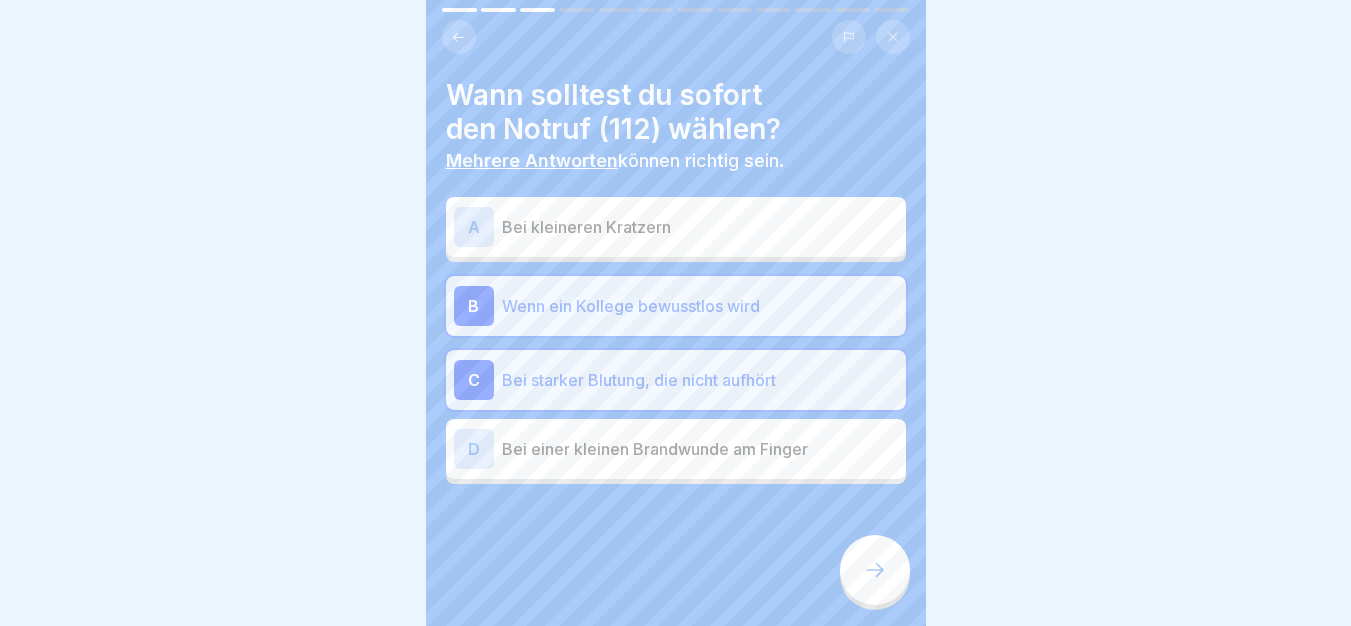 click at bounding box center (875, 570) 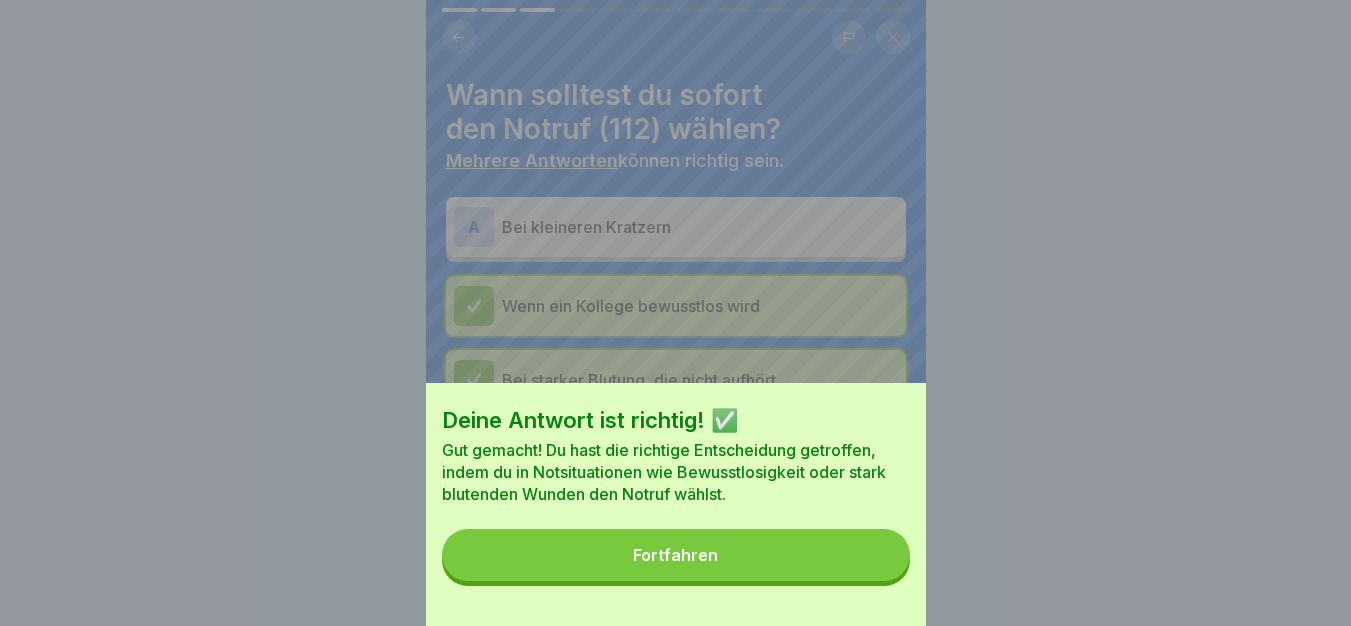 click on "Fortfahren" at bounding box center (676, 555) 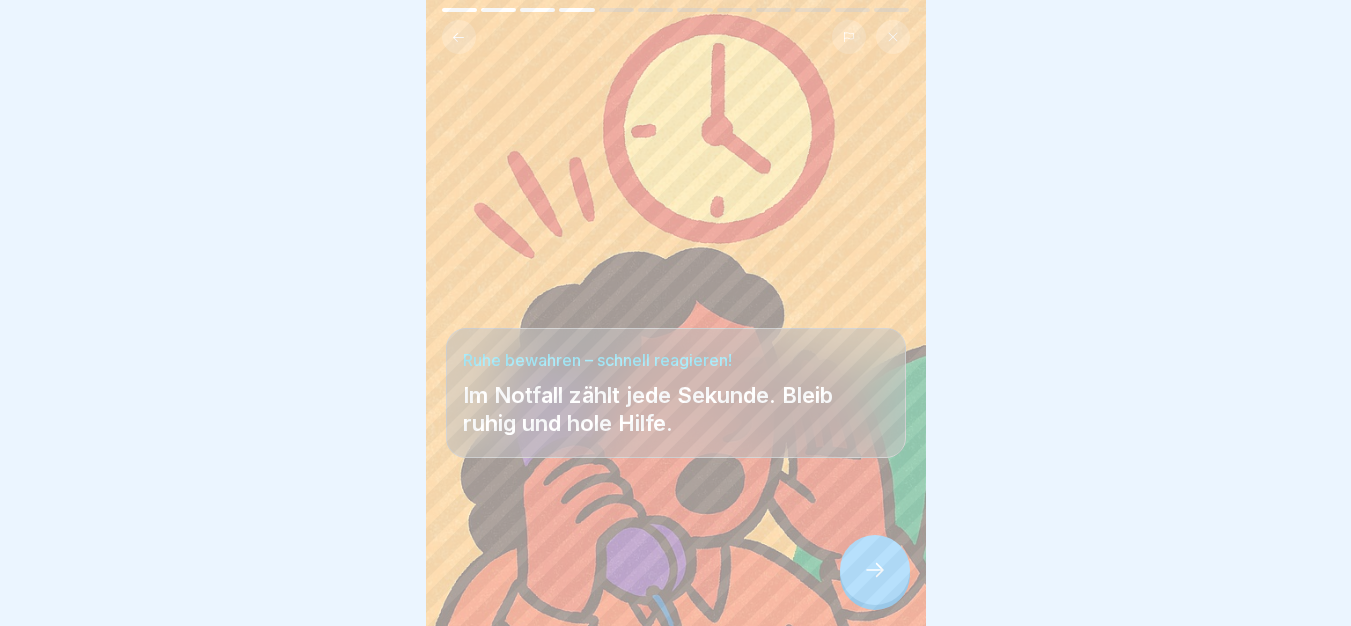click at bounding box center (875, 570) 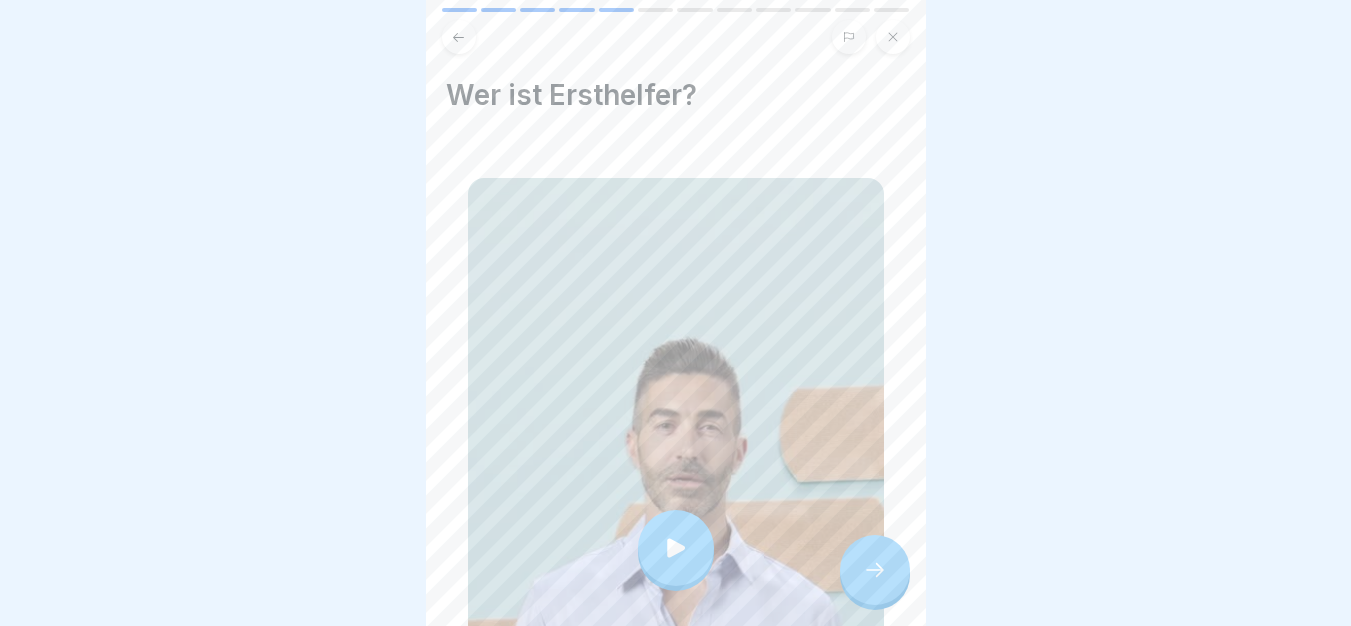 click at bounding box center (676, 548) 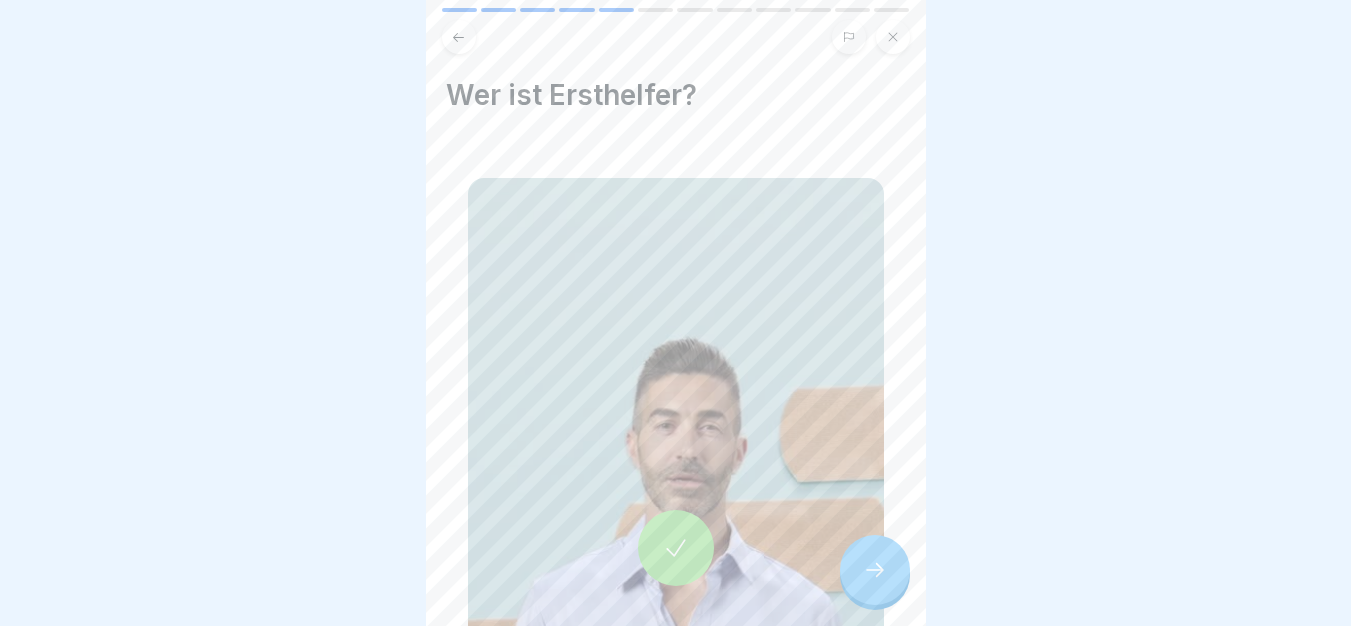 click at bounding box center [875, 570] 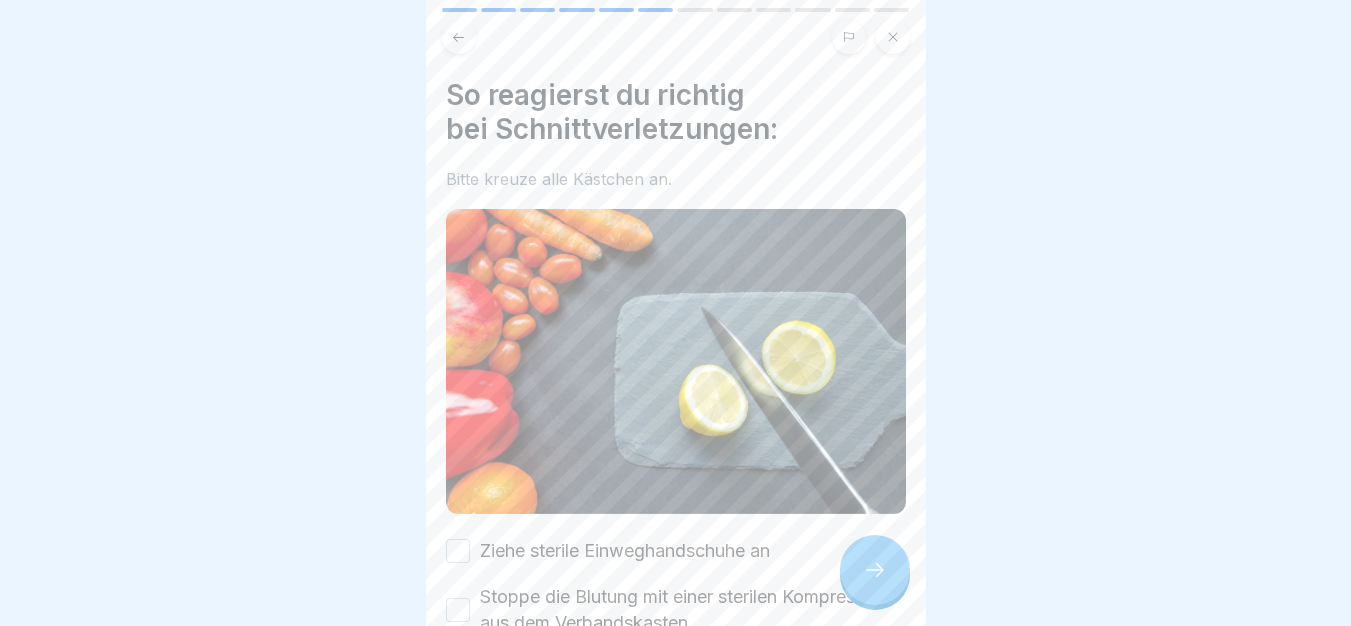 click on "Ziehe sterile Einweghandschuhe an" at bounding box center [625, 551] 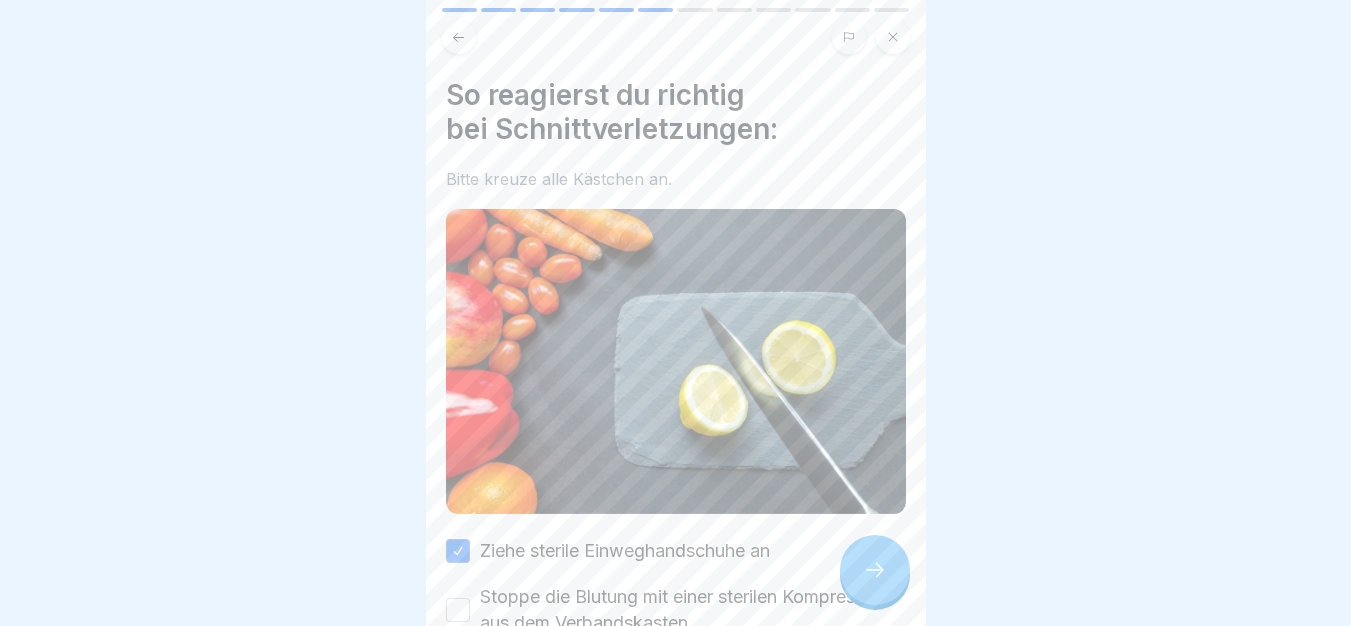 click on "Stoppe die Blutung mit einer sterilen Kompresse aus dem Verbandskasten" at bounding box center (693, 610) 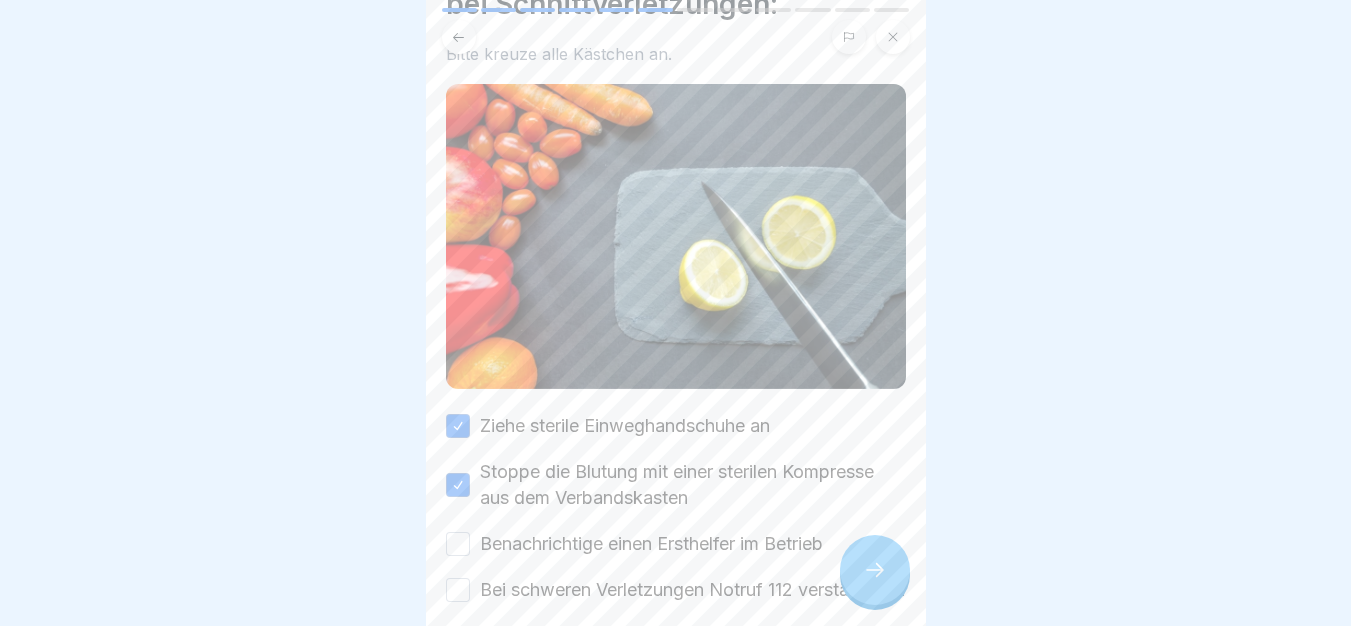 scroll, scrollTop: 238, scrollLeft: 0, axis: vertical 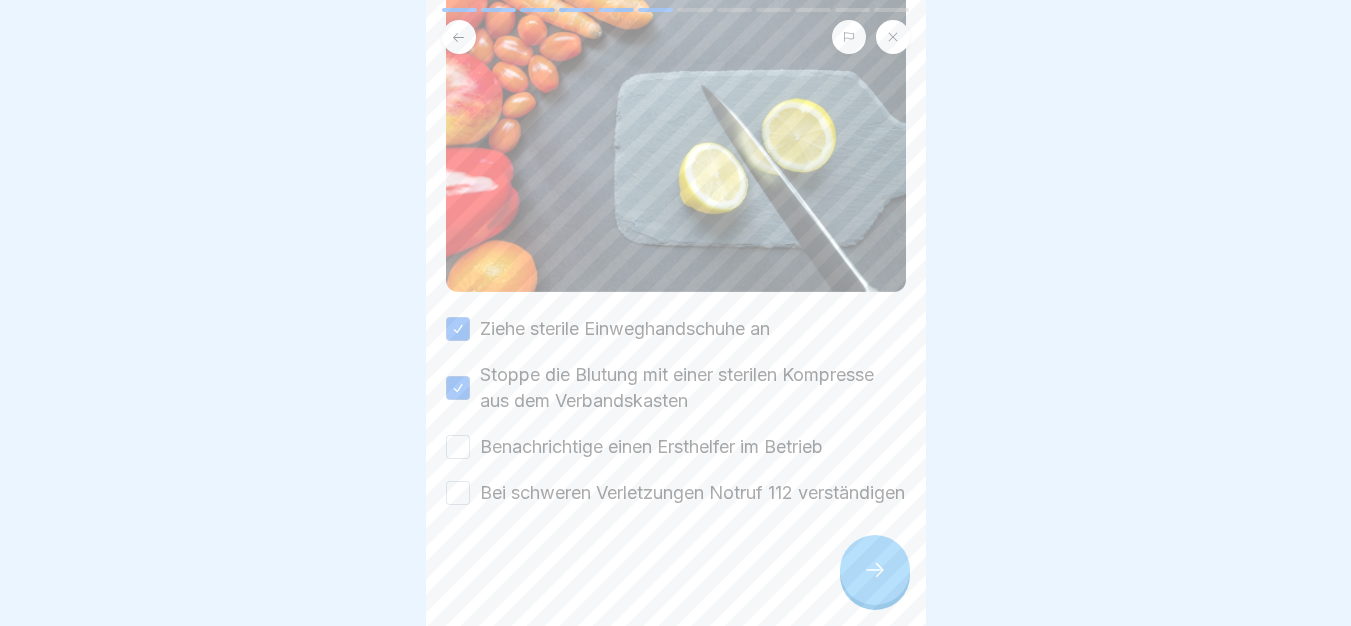 click on "Benachrichtige einen Ersthelfer im Betrieb" at bounding box center (651, 447) 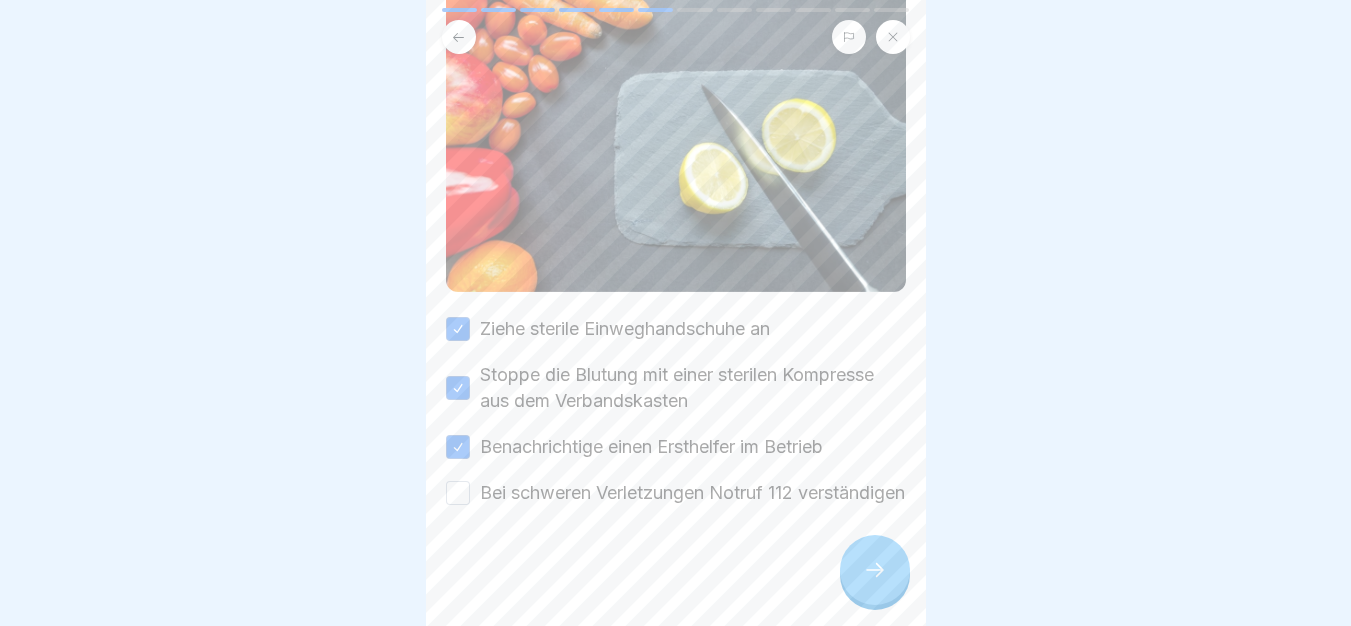 drag, startPoint x: 657, startPoint y: 457, endPoint x: 667, endPoint y: 458, distance: 10.049875 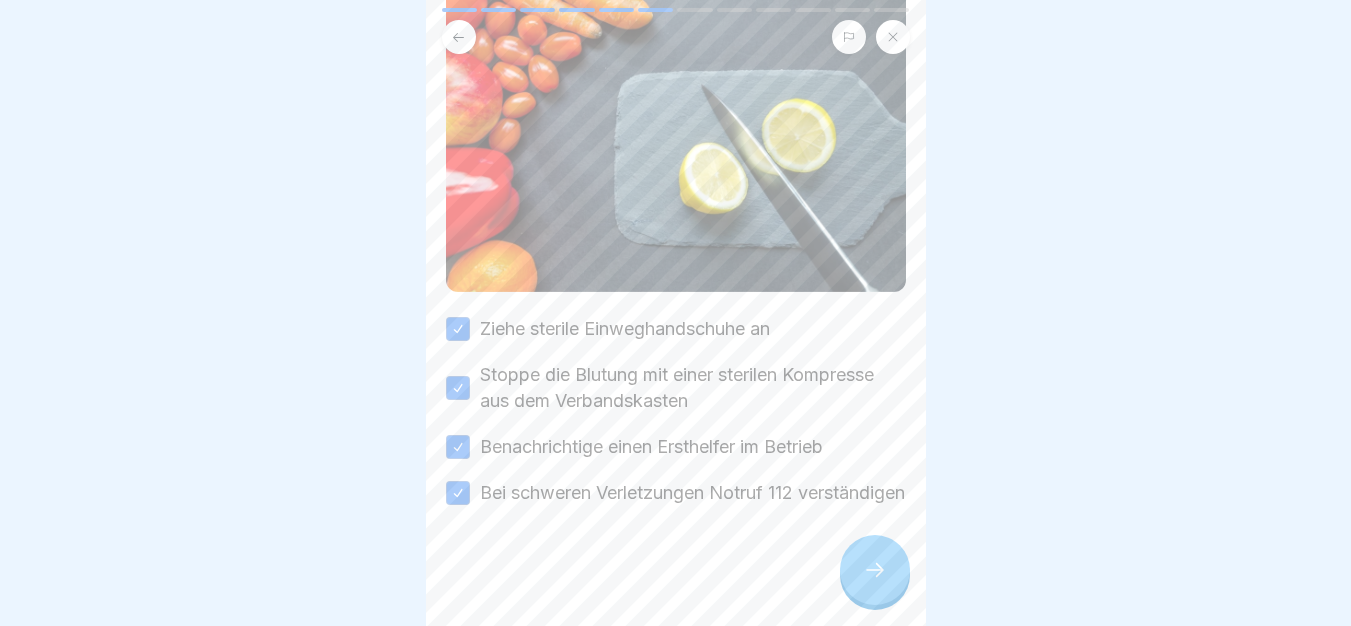 click 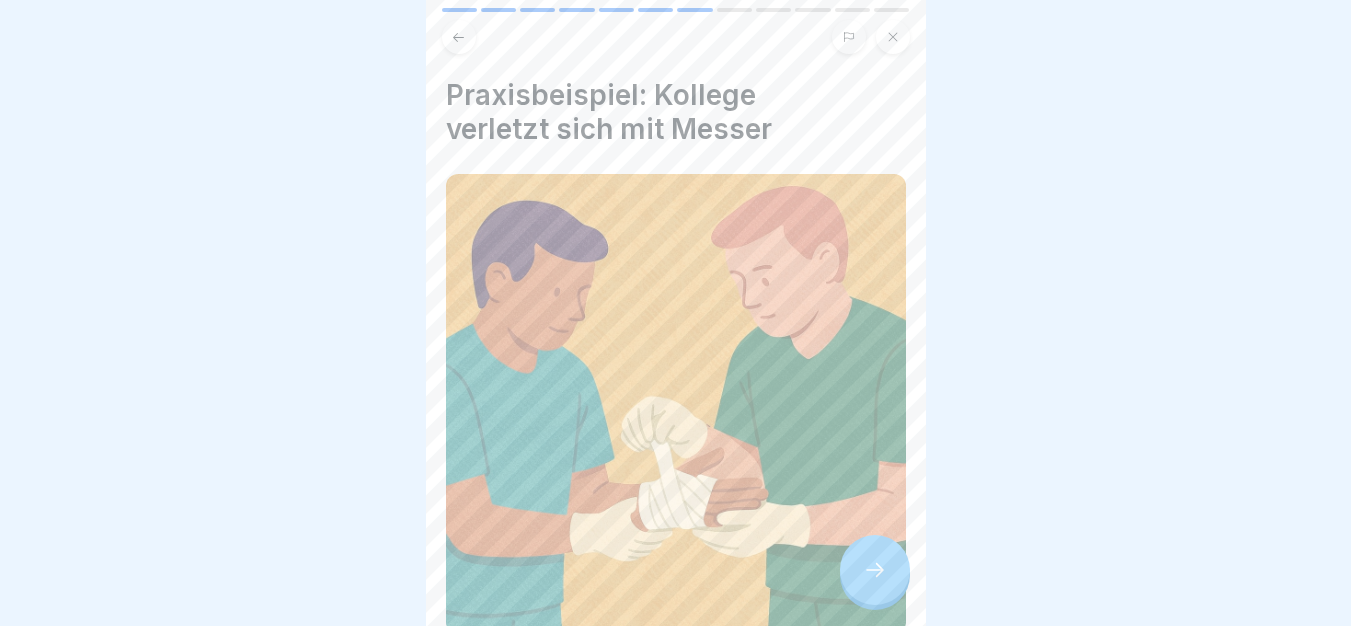 click 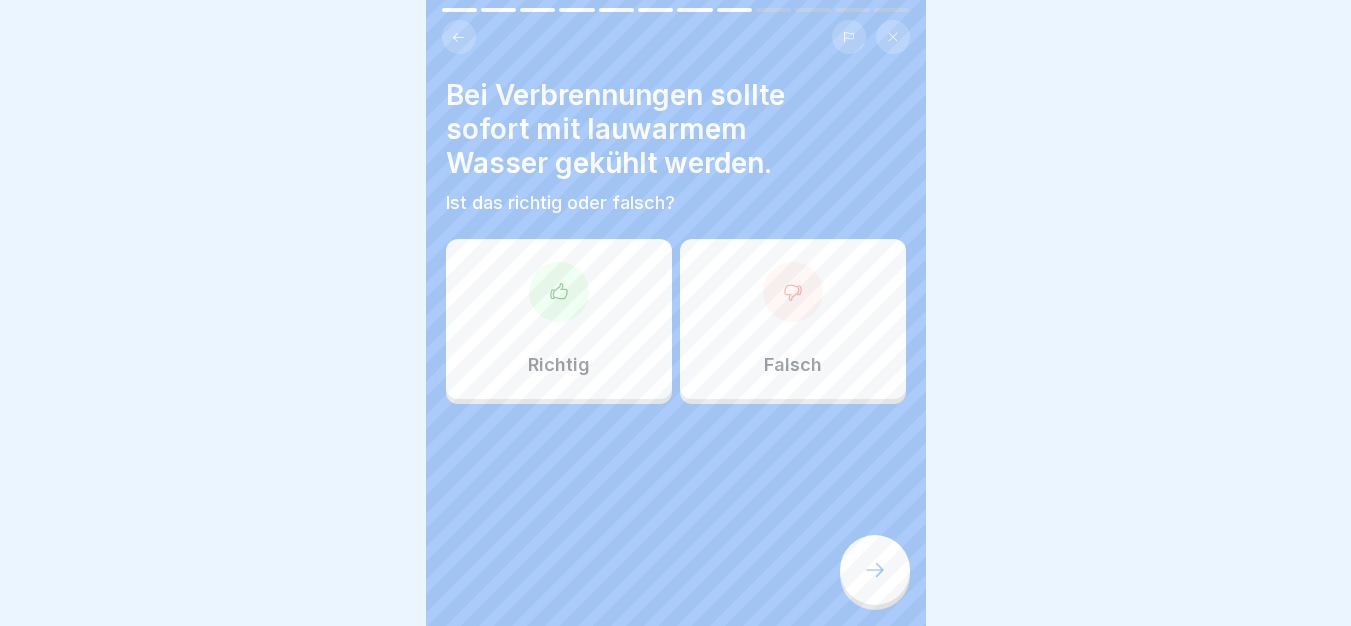 click on "Richtig" at bounding box center (559, 319) 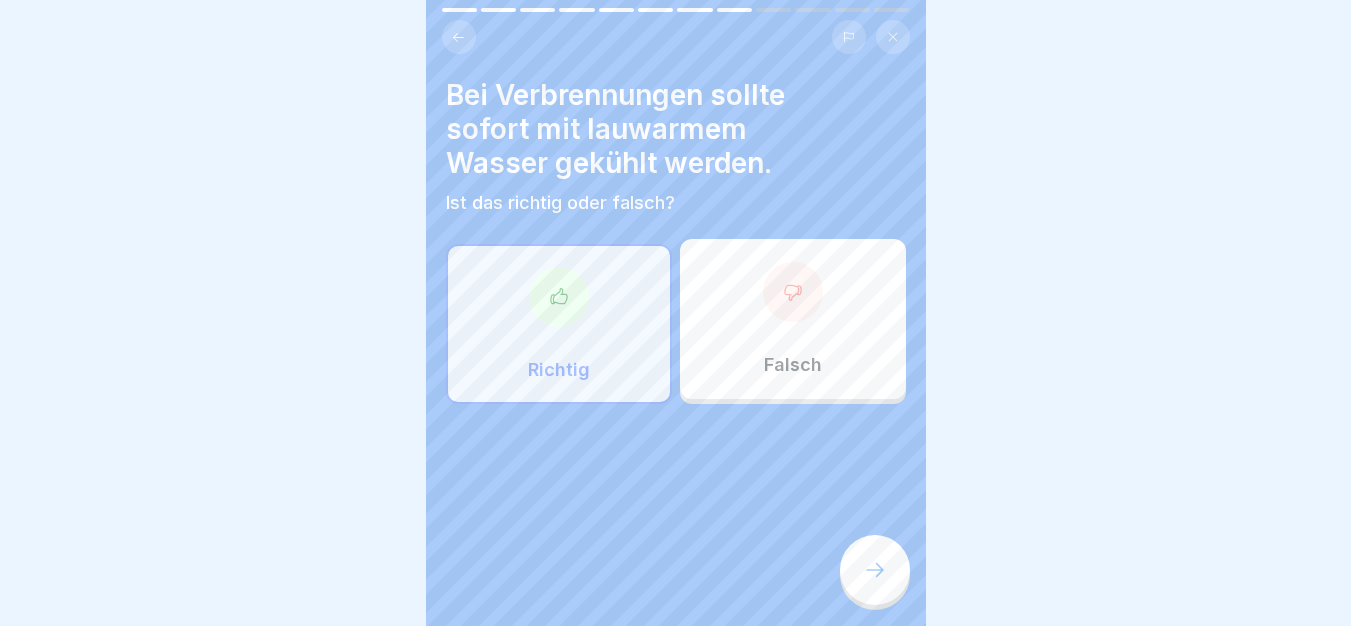 click 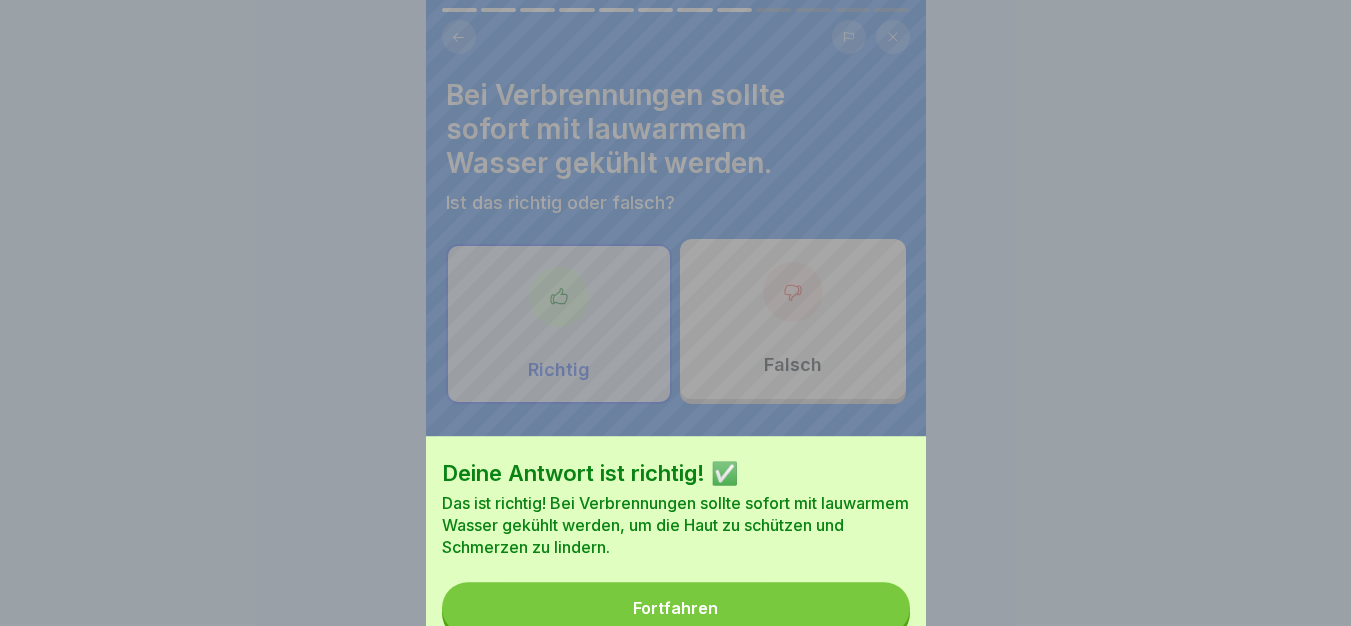 click on "Fortfahren" at bounding box center (676, 608) 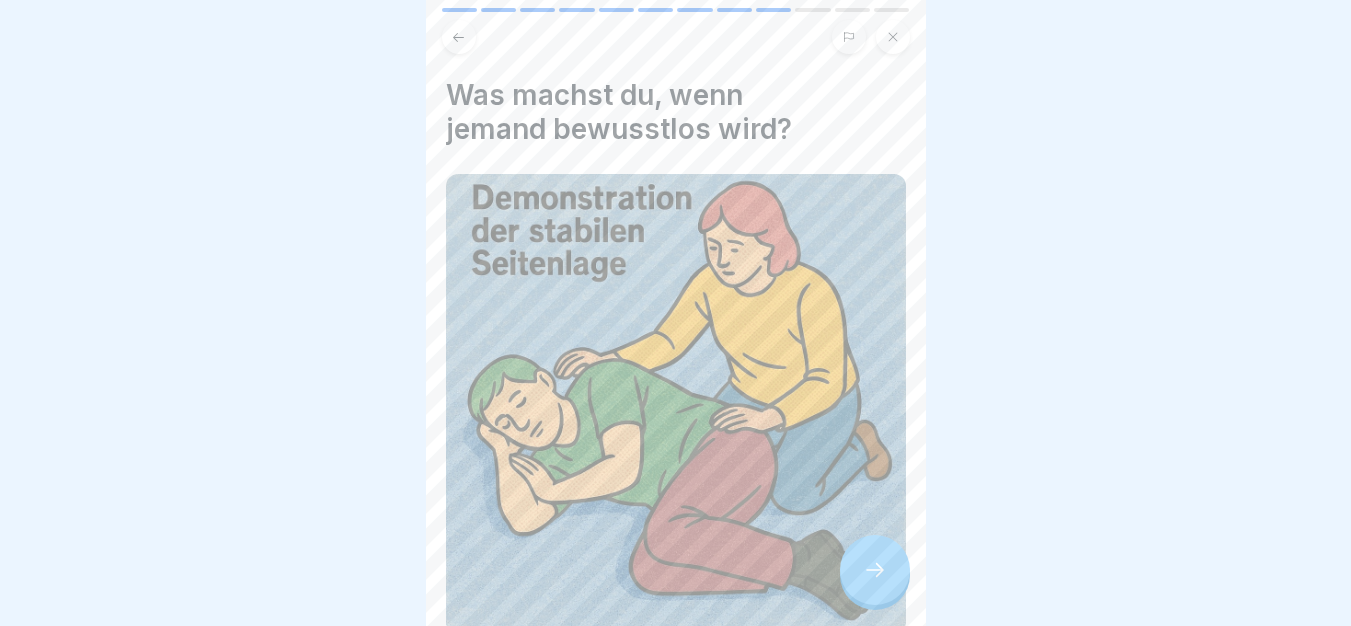 click 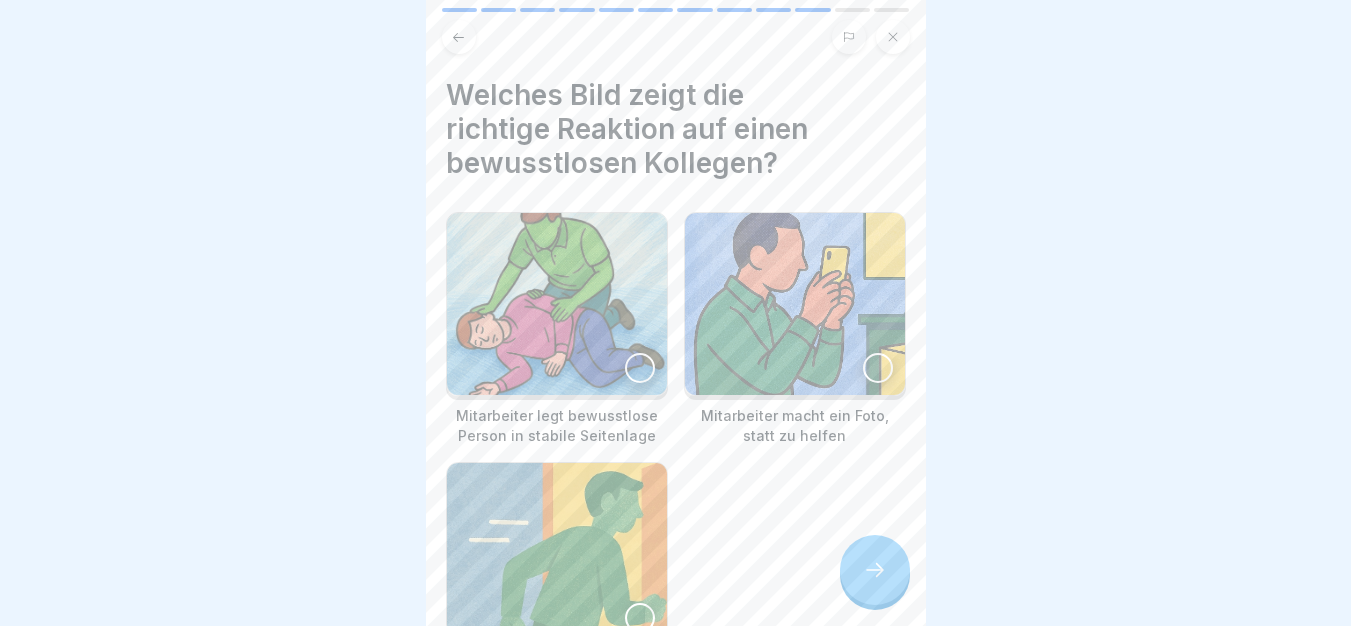 click 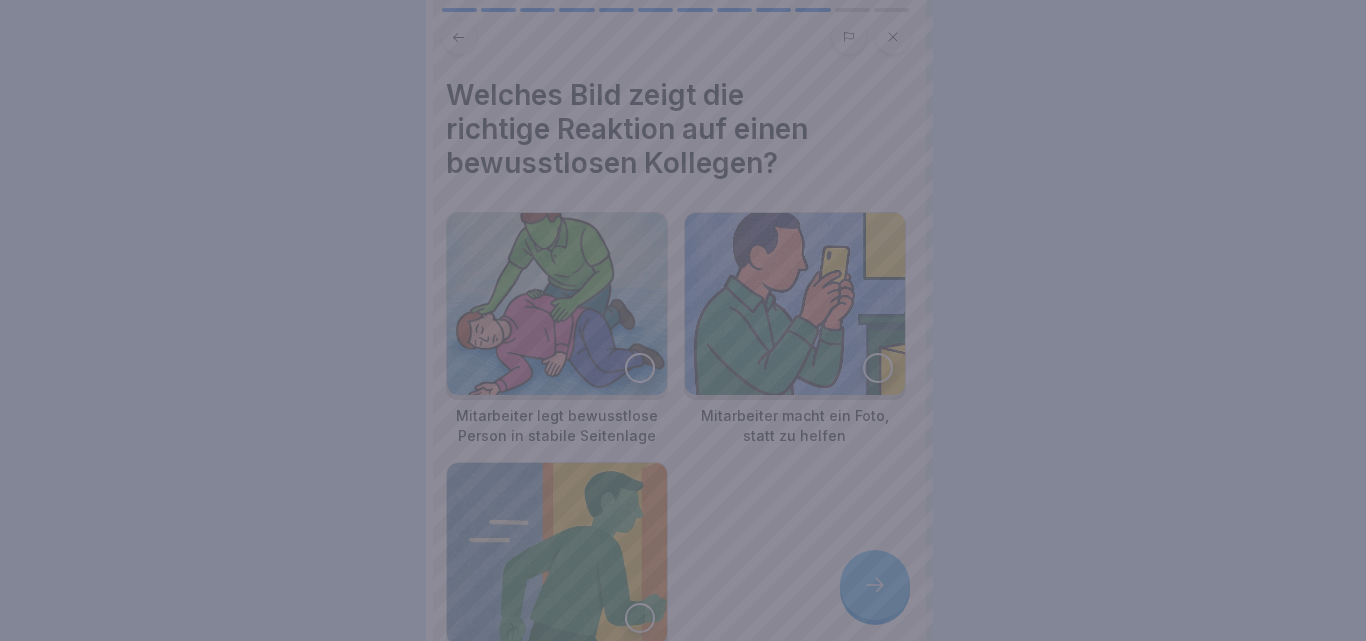 click at bounding box center (683, 320) 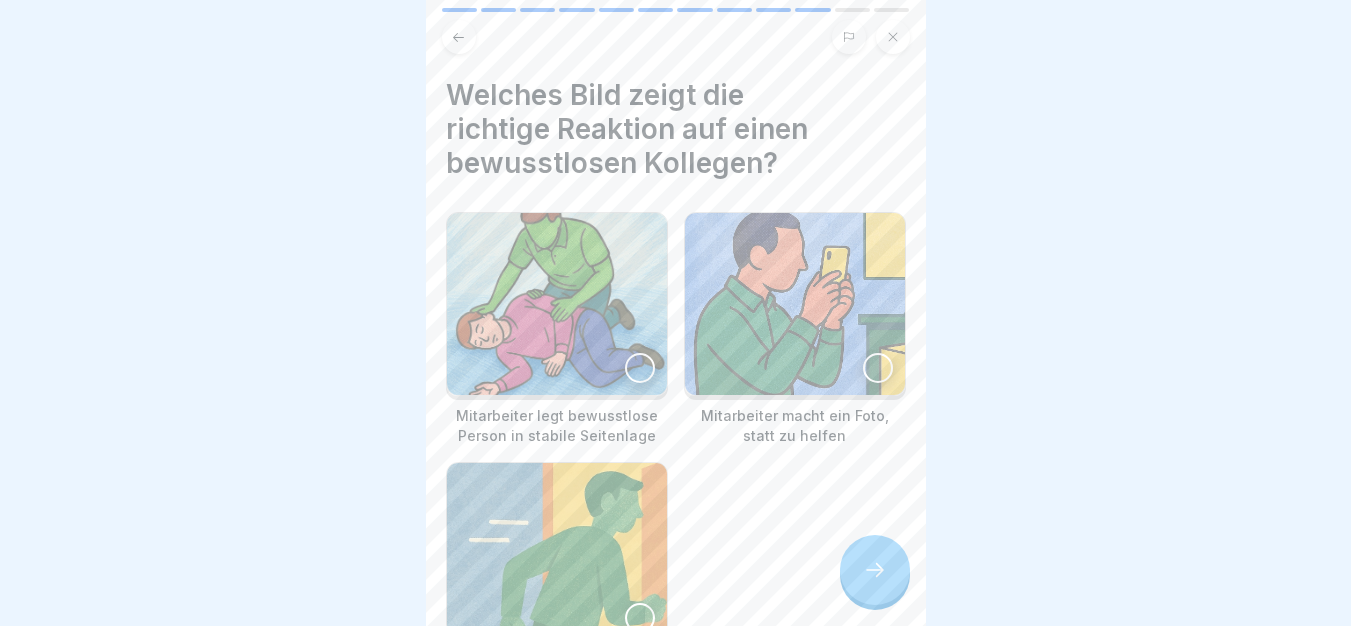 click at bounding box center (557, 304) 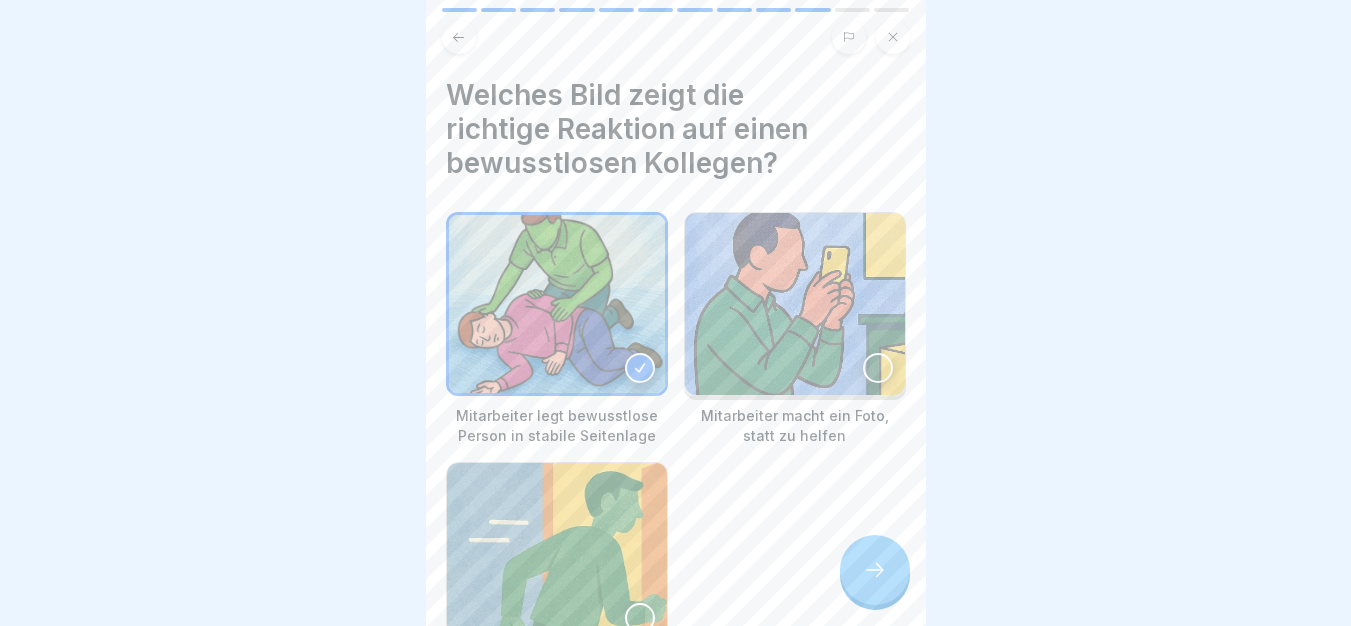 click 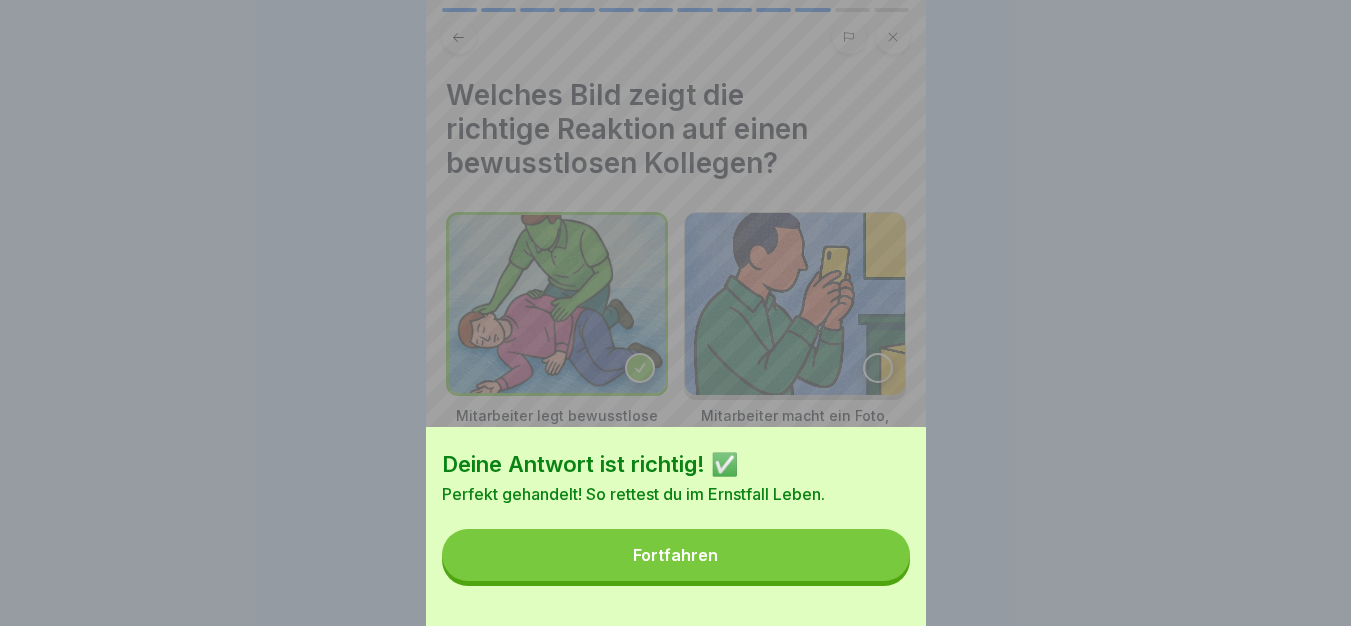click on "Fortfahren" at bounding box center [676, 555] 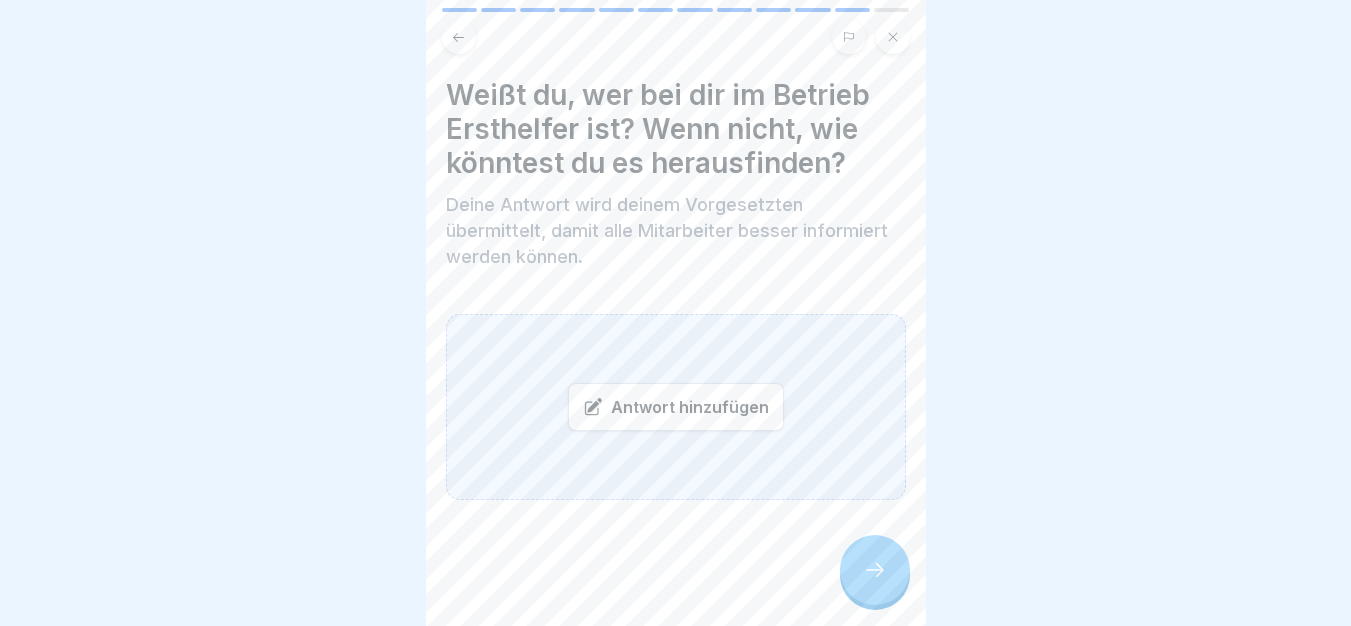 click on "Antwort hinzufügen" at bounding box center [676, 407] 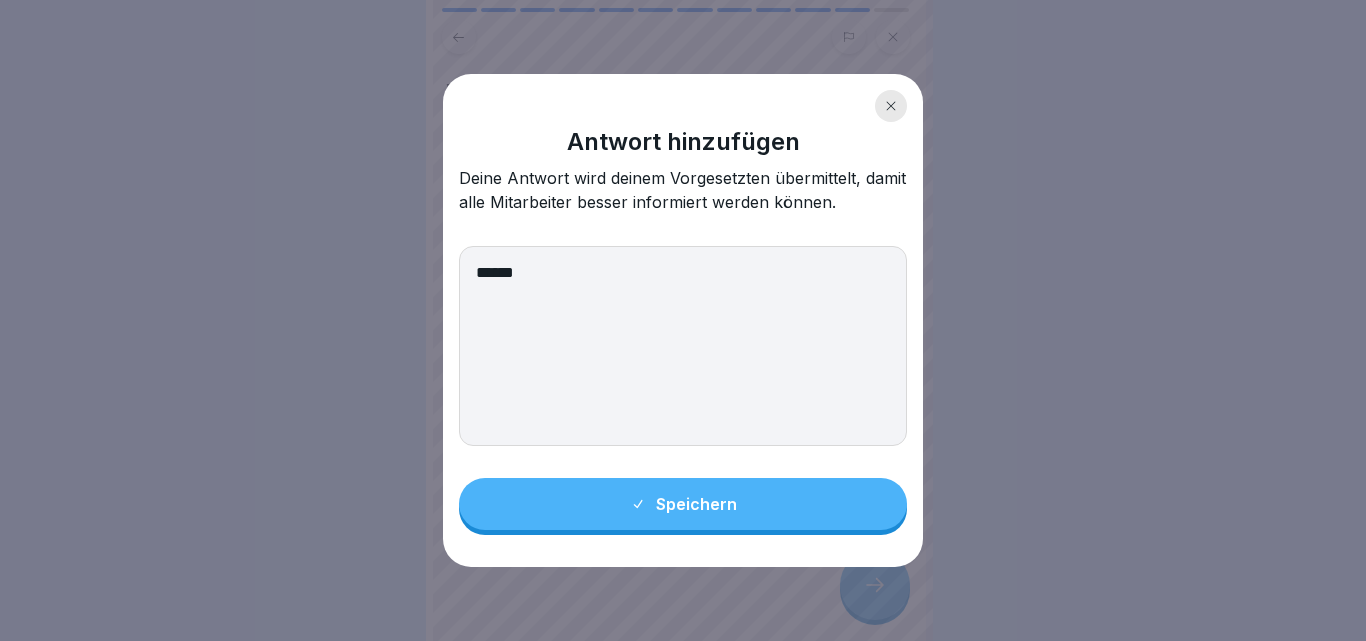 type on "******" 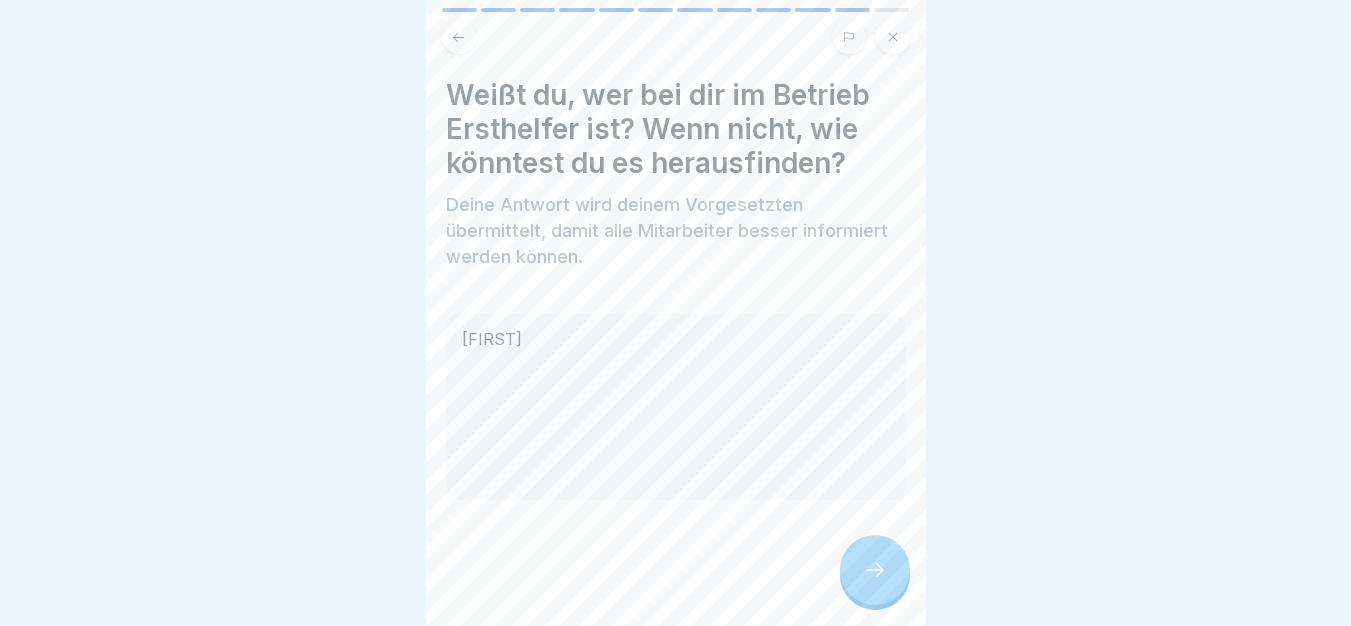click 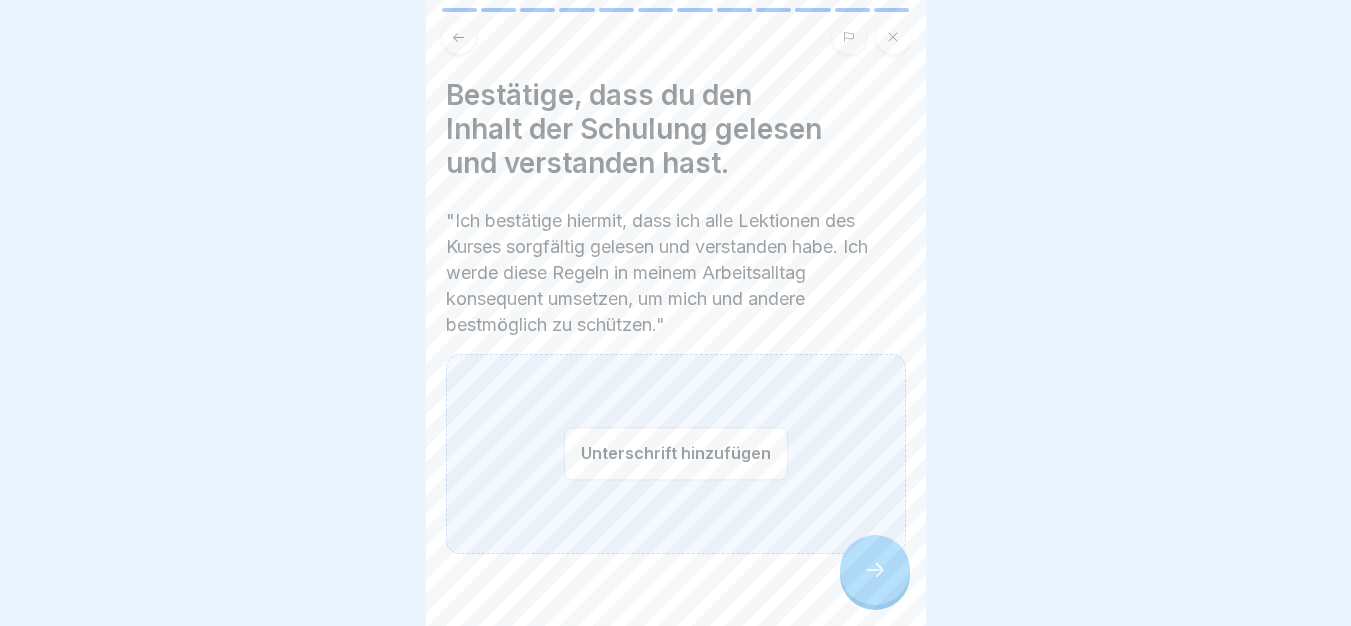click on "Unterschrift hinzufügen" at bounding box center (676, 453) 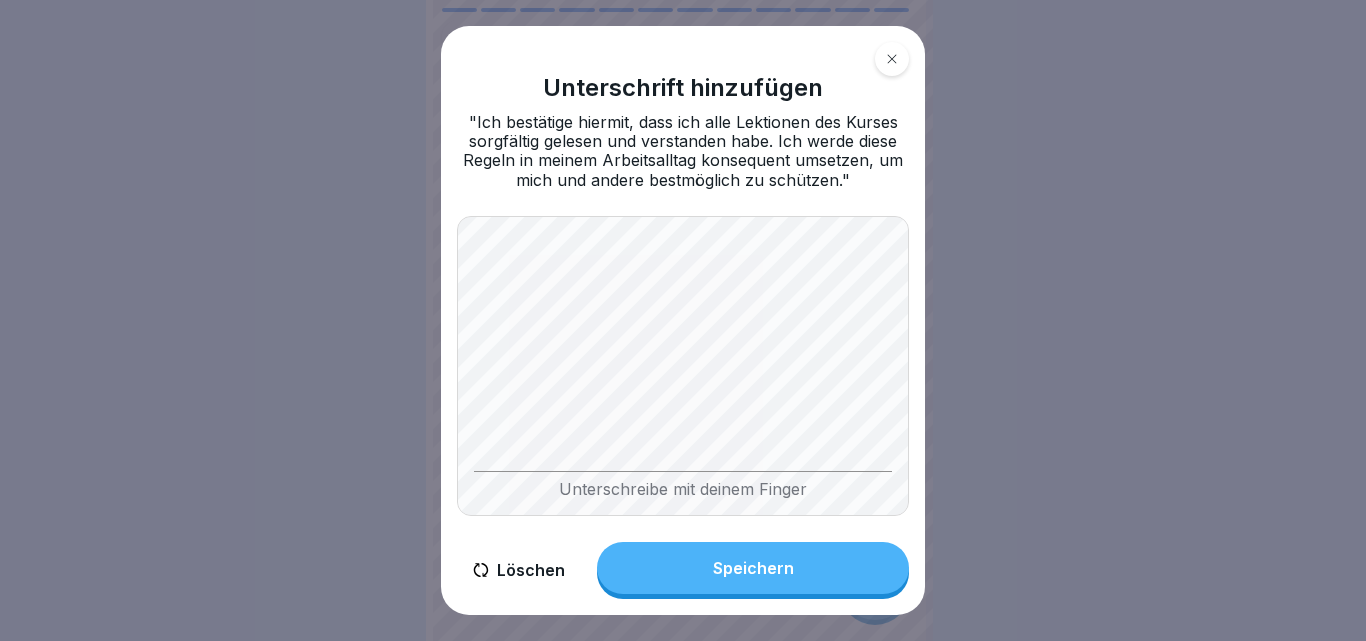 click on "Speichern" at bounding box center (753, 568) 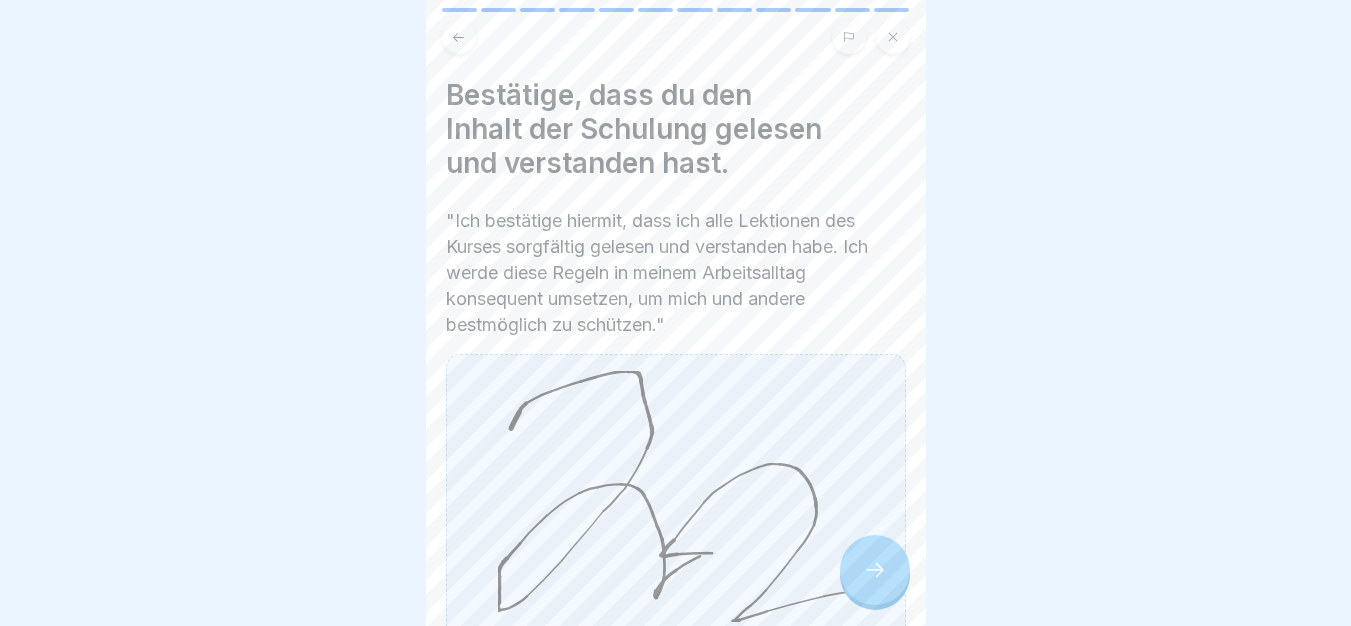 click at bounding box center (875, 570) 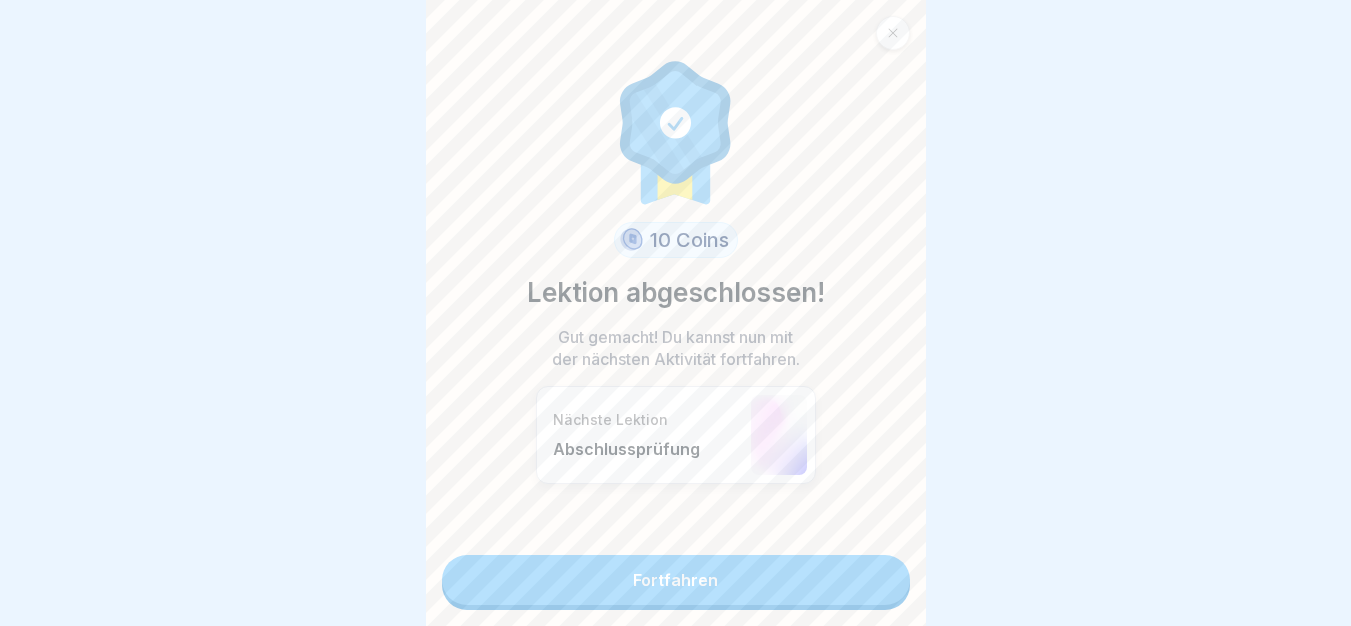 click on "Fortfahren" at bounding box center (676, 580) 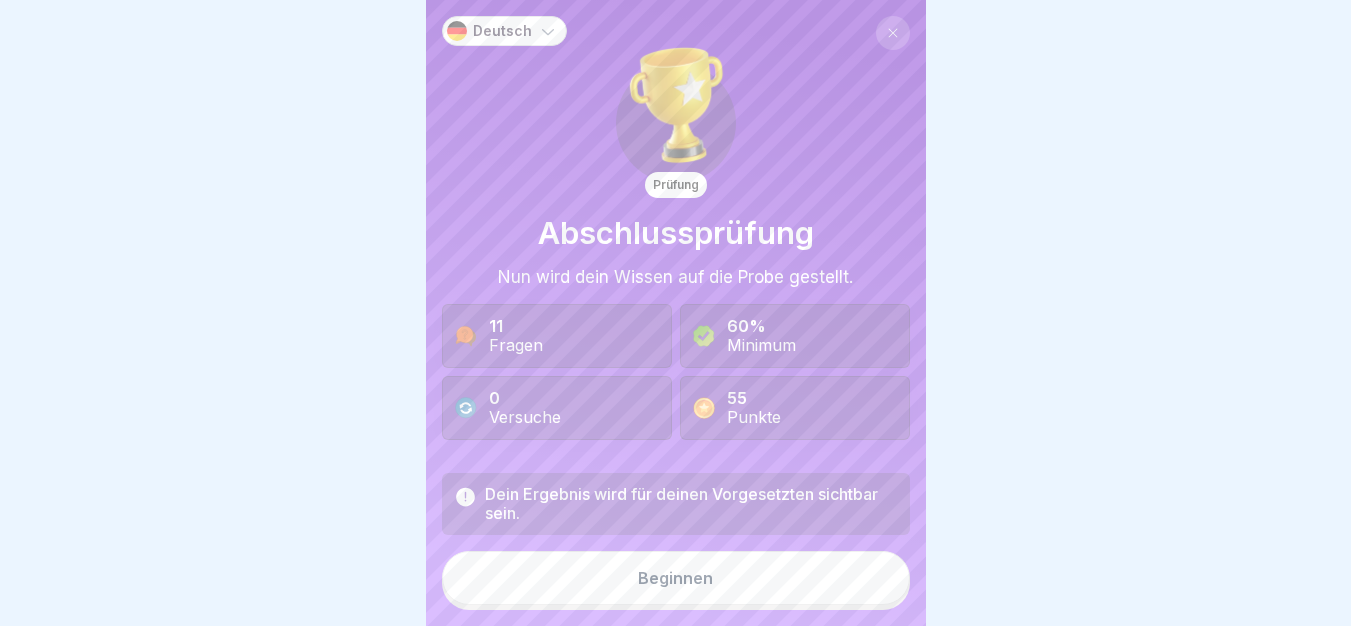 click on "Beginnen" at bounding box center (676, 578) 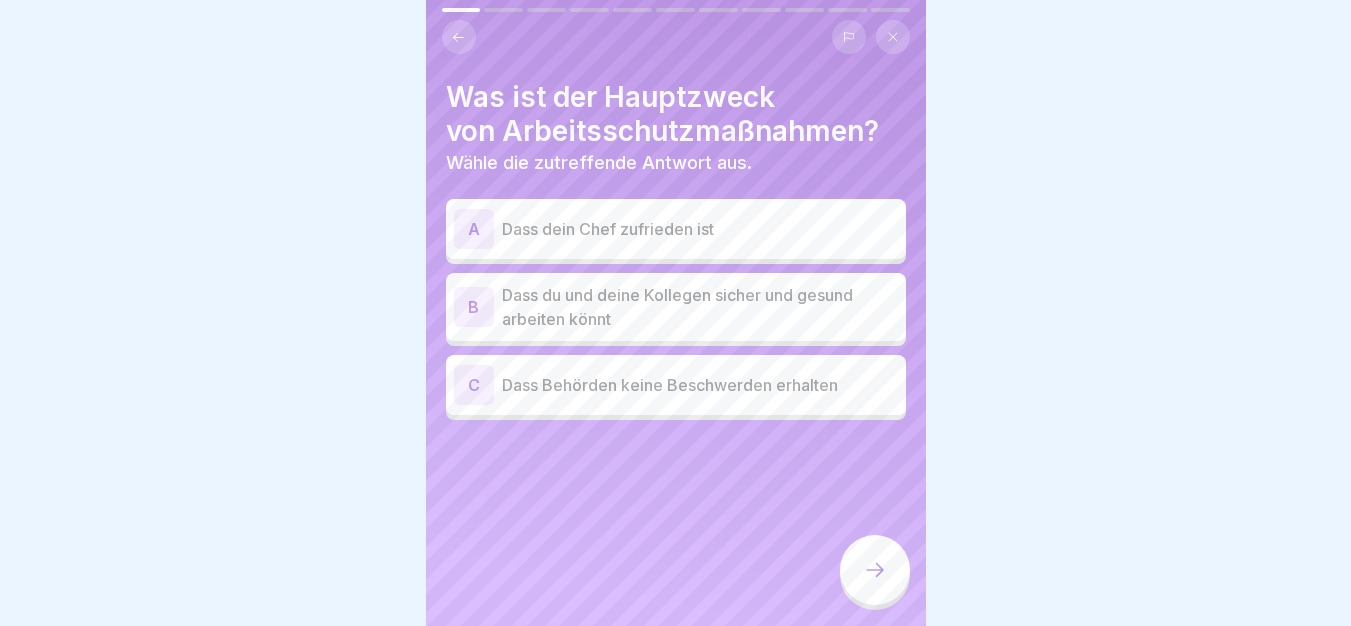 click on "Dass du und deine Kollegen sicher und gesund arbeiten könnt" at bounding box center (700, 307) 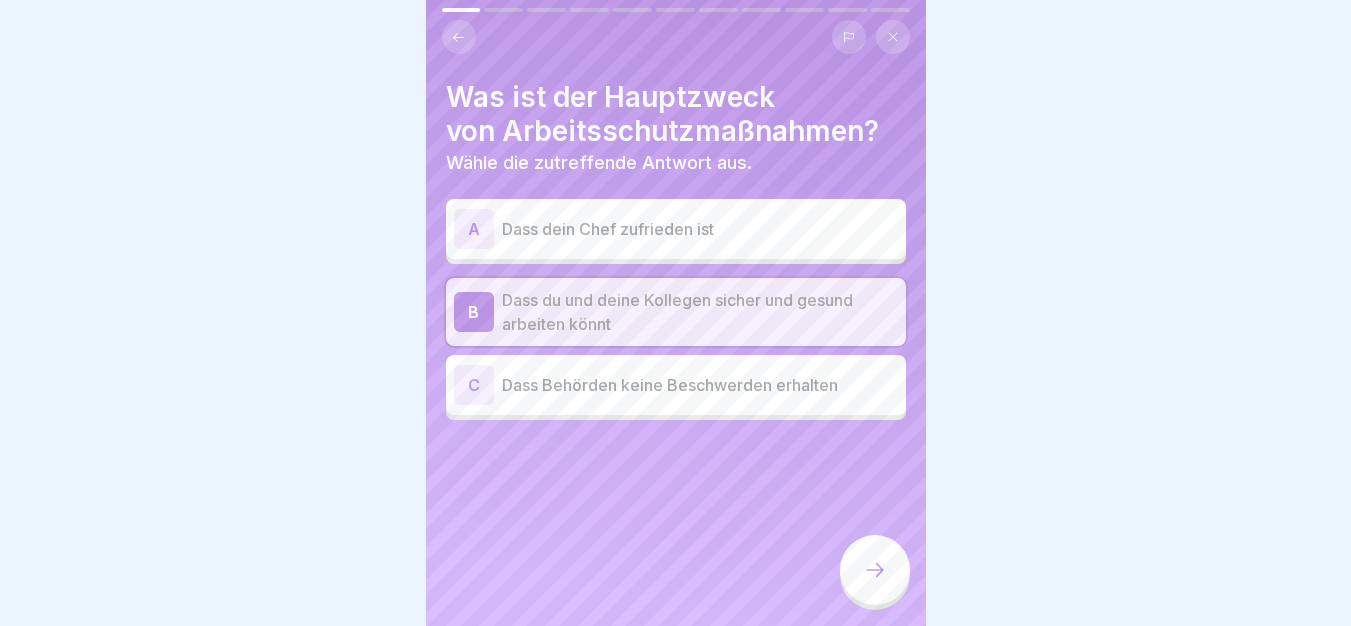 click at bounding box center [875, 570] 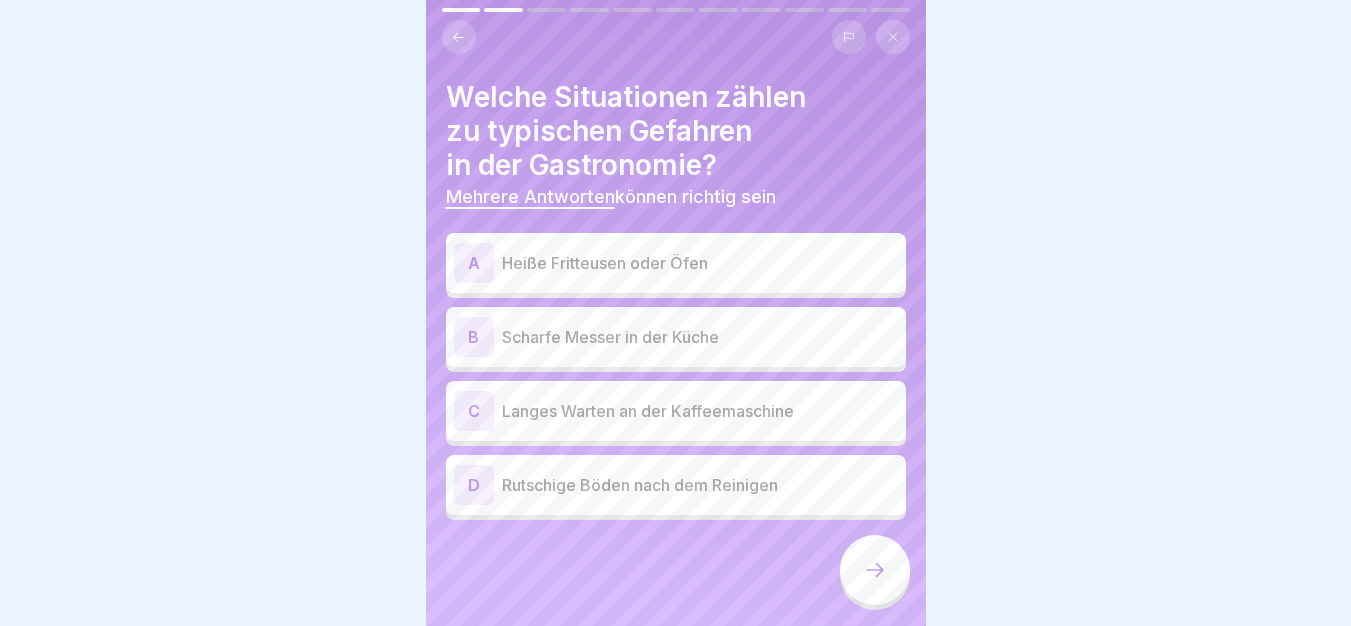 click at bounding box center [875, 570] 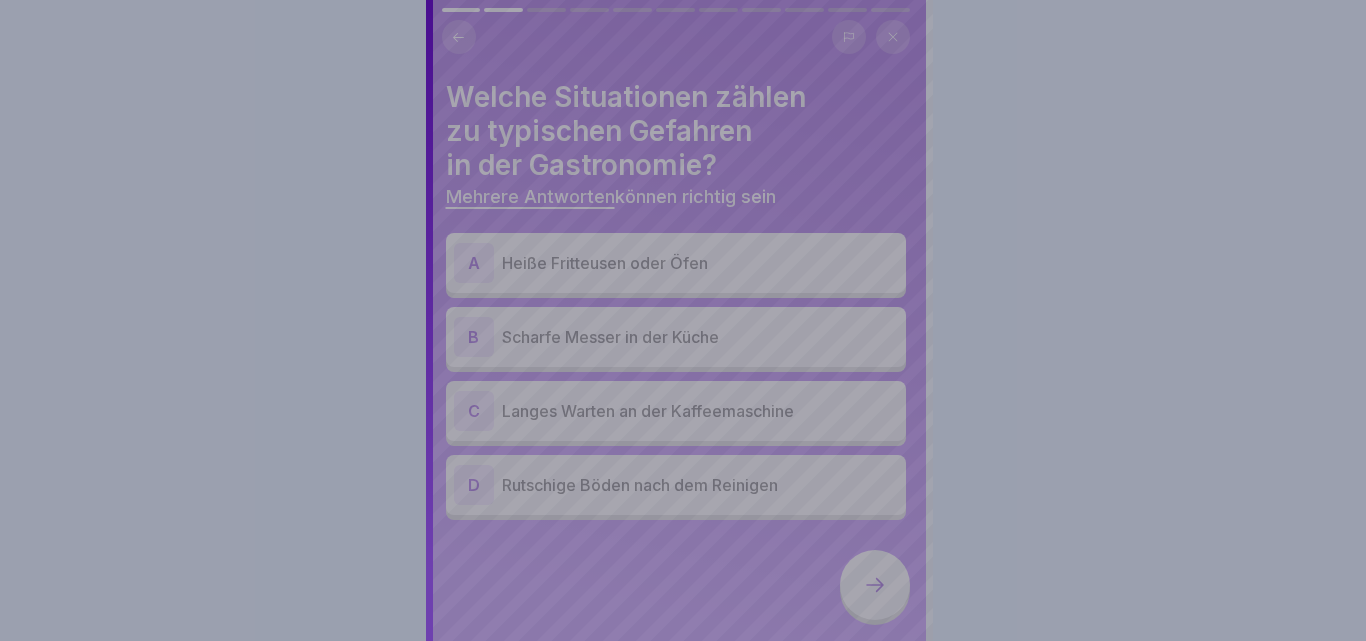 click at bounding box center [683, 320] 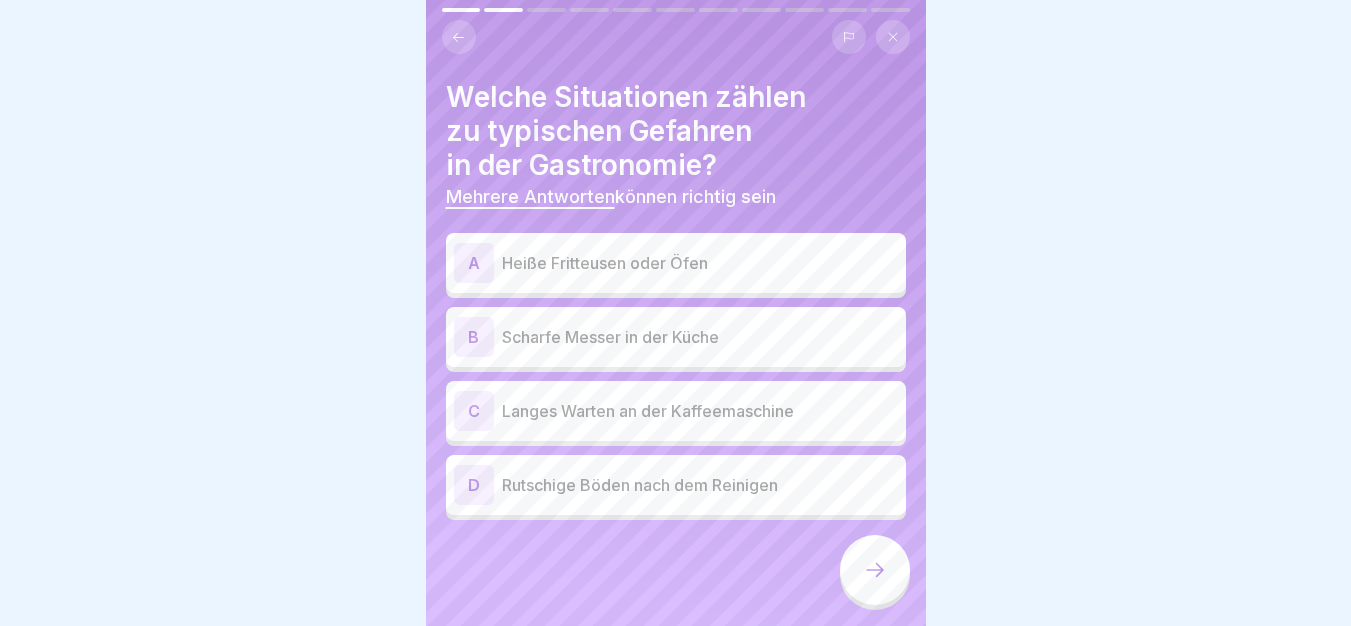 click on "A Heiße Fritteusen oder Öfen" at bounding box center [676, 263] 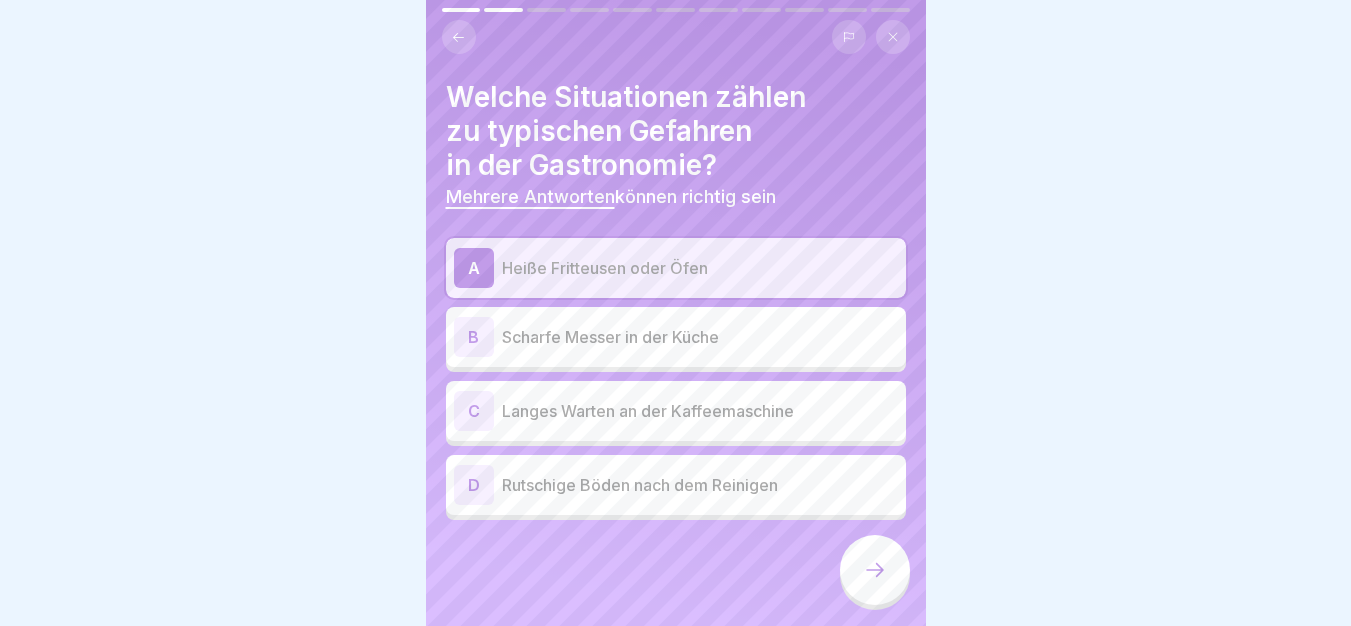 click at bounding box center (875, 570) 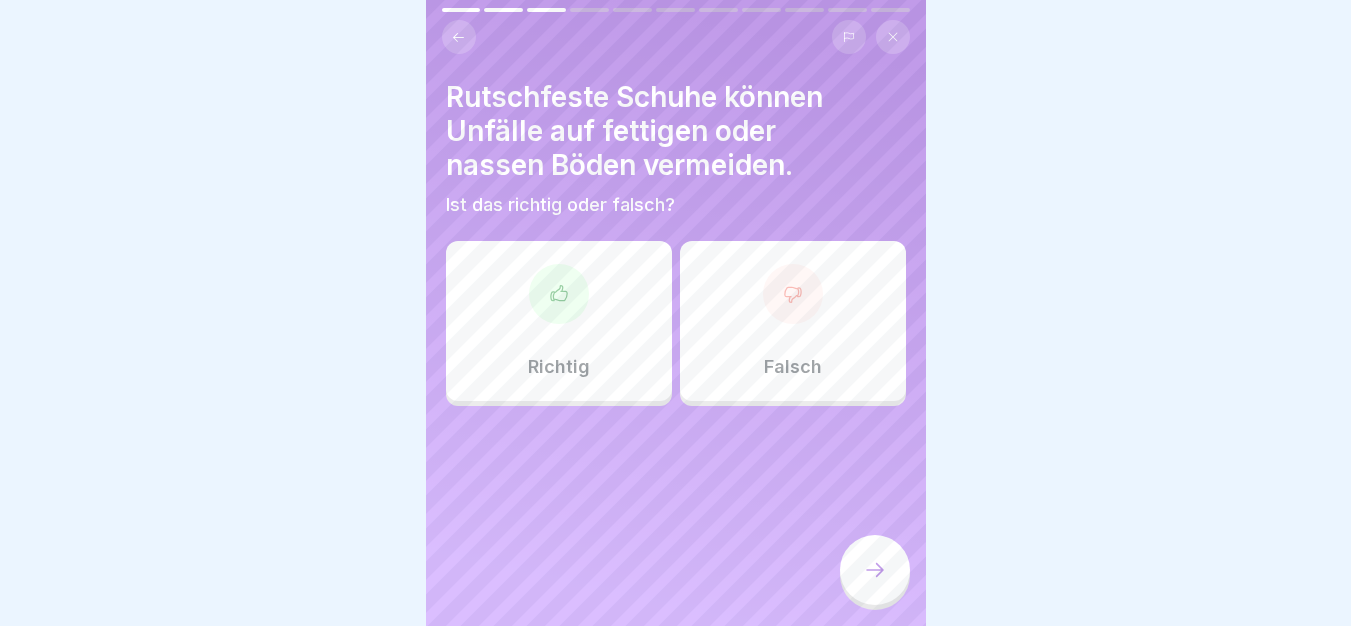 click at bounding box center (875, 570) 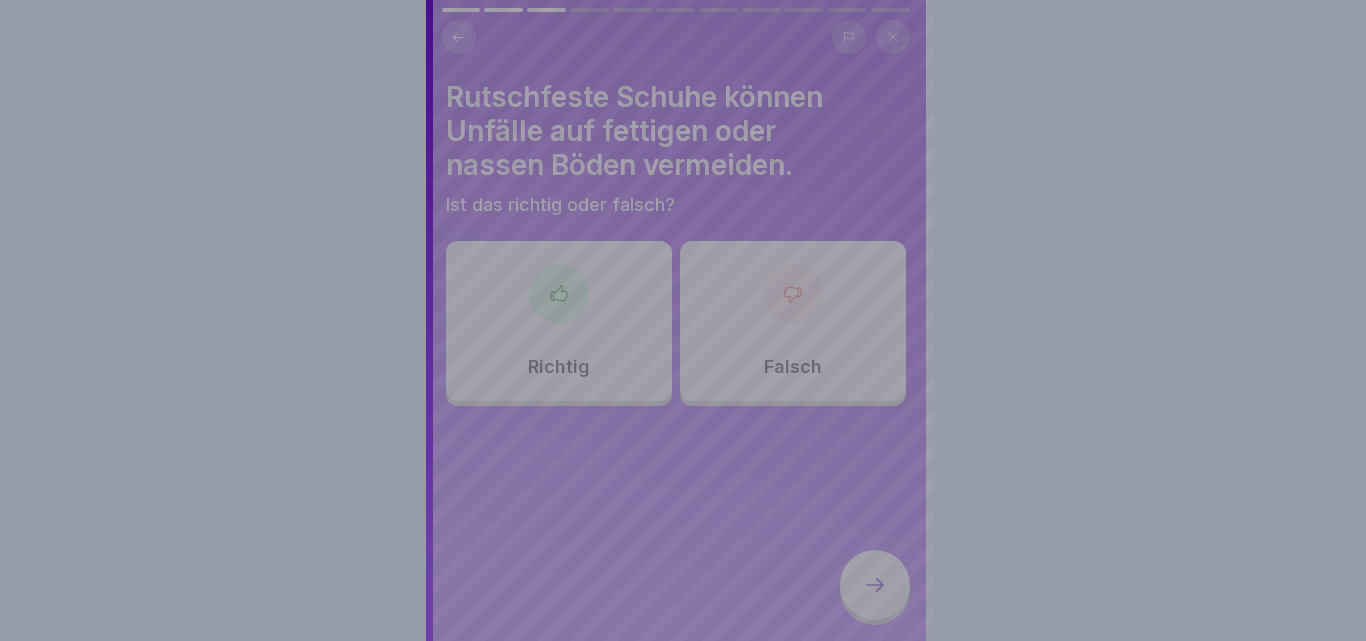 click at bounding box center [683, 320] 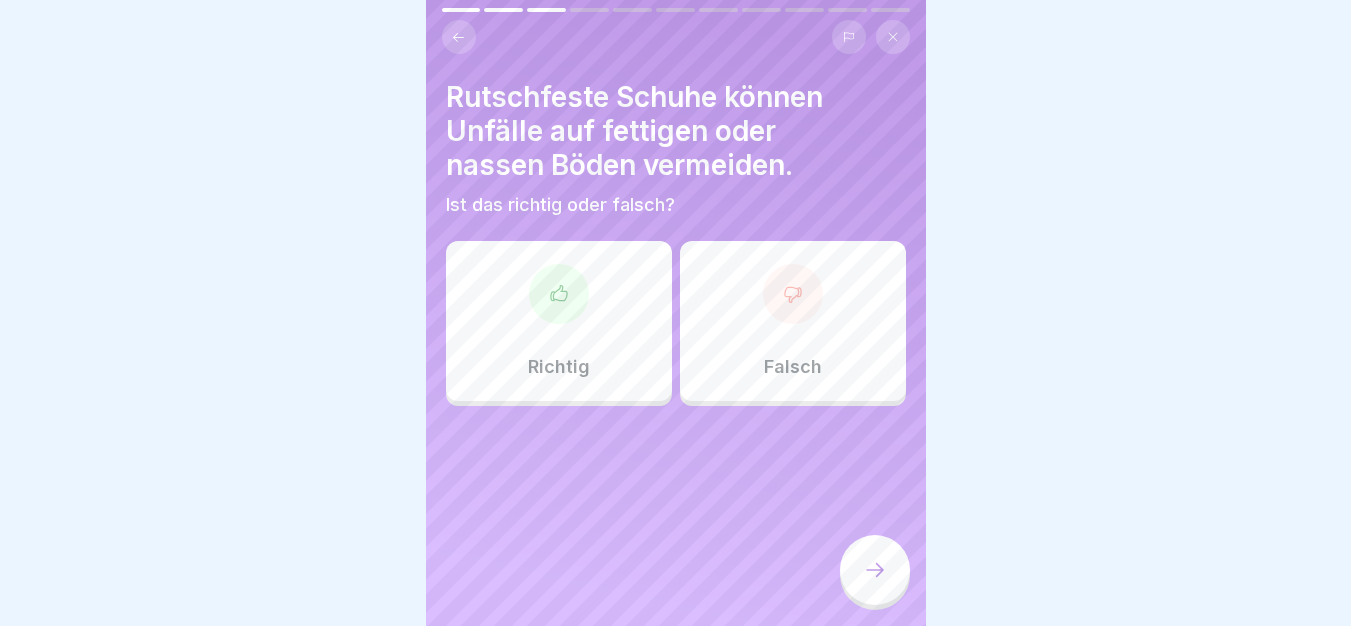 click on "Richtig" at bounding box center (559, 321) 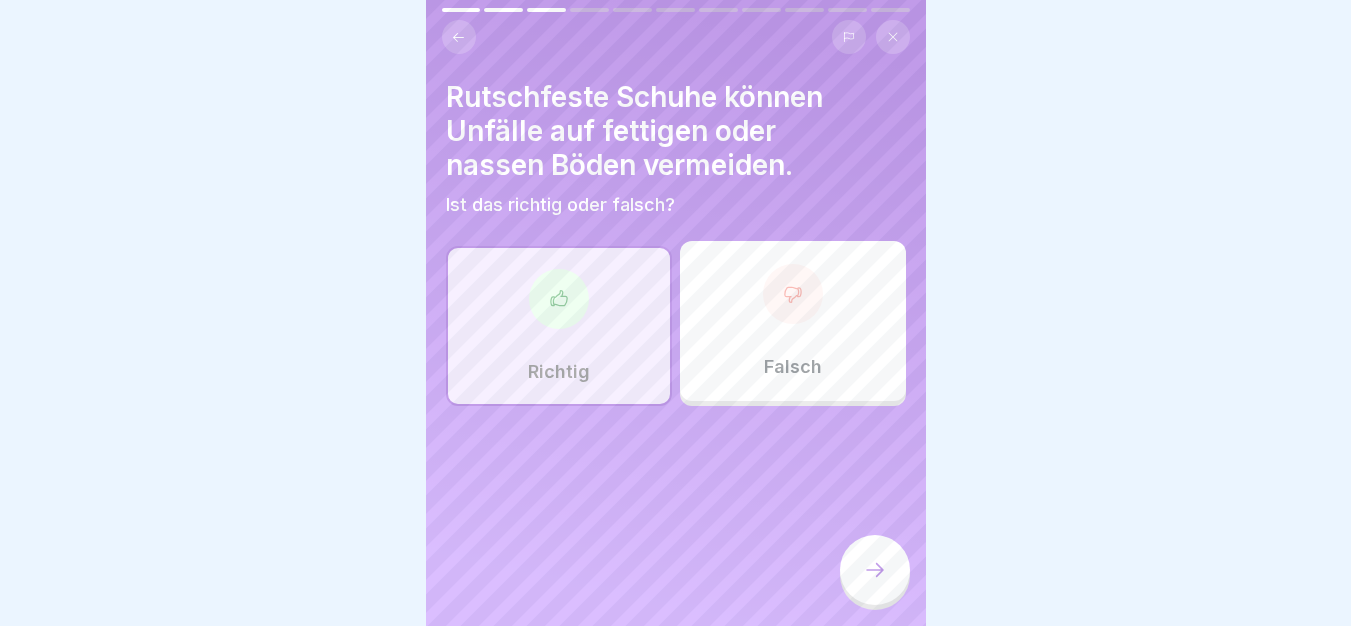 click at bounding box center (875, 570) 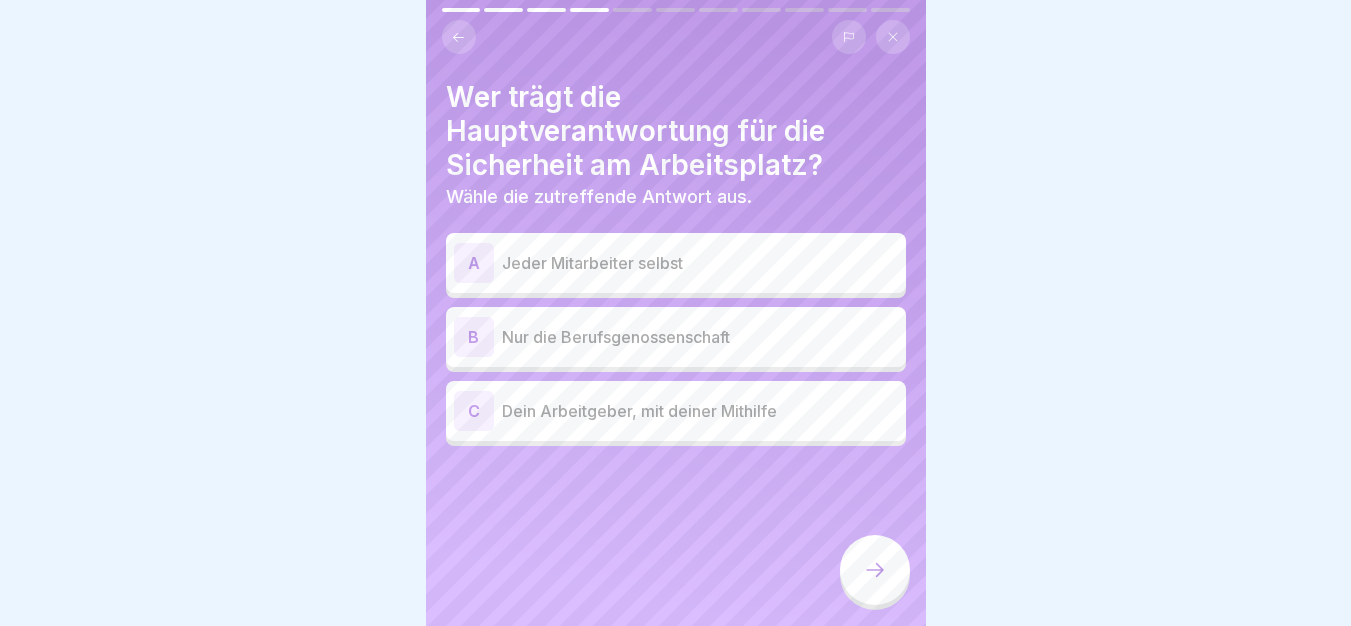 click on "Dein Arbeitgeber, mit deiner Mithilfe" at bounding box center [700, 411] 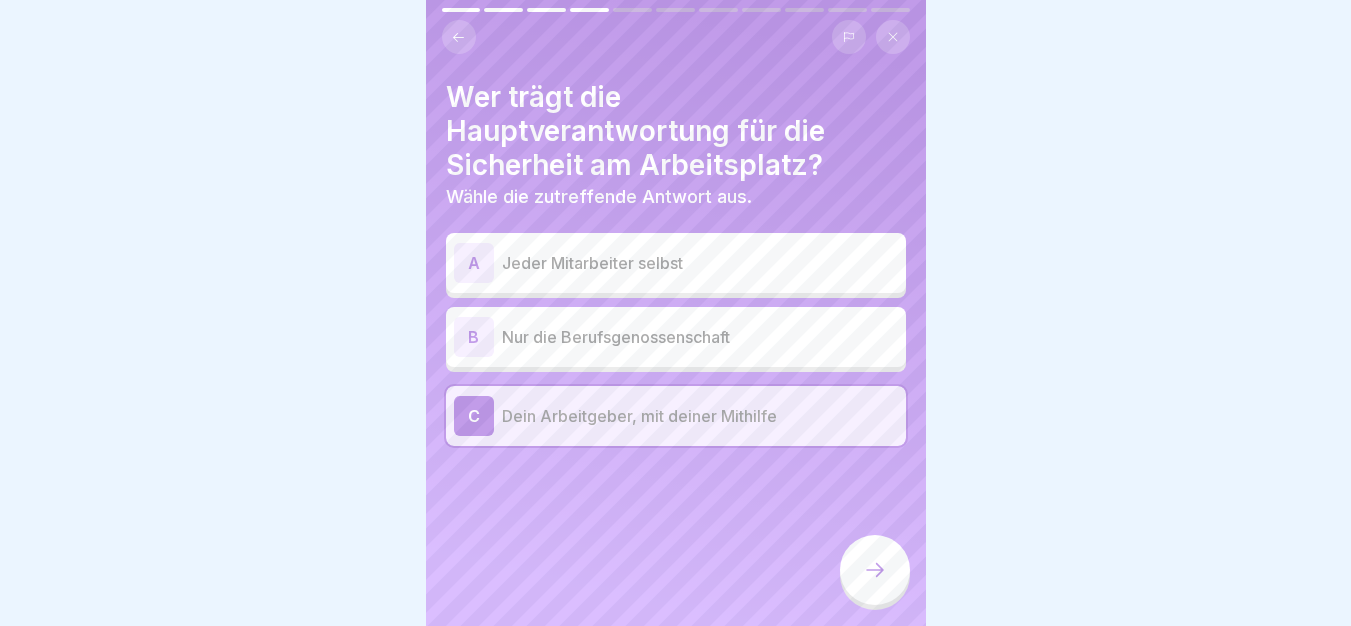 click at bounding box center [875, 570] 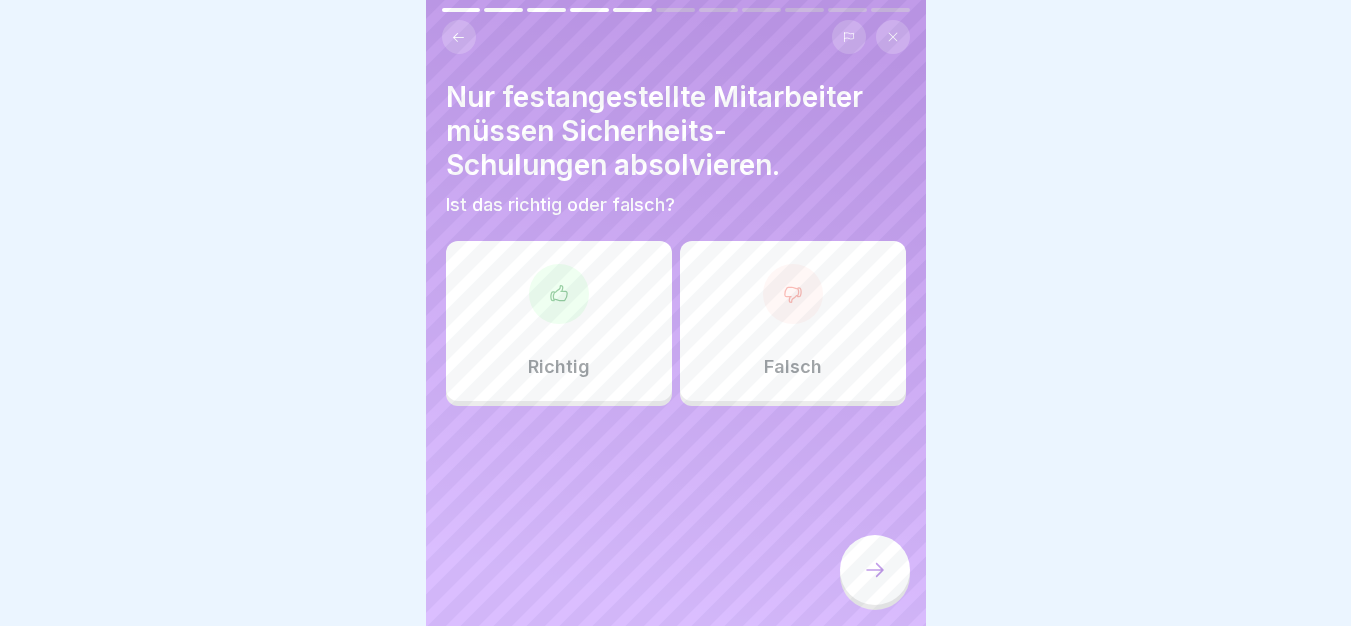 click on "Falsch" at bounding box center [793, 367] 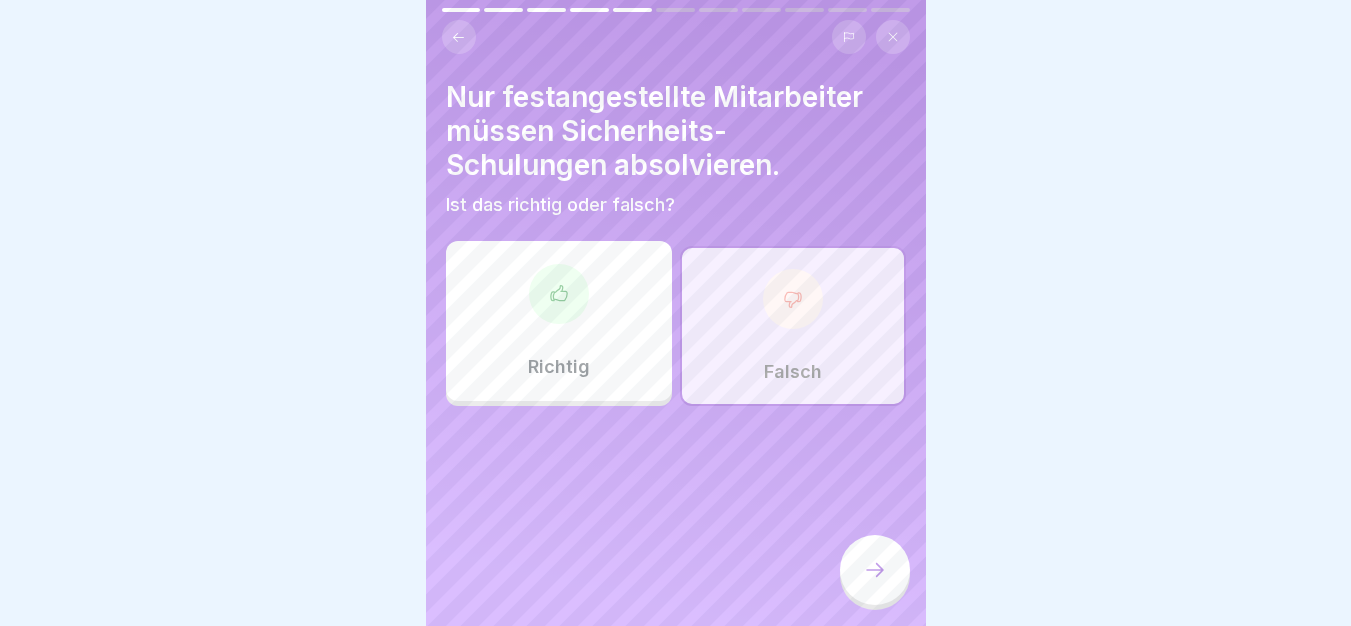 click at bounding box center (875, 570) 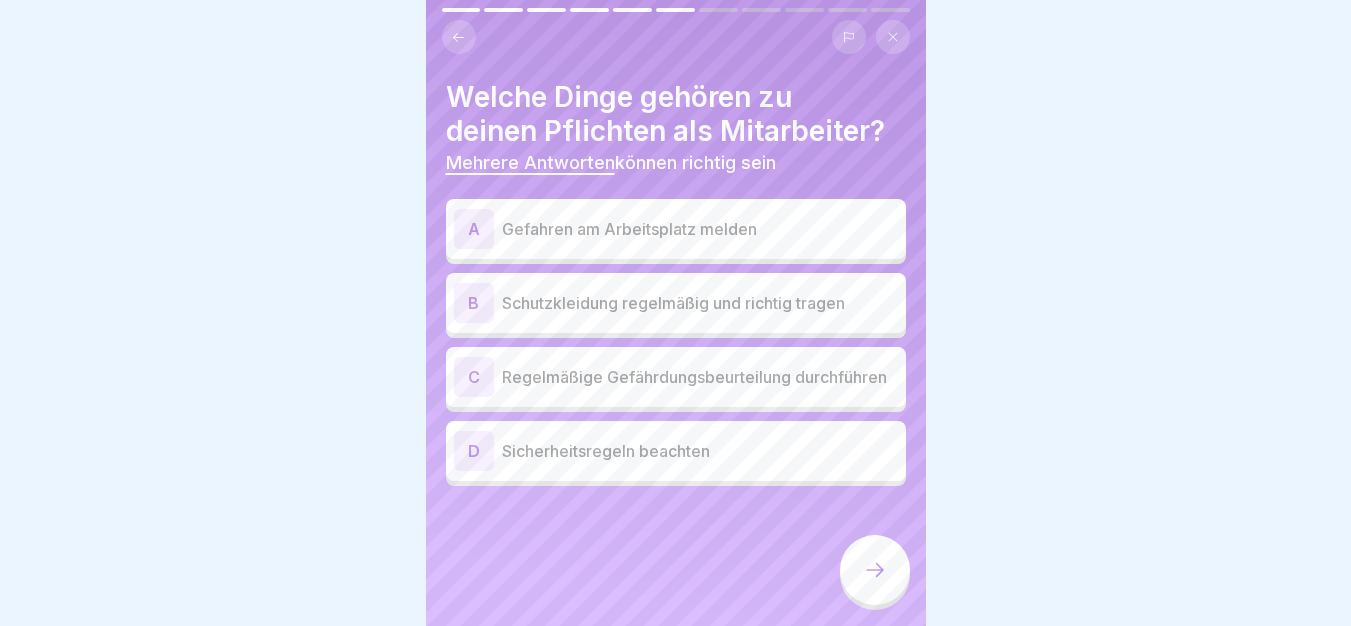 click on "Schutzkleidung regelmäßig und richtig tragen" at bounding box center (700, 303) 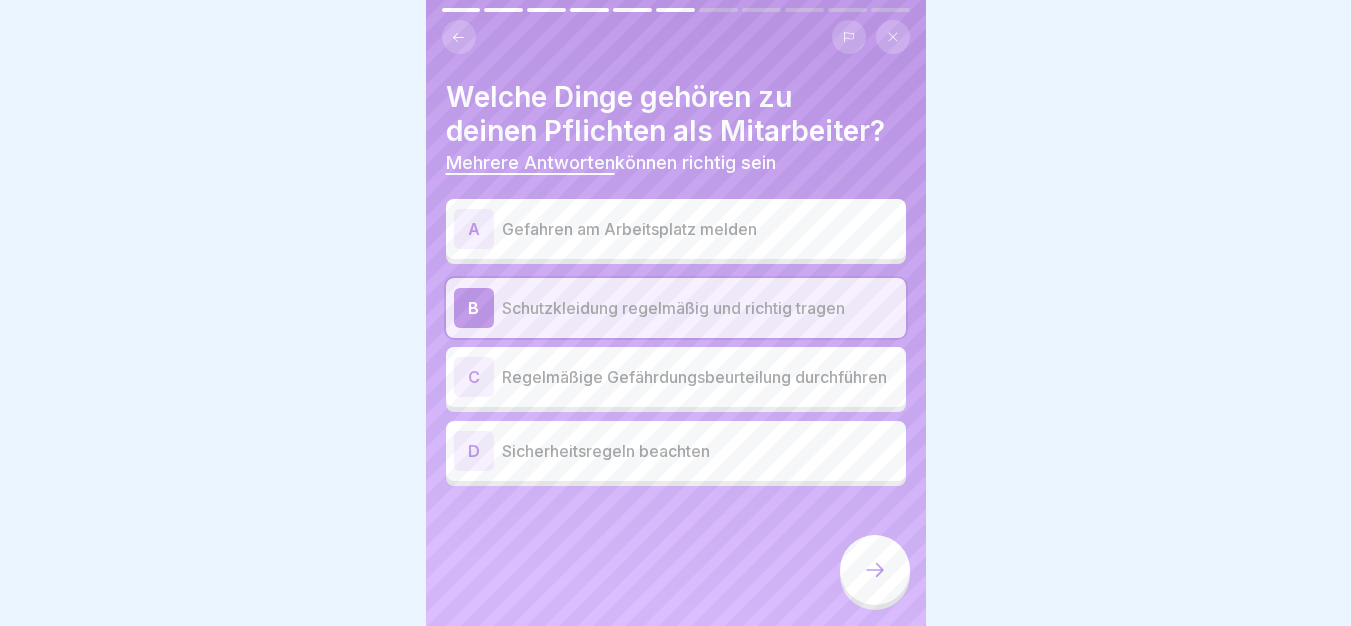 click on "Schutzkleidung regelmäßig und richtig tragen" at bounding box center [700, 308] 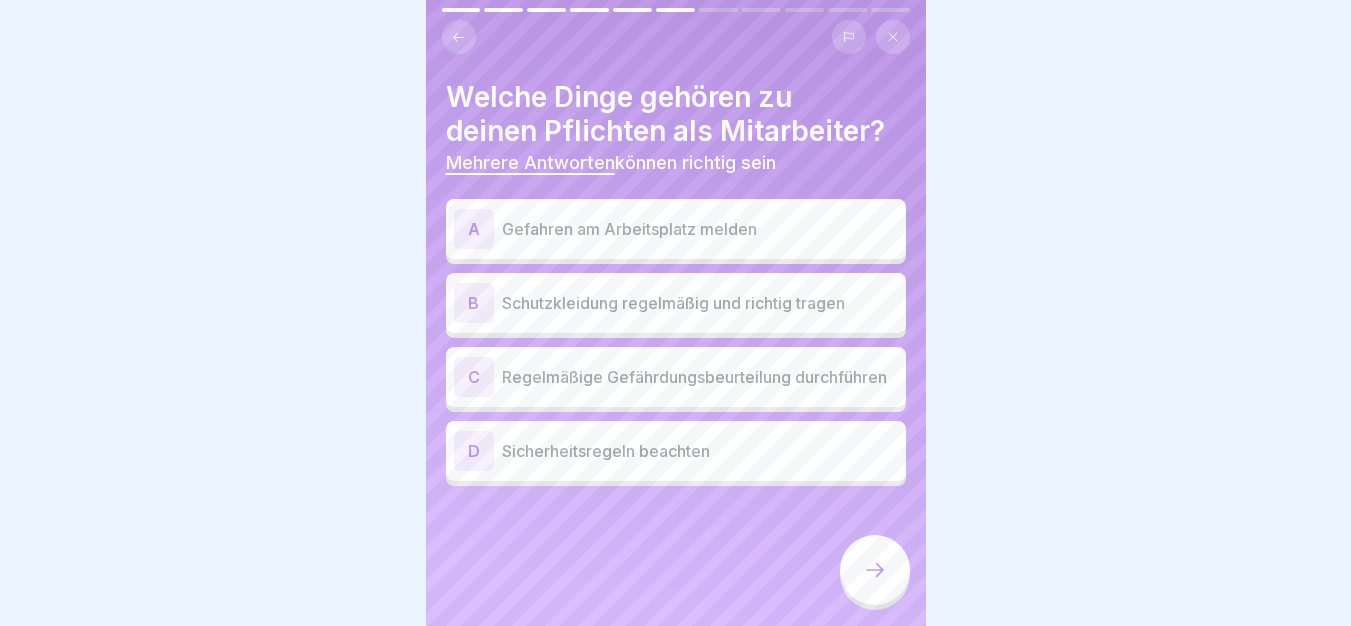 click on "Gefahren am Arbeitsplatz melden" at bounding box center [700, 229] 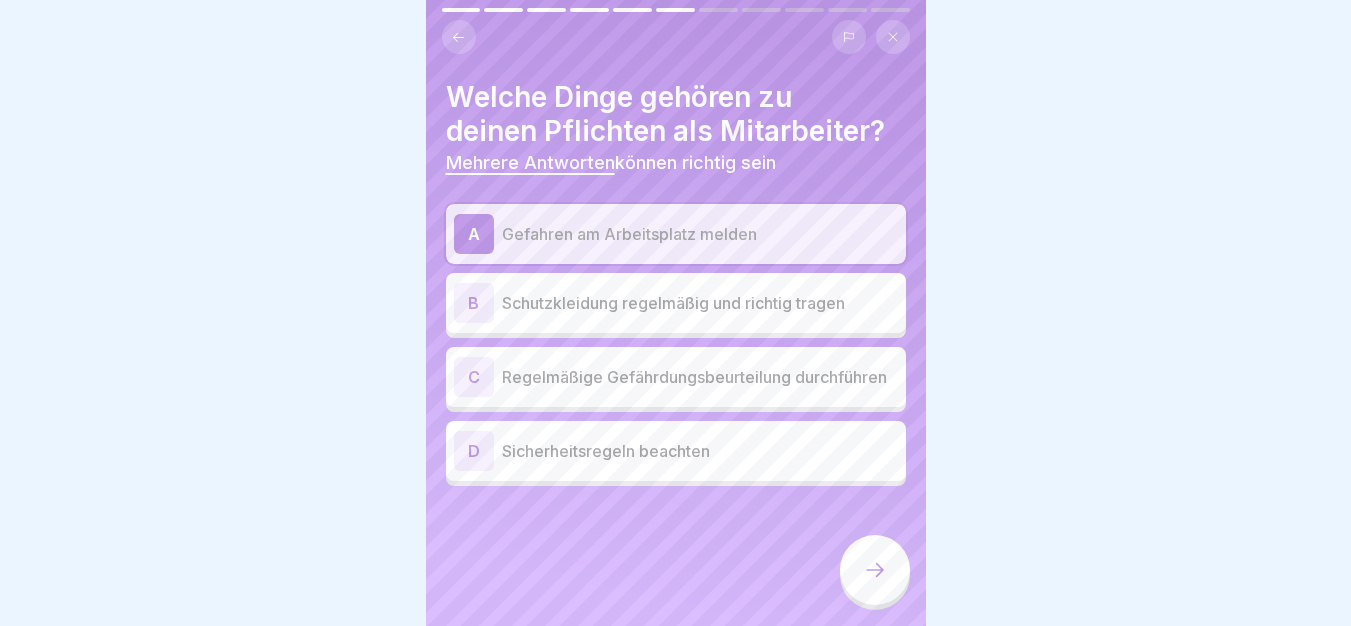 click on "Regelmäßige Gefährdungsbeurteilung durchführen" at bounding box center (700, 377) 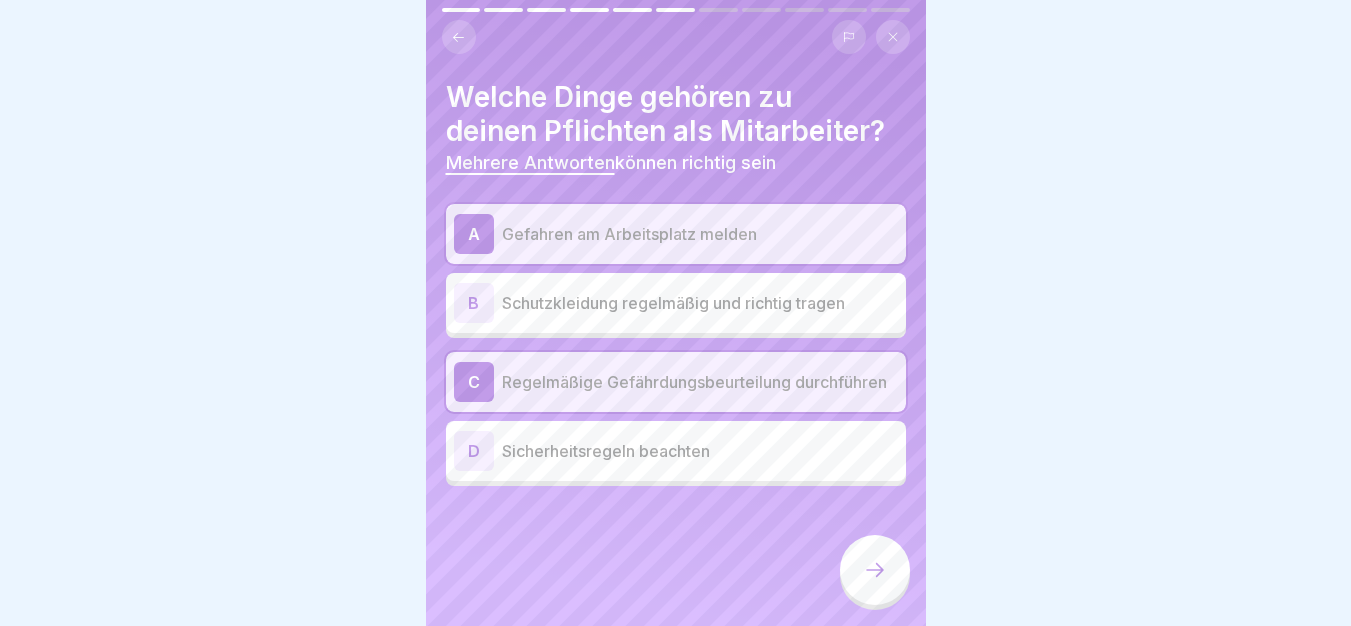 click on "Sicherheitsregeln beachten" at bounding box center [700, 451] 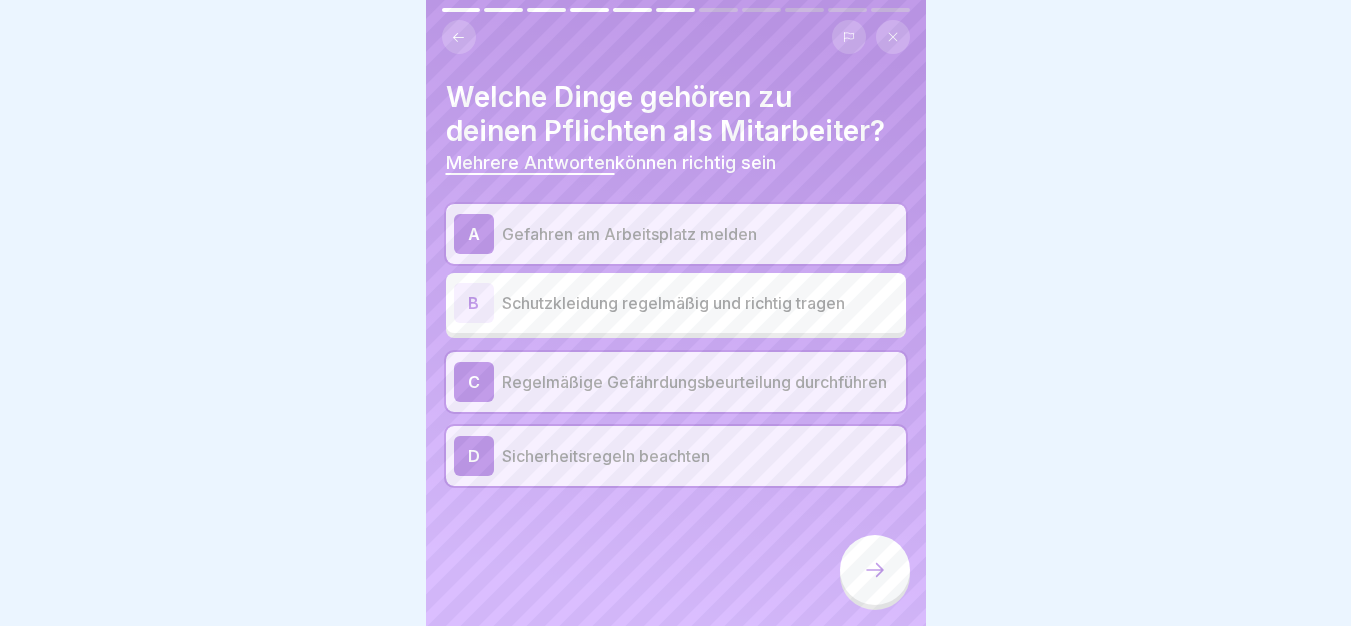 click at bounding box center (875, 570) 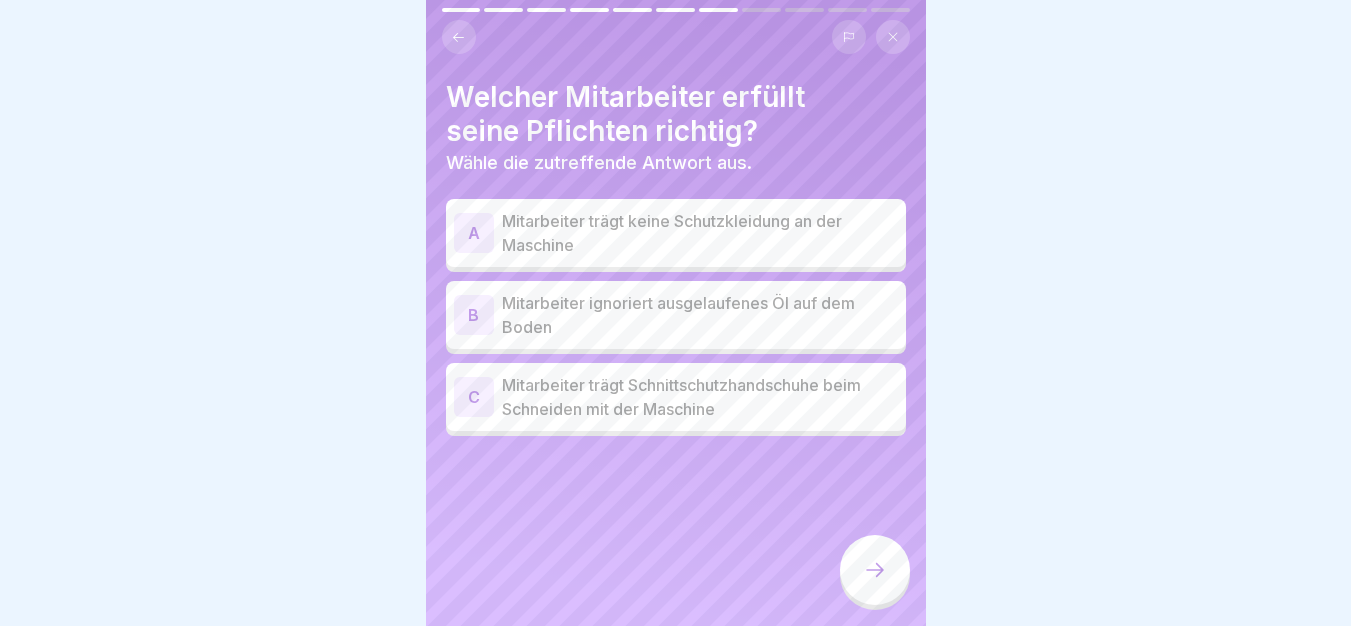 click 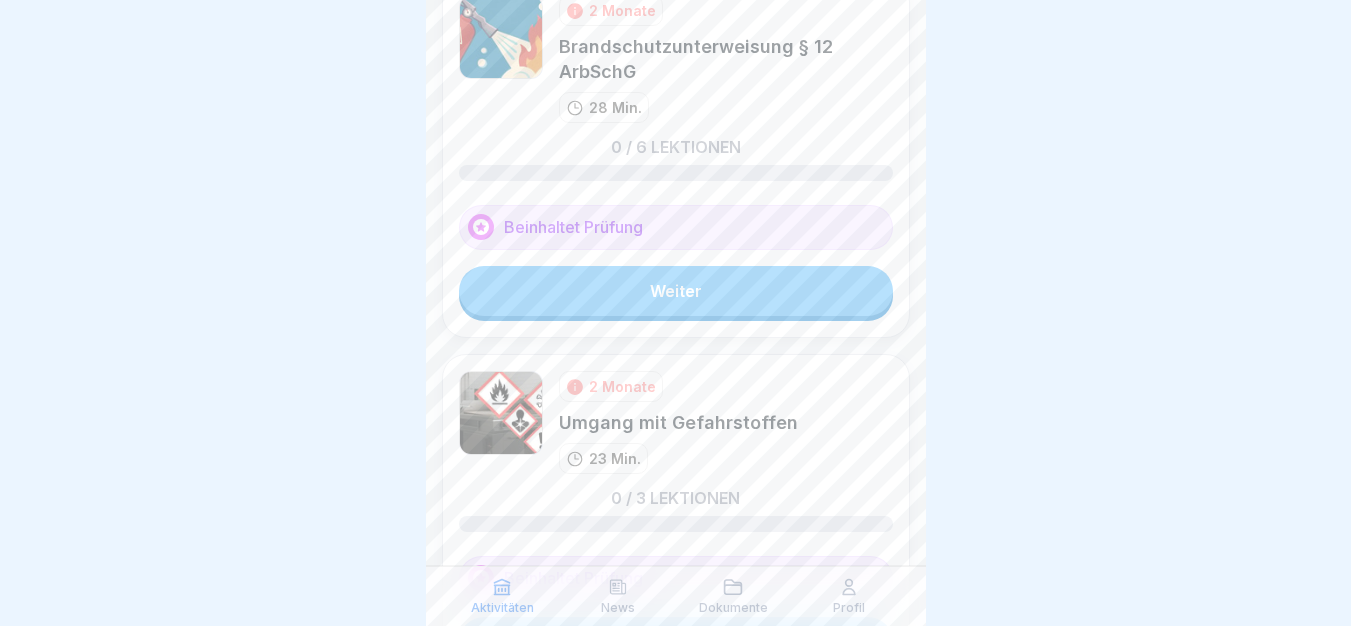 scroll, scrollTop: 286, scrollLeft: 0, axis: vertical 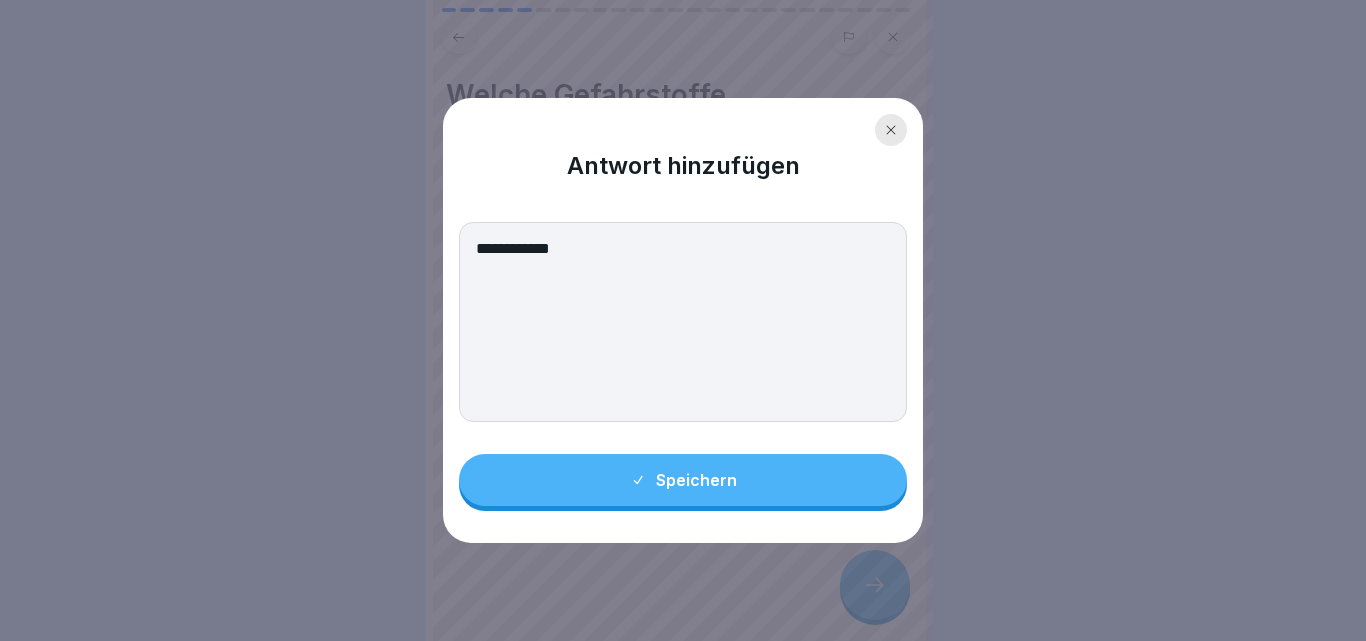 type on "**********" 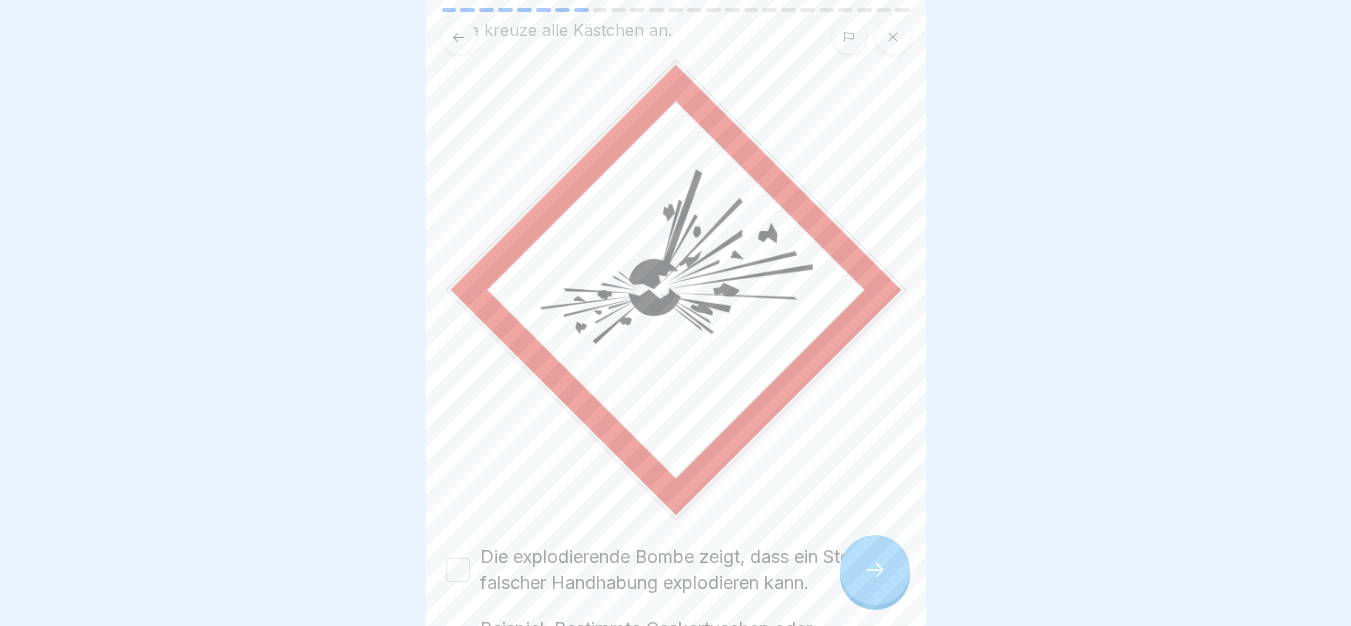 scroll, scrollTop: 262, scrollLeft: 0, axis: vertical 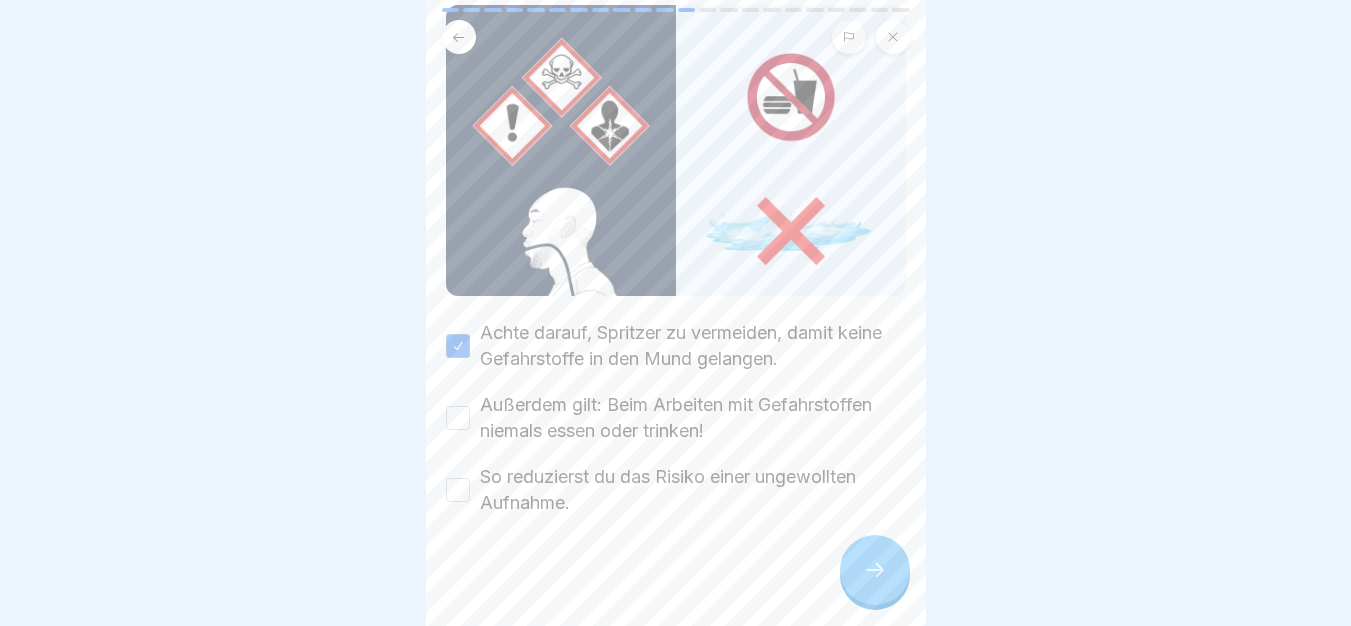 drag, startPoint x: 688, startPoint y: 386, endPoint x: 695, endPoint y: 405, distance: 20.248457 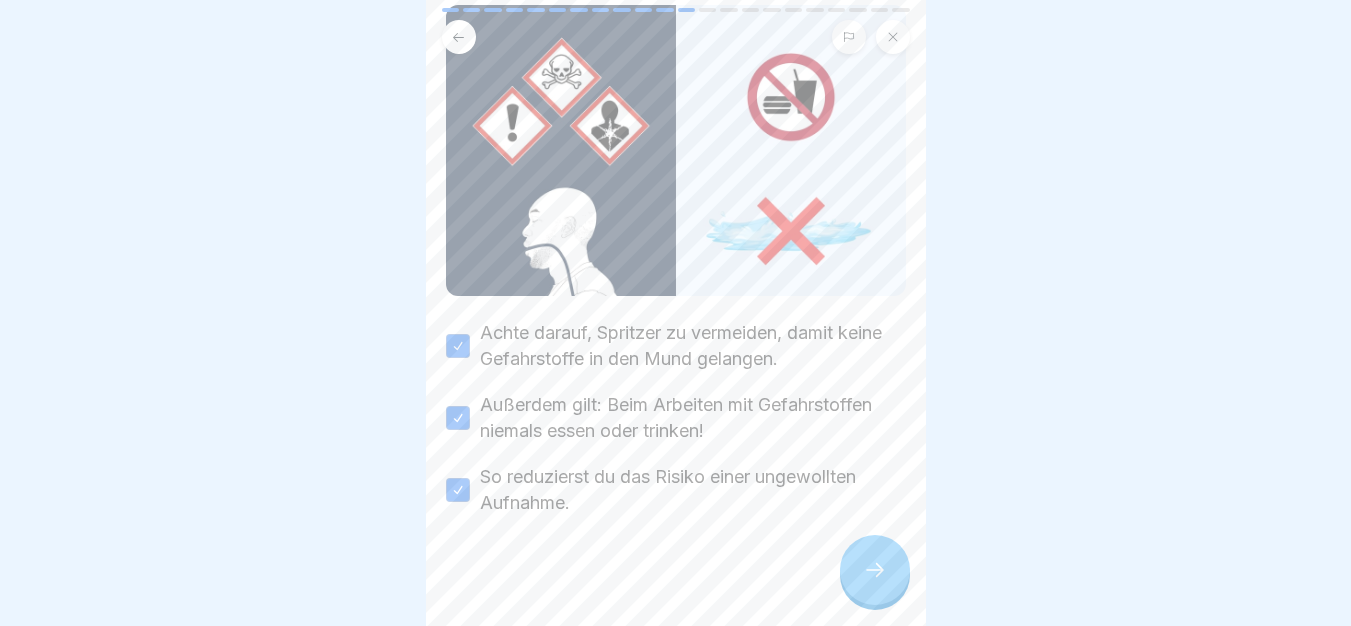 drag, startPoint x: 851, startPoint y: 543, endPoint x: 854, endPoint y: 554, distance: 11.401754 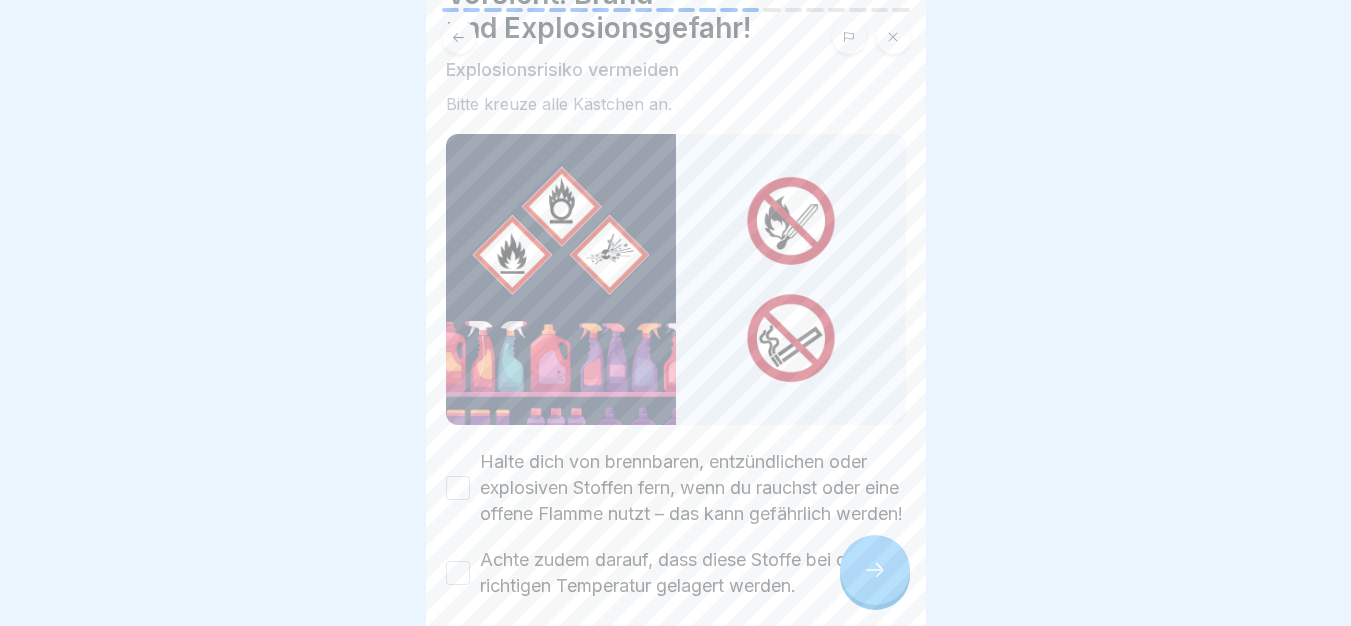 scroll, scrollTop: 210, scrollLeft: 0, axis: vertical 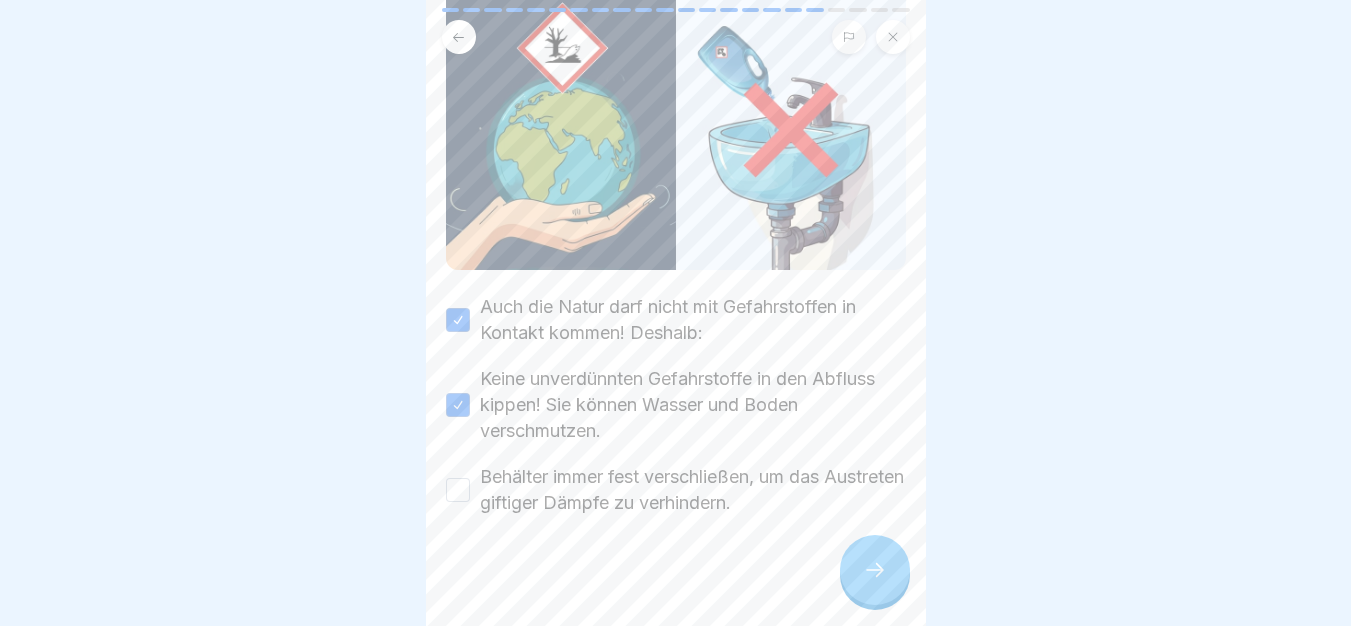 drag, startPoint x: 713, startPoint y: 497, endPoint x: 724, endPoint y: 506, distance: 14.21267 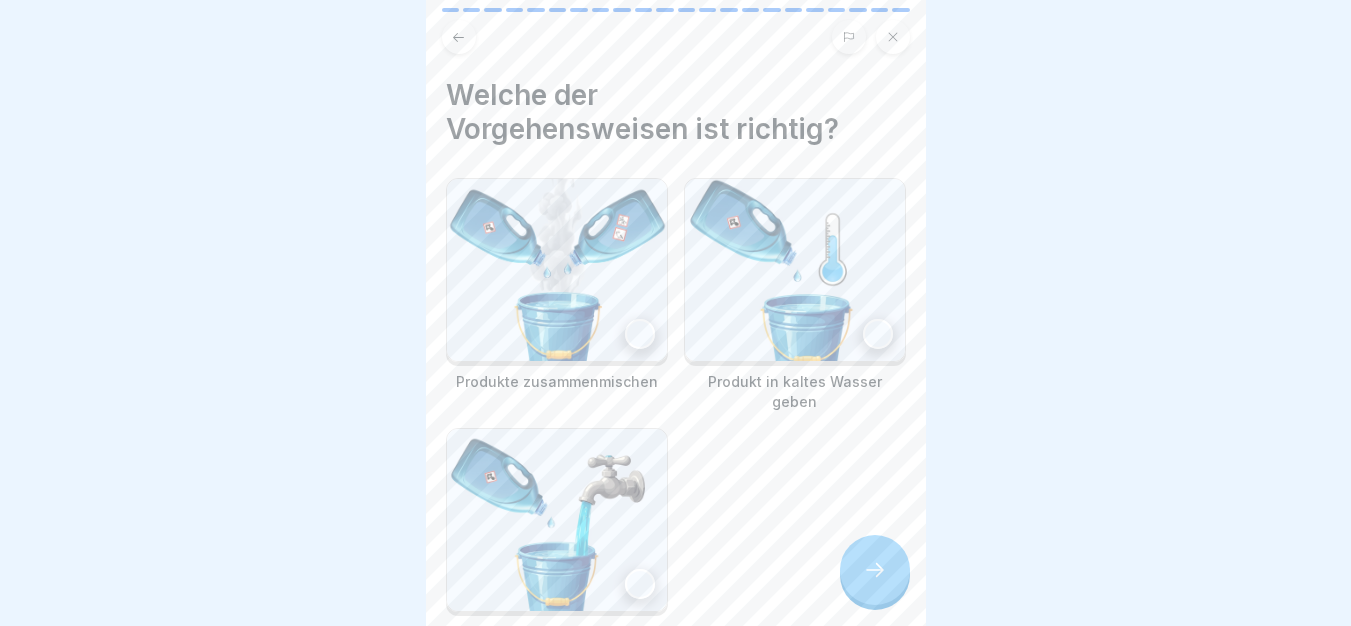 scroll, scrollTop: 136, scrollLeft: 0, axis: vertical 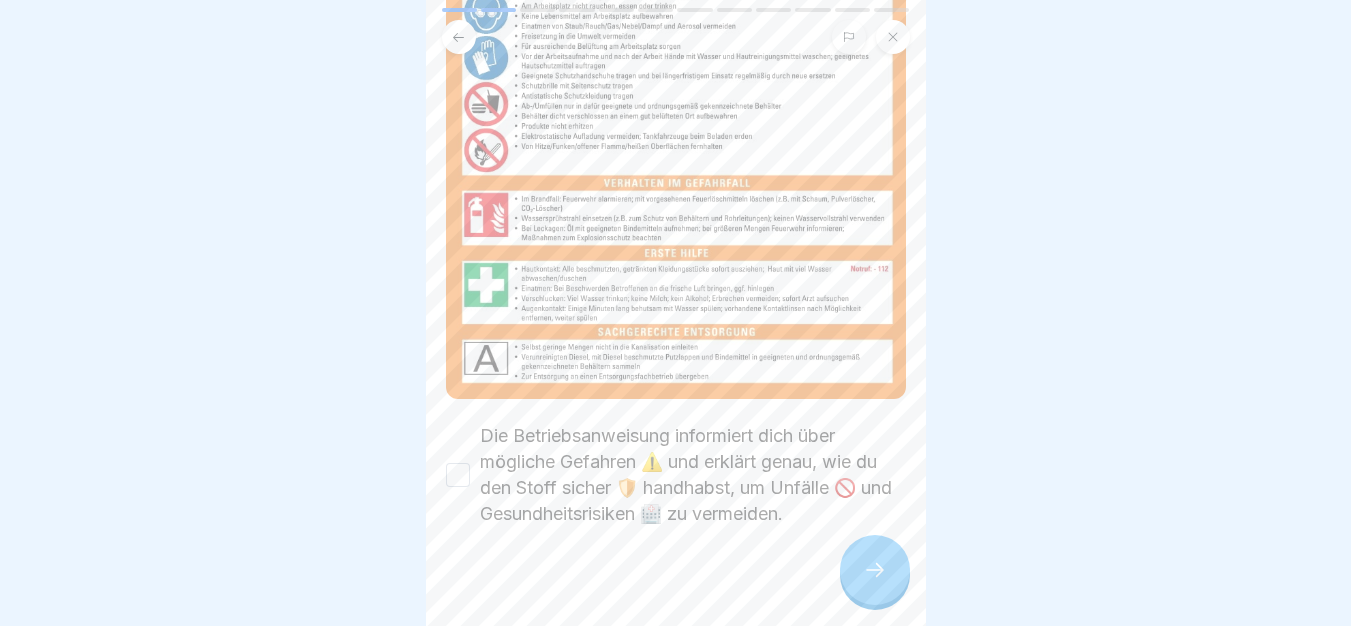 drag, startPoint x: 752, startPoint y: 464, endPoint x: 825, endPoint y: 539, distance: 104.66136 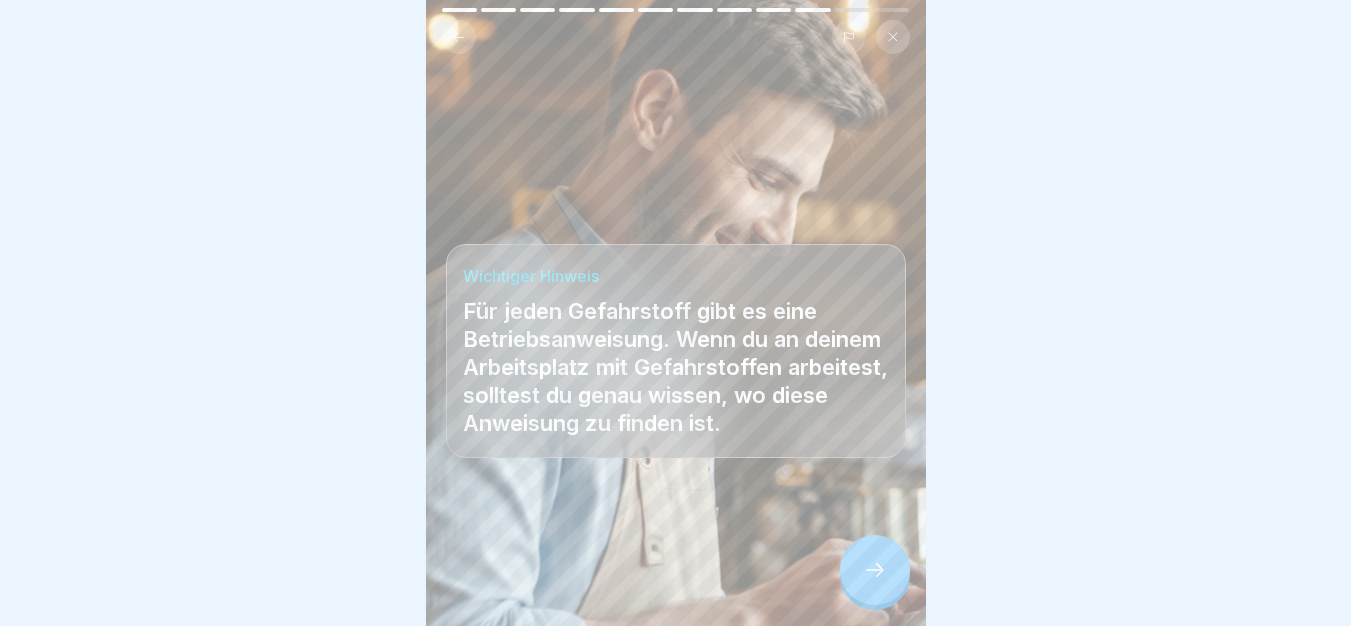 scroll, scrollTop: 15, scrollLeft: 0, axis: vertical 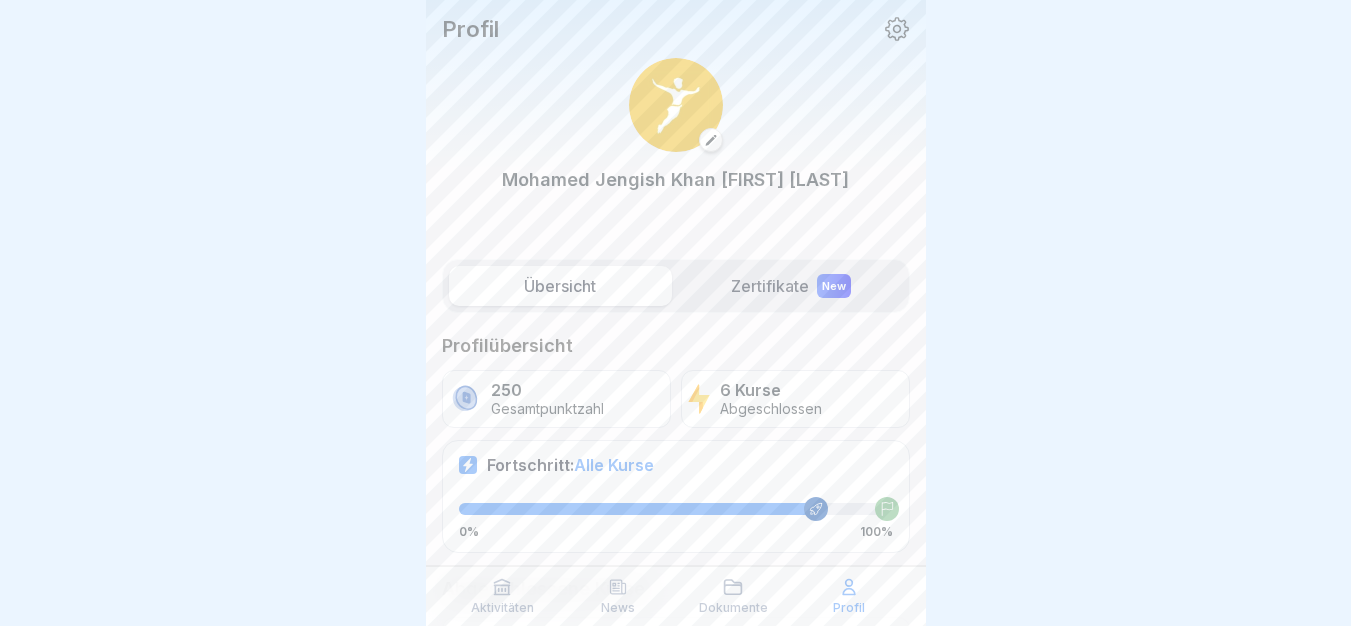 drag, startPoint x: 679, startPoint y: 410, endPoint x: 530, endPoint y: 603, distance: 243.8237 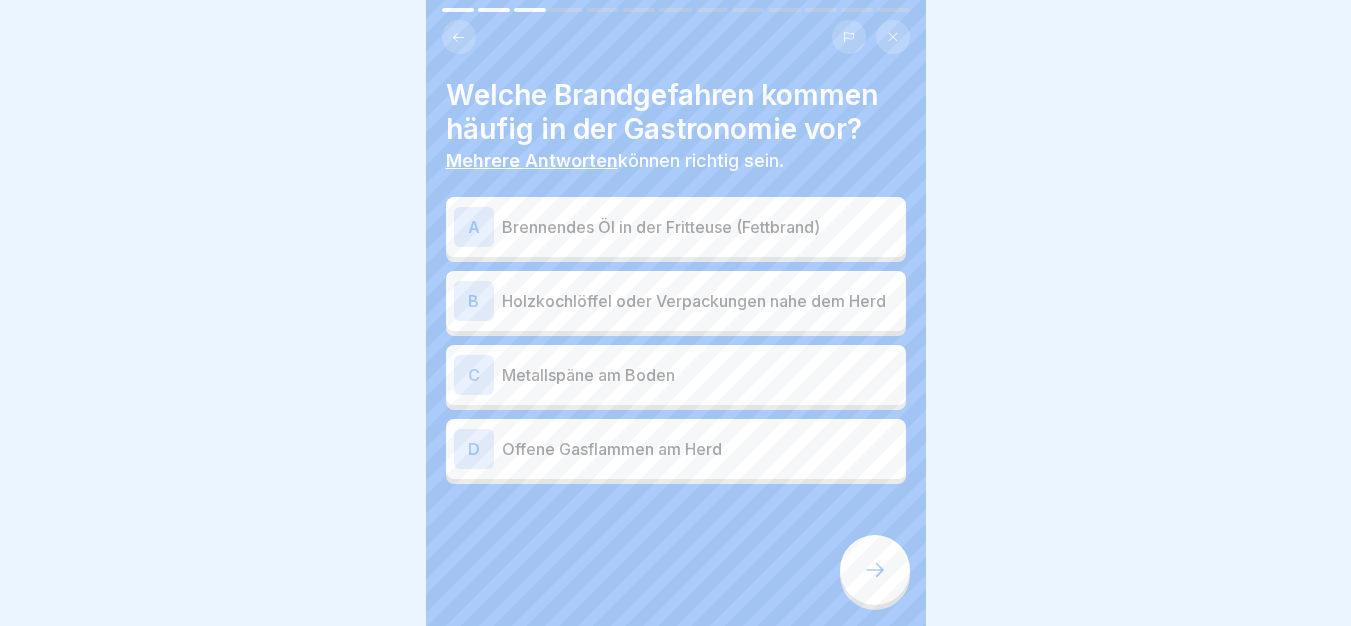 scroll, scrollTop: 15, scrollLeft: 0, axis: vertical 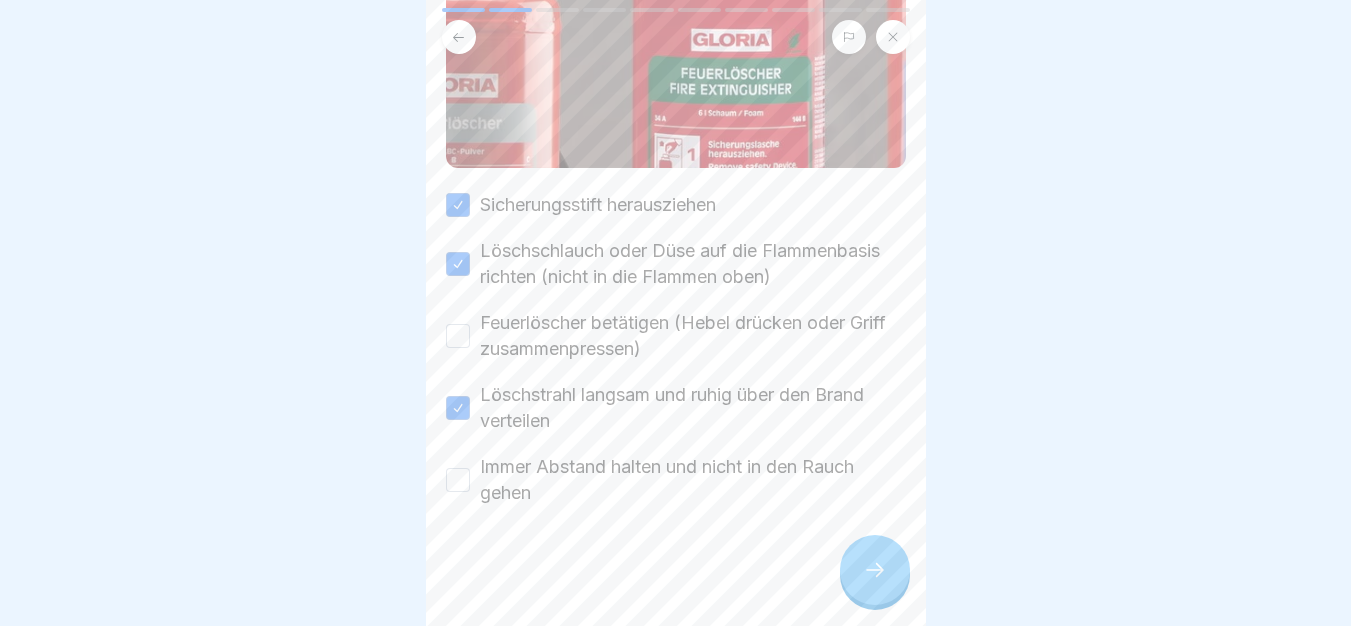 drag, startPoint x: 667, startPoint y: 311, endPoint x: 667, endPoint y: 325, distance: 14 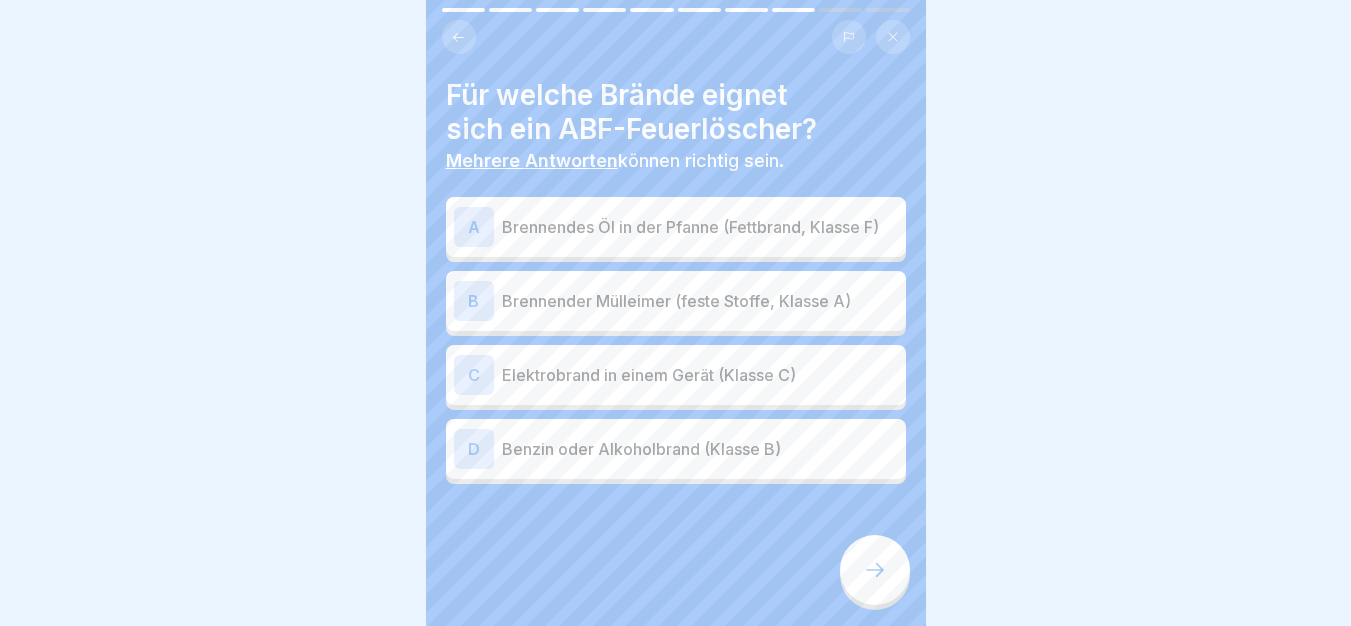 scroll, scrollTop: 15, scrollLeft: 0, axis: vertical 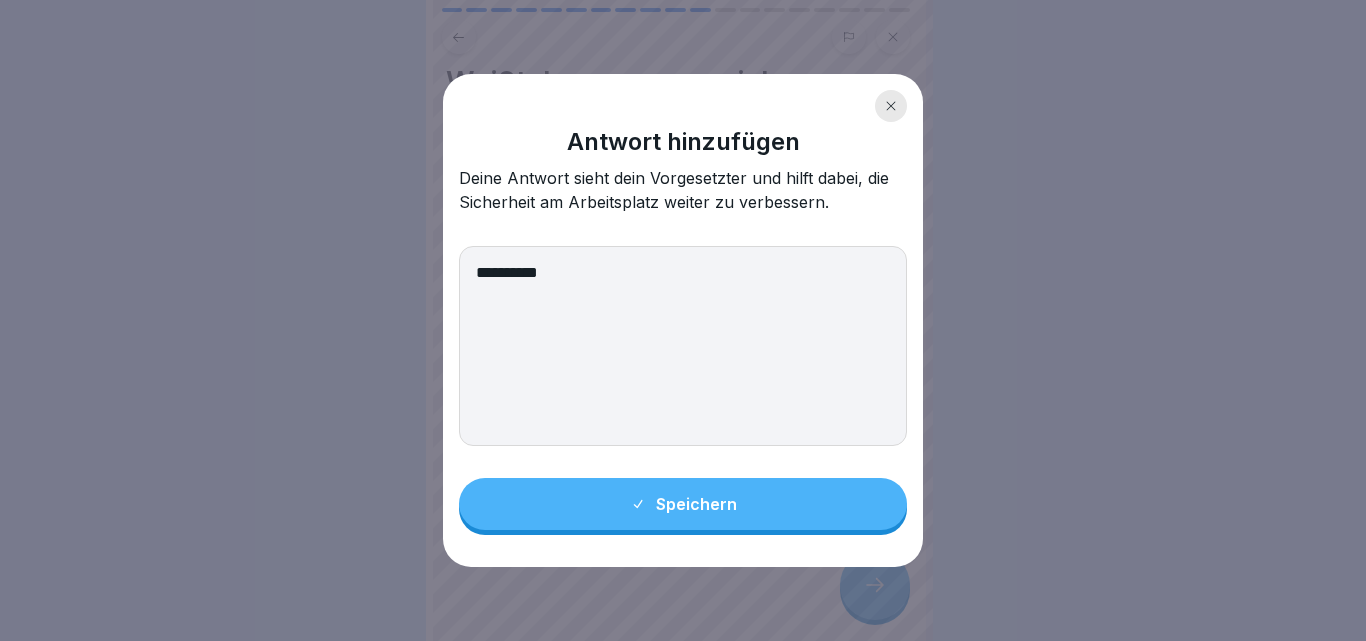 type on "**********" 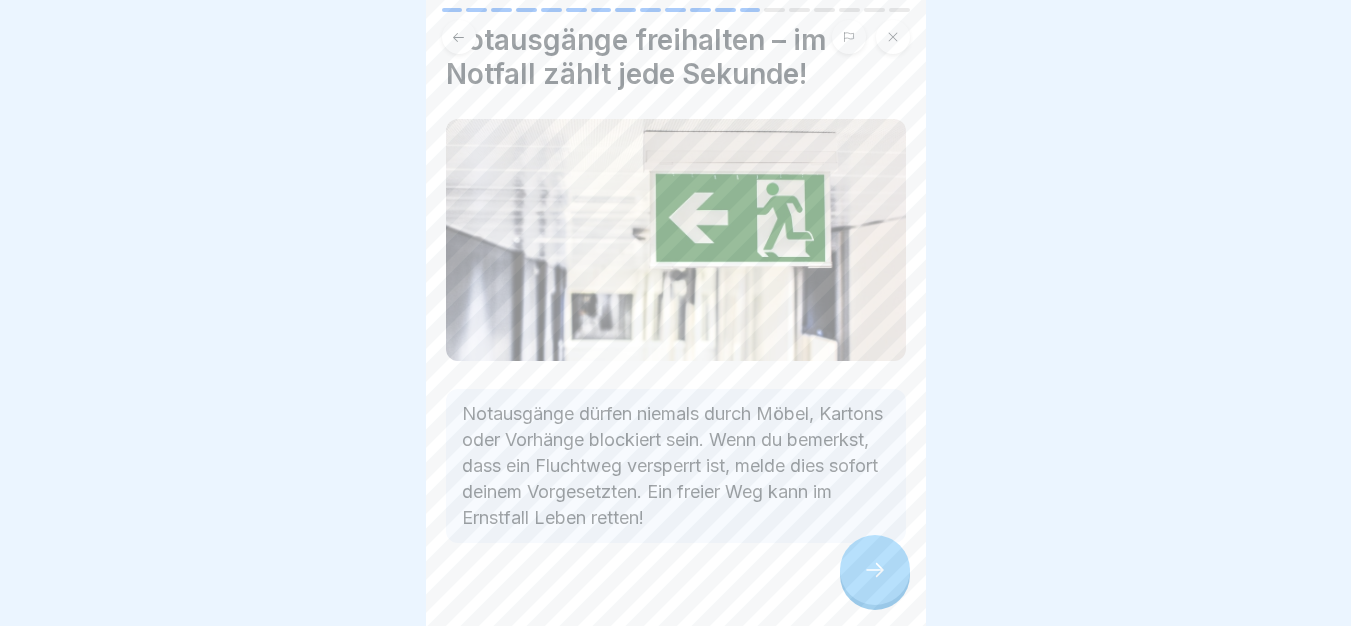 scroll, scrollTop: 84, scrollLeft: 0, axis: vertical 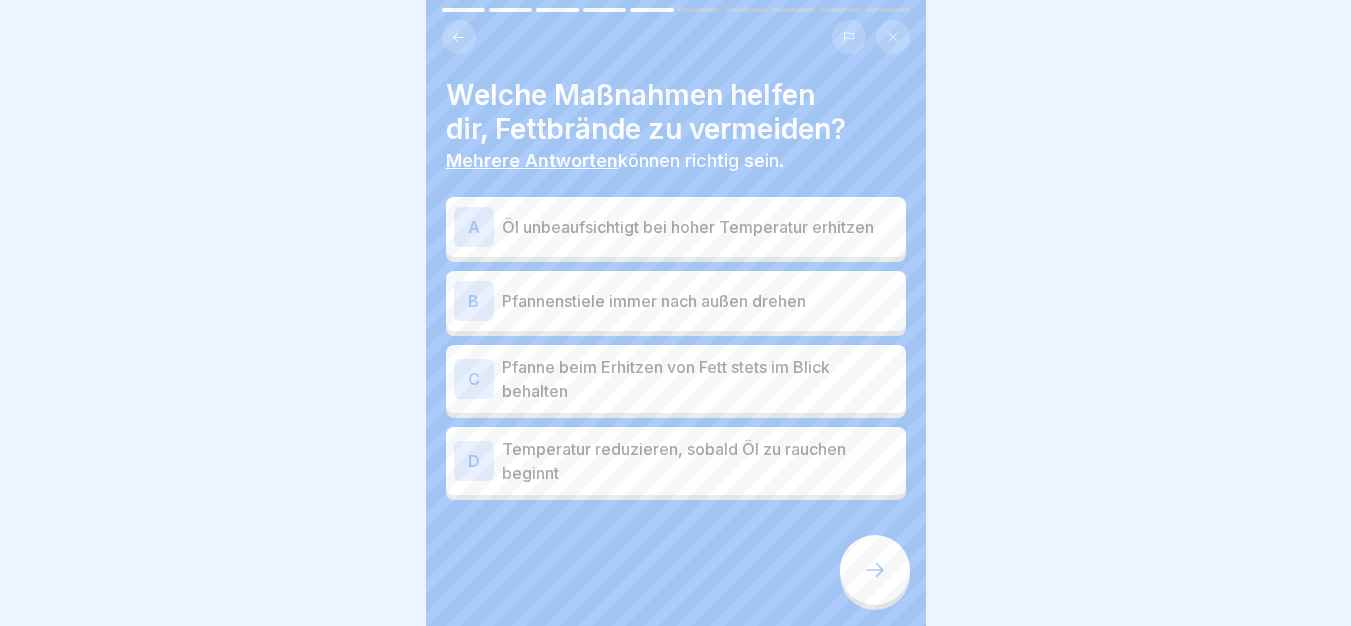drag, startPoint x: 888, startPoint y: 562, endPoint x: 802, endPoint y: 370, distance: 210.3806 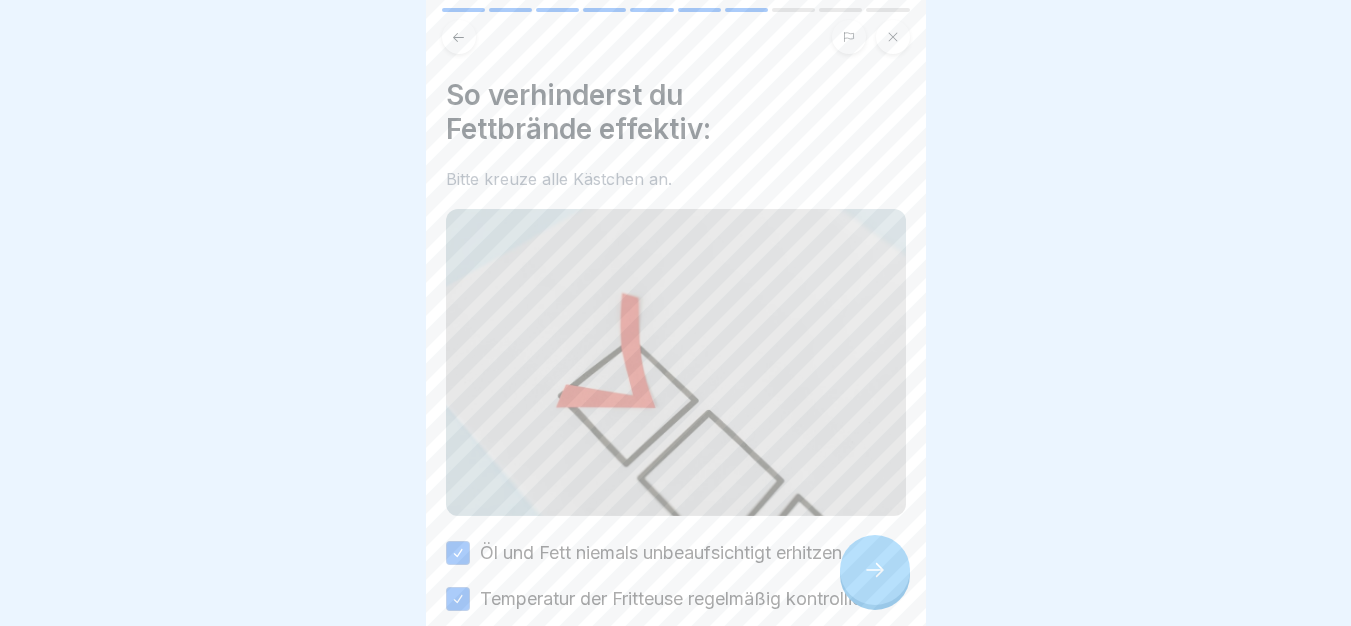 scroll, scrollTop: 338, scrollLeft: 0, axis: vertical 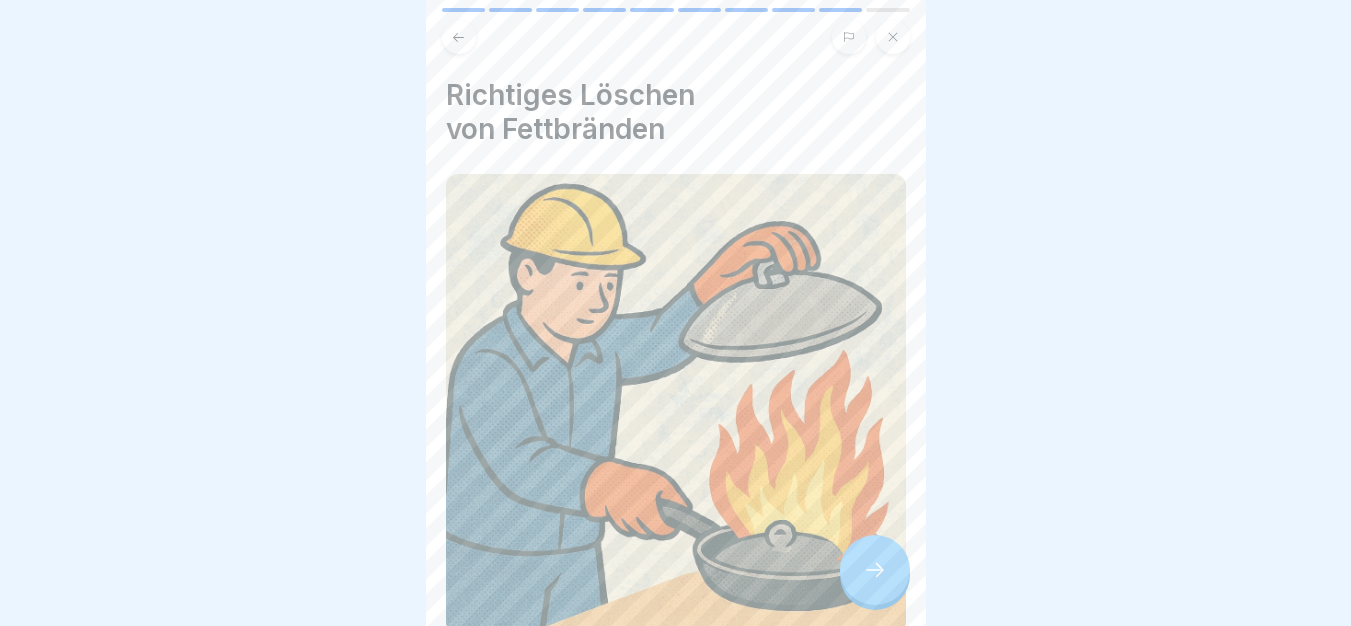 drag, startPoint x: 862, startPoint y: 572, endPoint x: 870, endPoint y: 582, distance: 12.806249 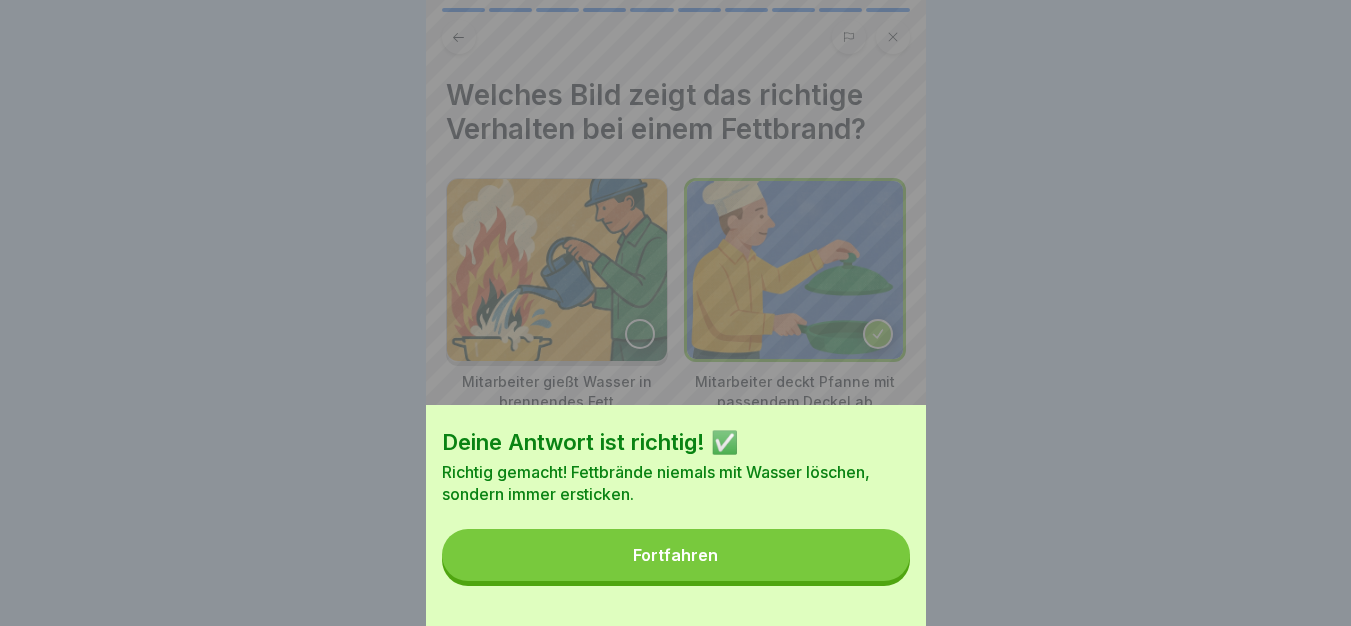 drag, startPoint x: 814, startPoint y: 532, endPoint x: 818, endPoint y: 542, distance: 10.770329 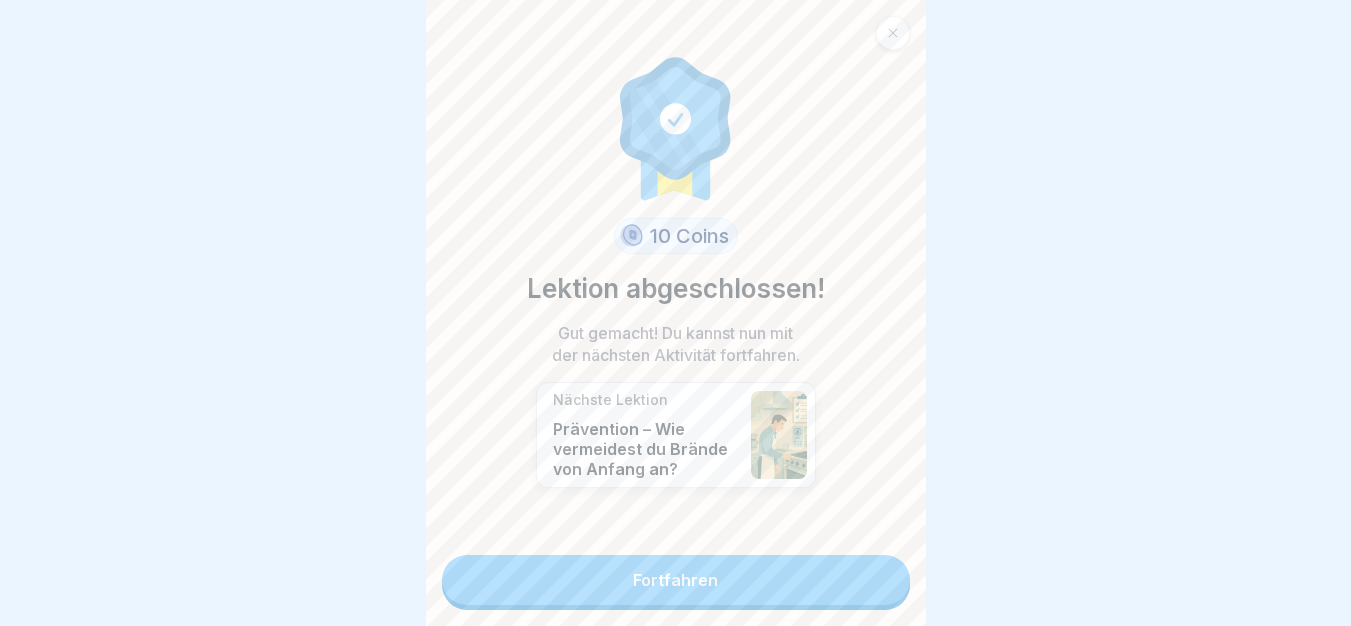 scroll, scrollTop: 15, scrollLeft: 0, axis: vertical 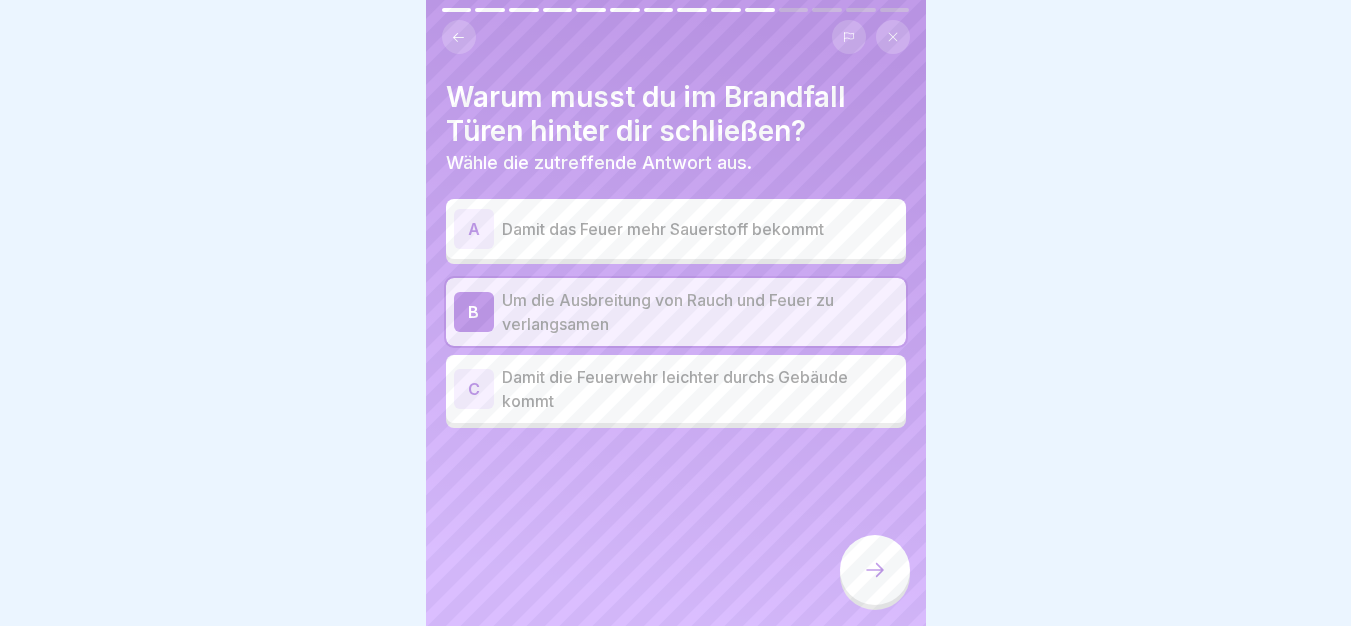 drag, startPoint x: 857, startPoint y: 553, endPoint x: 864, endPoint y: 564, distance: 13.038404 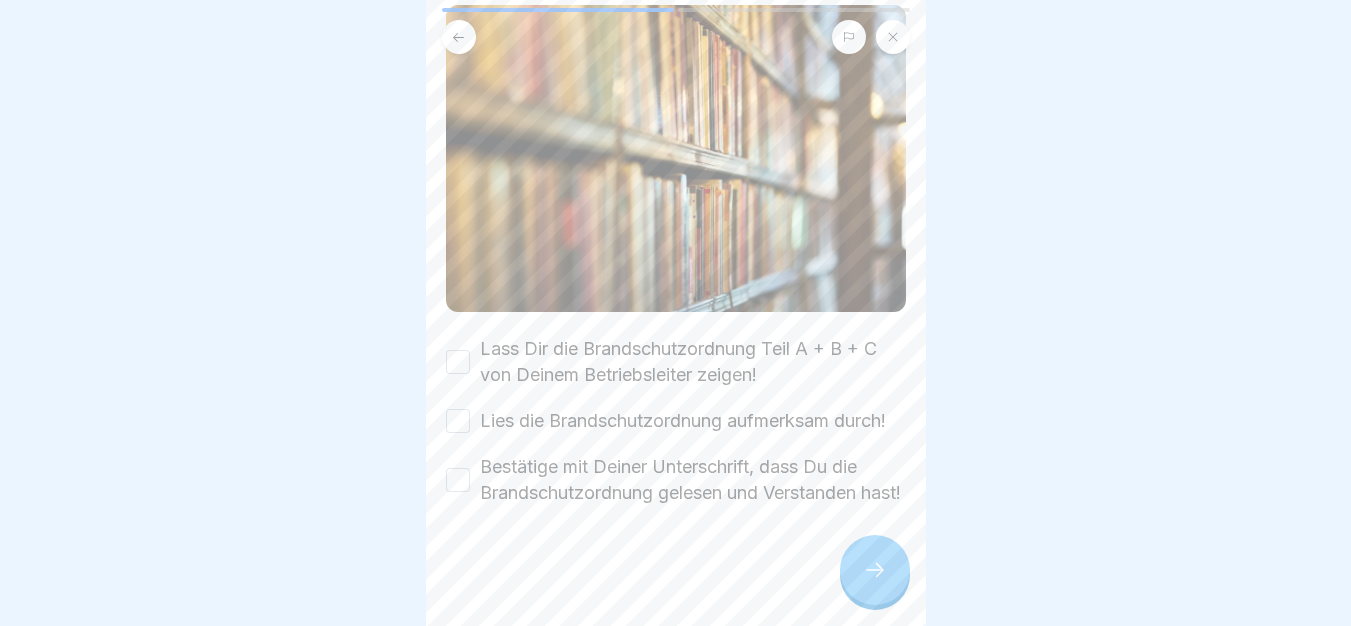 scroll, scrollTop: 272, scrollLeft: 0, axis: vertical 